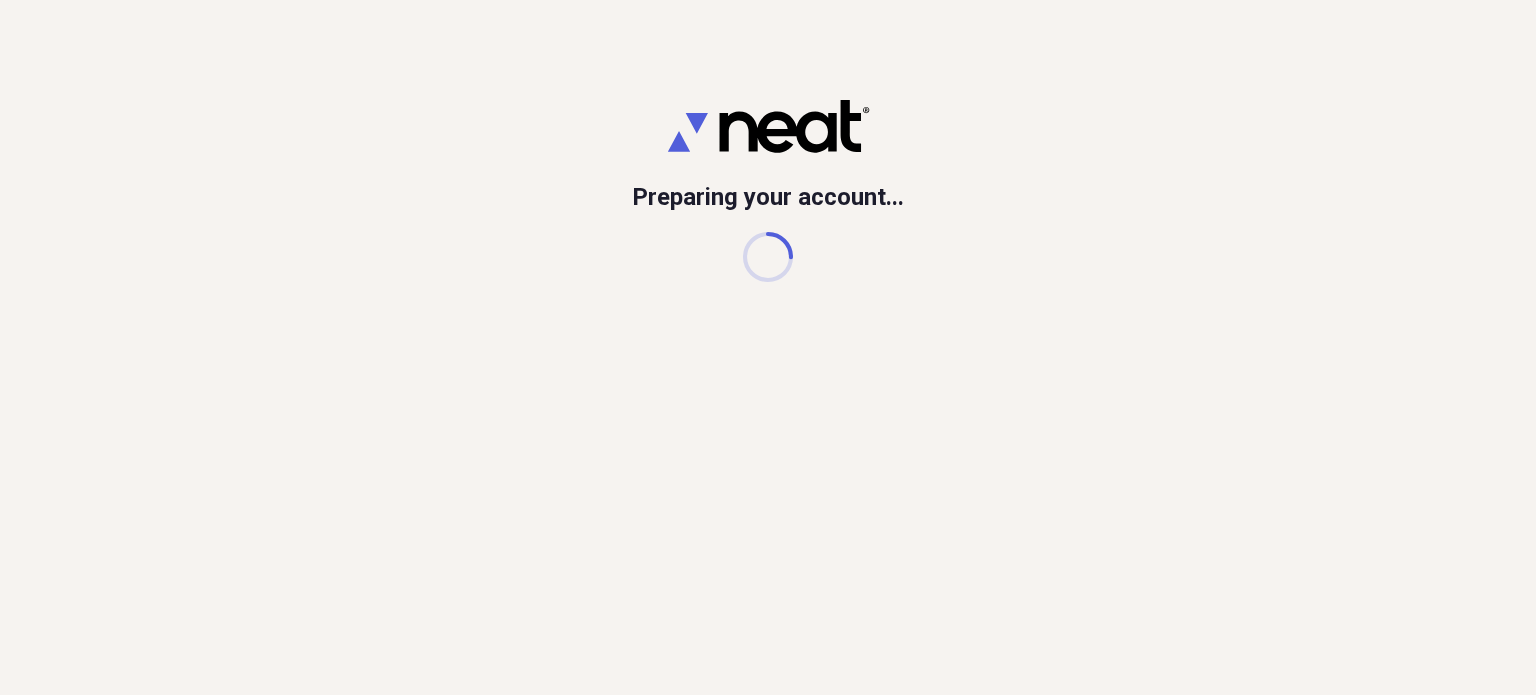 scroll, scrollTop: 0, scrollLeft: 0, axis: both 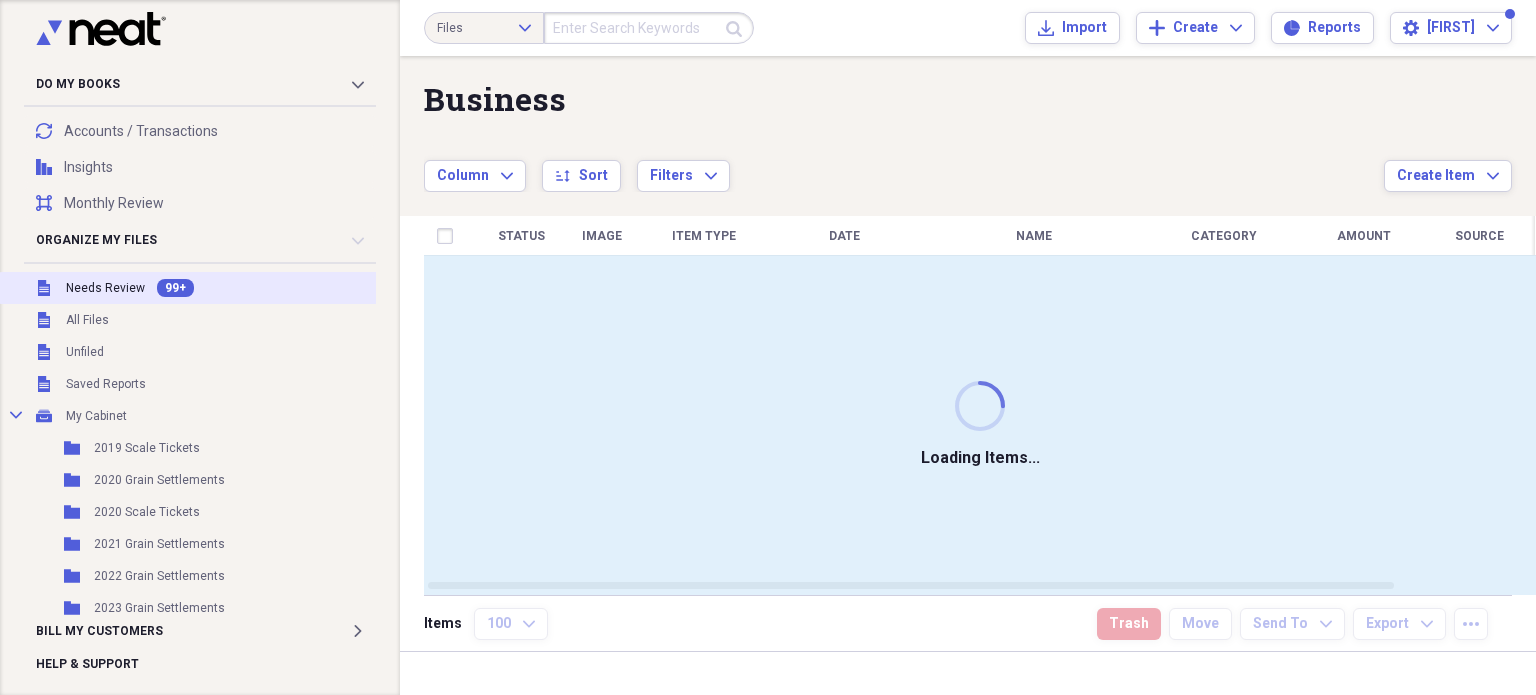 click on "Needs Review" at bounding box center [105, 288] 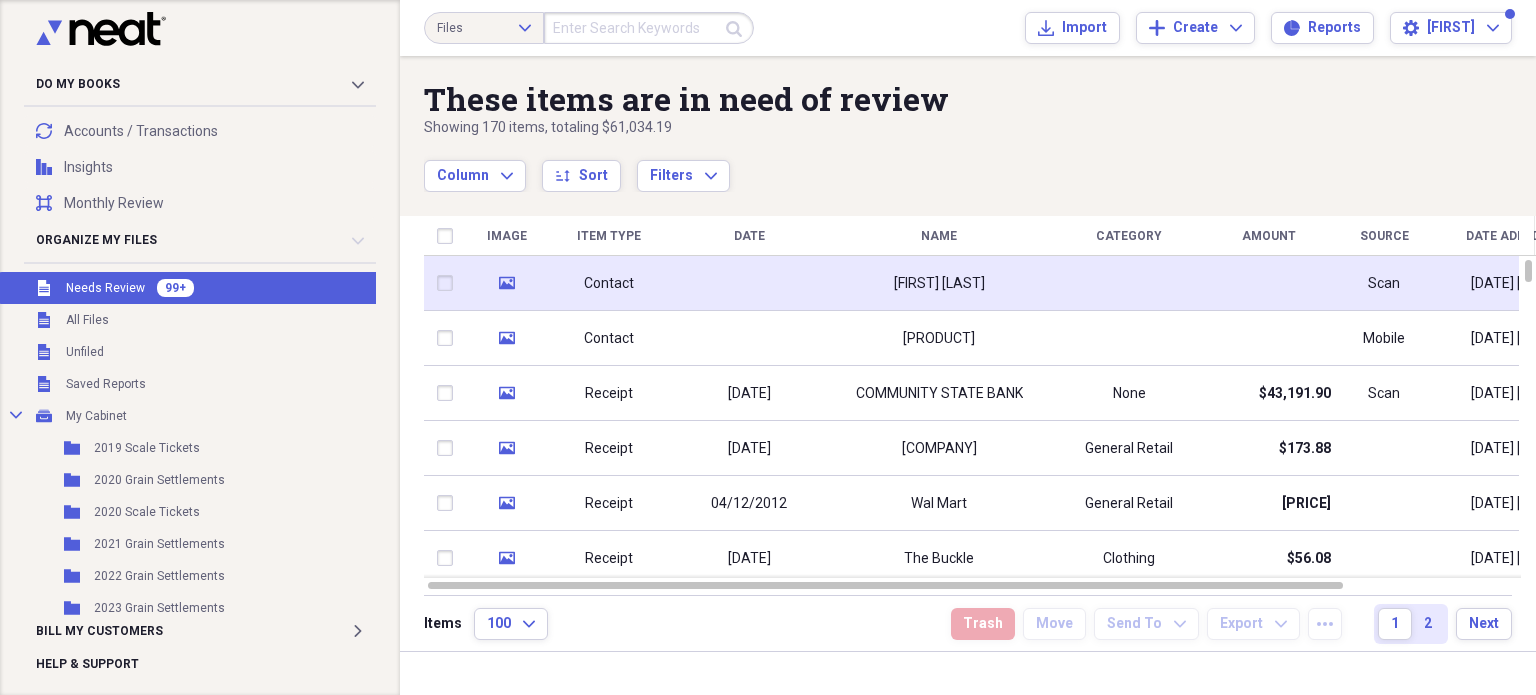 click at bounding box center [749, 283] 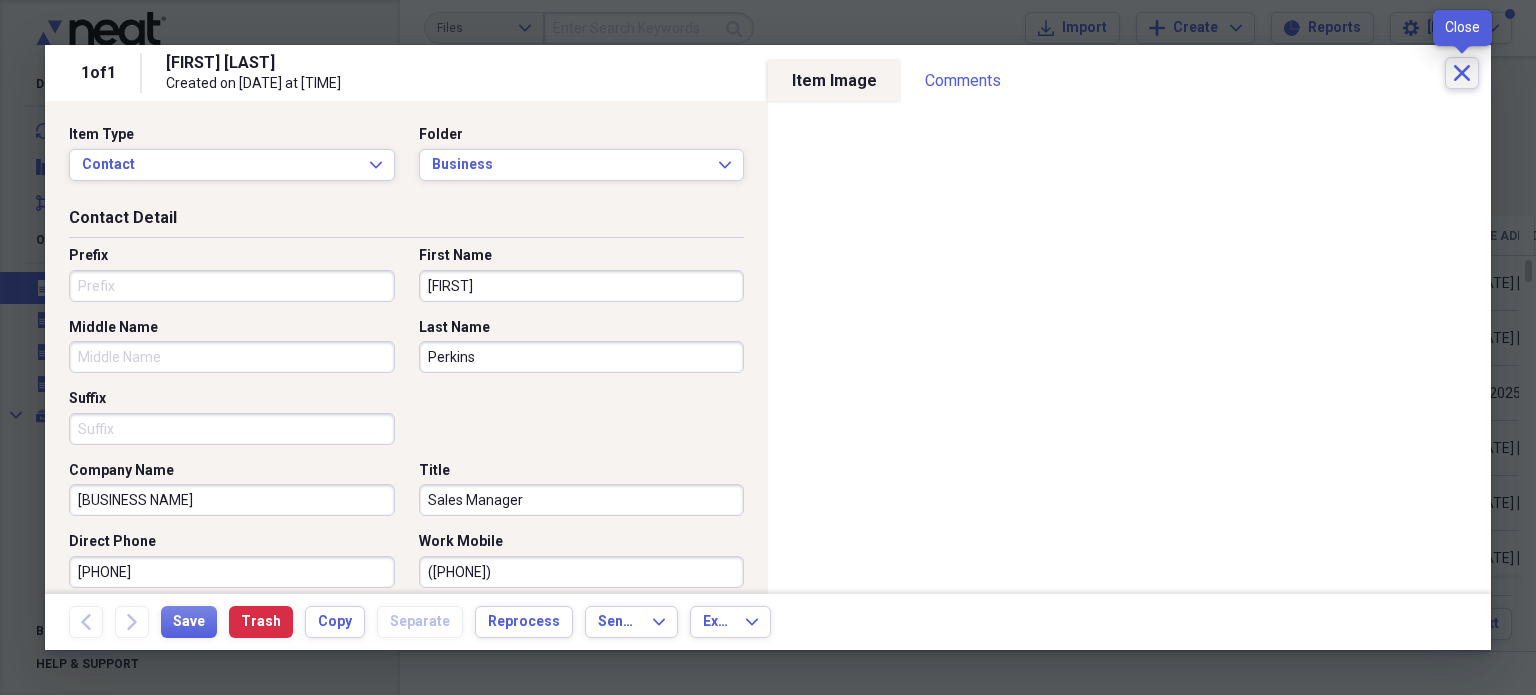 click on "Close" 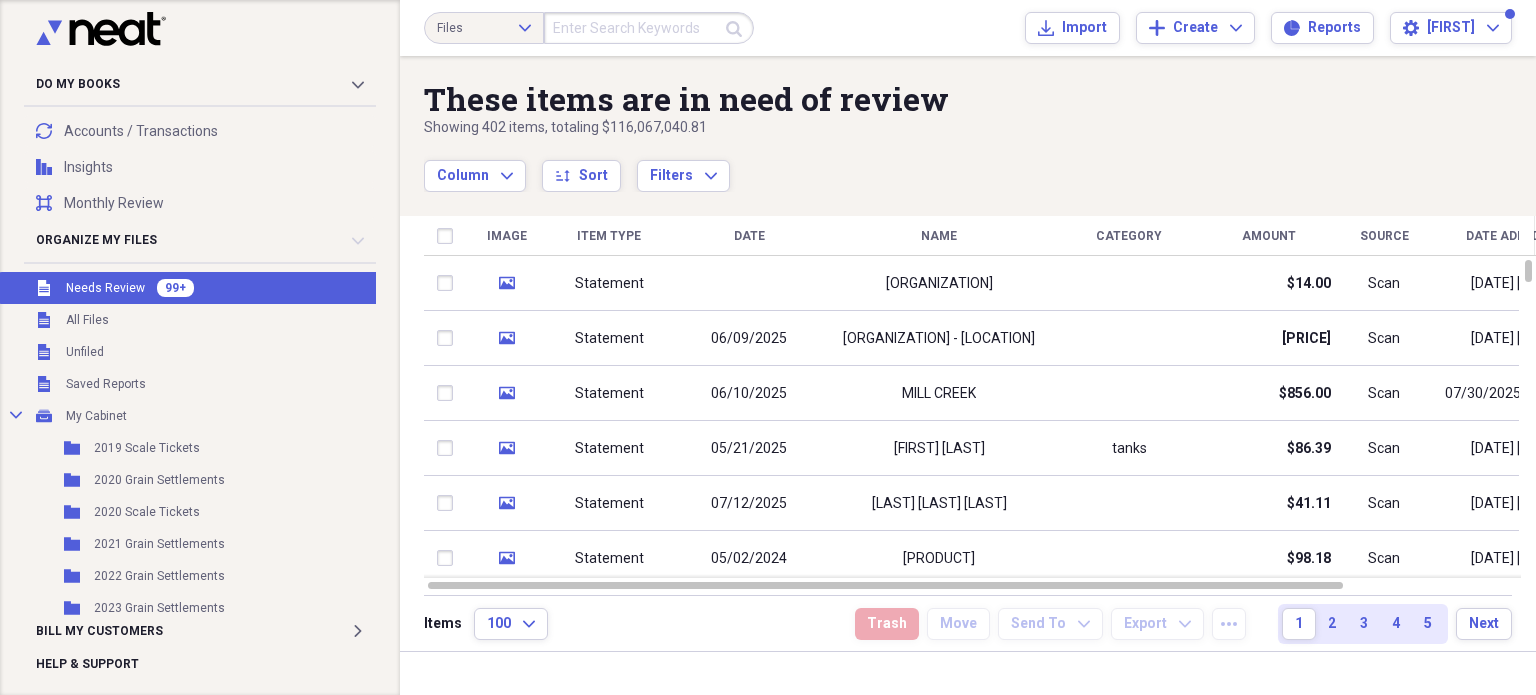 click on "Unfiled Needs Review 99+" at bounding box center (294, 288) 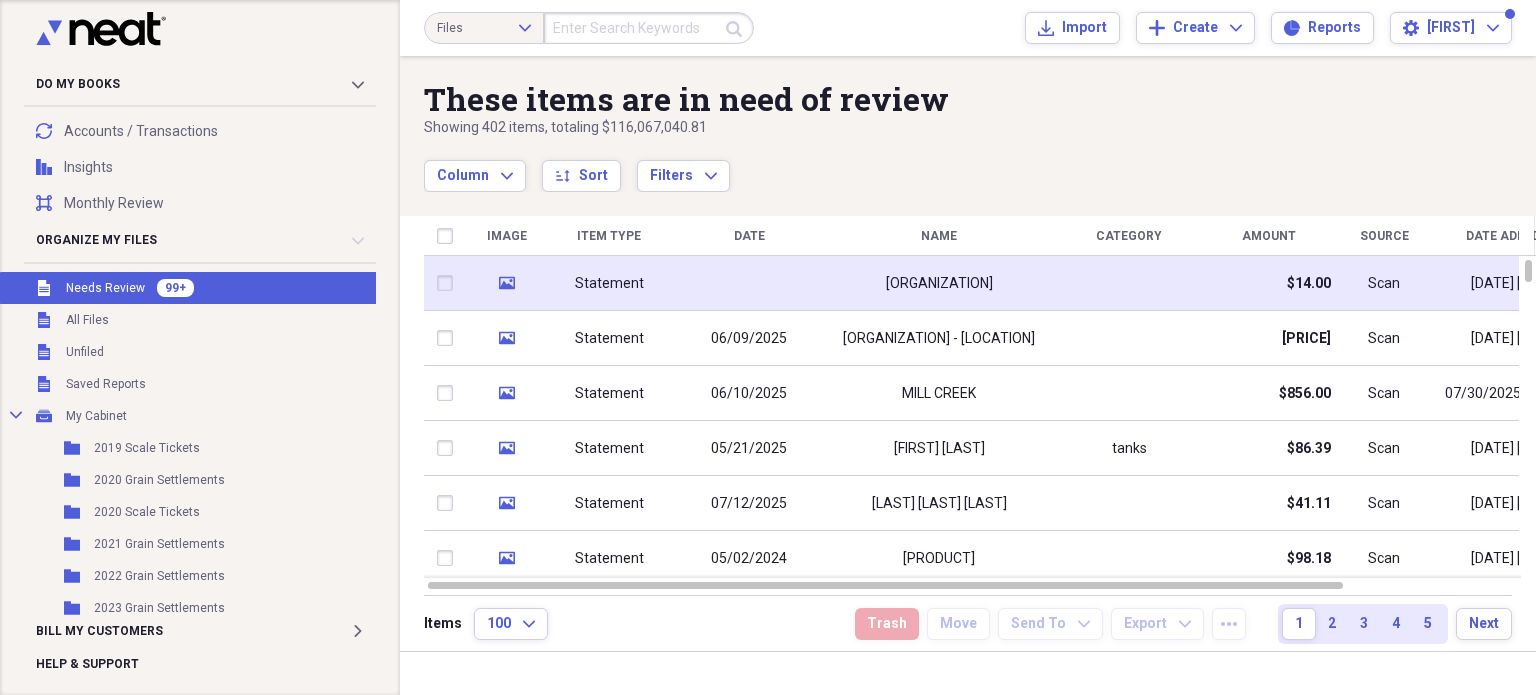 click on "Statement" at bounding box center (609, 283) 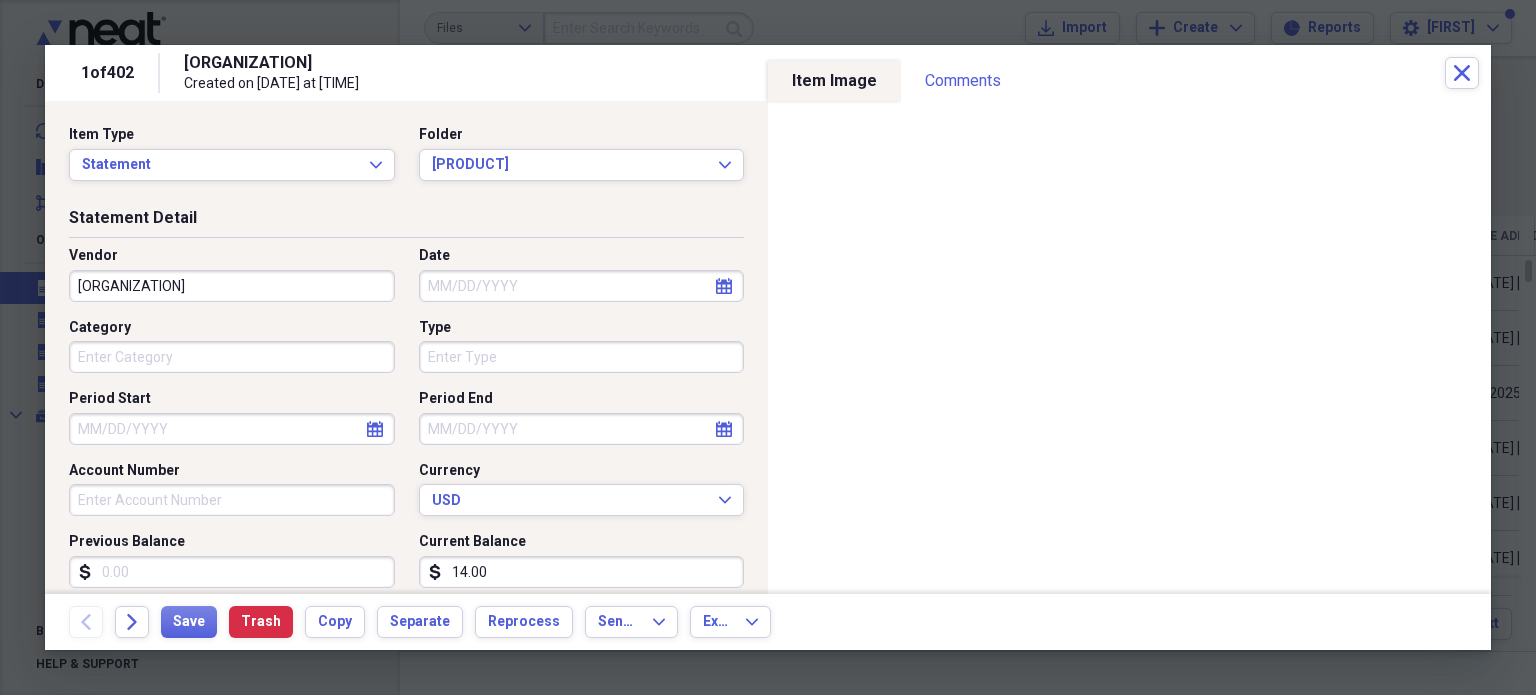 click on "[LAST] BANK & [LAST]" at bounding box center [232, 286] 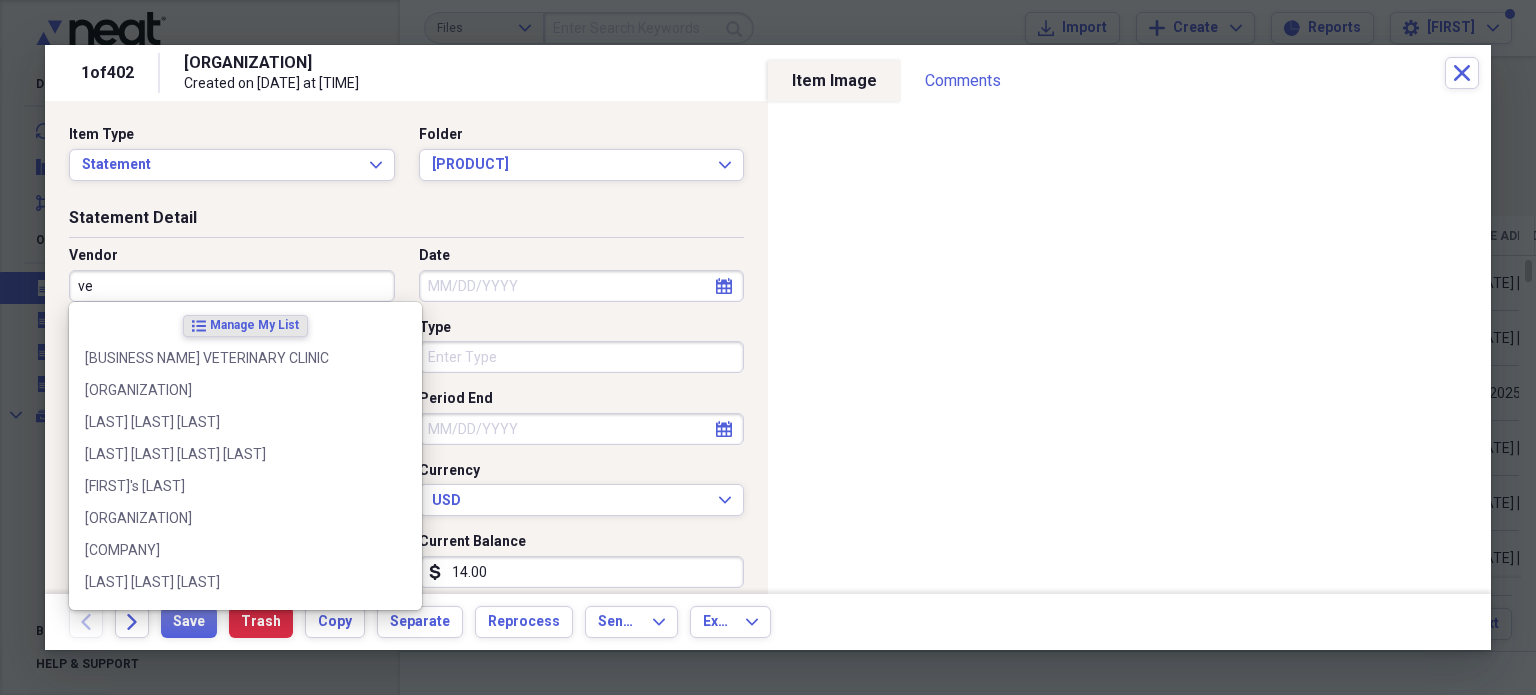 type on "v" 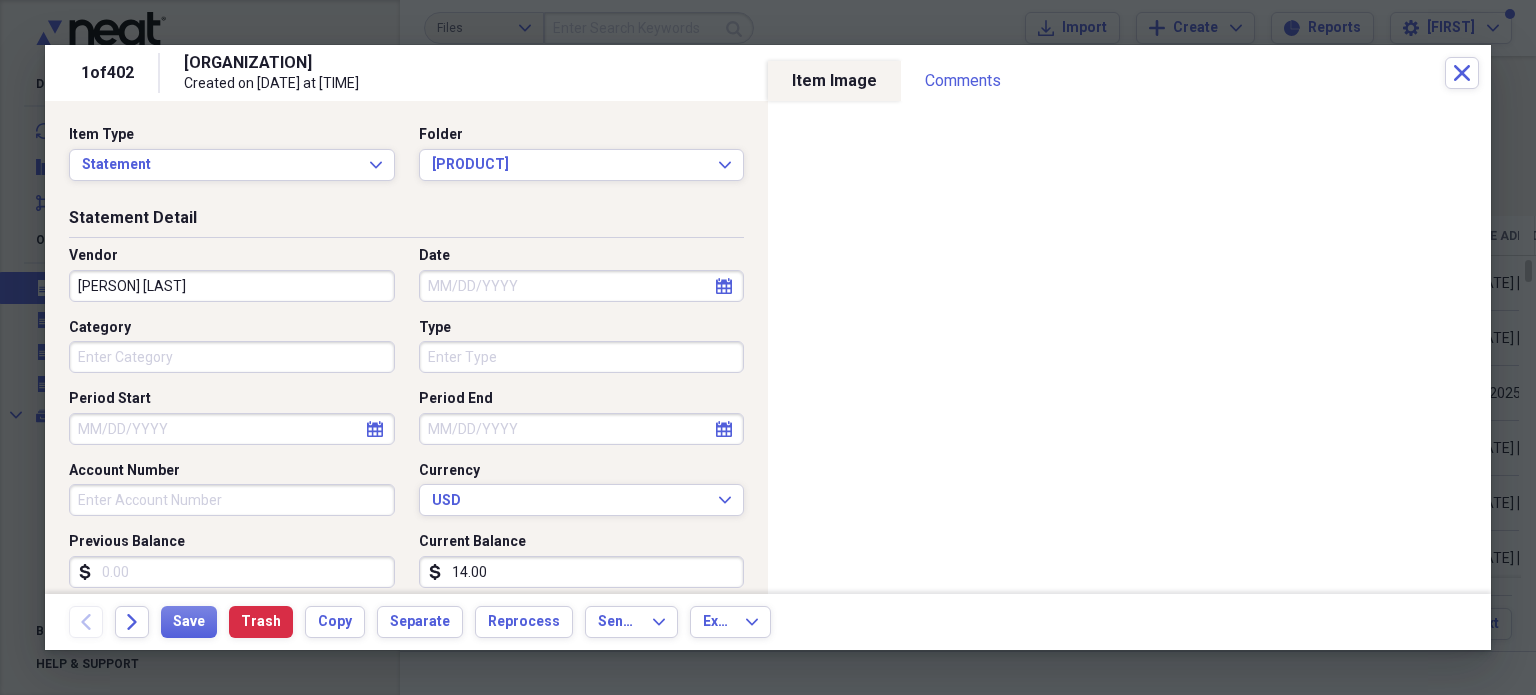 type on "[FIRST] [LAST]" 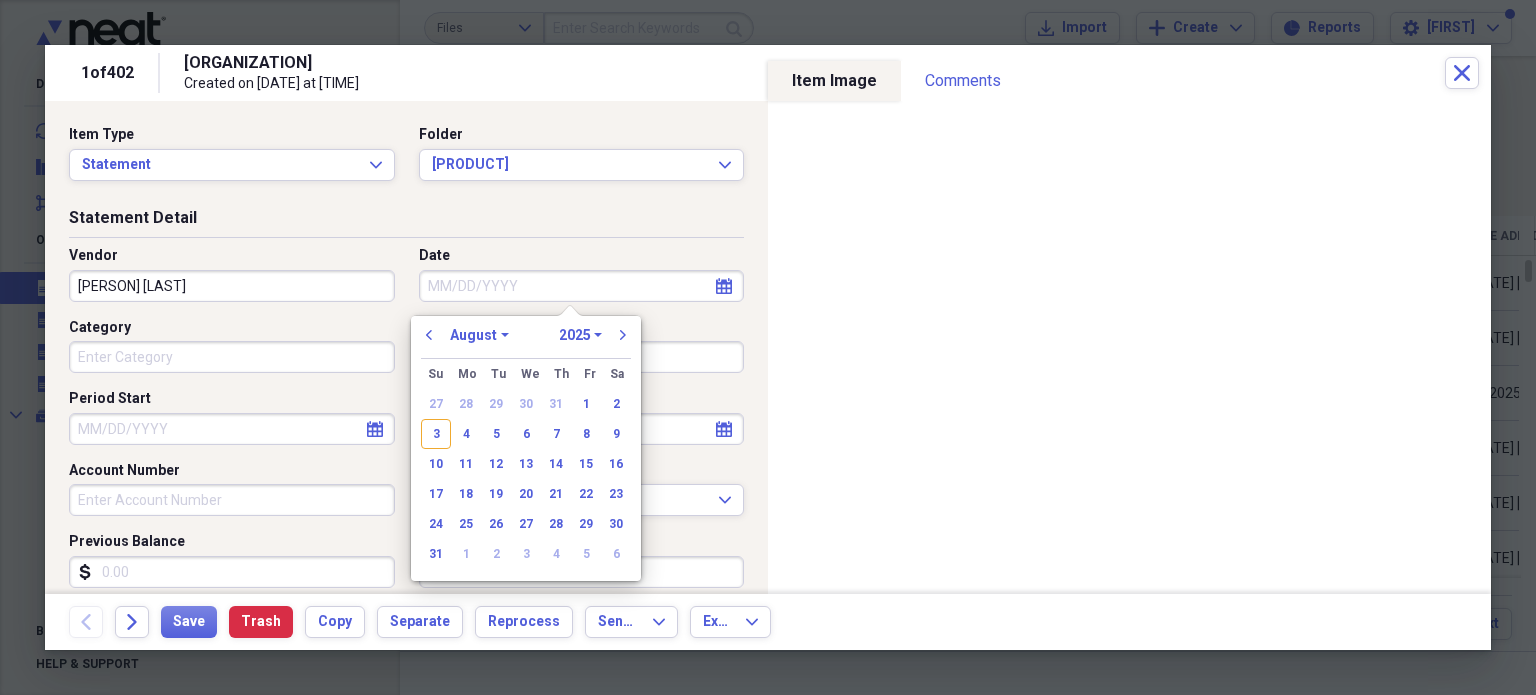 click on "January February March April May June July August September October November December" at bounding box center (479, 335) 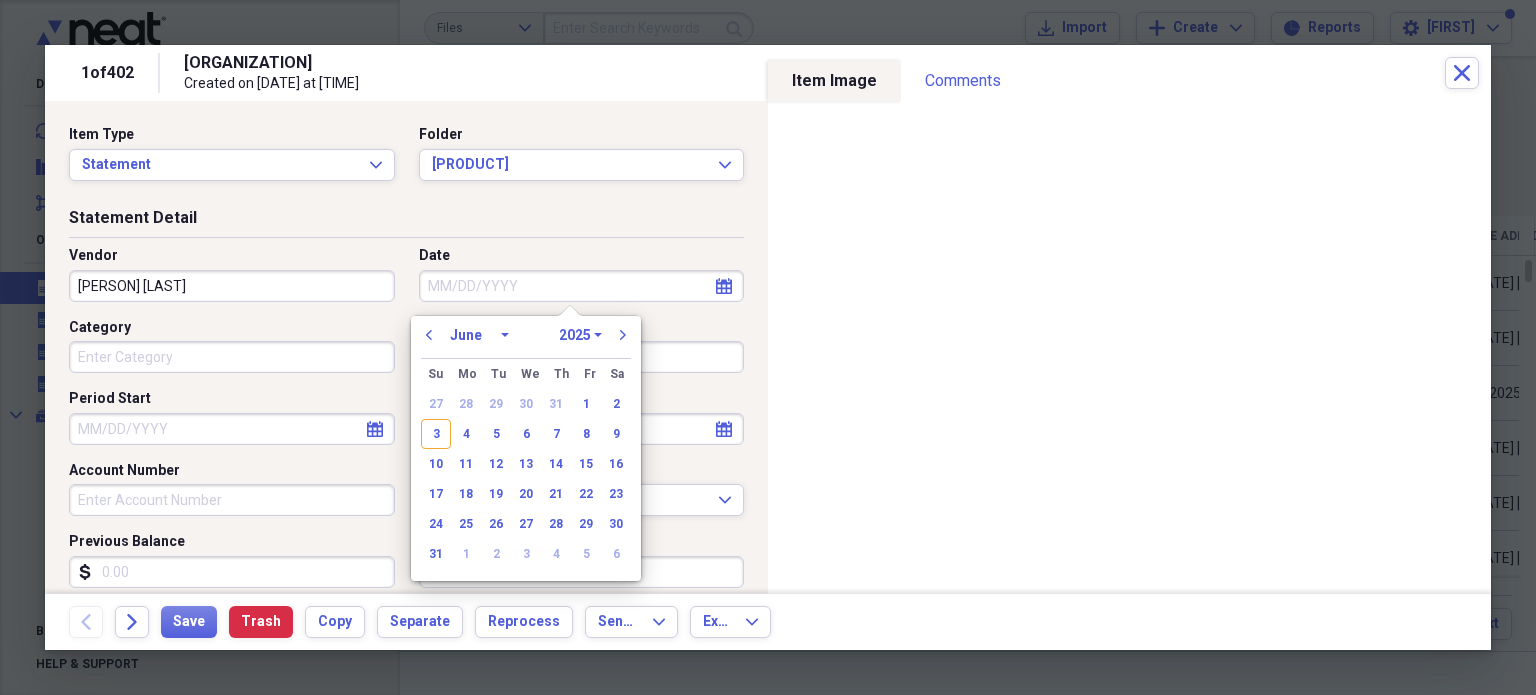 click on "January February March April May June July August September October November December" at bounding box center [479, 335] 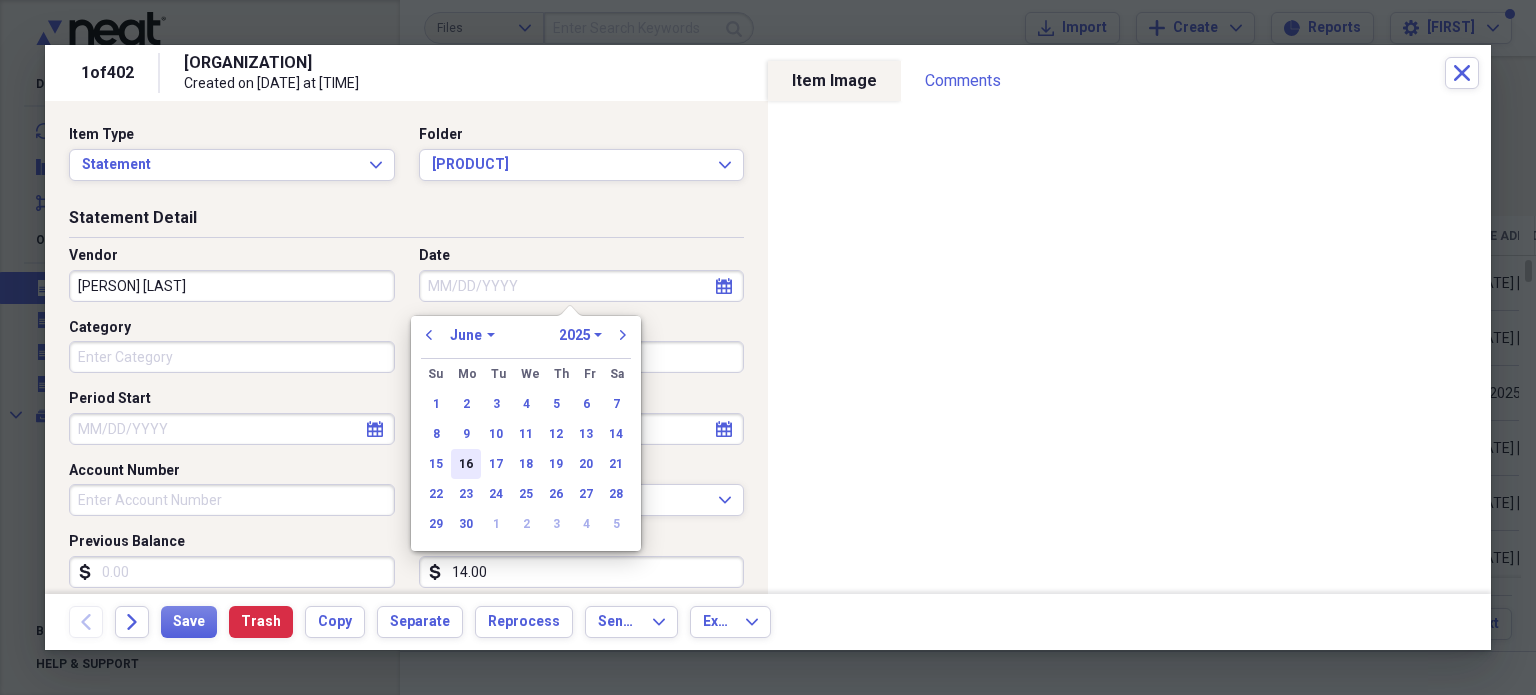 click on "16" at bounding box center (466, 464) 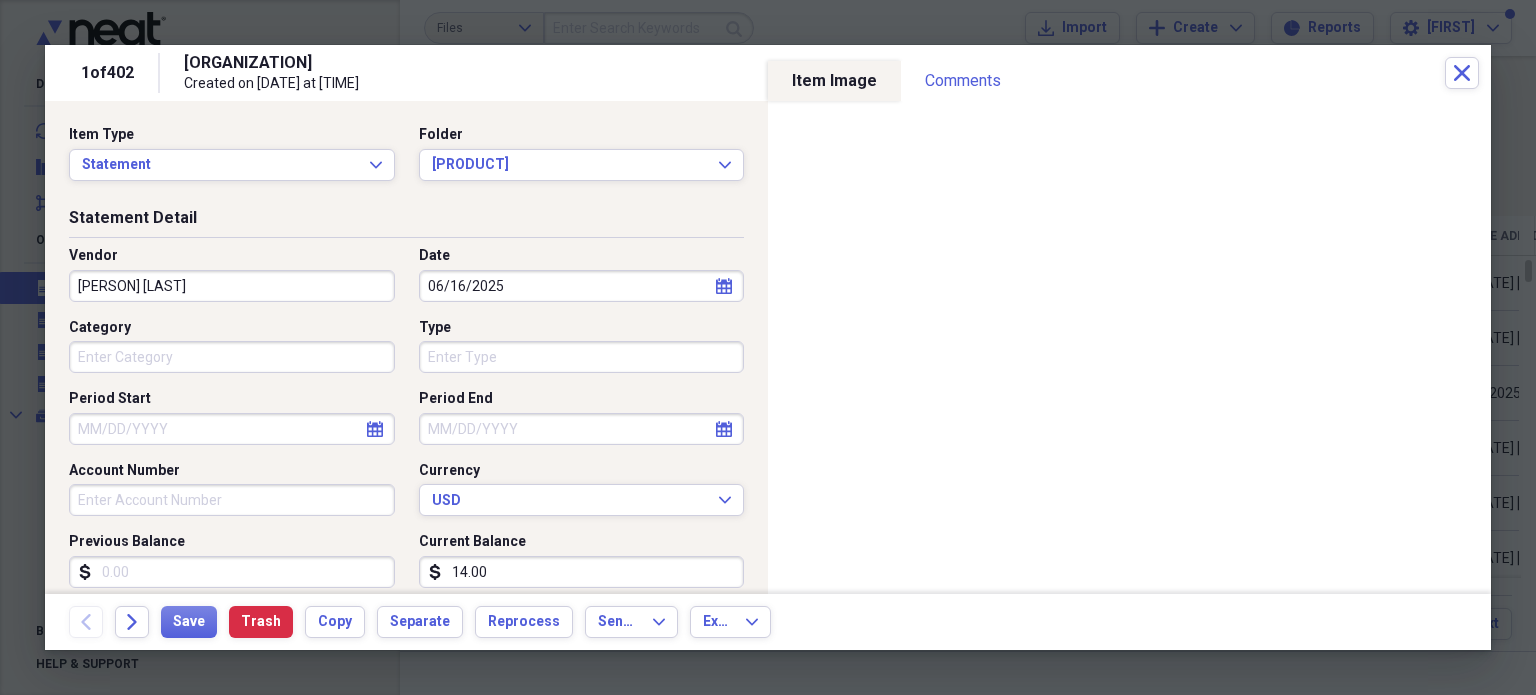 click on "Category" at bounding box center [232, 357] 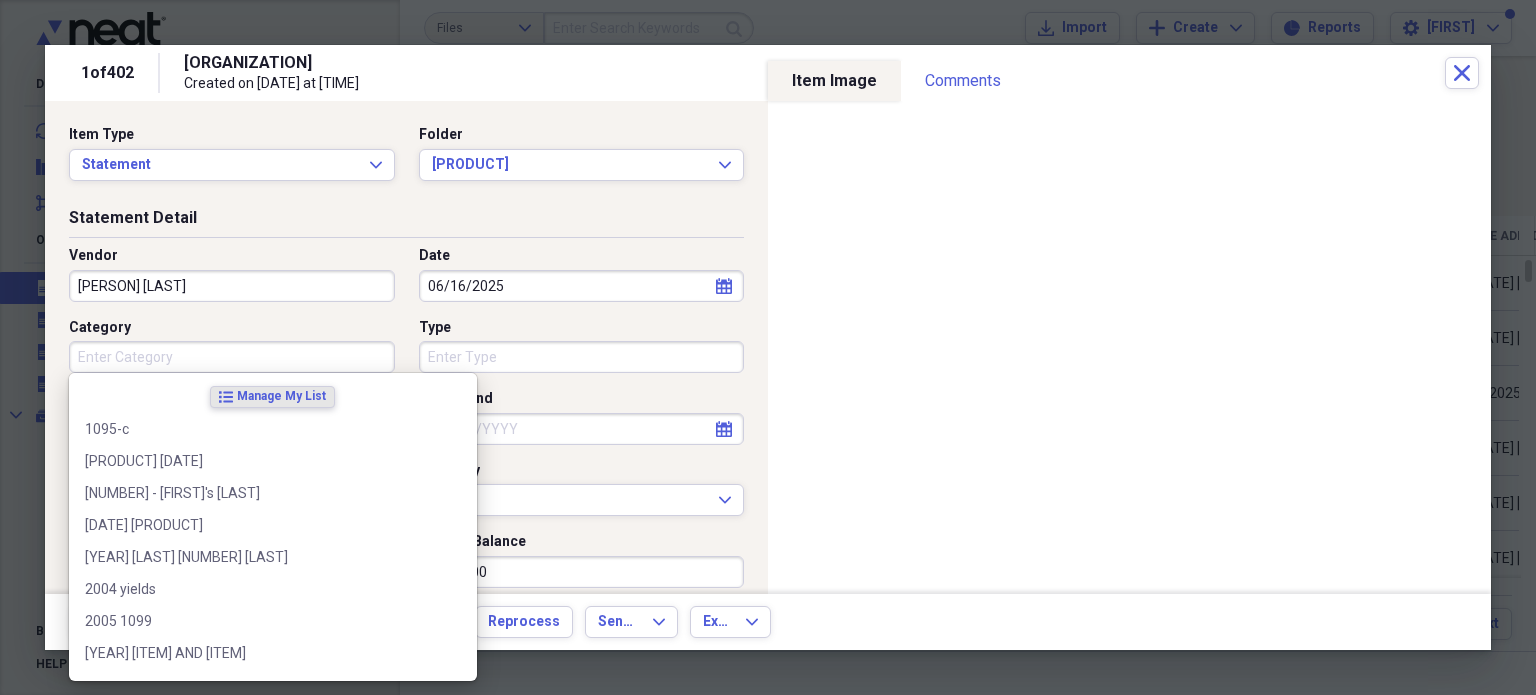 click on "Type" at bounding box center (576, 346) 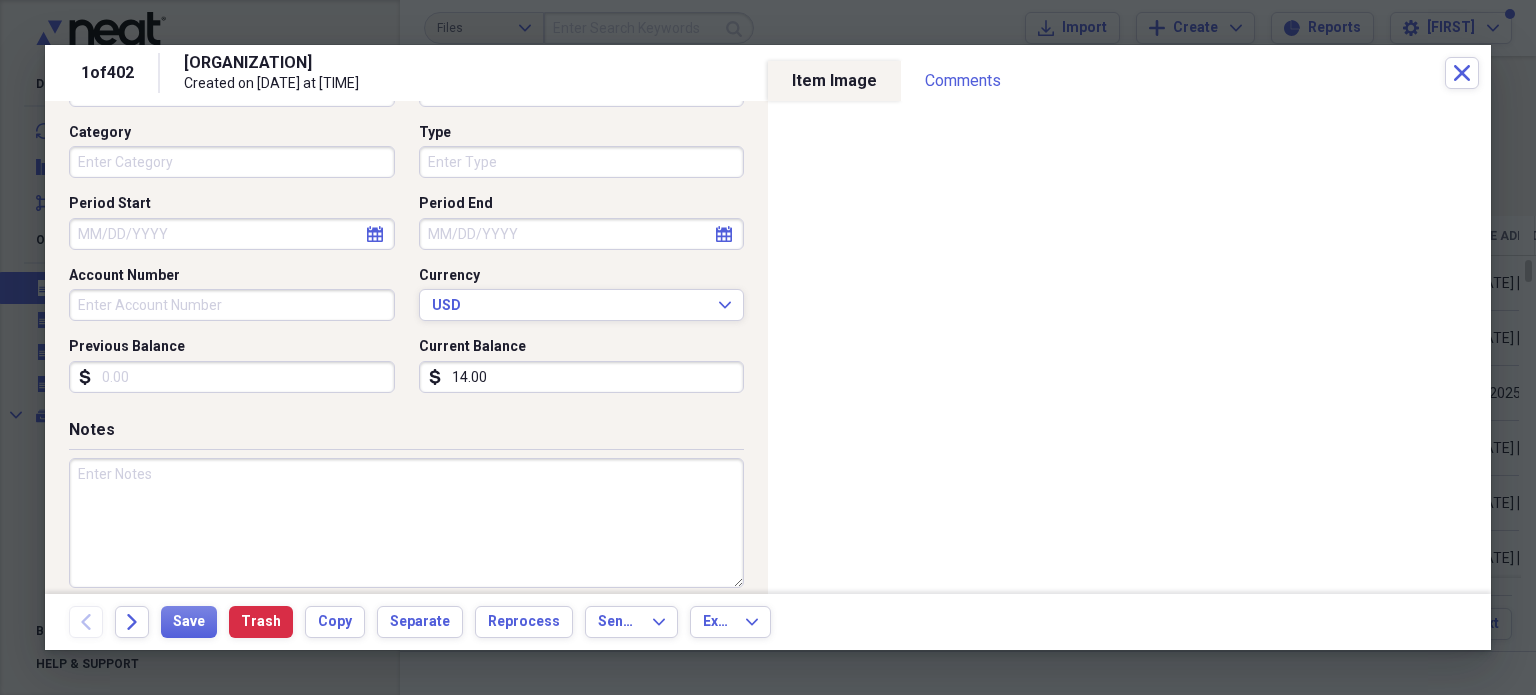 scroll, scrollTop: 214, scrollLeft: 0, axis: vertical 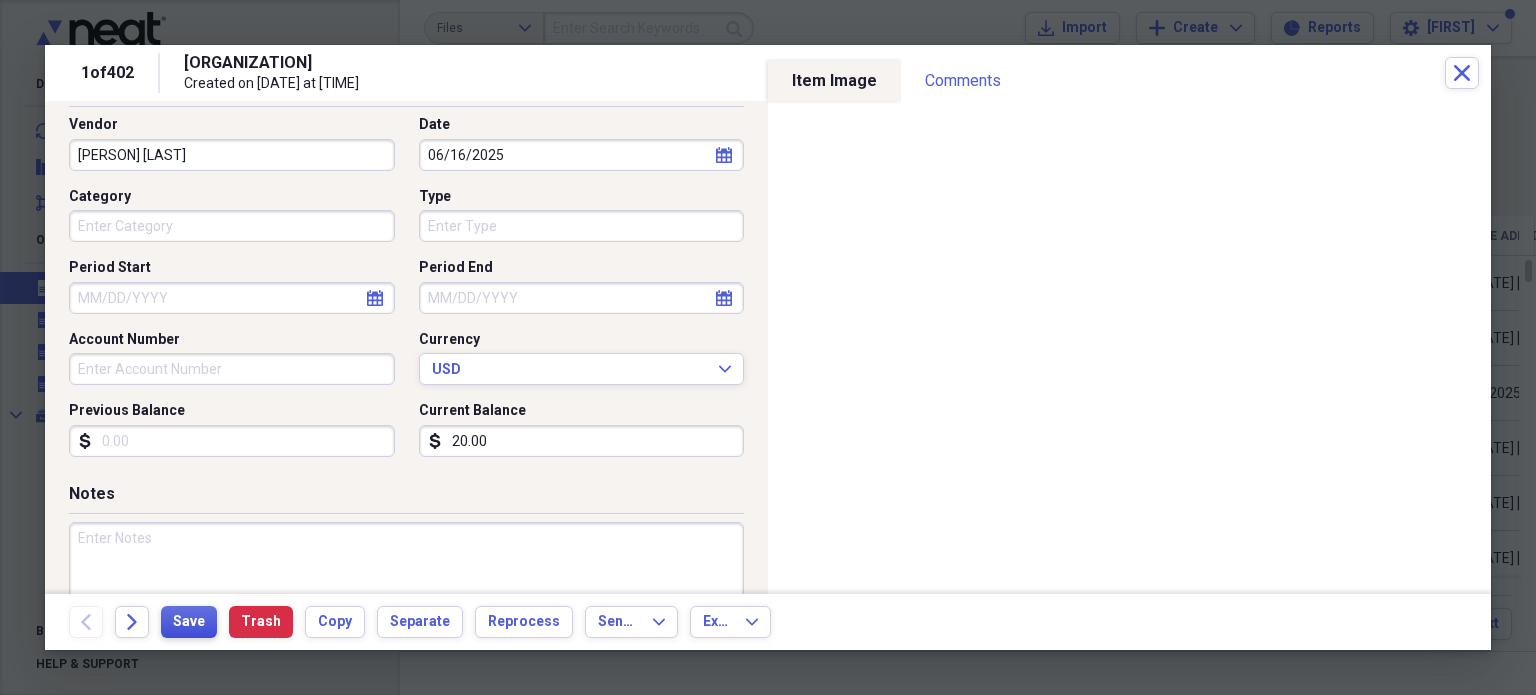 type on "20.00" 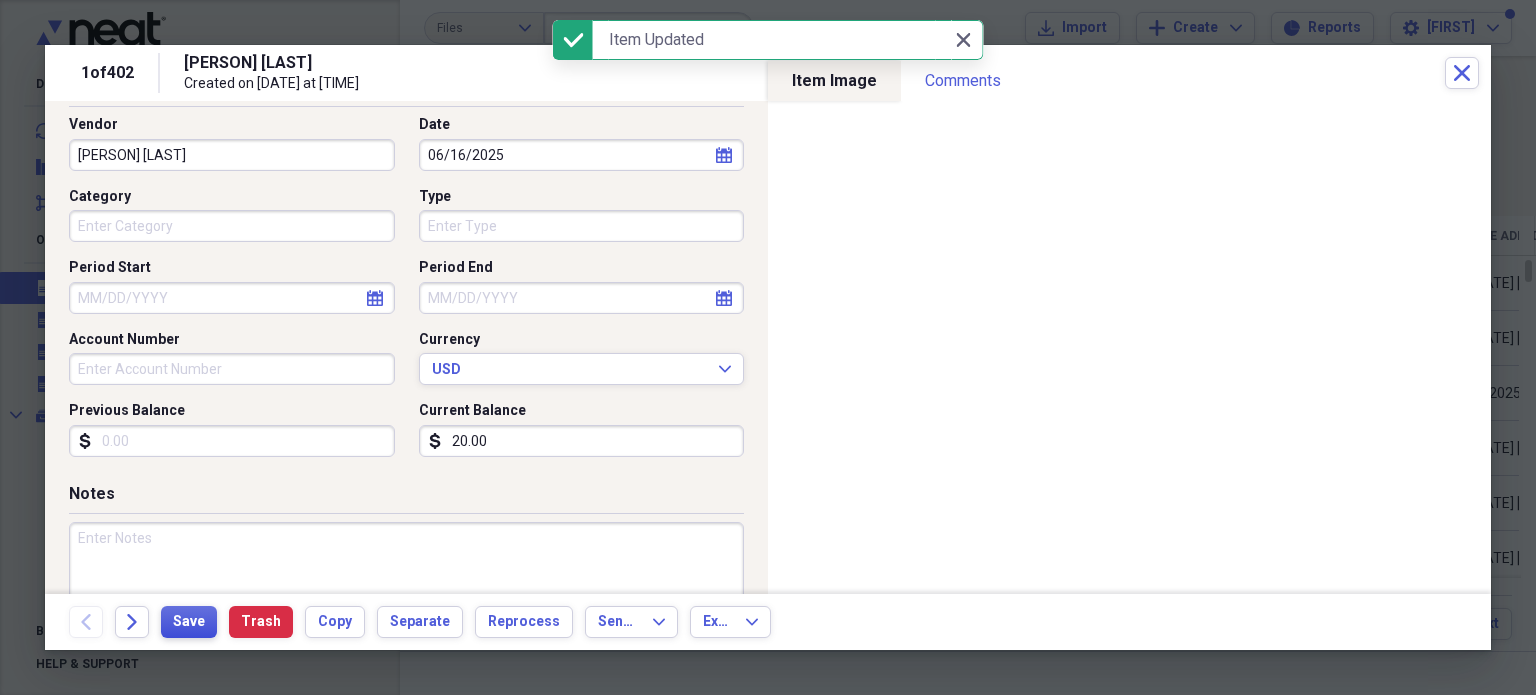 scroll, scrollTop: 0, scrollLeft: 0, axis: both 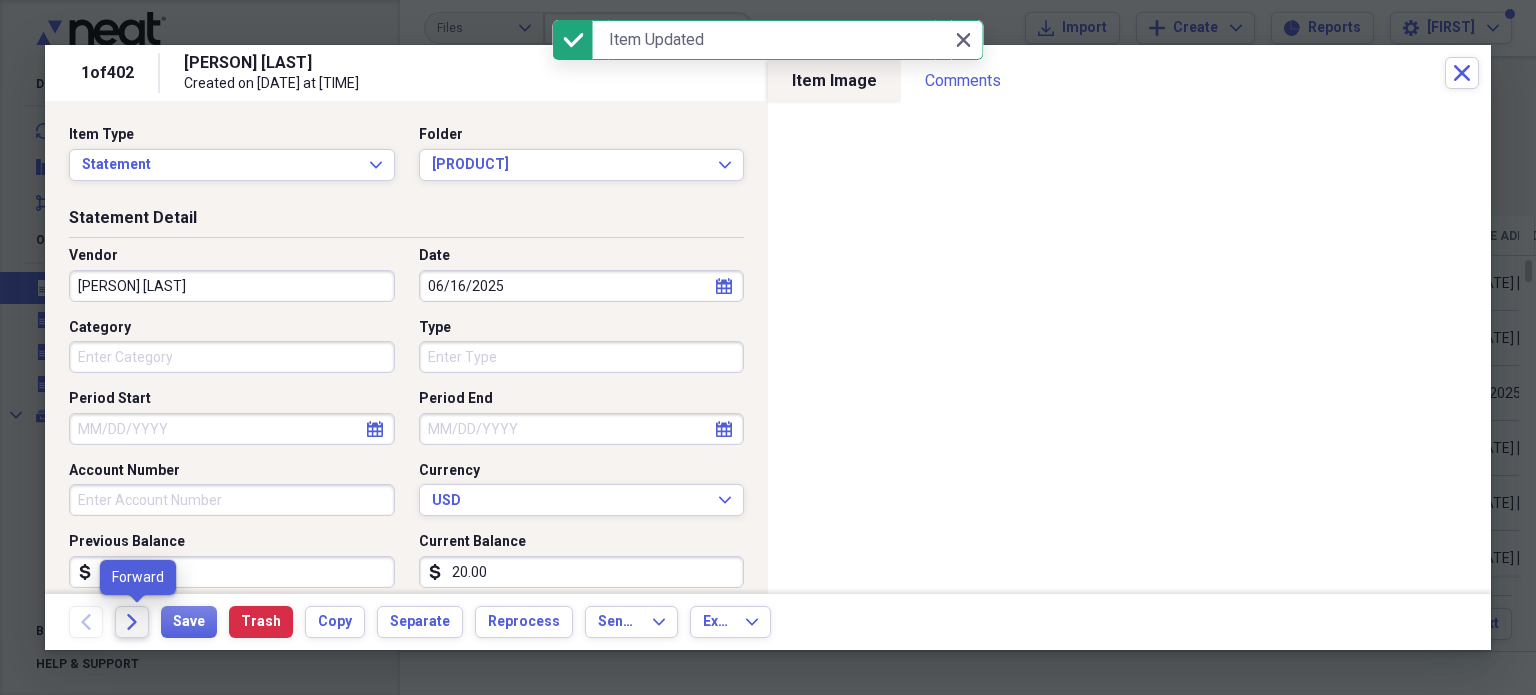 click on "Forward" at bounding box center (132, 622) 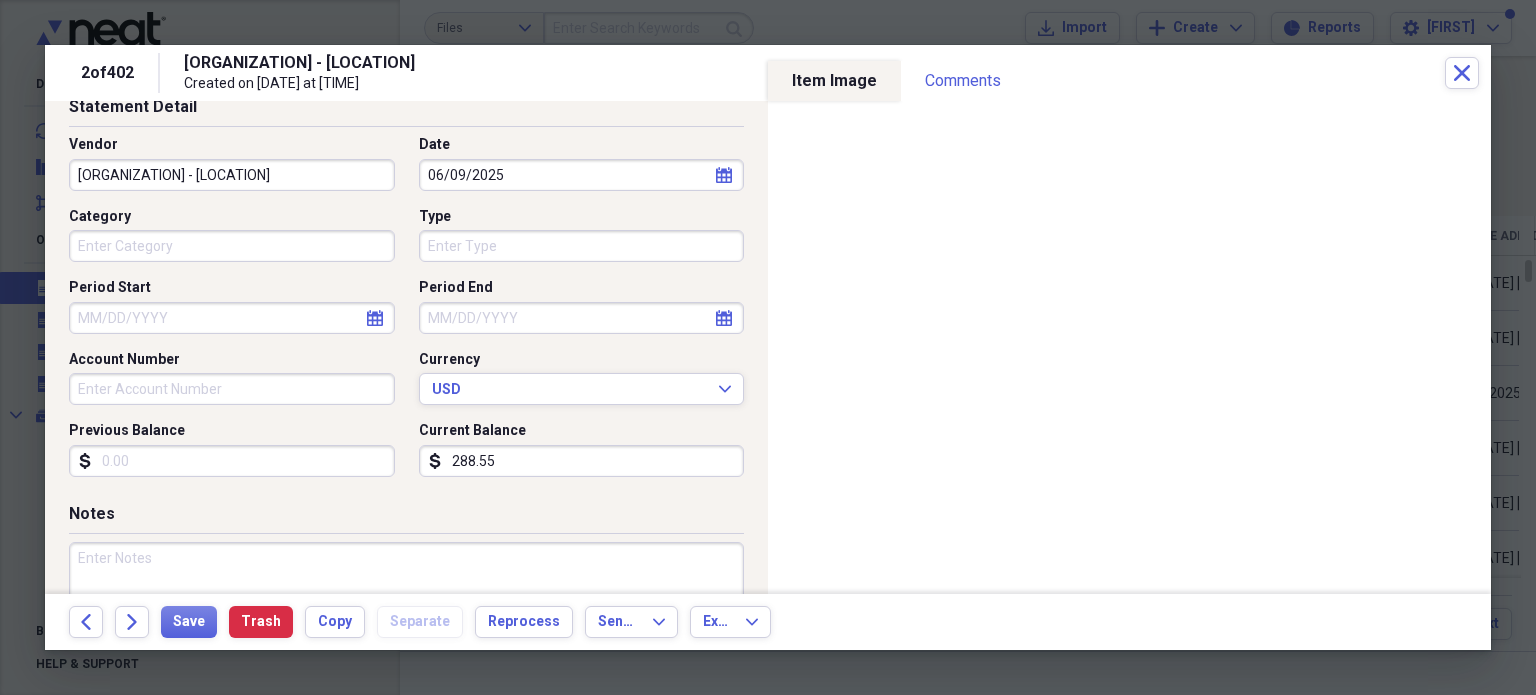scroll, scrollTop: 112, scrollLeft: 0, axis: vertical 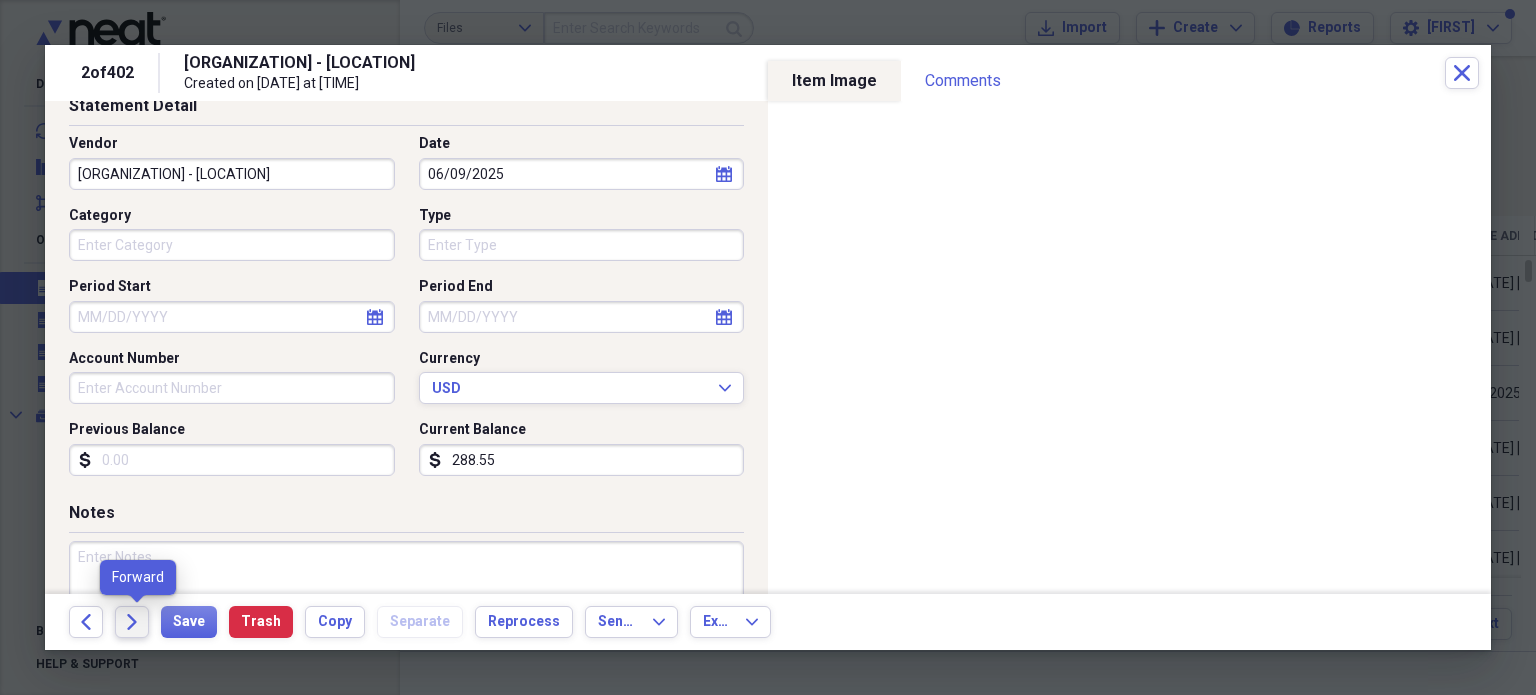 click on "Forward" 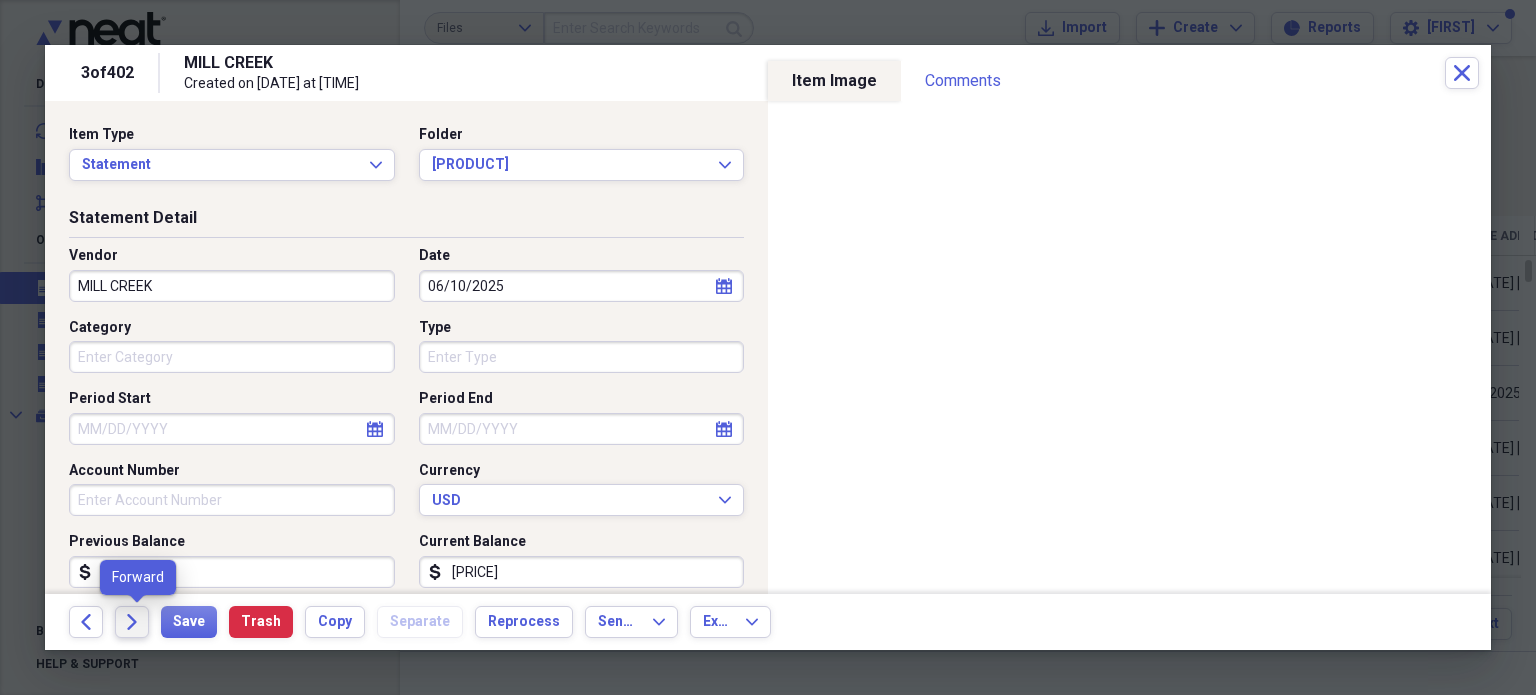 click on "Forward" 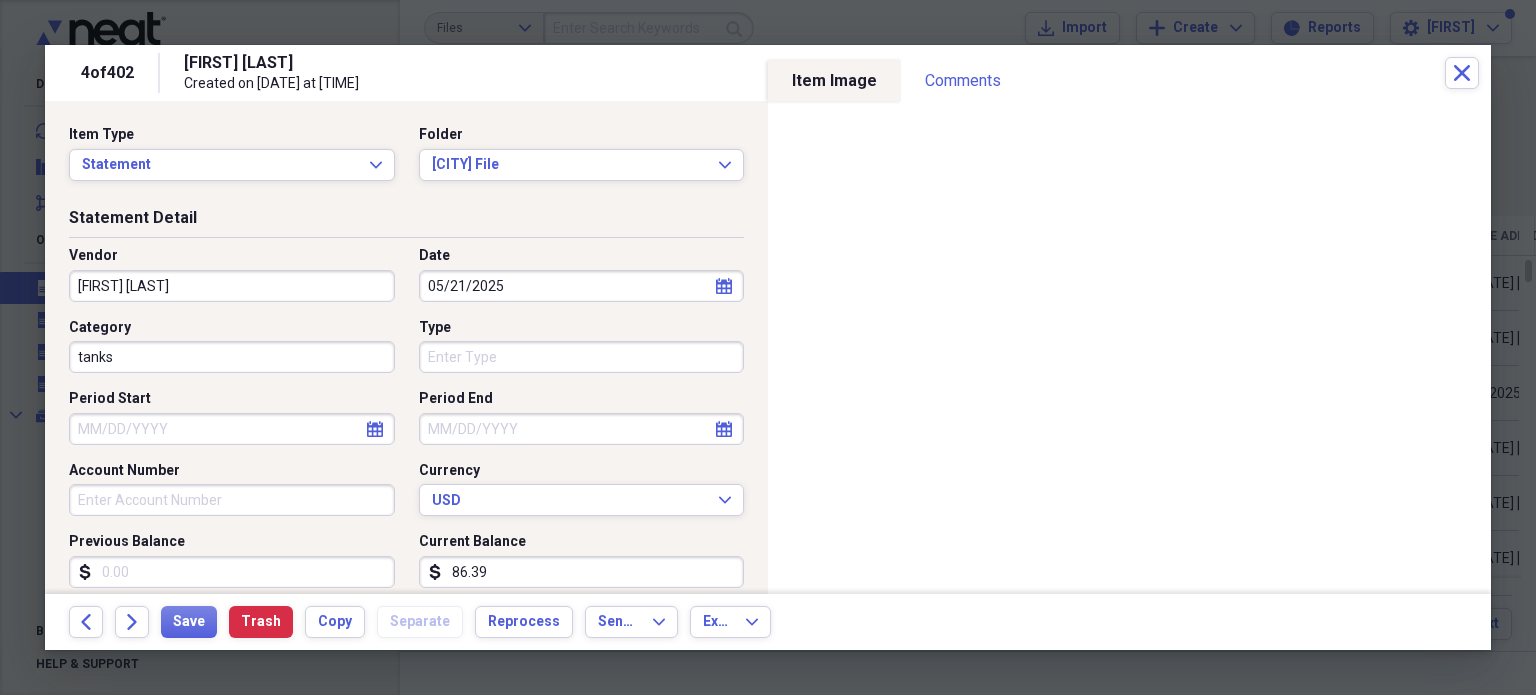 click on "[FIRST] [LAST]" at bounding box center [232, 286] 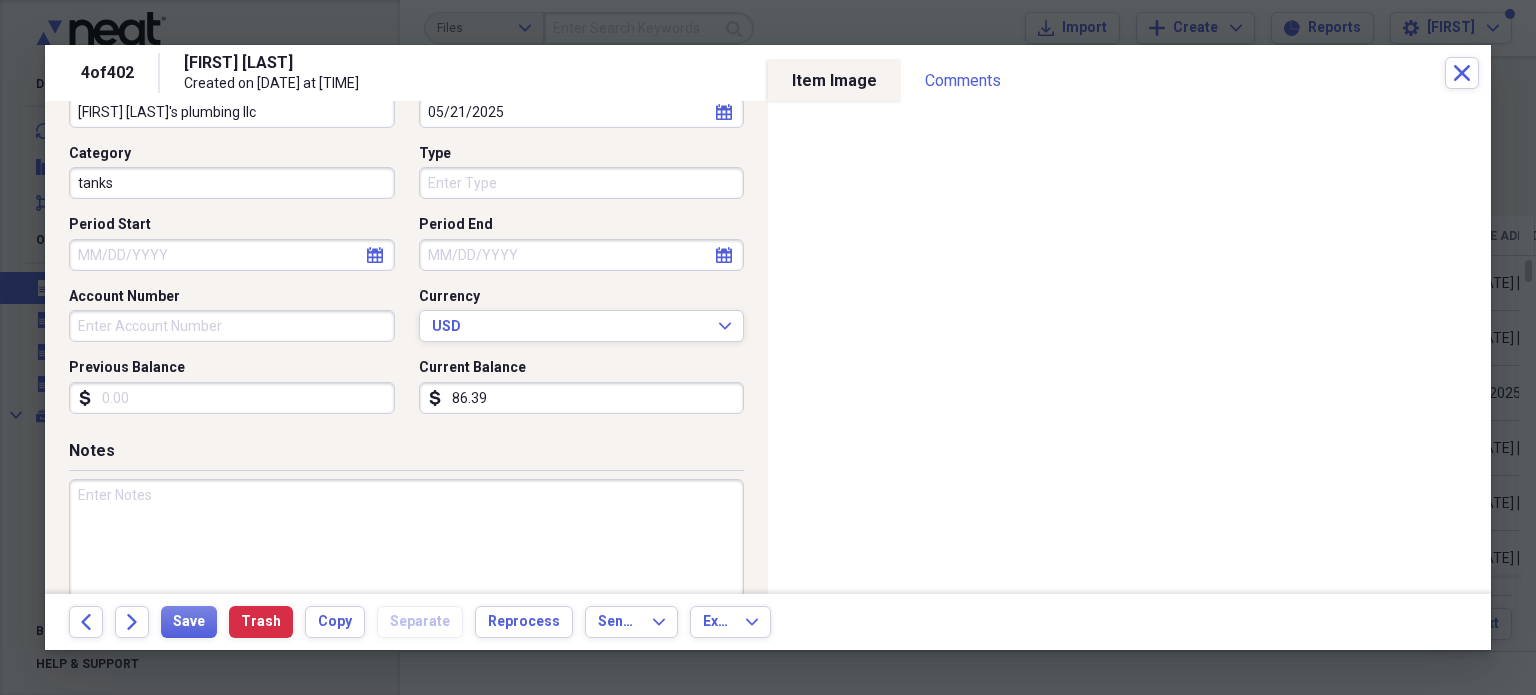 scroll, scrollTop: 214, scrollLeft: 0, axis: vertical 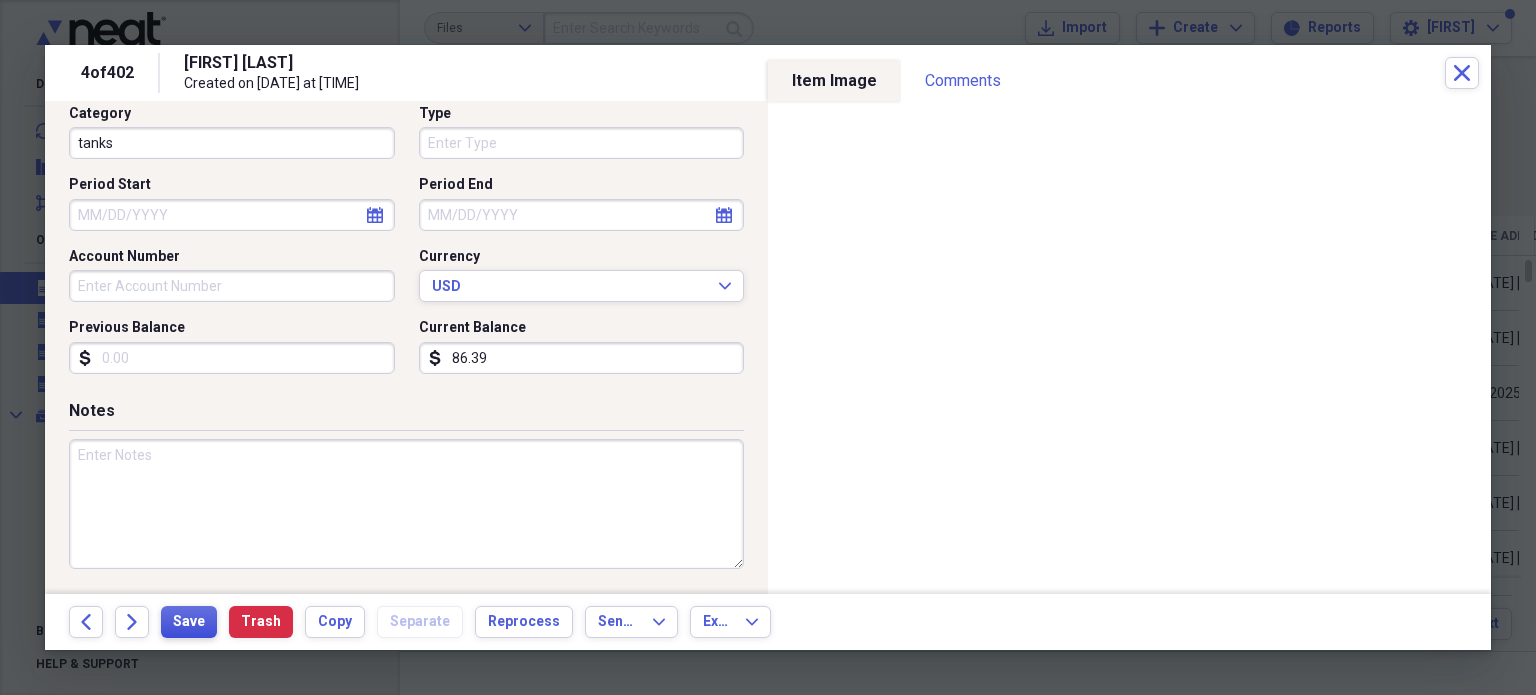 type on "bill rodenkirch's plumbing llc" 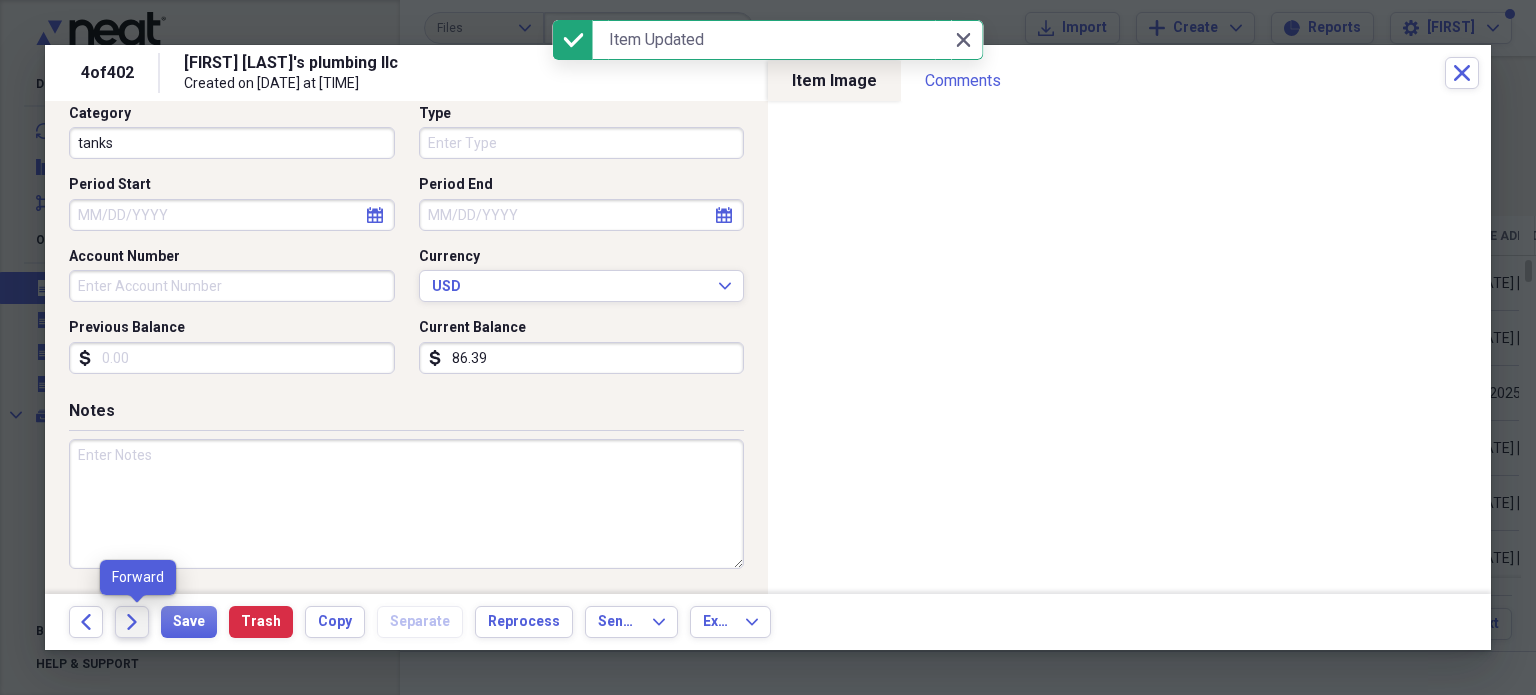 click on "Forward" at bounding box center [132, 622] 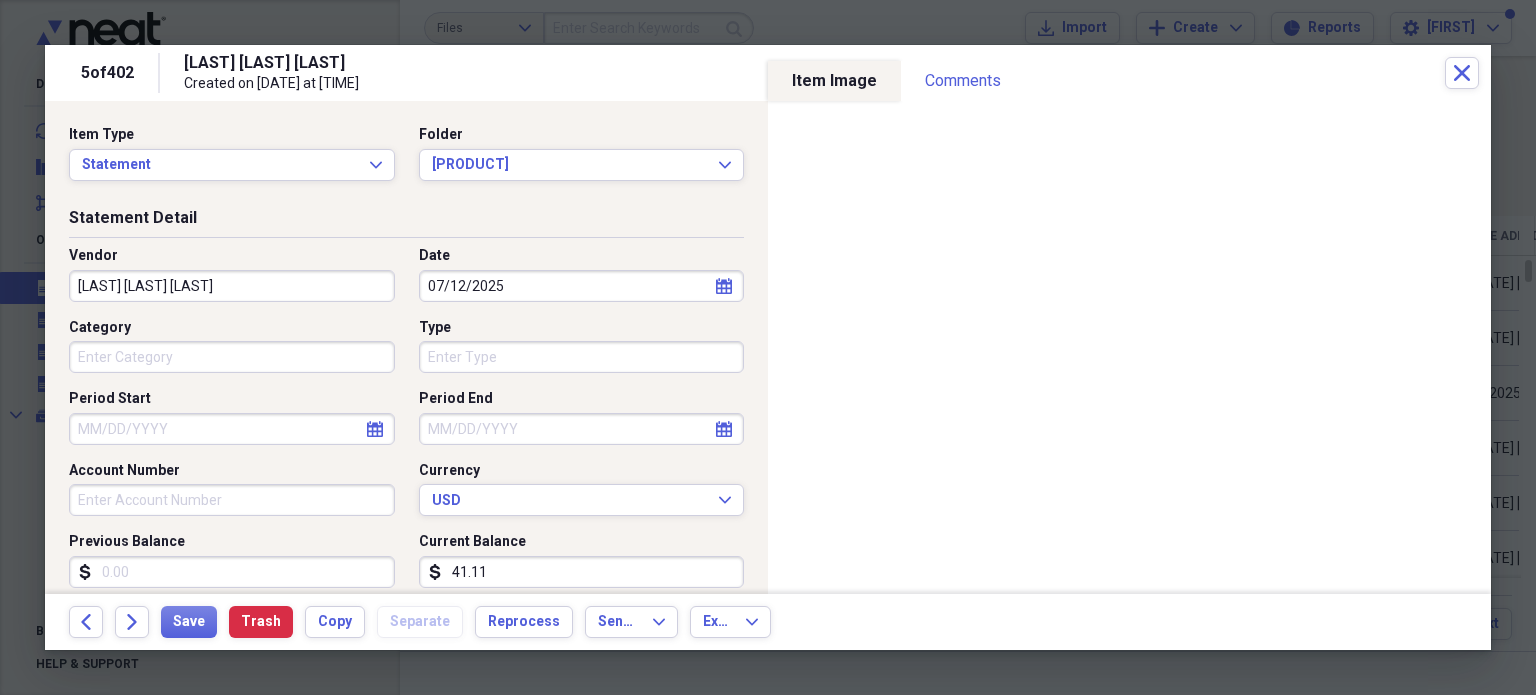 scroll, scrollTop: 214, scrollLeft: 0, axis: vertical 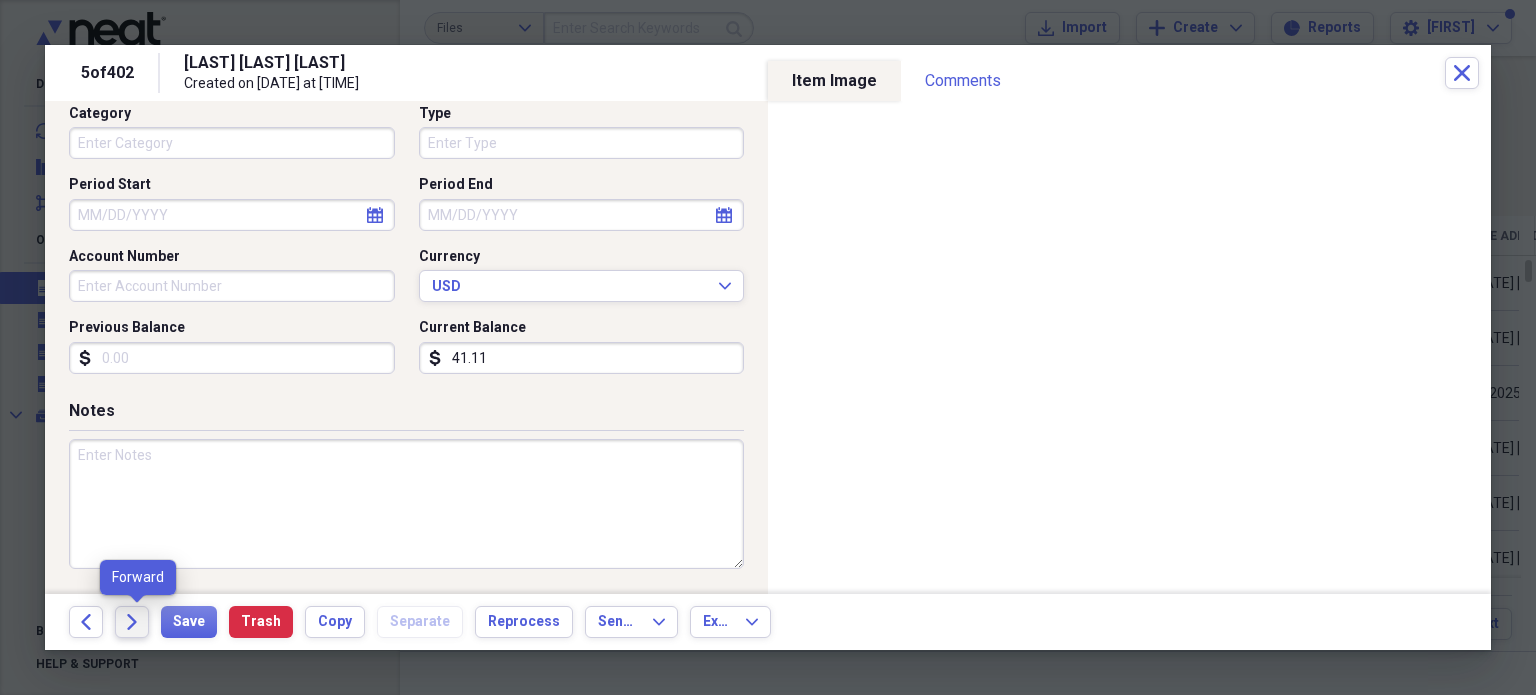 click on "Forward" 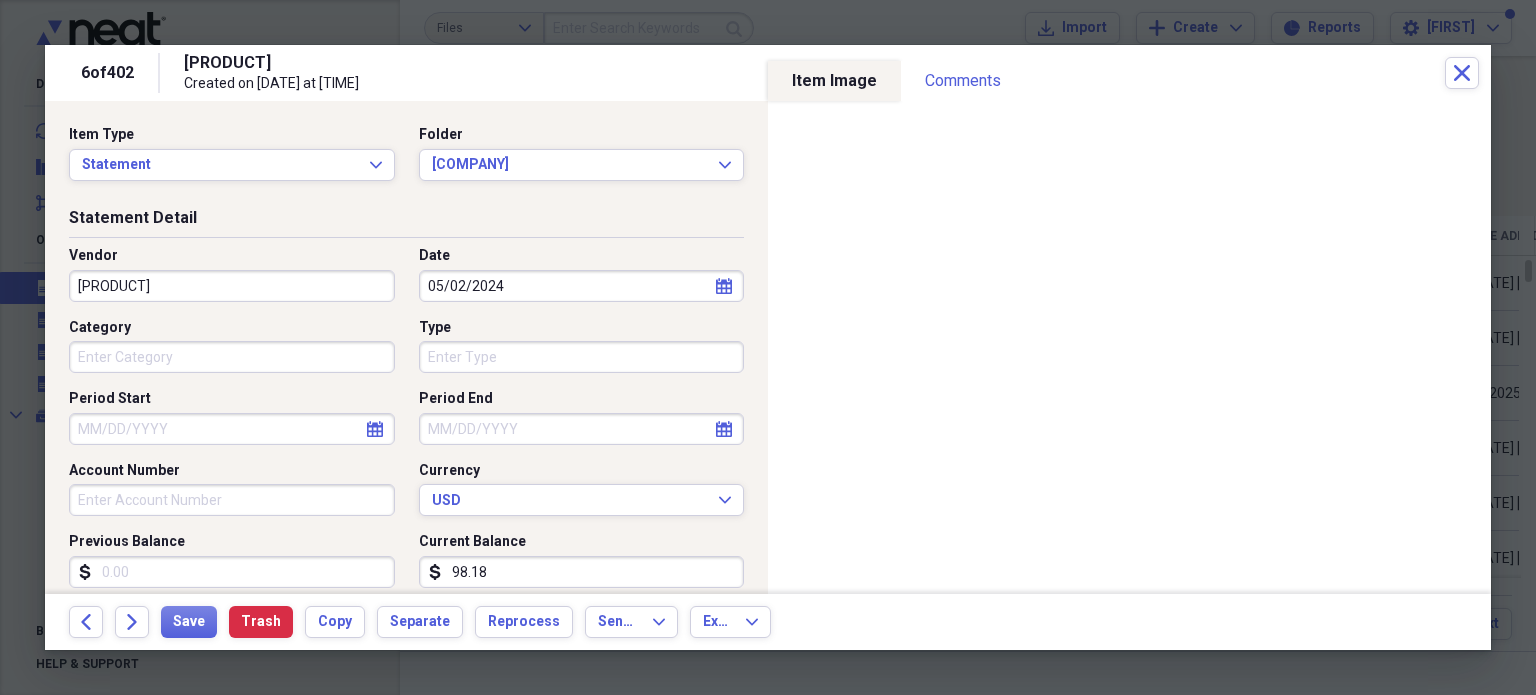 click on "98.18" at bounding box center [582, 572] 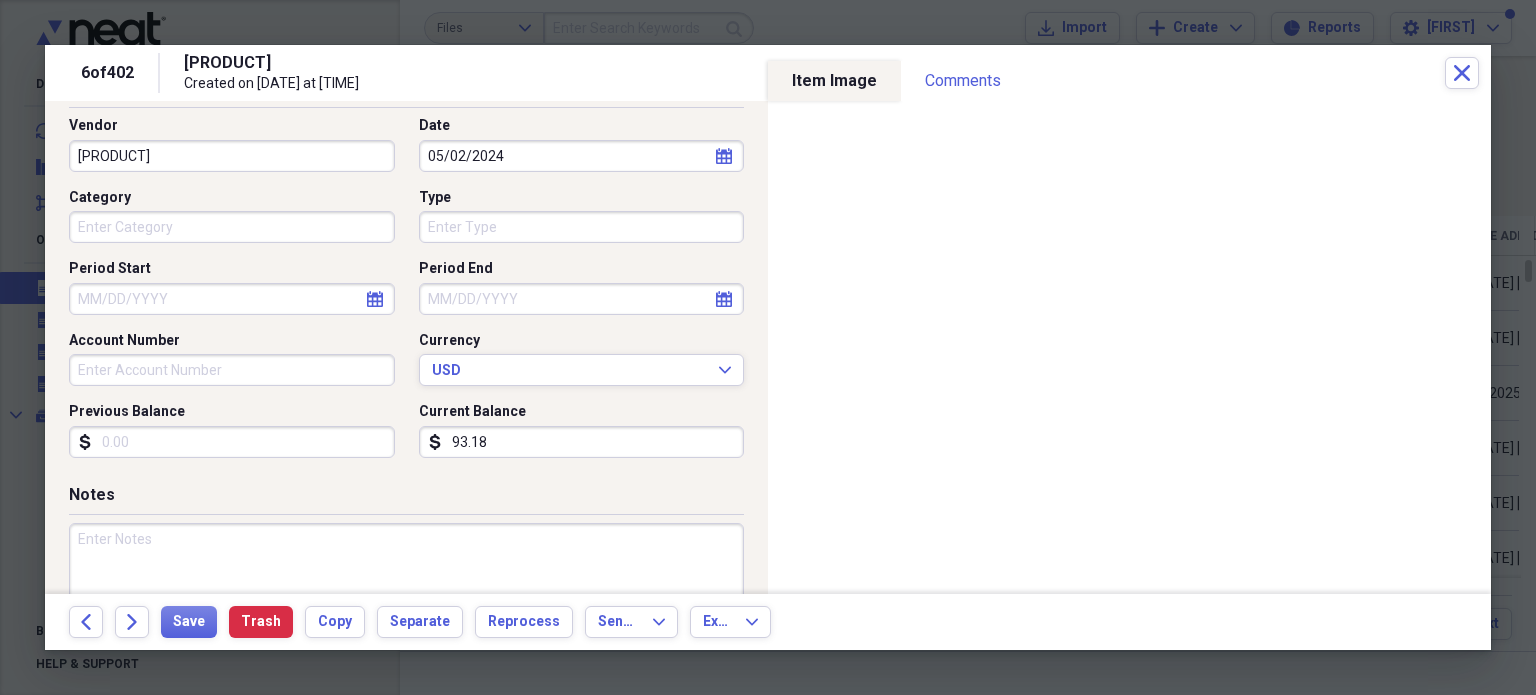 scroll, scrollTop: 134, scrollLeft: 0, axis: vertical 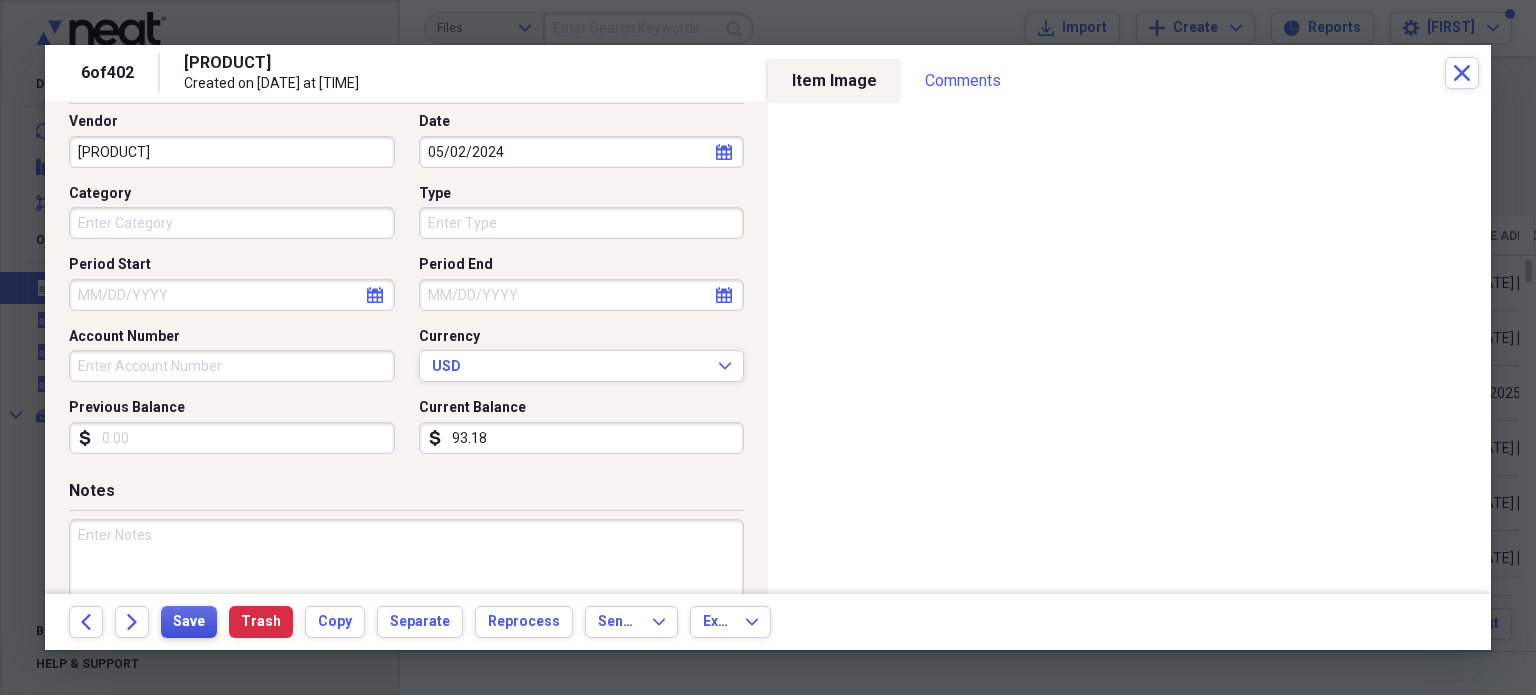 type on "93.18" 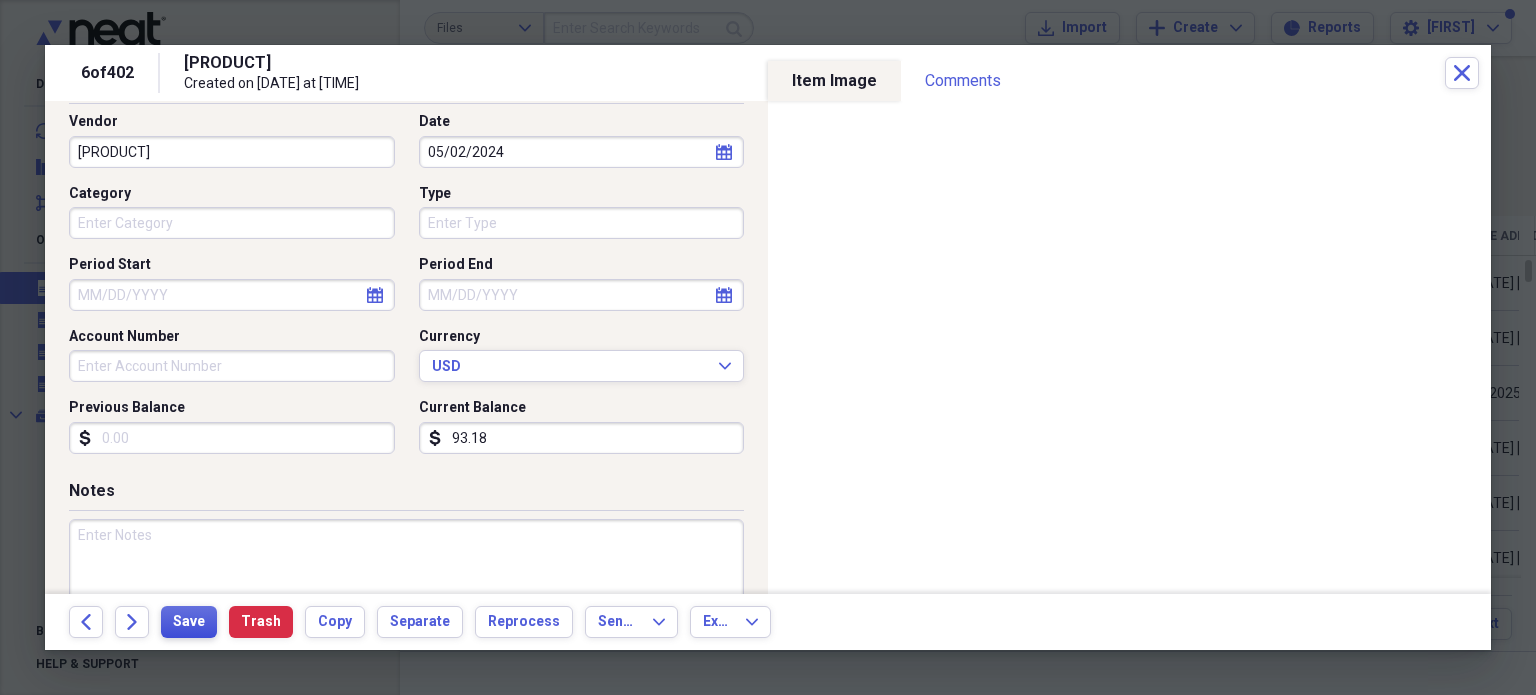 click on "Save" at bounding box center (189, 622) 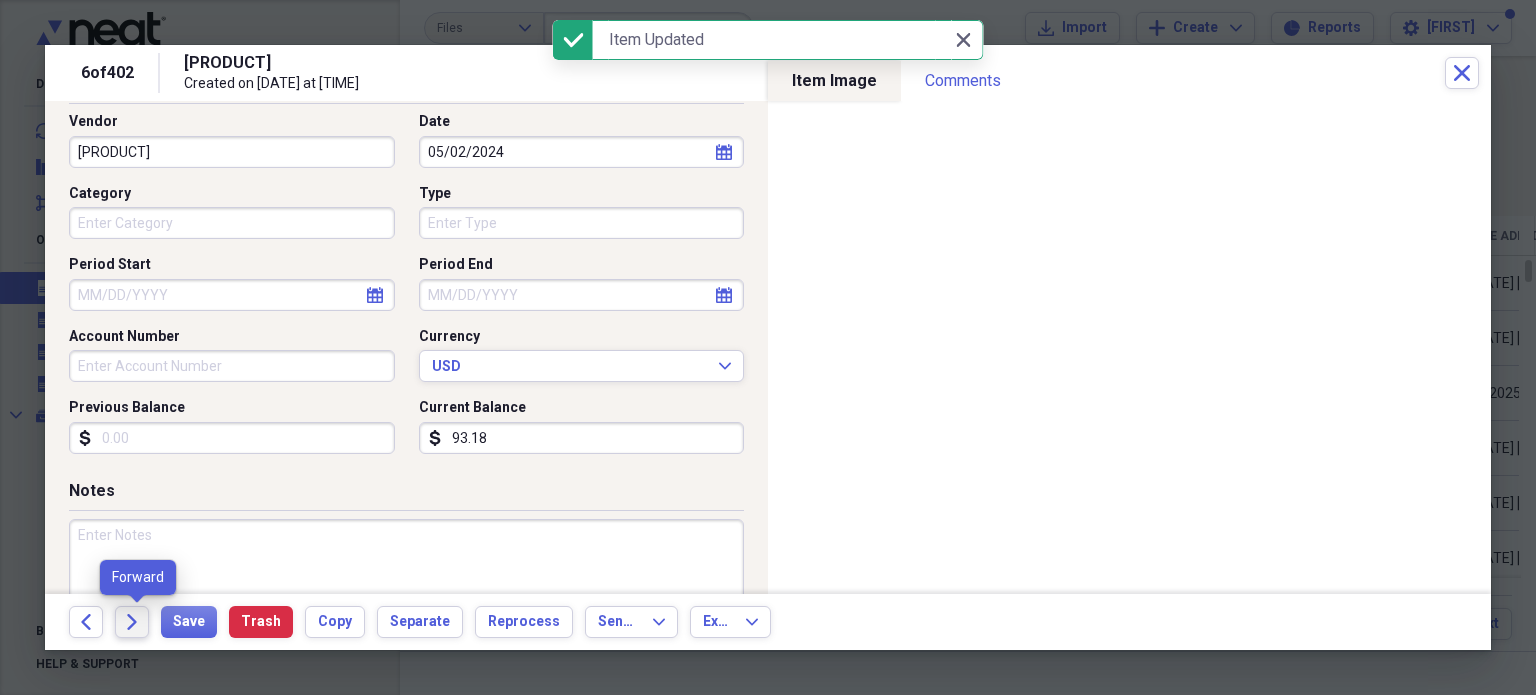 click 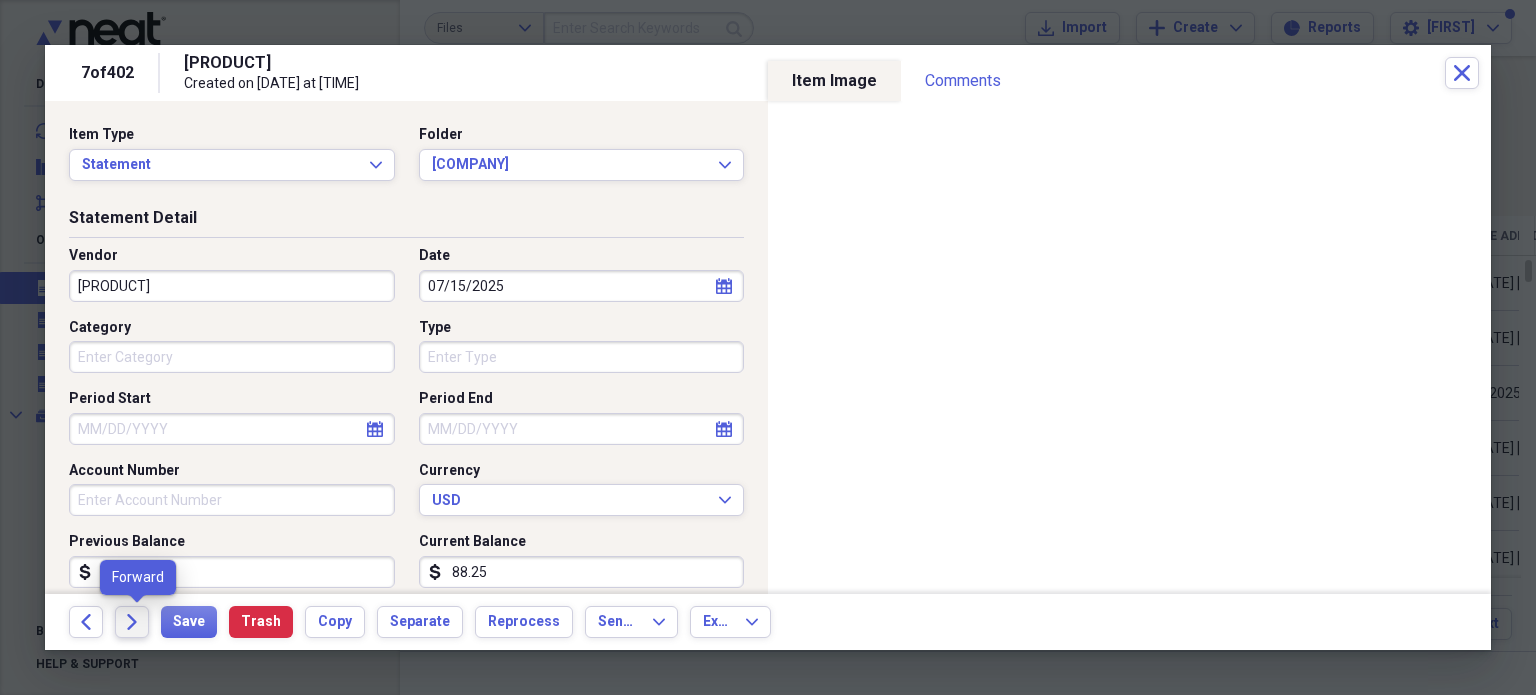 click 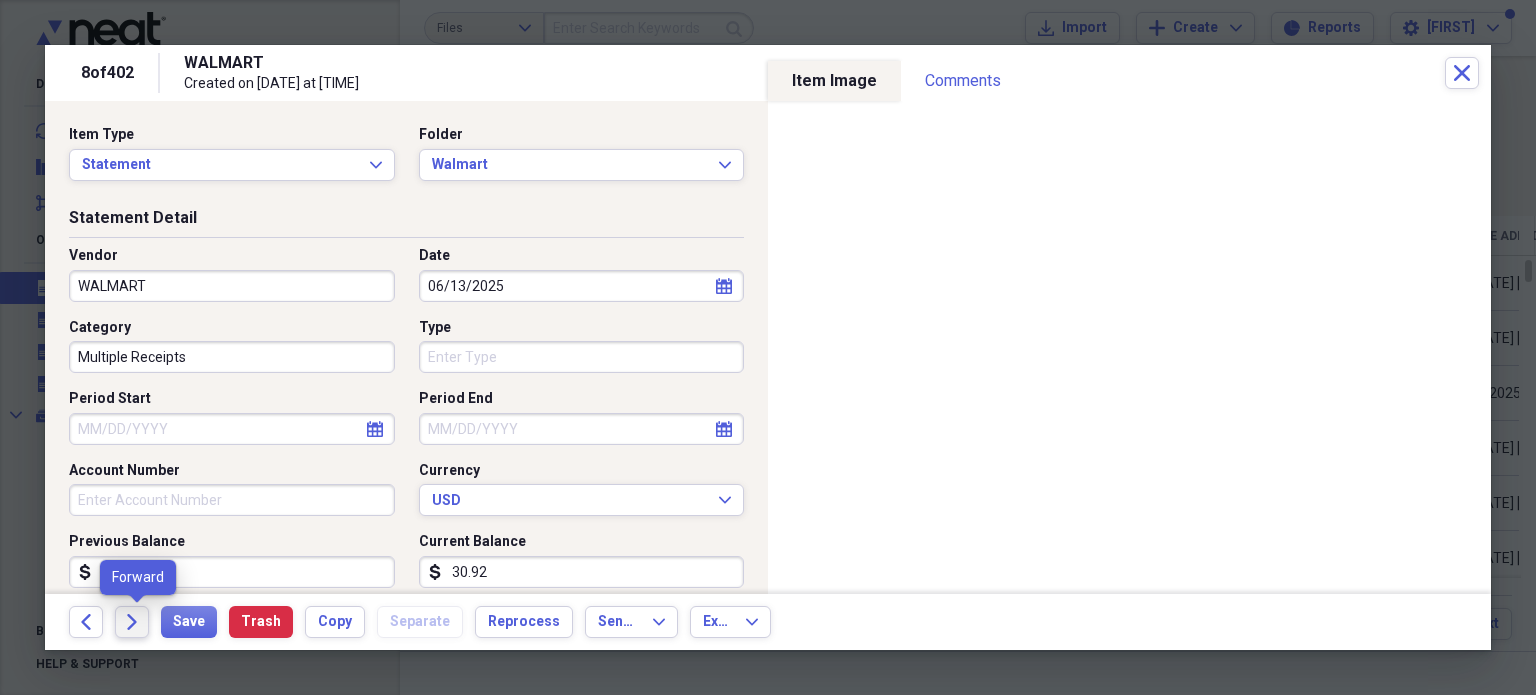 click 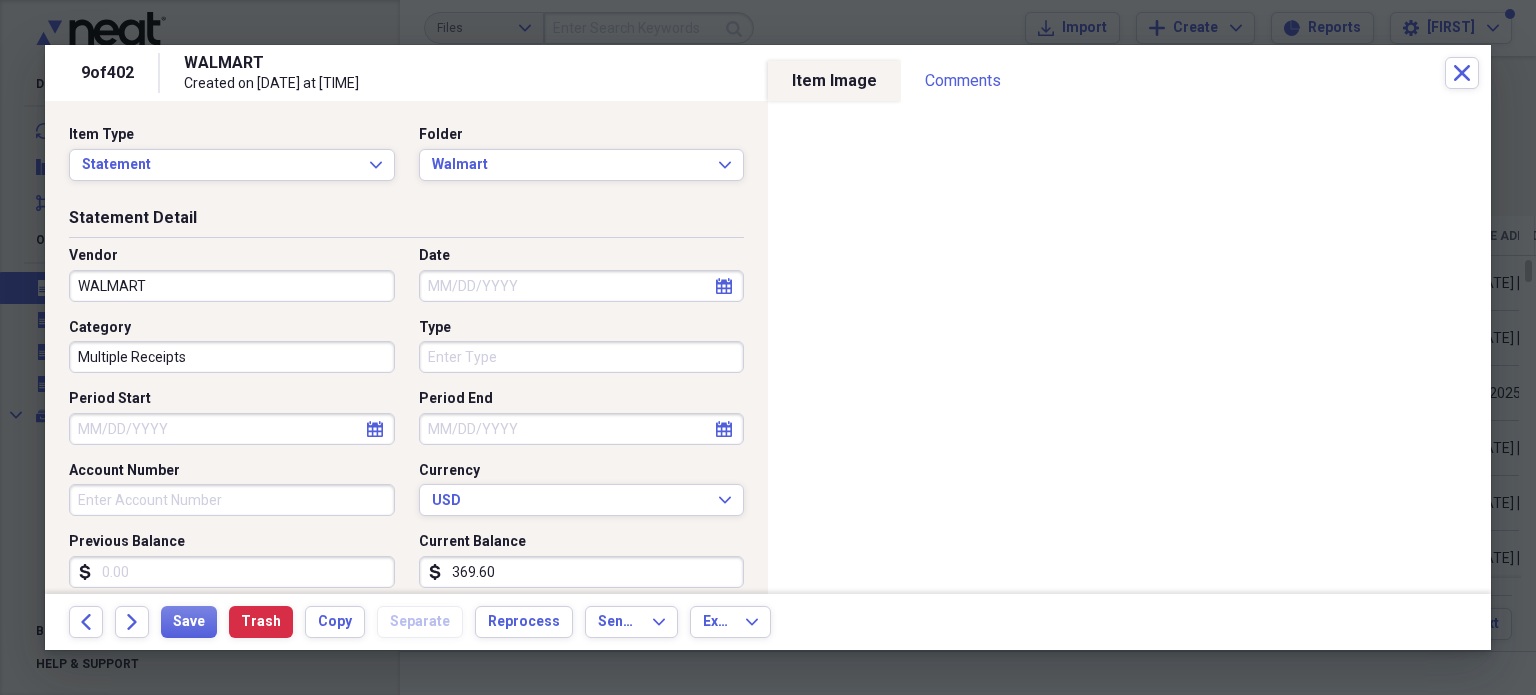 click on "Date" at bounding box center [582, 286] 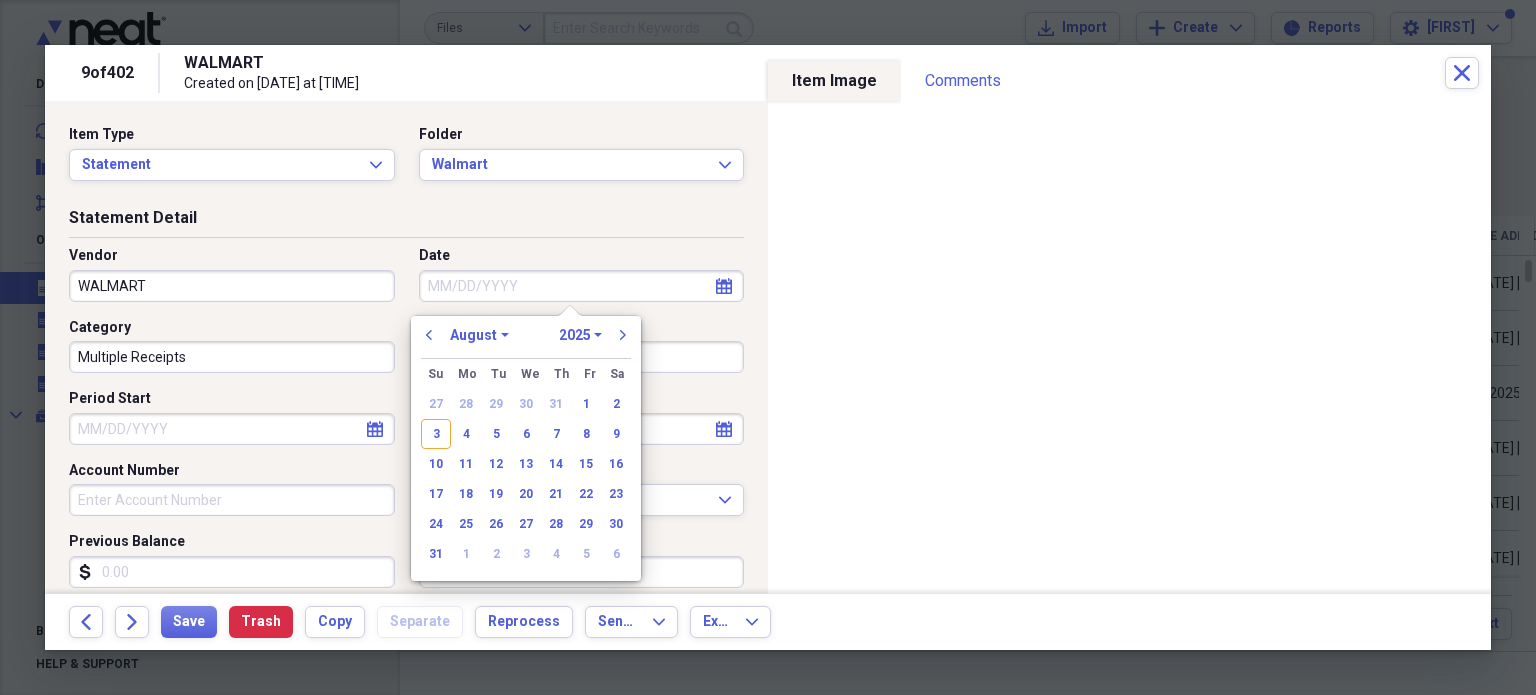 click on "January February March April May June July August September October November December" at bounding box center (479, 335) 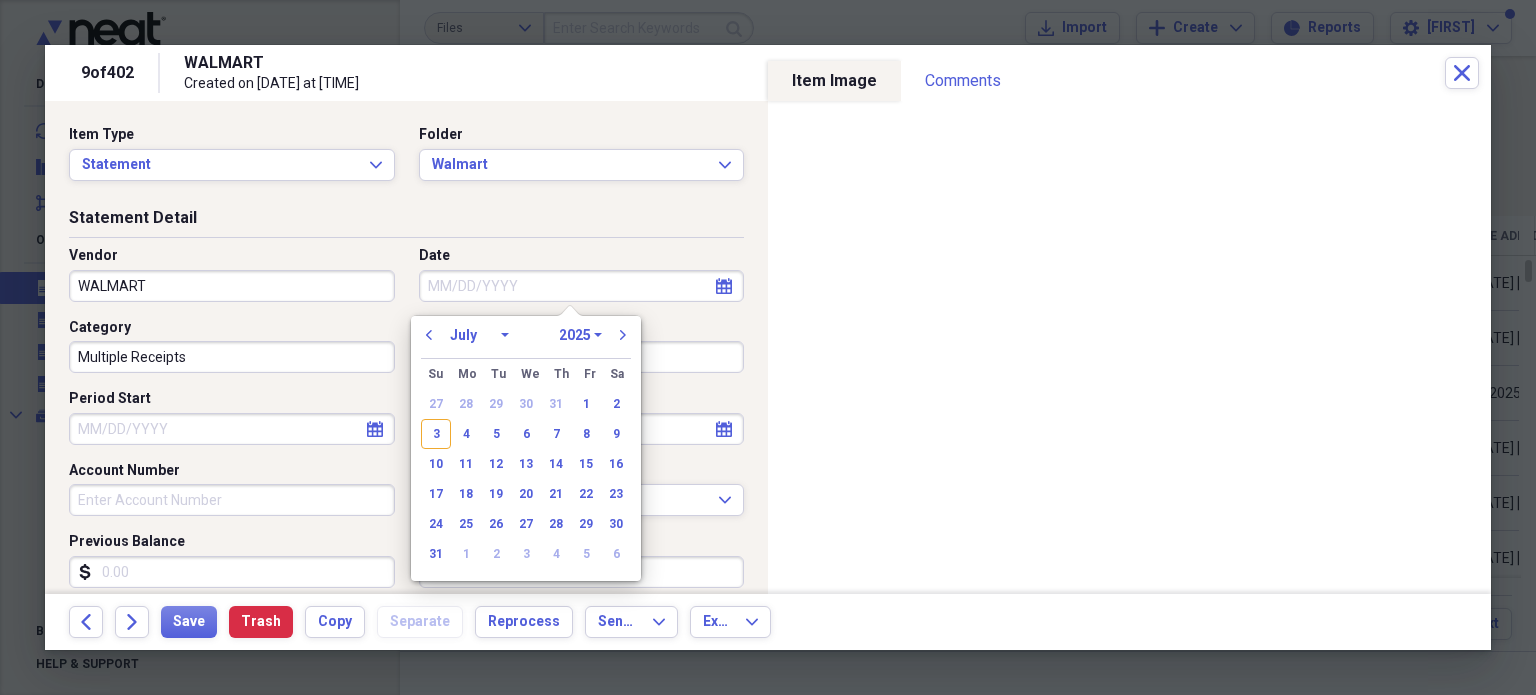 click on "January February March April May June July August September October November December" at bounding box center (479, 335) 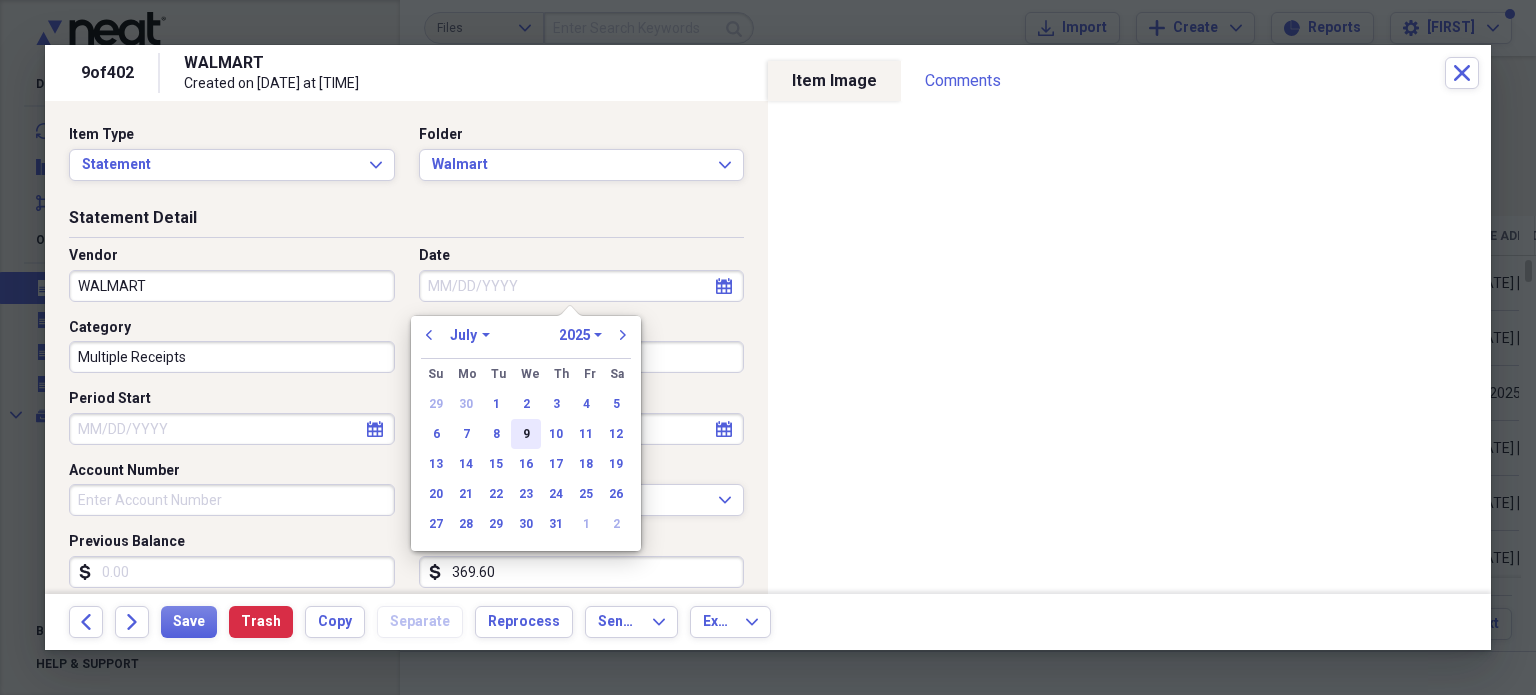 click on "9" at bounding box center [526, 434] 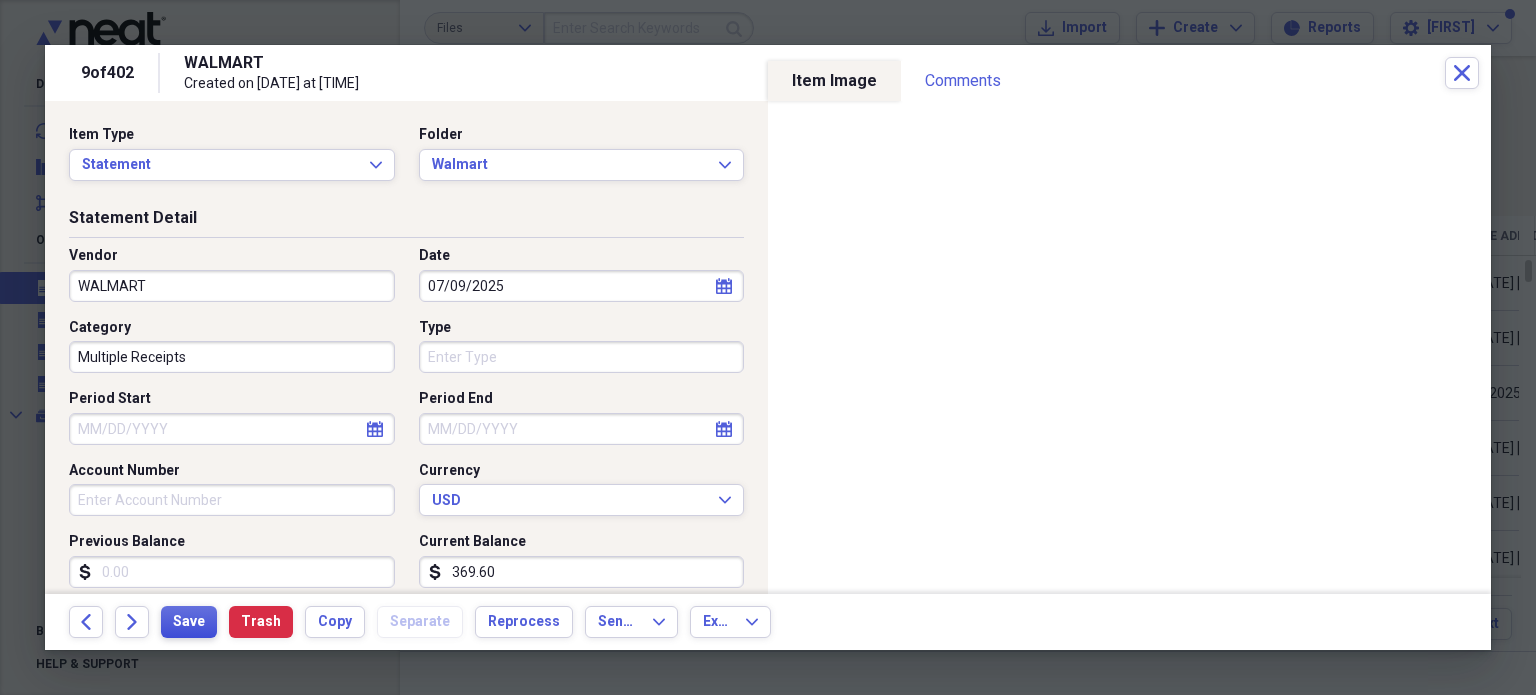 click on "Save" at bounding box center (189, 622) 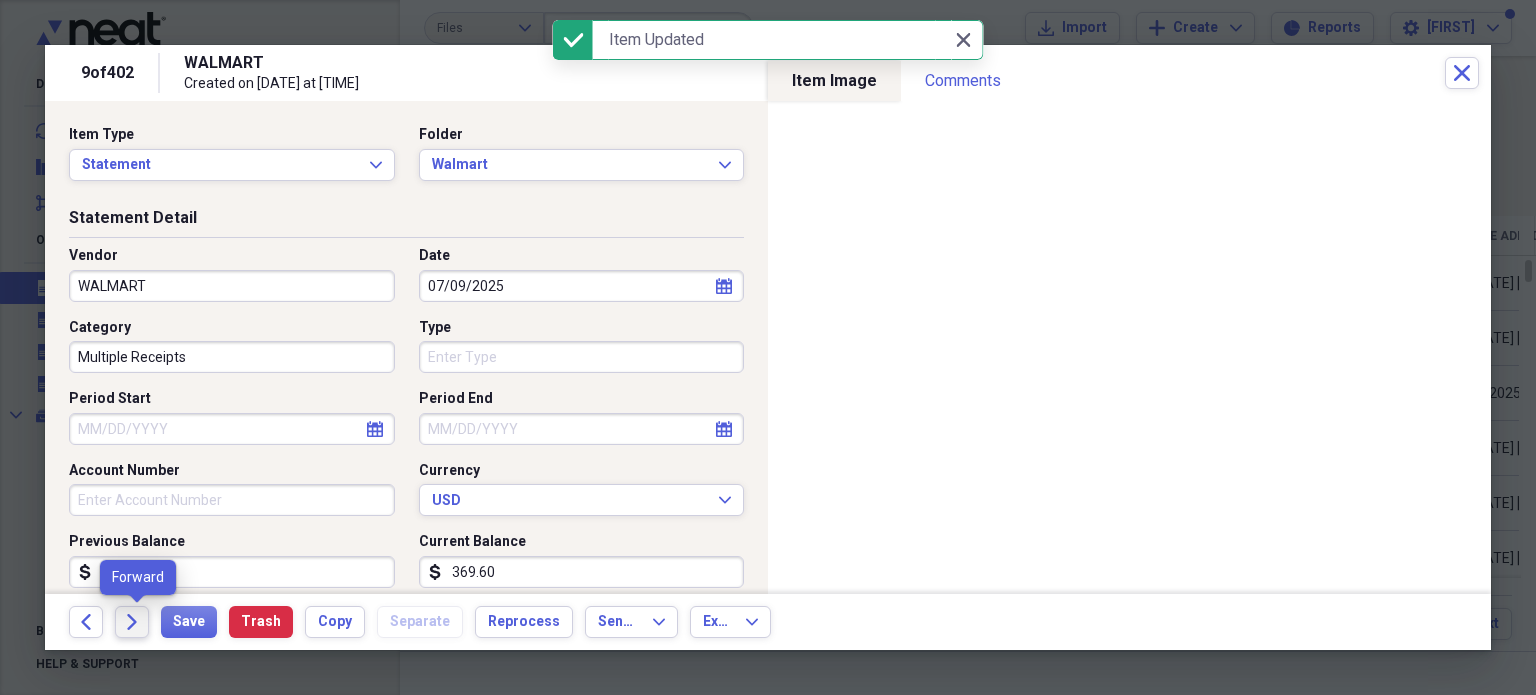 click on "Forward" 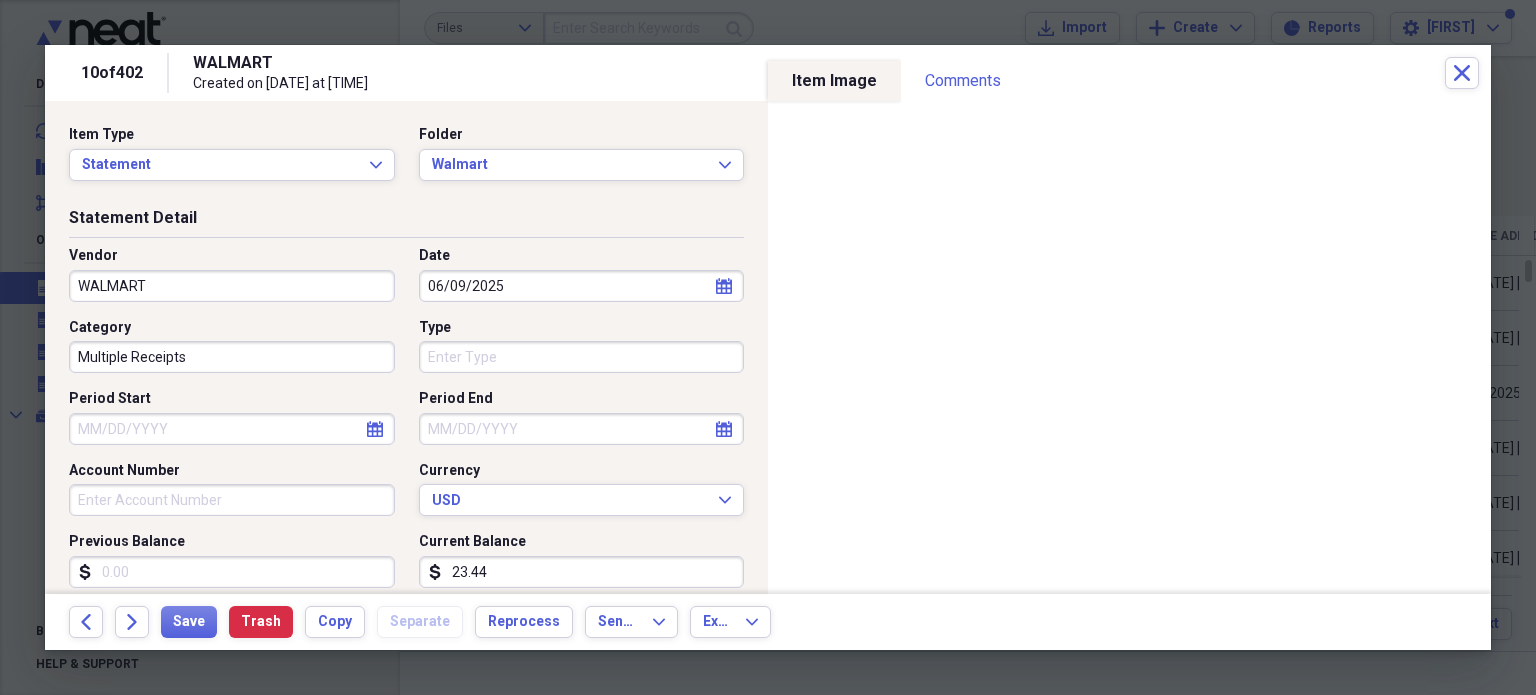 scroll, scrollTop: 104, scrollLeft: 0, axis: vertical 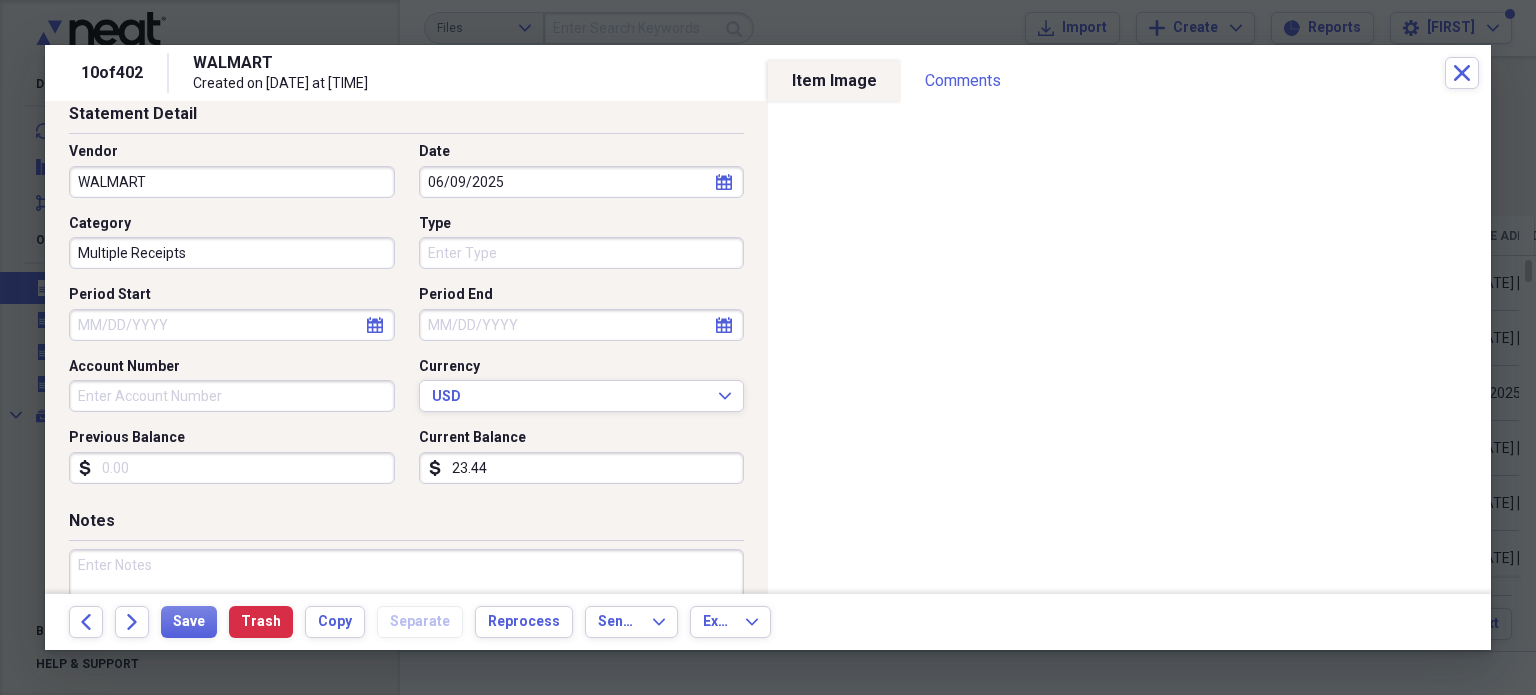 click on "23.44" at bounding box center [582, 468] 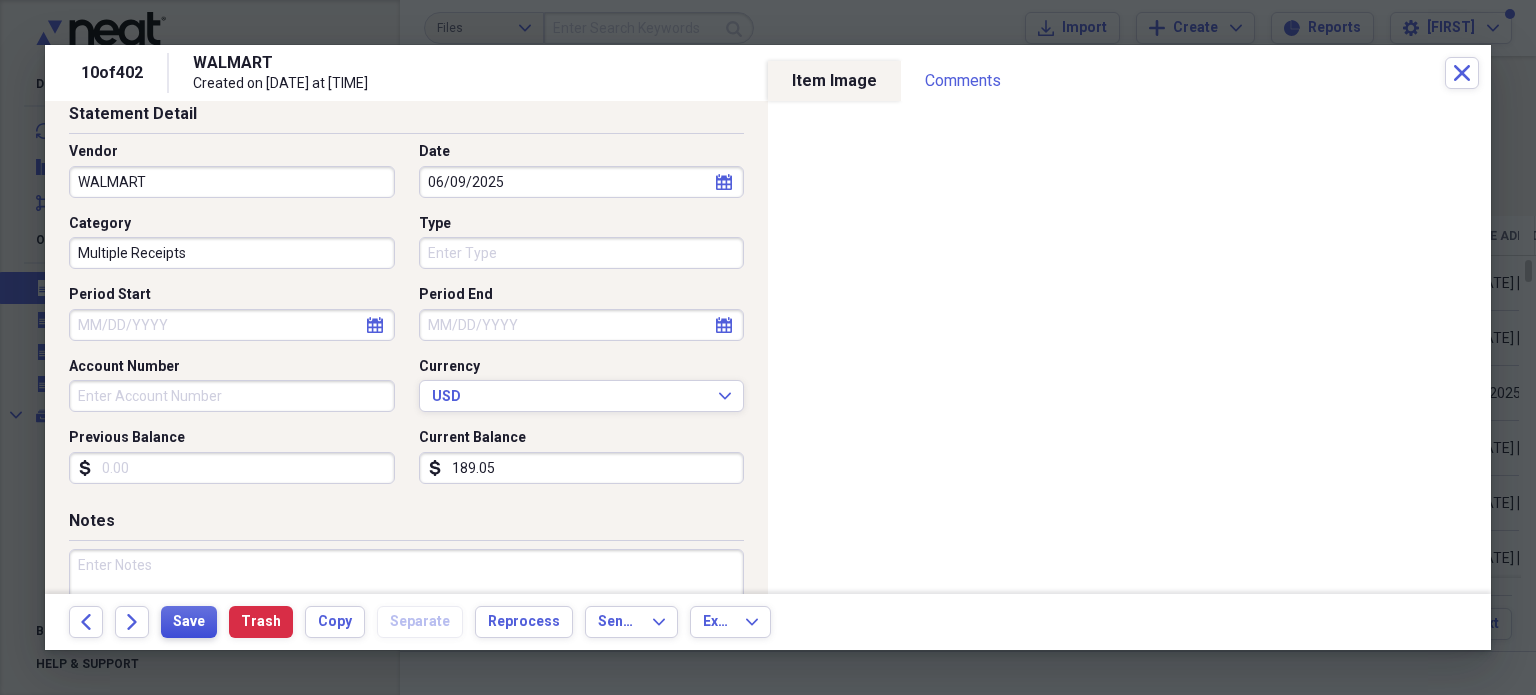 type on "189.05" 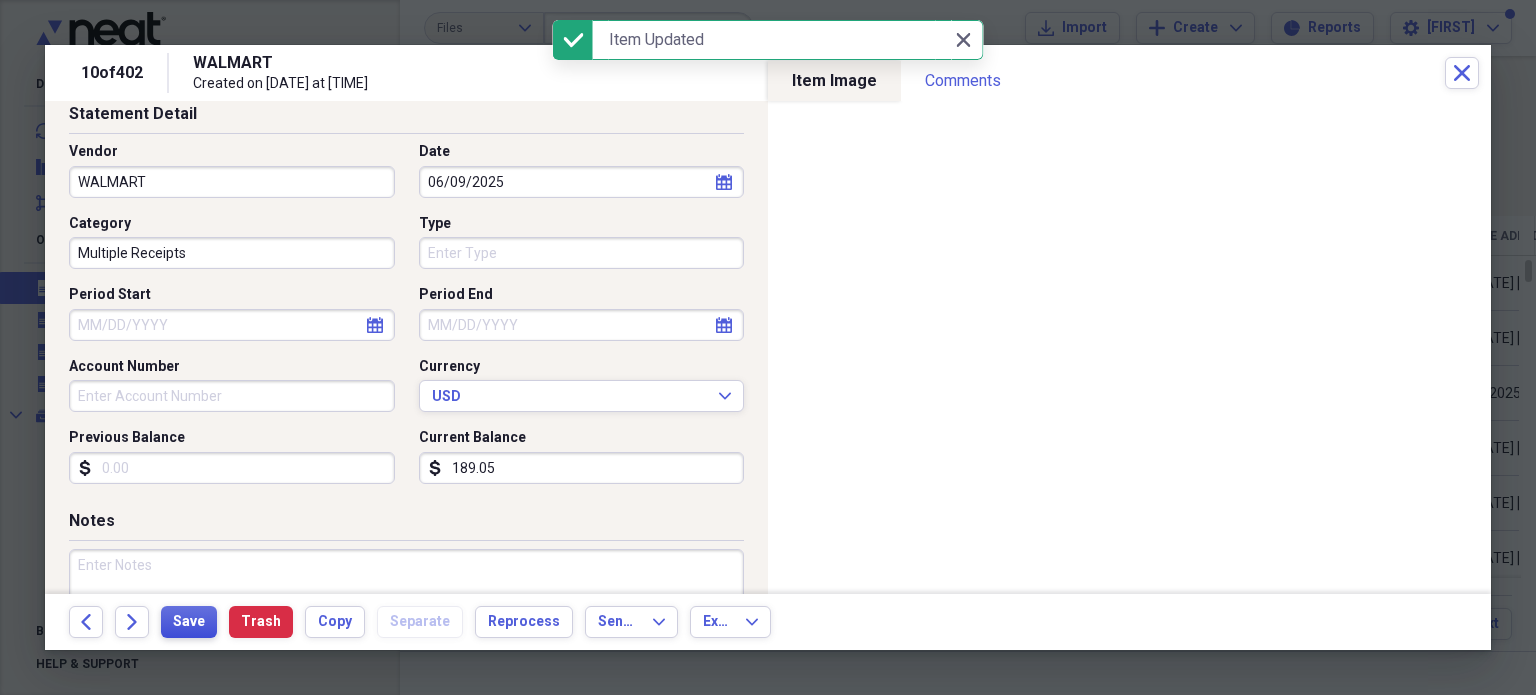 scroll, scrollTop: 0, scrollLeft: 0, axis: both 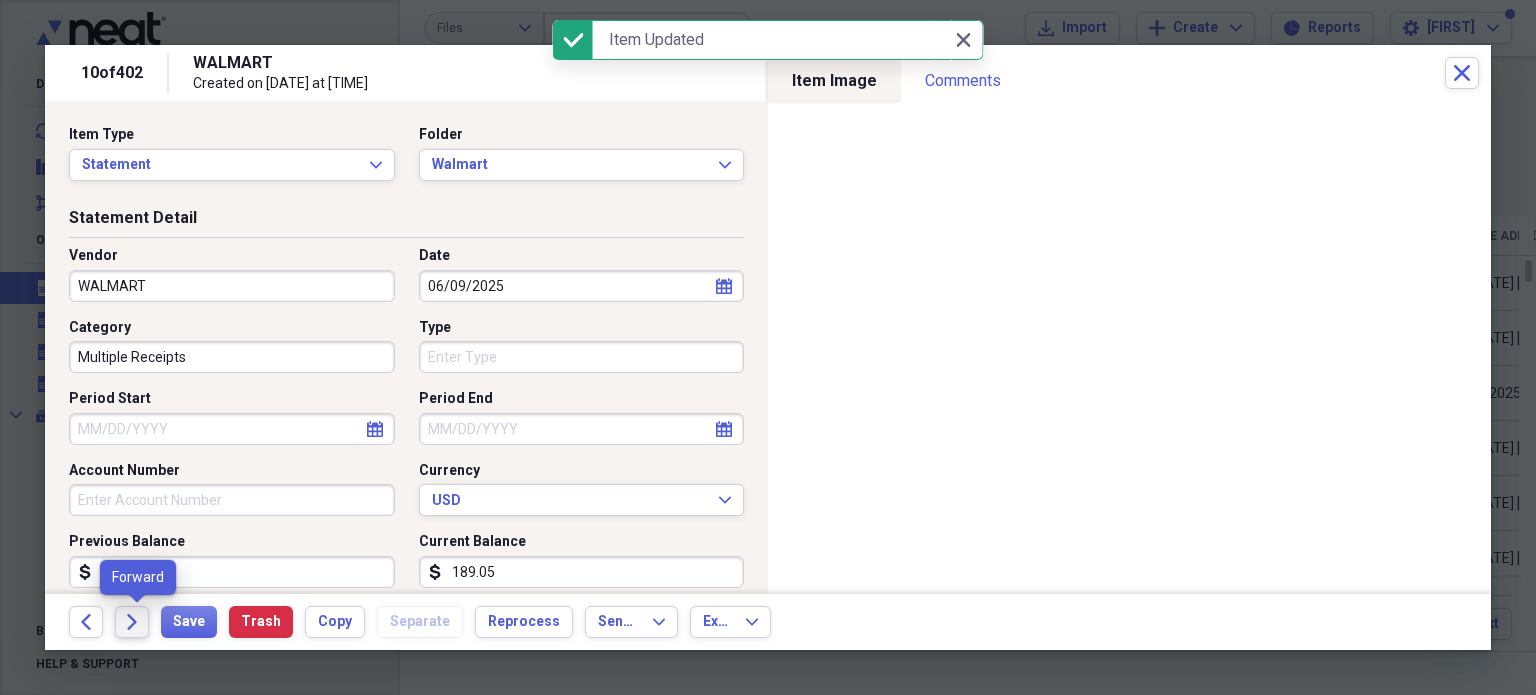click on "Forward" 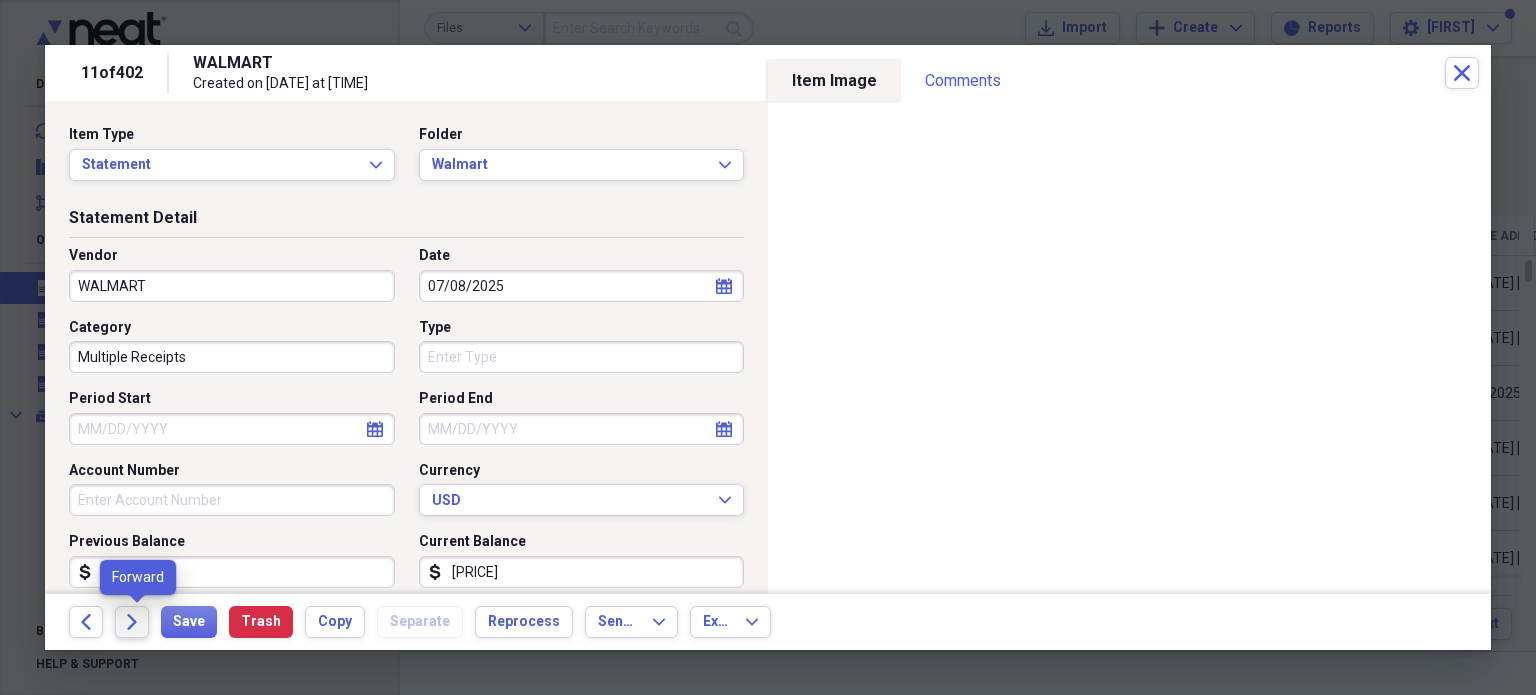 click on "Forward" at bounding box center [132, 622] 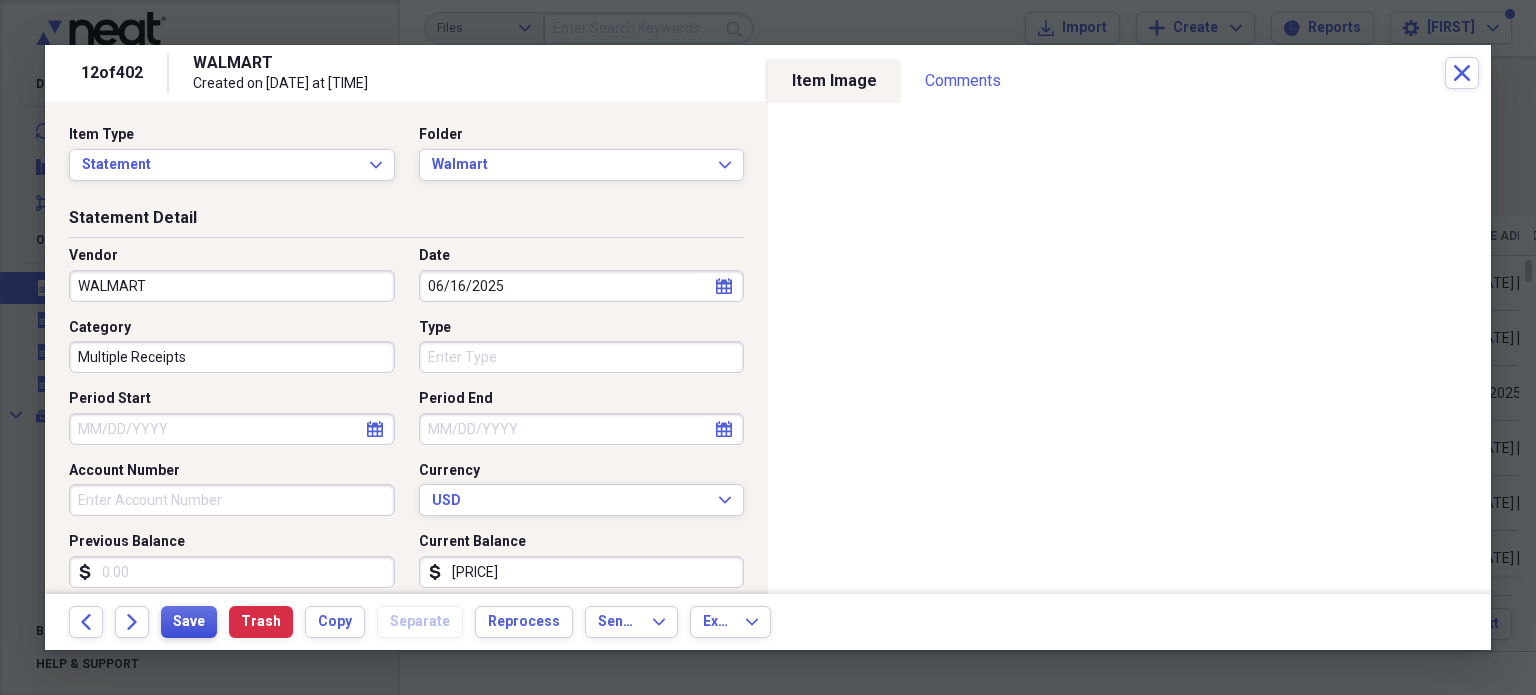 type on "21.24" 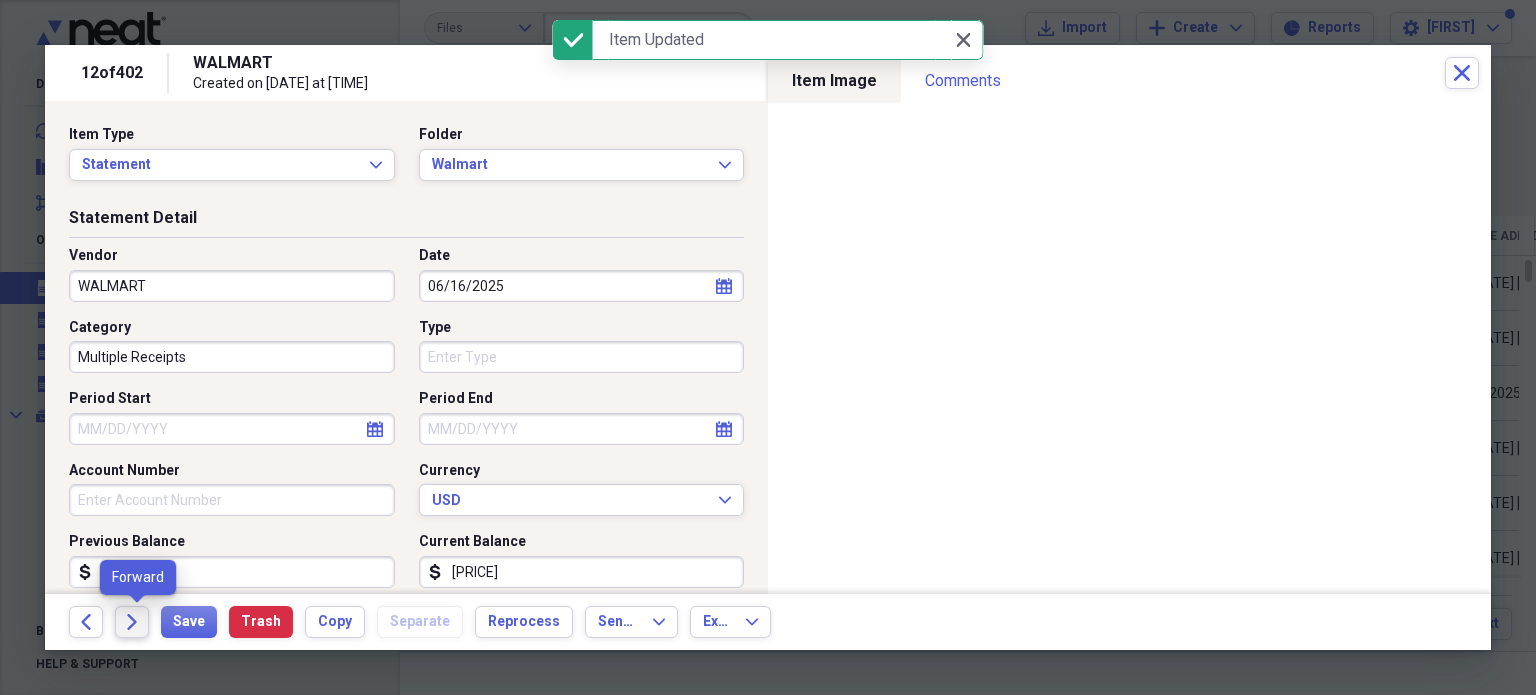 click on "Forward" at bounding box center (132, 622) 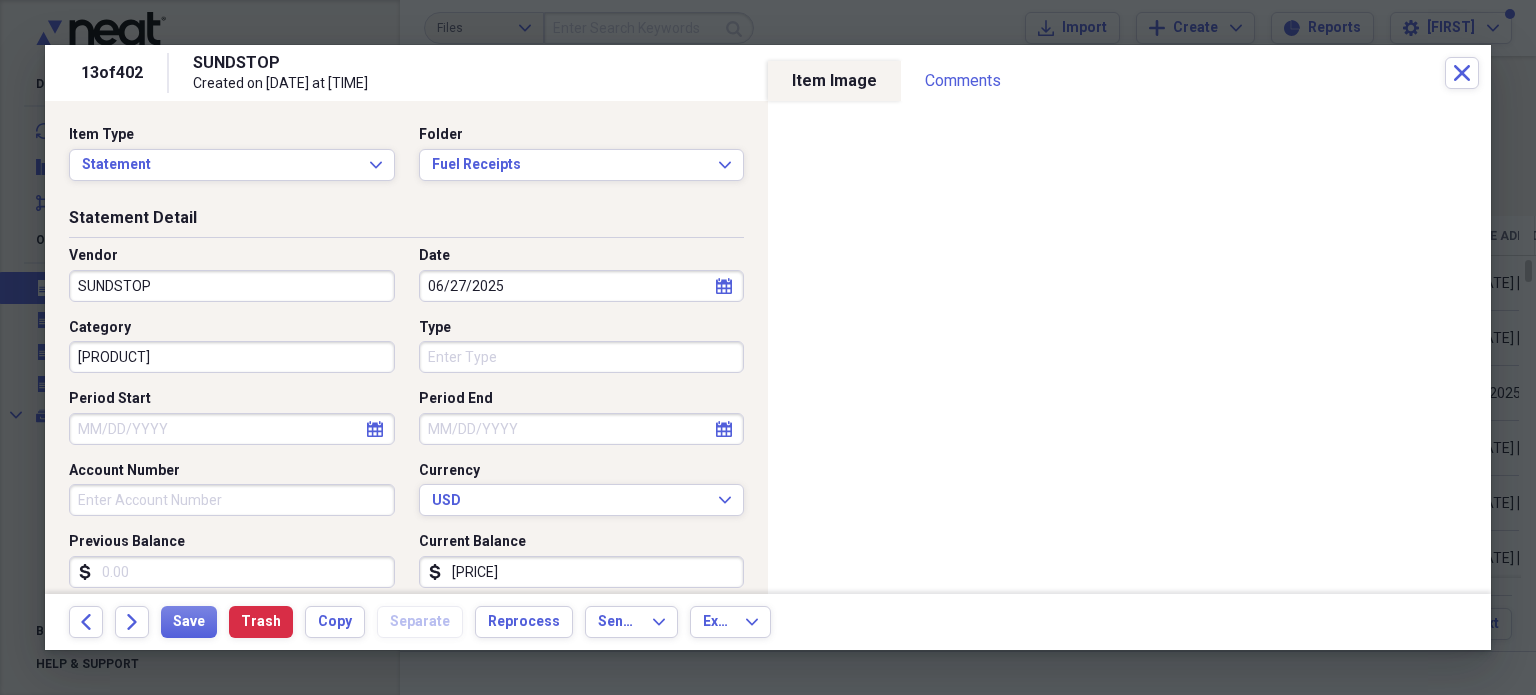click on "Vendor SUNDSTOP Date 06/27/2025 calendar Calendar Category def Type Period Start calendar Calendar Period End calendar Calendar Account Number Currency USD Expand Previous Balance dollar-sign Current Balance dollar-sign 66.97" at bounding box center [406, 425] 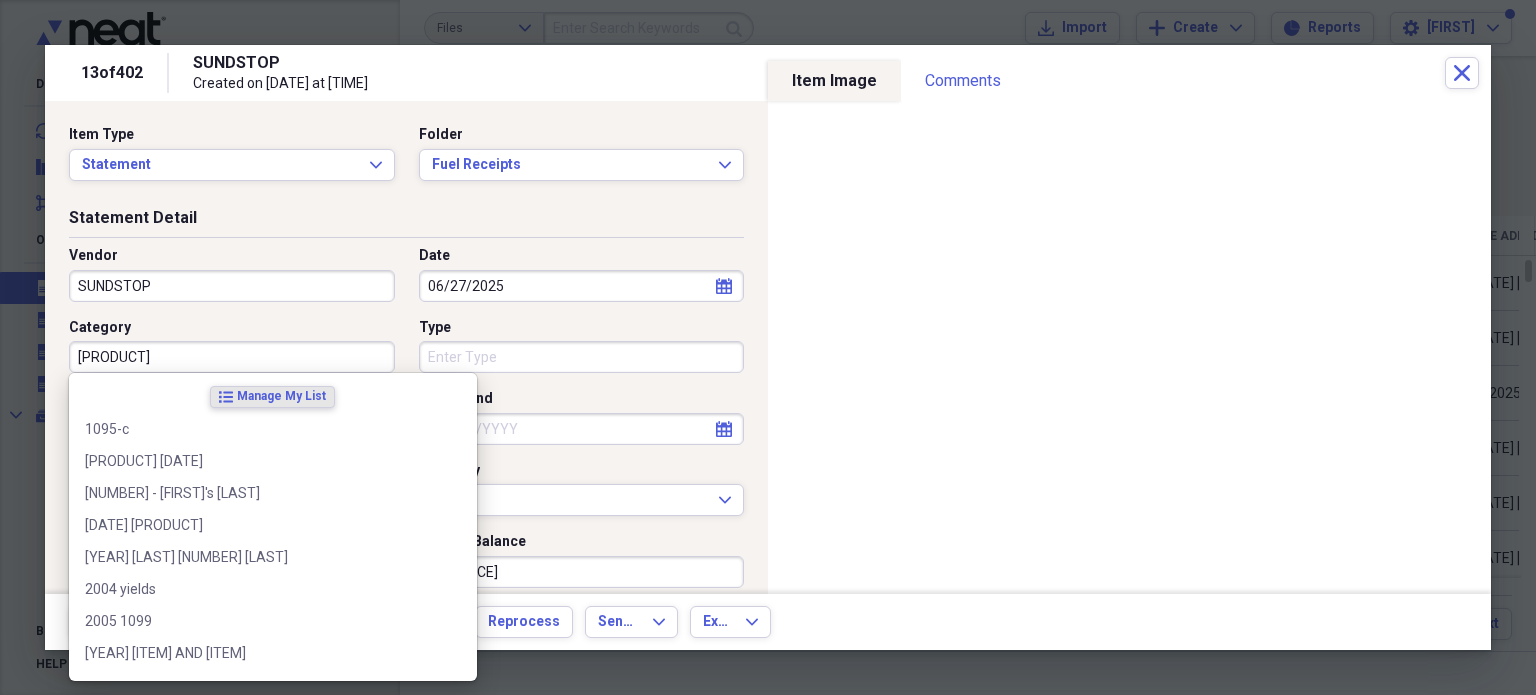click on "def" at bounding box center (232, 357) 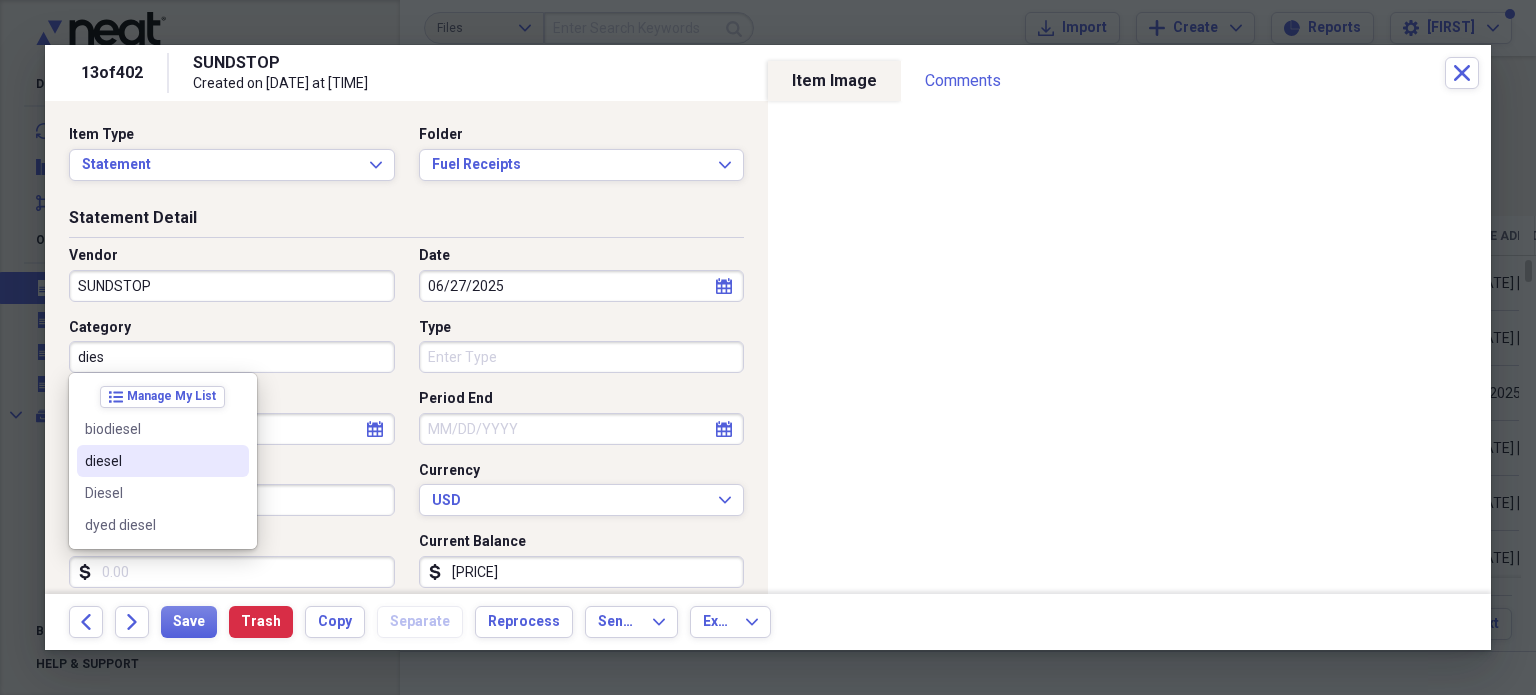 click on "diesel" at bounding box center (163, 461) 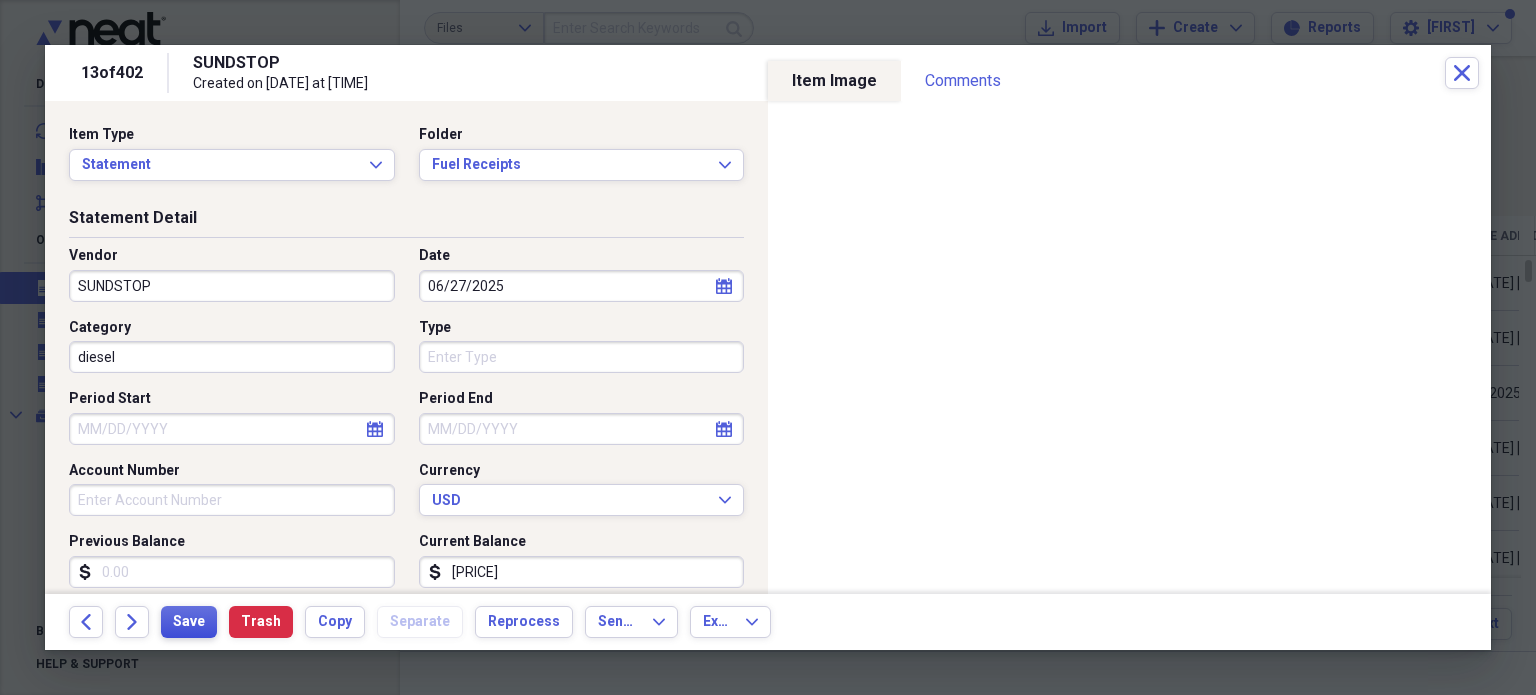 click on "Save" at bounding box center (189, 622) 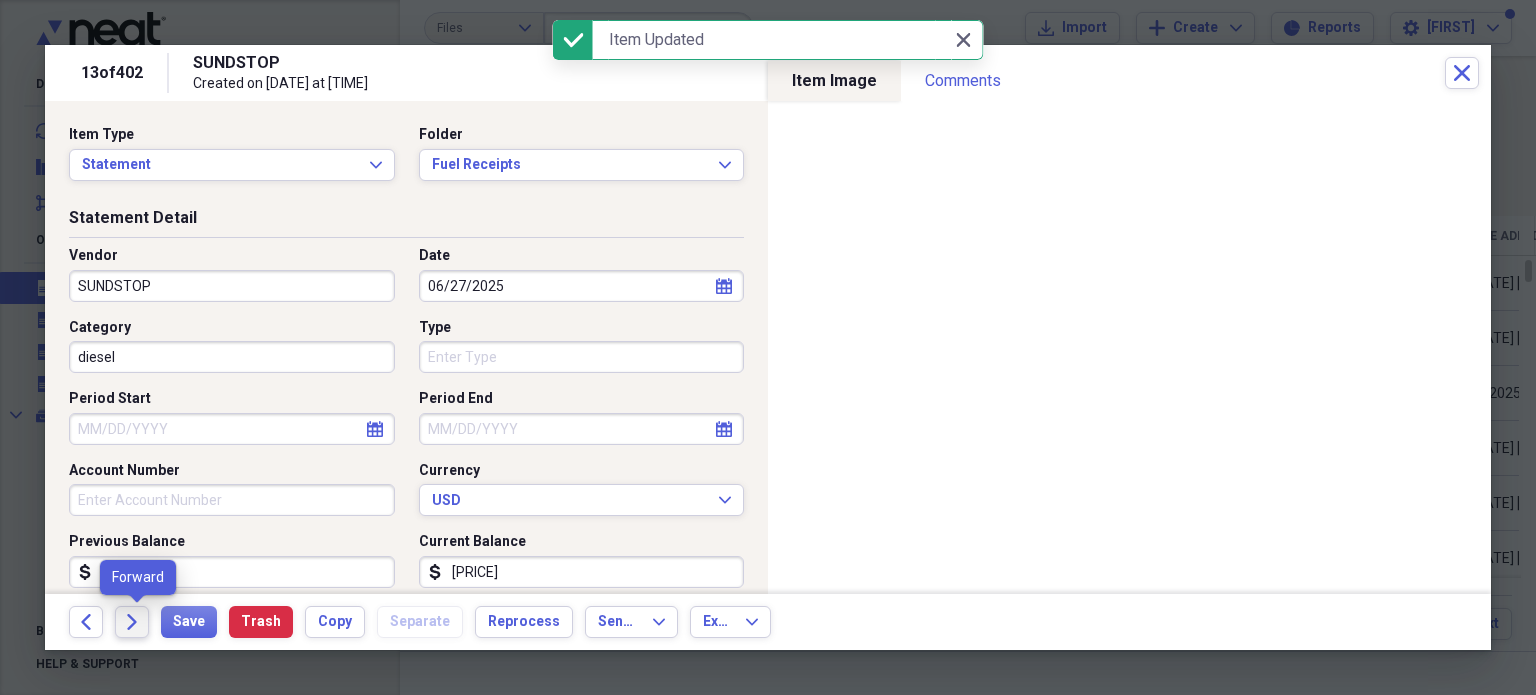 click on "Forward" at bounding box center [132, 622] 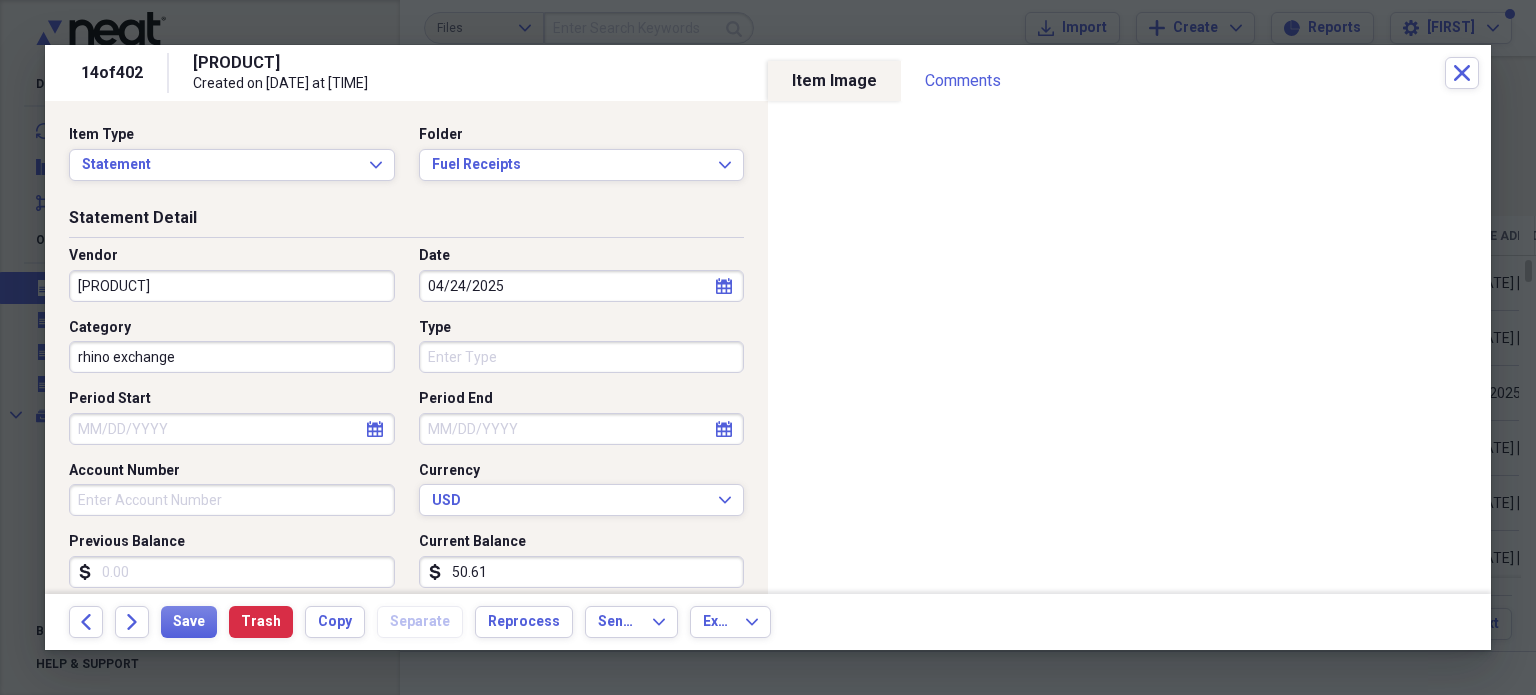 click on "rhino exchange" at bounding box center [232, 357] 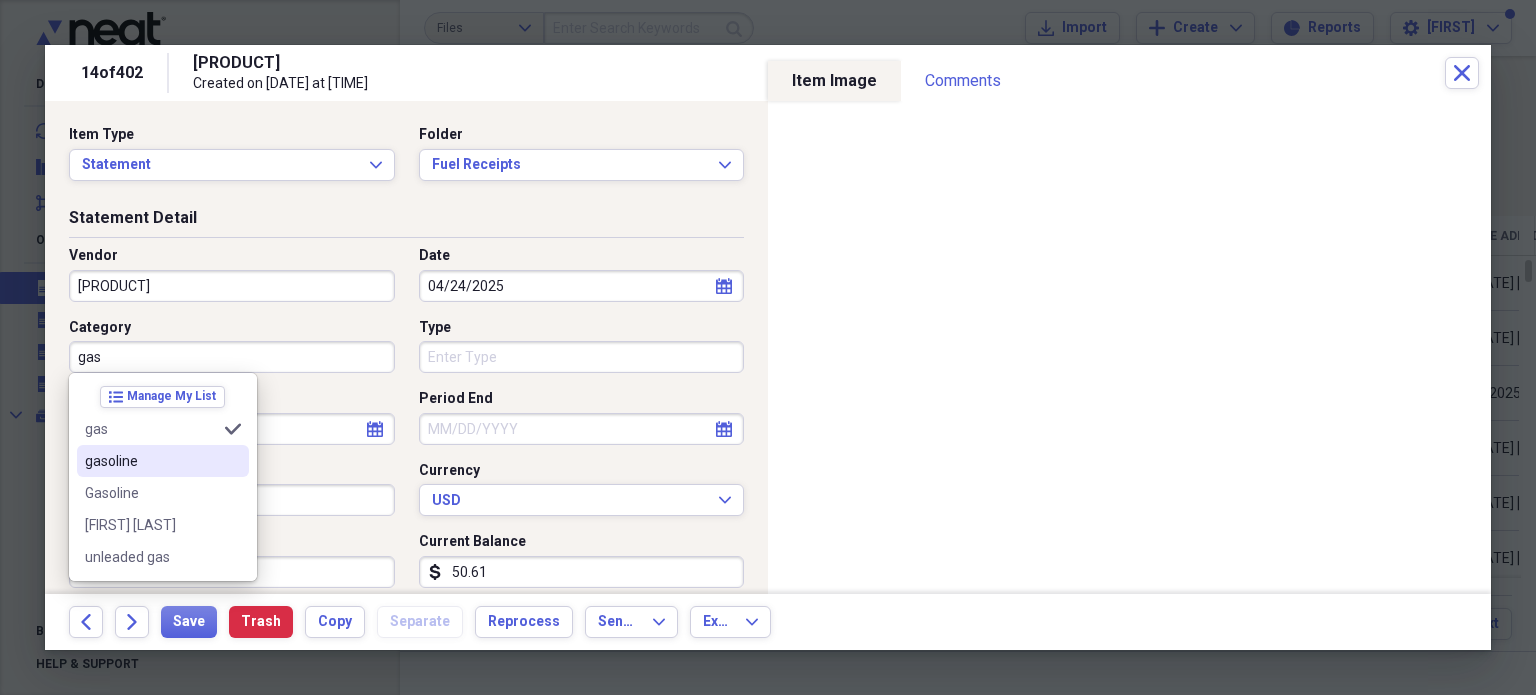 click on "gasoline" at bounding box center (151, 461) 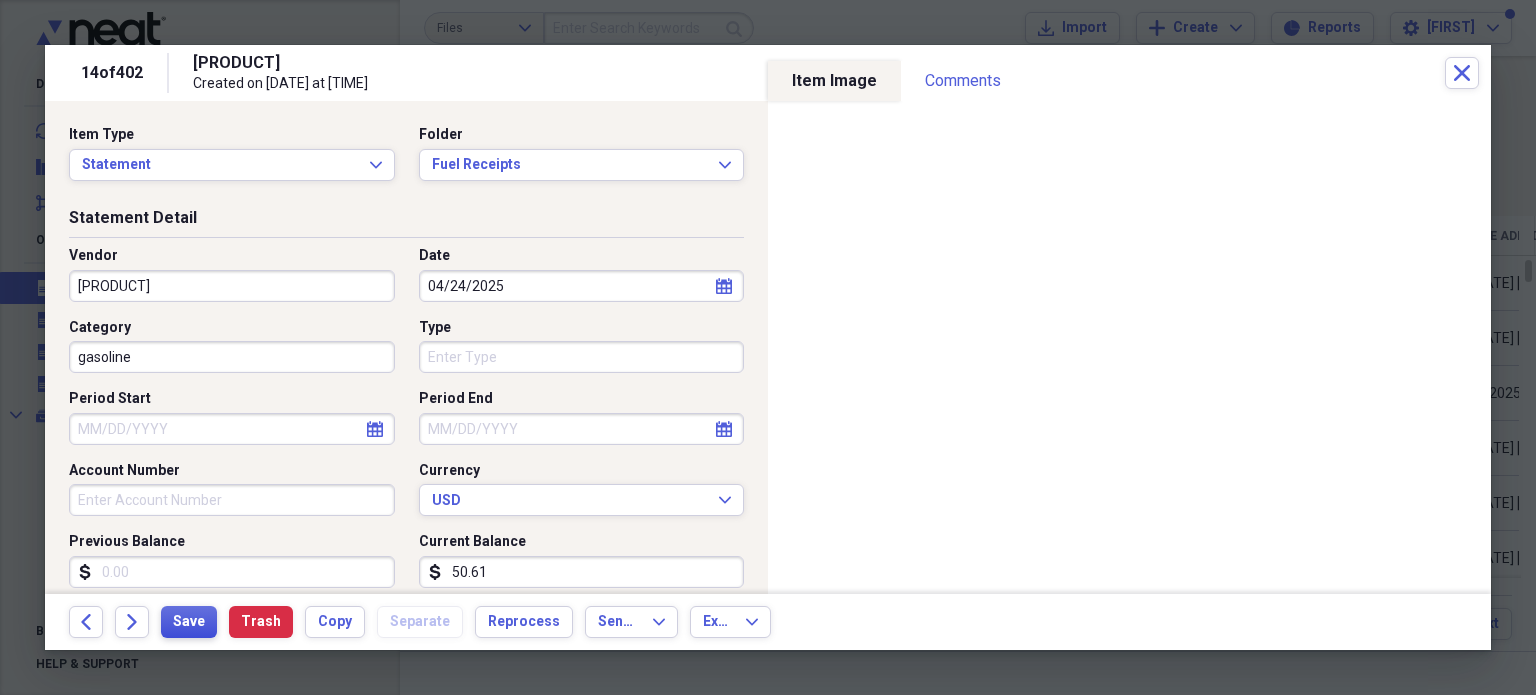 click on "Save" at bounding box center (189, 622) 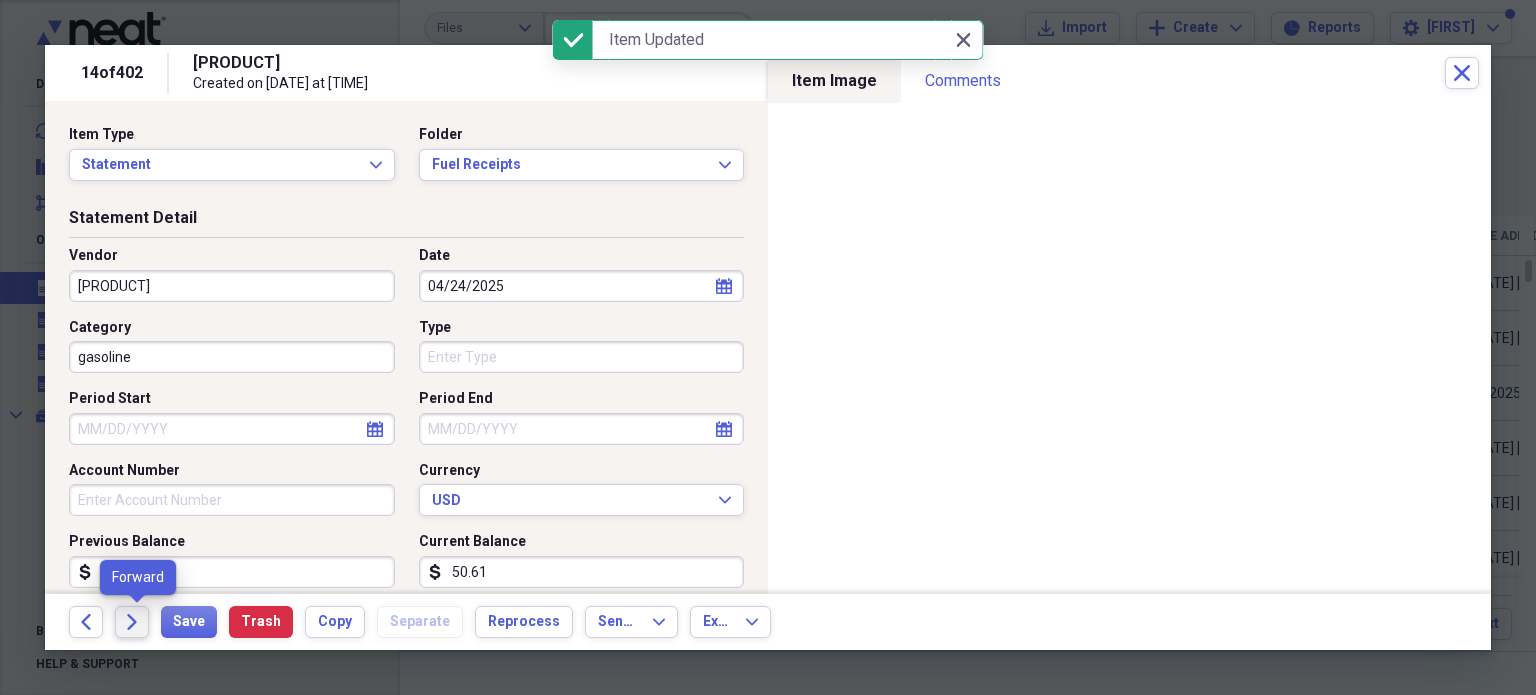 click 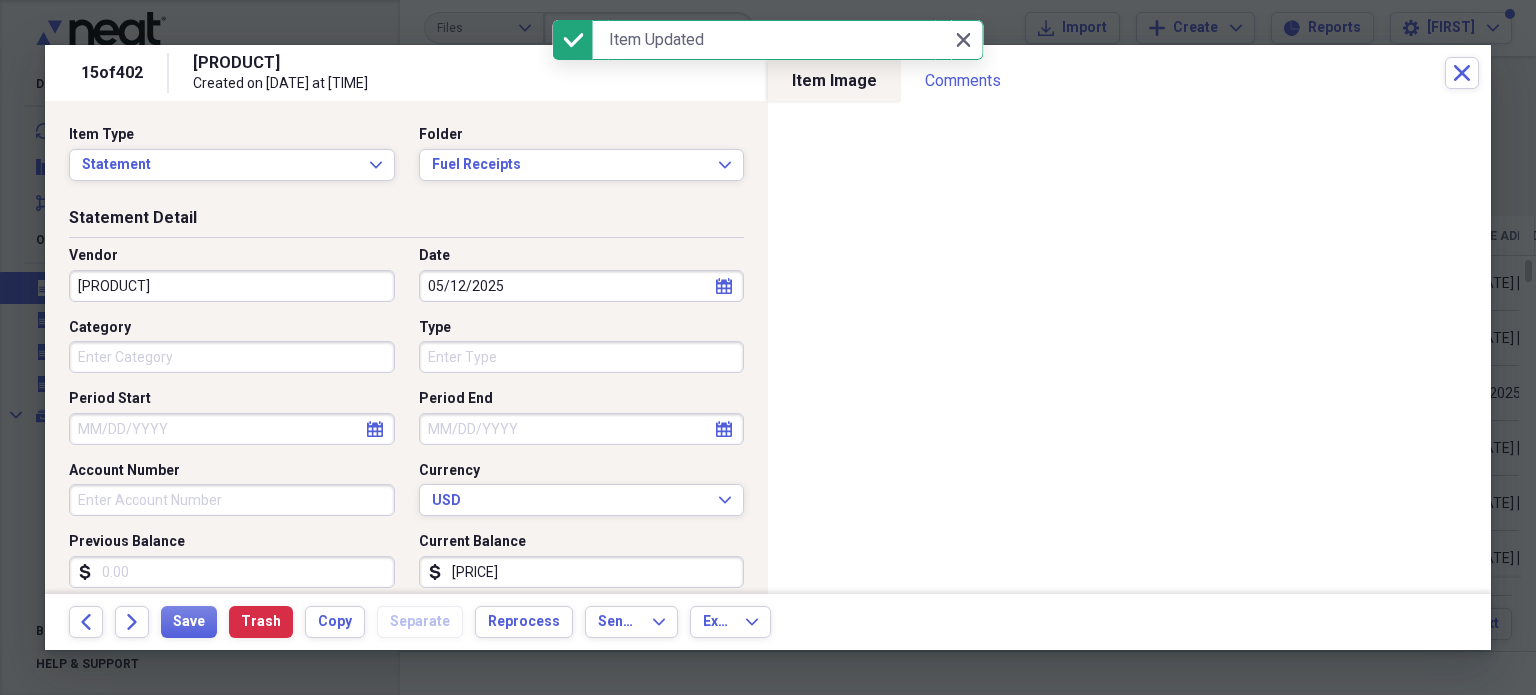 click on "[FIRST]" at bounding box center [232, 286] 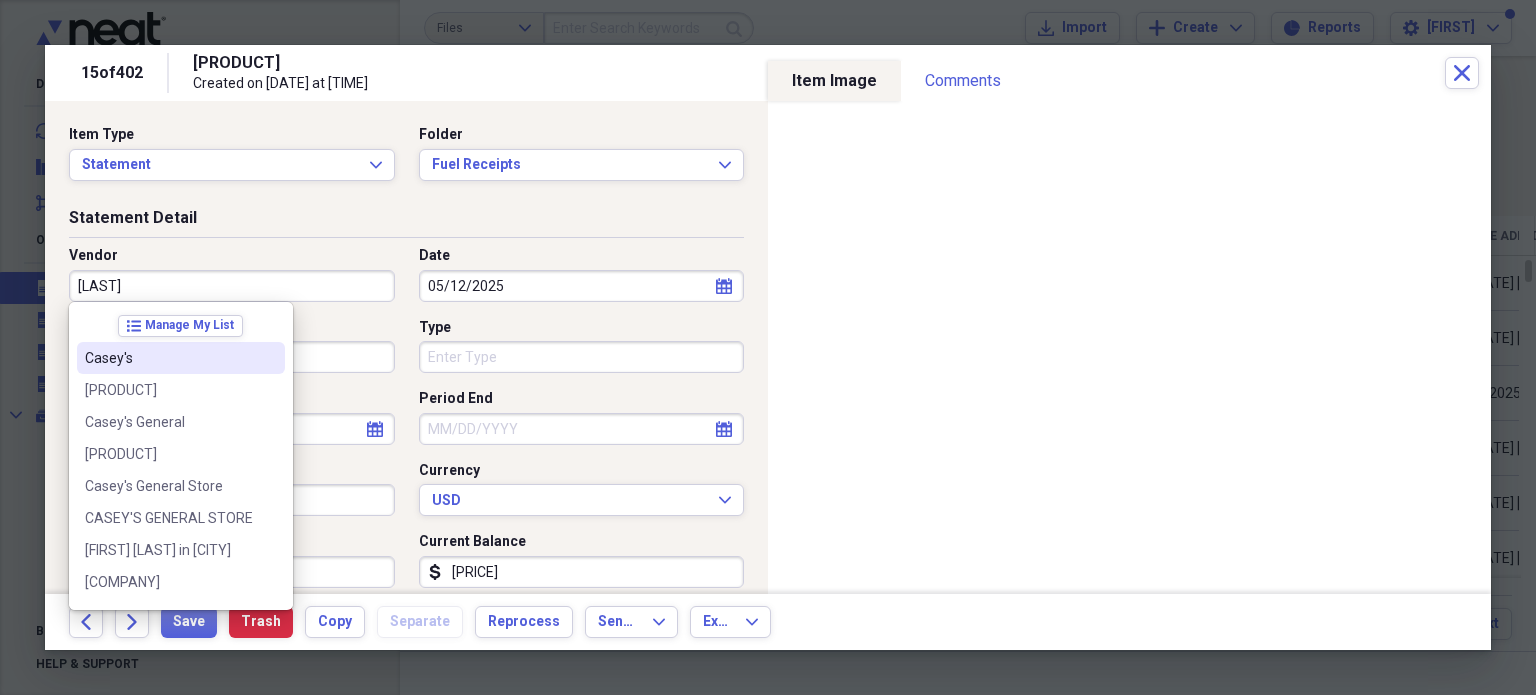 click on "Casey's" at bounding box center [169, 358] 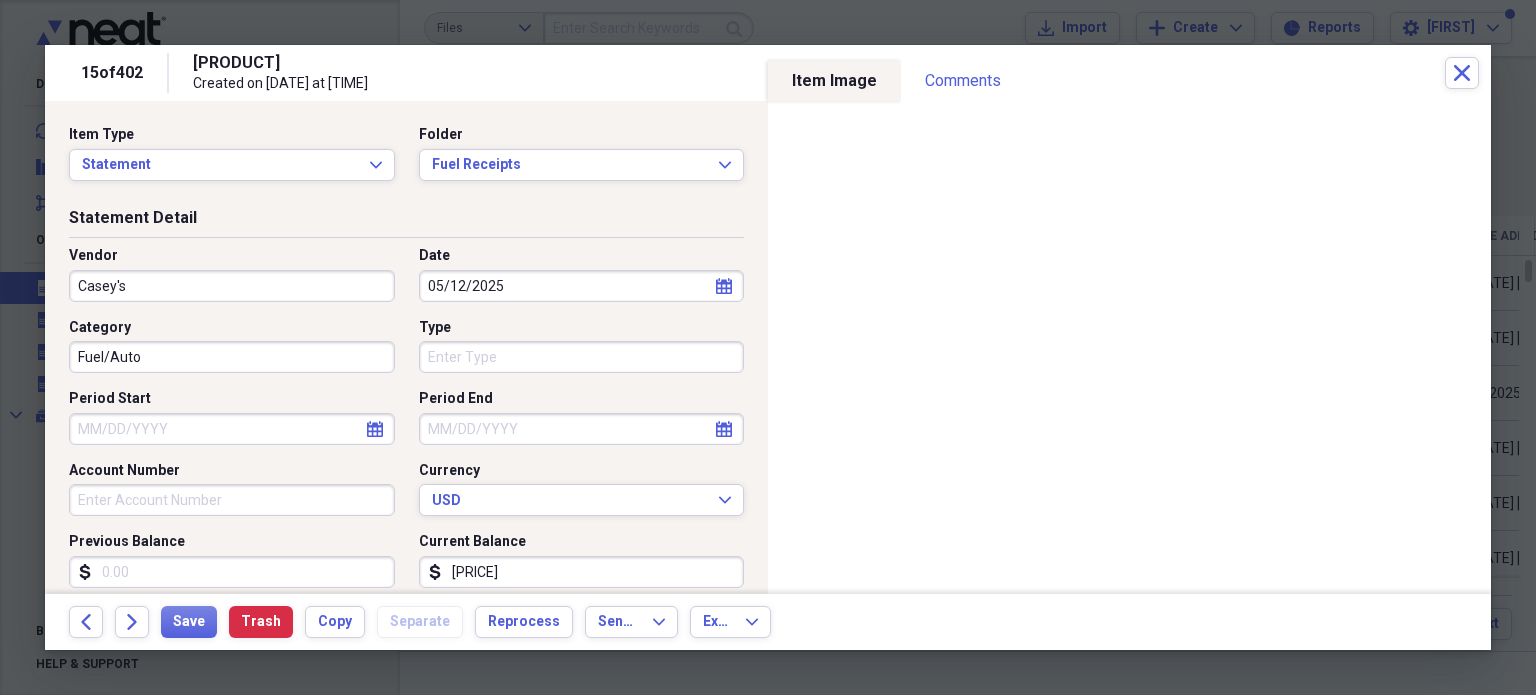 click on "Fuel/Auto" at bounding box center [232, 357] 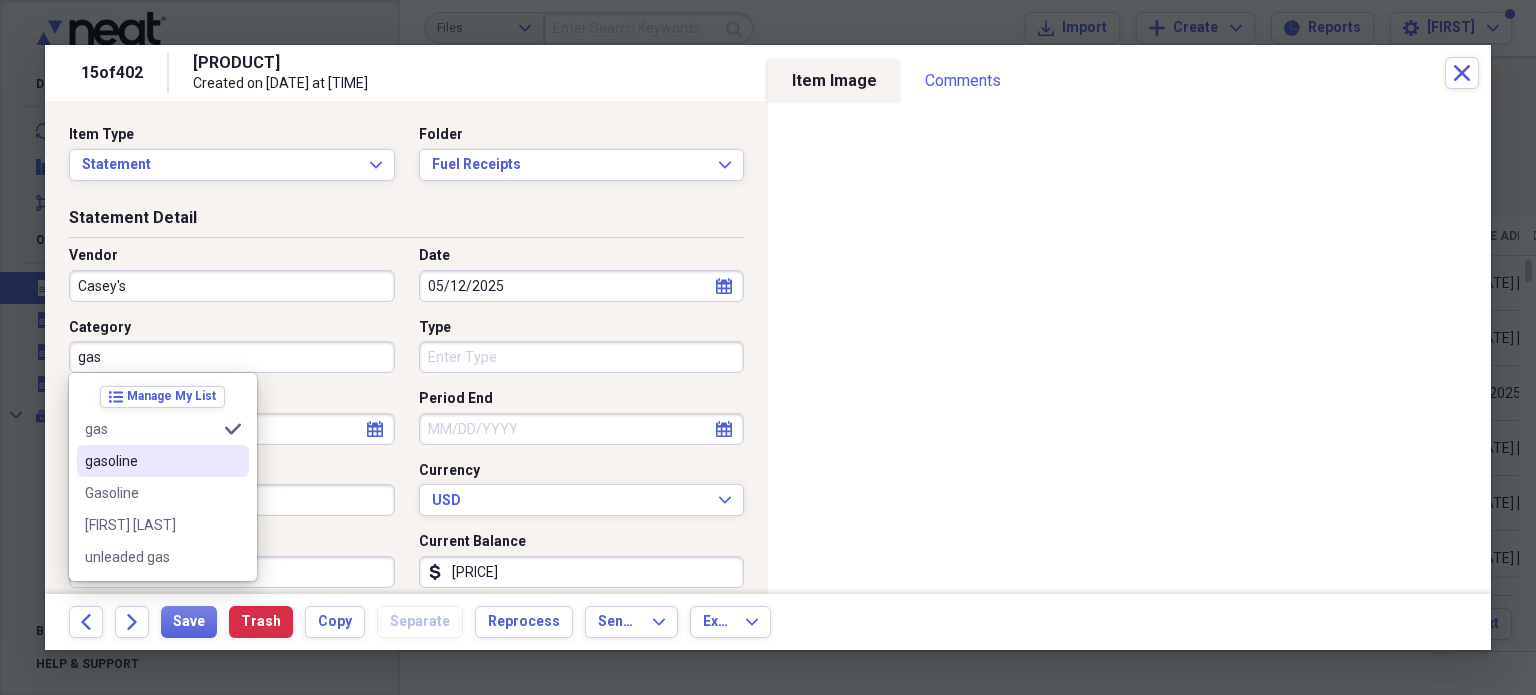 click on "Gasoline" at bounding box center [163, 493] 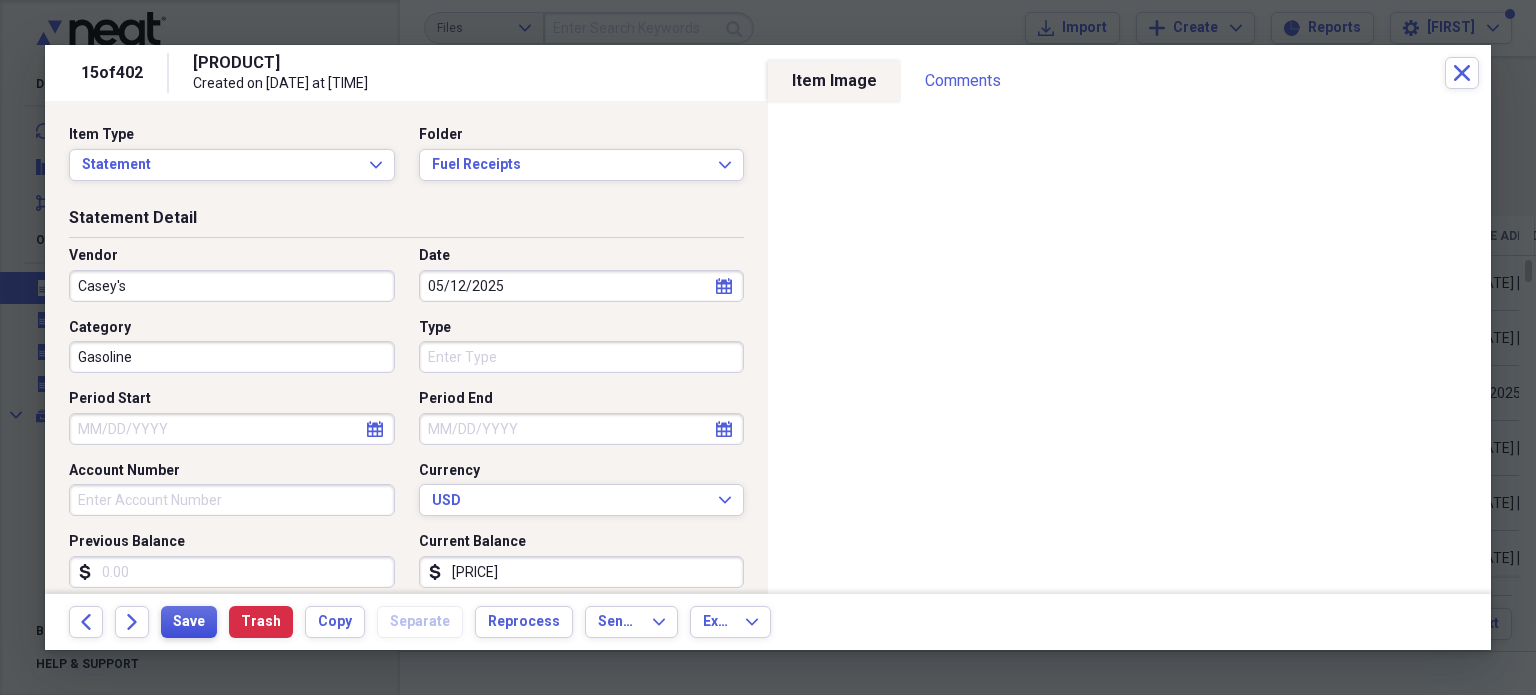 click on "Save" at bounding box center [189, 622] 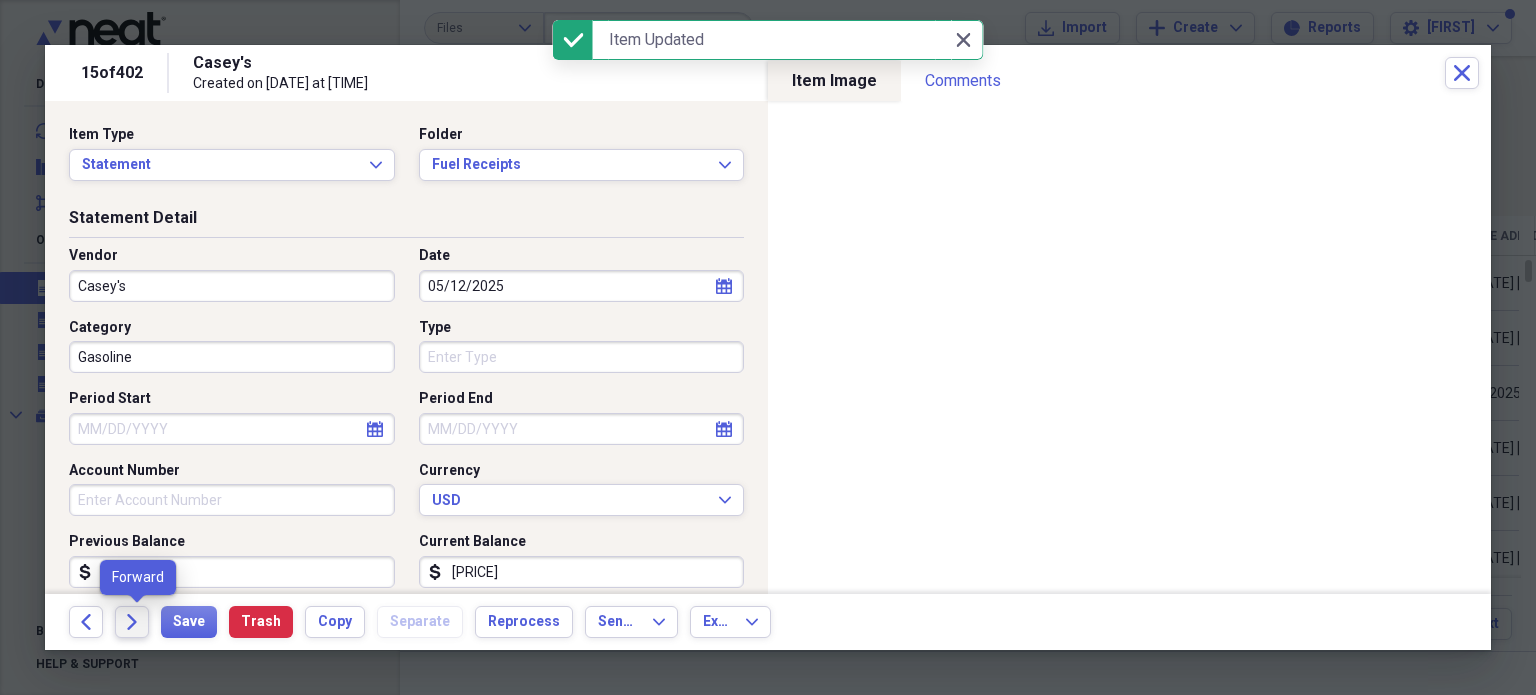 click on "Forward" at bounding box center (132, 622) 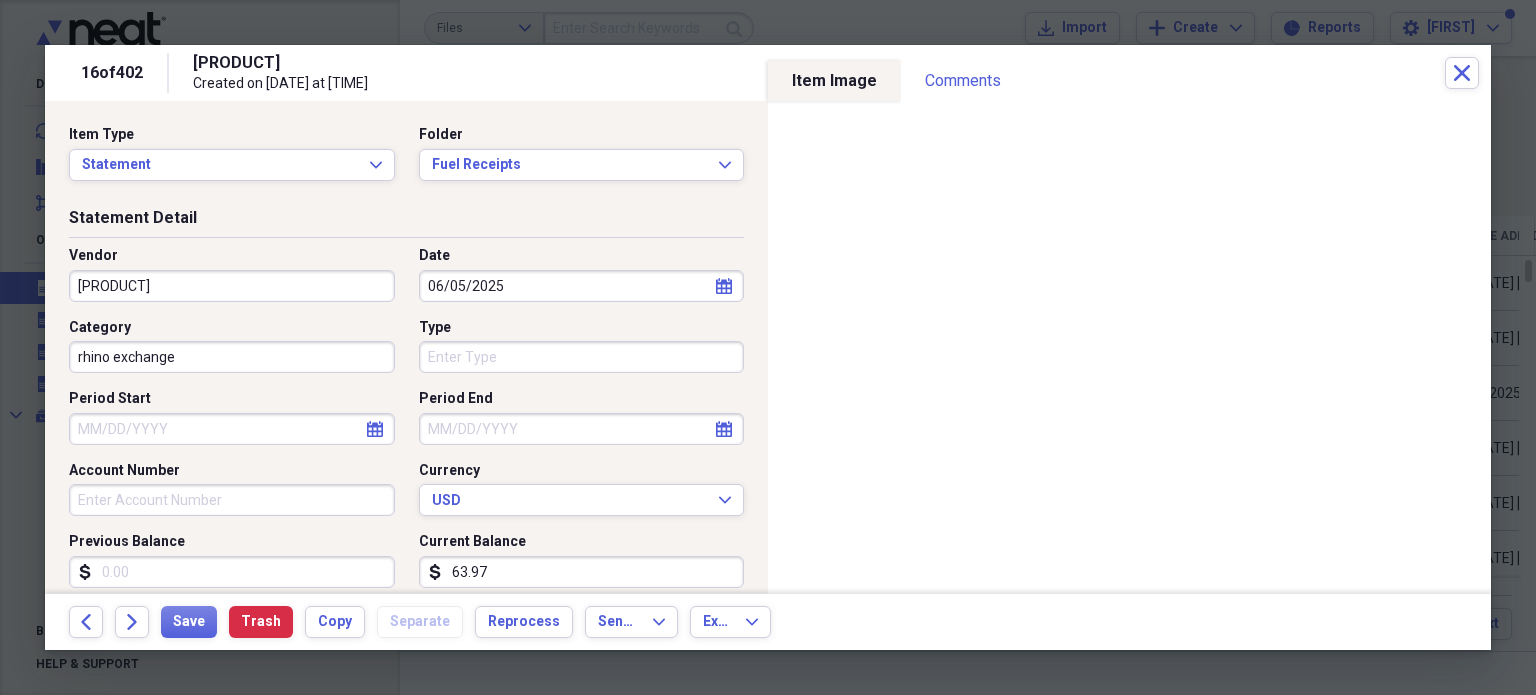 click on "rhino exchange" at bounding box center [232, 357] 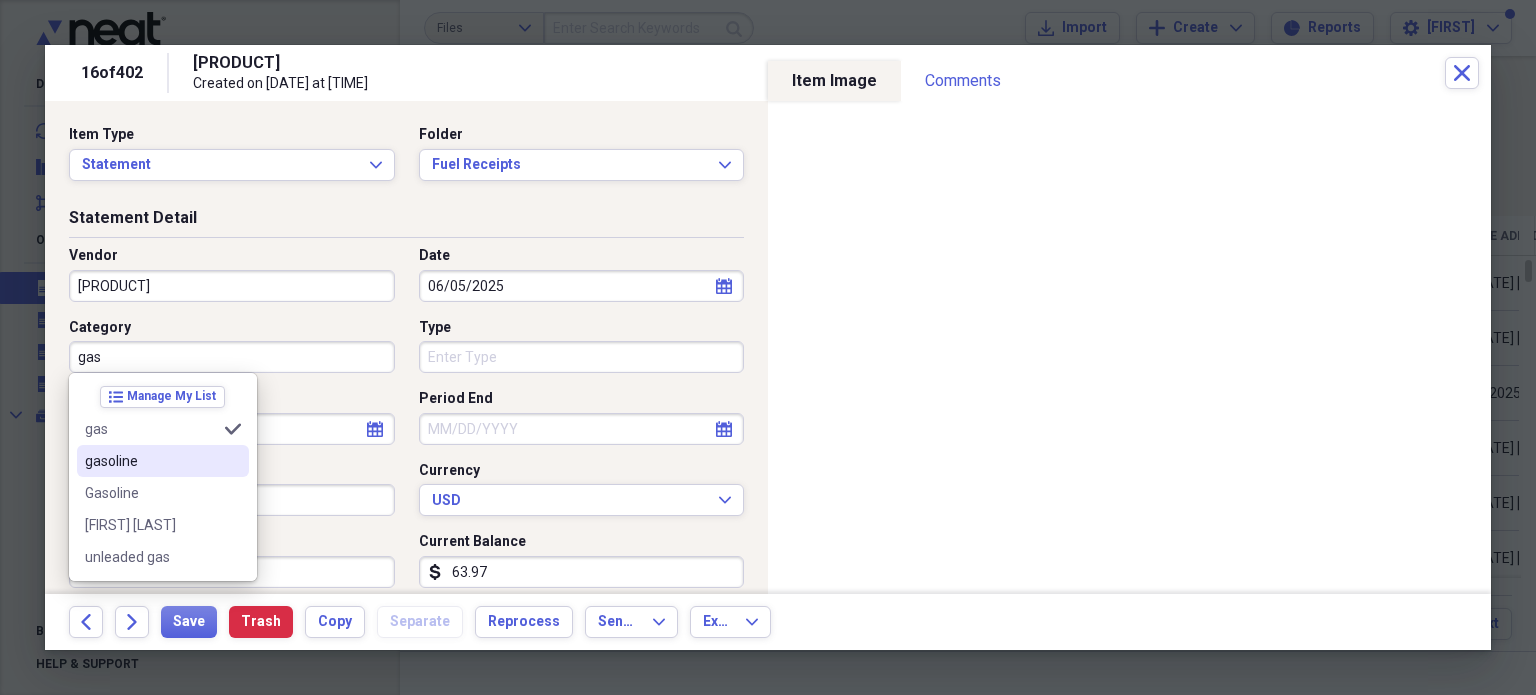 click on "gasoline" at bounding box center (151, 461) 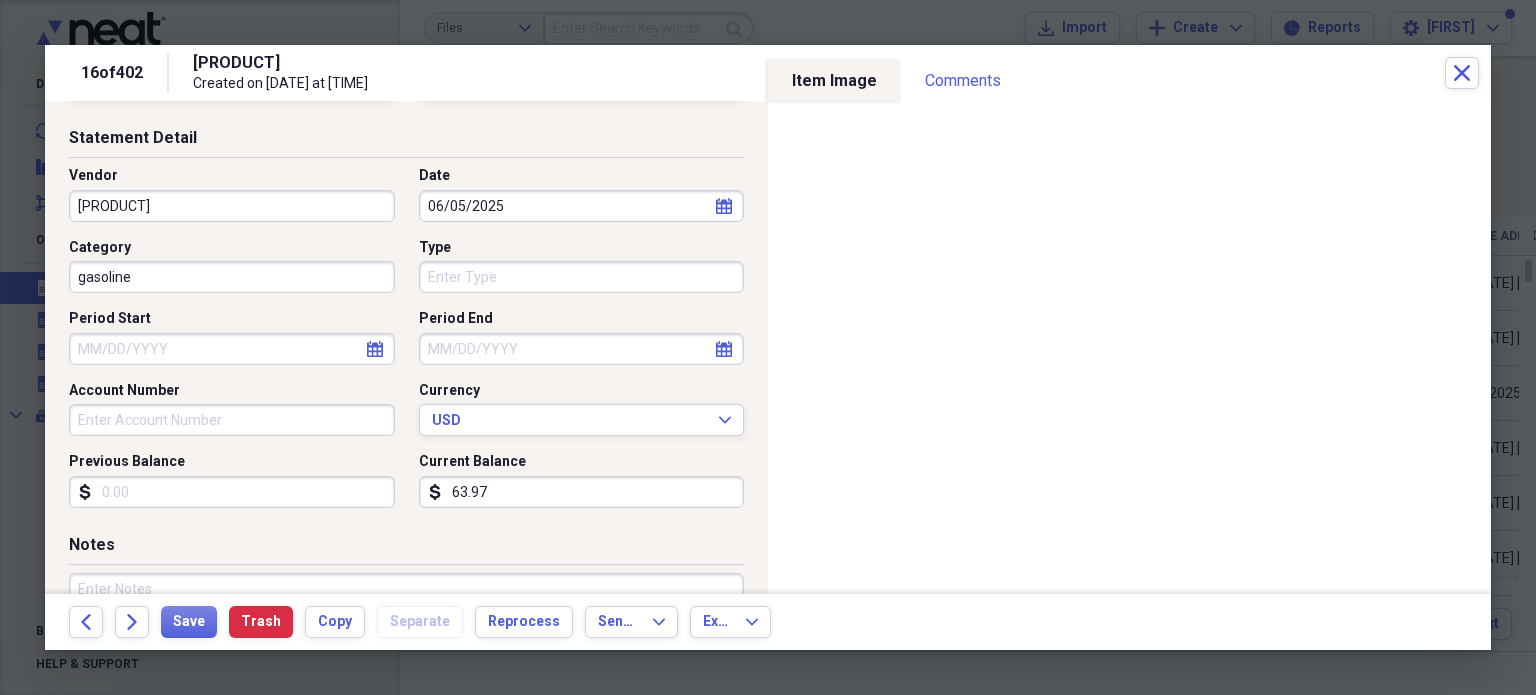 scroll, scrollTop: 0, scrollLeft: 0, axis: both 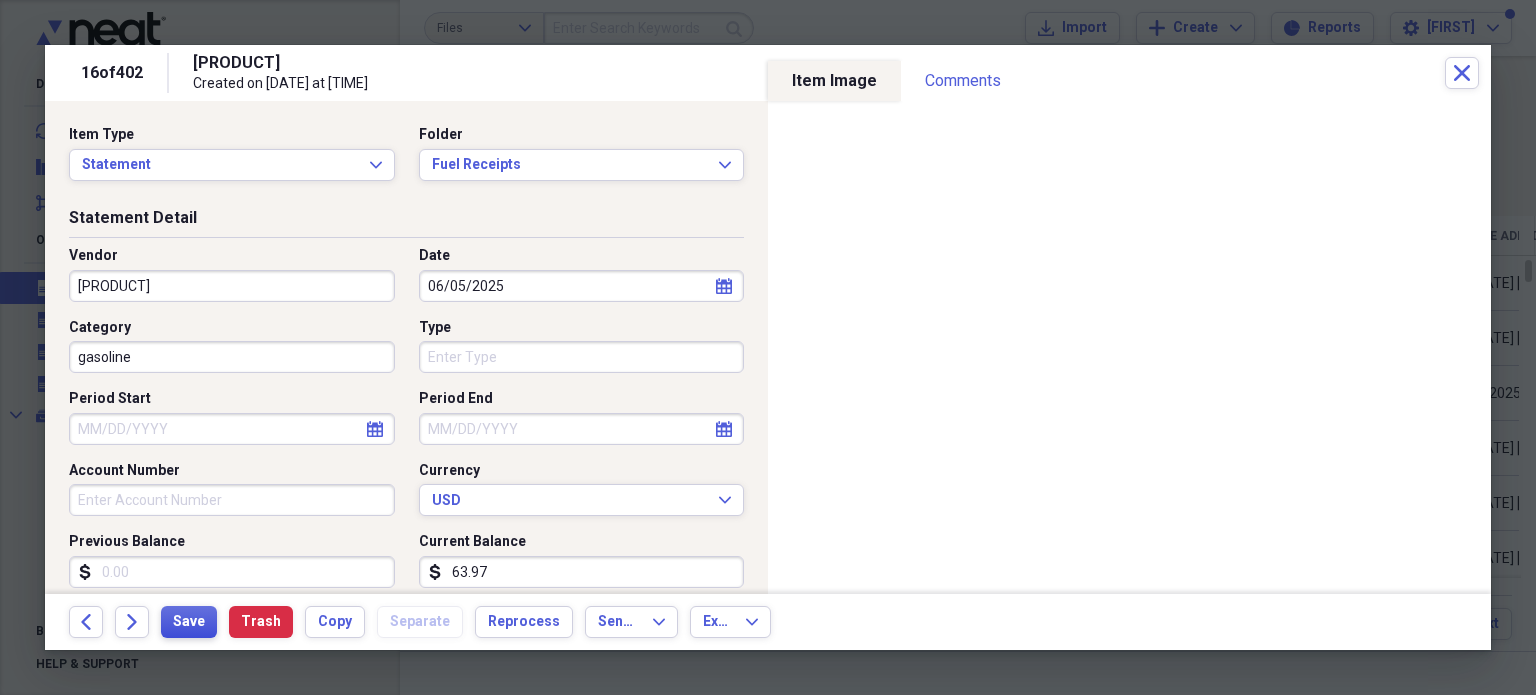 click on "Save" at bounding box center [189, 622] 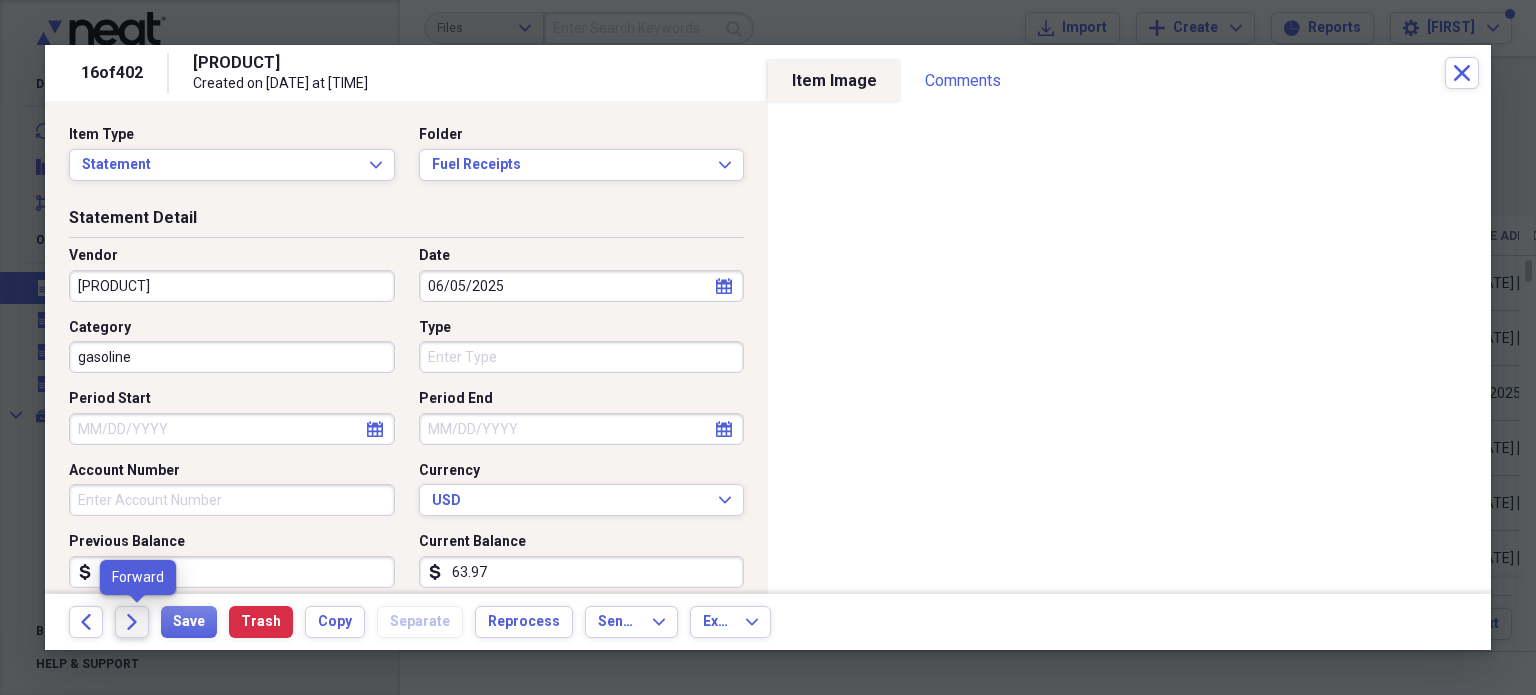 click on "Forward" at bounding box center (132, 622) 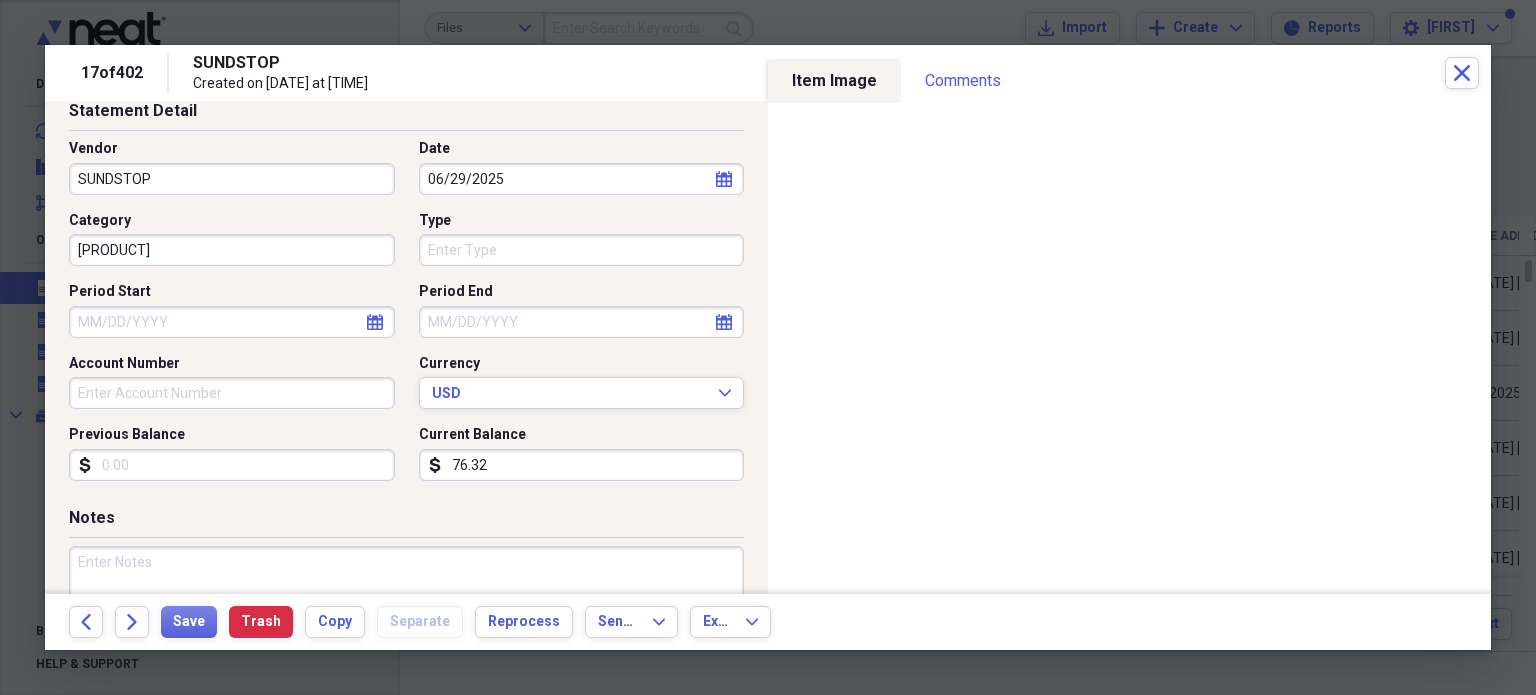 scroll, scrollTop: 132, scrollLeft: 0, axis: vertical 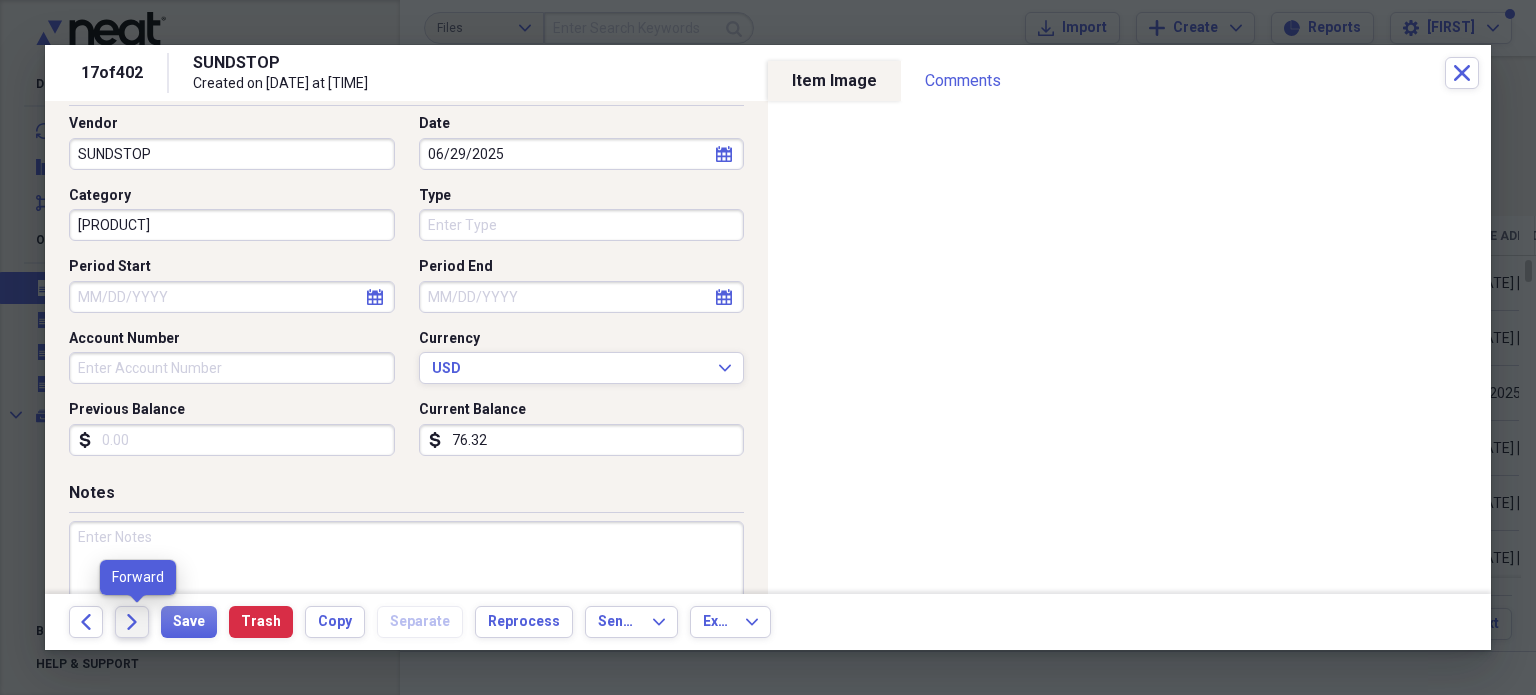 click on "Forward" 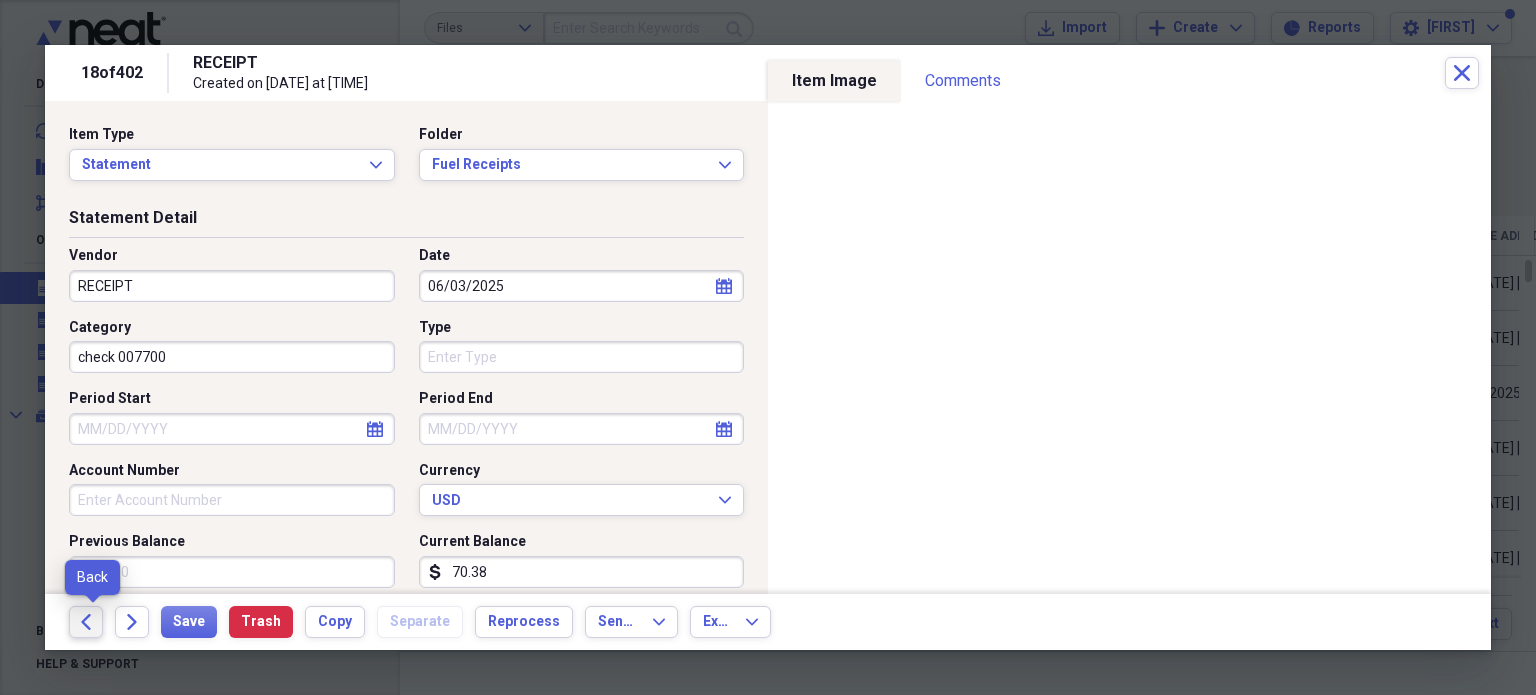 click on "Back" 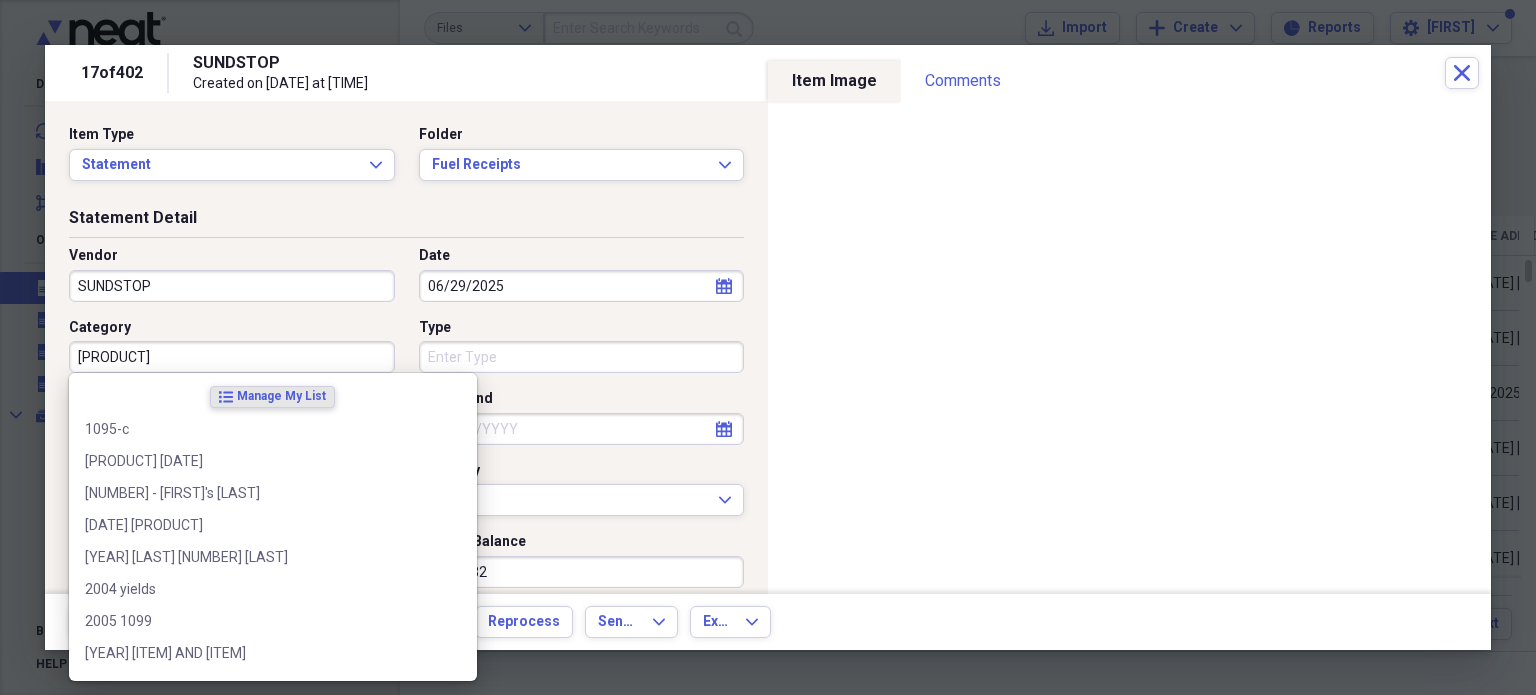 click on "def" at bounding box center [232, 357] 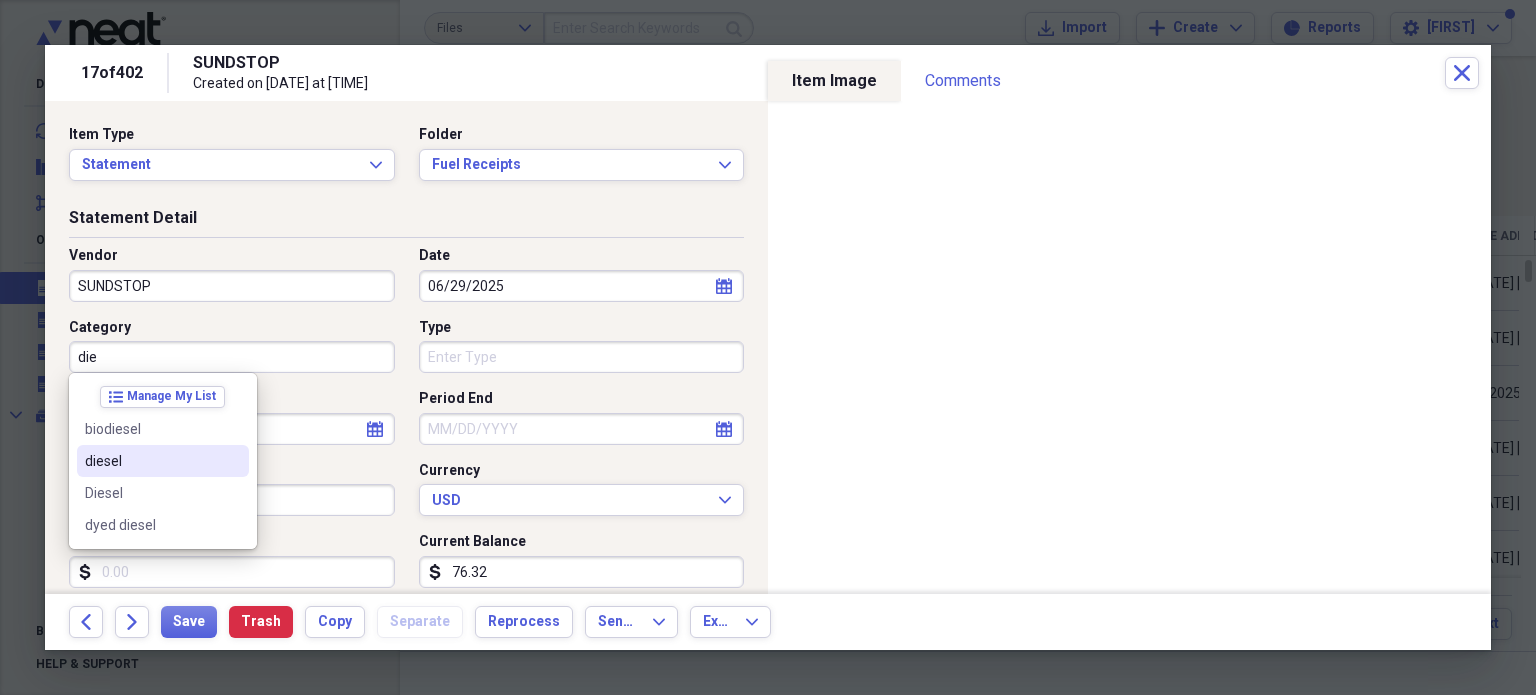 click on "diesel" at bounding box center (151, 461) 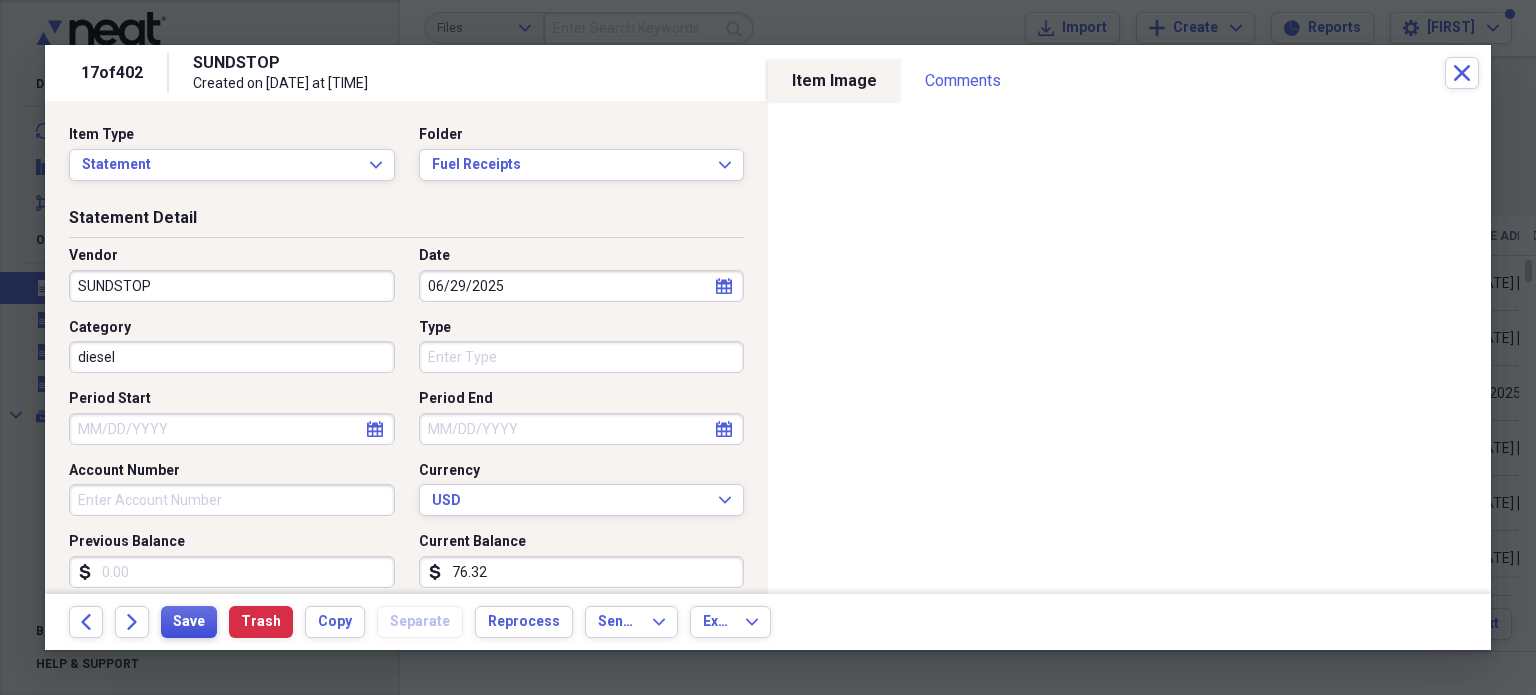 click on "Save" at bounding box center [189, 622] 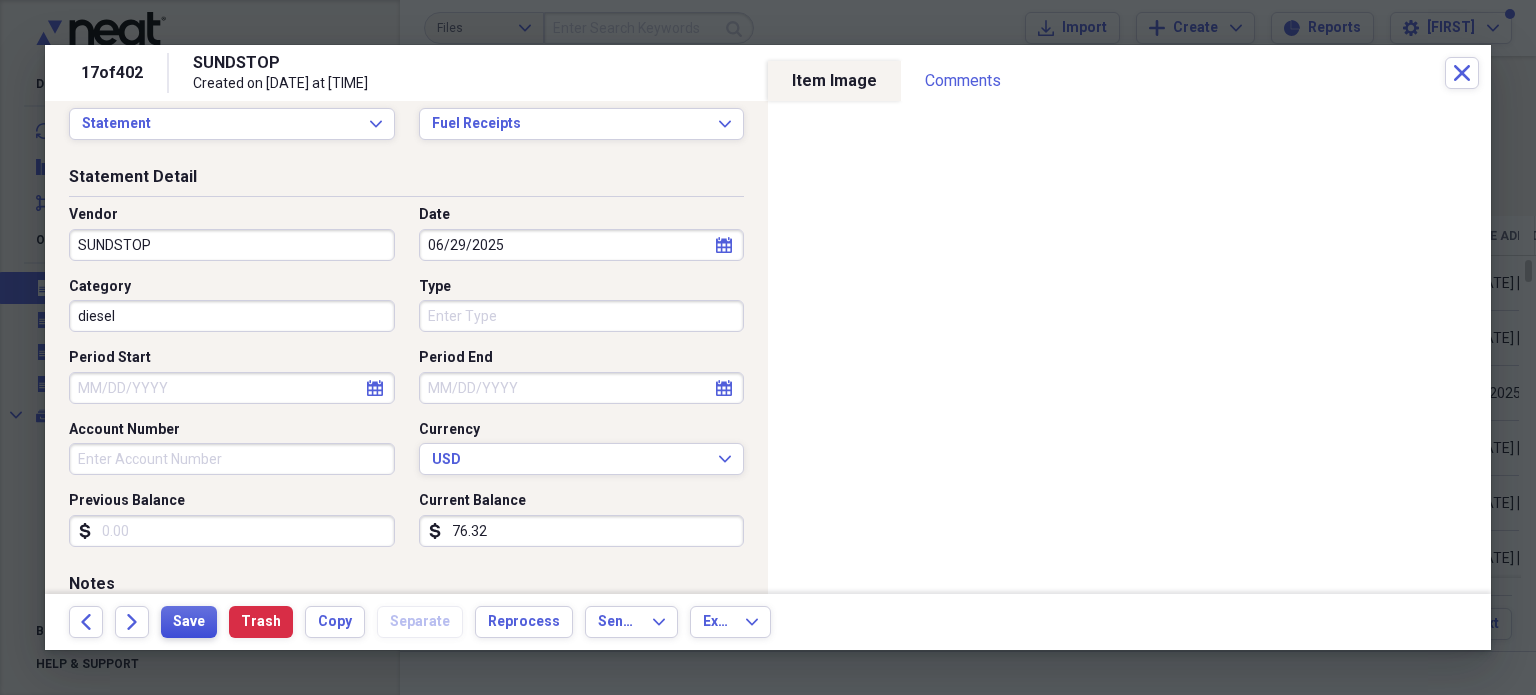 scroll, scrollTop: 39, scrollLeft: 0, axis: vertical 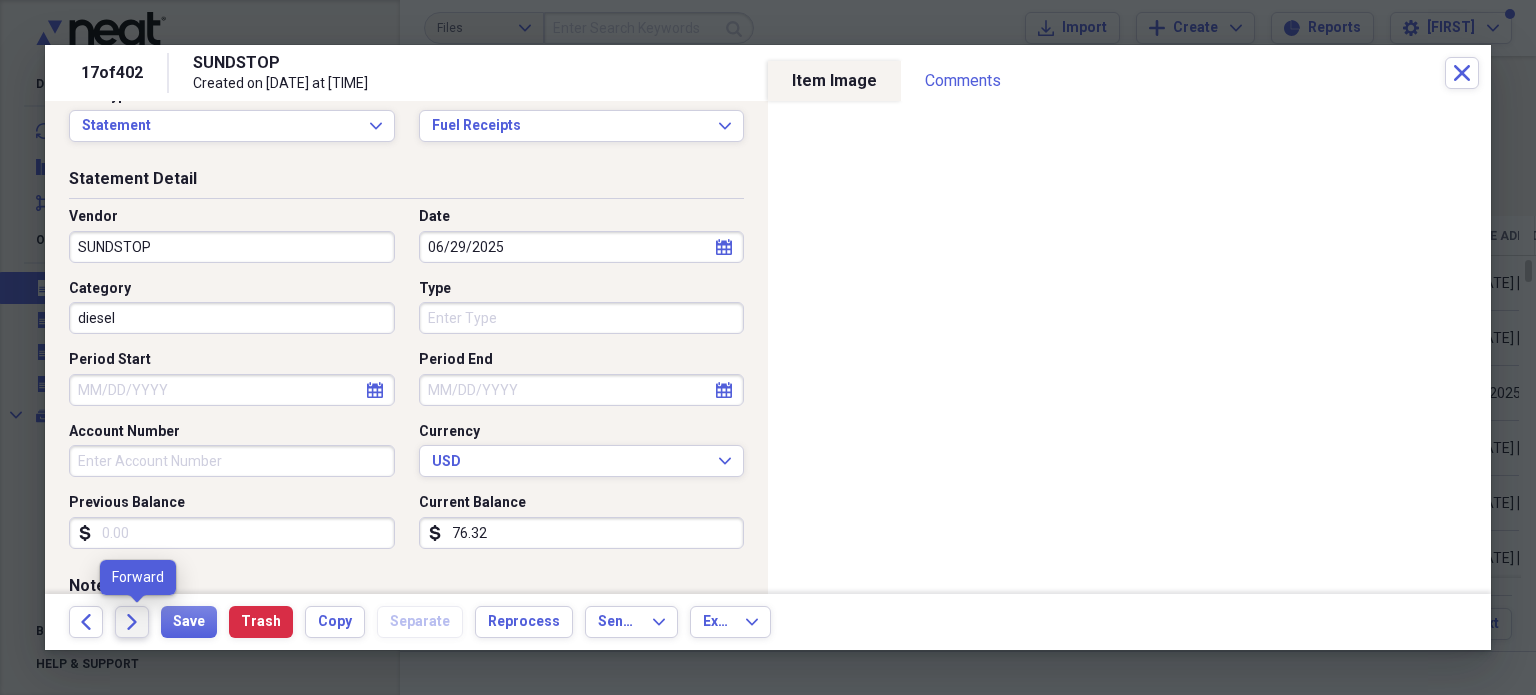 click on "Forward" 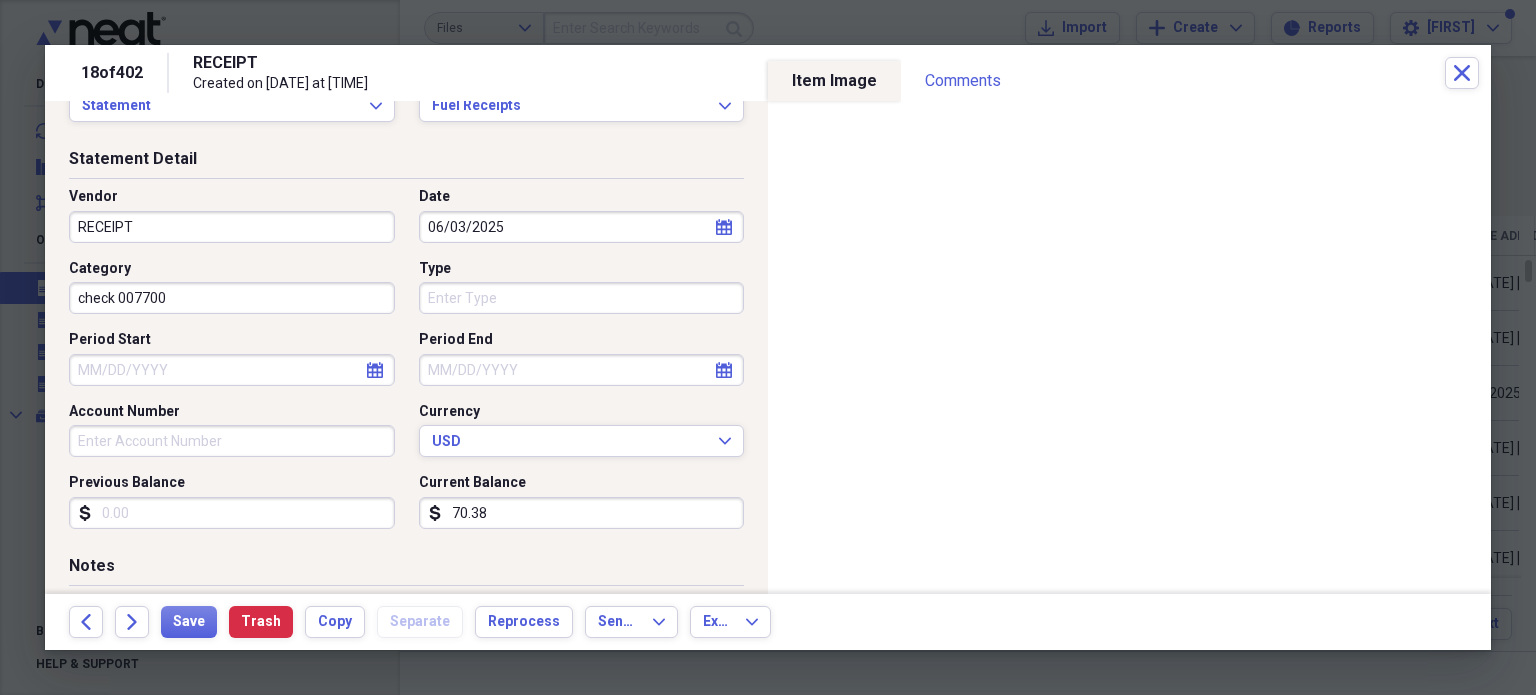 scroll, scrollTop: 0, scrollLeft: 0, axis: both 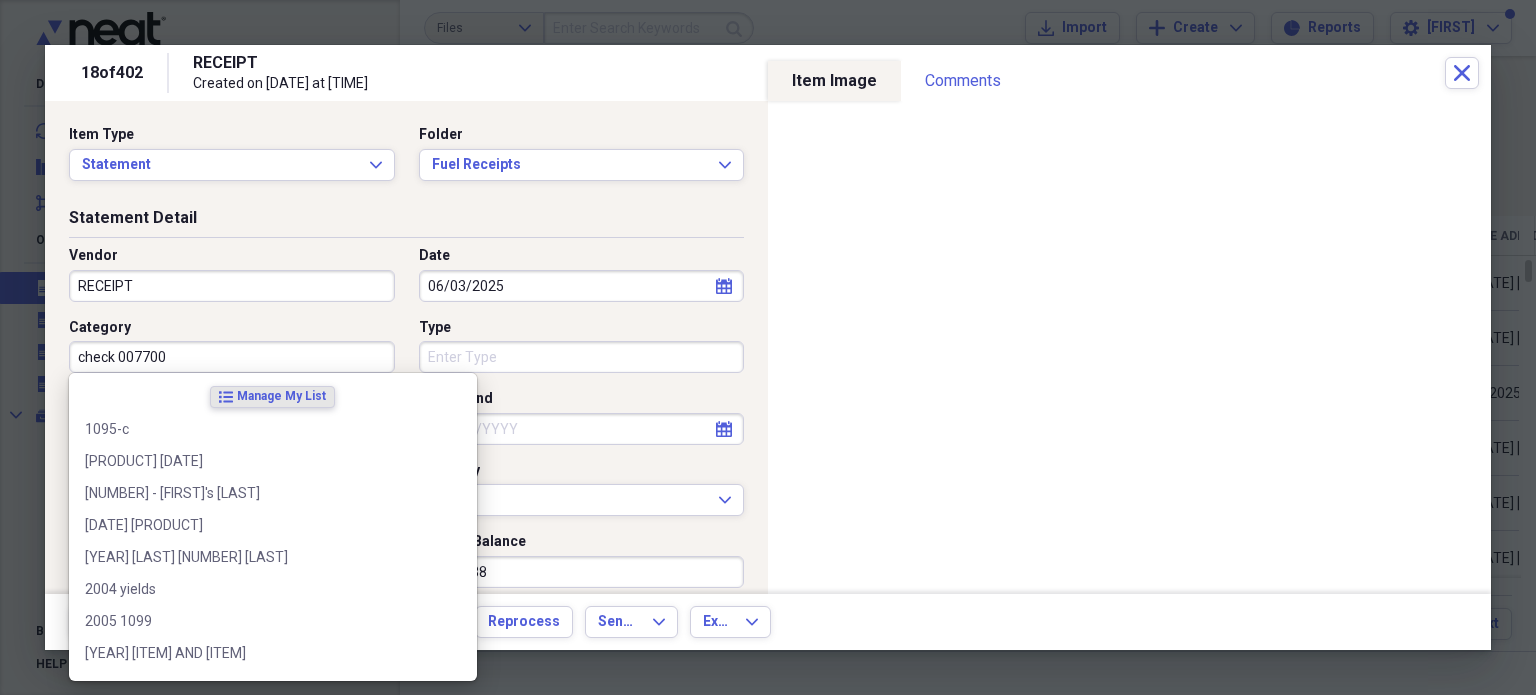 click on "check 007700" at bounding box center [232, 357] 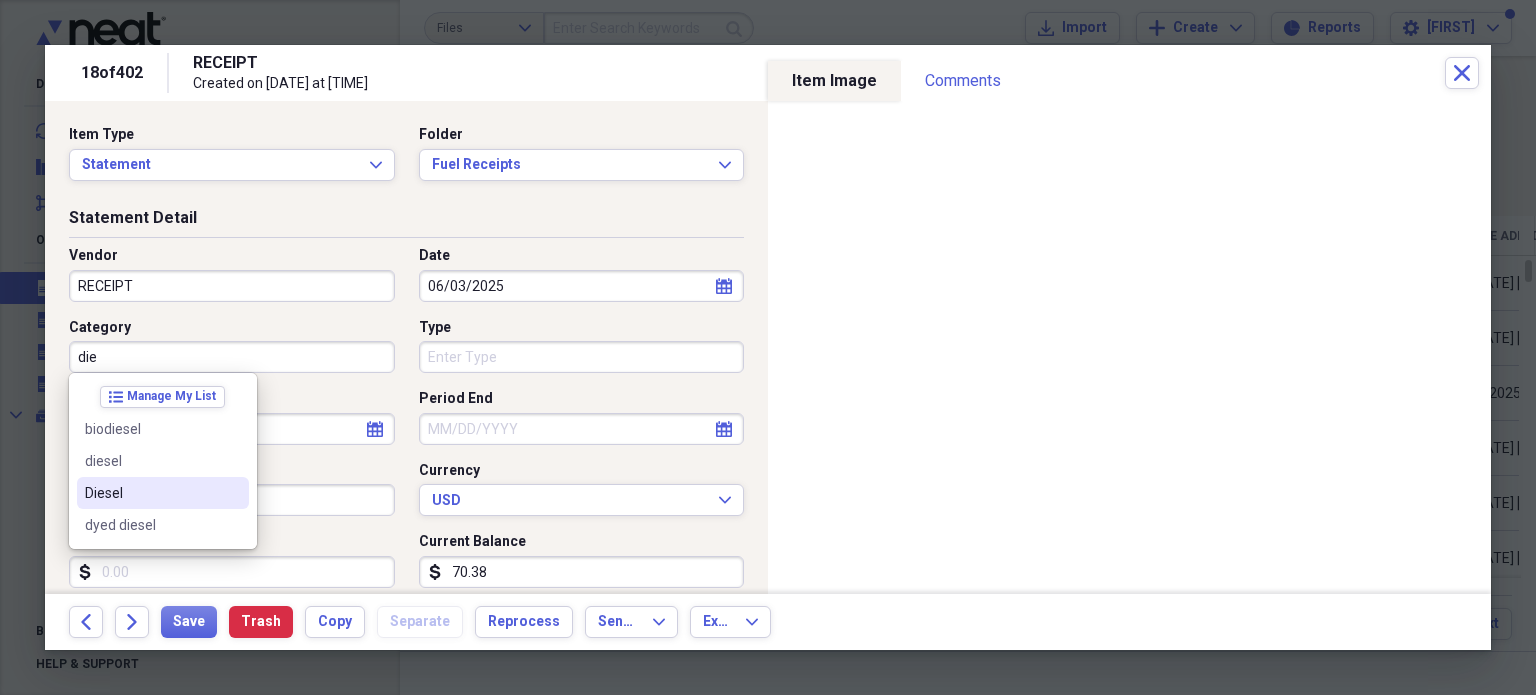 click on "Diesel" at bounding box center [151, 493] 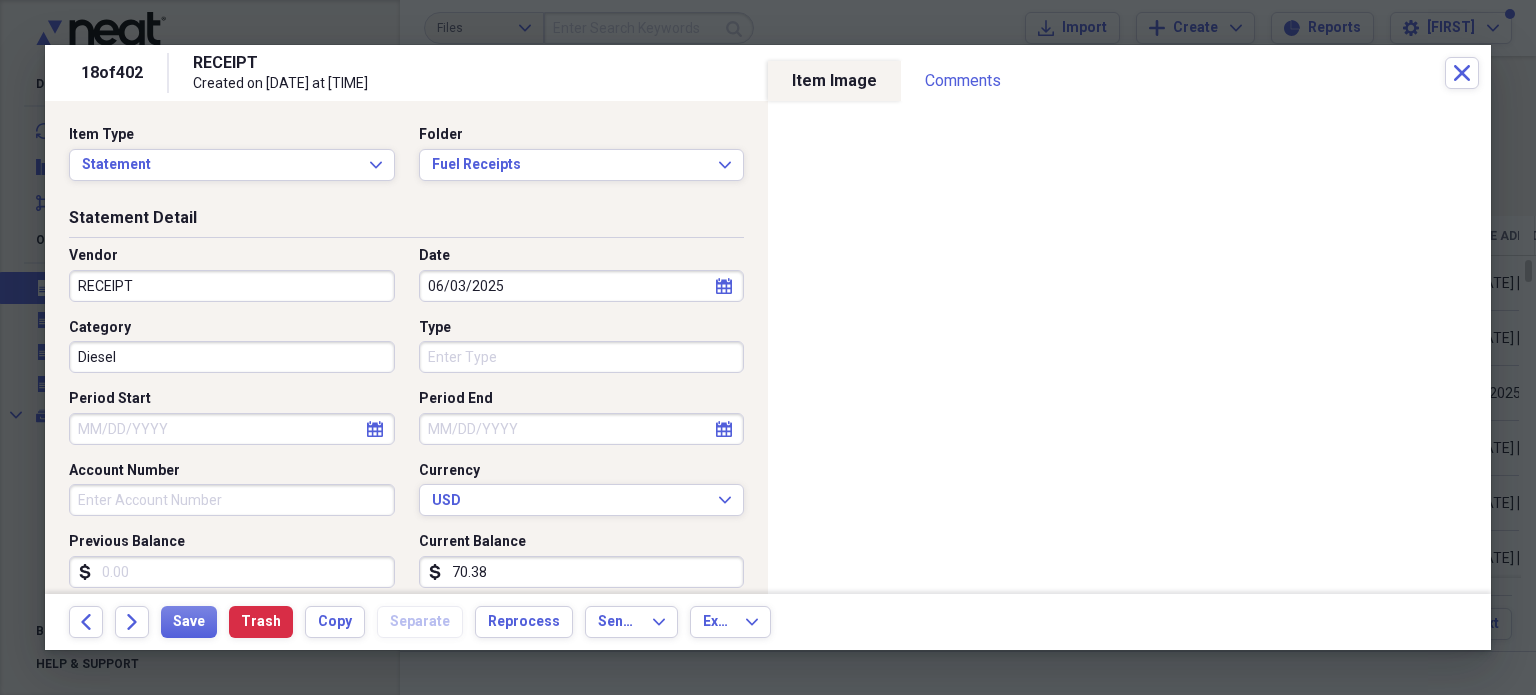 click on "RECEIPT" at bounding box center [232, 286] 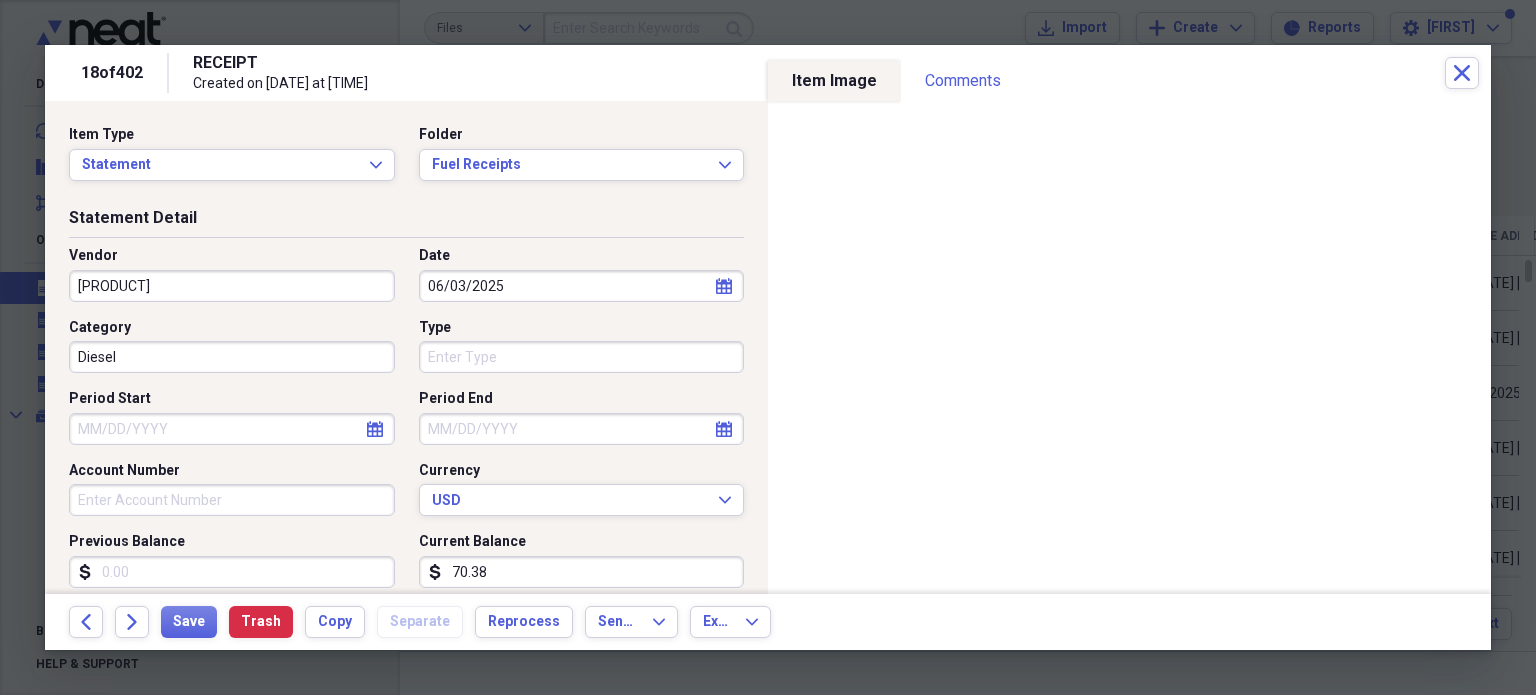 scroll, scrollTop: 20, scrollLeft: 0, axis: vertical 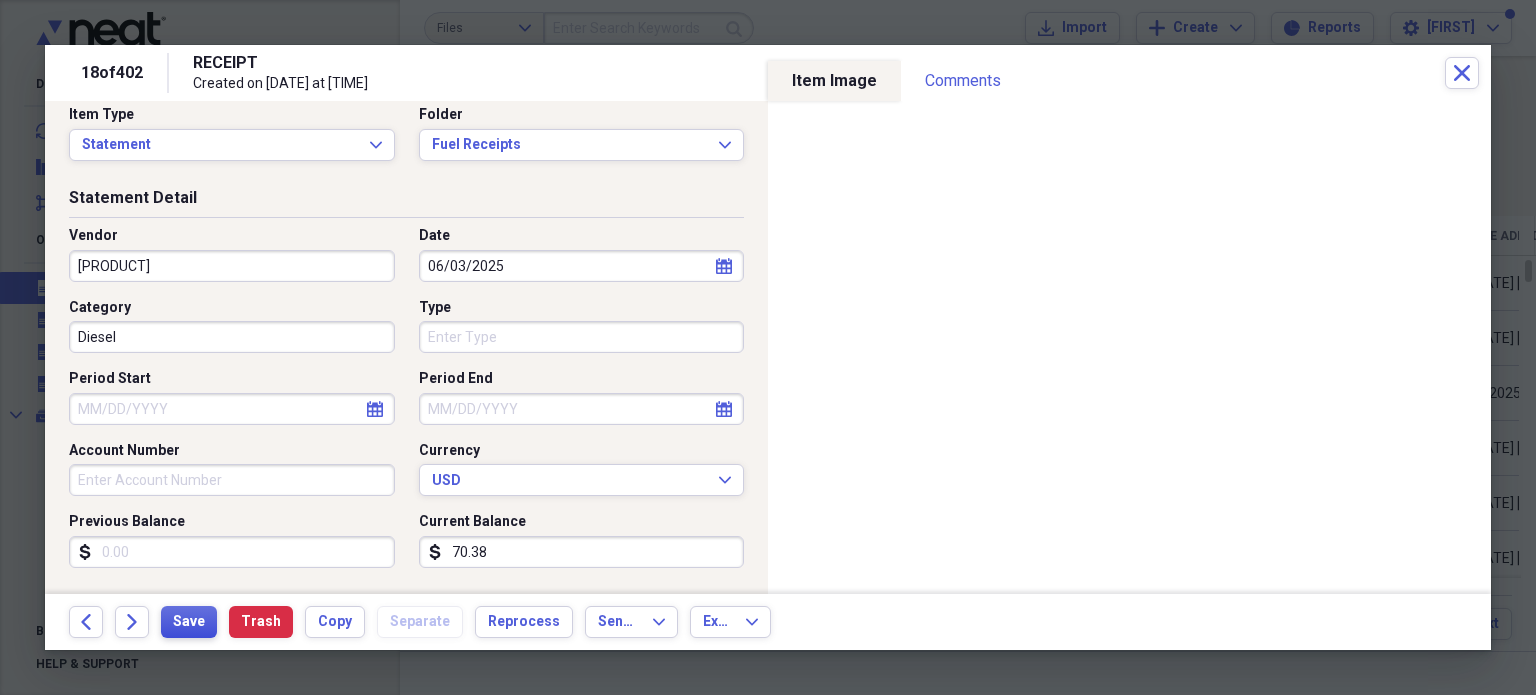 type on "snk gas" 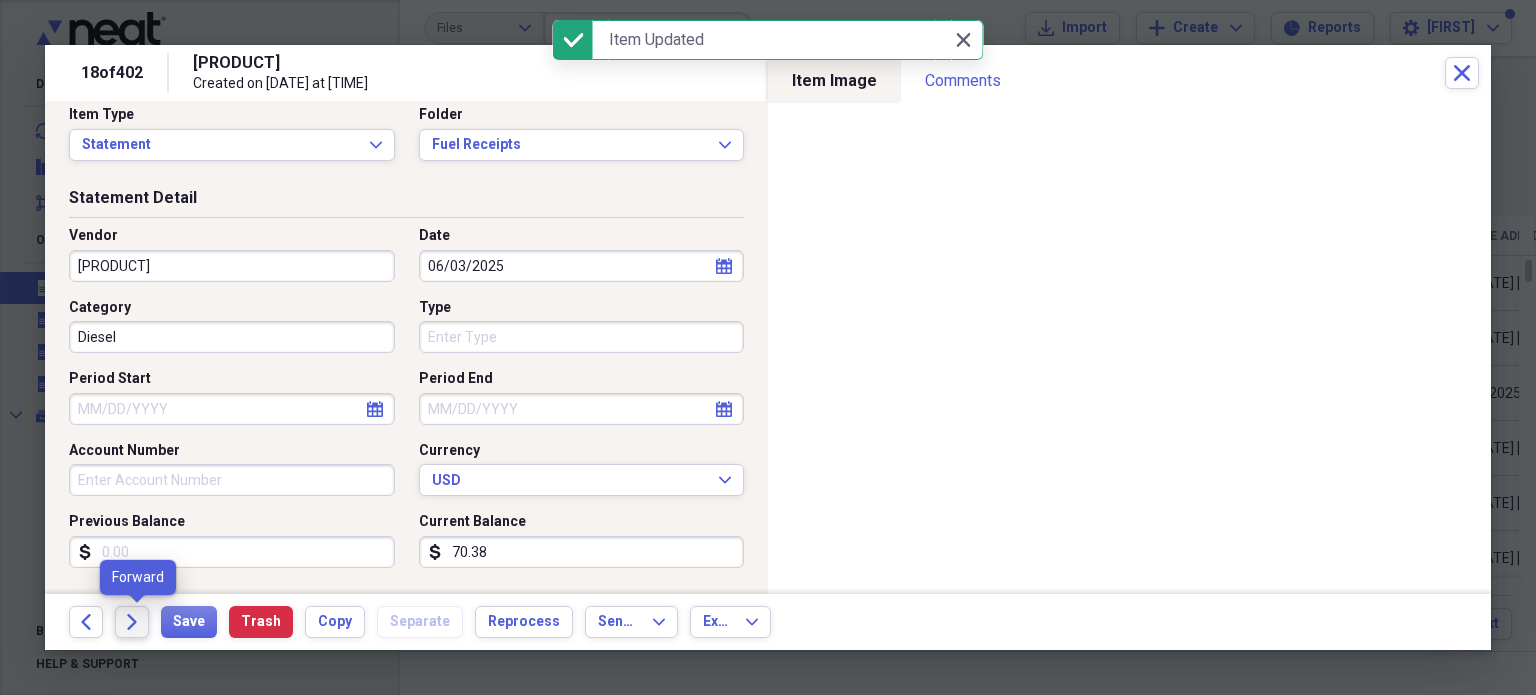 click on "Forward" 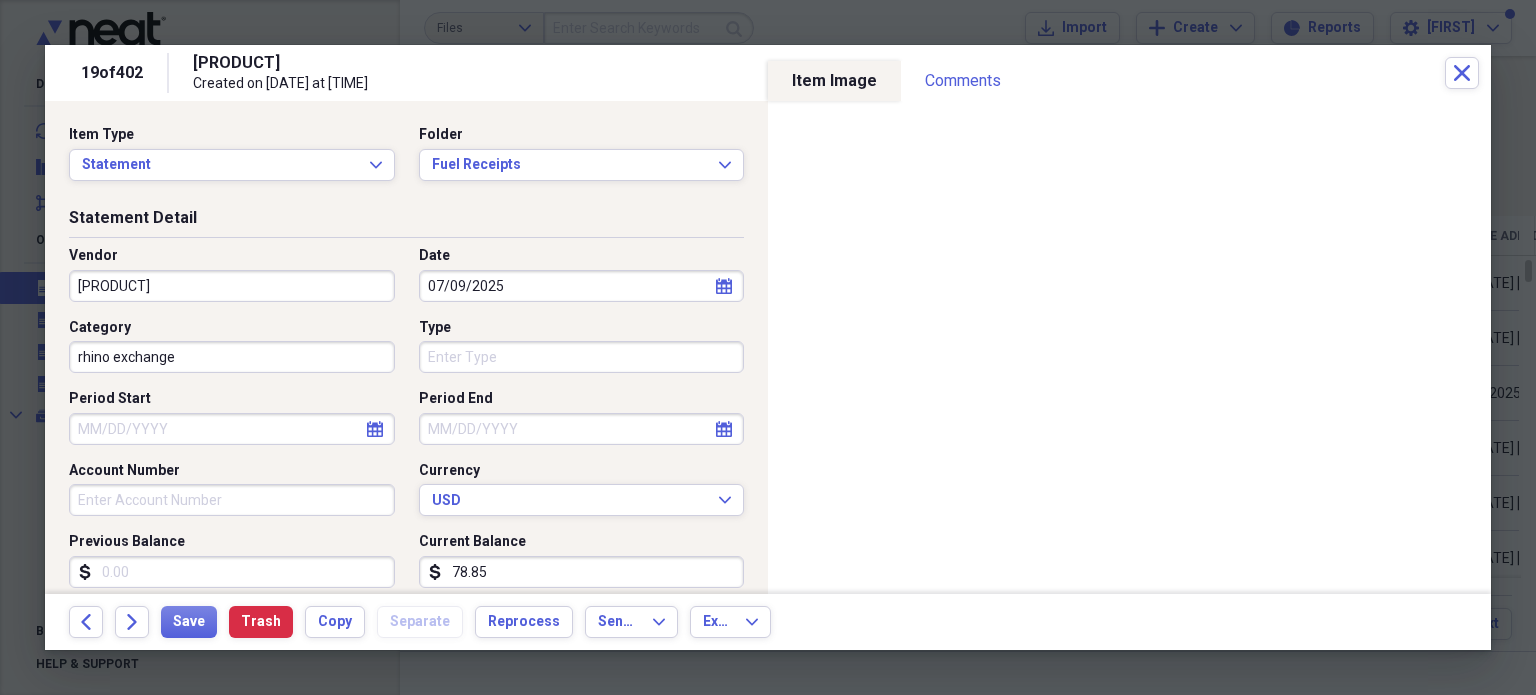click on "rhino exchange" at bounding box center (232, 357) 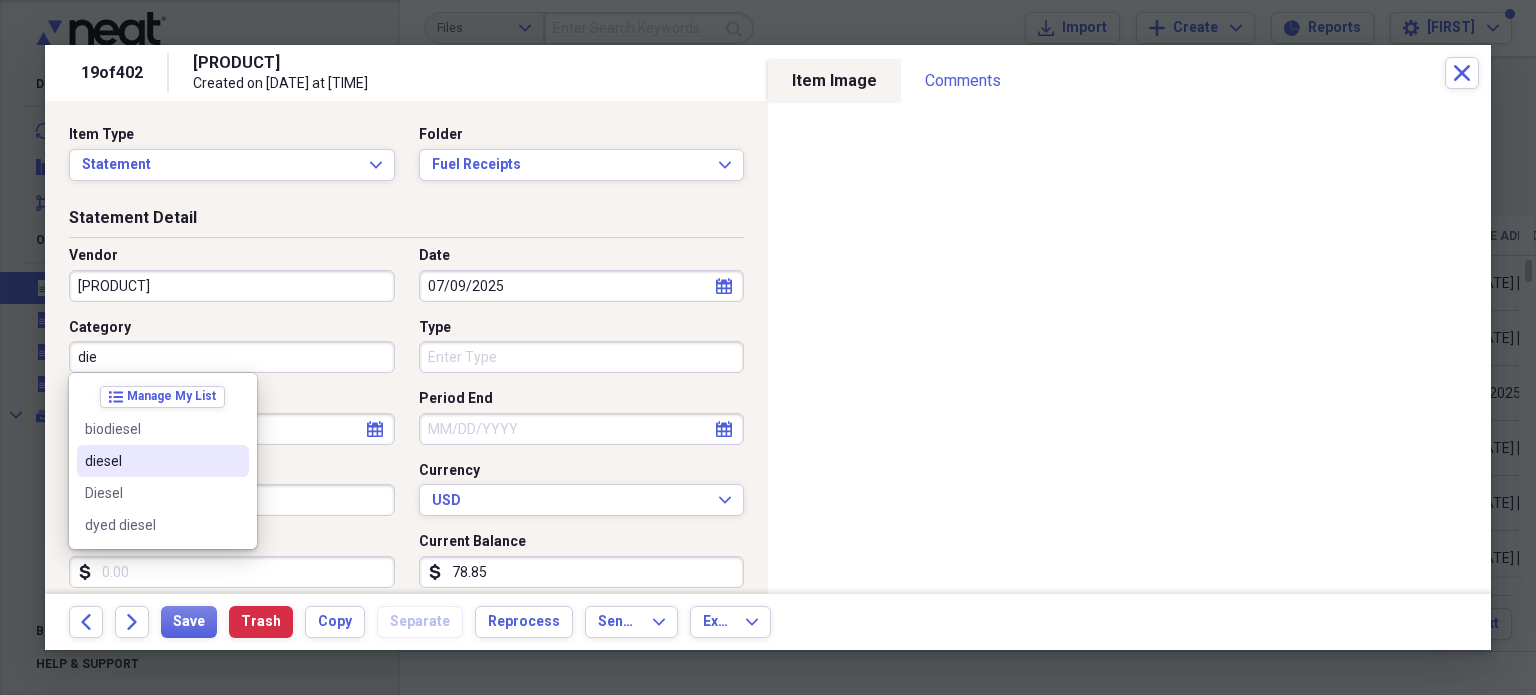 click on "diesel" at bounding box center (151, 461) 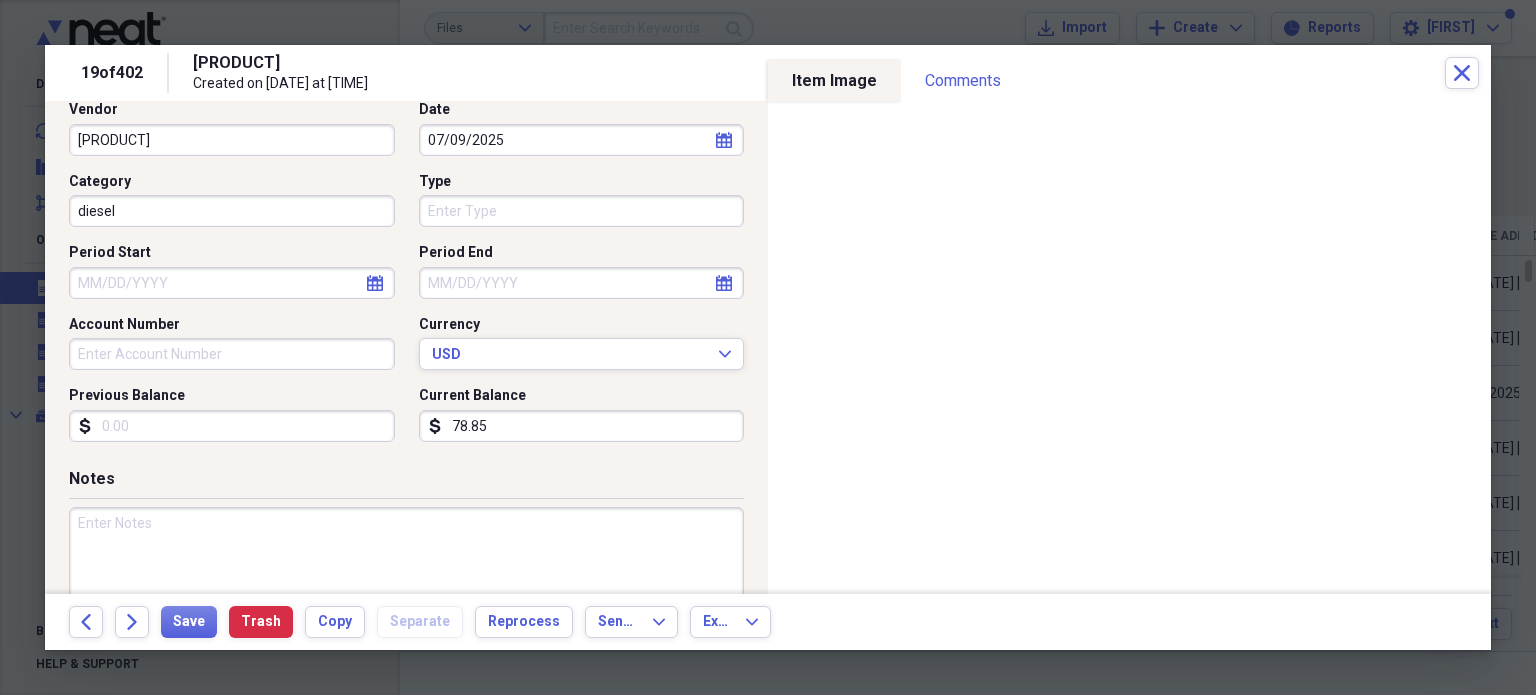 scroll, scrollTop: 148, scrollLeft: 0, axis: vertical 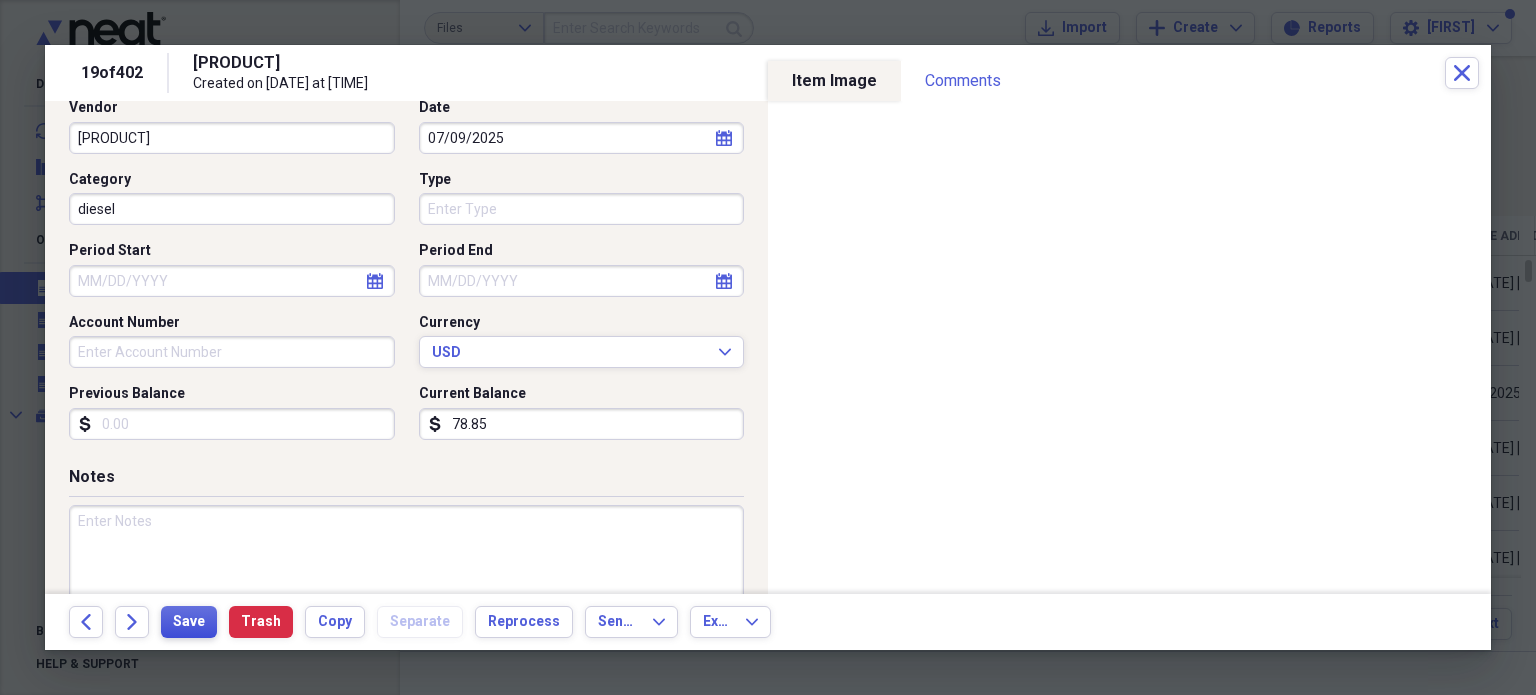 click on "Save" at bounding box center (189, 622) 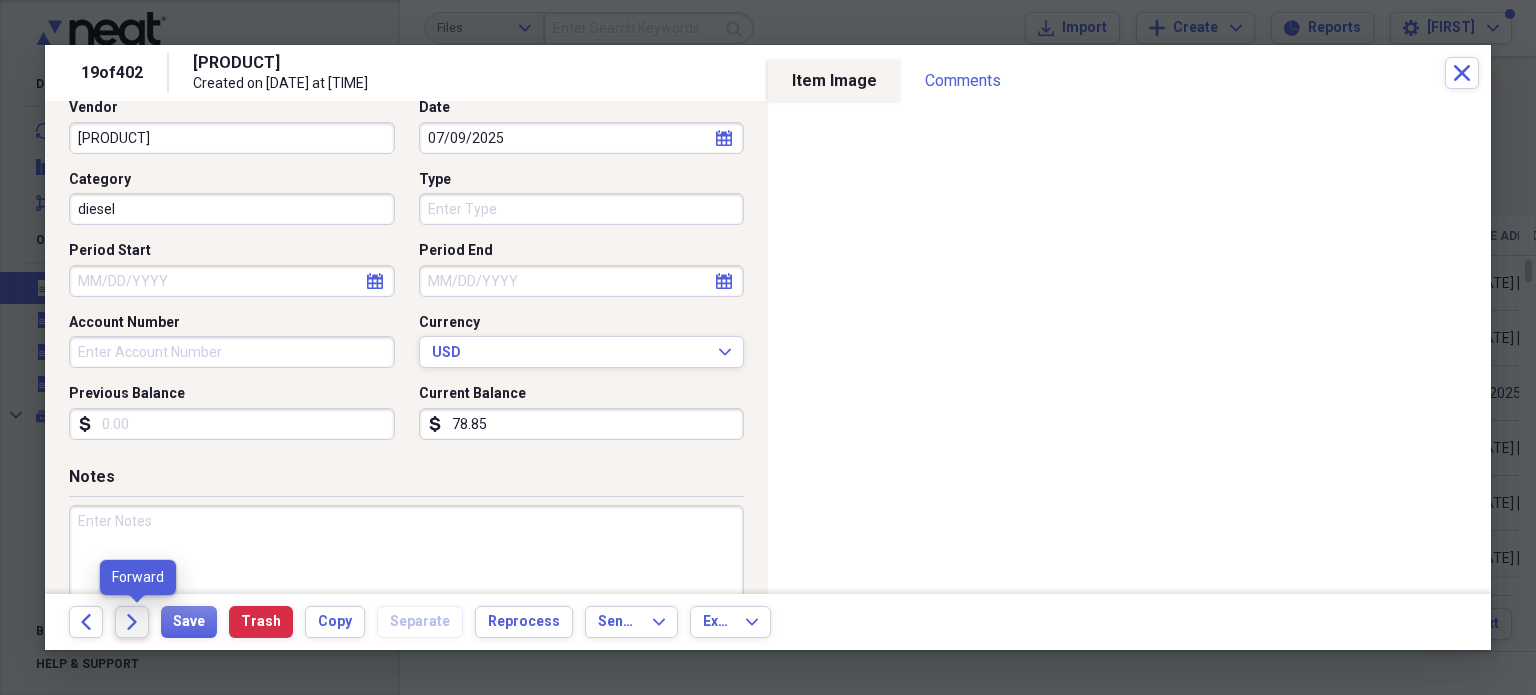 click on "Forward" 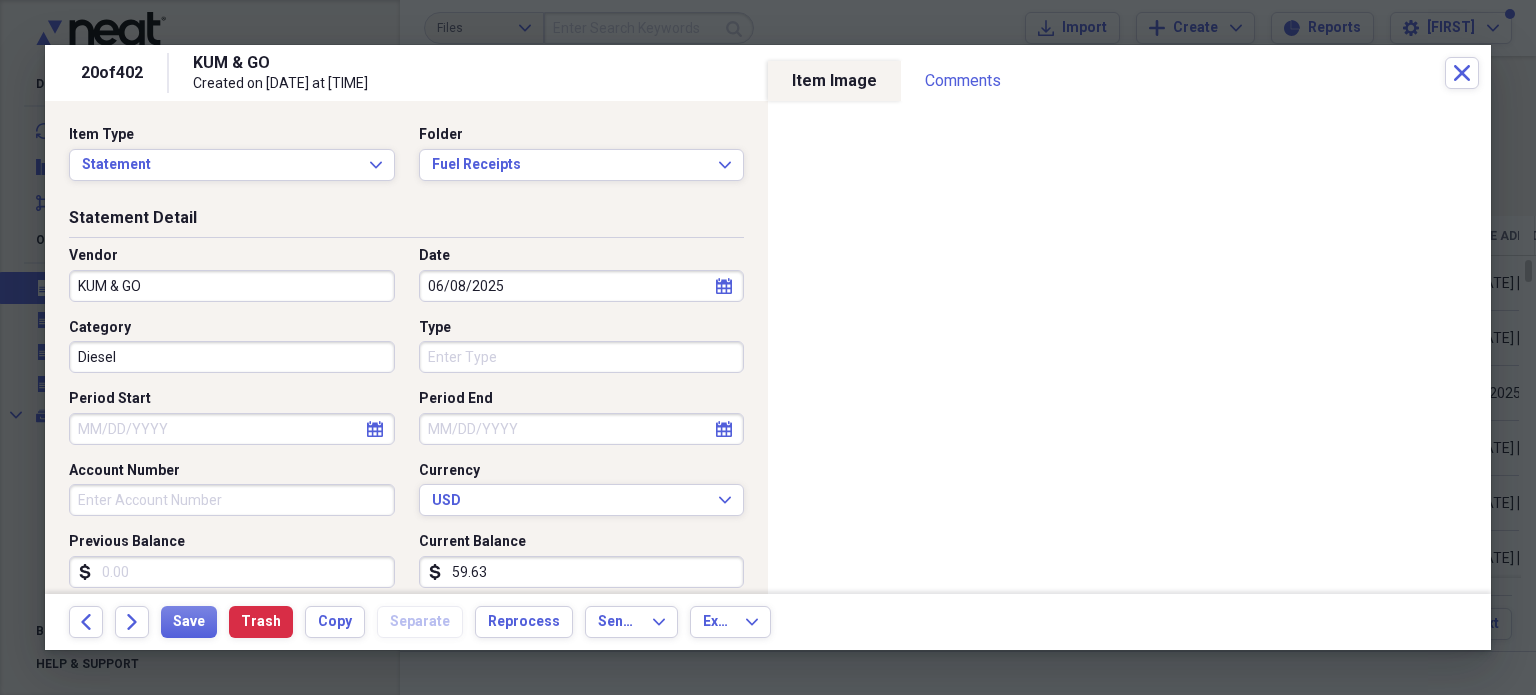 click on "Diesel" at bounding box center (232, 357) 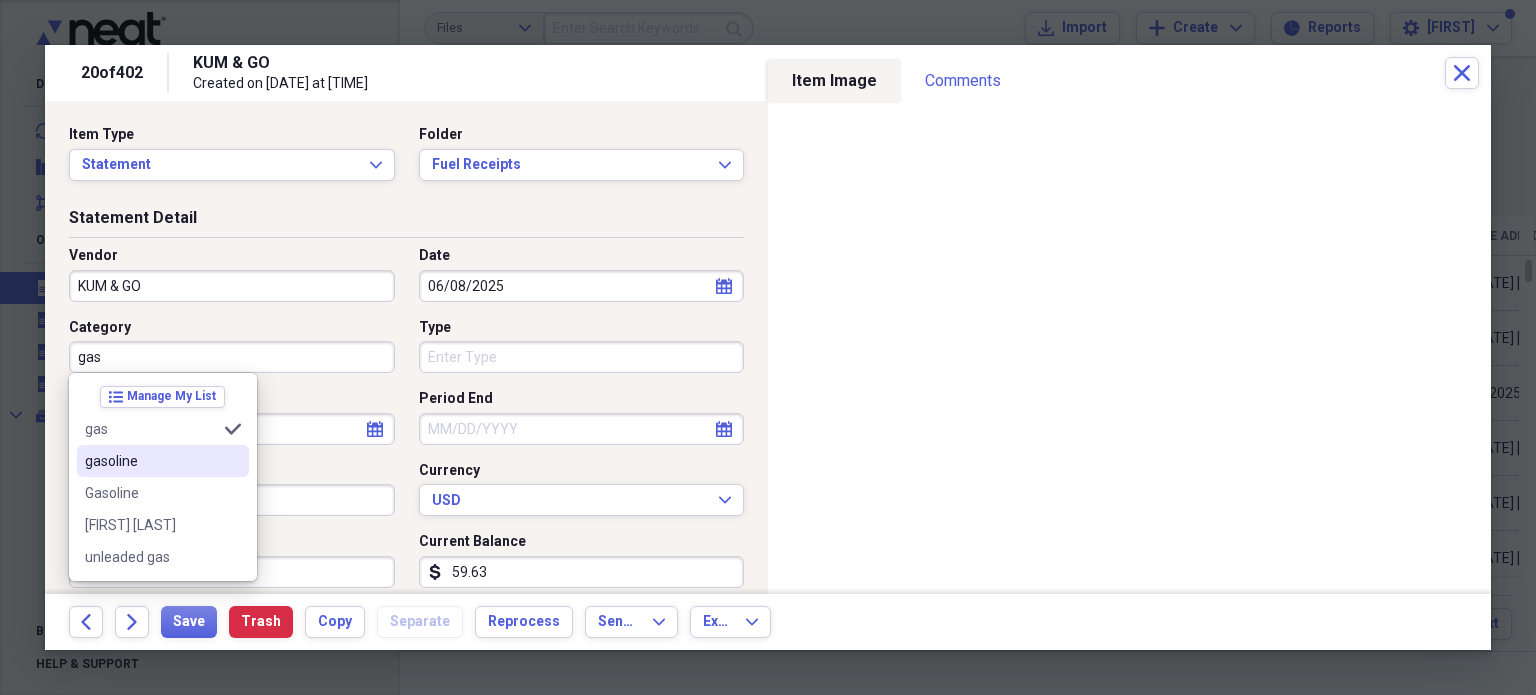 click on "gasoline" at bounding box center (163, 461) 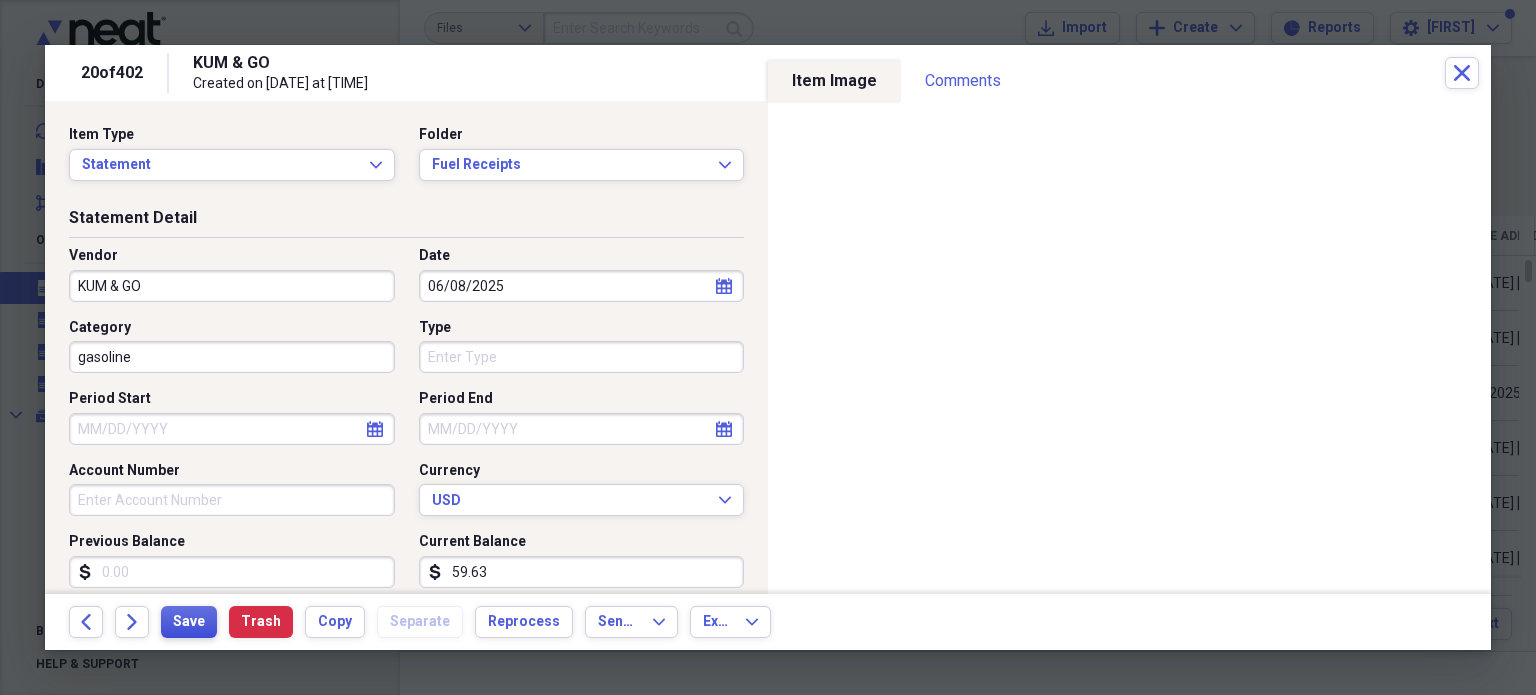 click on "Save" at bounding box center (189, 622) 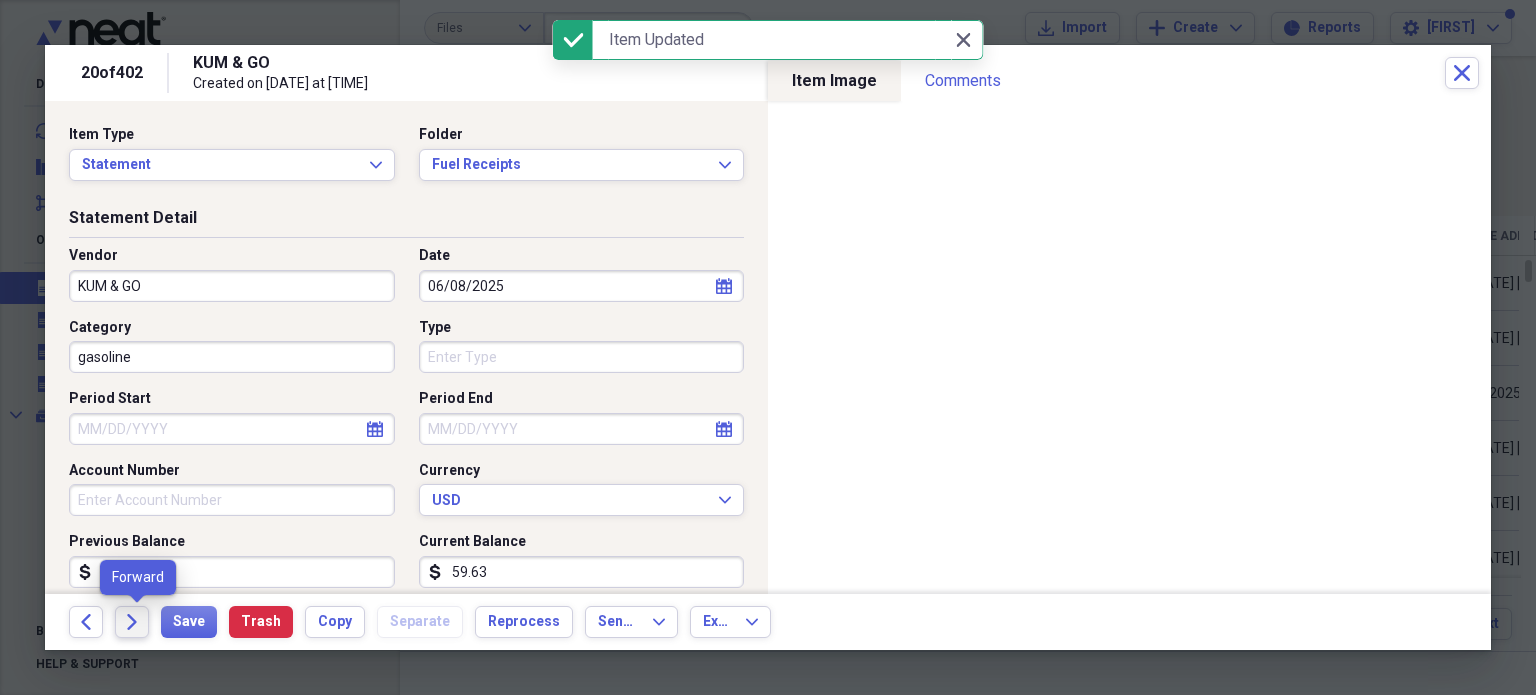 click on "Forward" 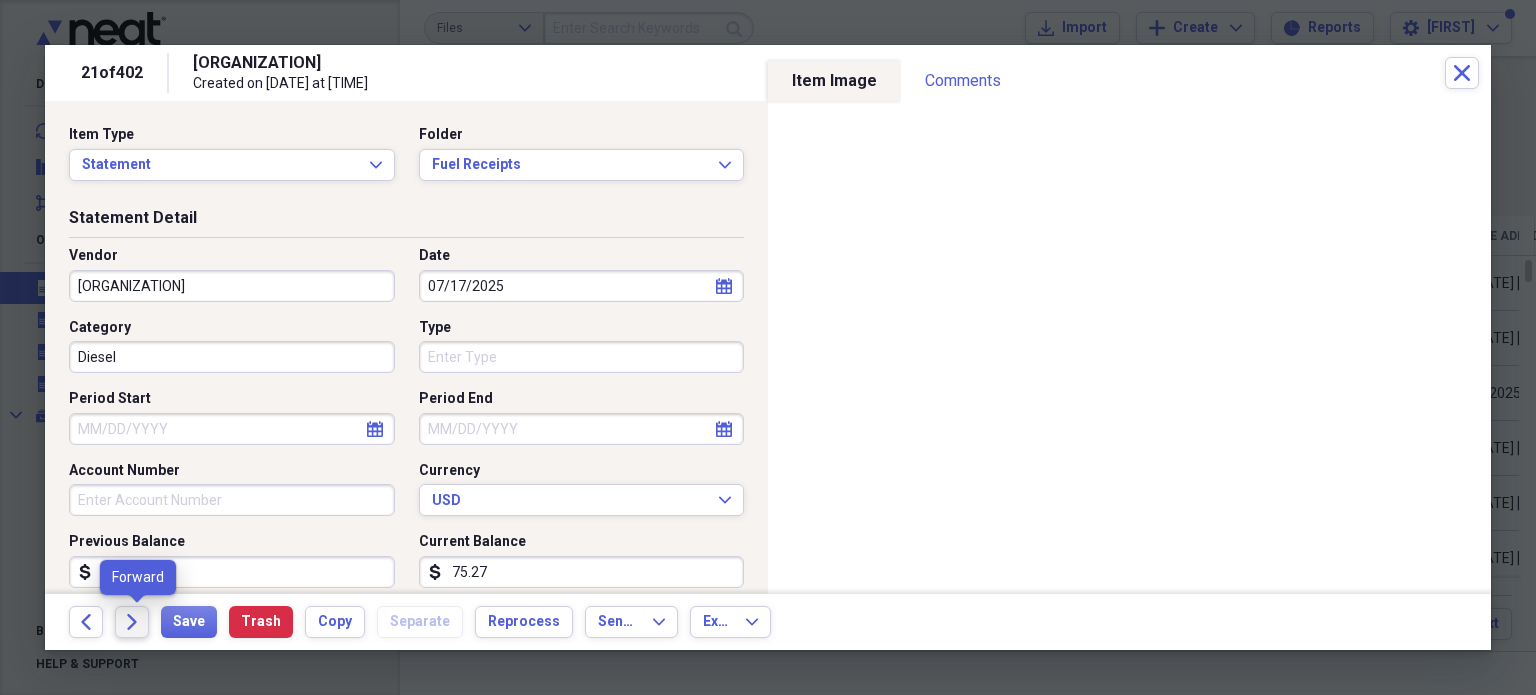 click on "Forward" at bounding box center (132, 622) 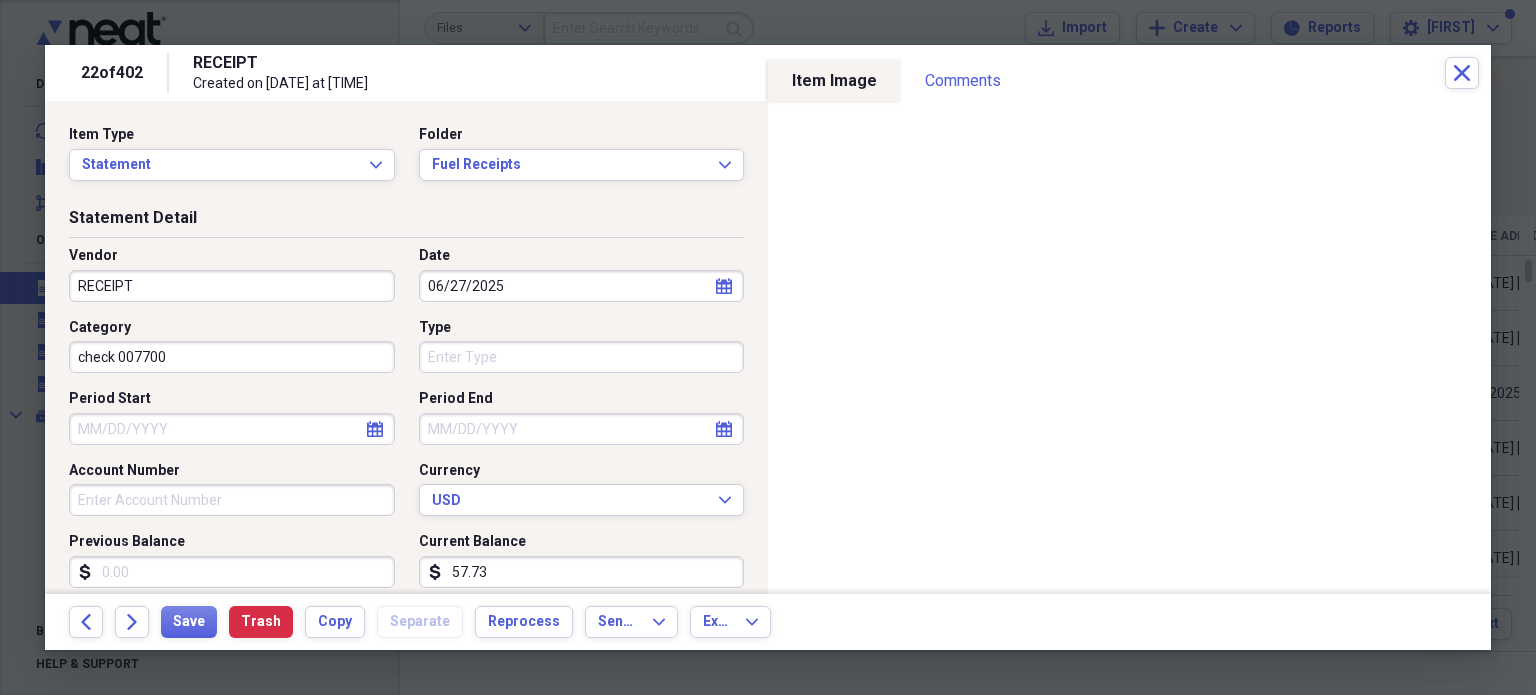 click on "check 007700" at bounding box center [232, 357] 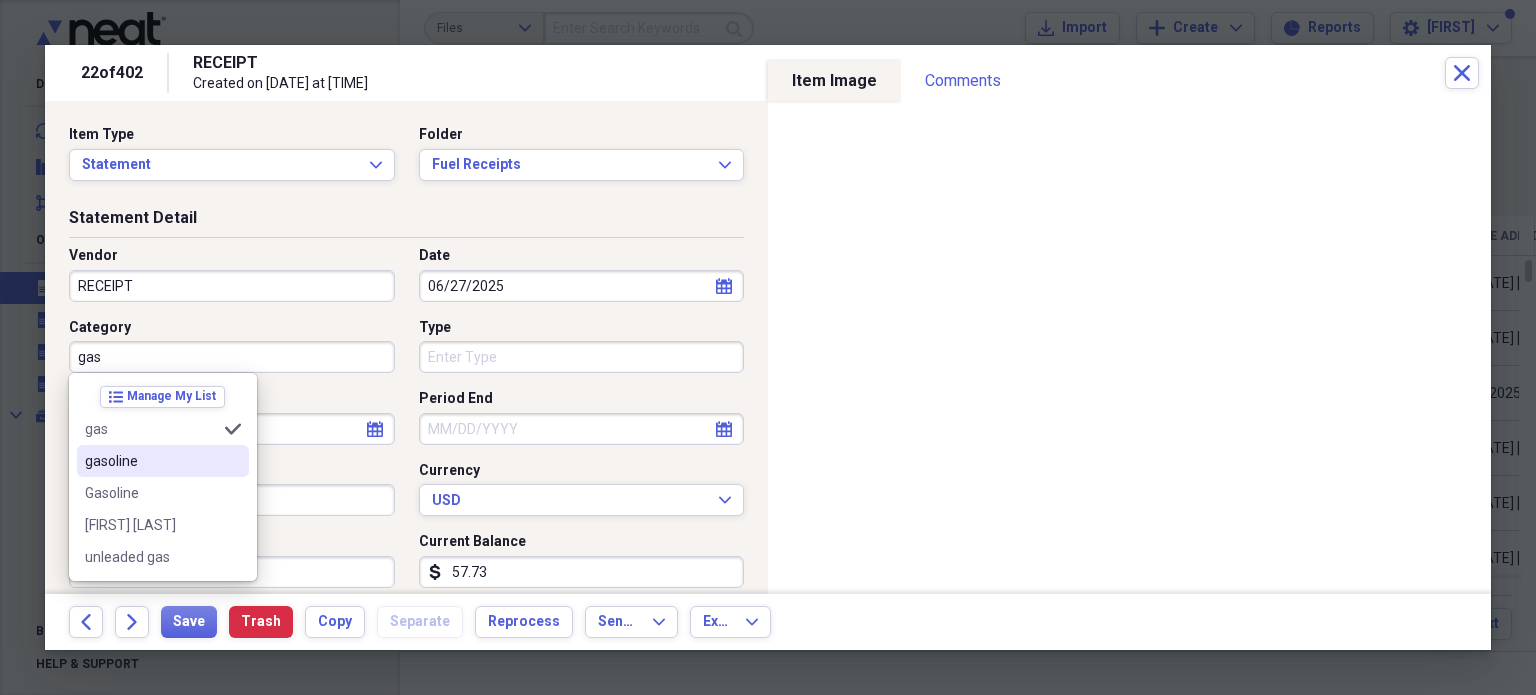 click on "gasoline" at bounding box center [151, 461] 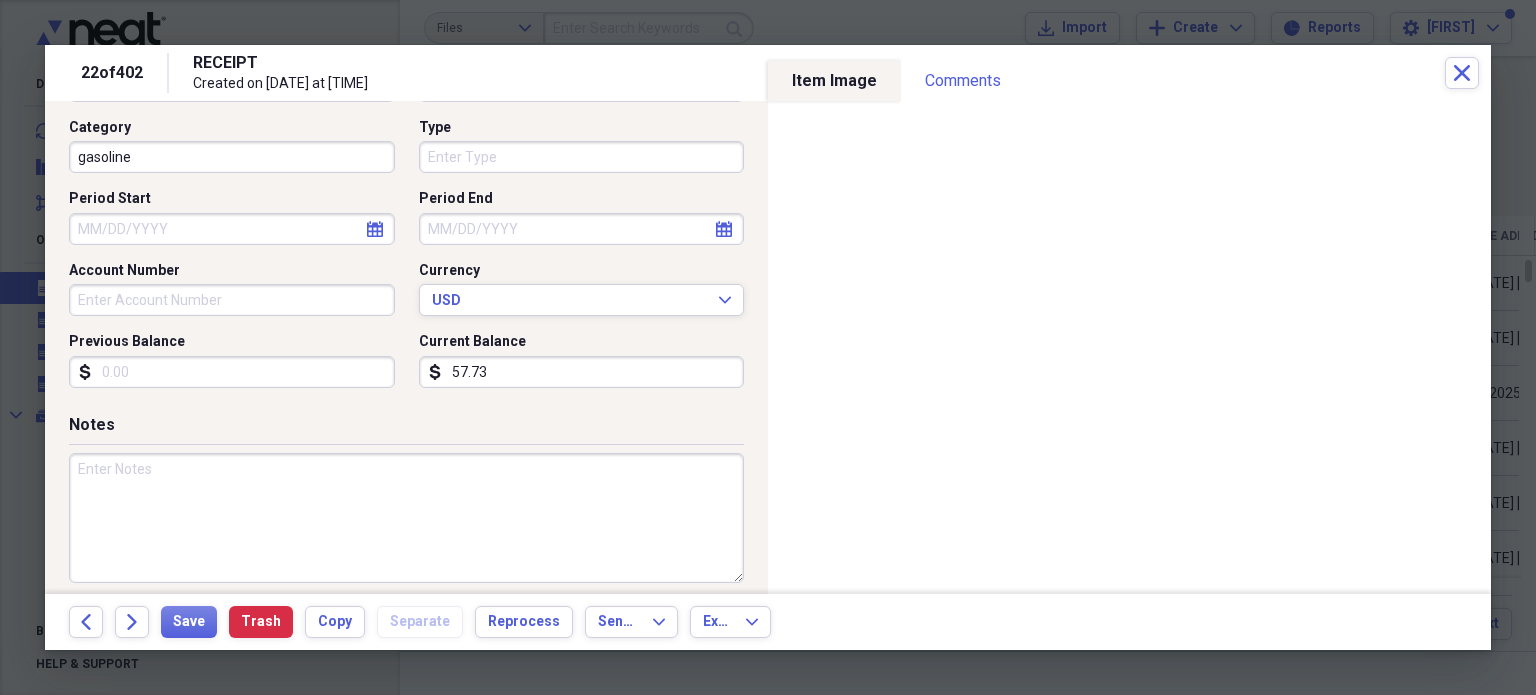 scroll, scrollTop: 214, scrollLeft: 0, axis: vertical 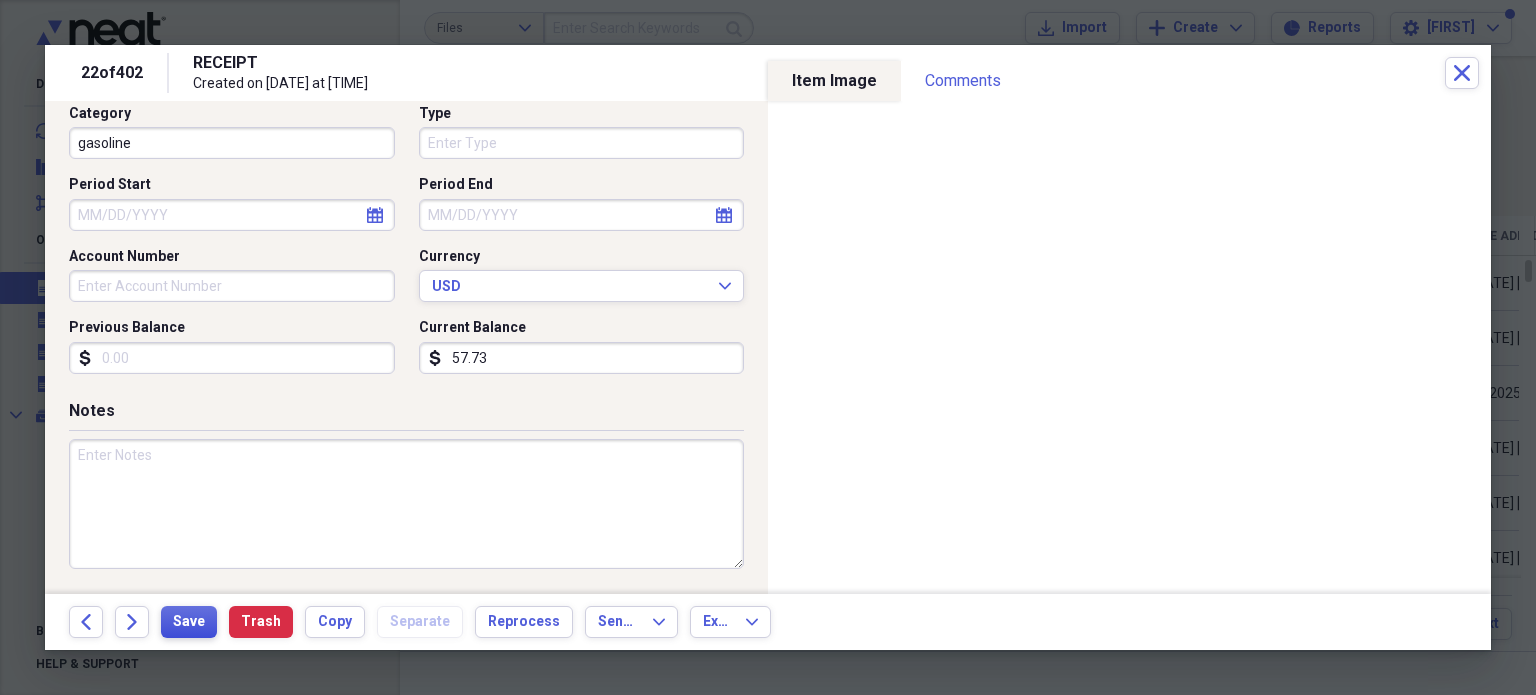 click on "Save" at bounding box center [189, 622] 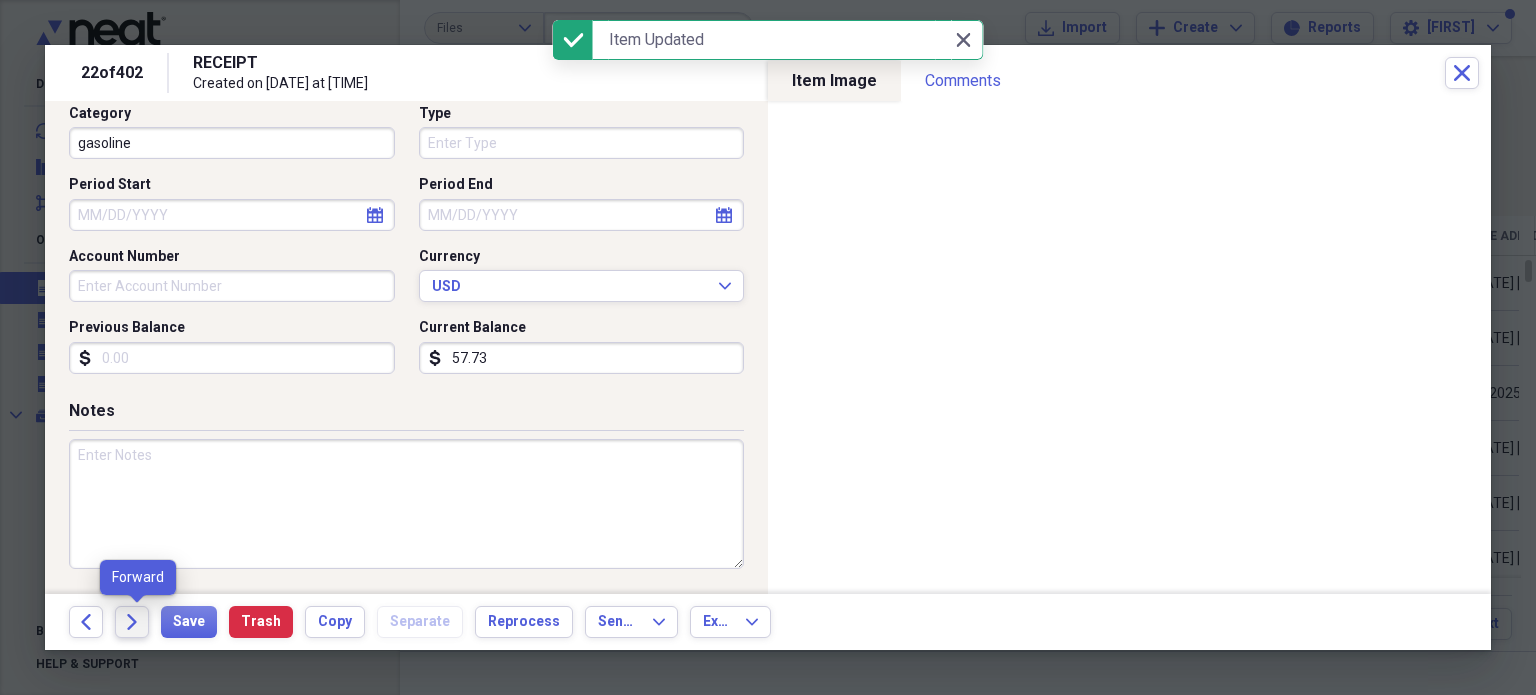 click on "Forward" 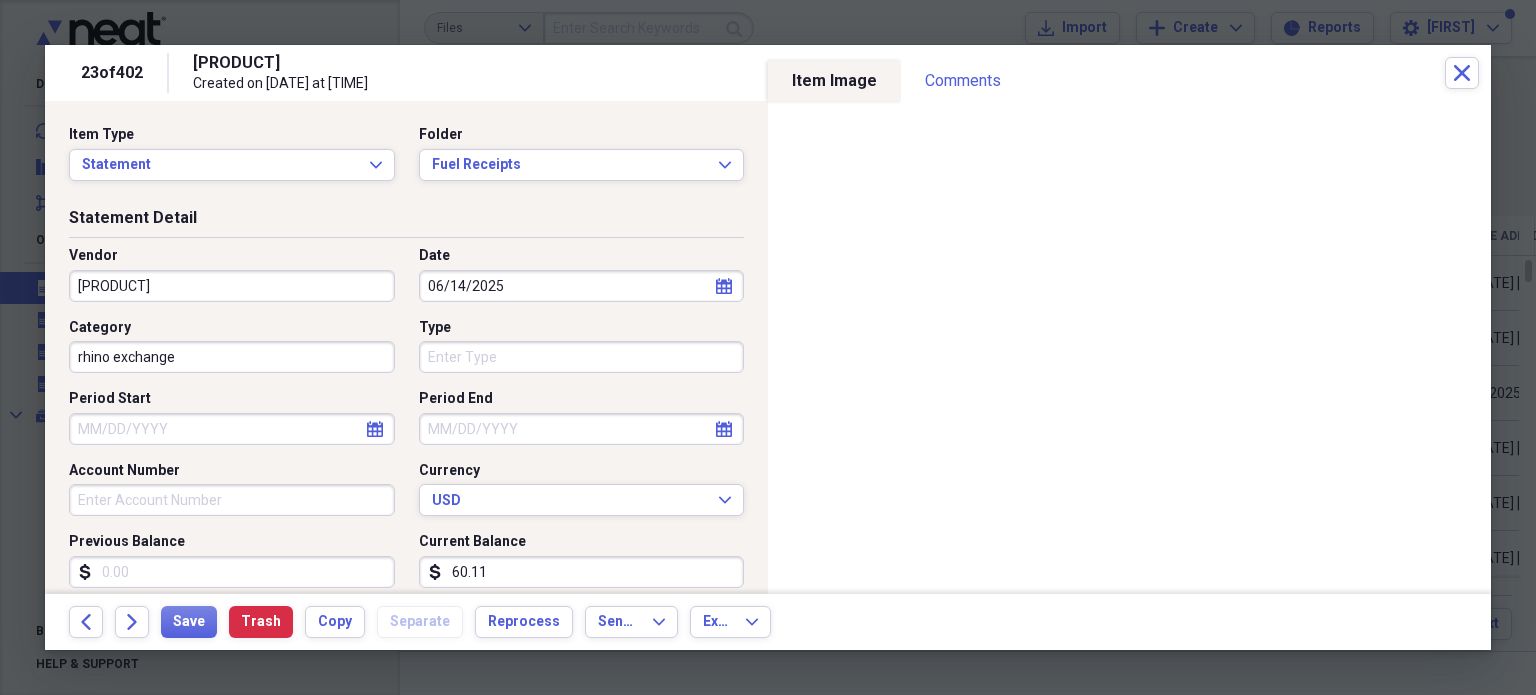click on "rhino exchange" at bounding box center [232, 357] 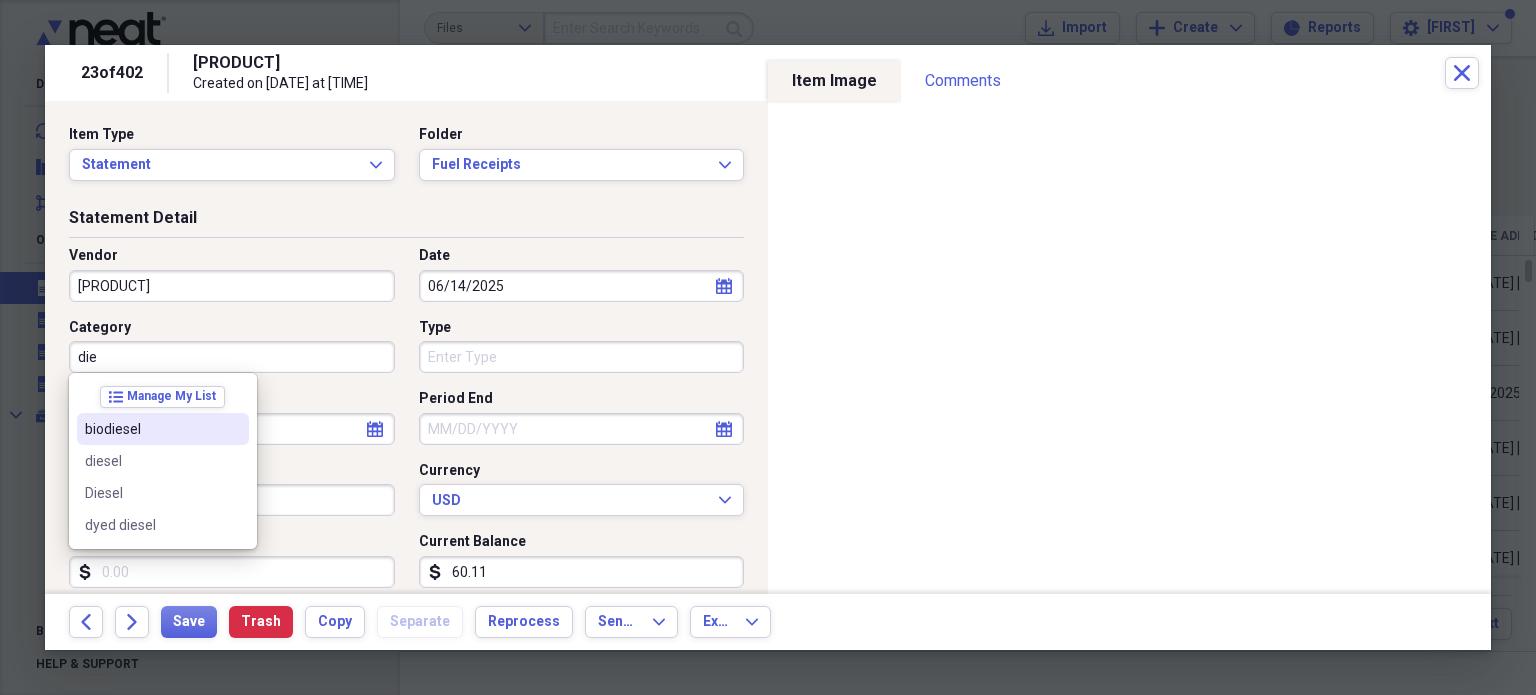 click on "biodiesel" at bounding box center (163, 429) 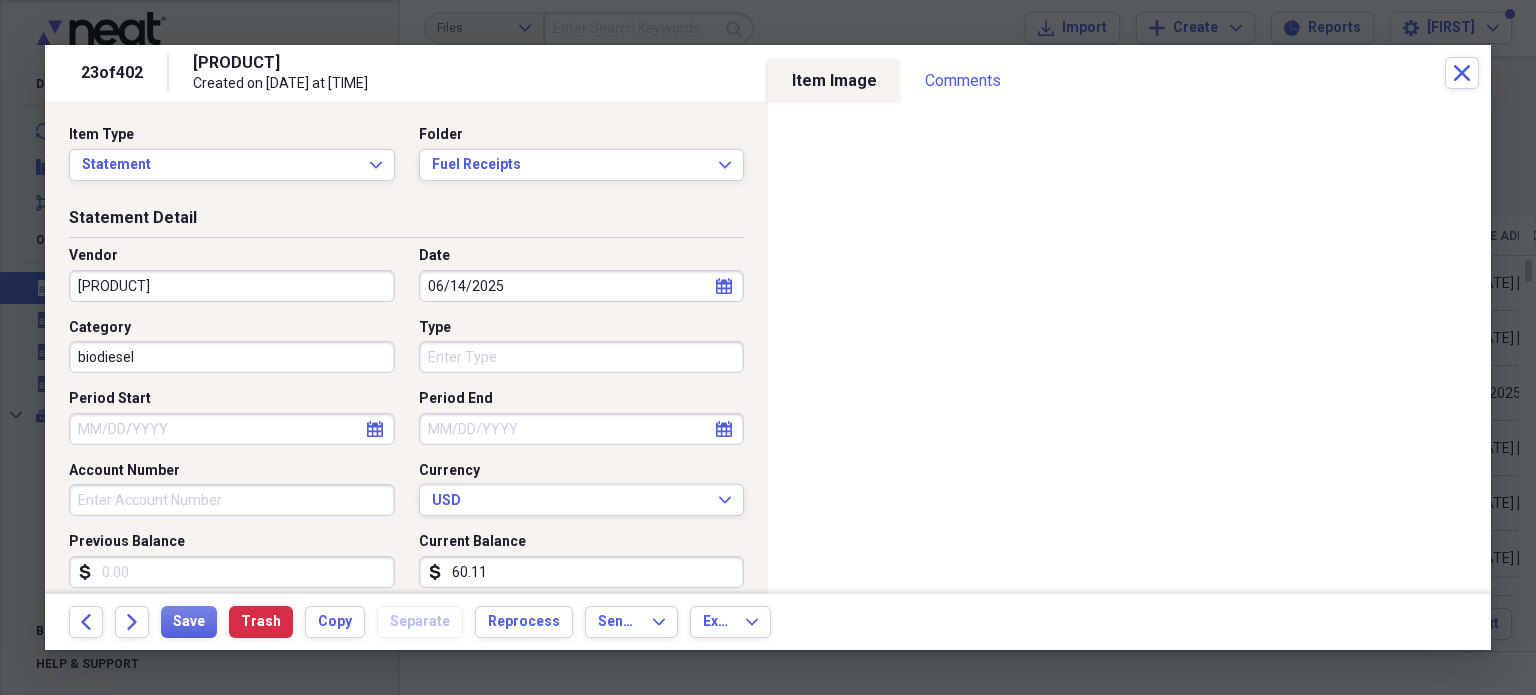 click on "biodiesel" at bounding box center [232, 357] 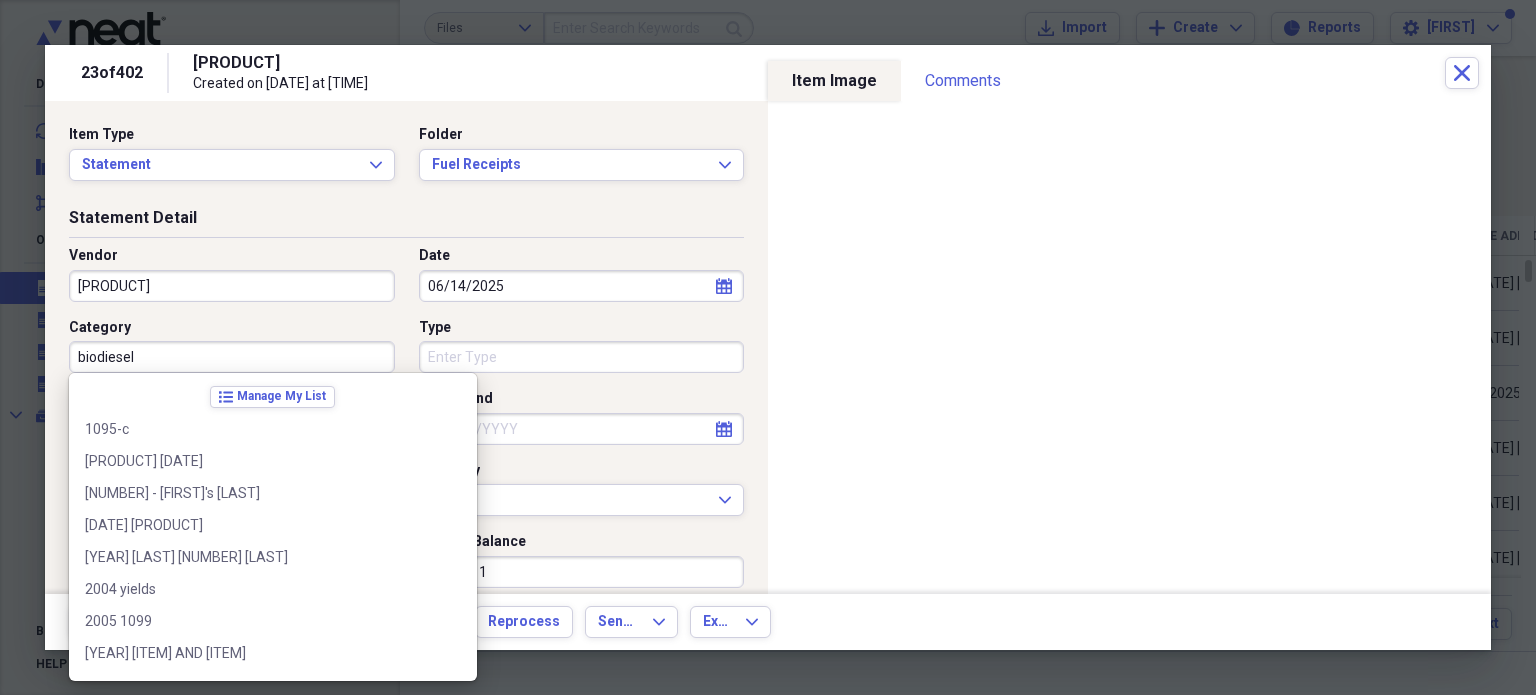 scroll, scrollTop: 1564, scrollLeft: 0, axis: vertical 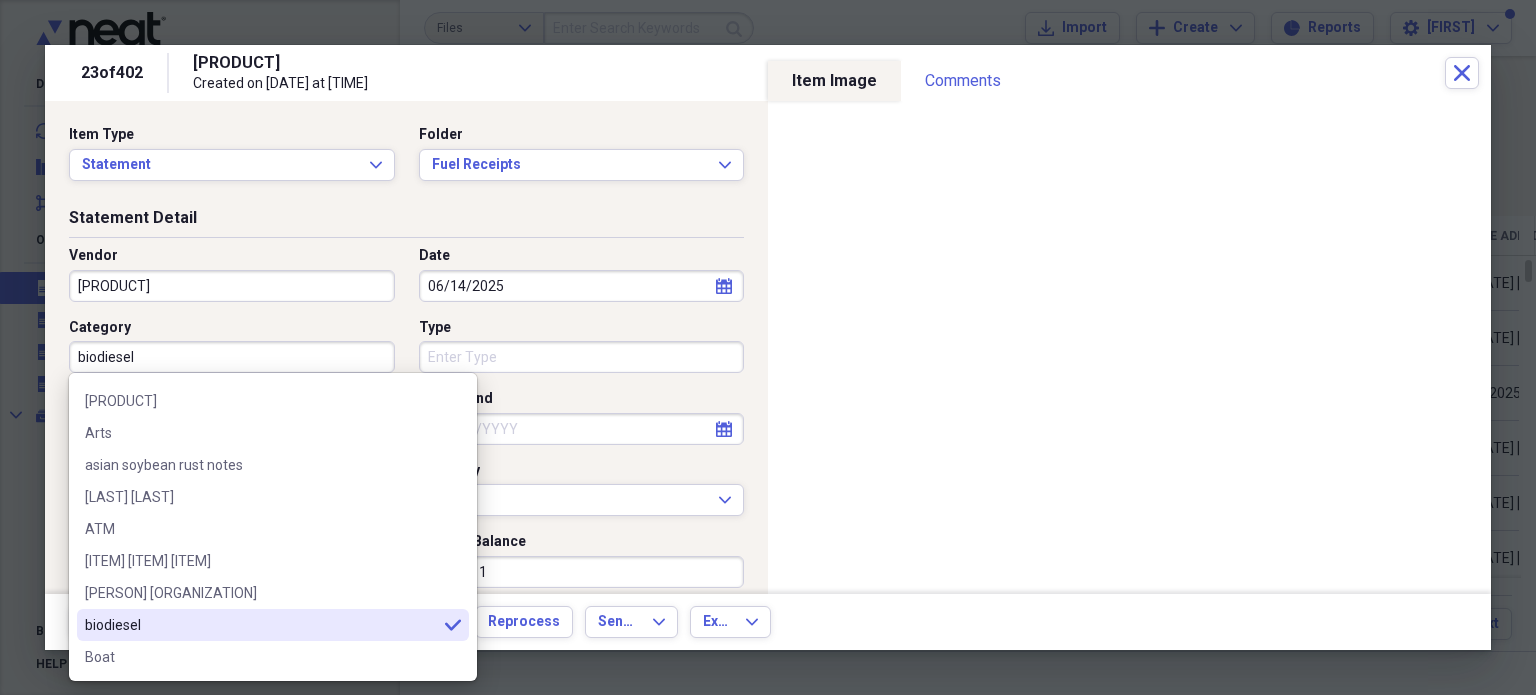 drag, startPoint x: 99, startPoint y: 359, endPoint x: 56, endPoint y: 350, distance: 43.931767 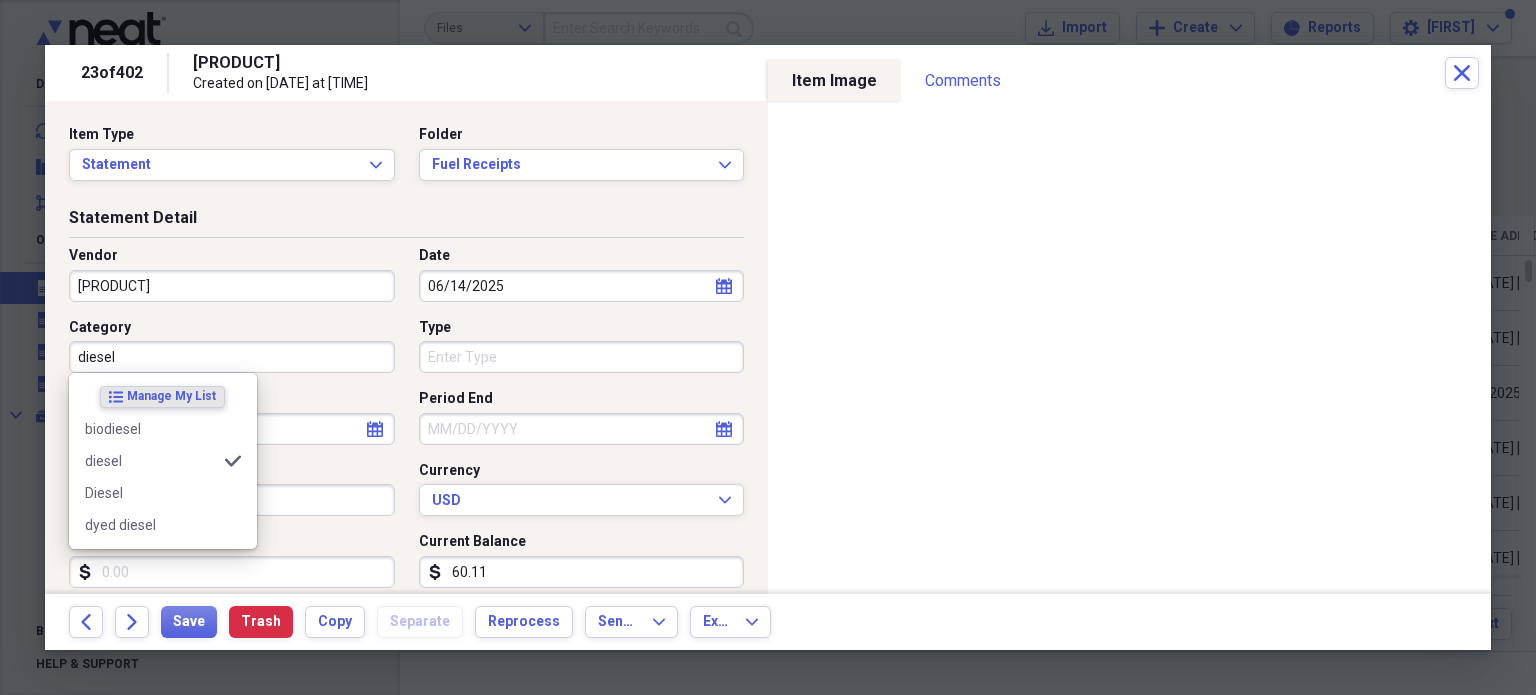 scroll, scrollTop: 0, scrollLeft: 0, axis: both 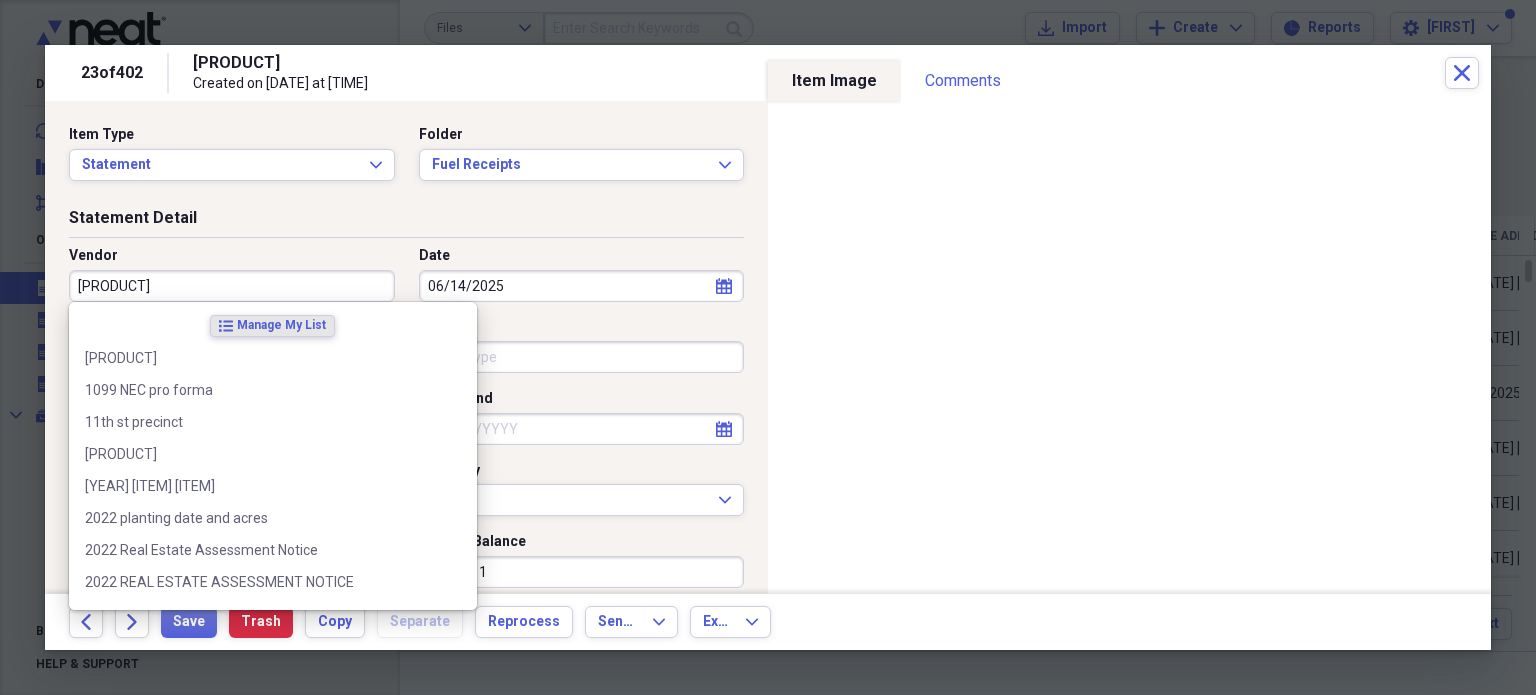 click on "Statement Detail" at bounding box center (406, 222) 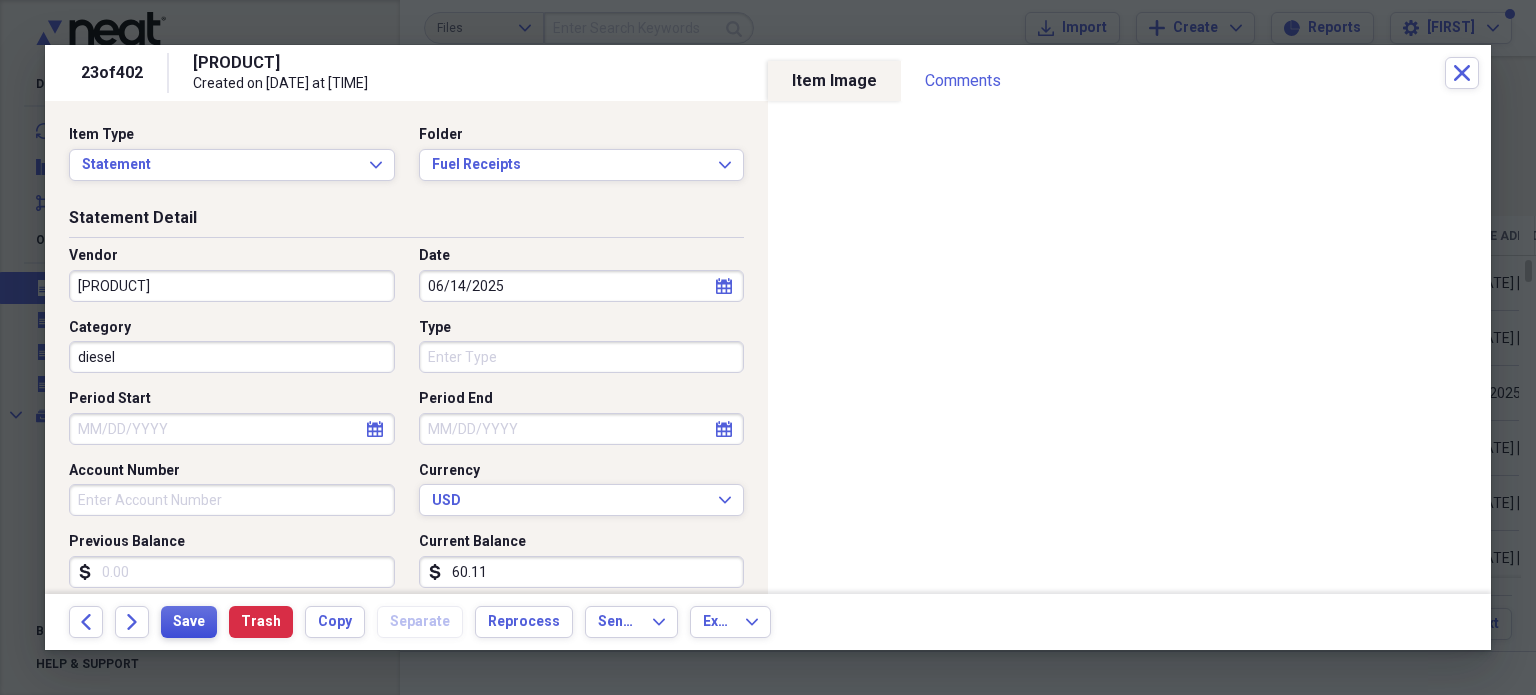 click on "Save" at bounding box center [189, 622] 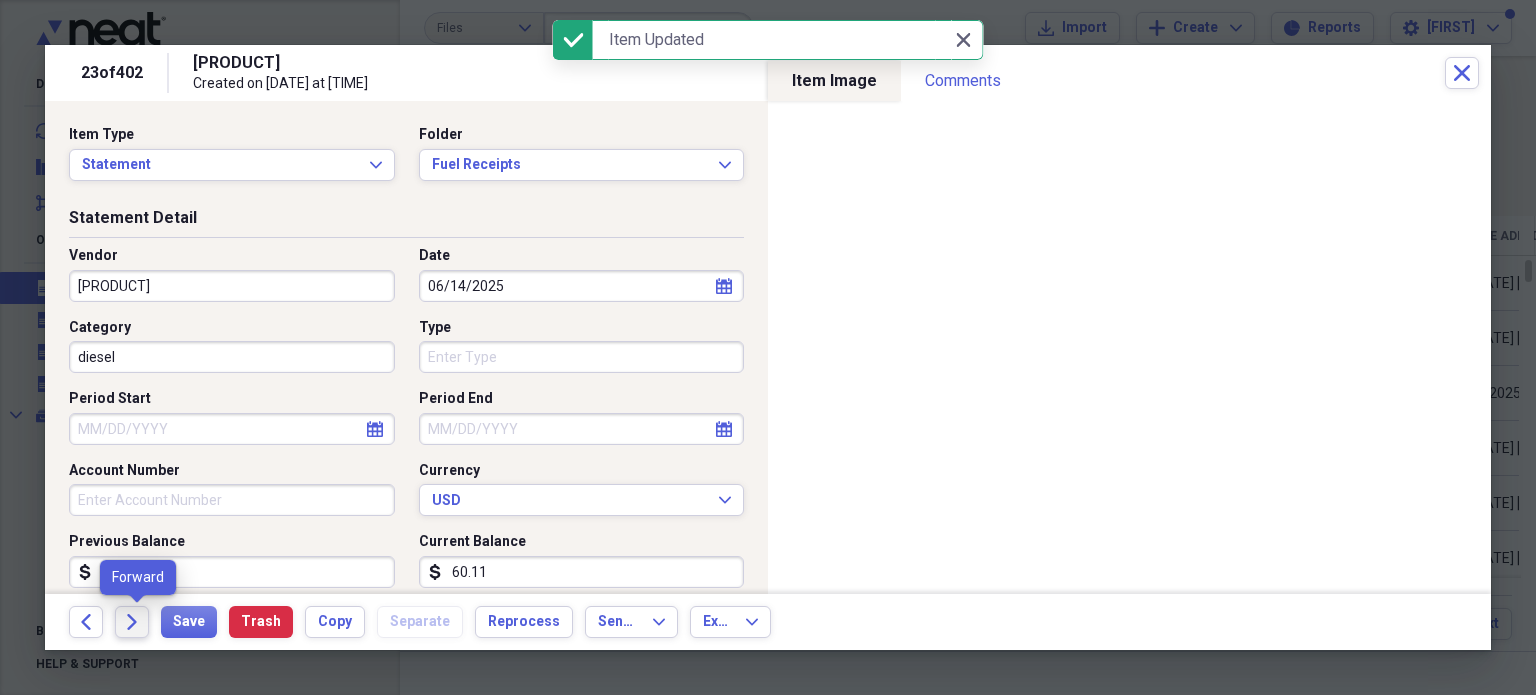 click on "Forward" at bounding box center (132, 622) 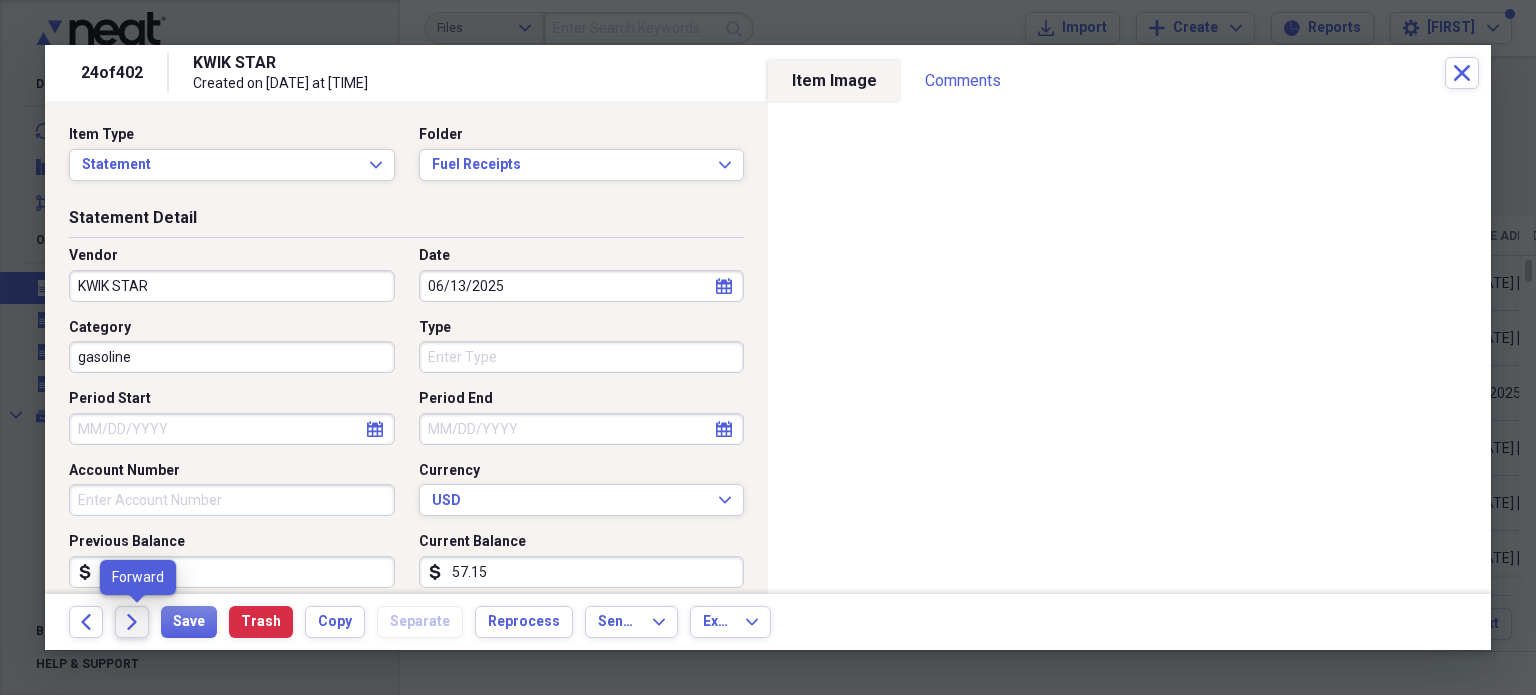 click on "Forward" at bounding box center (132, 622) 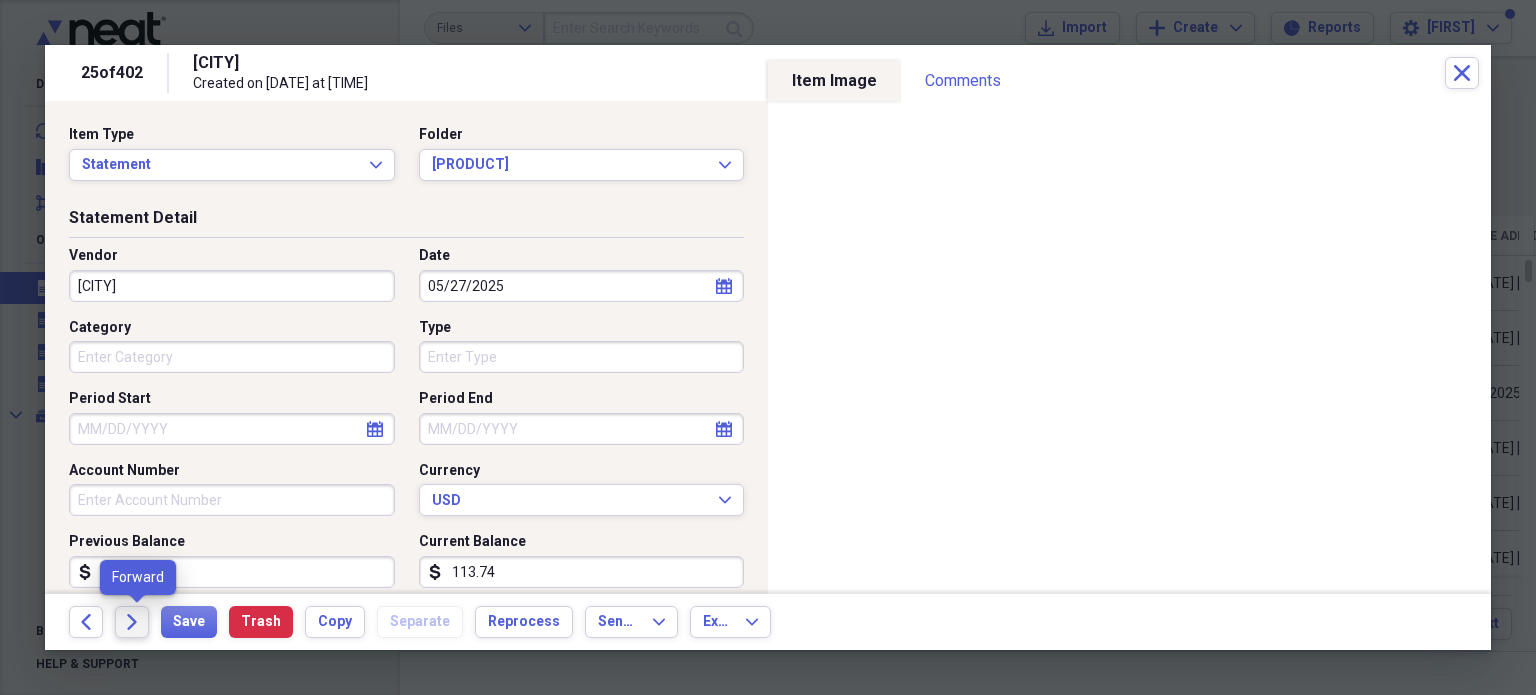 click on "Forward" at bounding box center [132, 622] 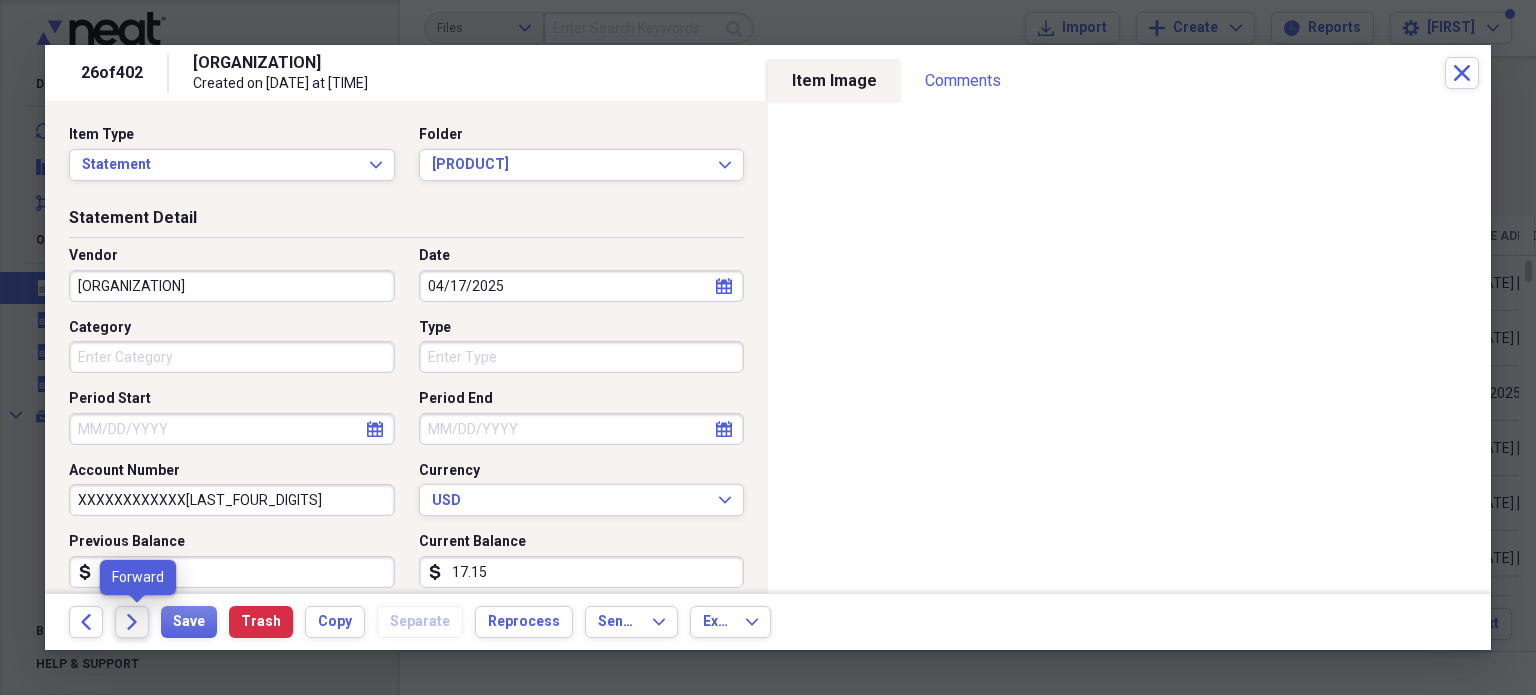 click on "Forward" at bounding box center (132, 622) 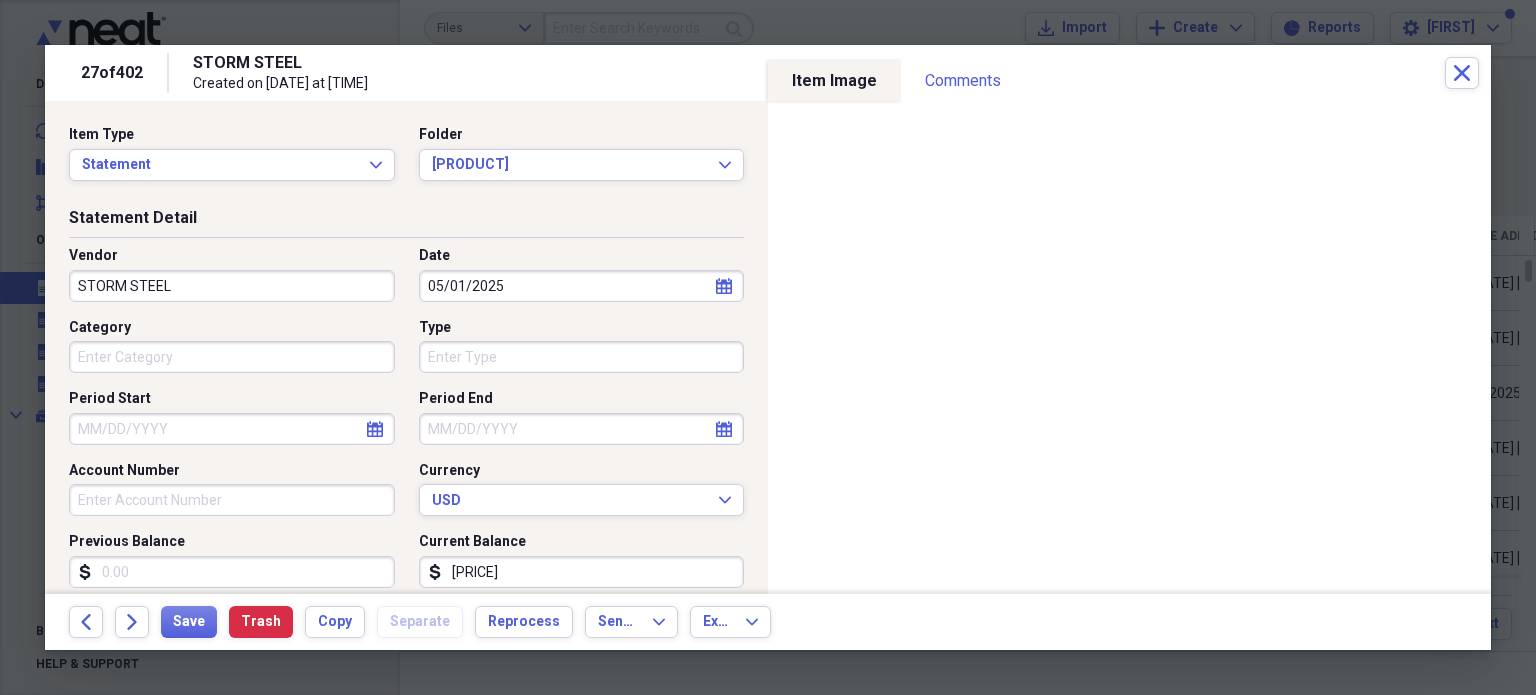 click on "34.67" at bounding box center (582, 572) 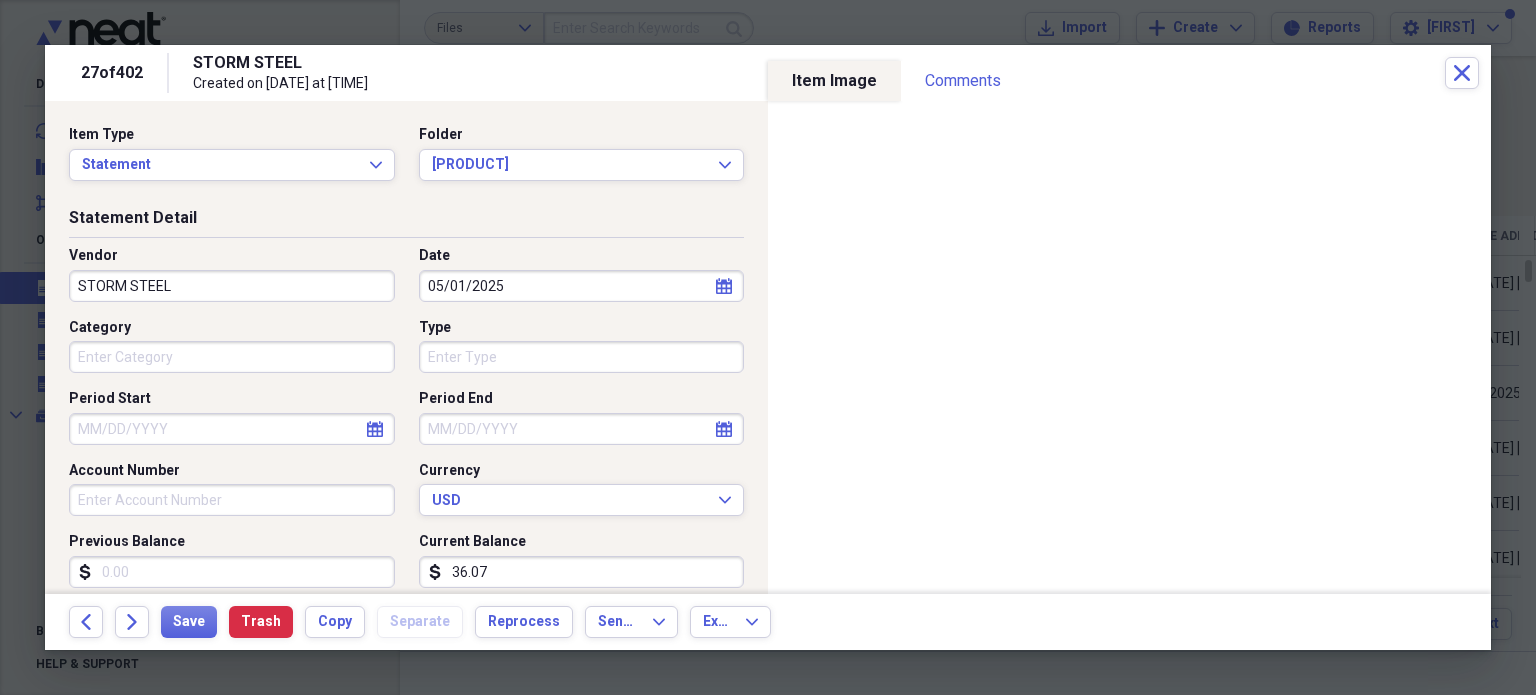 type on "36.07" 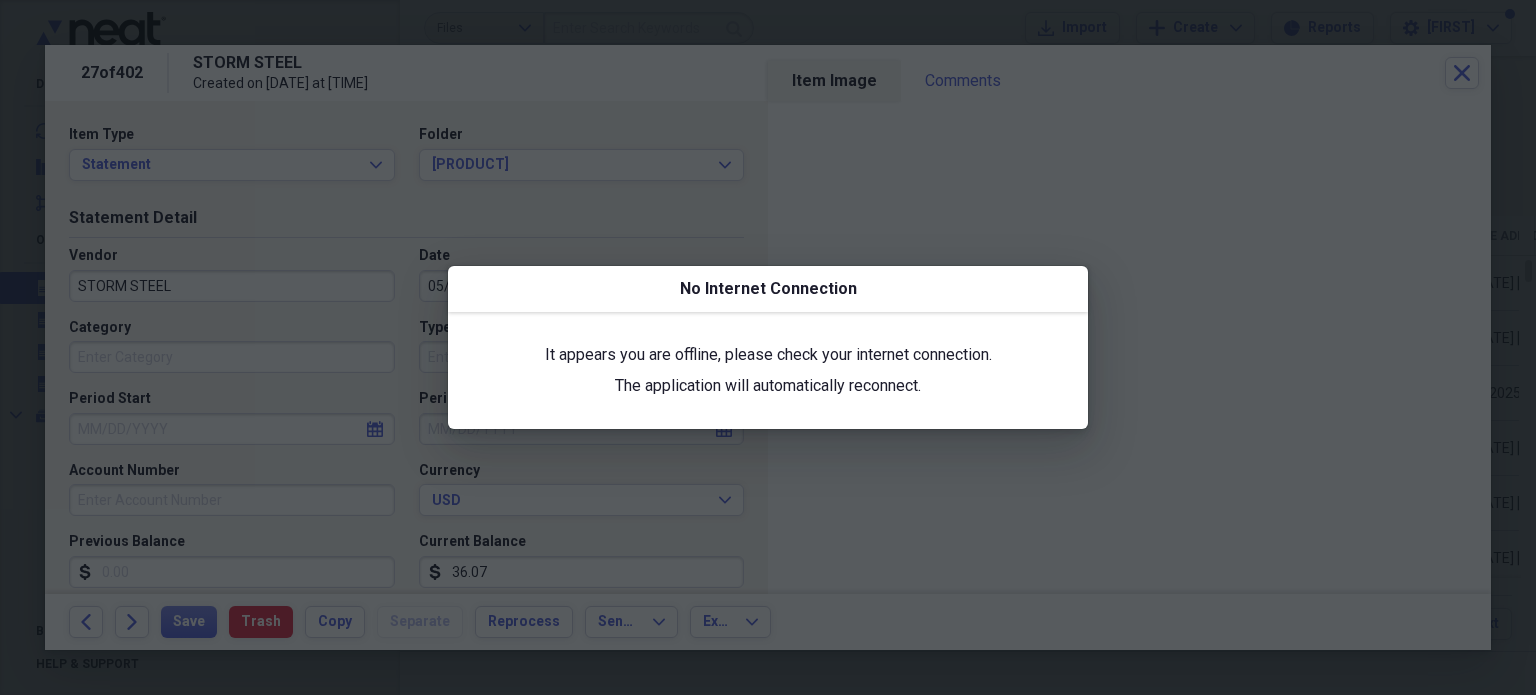 click at bounding box center (768, 347) 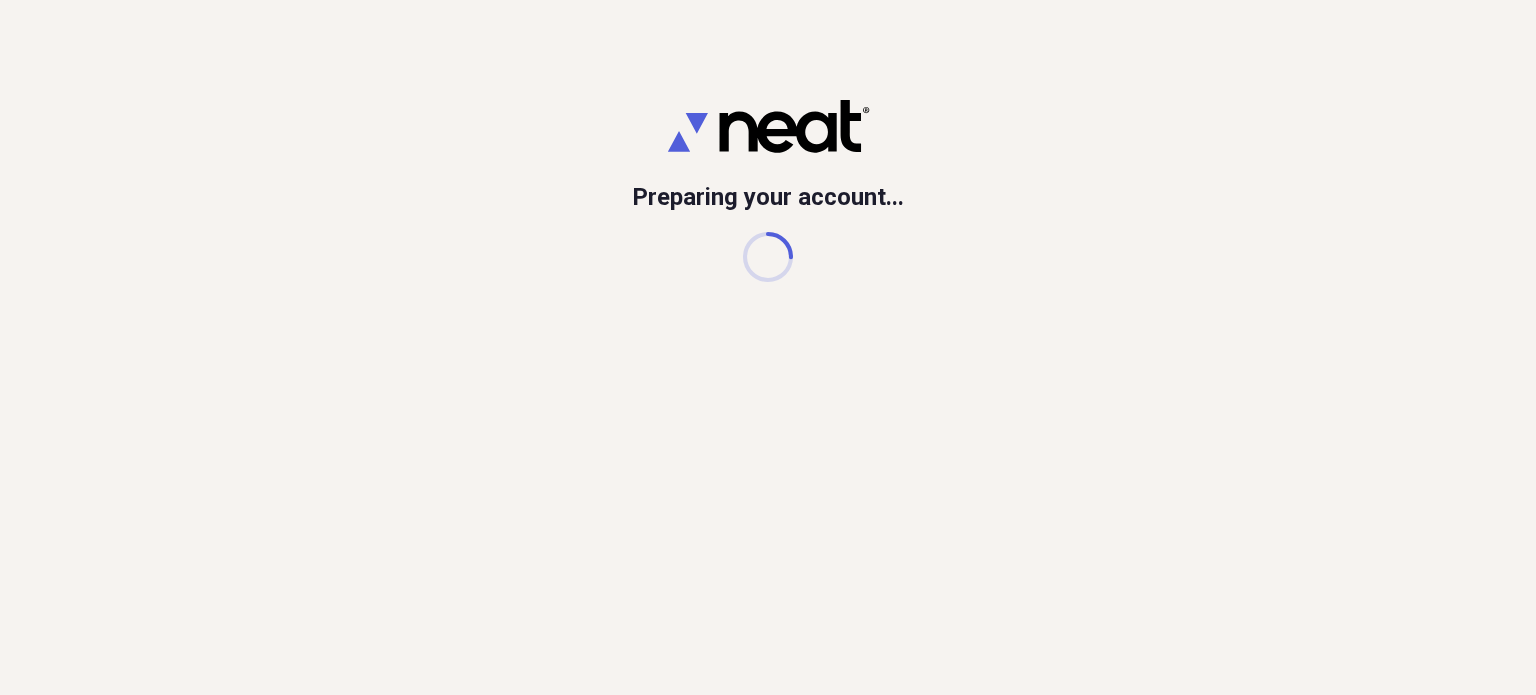 scroll, scrollTop: 0, scrollLeft: 0, axis: both 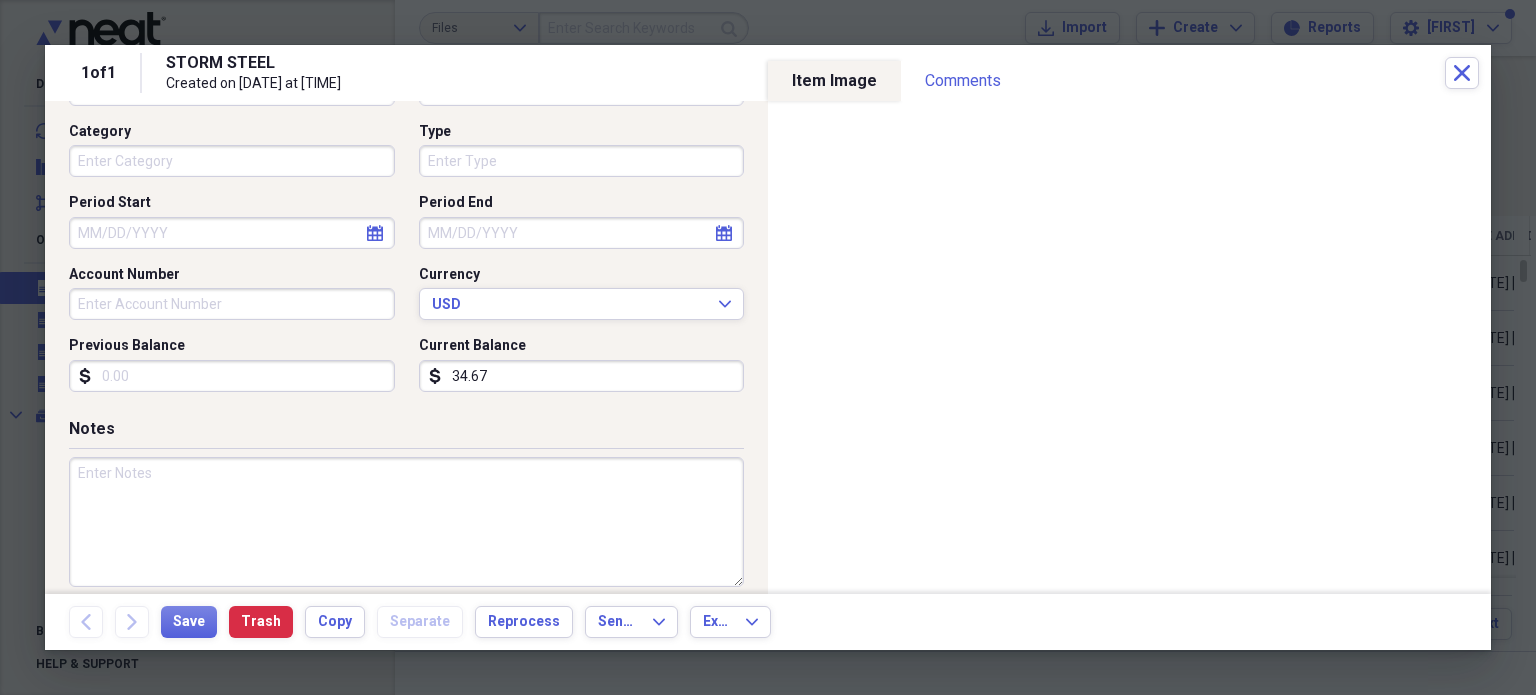 click on "34.67" at bounding box center (582, 376) 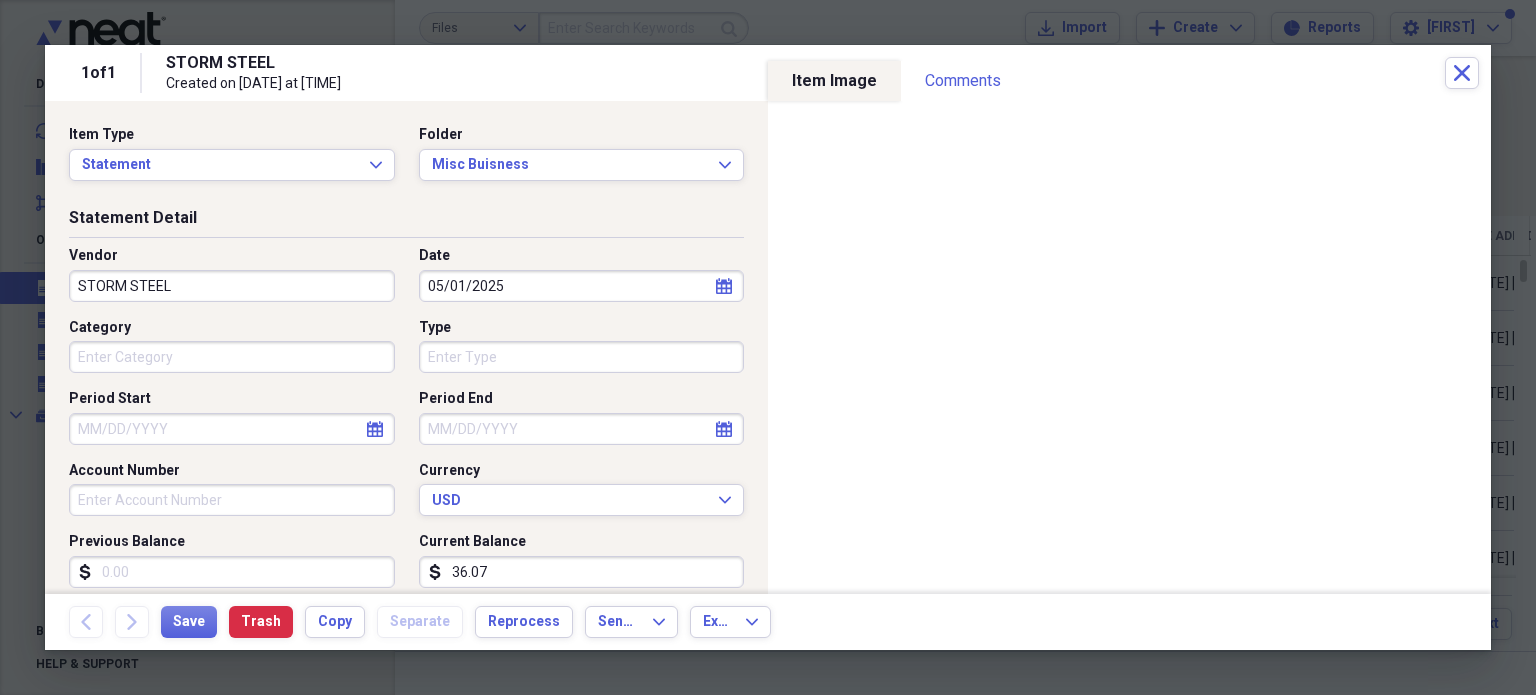 scroll, scrollTop: 214, scrollLeft: 0, axis: vertical 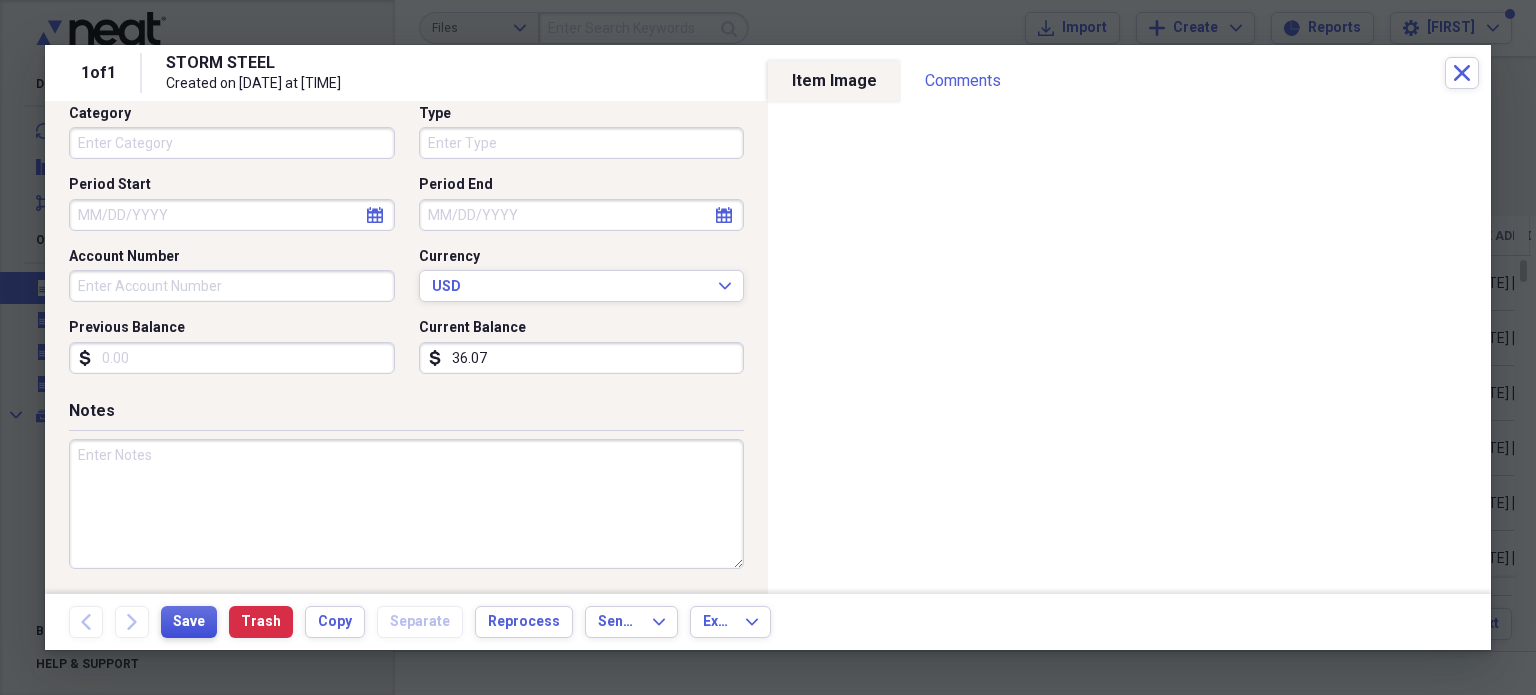 type on "36.07" 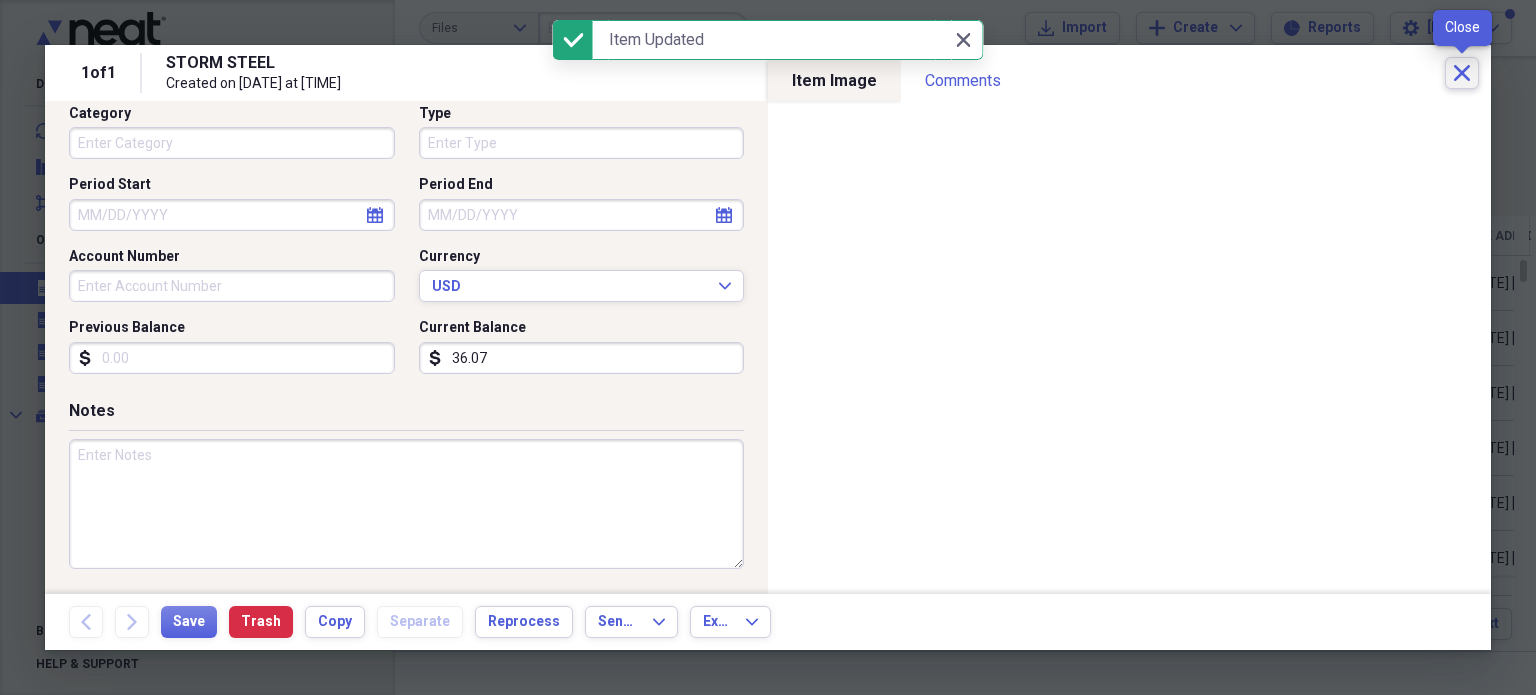 click 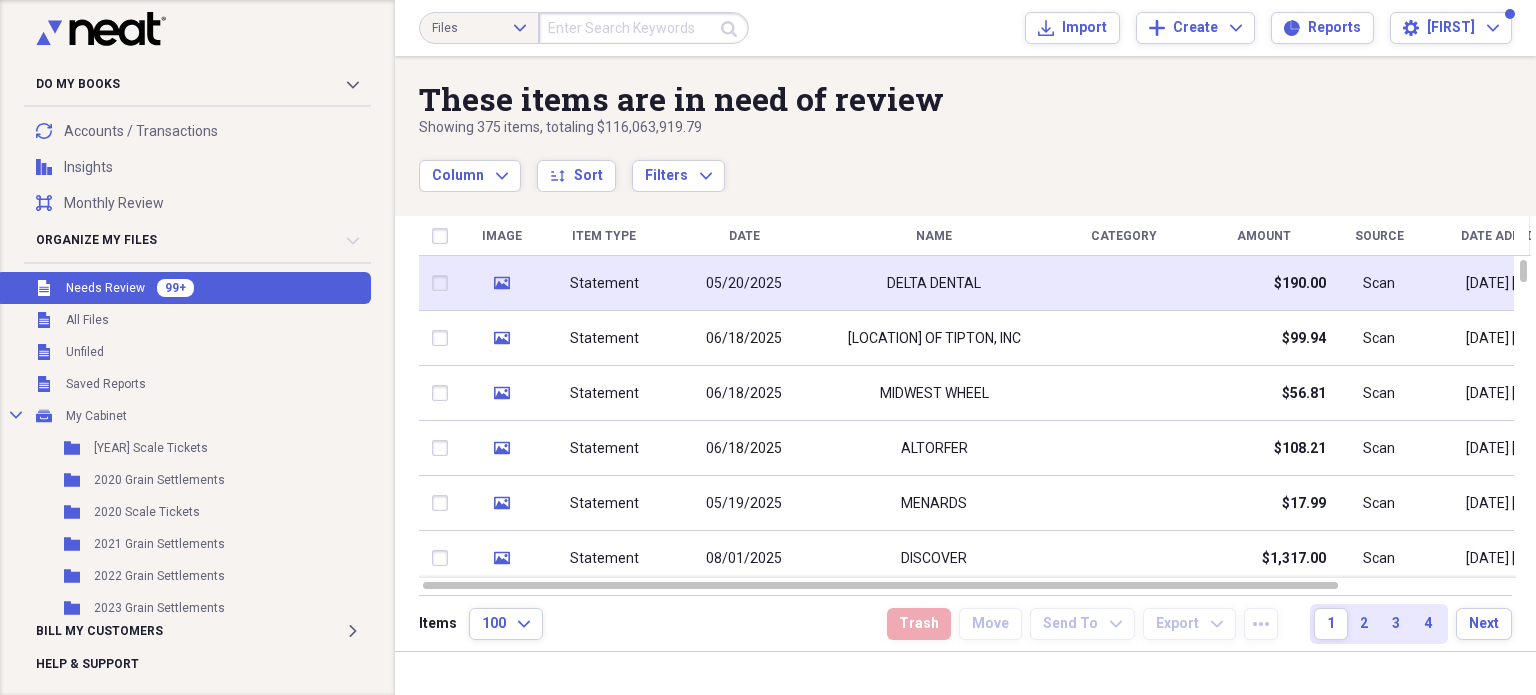 click on "DELTA DENTAL" at bounding box center [934, 283] 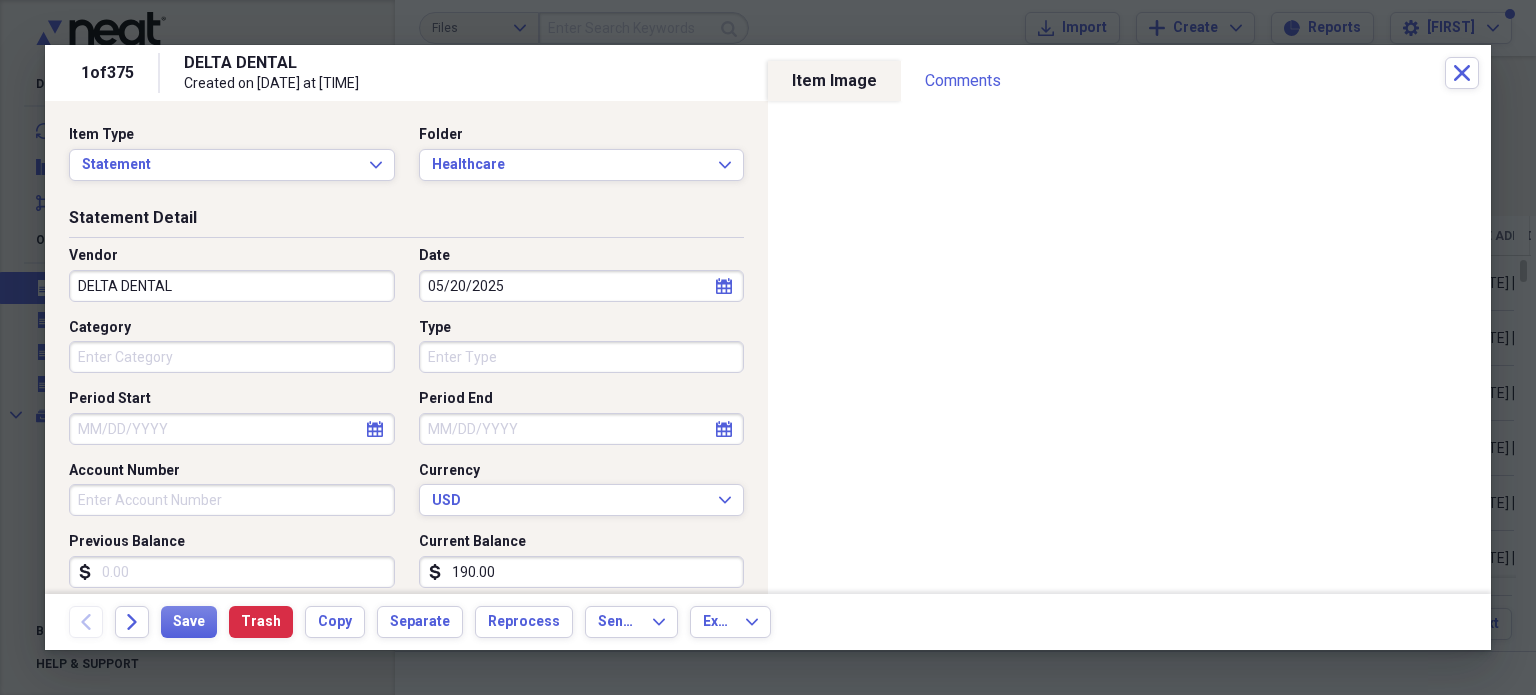 click on "190.00" at bounding box center [582, 572] 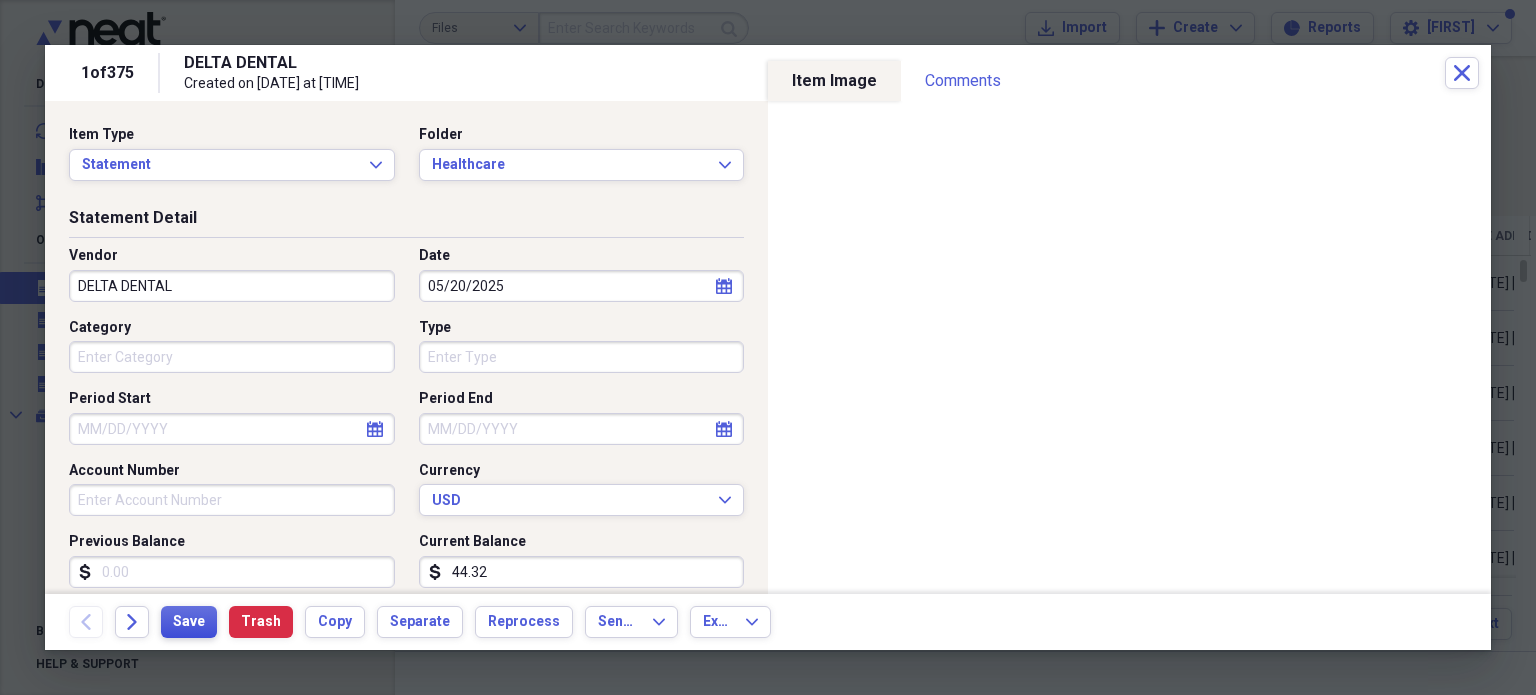 type on "44.32" 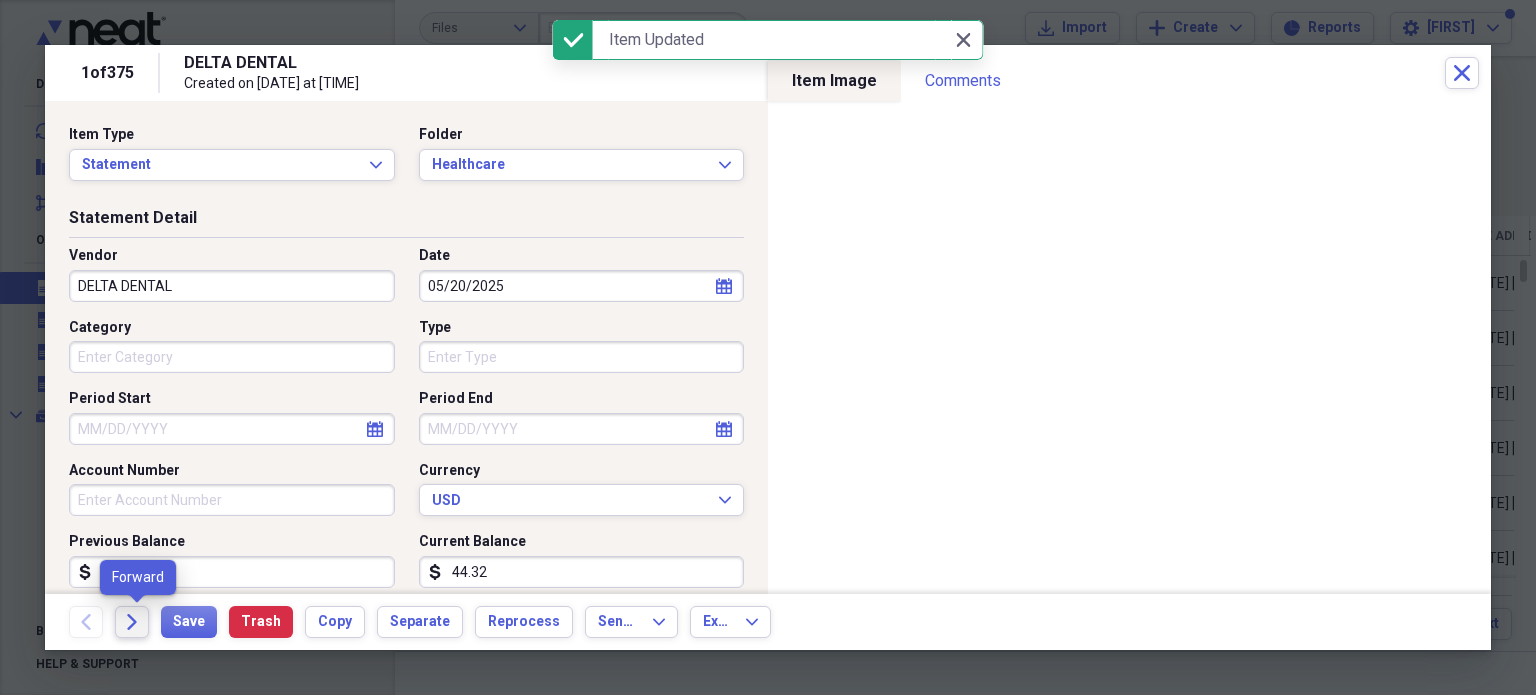 click on "Forward" 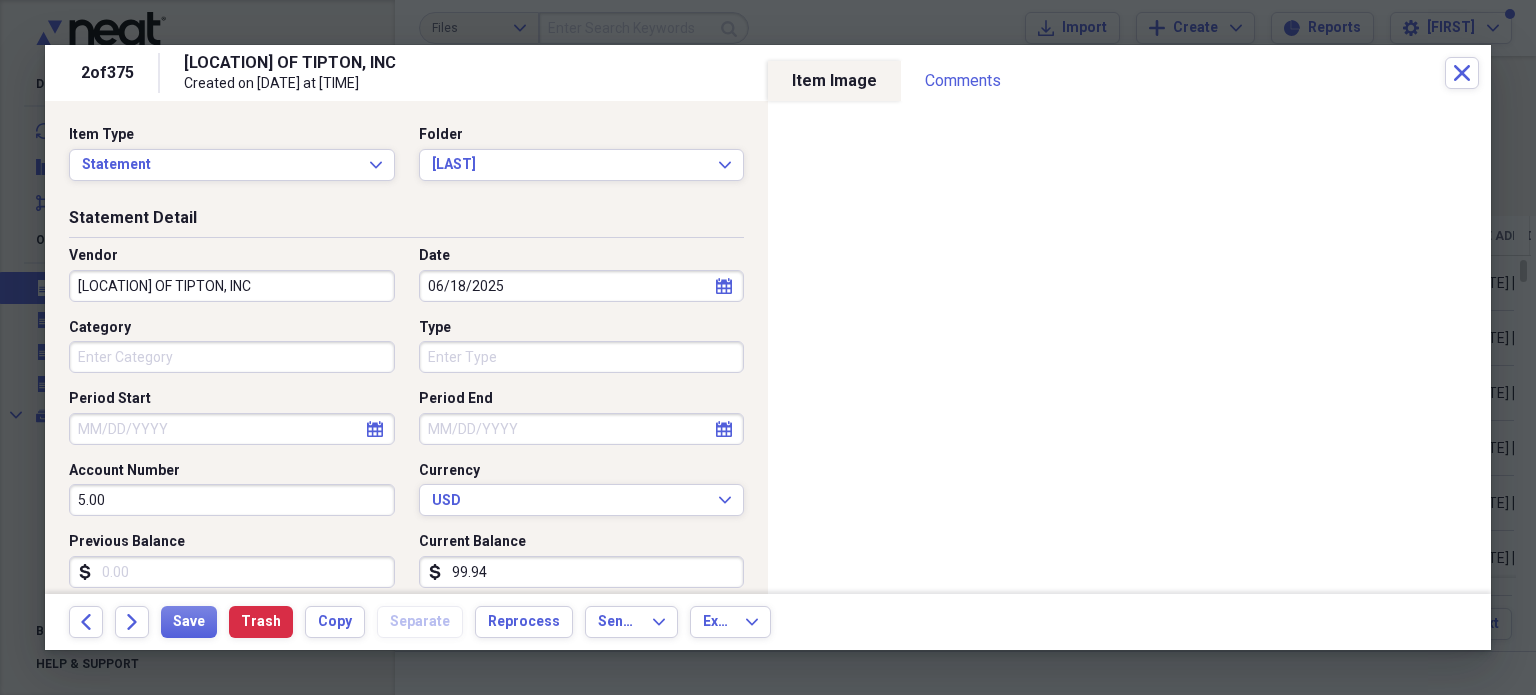 scroll, scrollTop: 0, scrollLeft: 0, axis: both 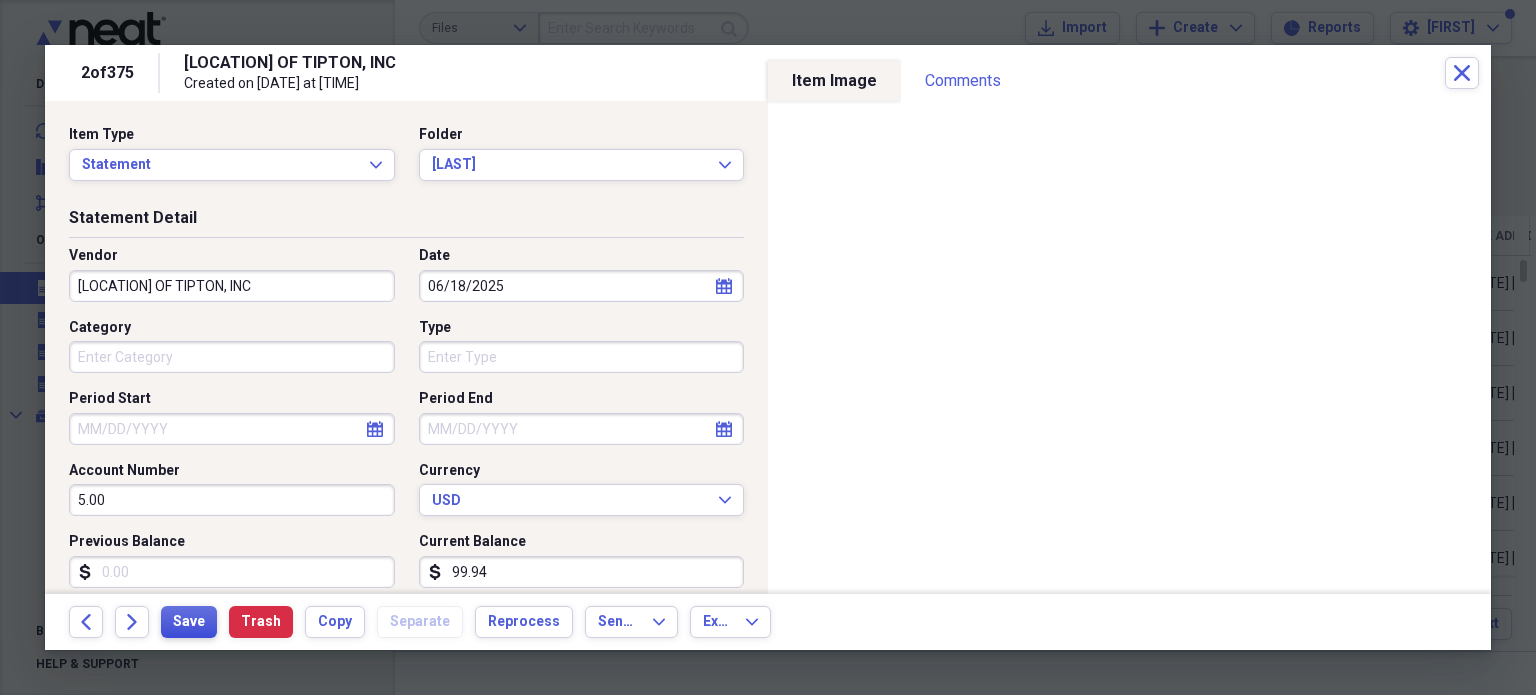 click on "Save" at bounding box center (189, 622) 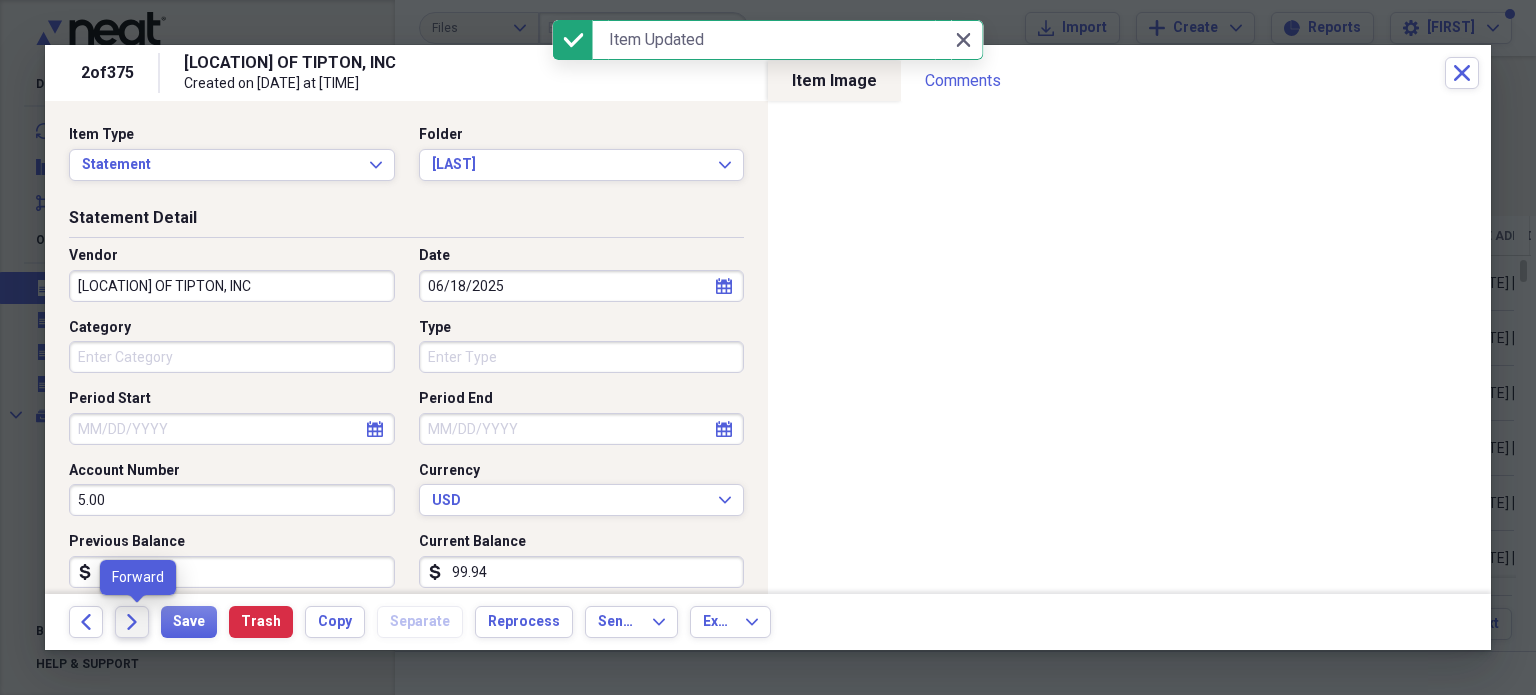 click on "Forward" 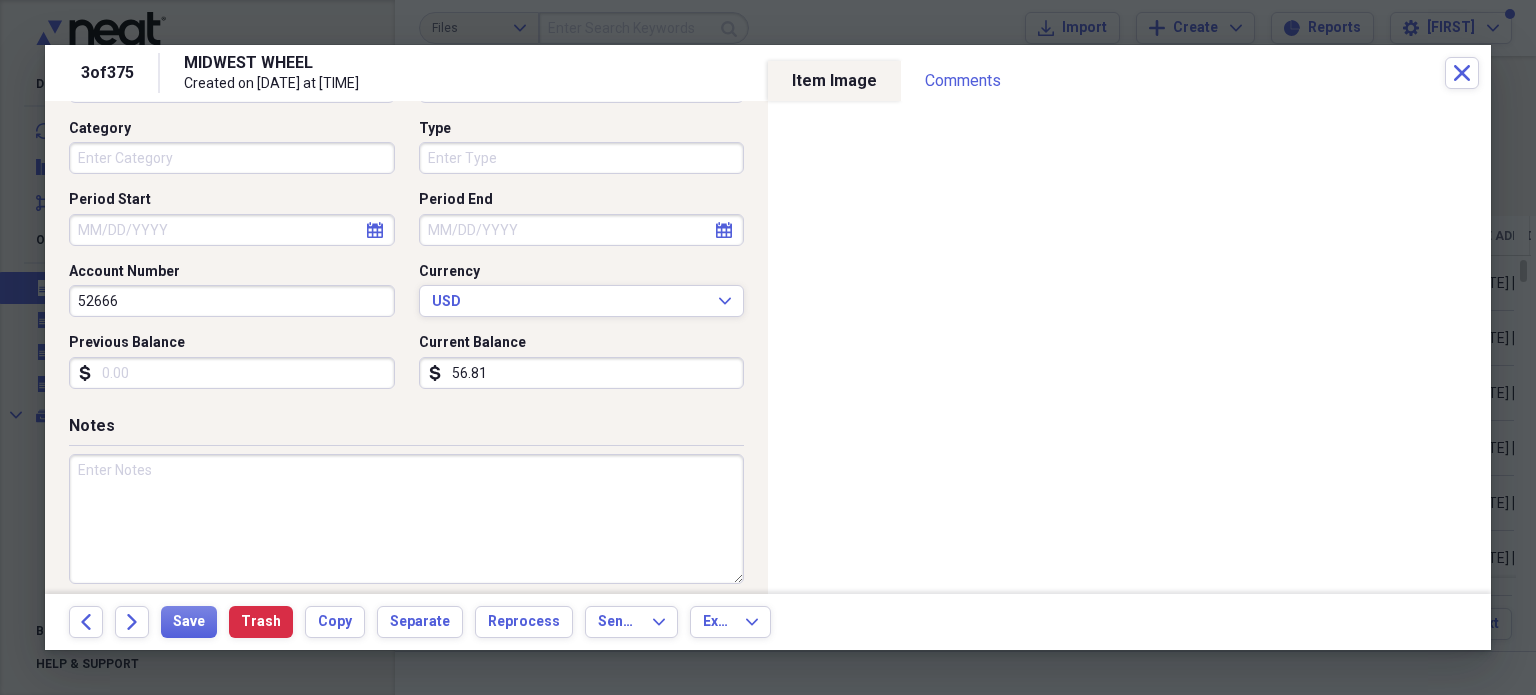 scroll, scrollTop: 0, scrollLeft: 0, axis: both 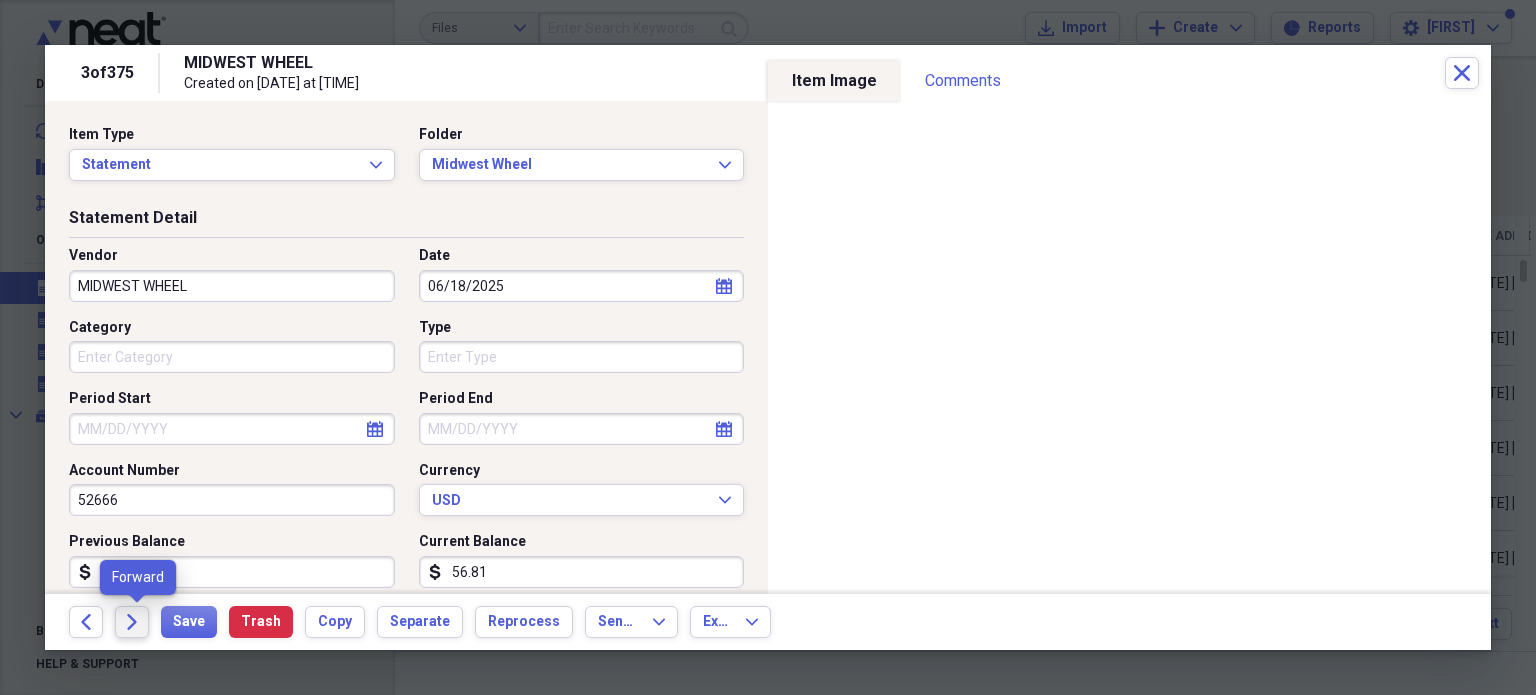 click on "Forward" 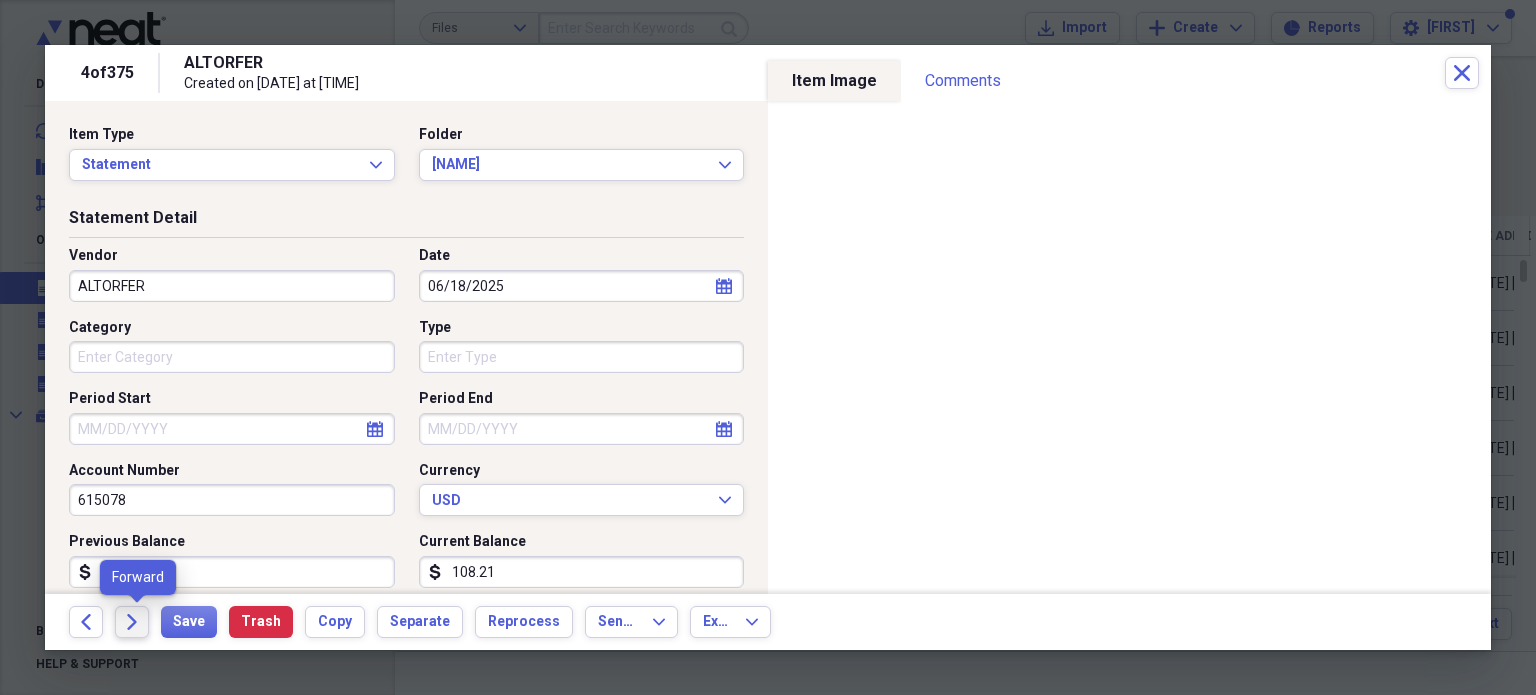 click on "Forward" 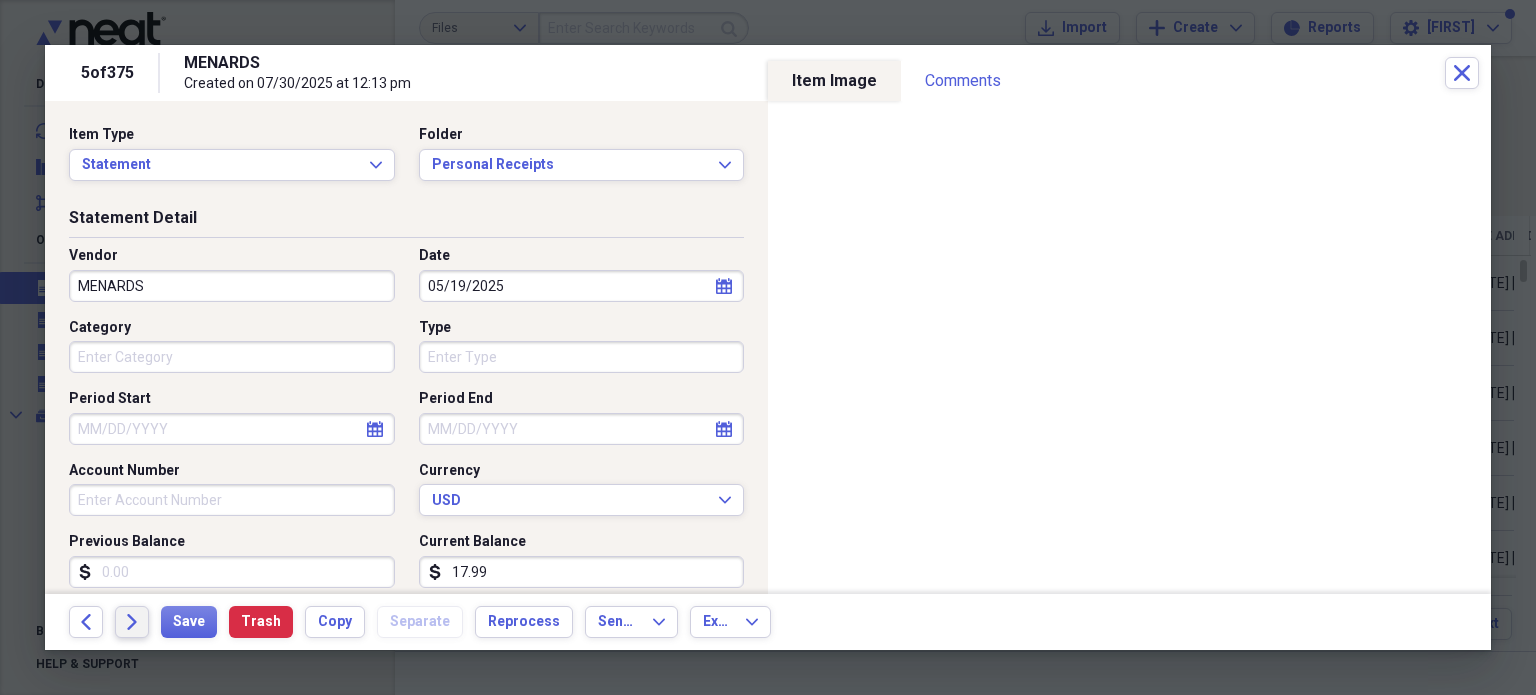 click on "Forward" at bounding box center [132, 622] 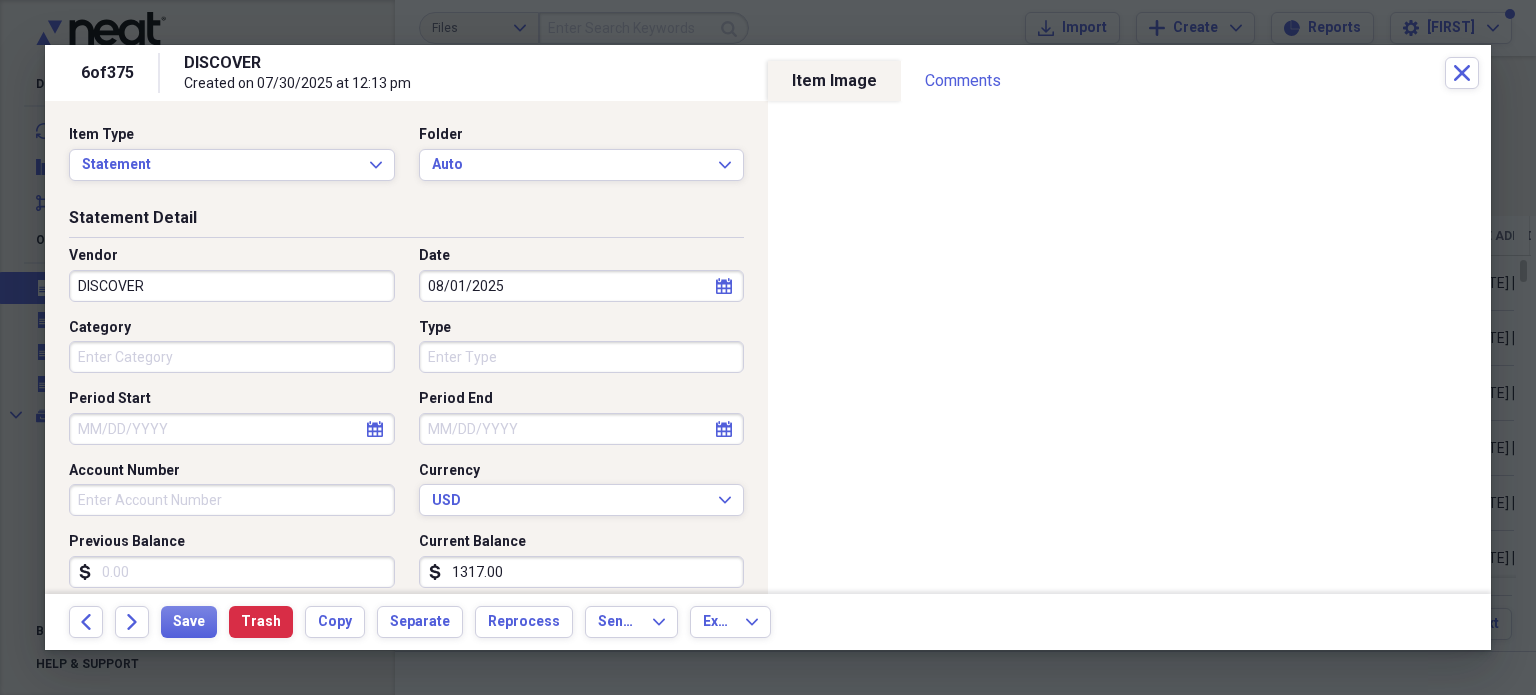 click on "DISCOVER" at bounding box center [232, 286] 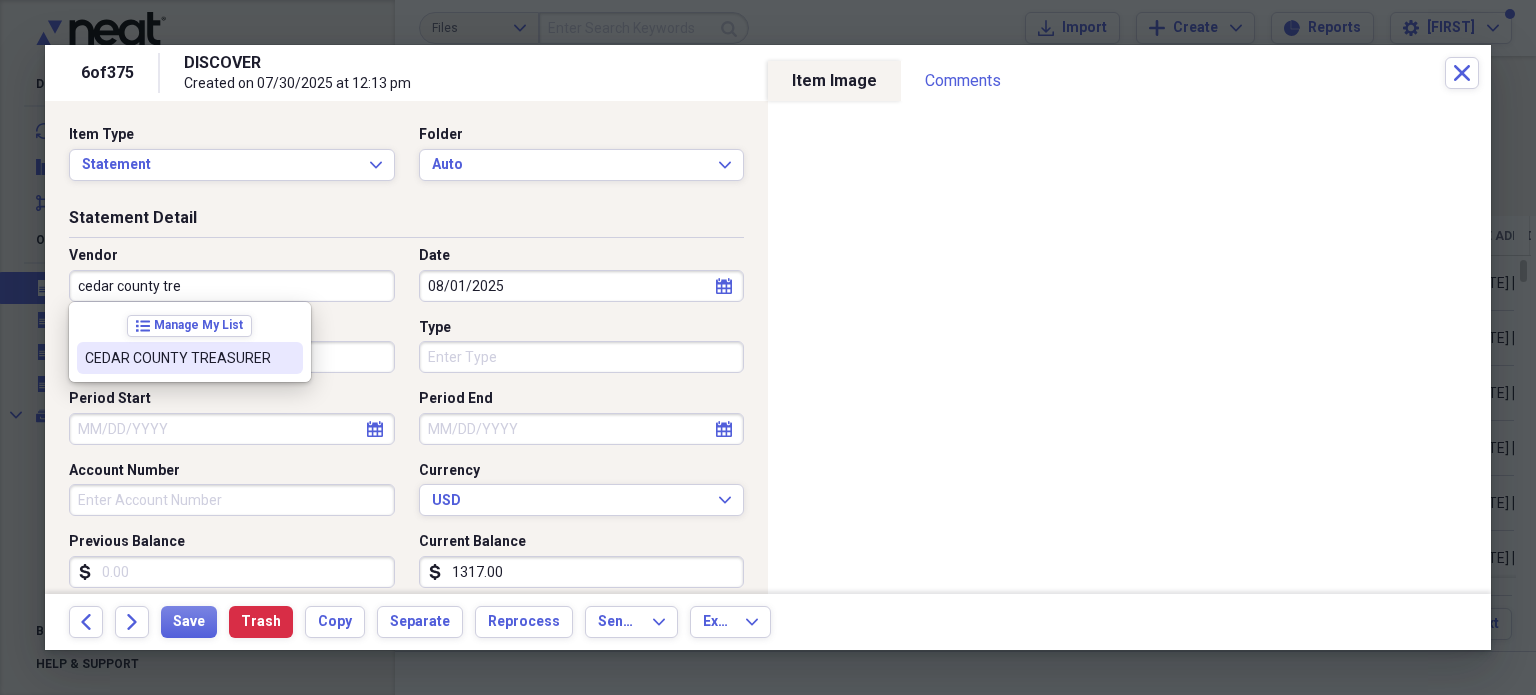 click on "CEDAR COUNTY TREASURER" at bounding box center [178, 358] 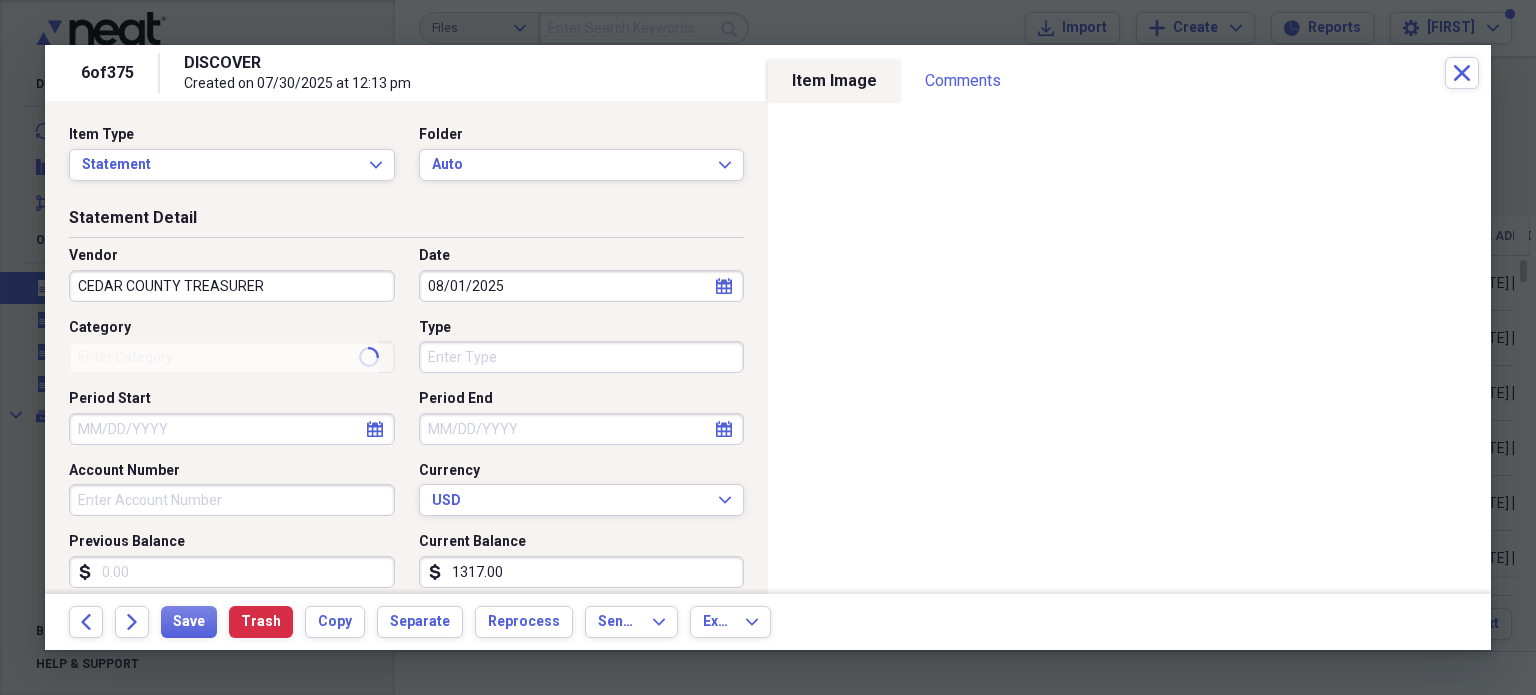 type on "PROPERTY TAX" 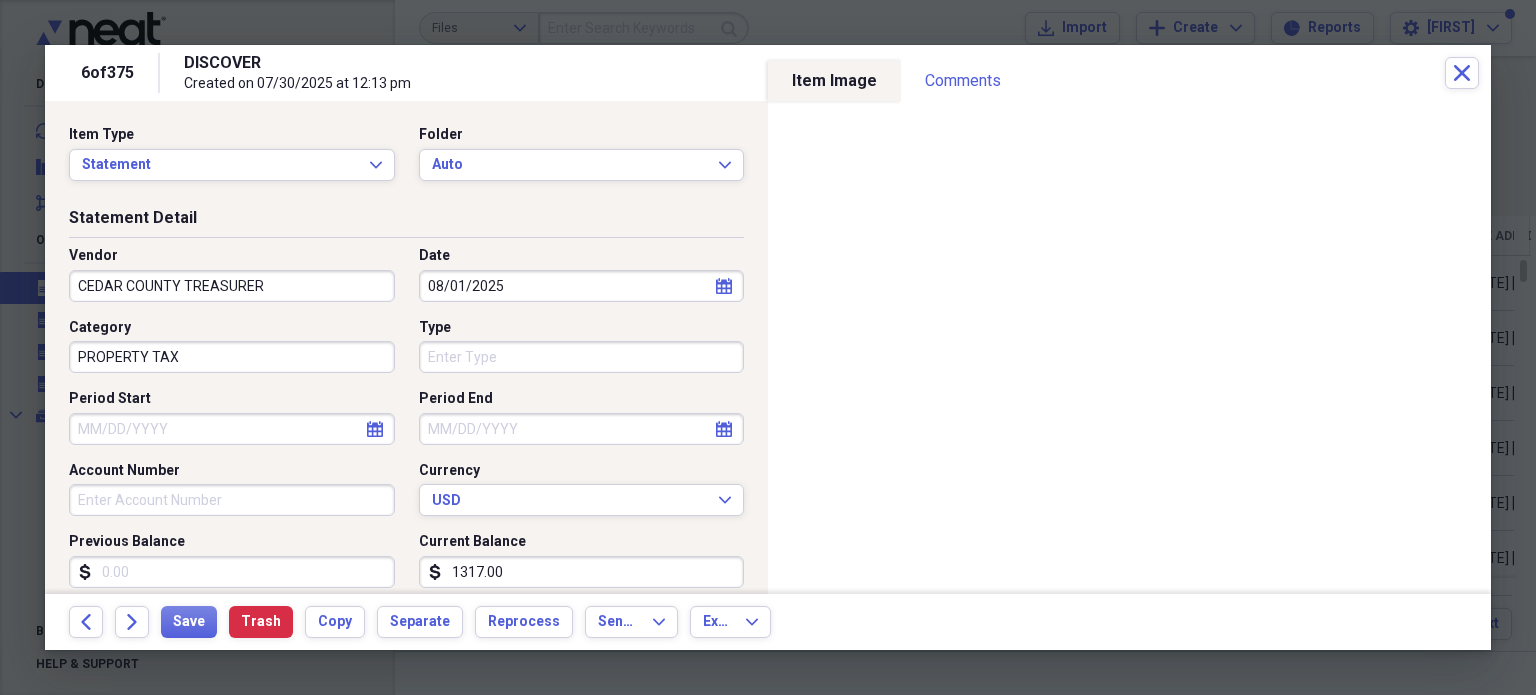 scroll, scrollTop: 131, scrollLeft: 0, axis: vertical 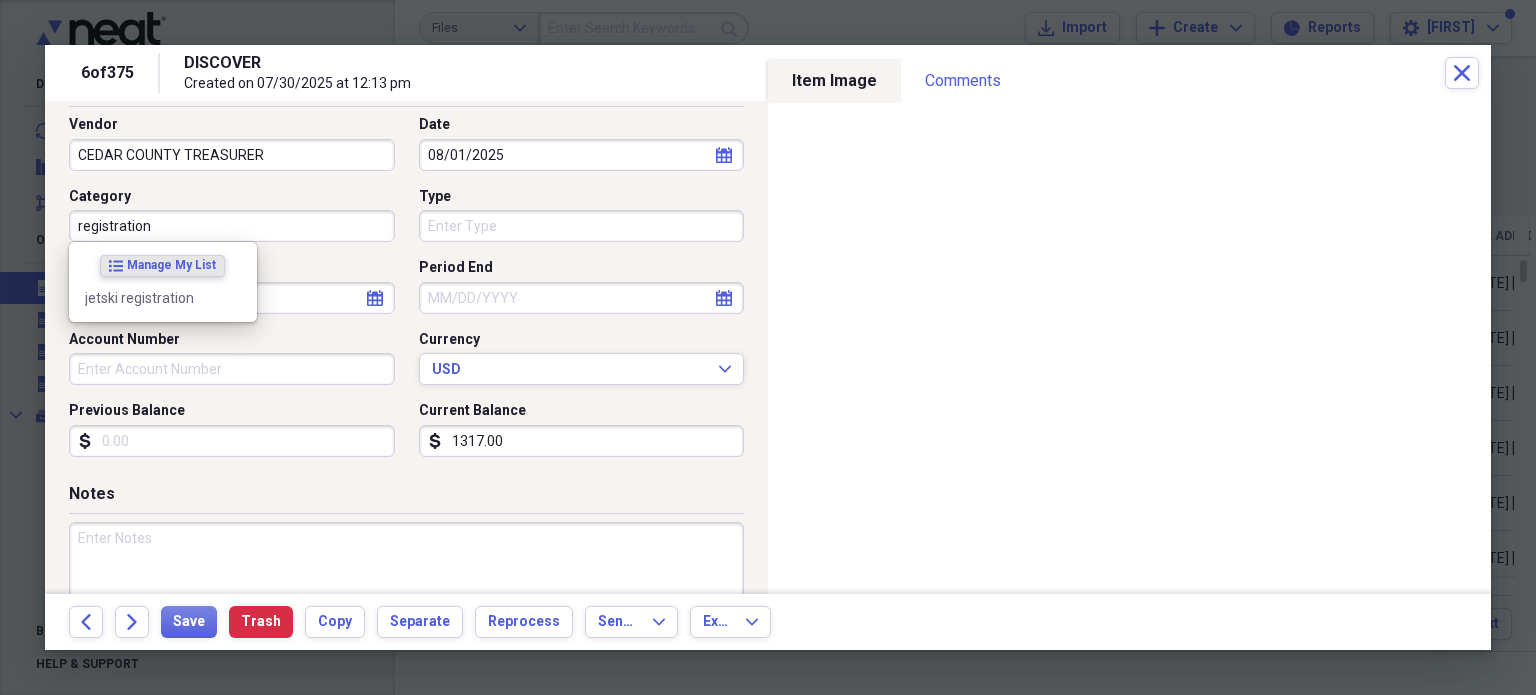 type on "registration" 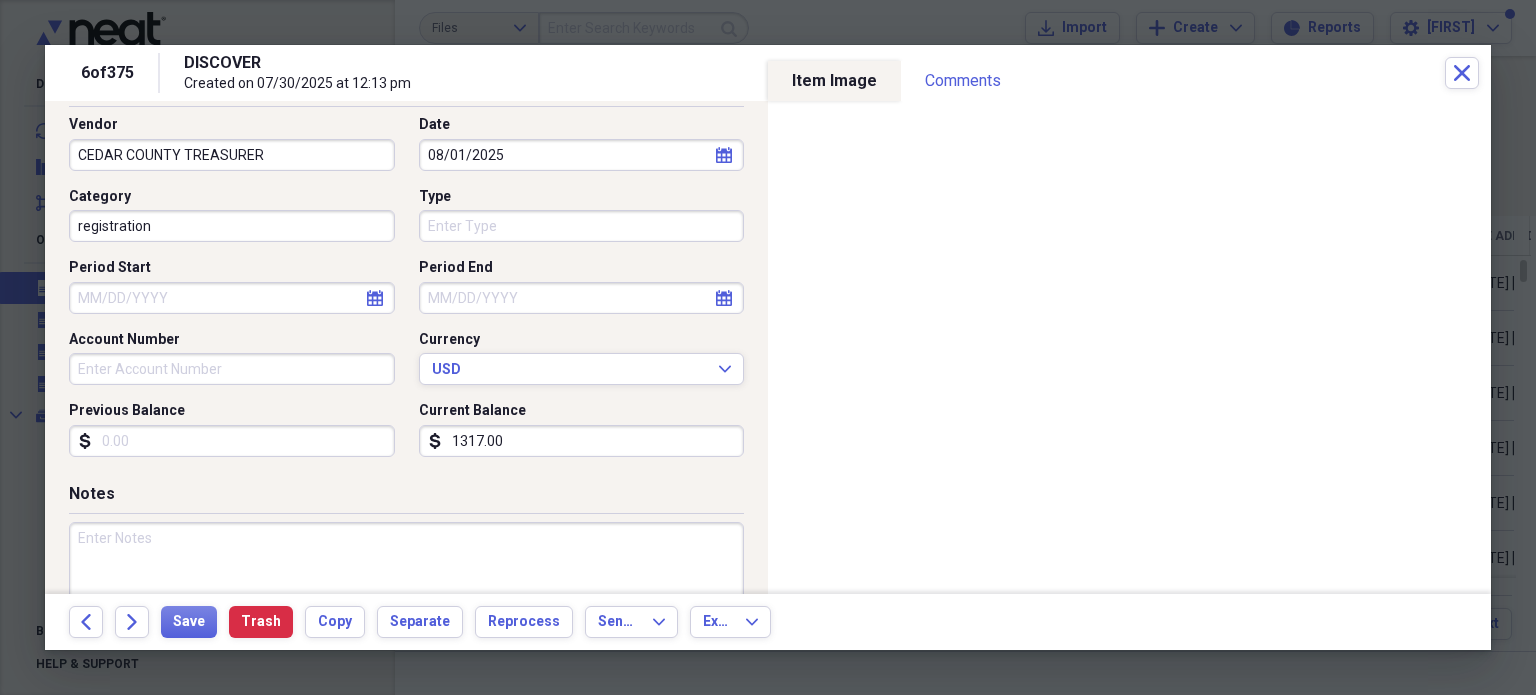click on "Category" at bounding box center [232, 197] 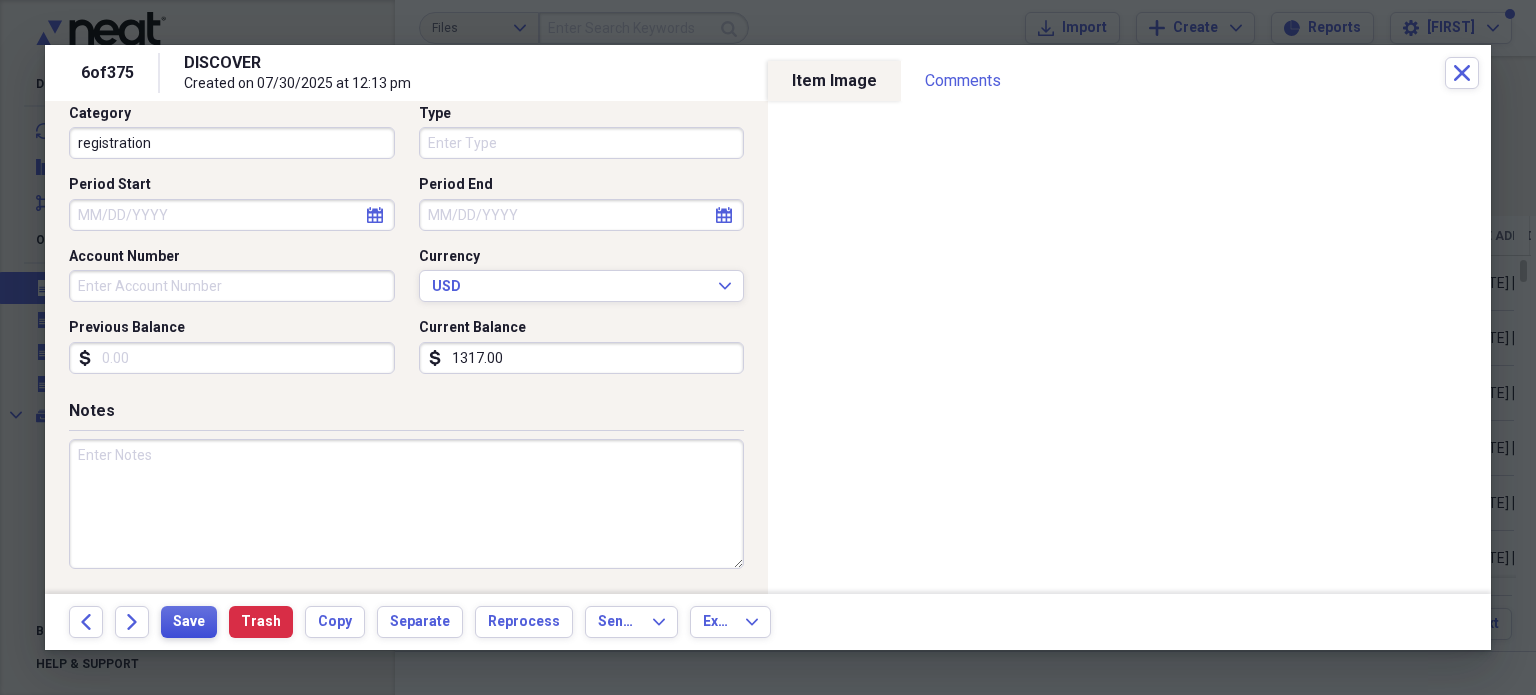 click on "Save" at bounding box center [189, 622] 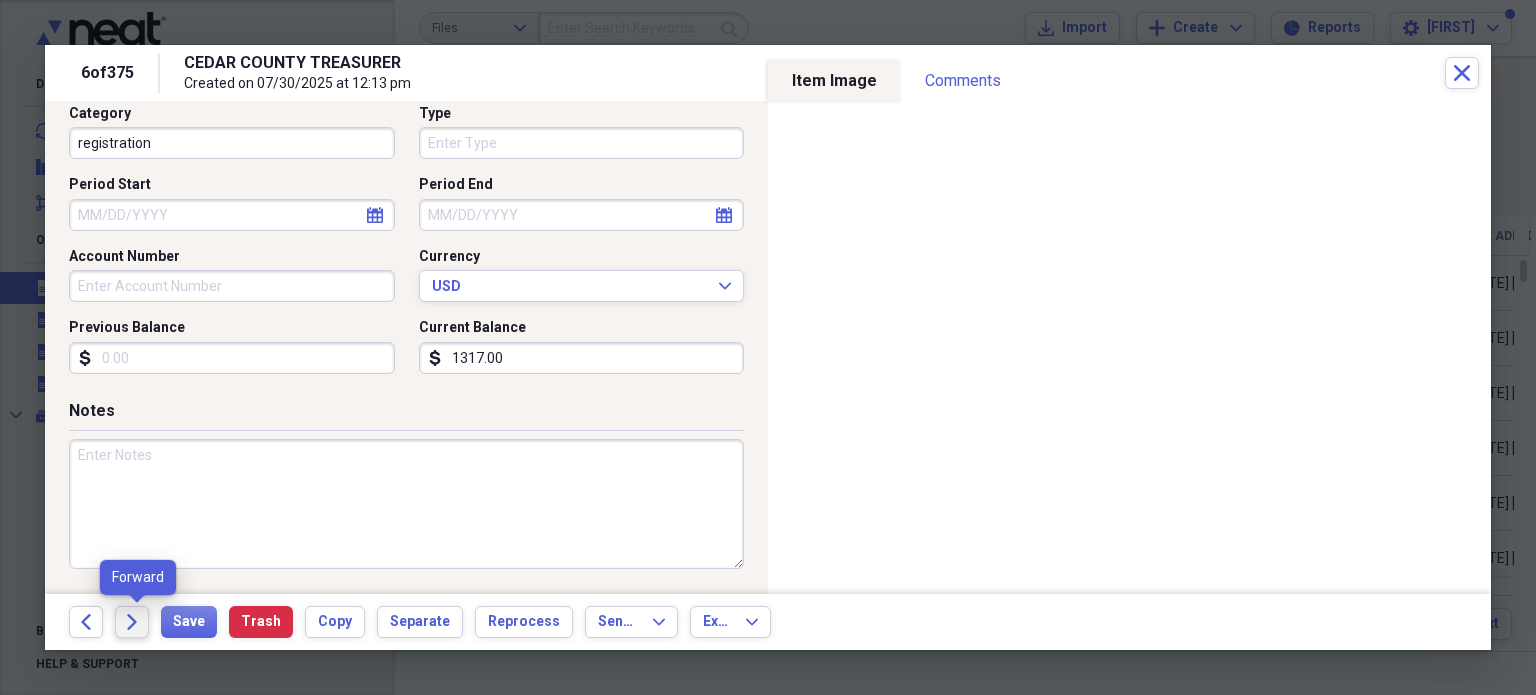click on "Forward" 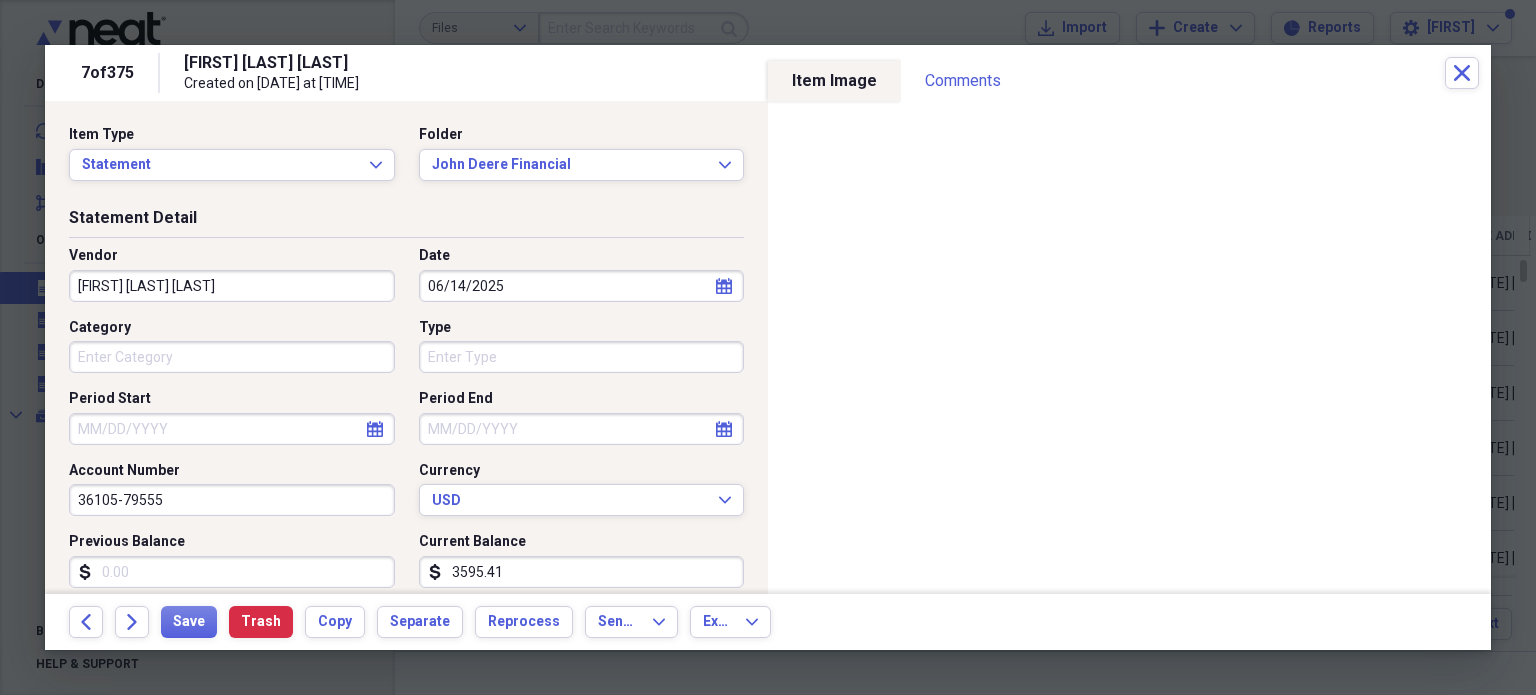 click on "[PERSON]" at bounding box center (232, 286) 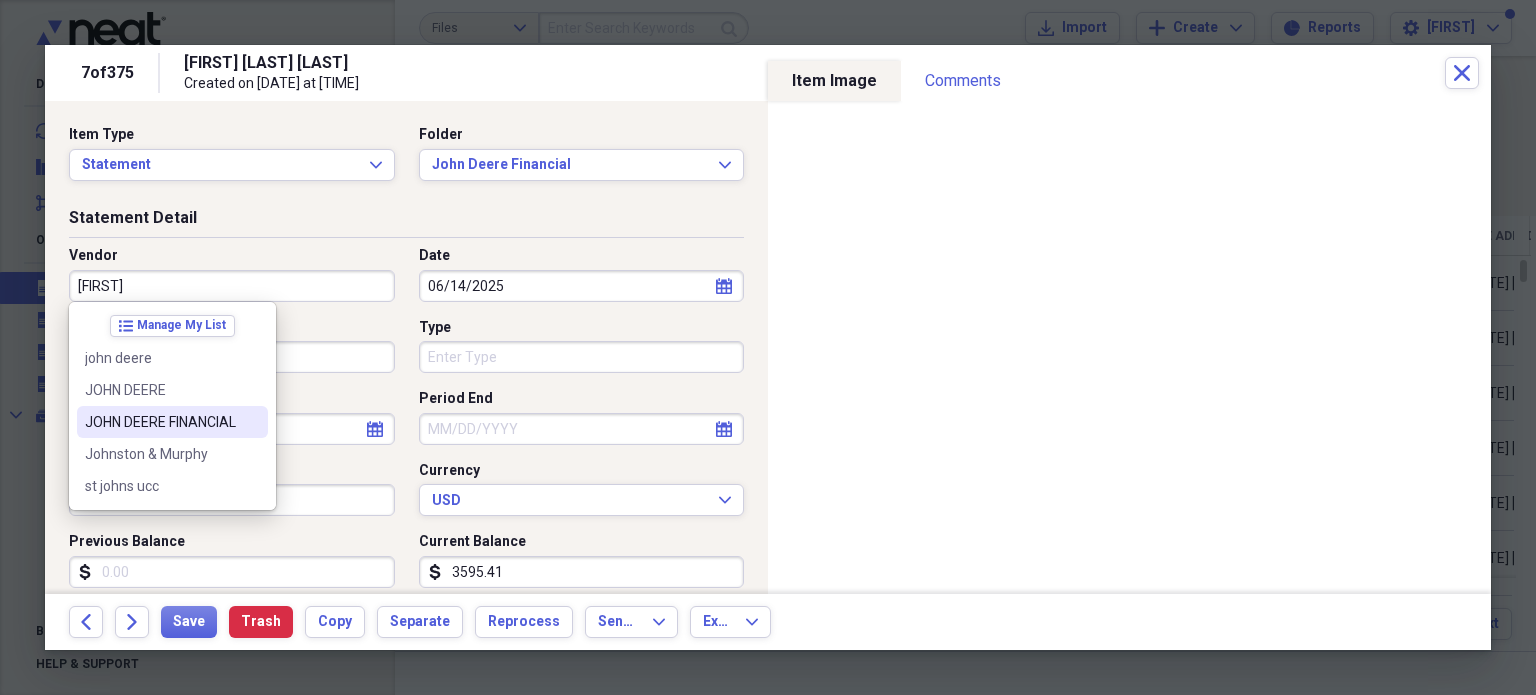click on "[NAME] [LAST] FINANCIAL" at bounding box center (172, 422) 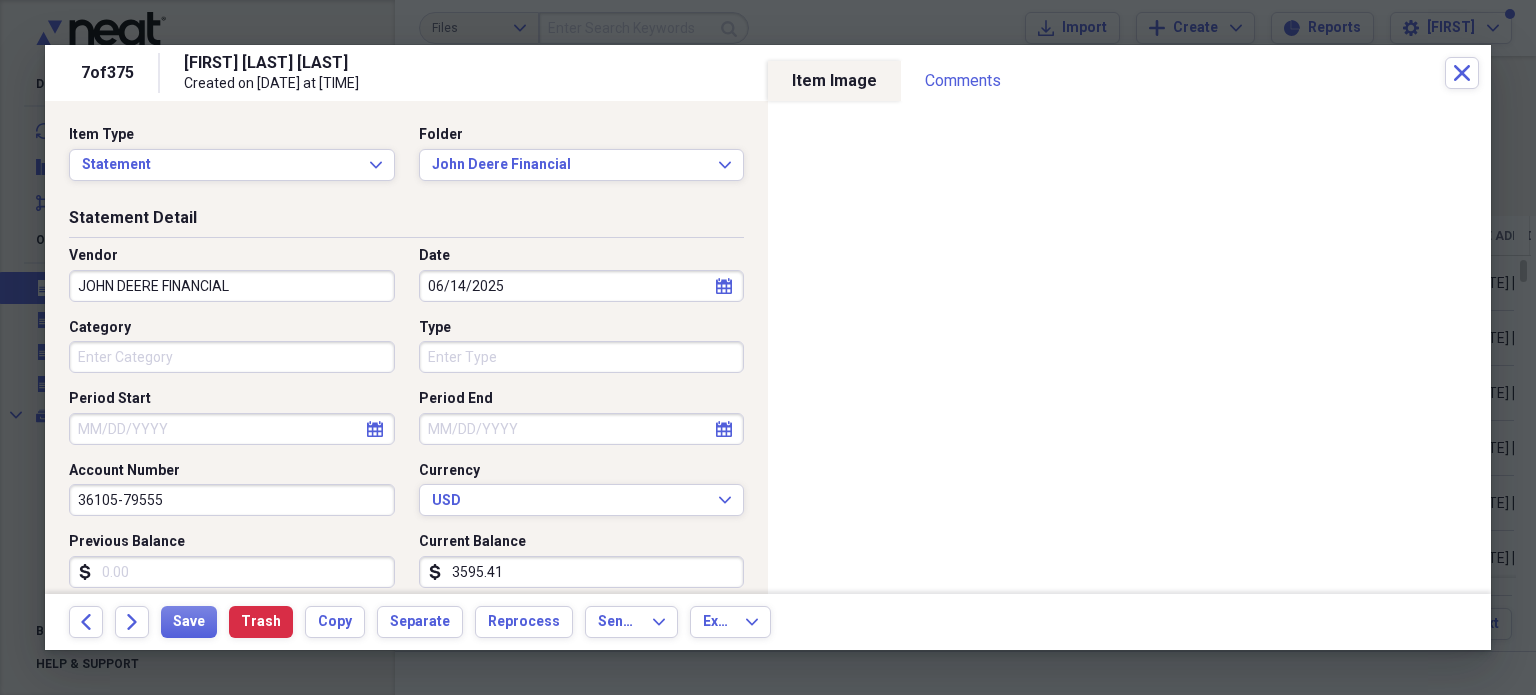 type on "annual summary" 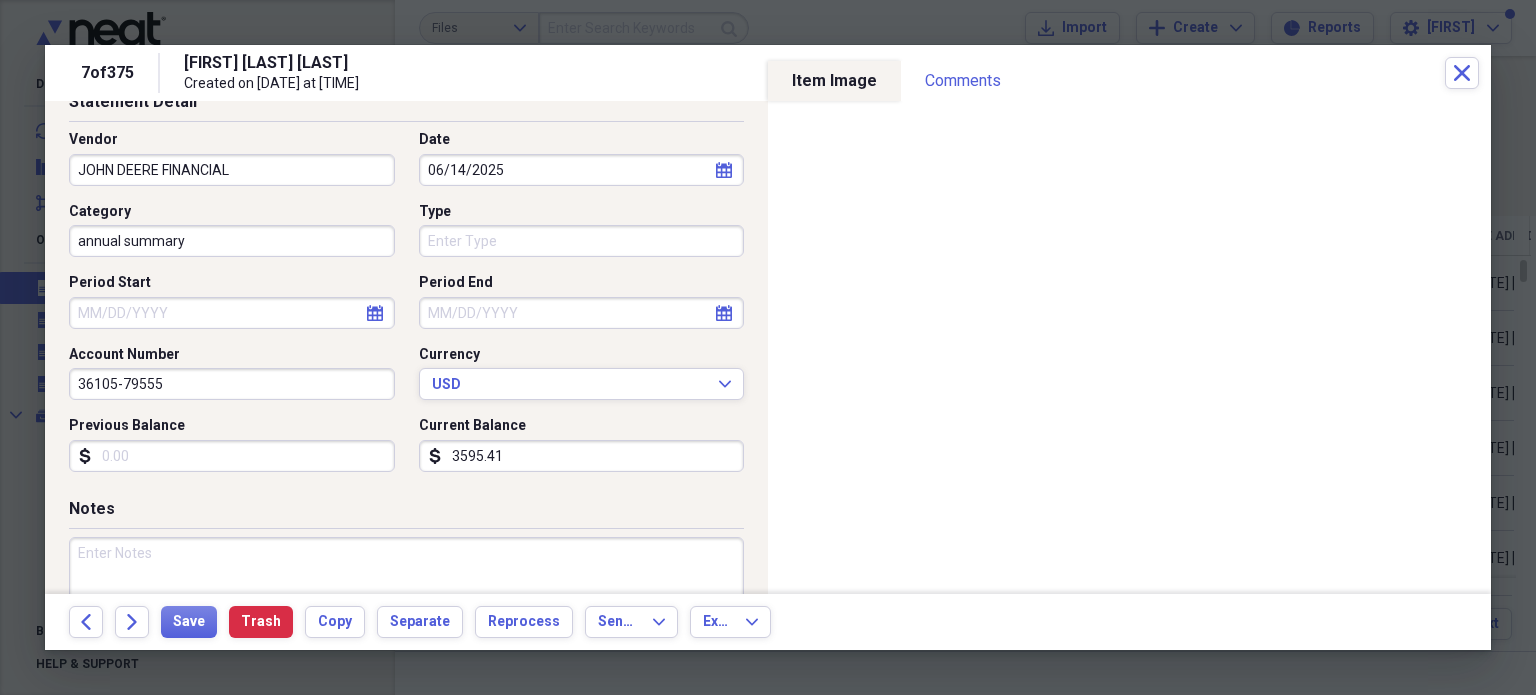 scroll, scrollTop: 0, scrollLeft: 0, axis: both 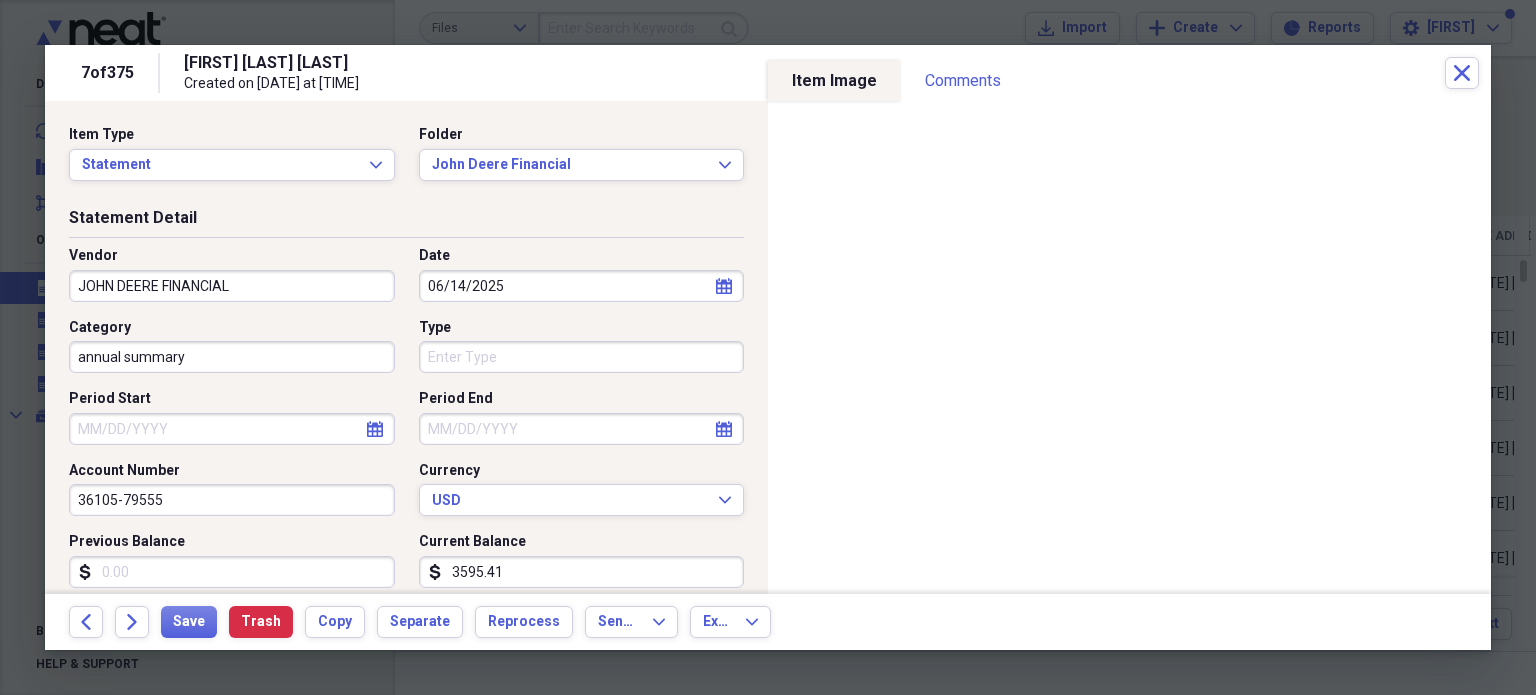 click on "06/14/2025" at bounding box center [582, 286] 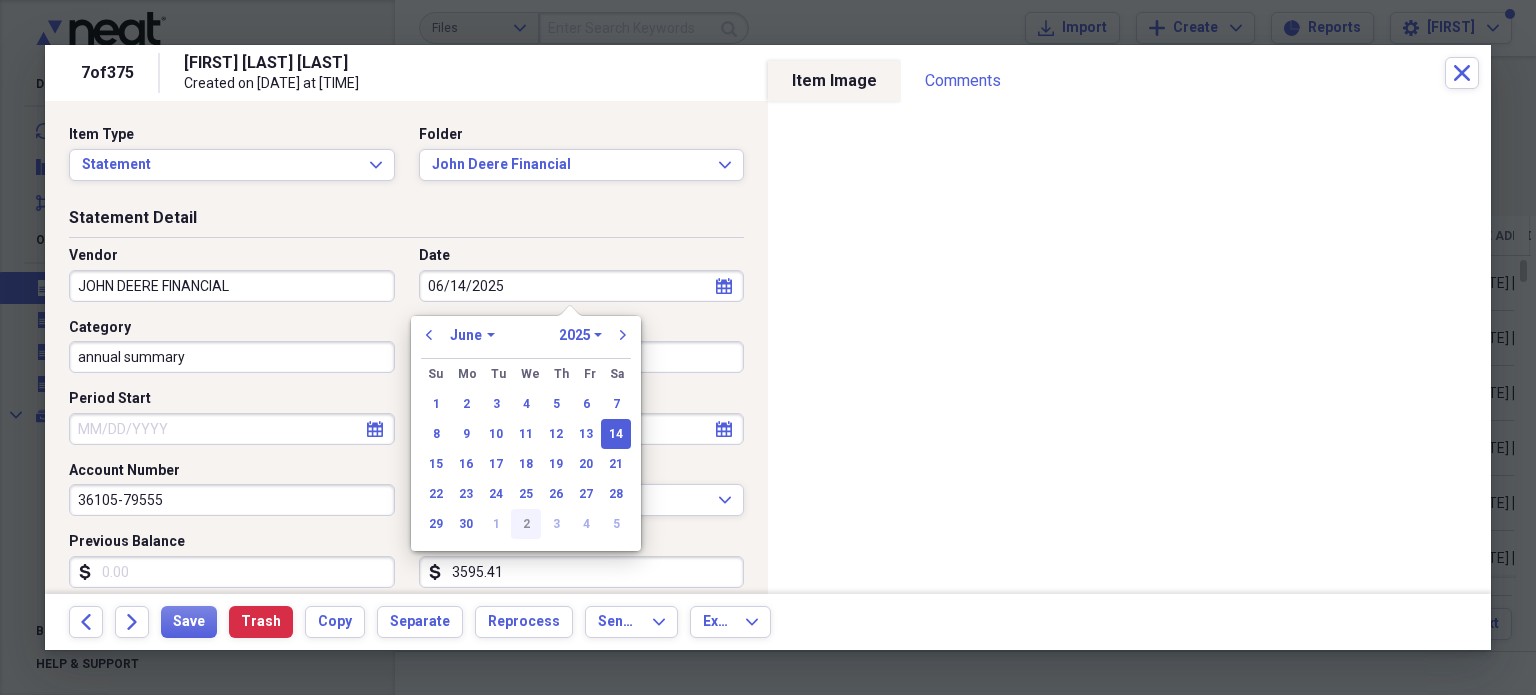 click on "2" at bounding box center [526, 524] 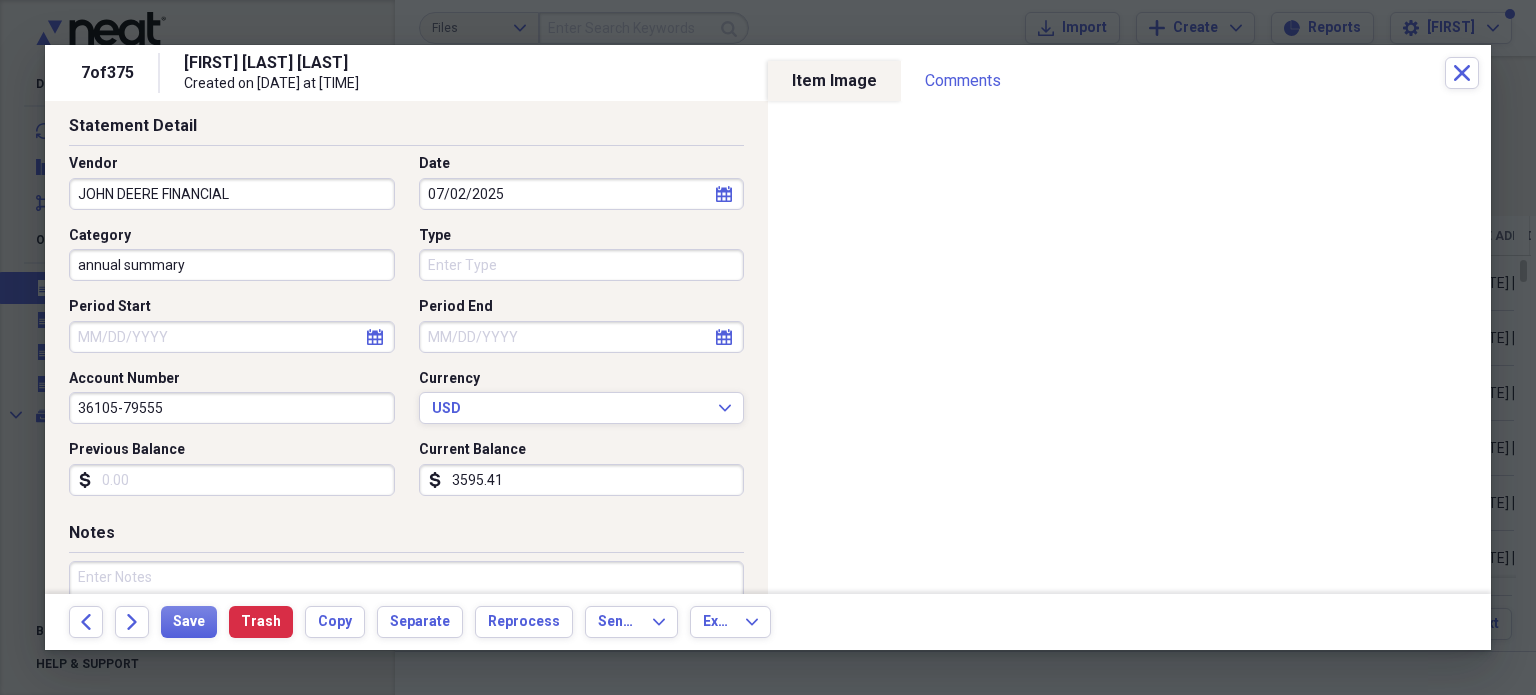 scroll, scrollTop: 96, scrollLeft: 0, axis: vertical 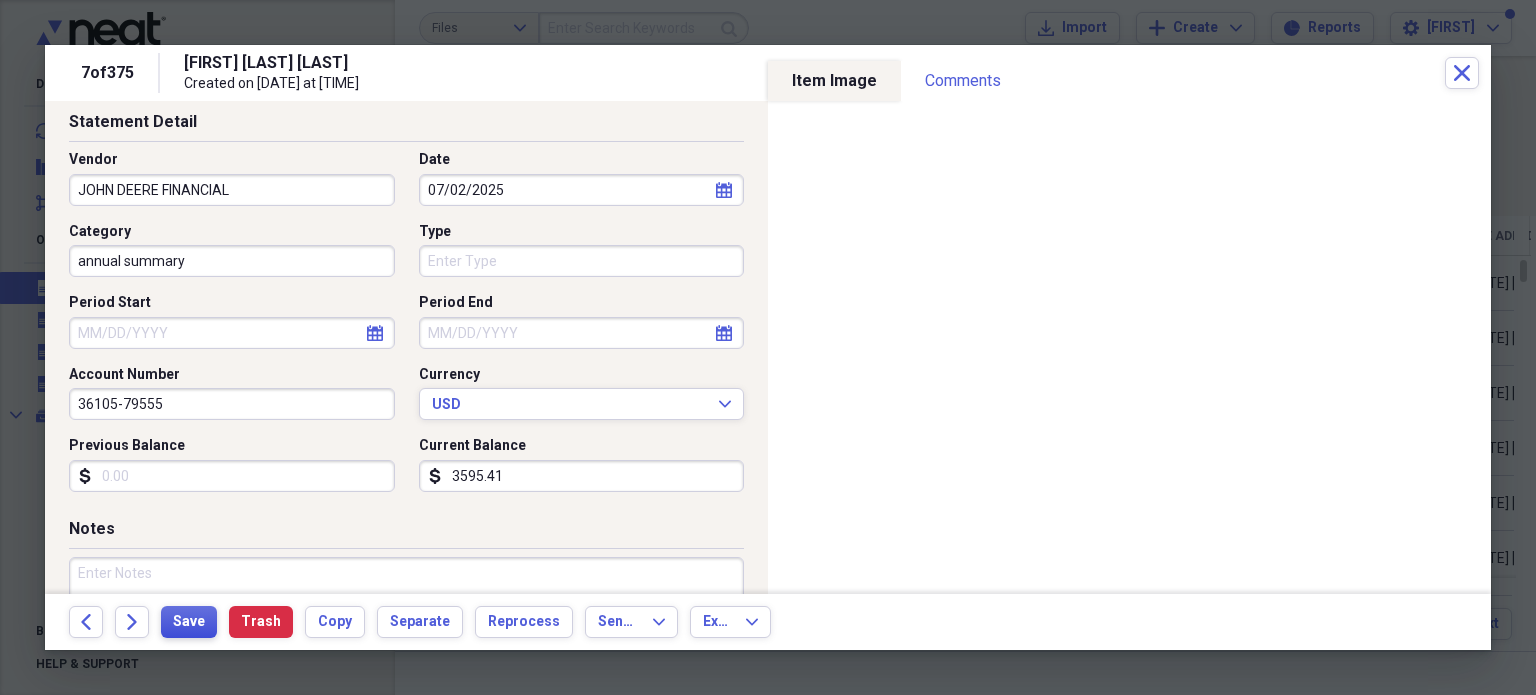 click on "Save" at bounding box center (189, 622) 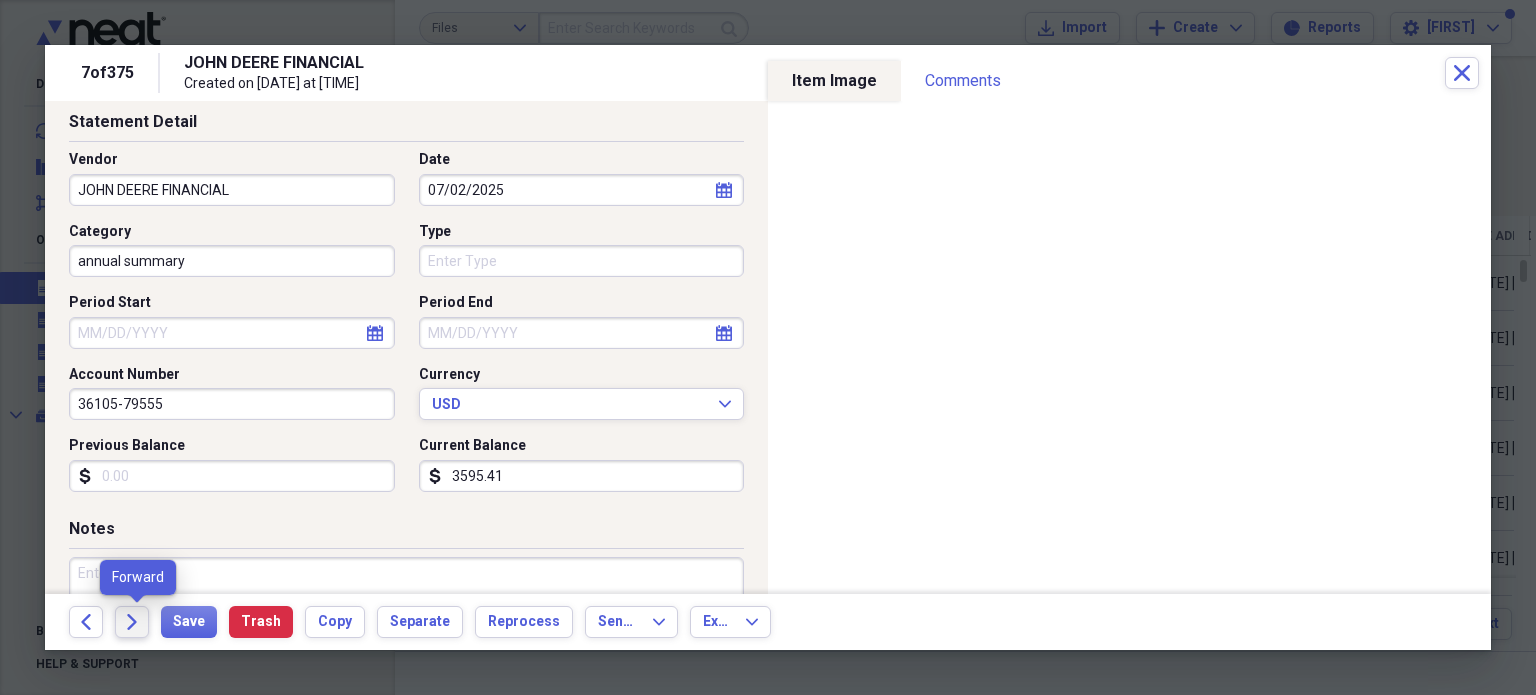 click 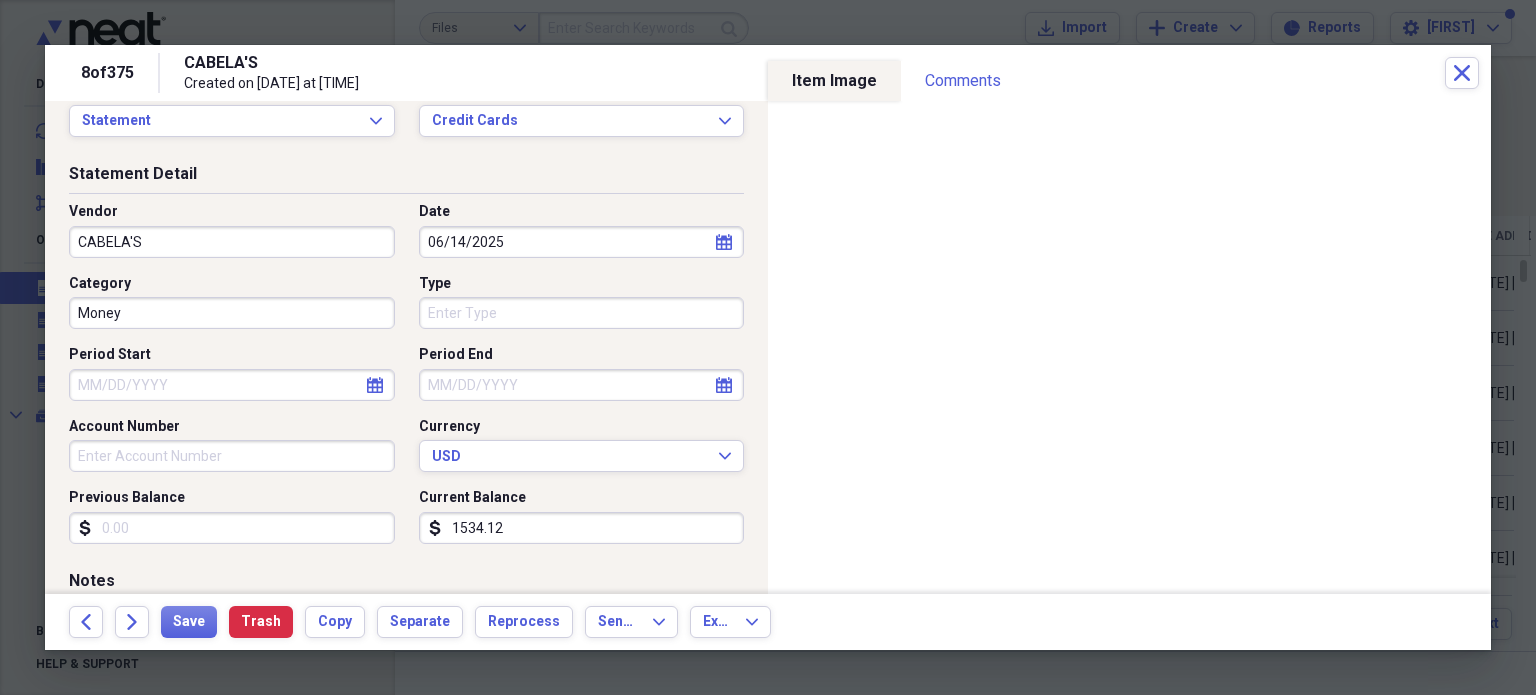 scroll, scrollTop: 38, scrollLeft: 0, axis: vertical 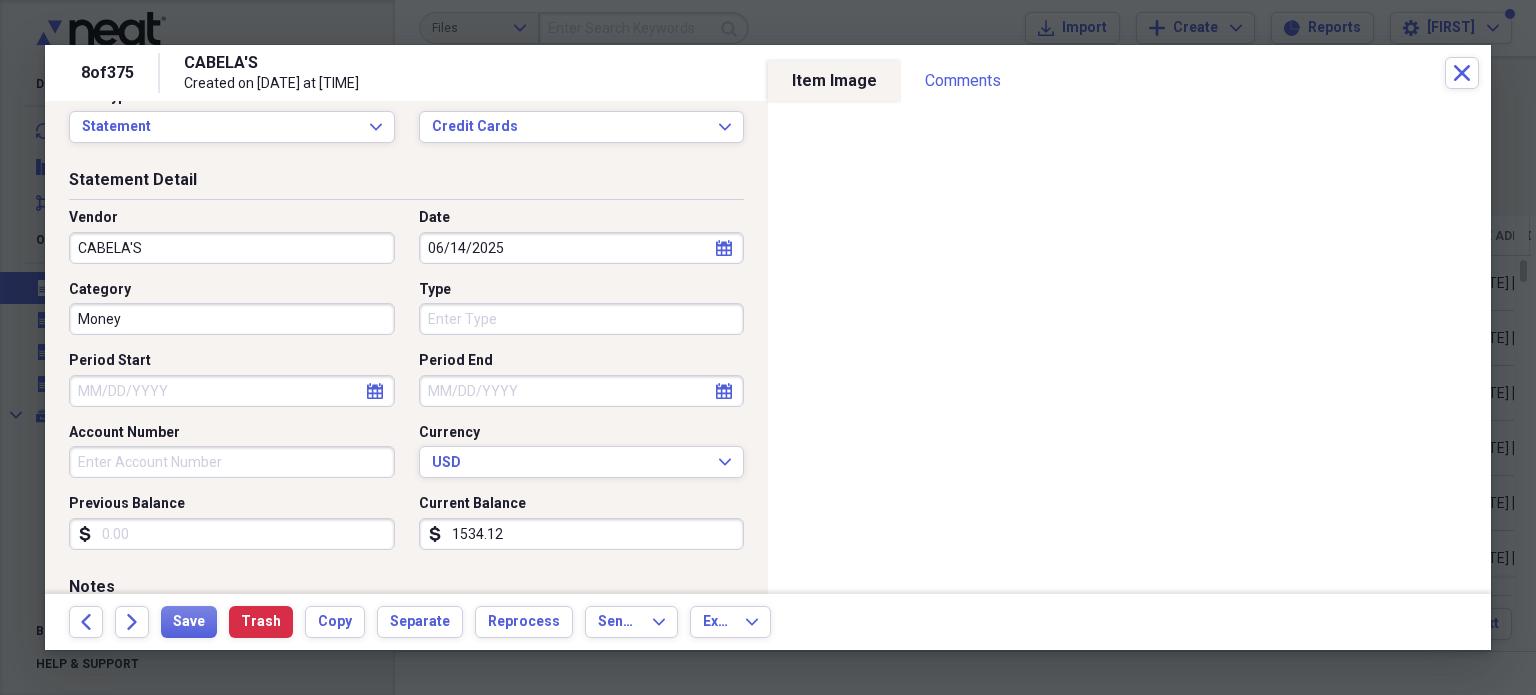 click on "06/14/2025" at bounding box center [582, 248] 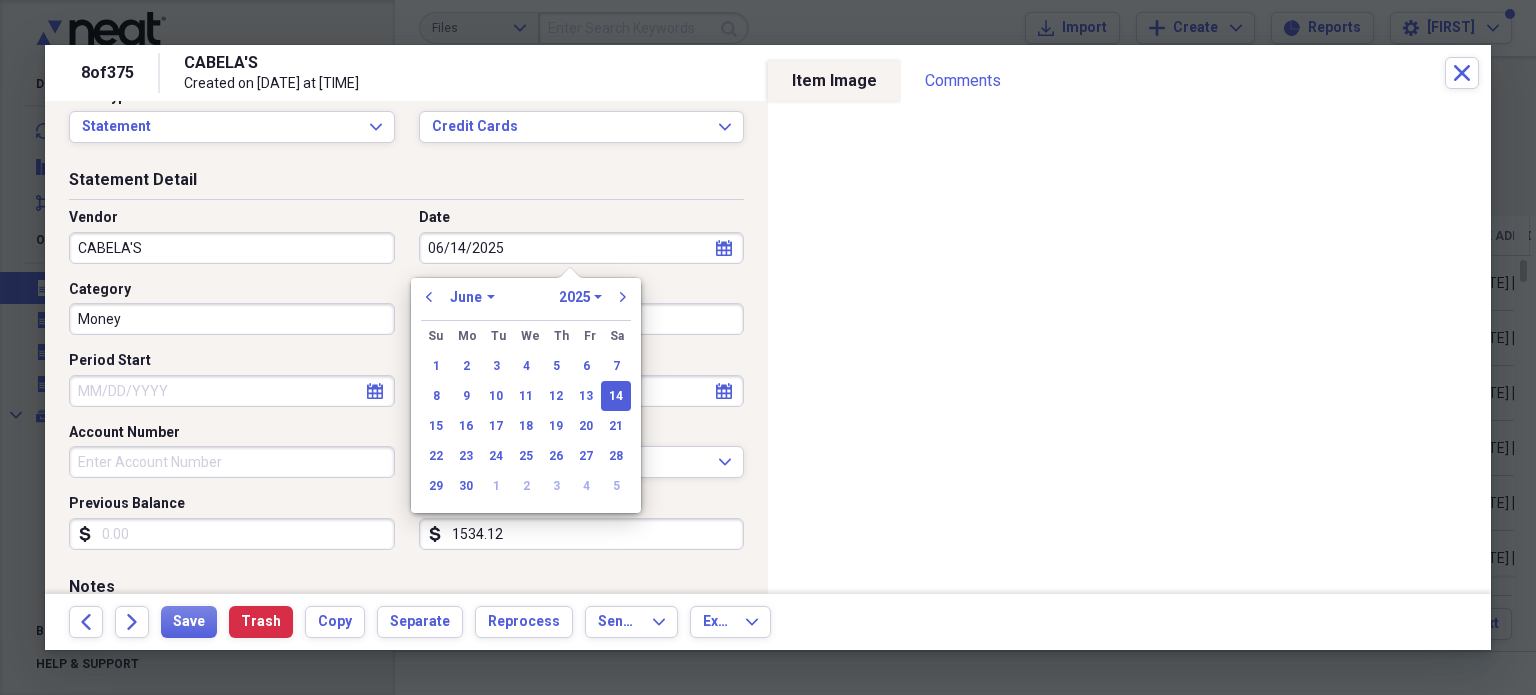 click on "previous January February March April May June July August September October November December 1970 1971 1972 1973 1974 1975 1976 1977 1978 1979 1980 1981 1982 1983 1984 1985 1986 1987 1988 1989 1990 1991 1992 1993 1994 1995 1996 1997 1998 1999 2000 2001 2002 2003 2004 2005 2006 2007 2008 2009 2010 2011 2012 2013 2014 2015 2016 2017 2018 2019 2020 2021 2022 2023 2024 2025 2026 2027 2028 2029 2030 2031 2032 2033 2034 2035 next" at bounding box center [526, 303] 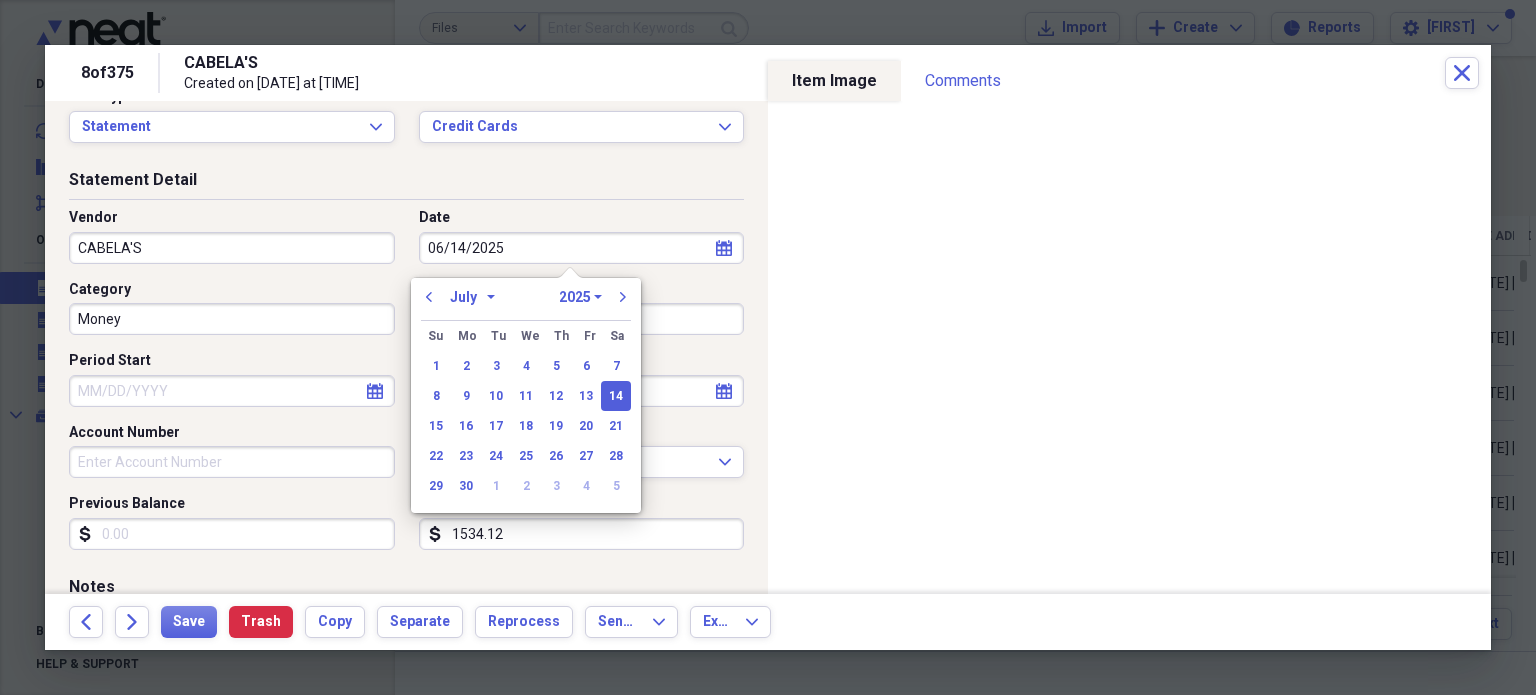click on "January February March April May June July August September October November December" at bounding box center (472, 297) 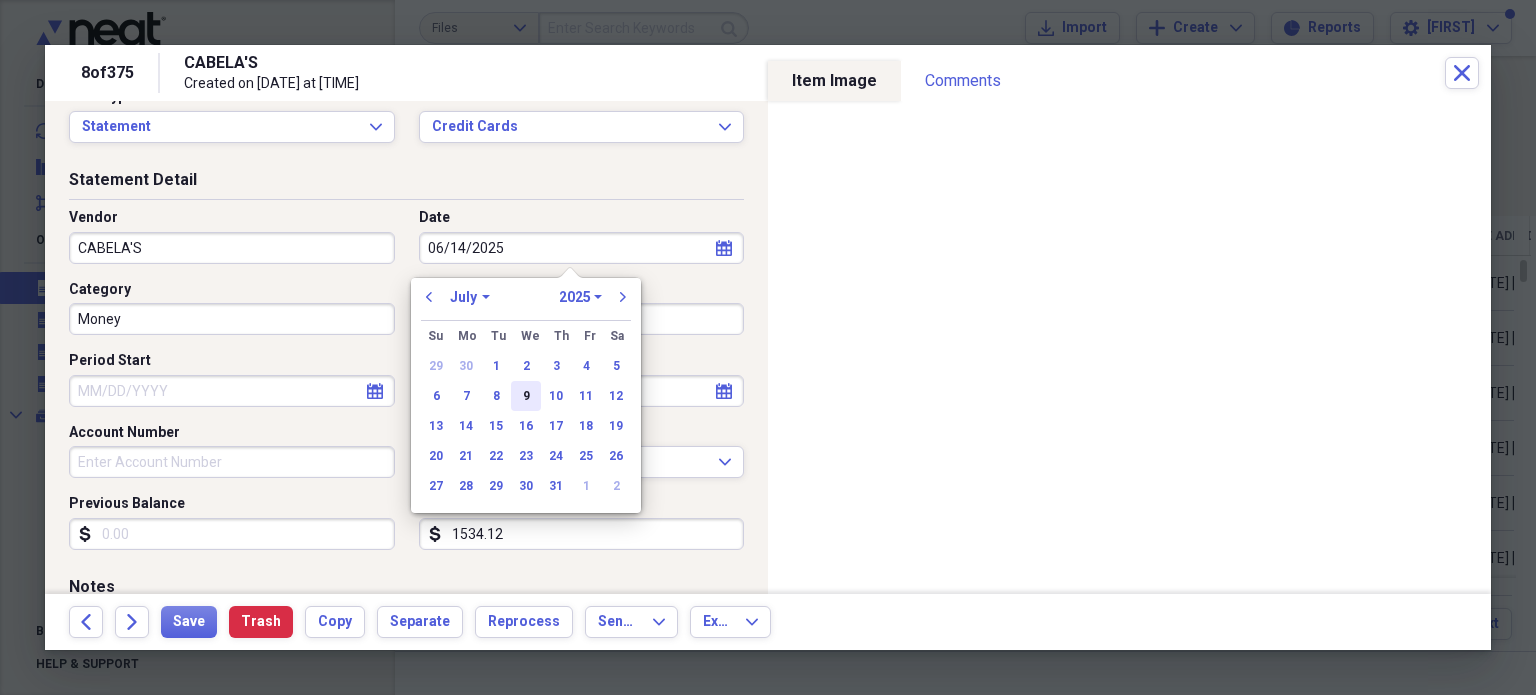 click on "9" at bounding box center (526, 396) 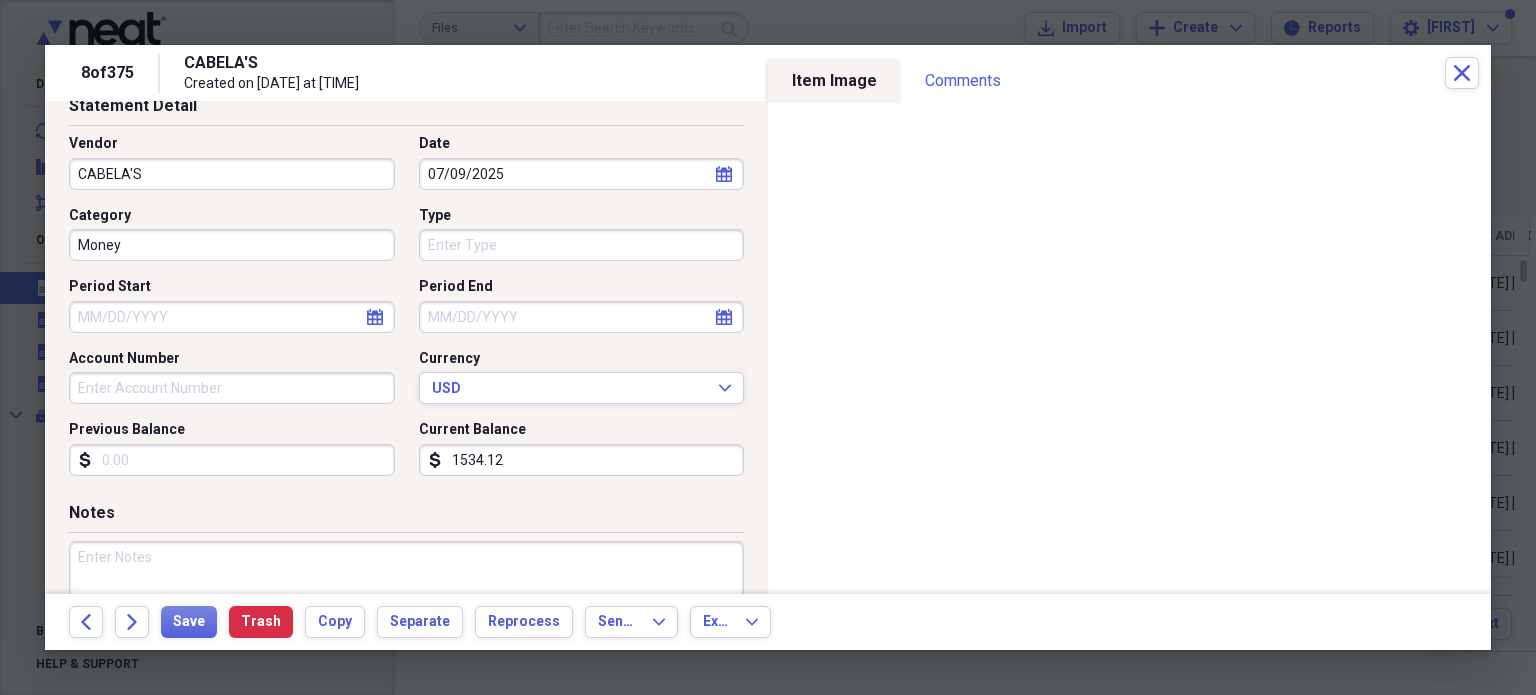 scroll, scrollTop: 114, scrollLeft: 0, axis: vertical 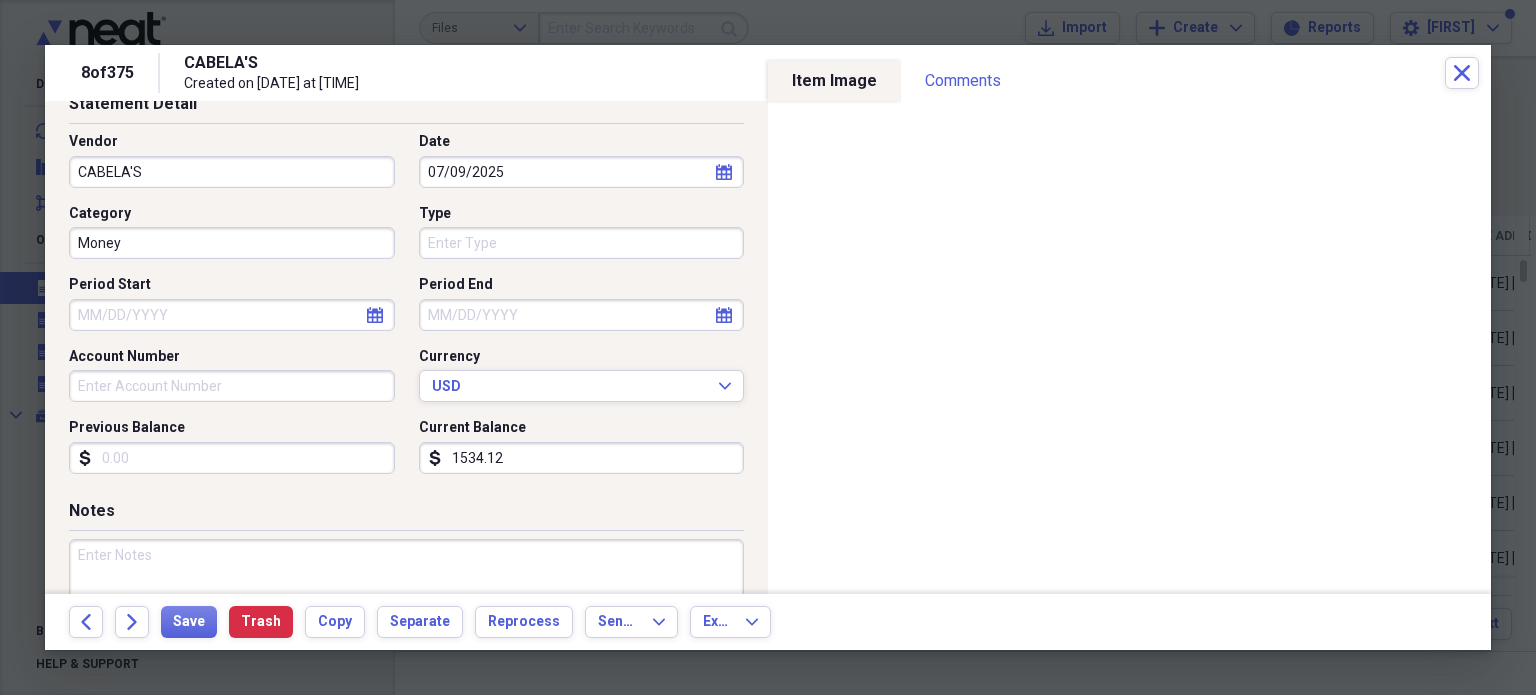 click on "1534.12" at bounding box center (582, 458) 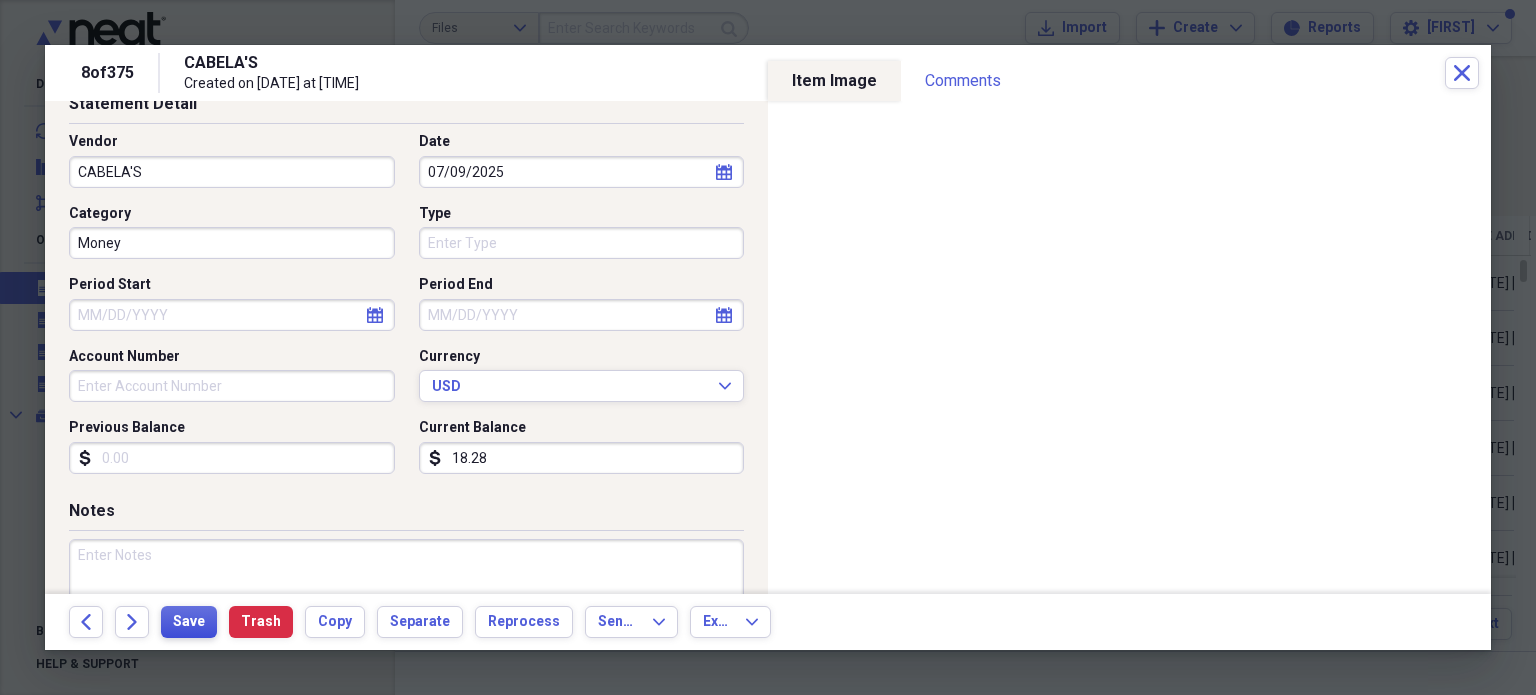 type on "18.28" 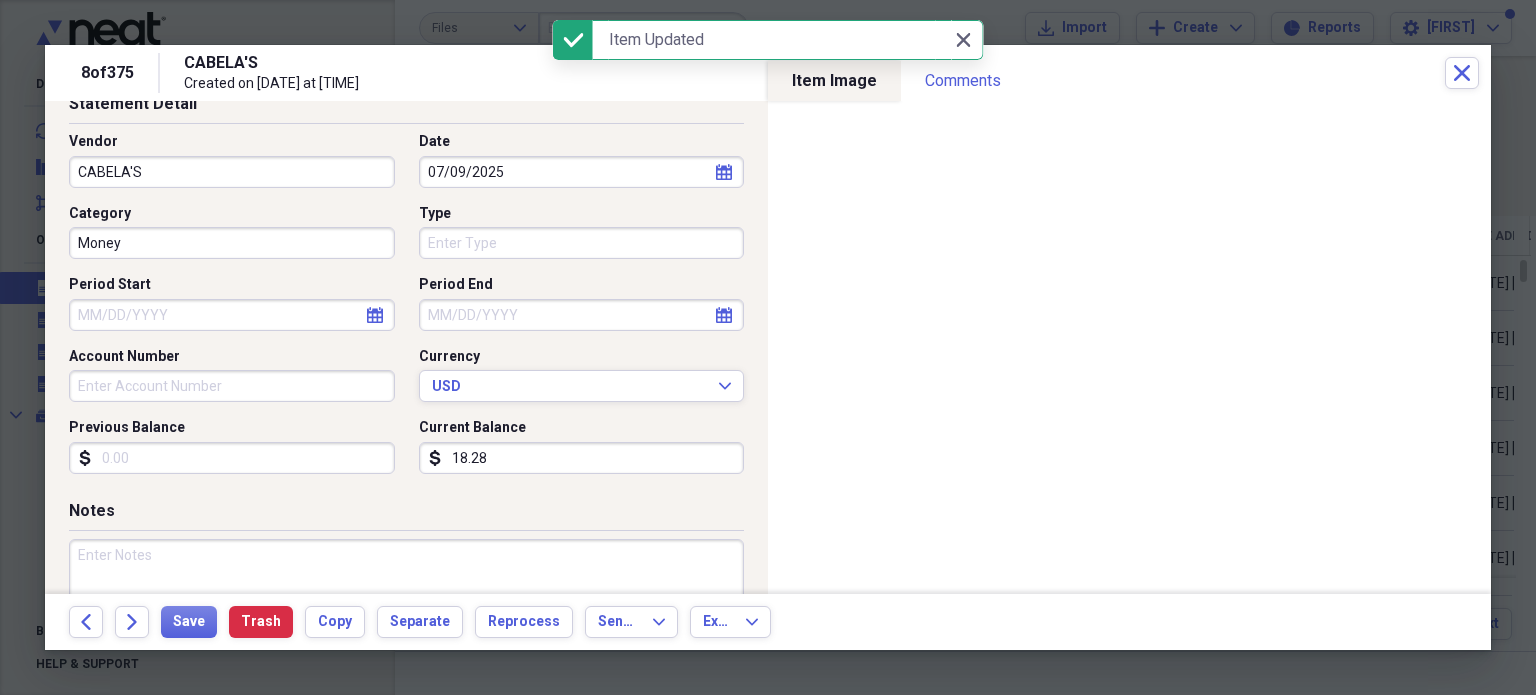 click at bounding box center (768, 347) 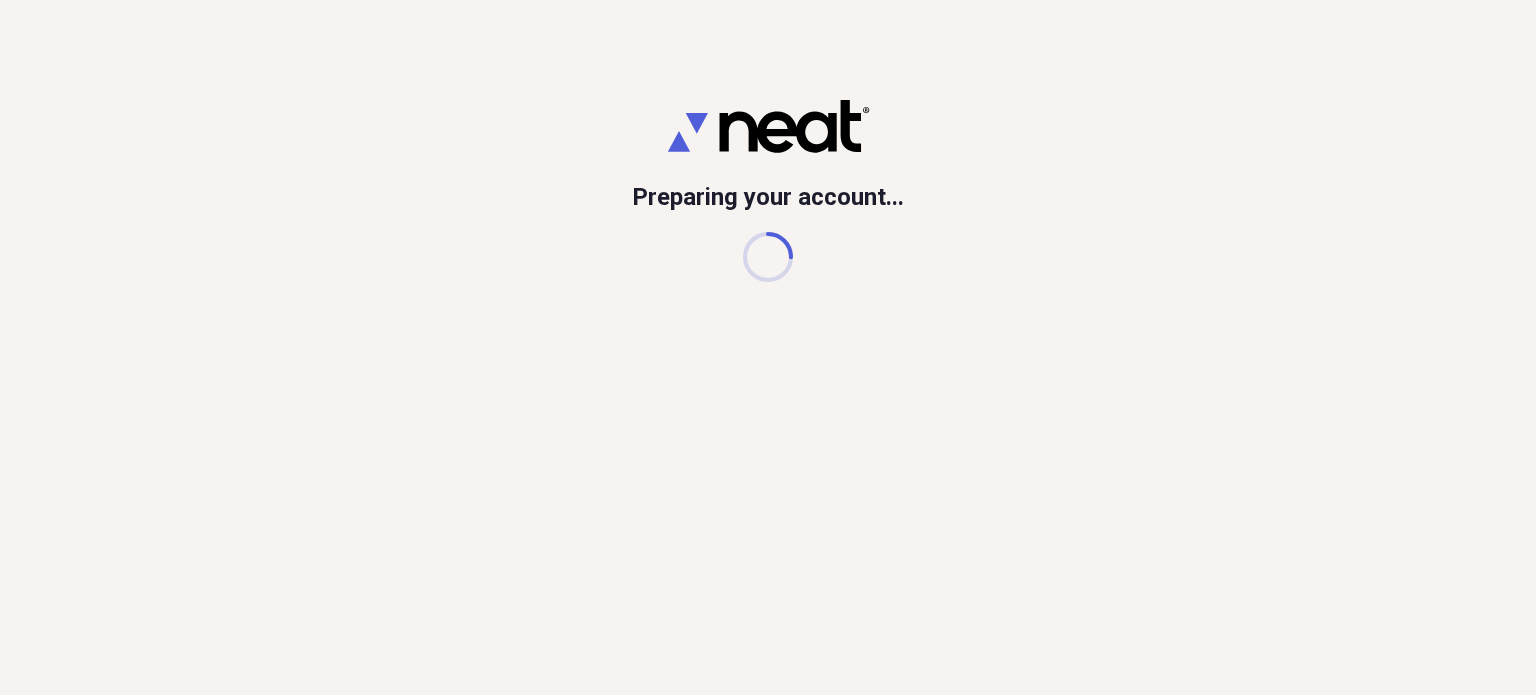 scroll, scrollTop: 0, scrollLeft: 0, axis: both 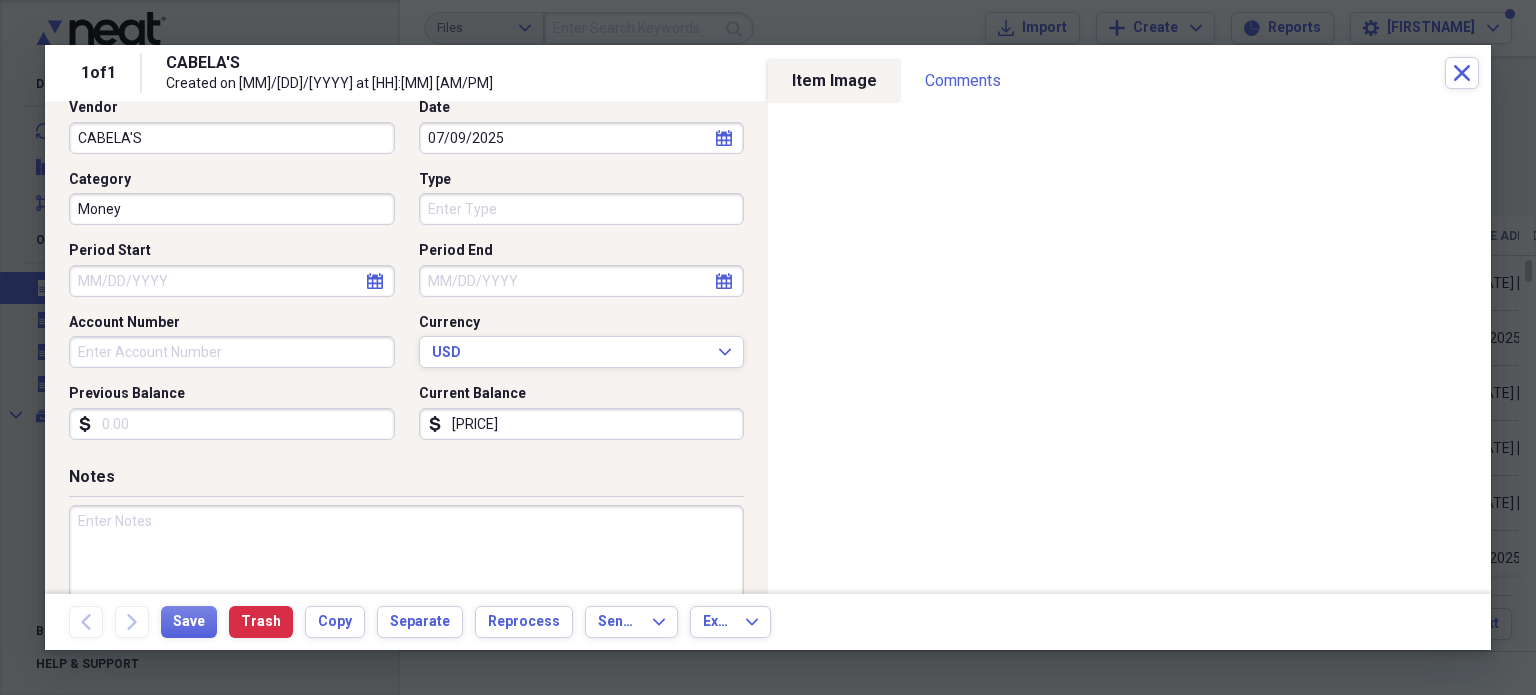 click on "[ORGANIZATION]" at bounding box center (232, 138) 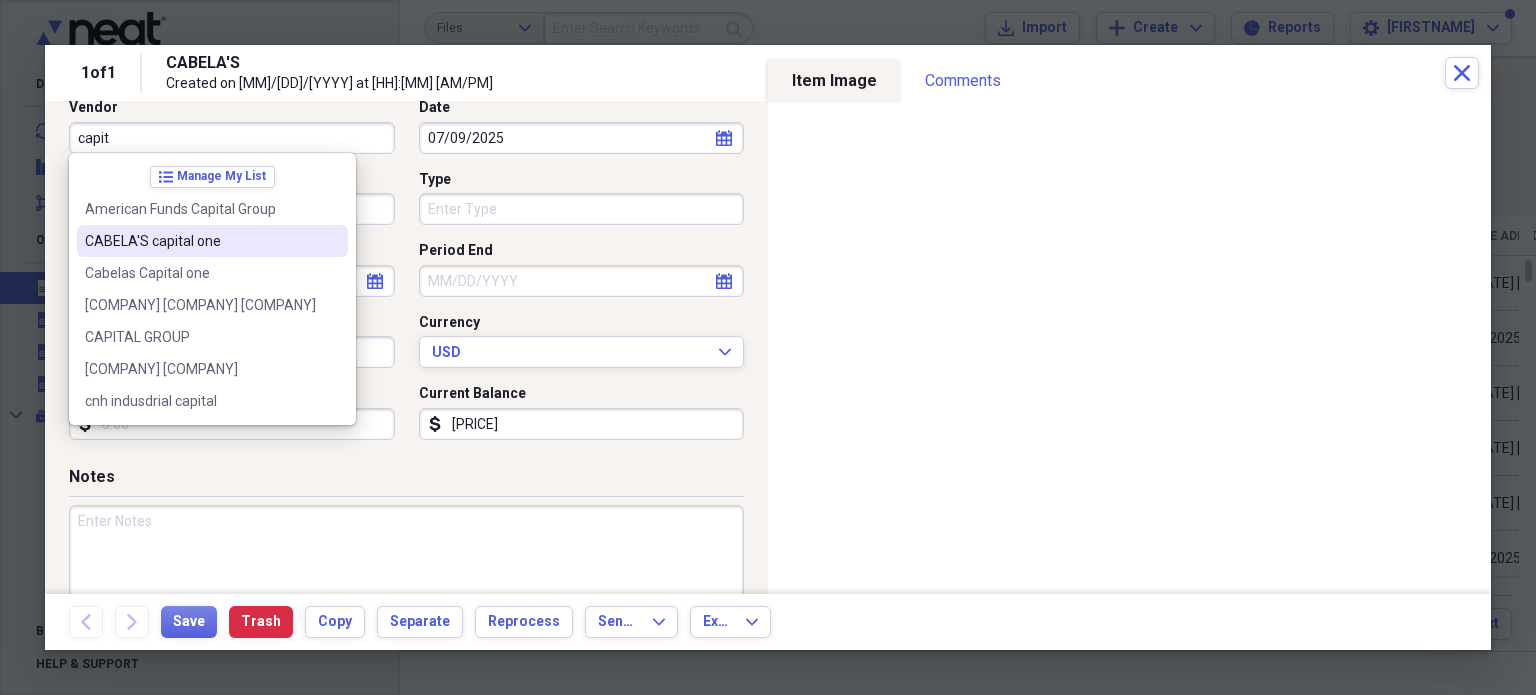 click on "[PRODUCT] [PRODUCT]" at bounding box center (200, 241) 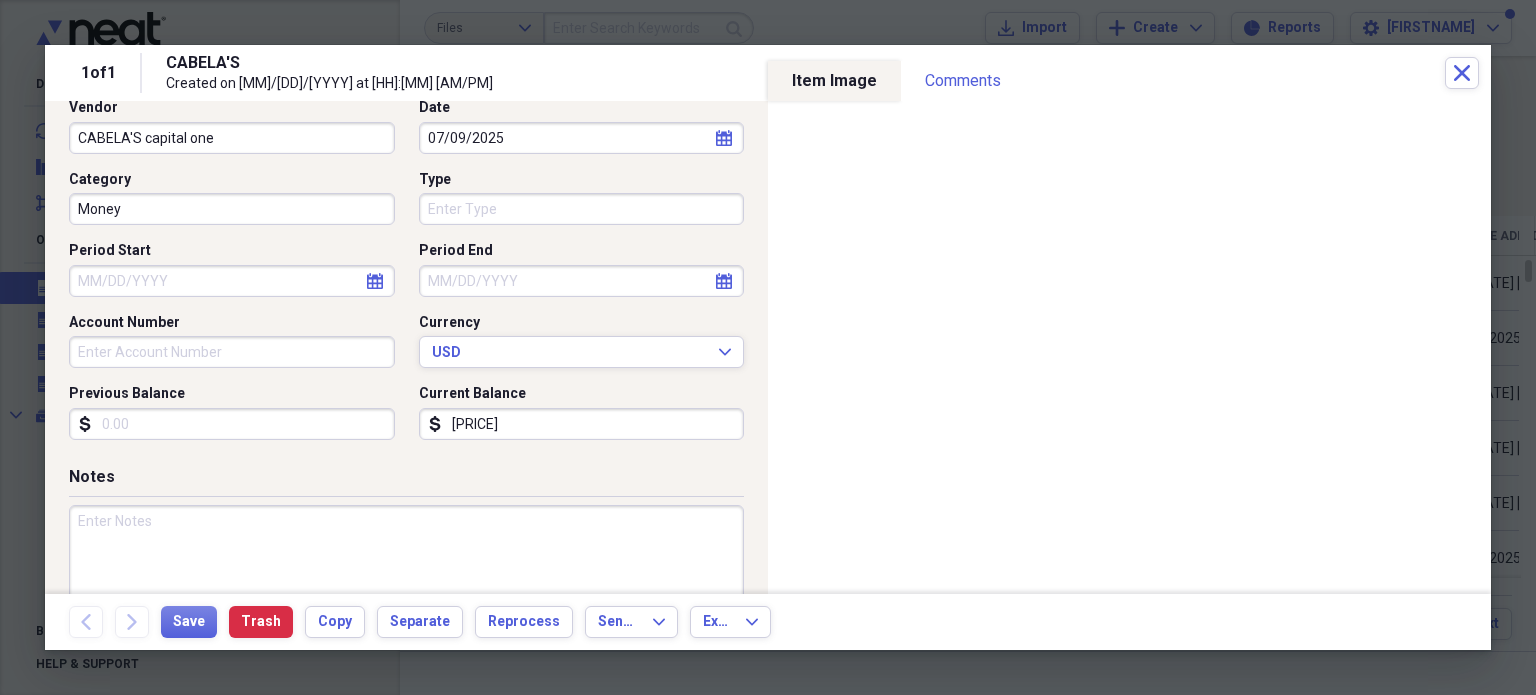 click on "Money" at bounding box center (232, 209) 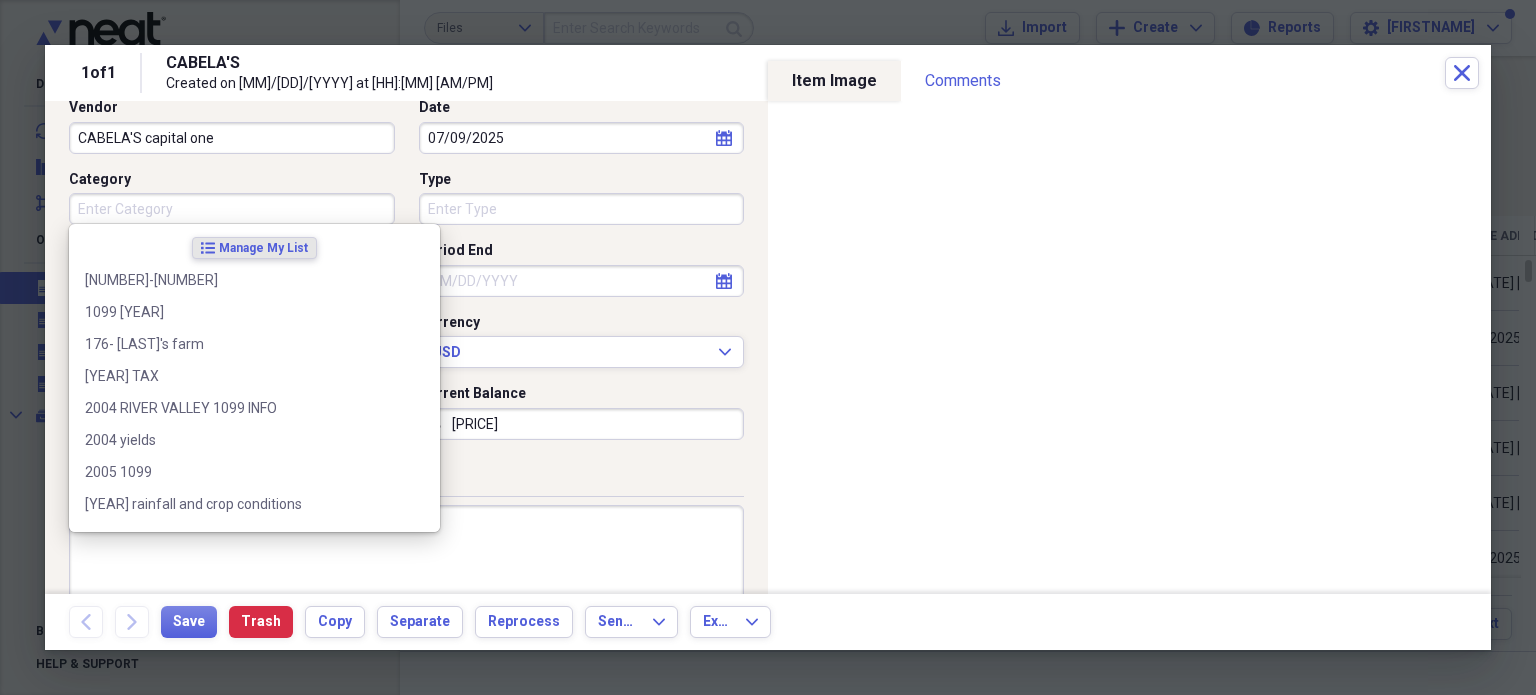 type 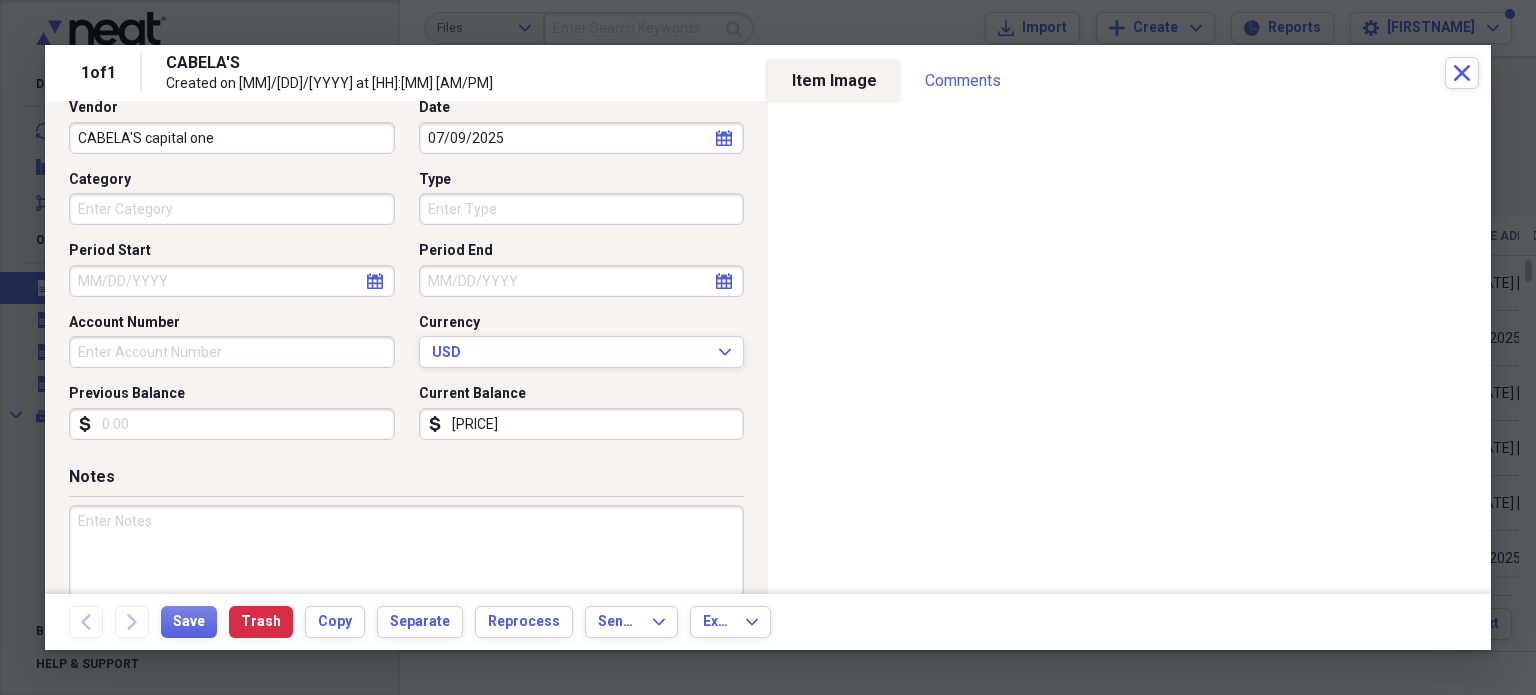 scroll, scrollTop: 0, scrollLeft: 0, axis: both 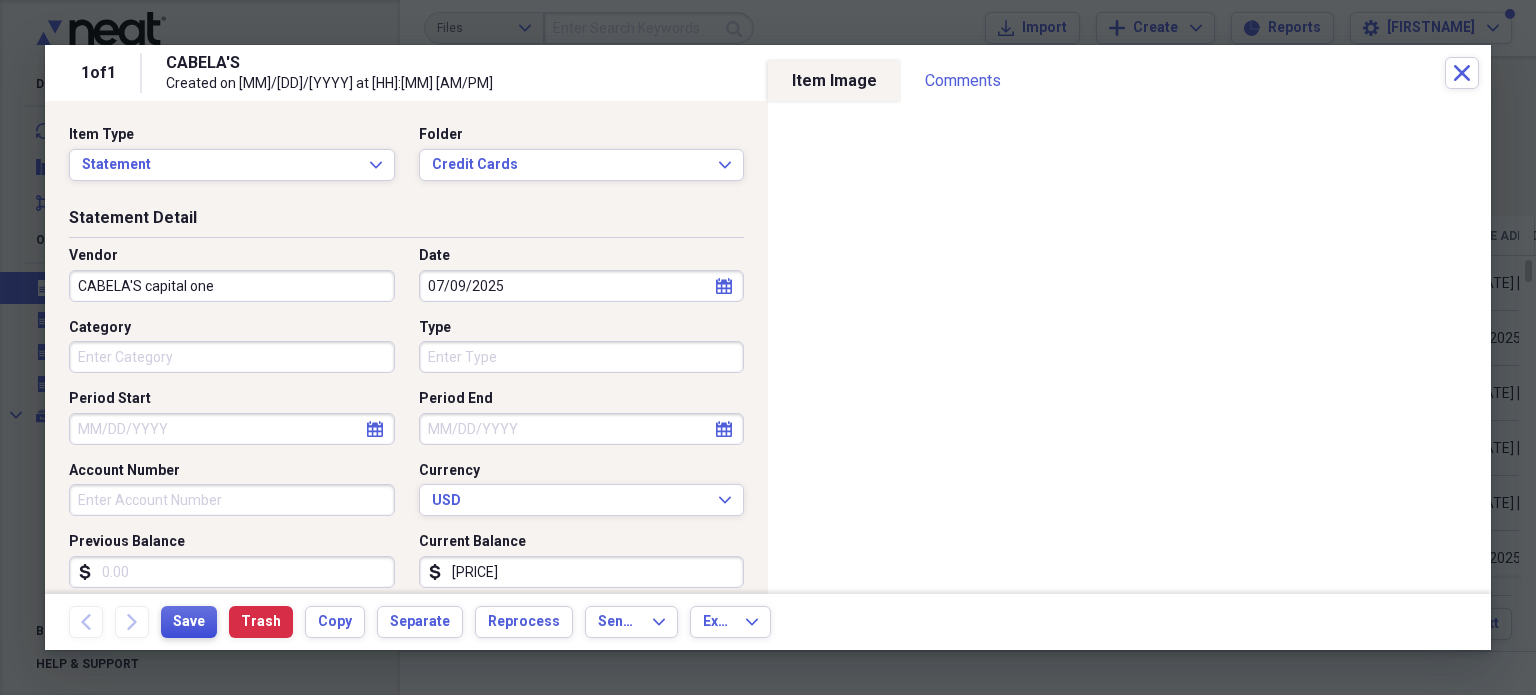 click on "Save" at bounding box center (189, 622) 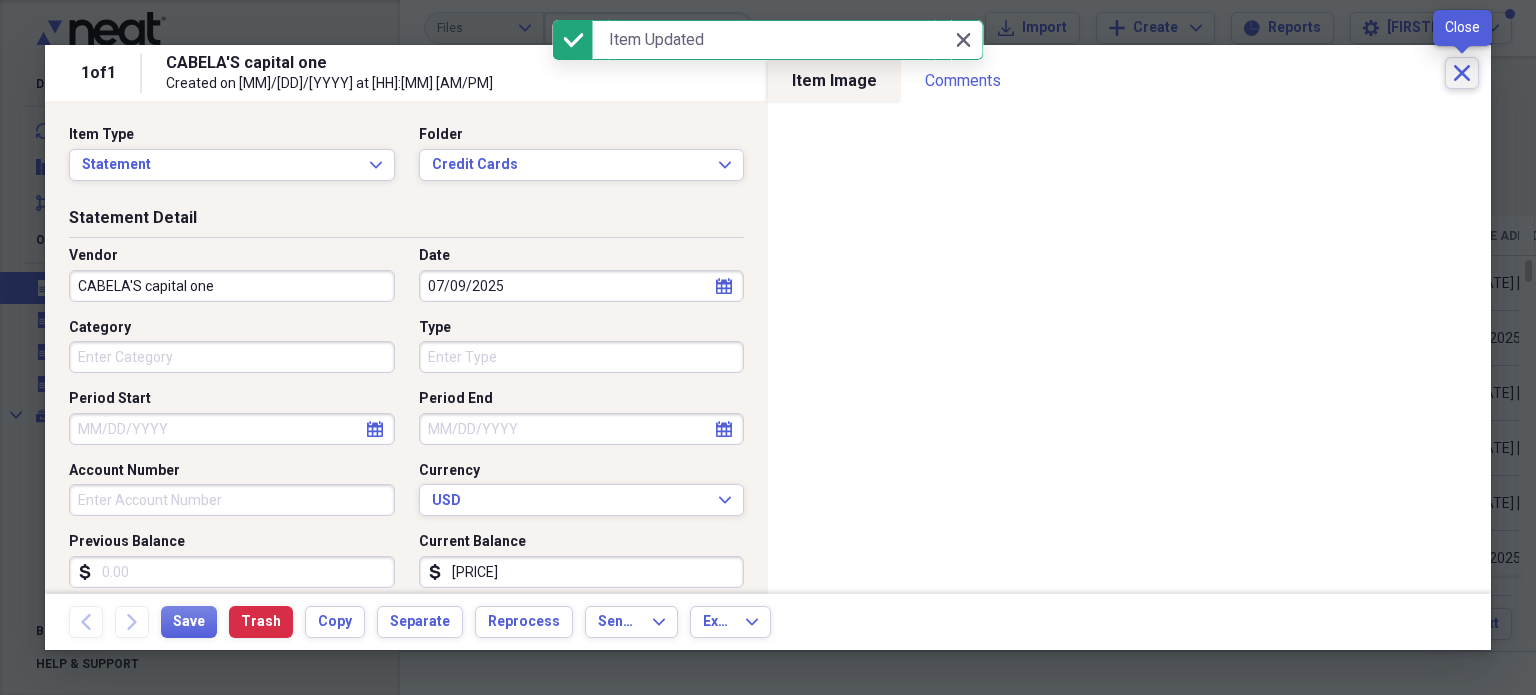 click 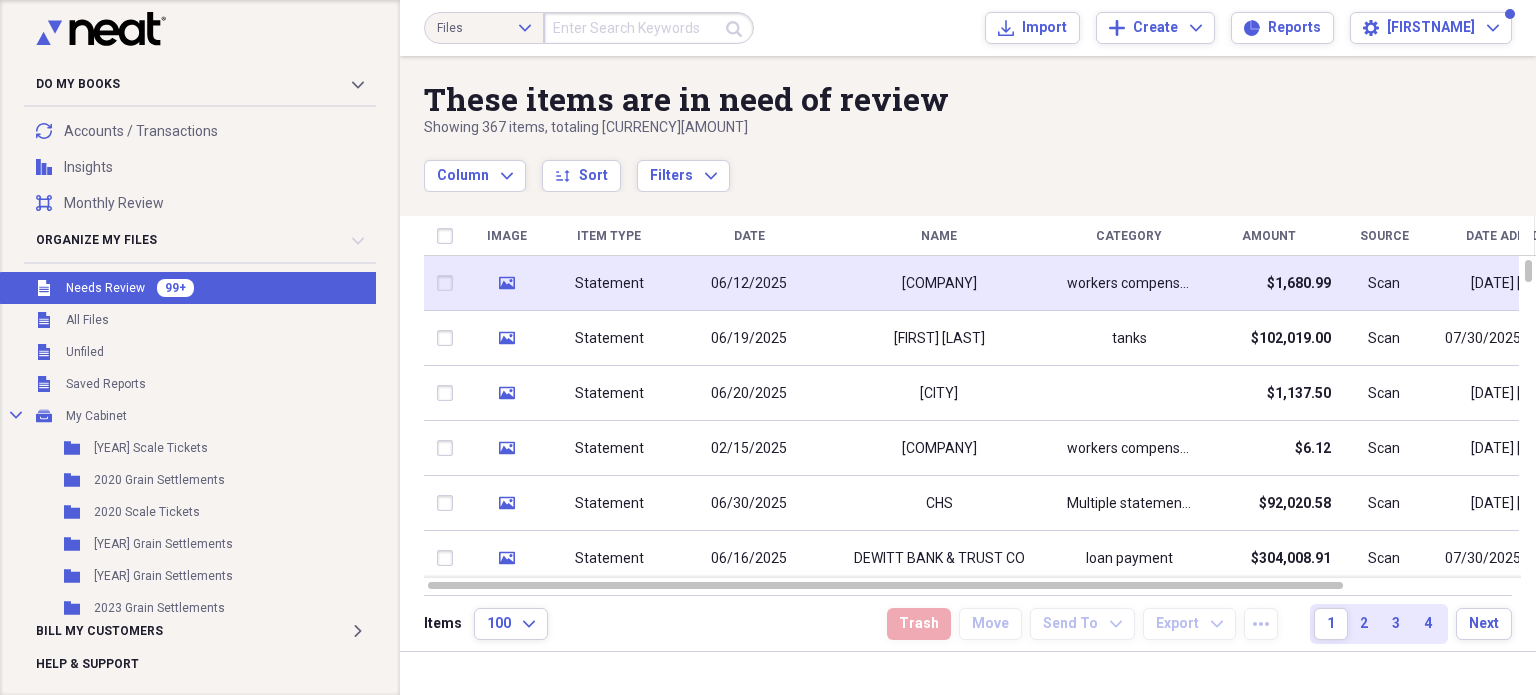 click on "06/12/2025" at bounding box center (749, 283) 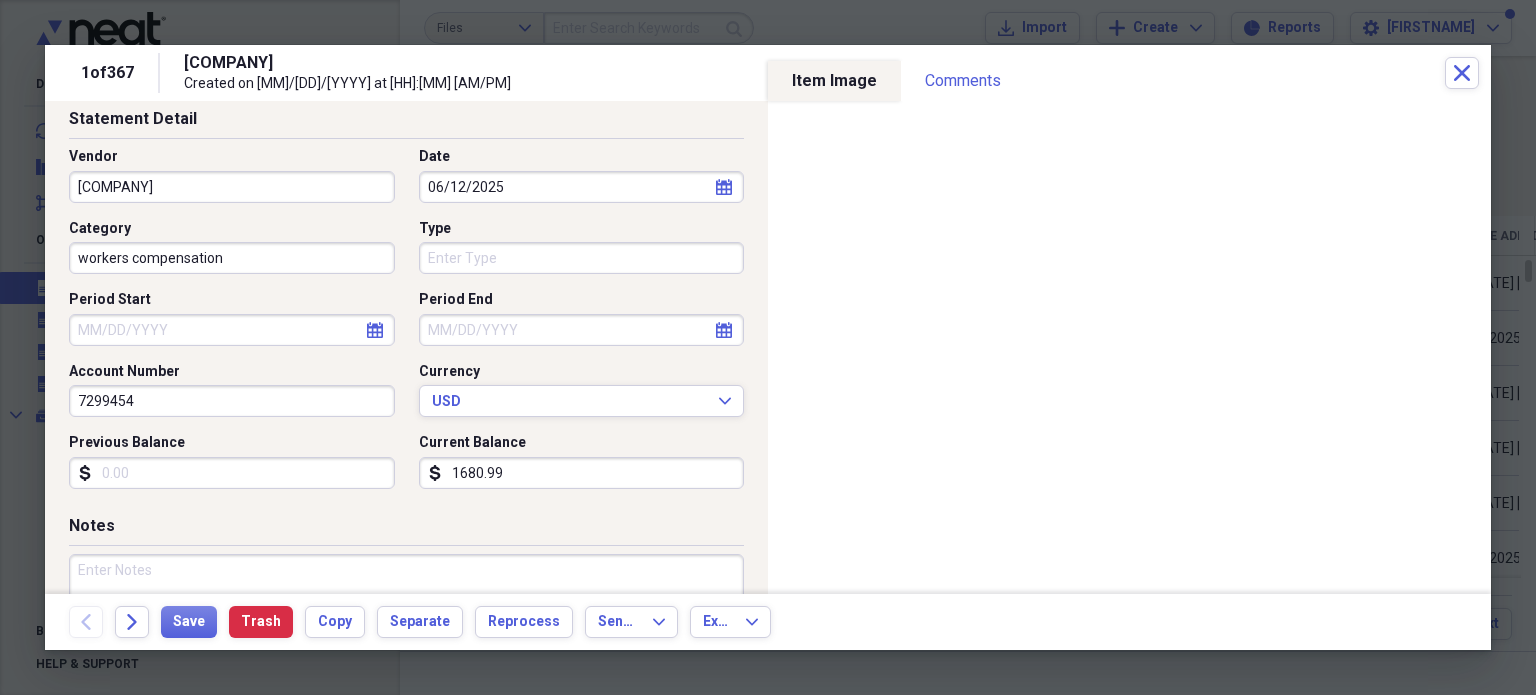 scroll, scrollTop: 100, scrollLeft: 0, axis: vertical 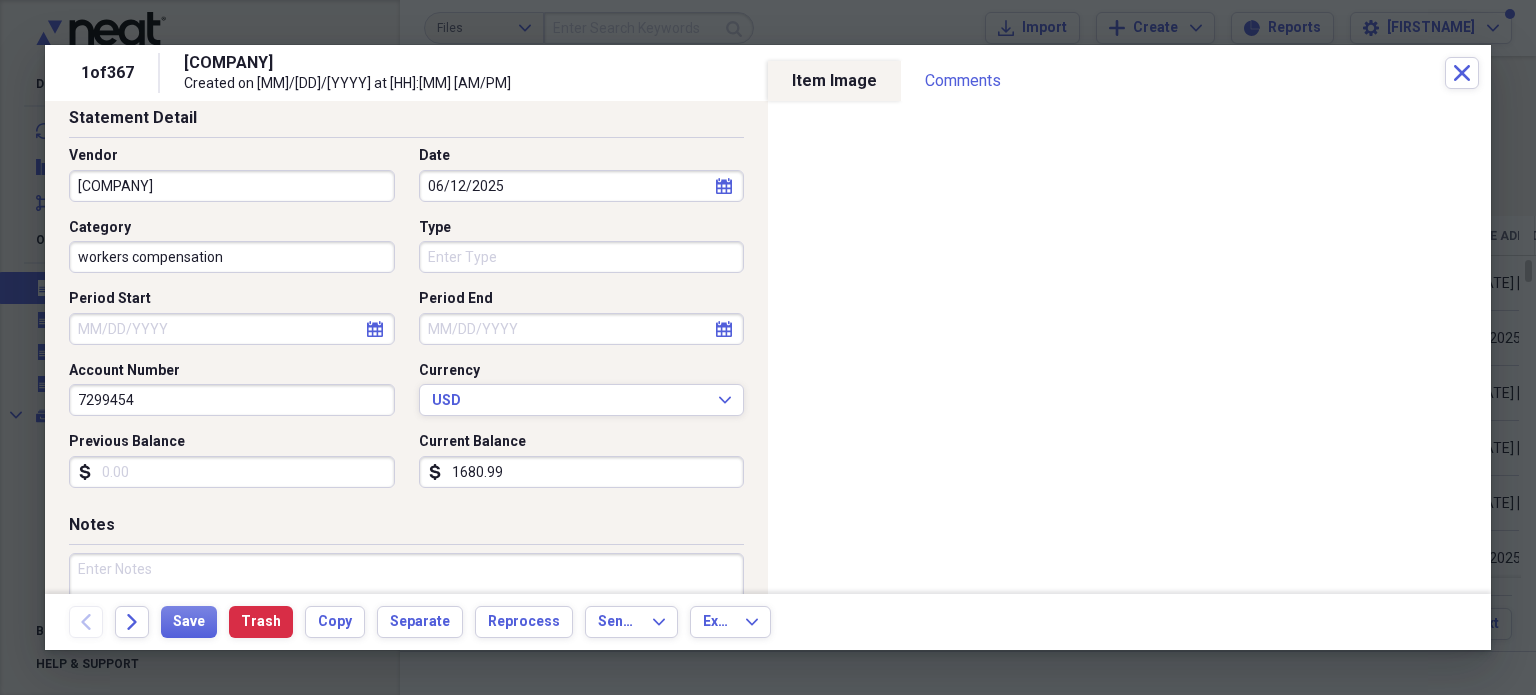 click on "workers compensation" at bounding box center [232, 257] 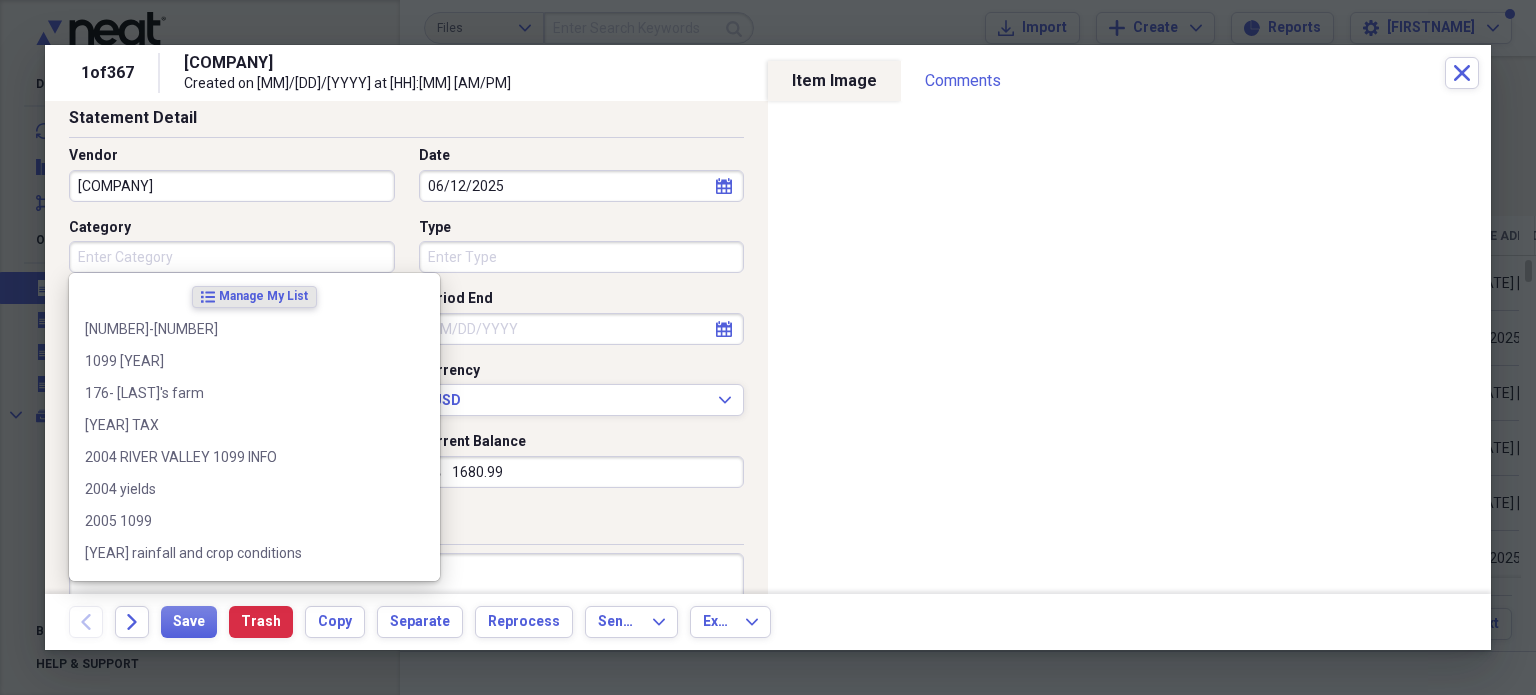 type 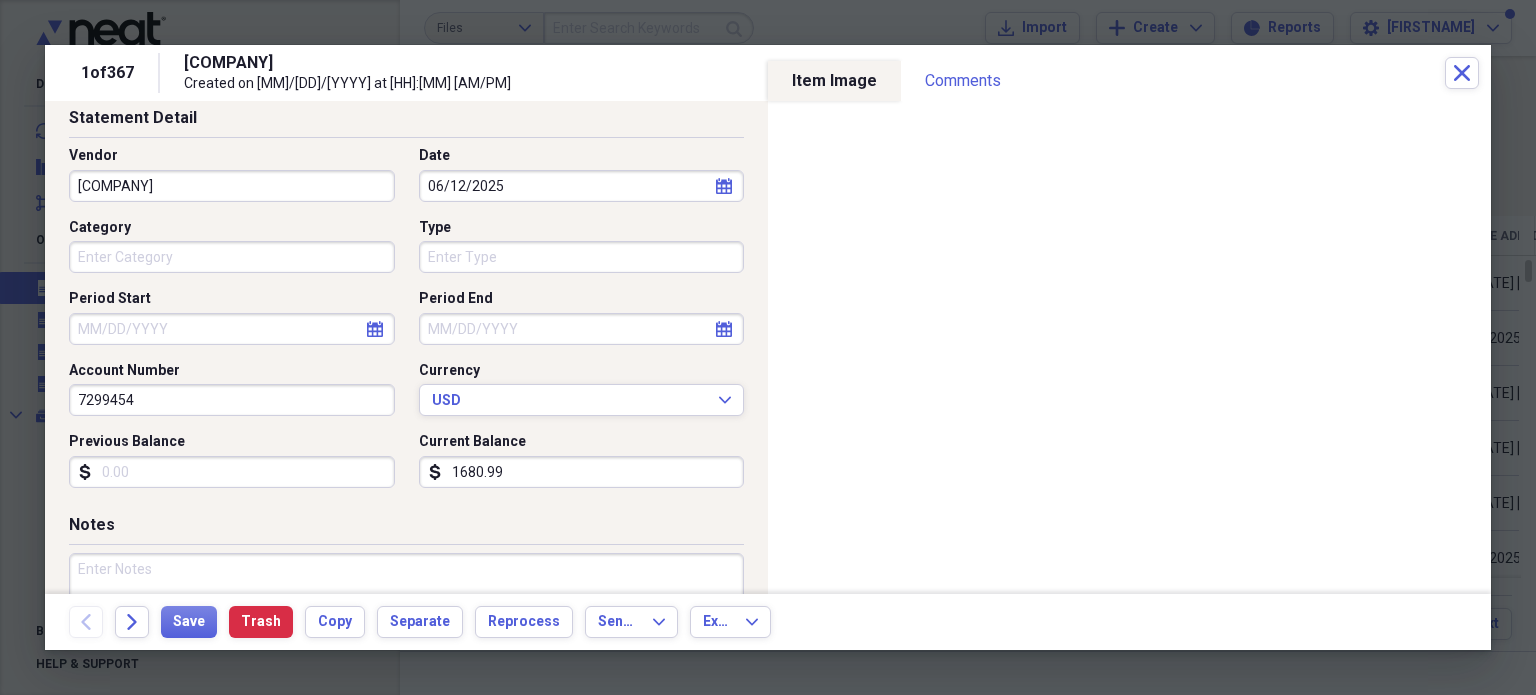 scroll, scrollTop: 108, scrollLeft: 0, axis: vertical 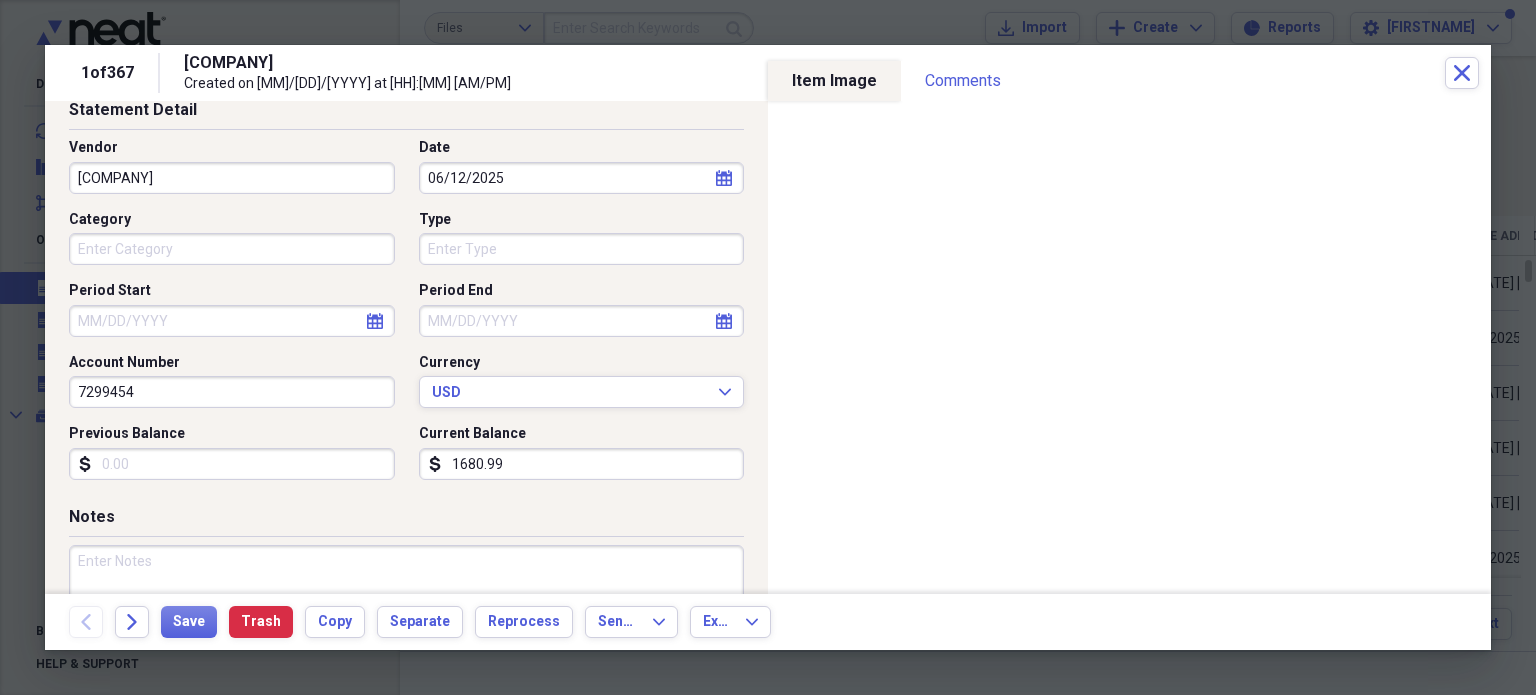 select on "7" 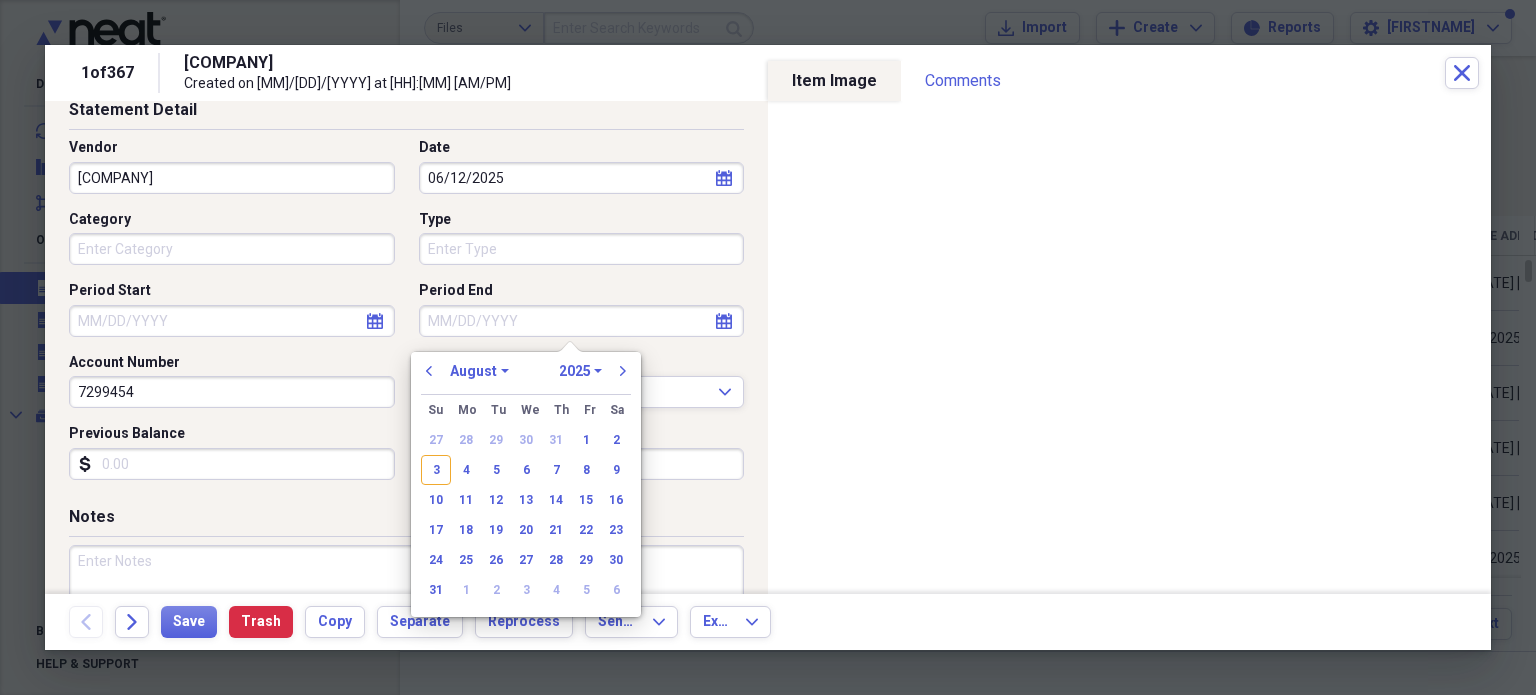 click on "Period End" at bounding box center (582, 321) 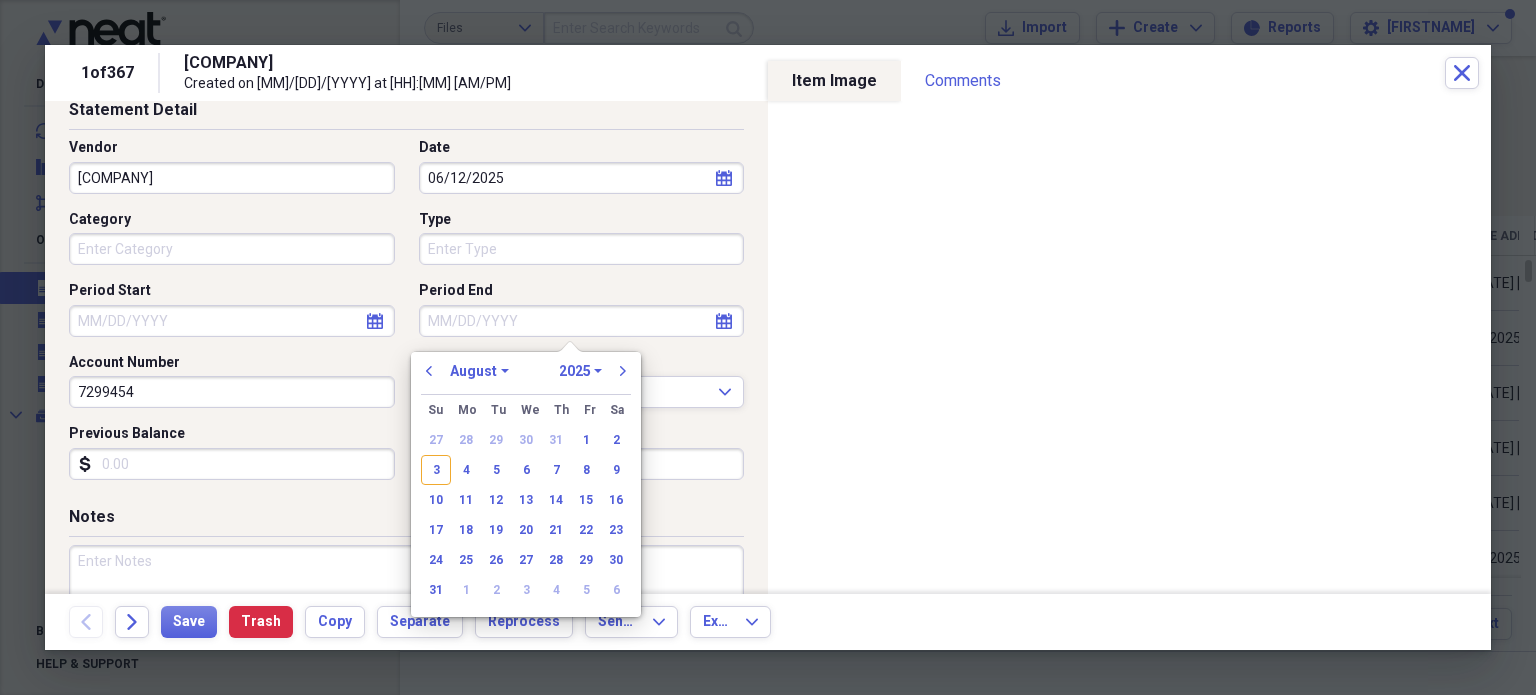click on "January February March April May June July August September October November December" at bounding box center (479, 371) 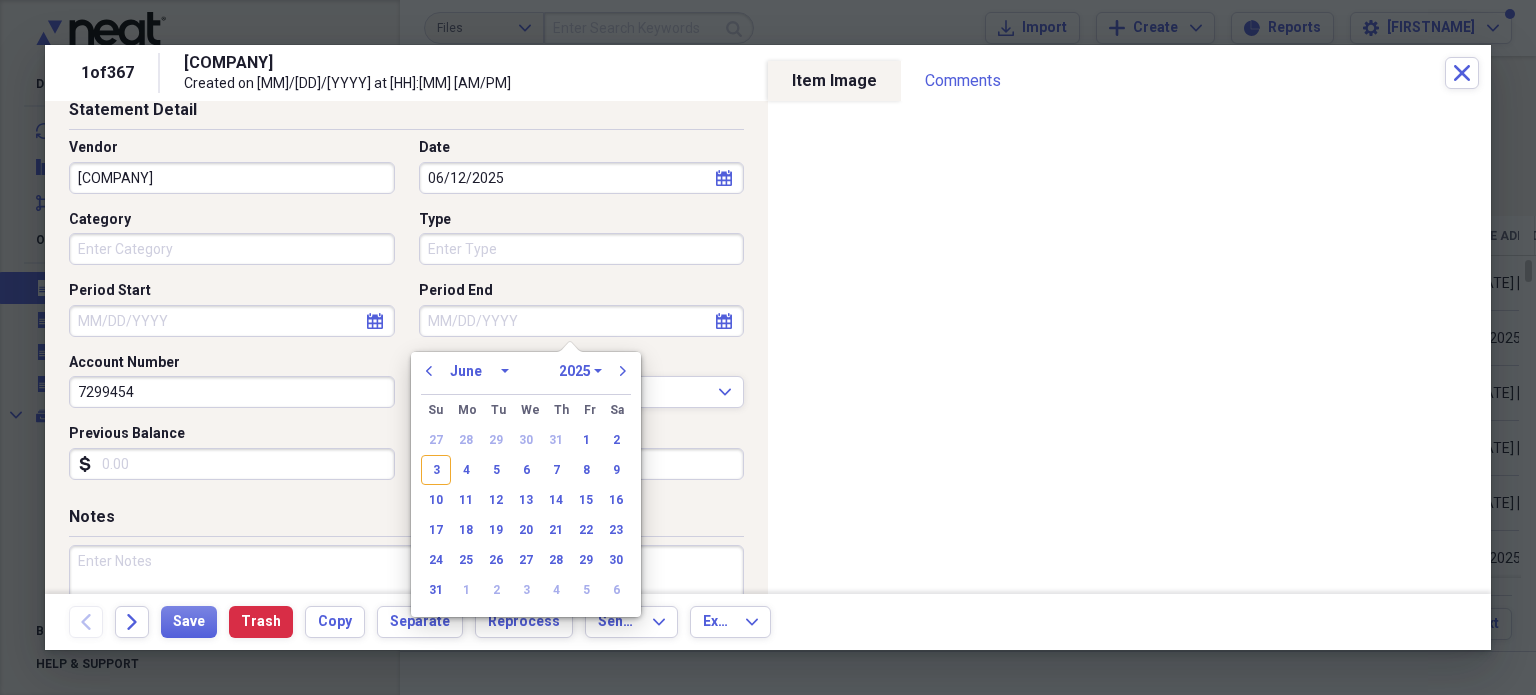 click on "January February March April May June July August September October November December" at bounding box center (479, 371) 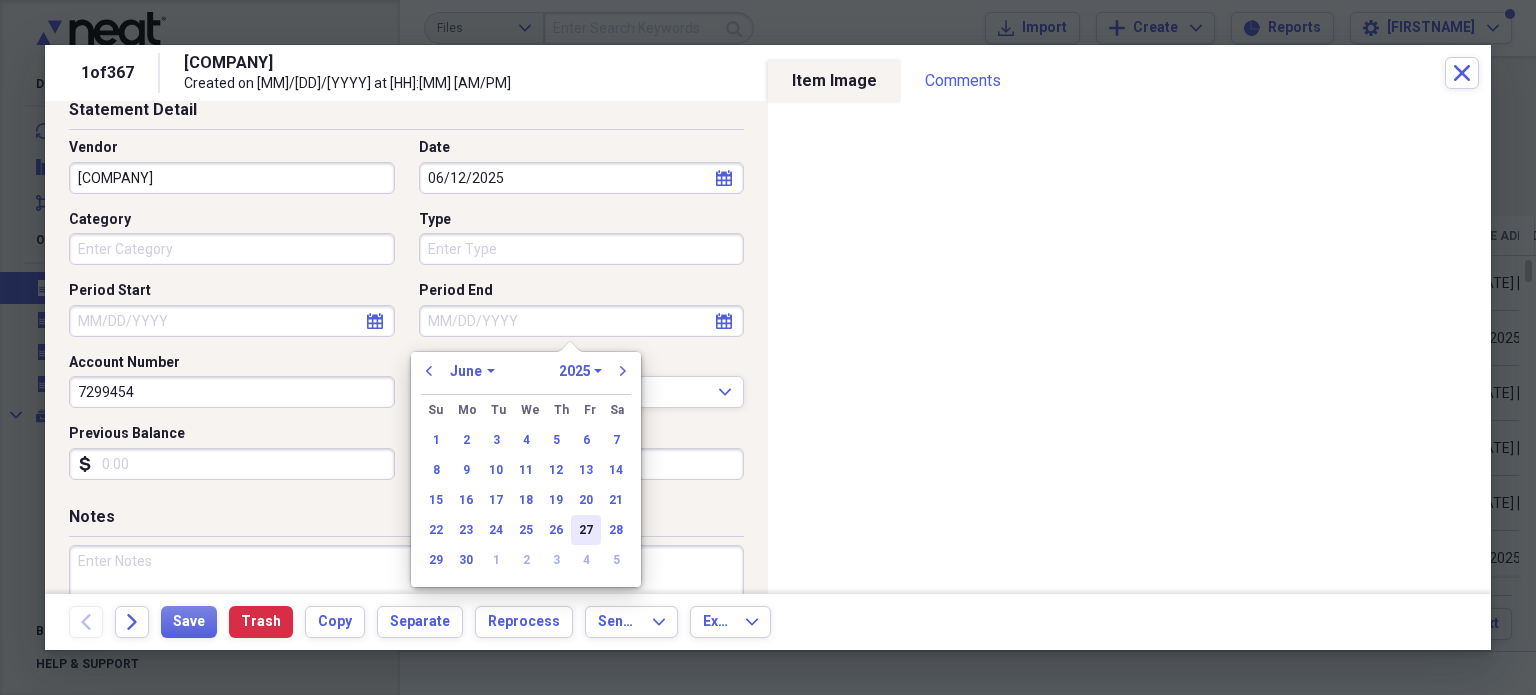 click on "27" at bounding box center (586, 530) 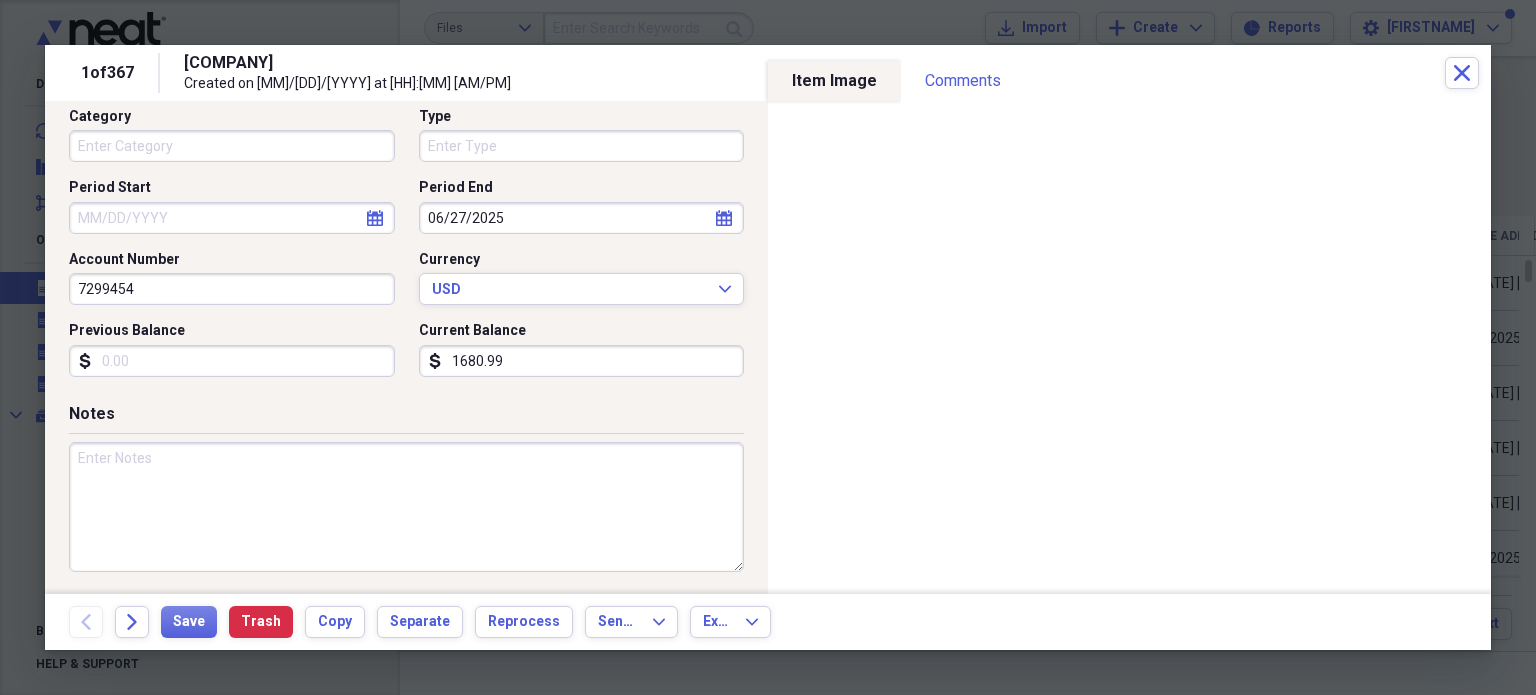 scroll, scrollTop: 212, scrollLeft: 0, axis: vertical 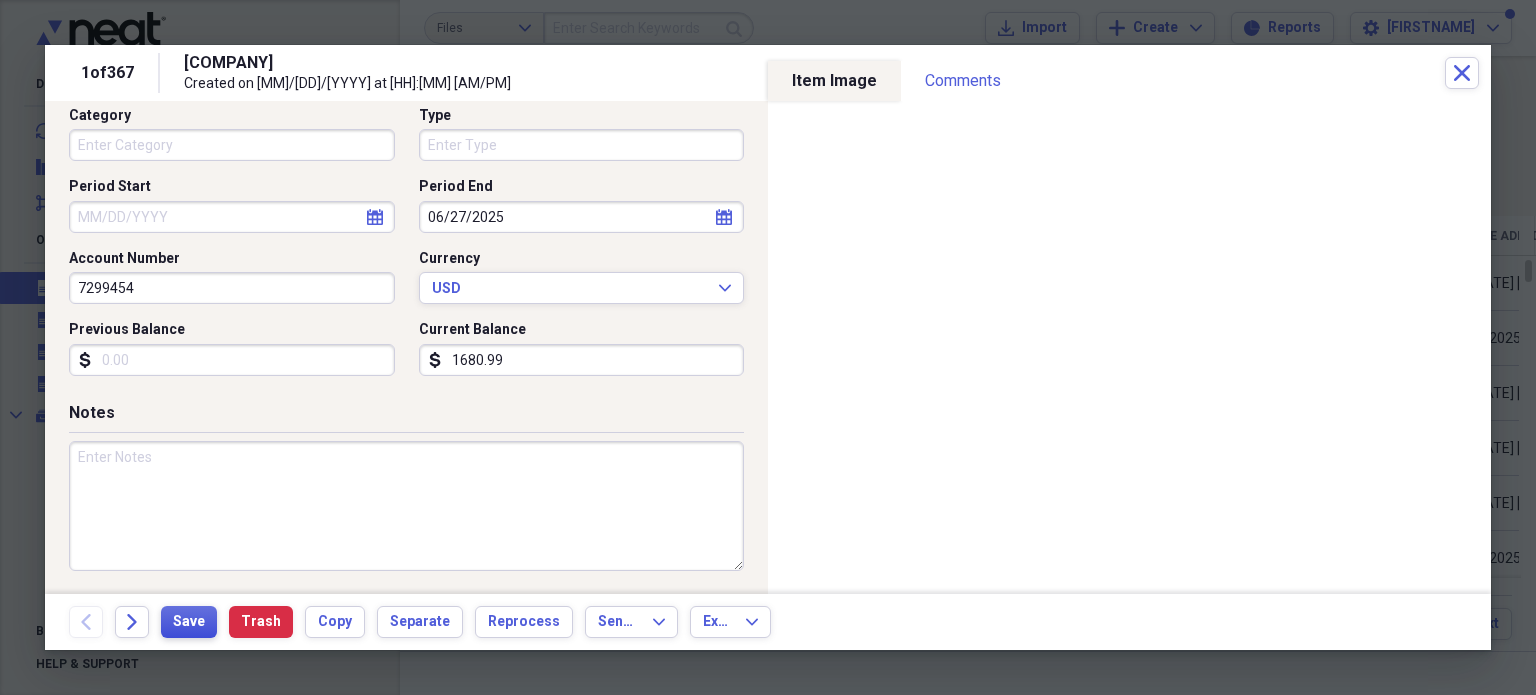 click on "Save" at bounding box center [189, 622] 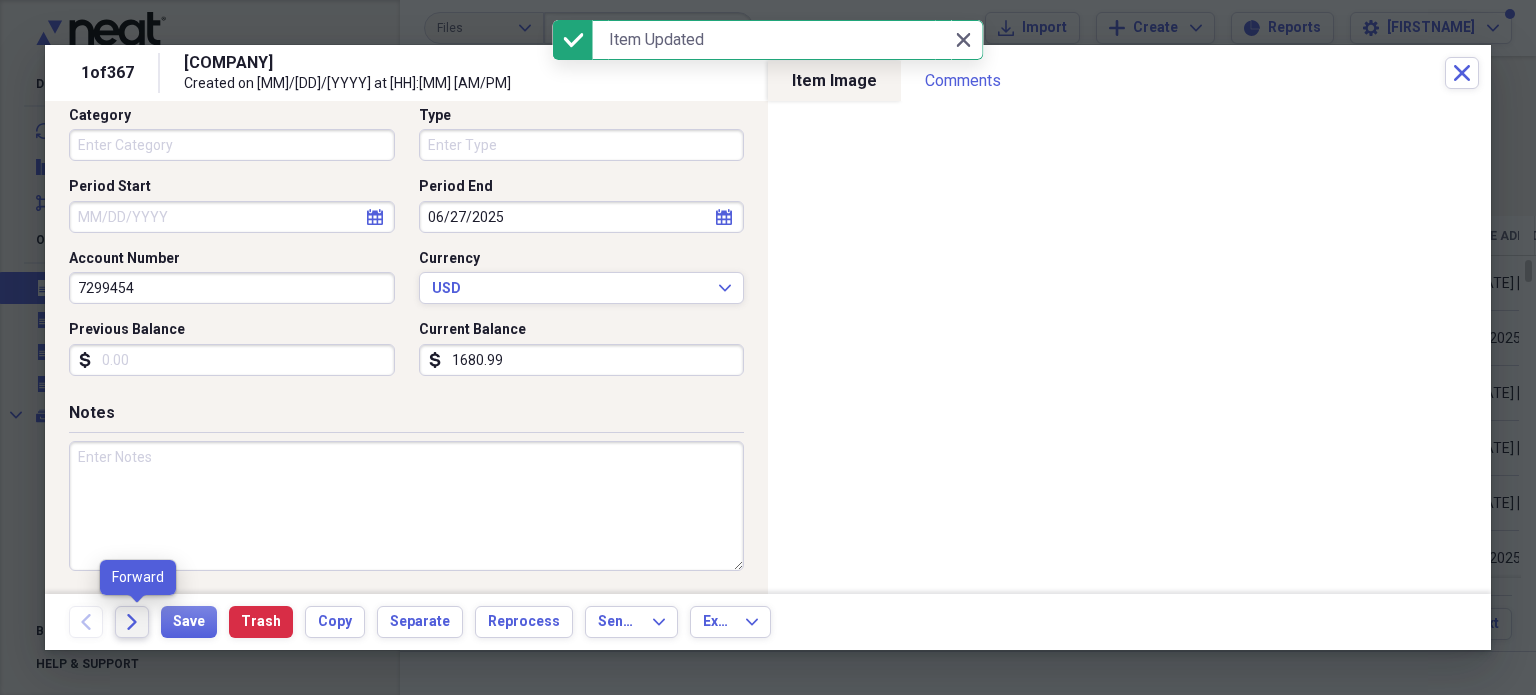 click on "Forward" 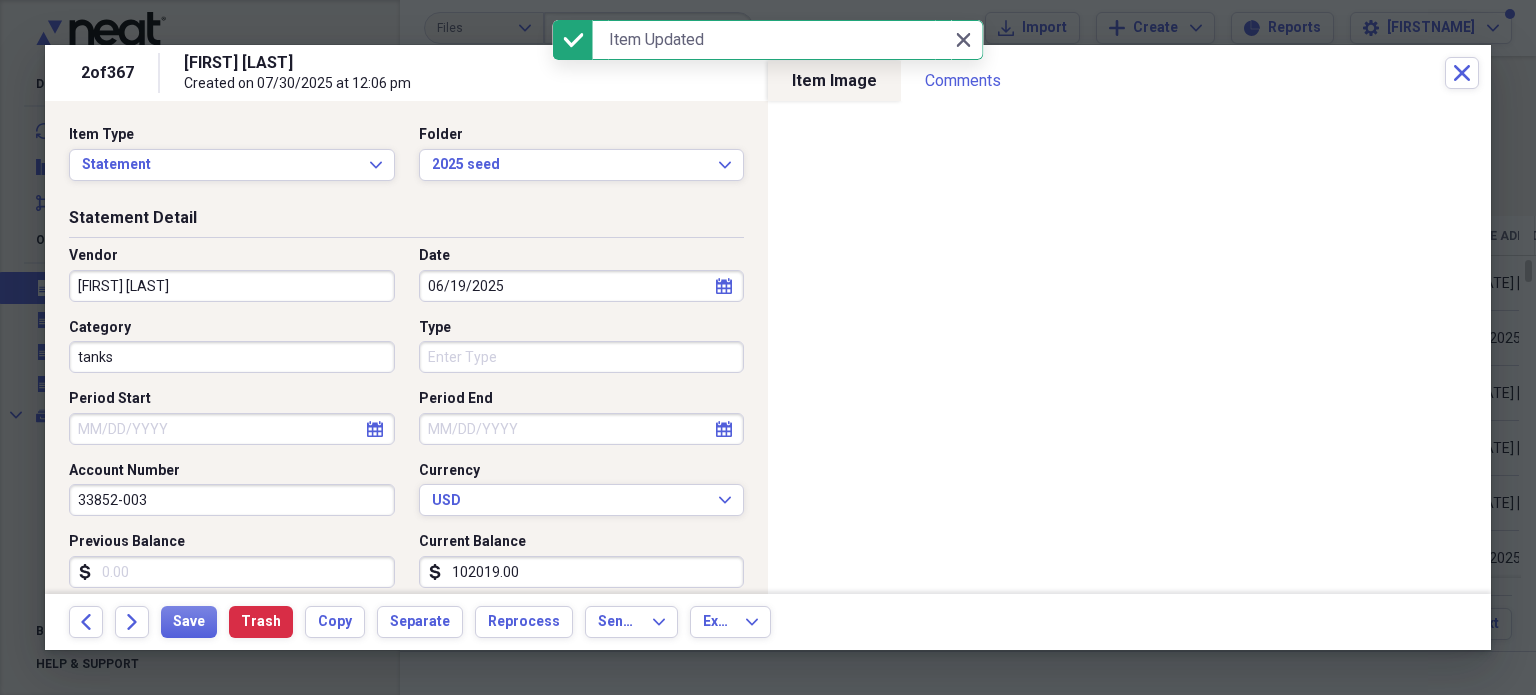click on "[PERSON]" at bounding box center [232, 286] 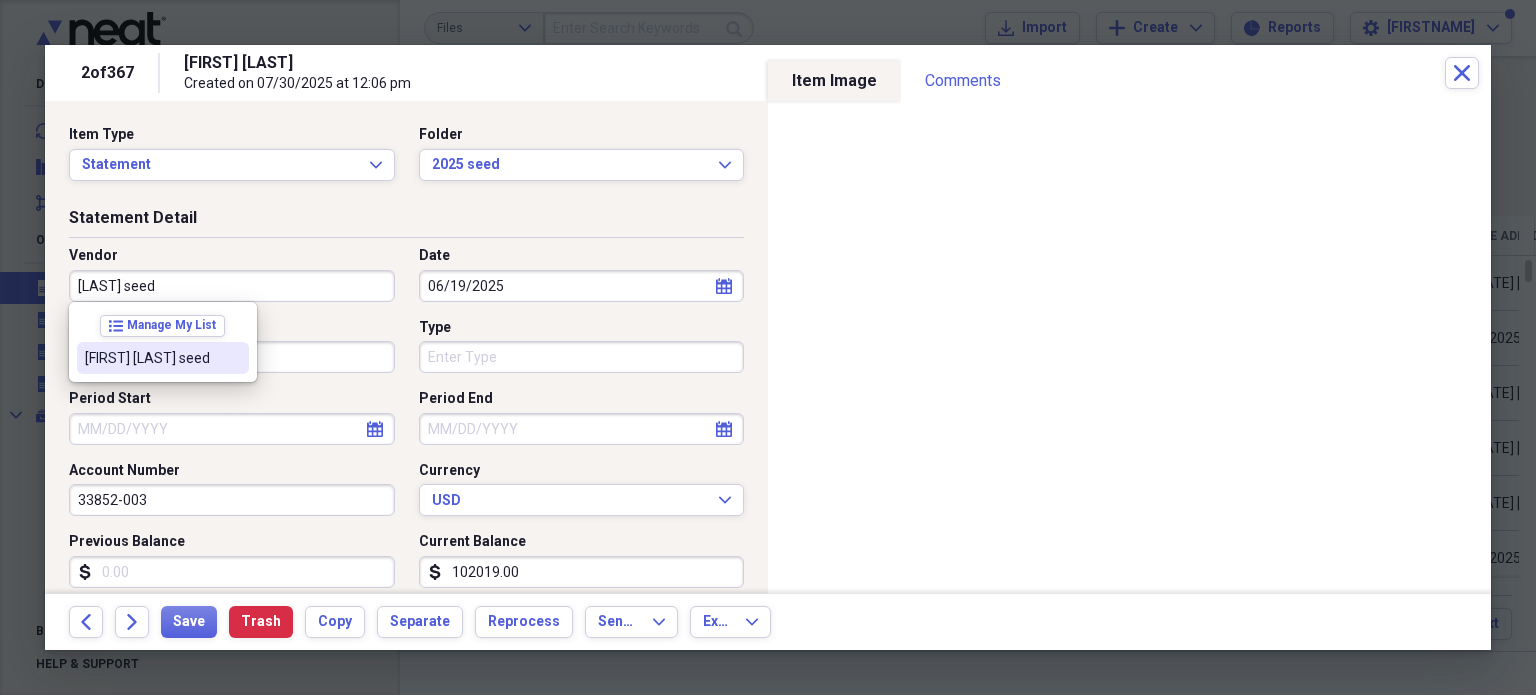 type on "[NAME] seed" 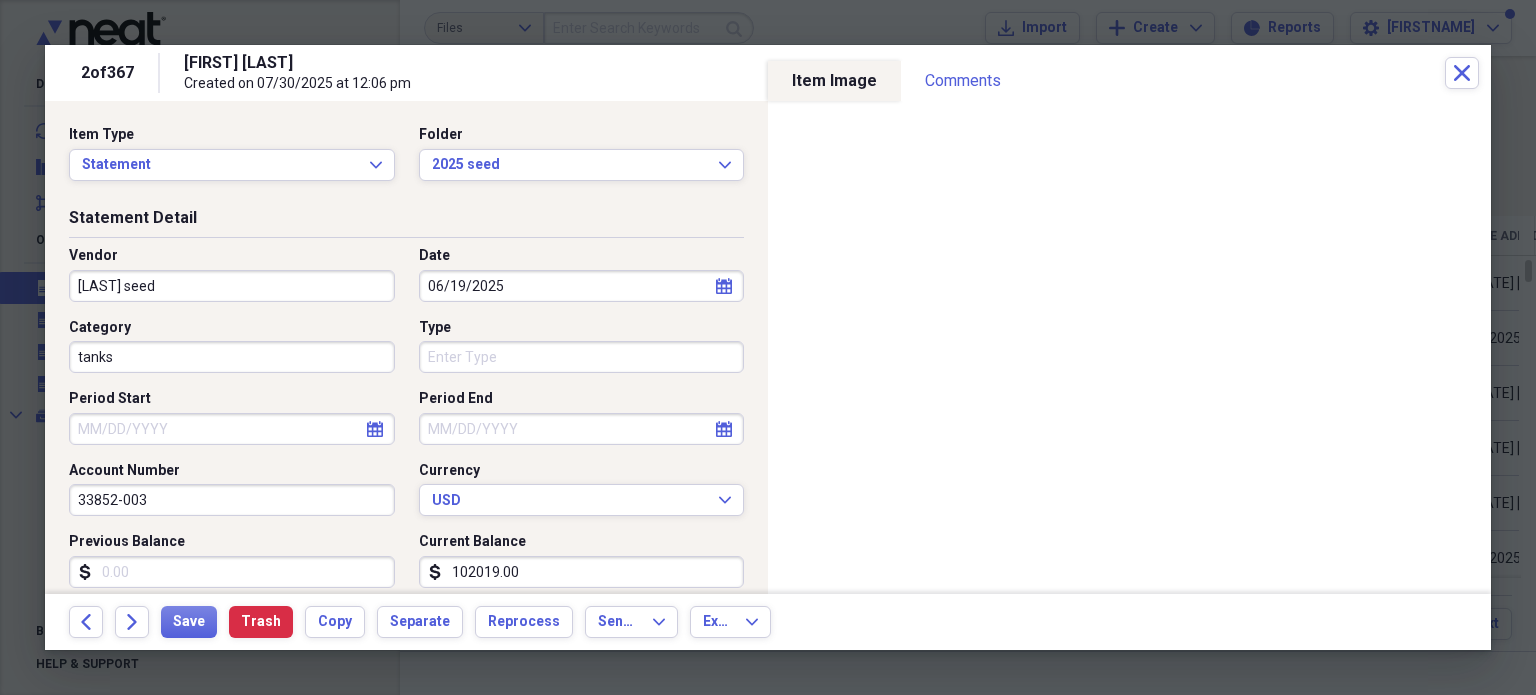 click on "Date" at bounding box center (582, 256) 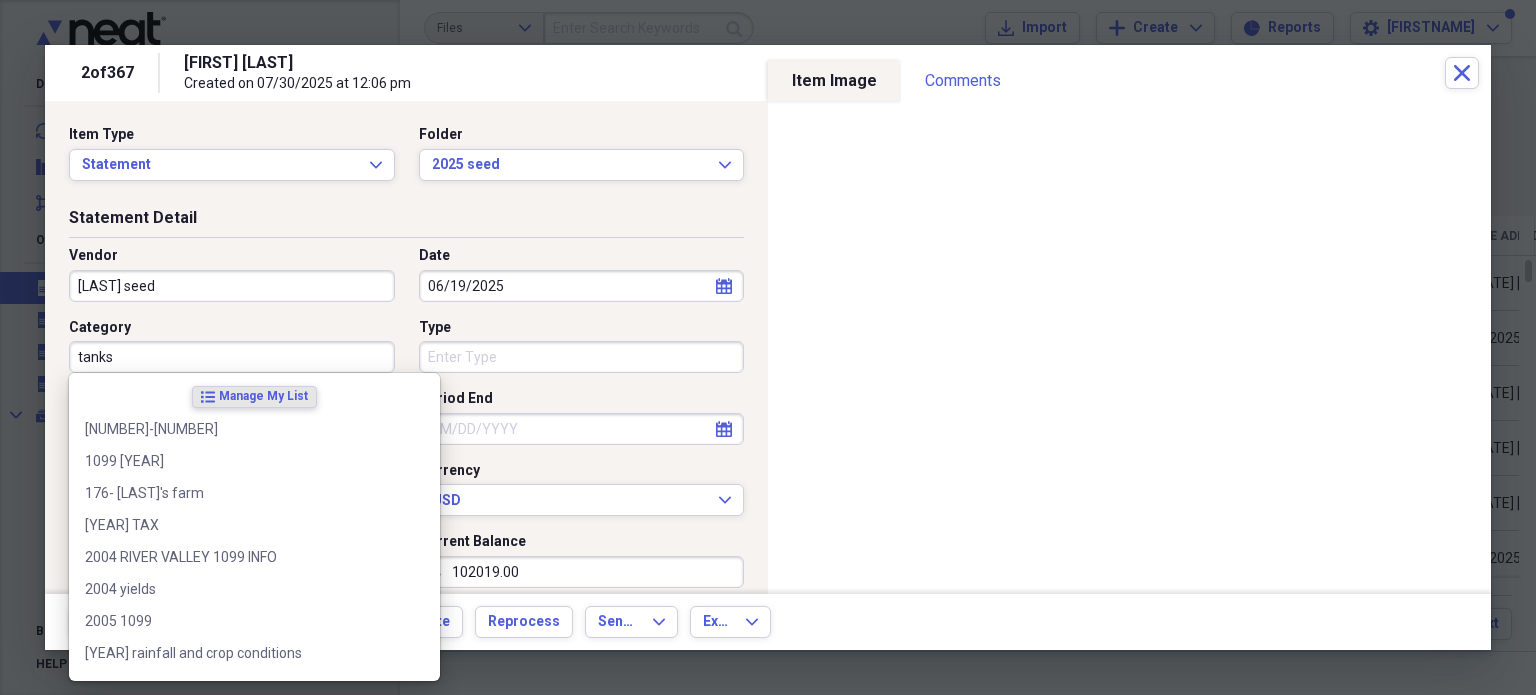 click on "tanks" at bounding box center [232, 357] 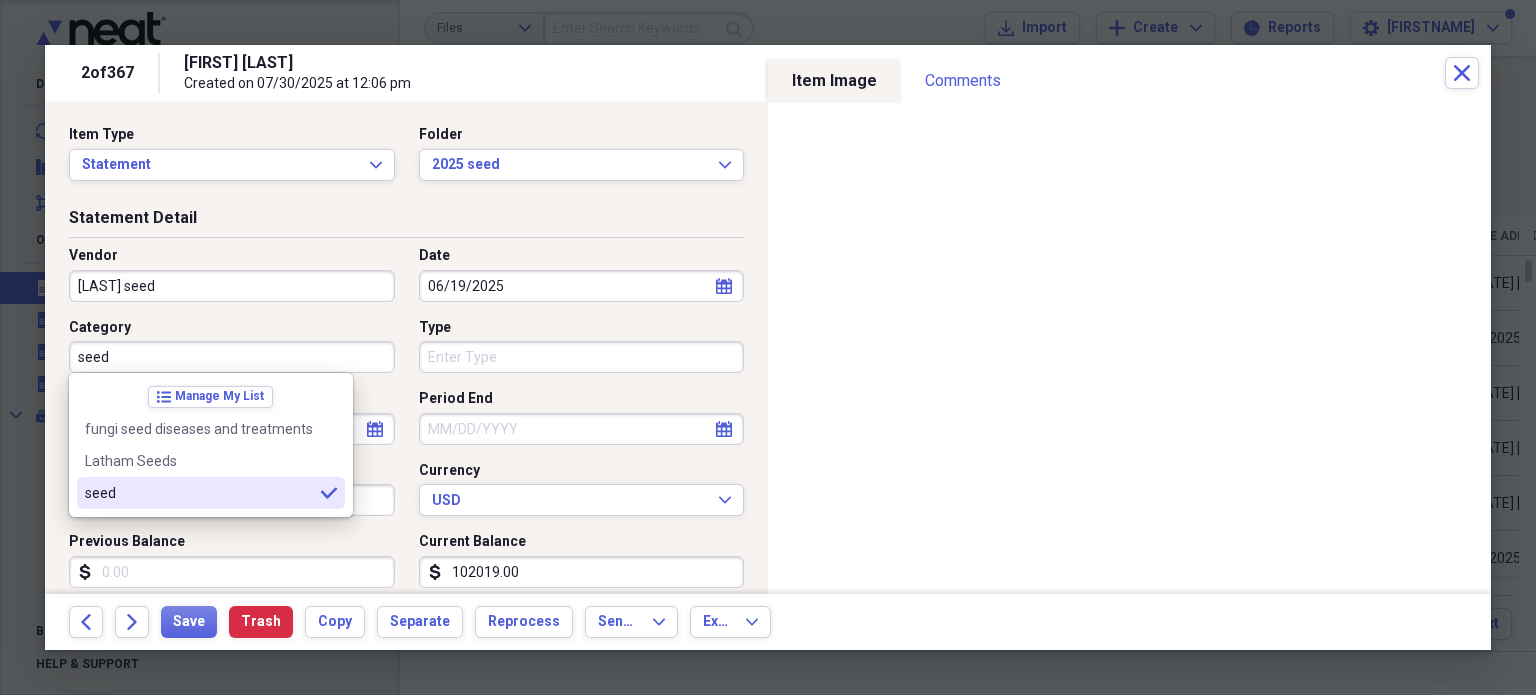 type on "seed" 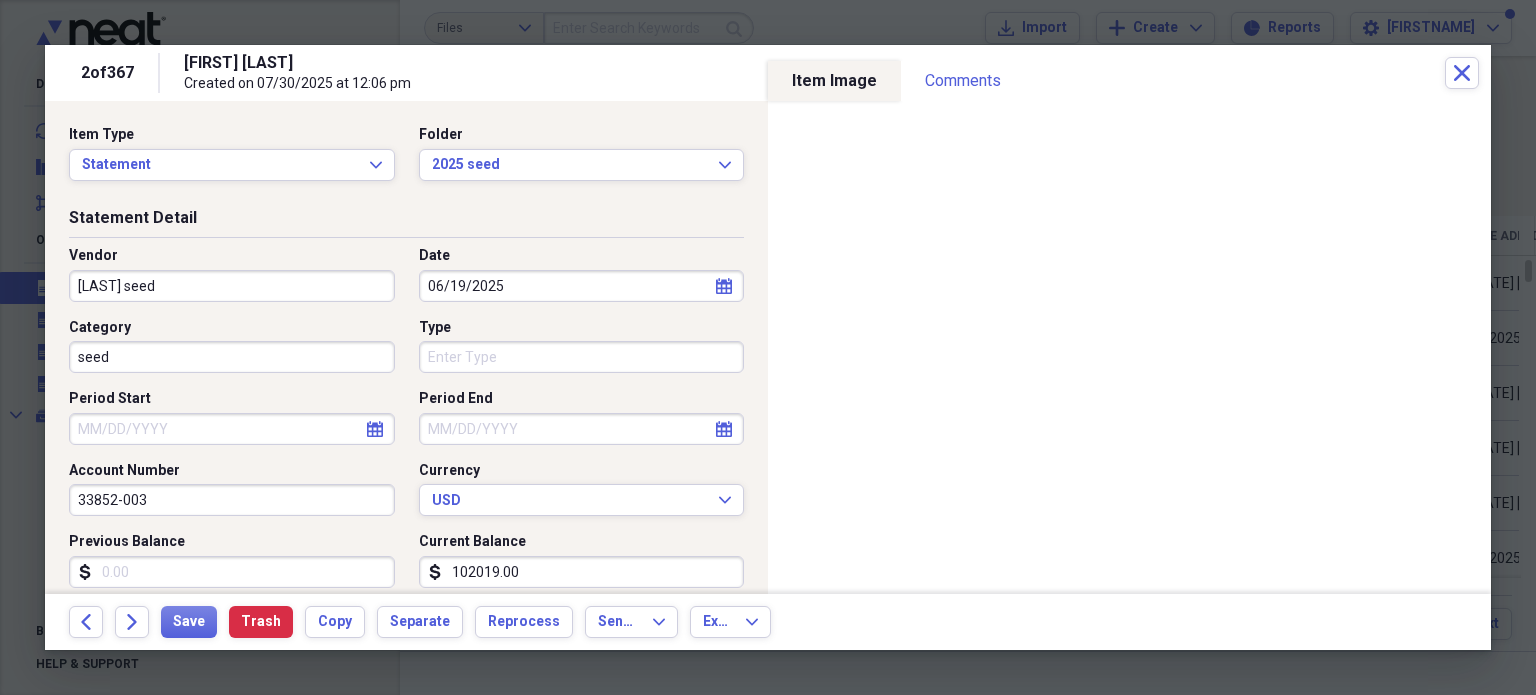 click on "102019.00" at bounding box center (582, 572) 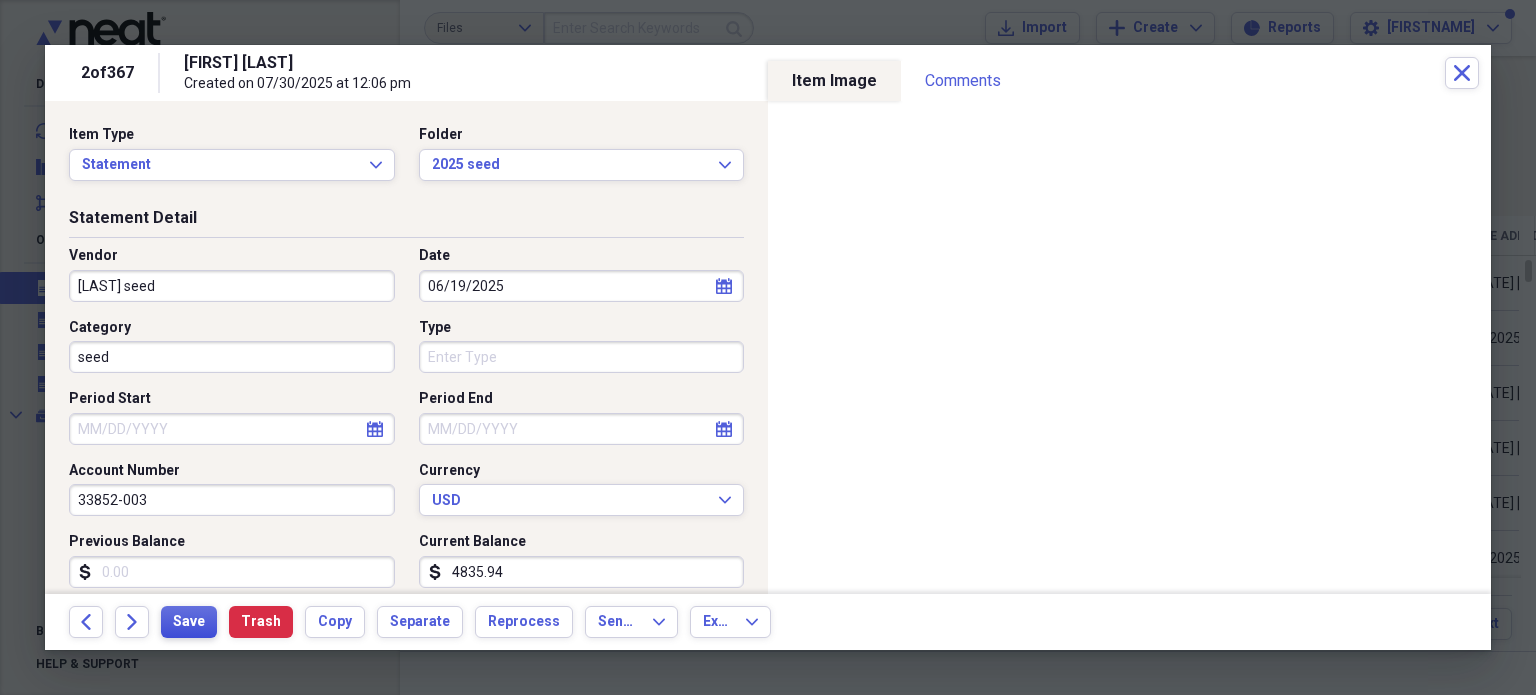 type on "4835.94" 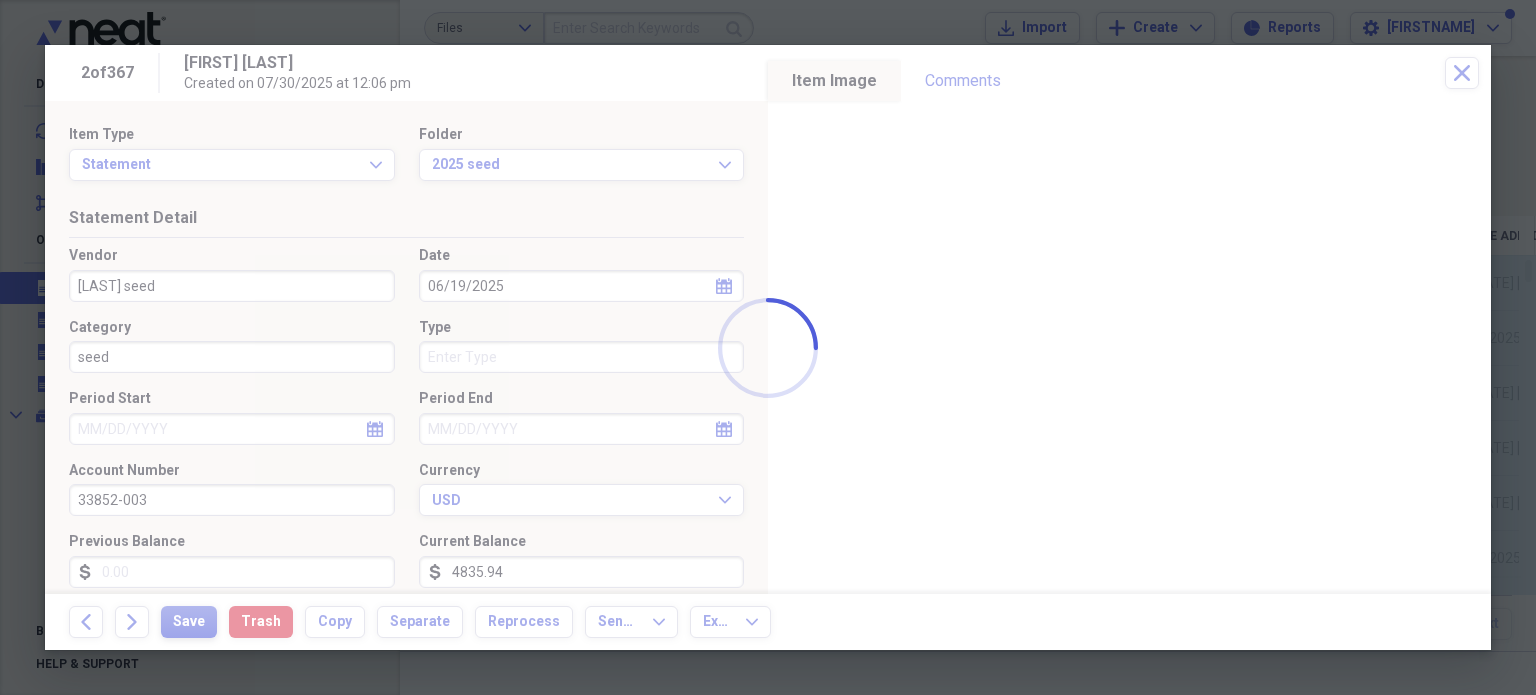 type on "[NAME] seed" 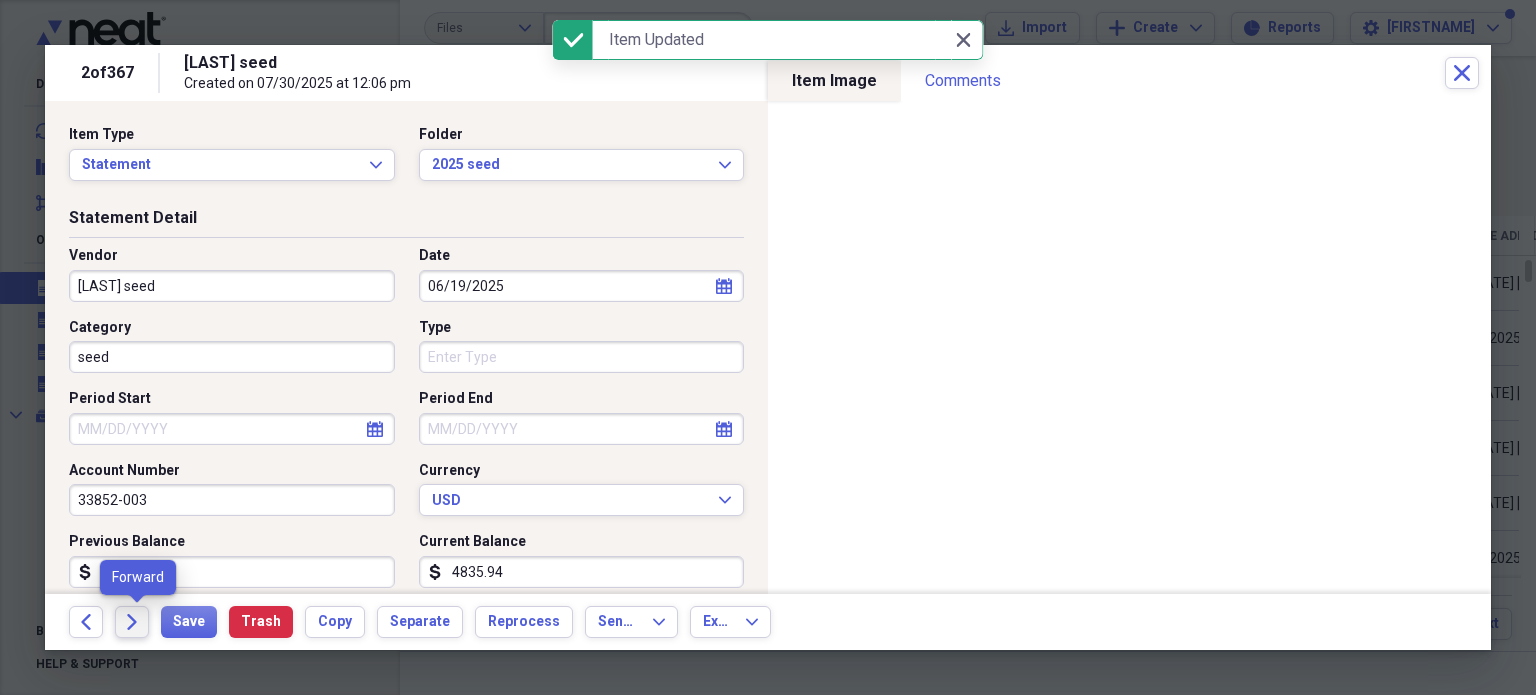 click on "Forward" 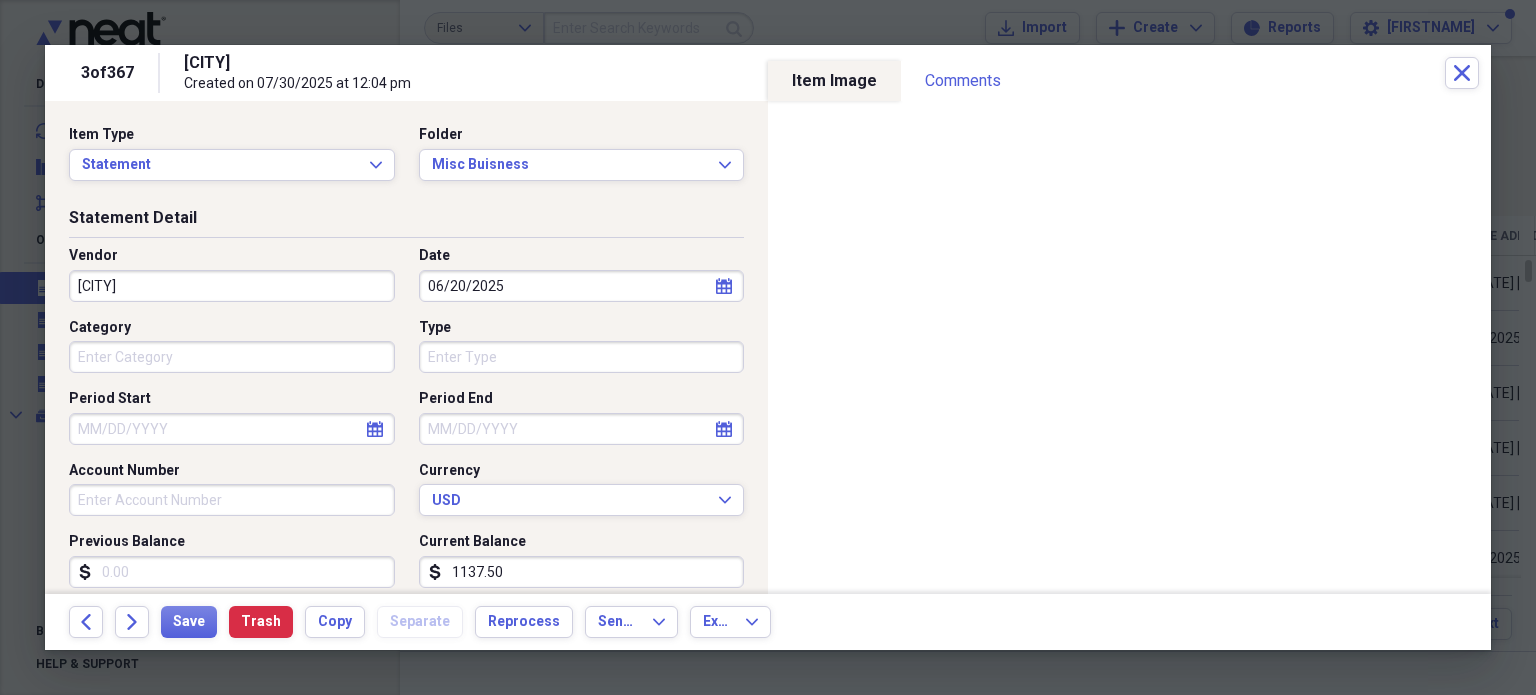 click on "[CITY]" at bounding box center (232, 286) 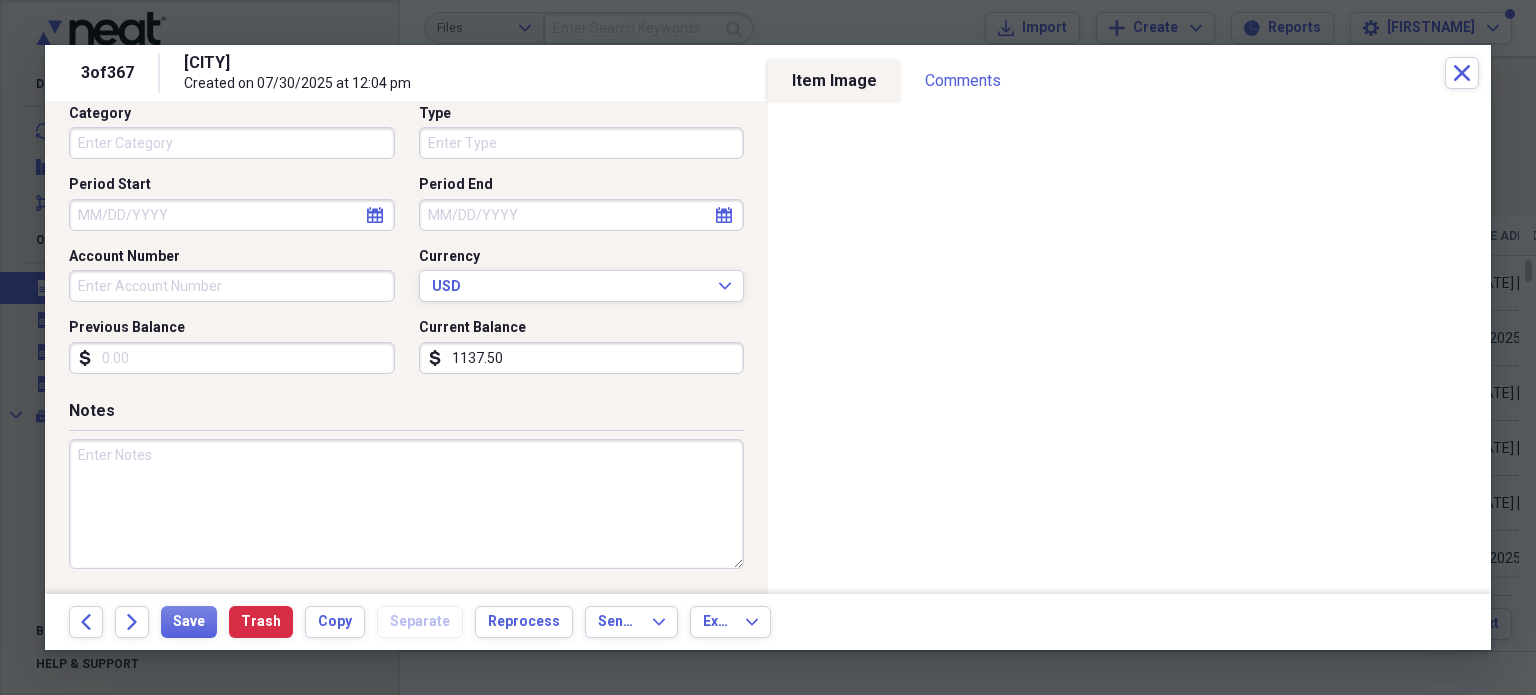 scroll, scrollTop: 214, scrollLeft: 0, axis: vertical 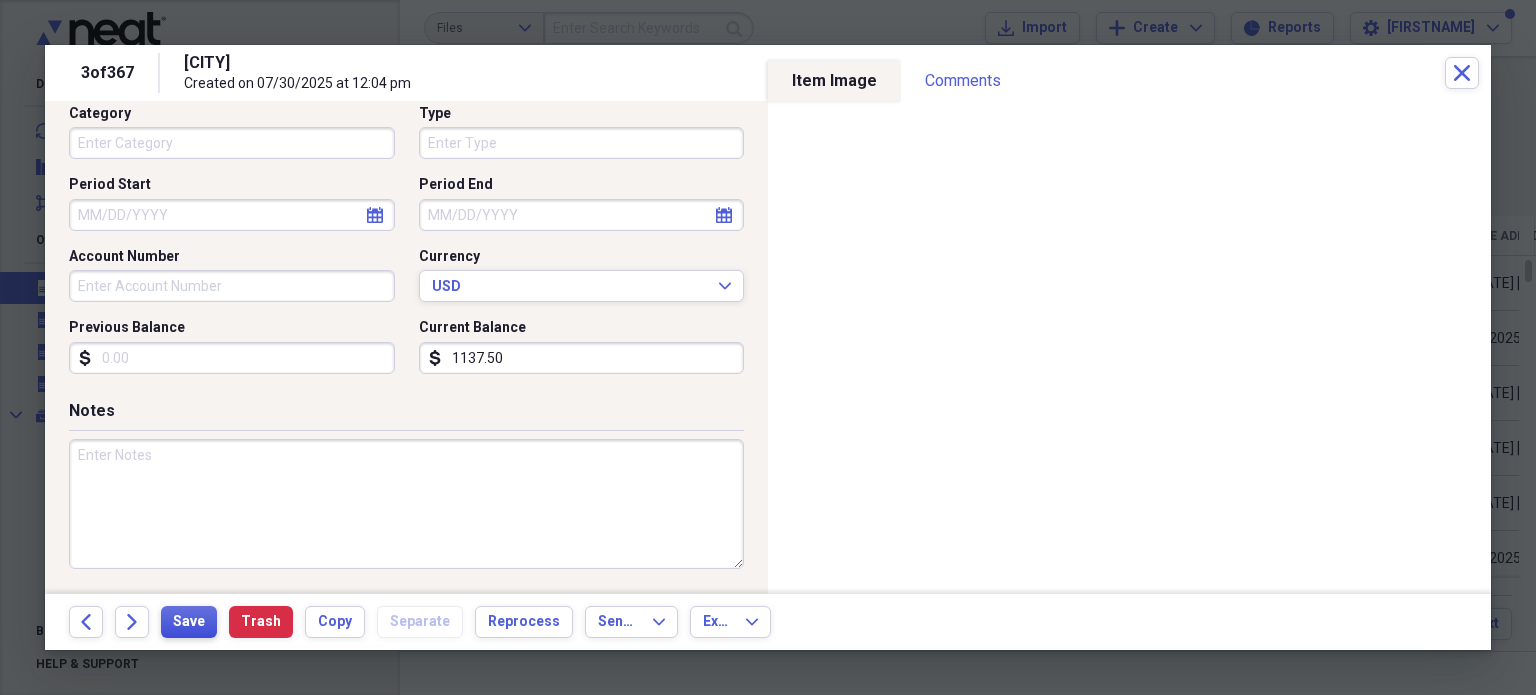 type on "[NAME] towing" 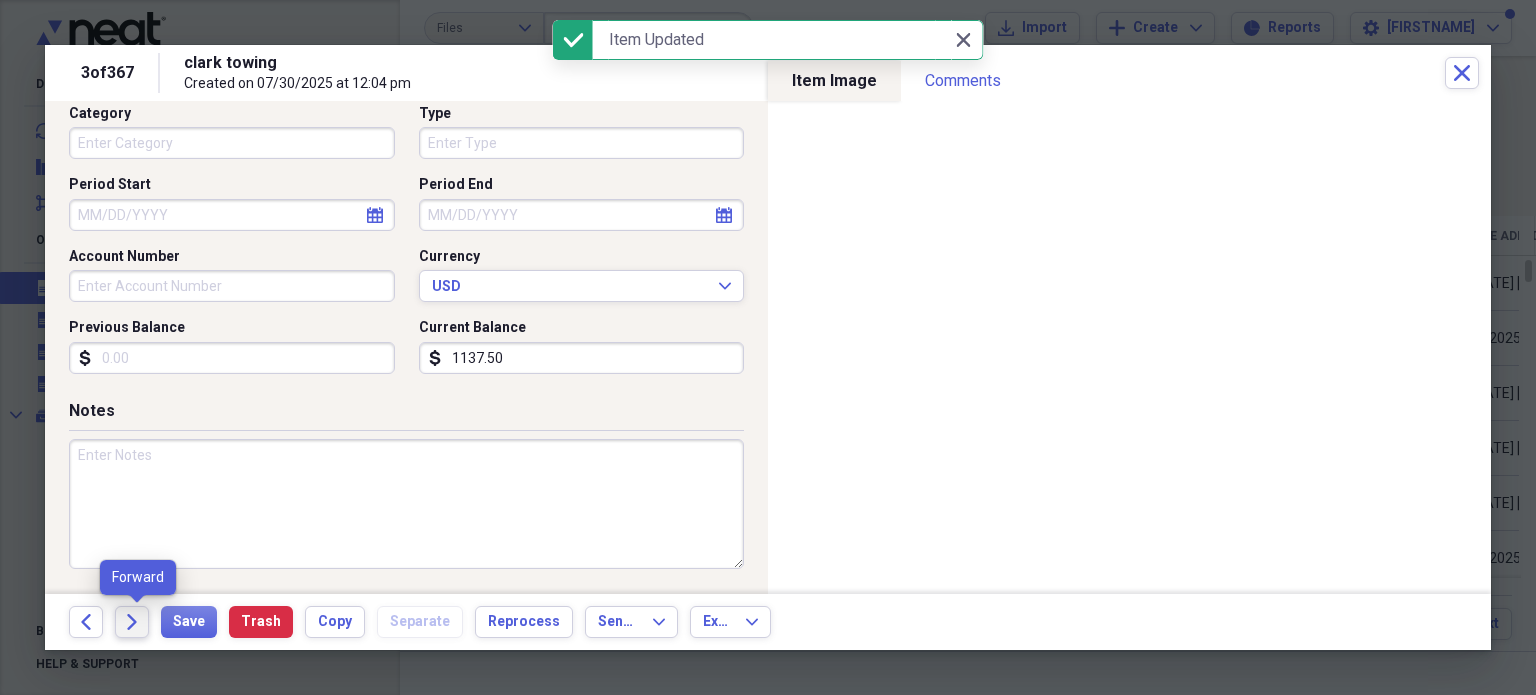 click 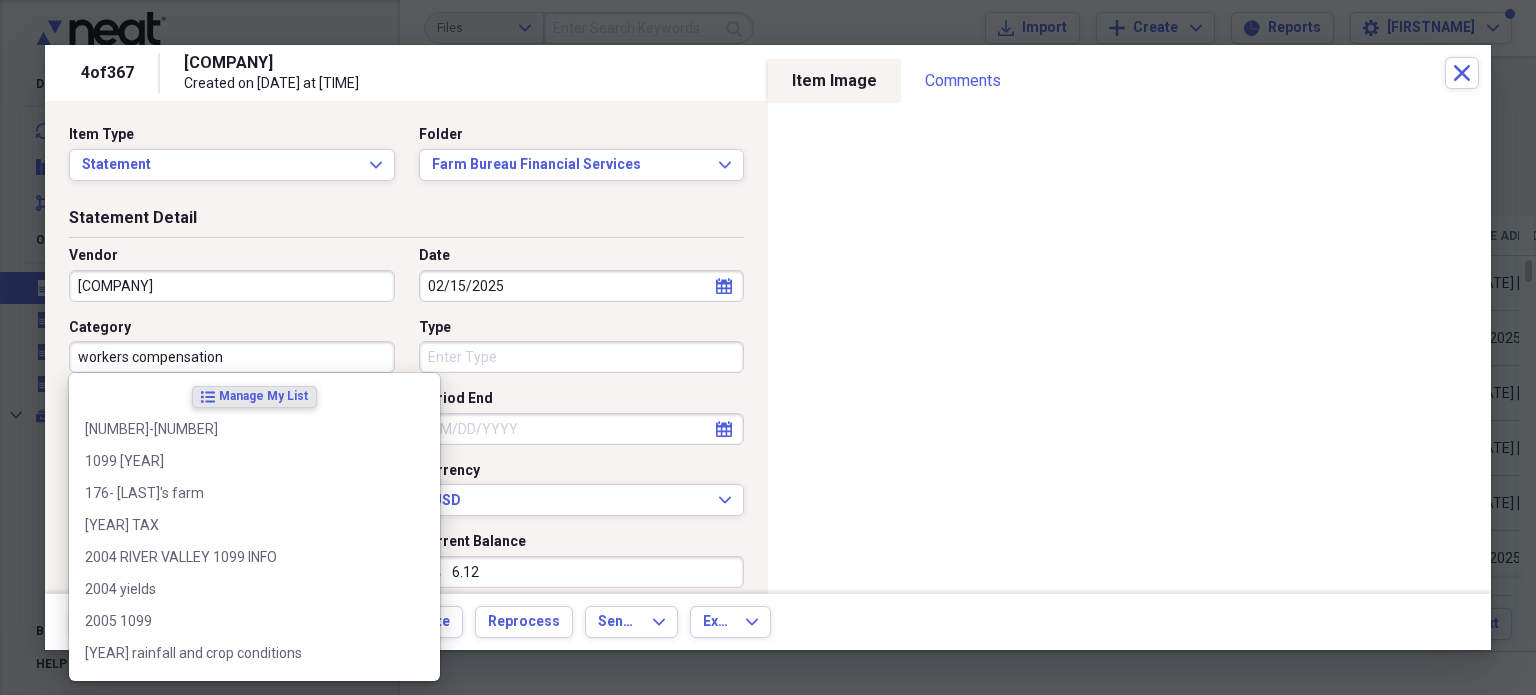 click on "workers compensation" at bounding box center (232, 357) 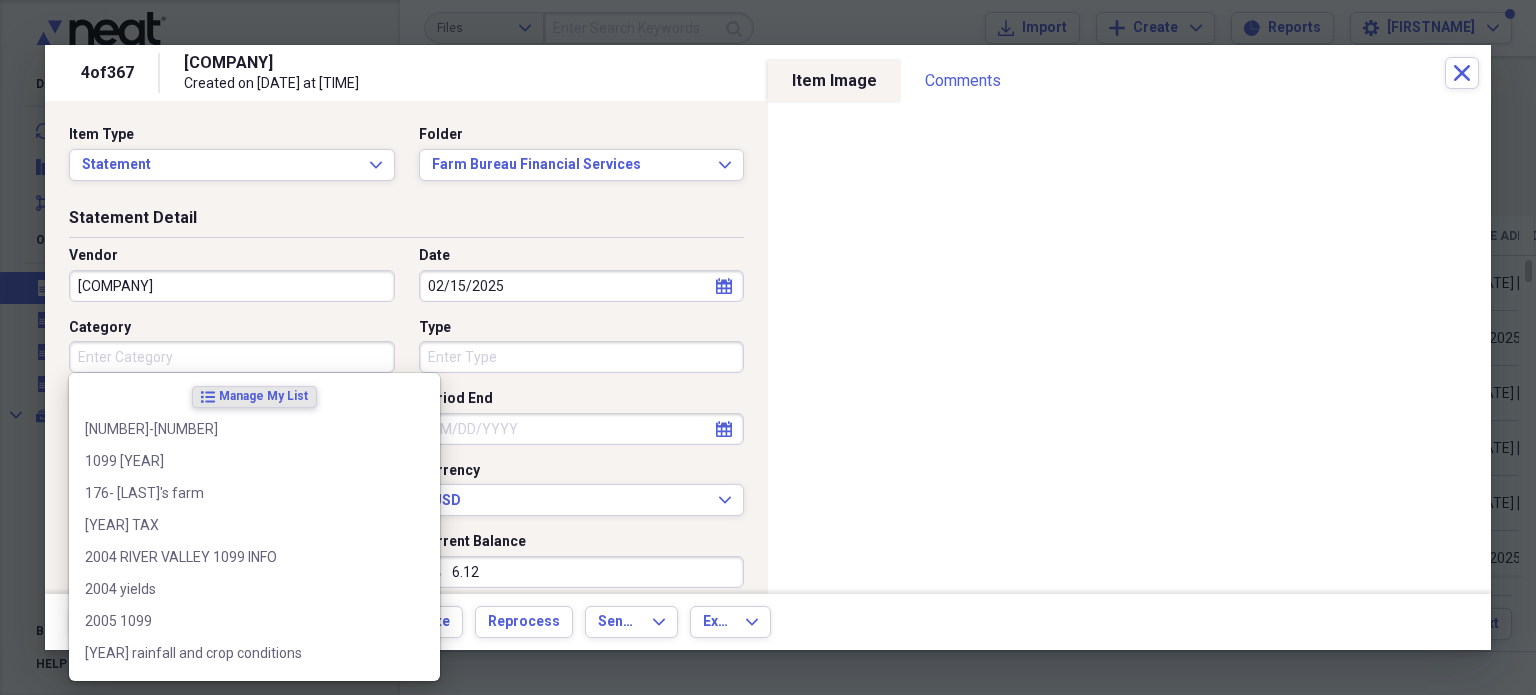 type 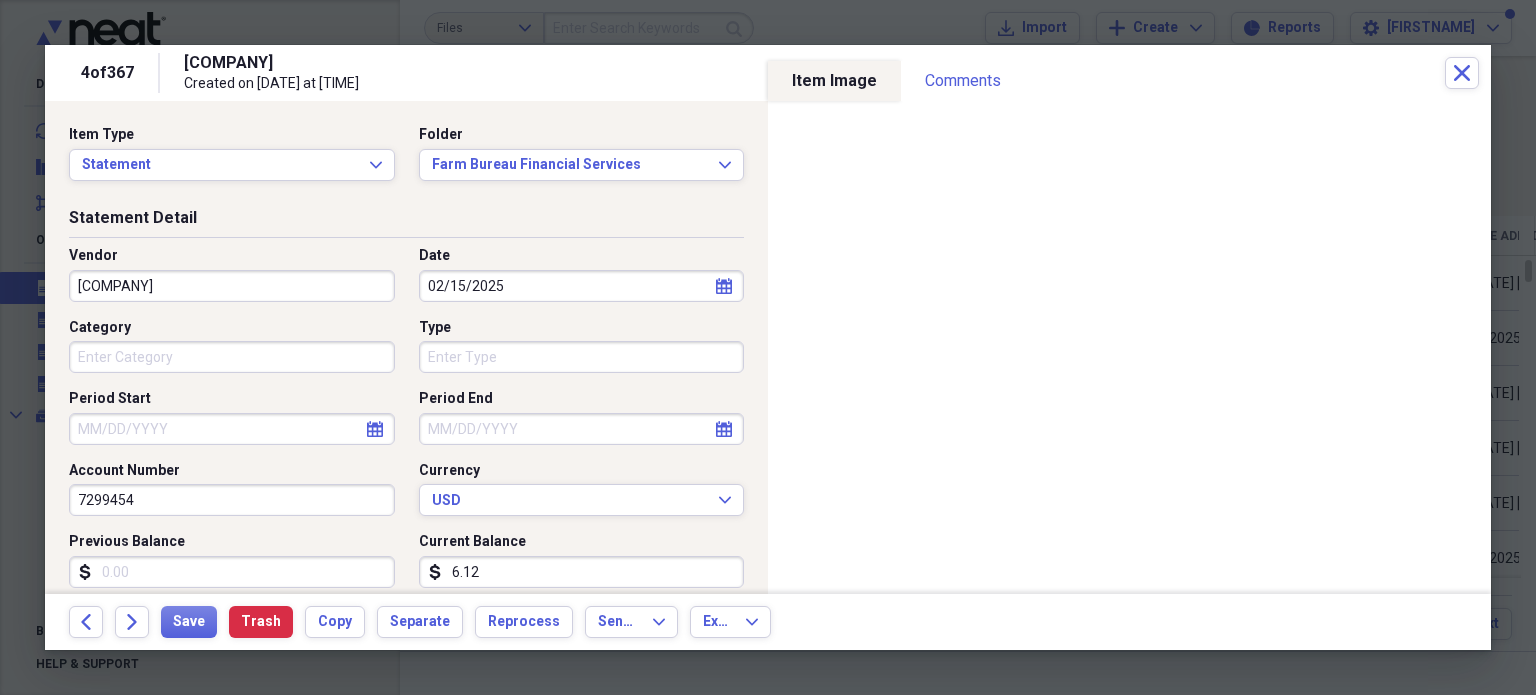 click on "Vendor FARM BUREAU Date 02/15/2025 calendar Calendar Category Type Period Start calendar Calendar Period End calendar Calendar Account Number 7299454 Currency USD Expand Previous Balance dollar-sign Current Balance dollar-sign 6.12" at bounding box center [406, 425] 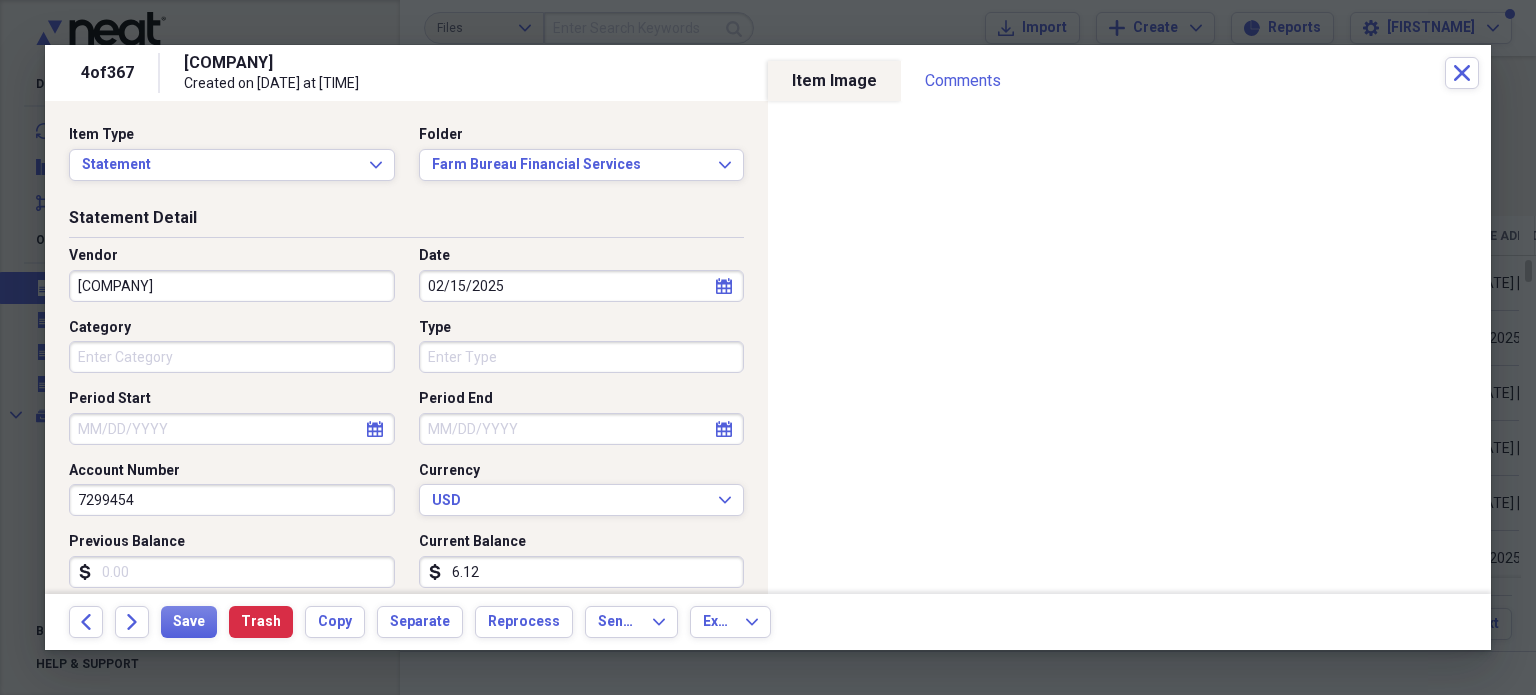 click on "02/15/2025" at bounding box center (582, 286) 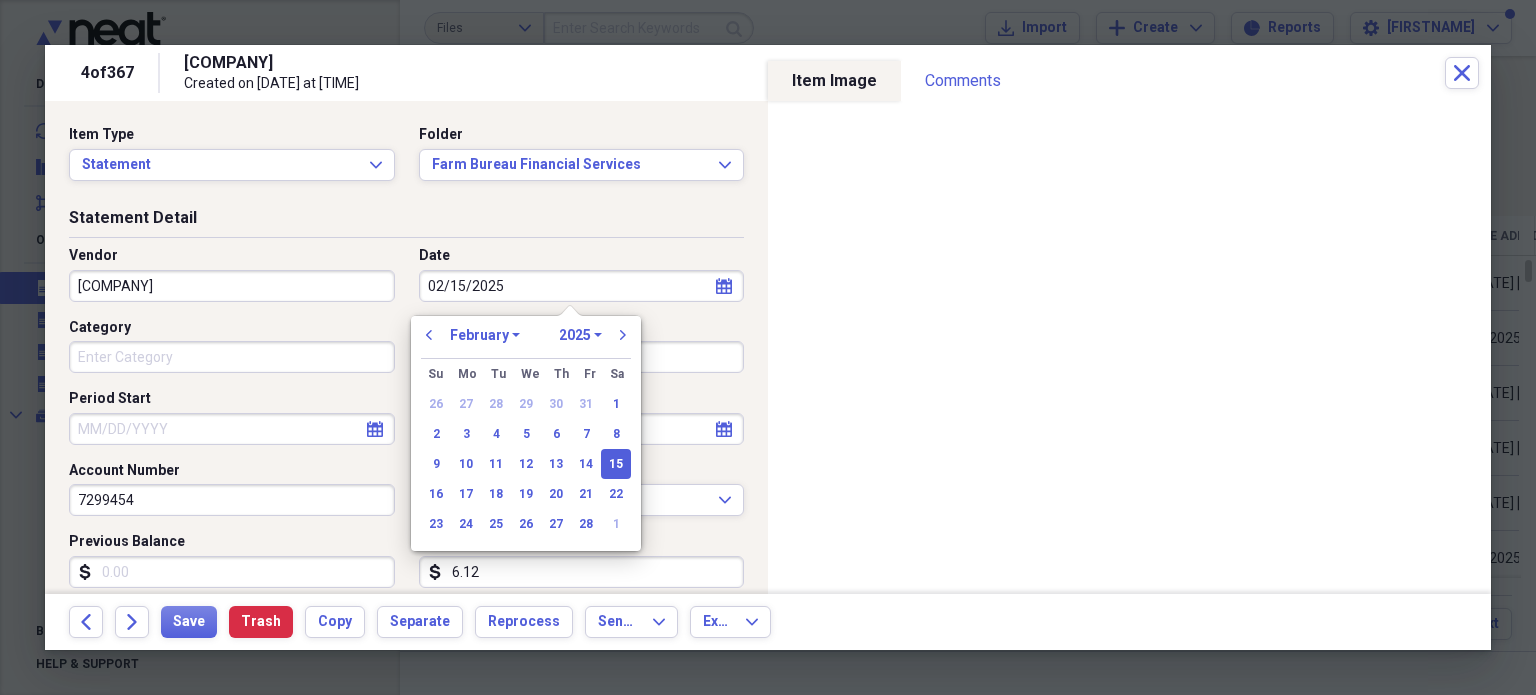 click on "January February March April May June July August September October November December" at bounding box center (485, 335) 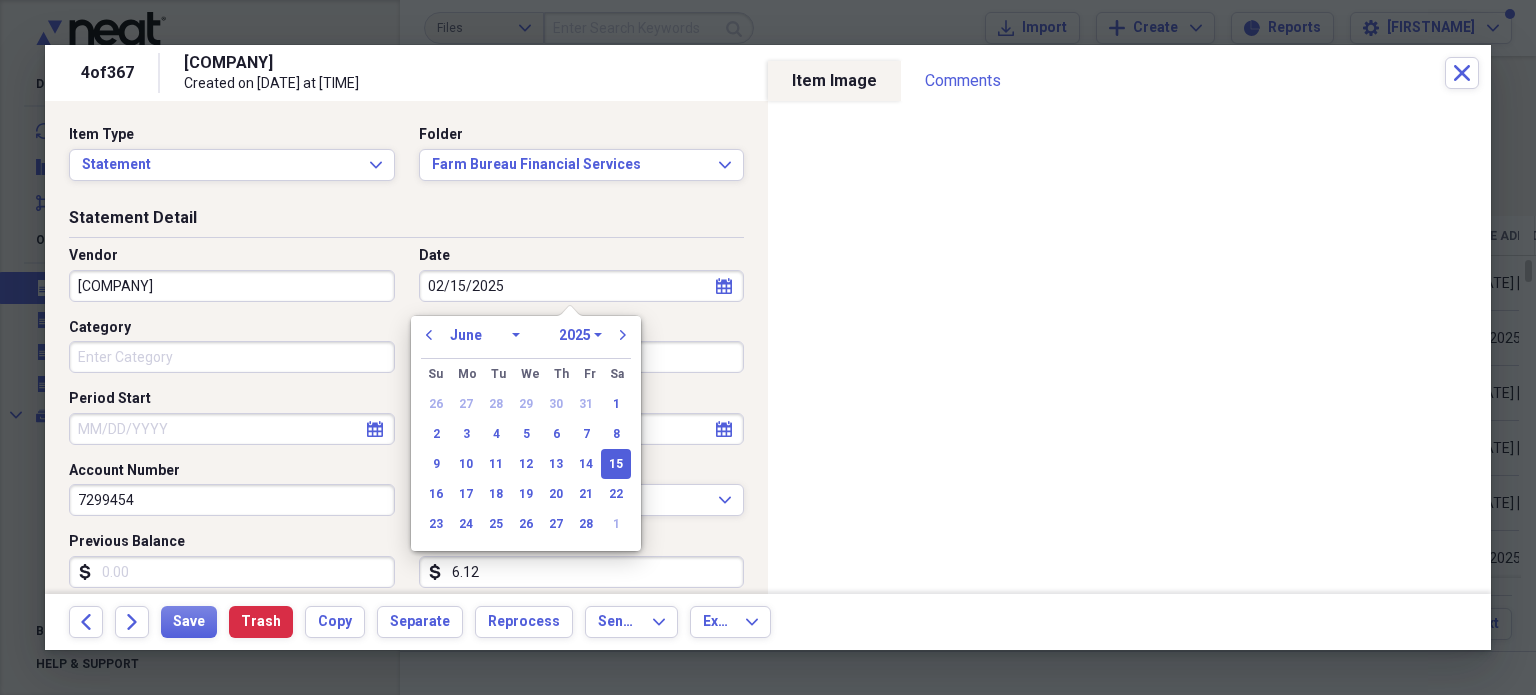 click on "January February March April May June July August September October November December" at bounding box center (485, 335) 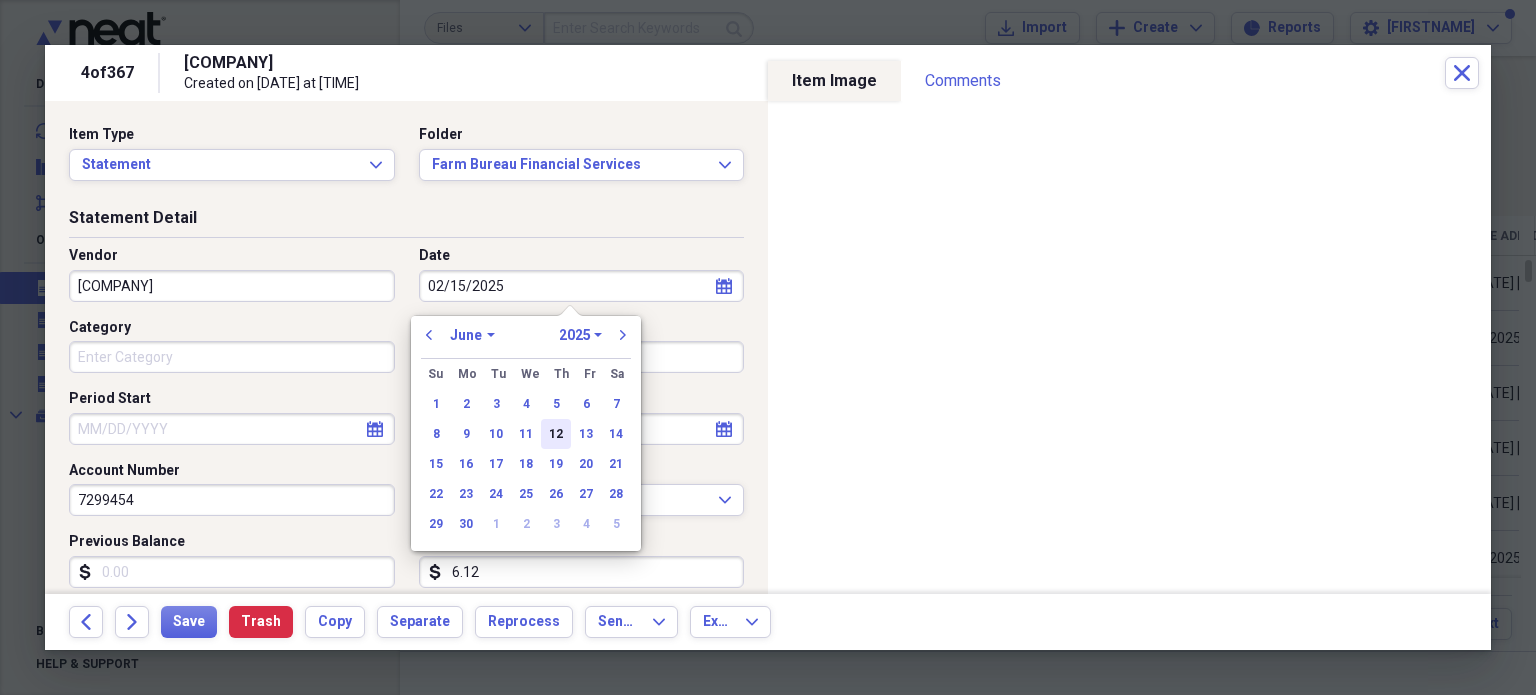 click on "12" at bounding box center (556, 434) 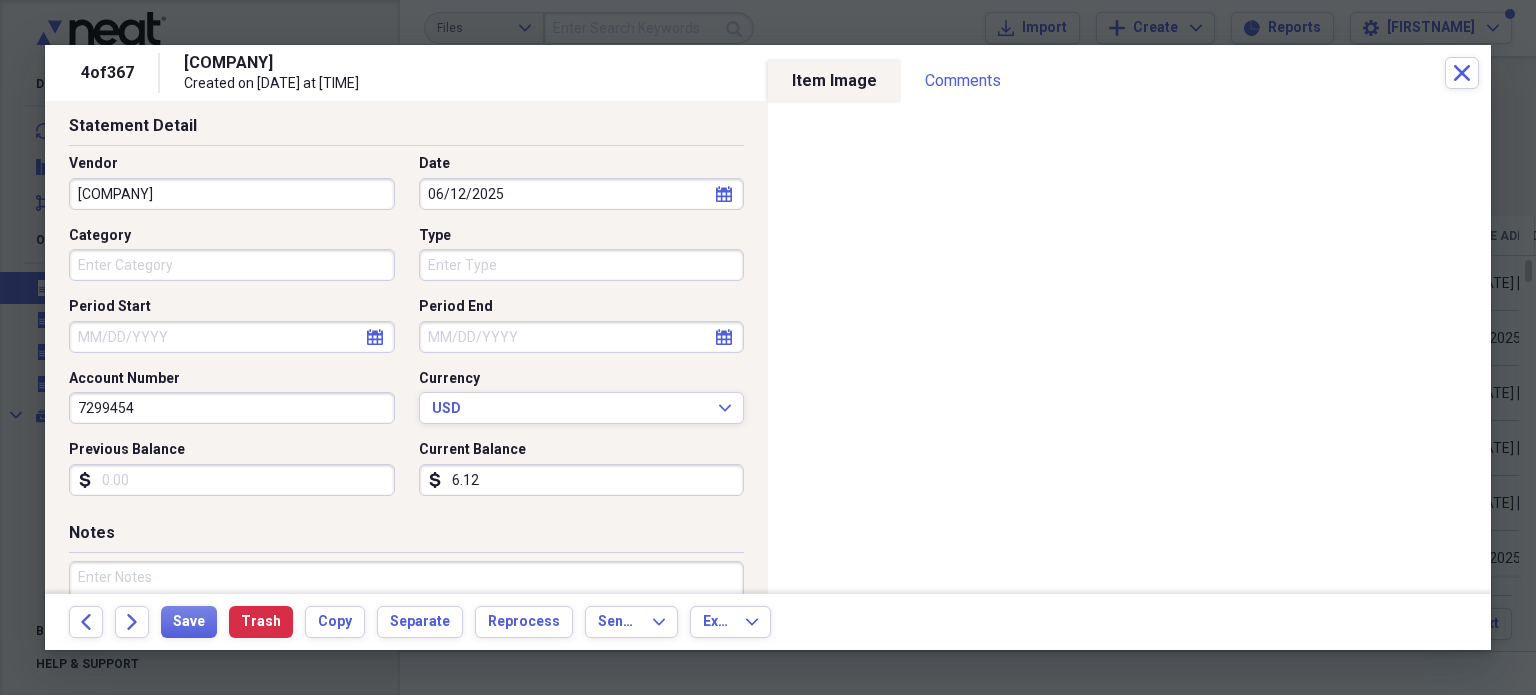scroll, scrollTop: 95, scrollLeft: 0, axis: vertical 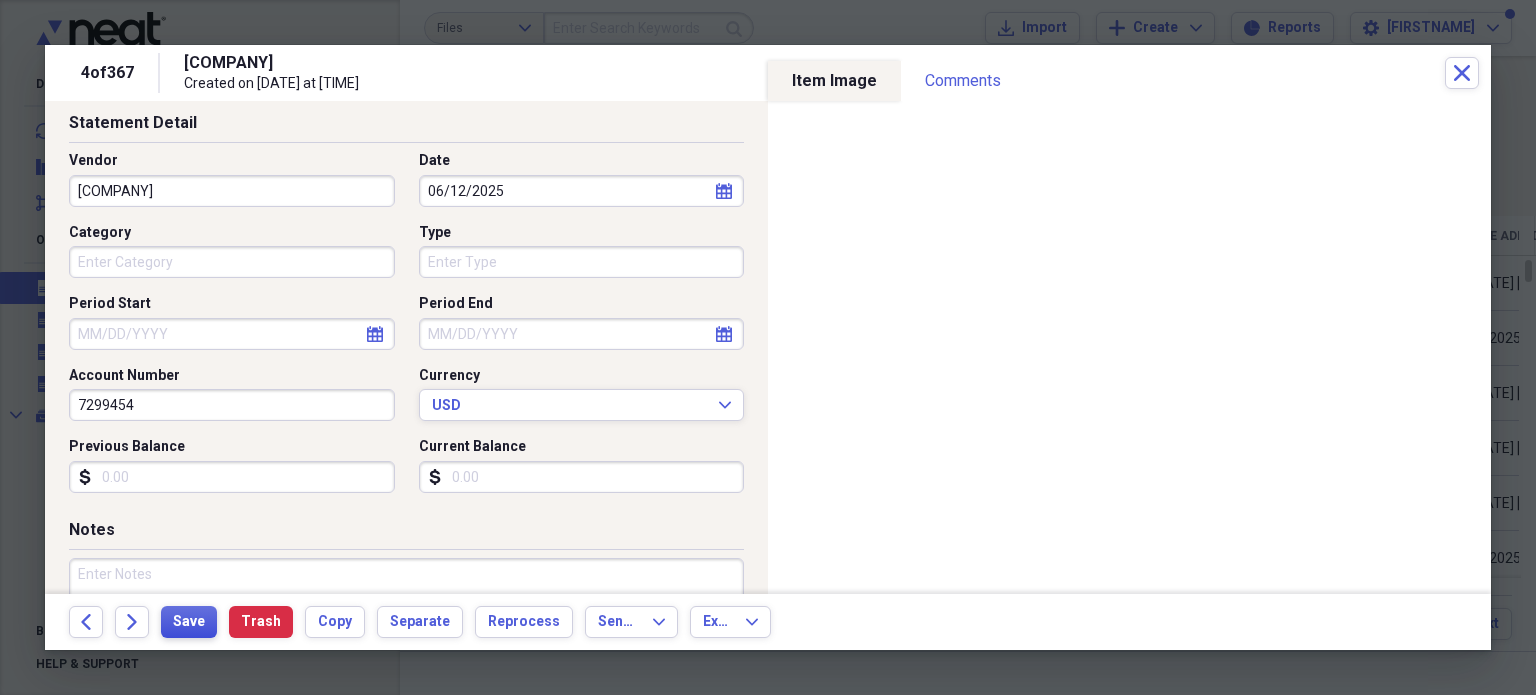 type 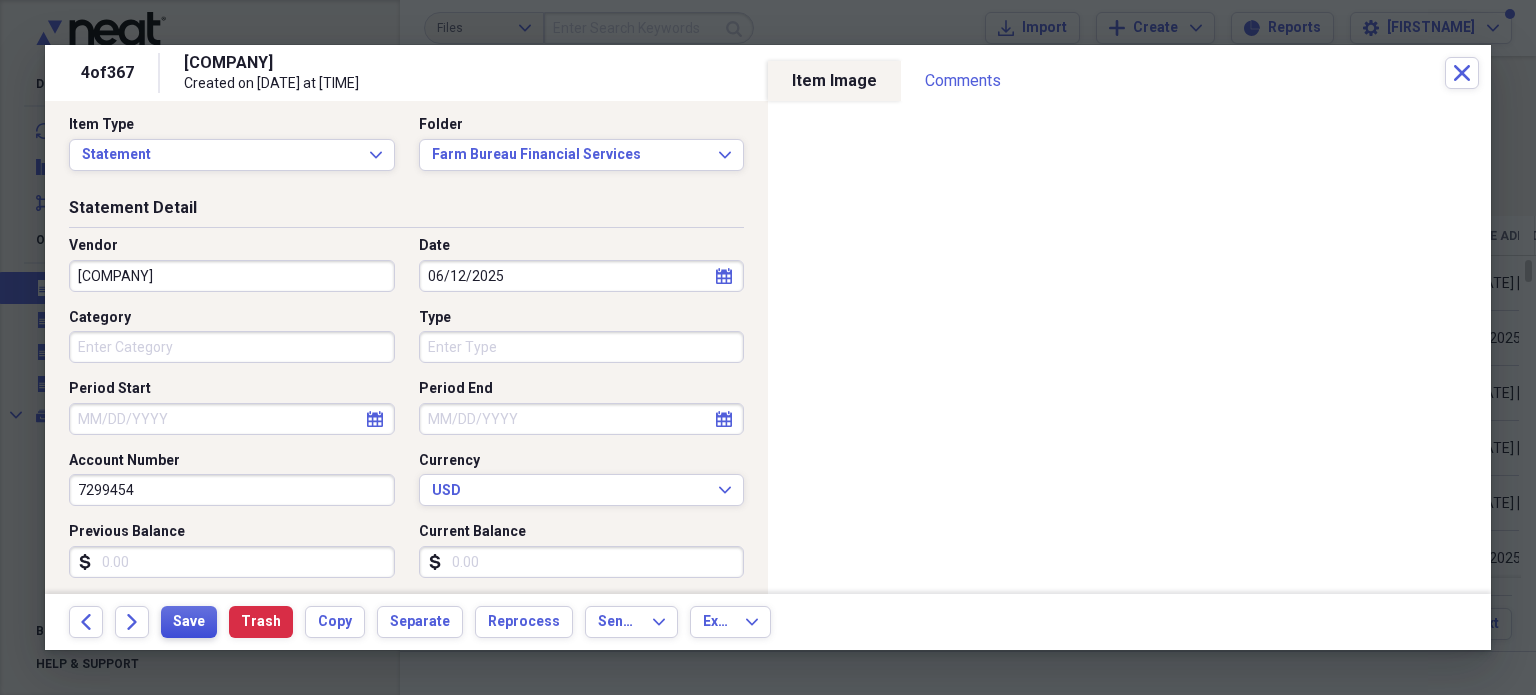 scroll, scrollTop: 78, scrollLeft: 0, axis: vertical 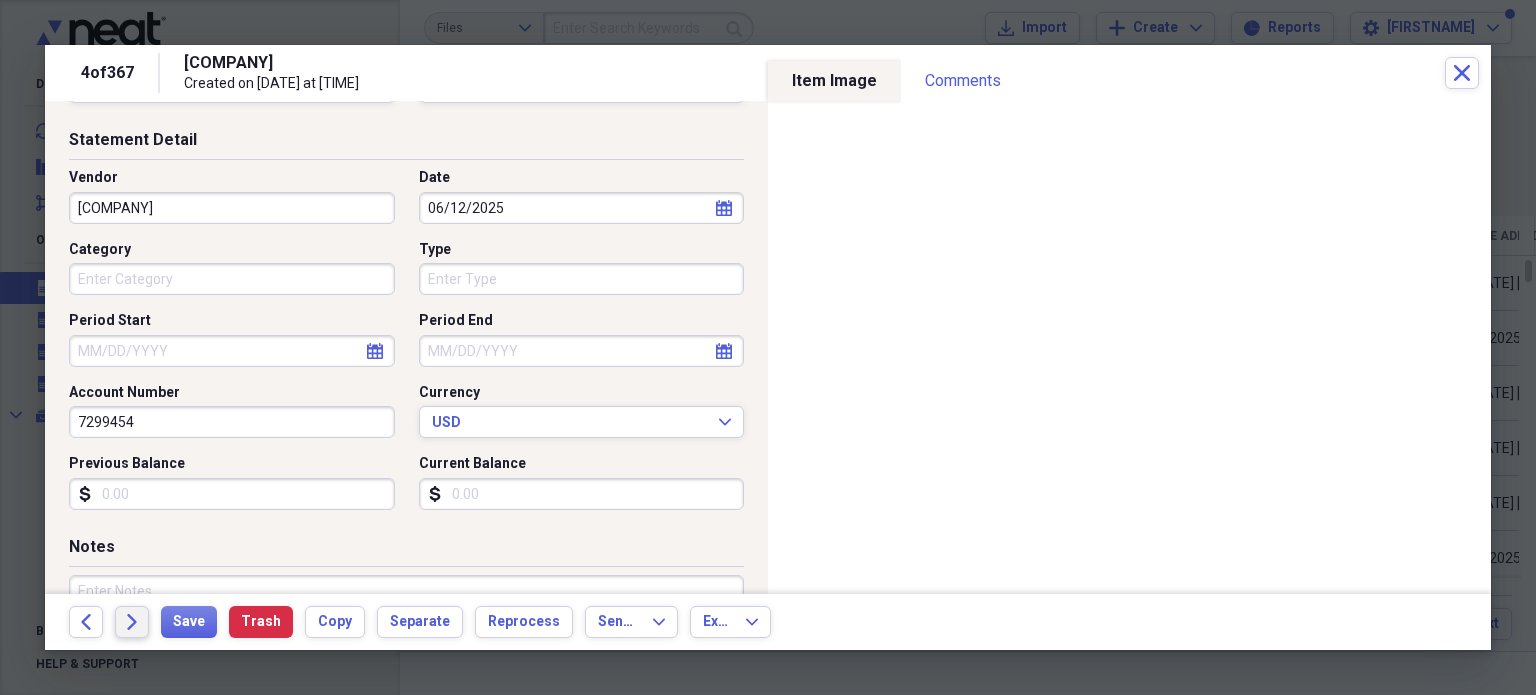 click on "Forward" at bounding box center [132, 622] 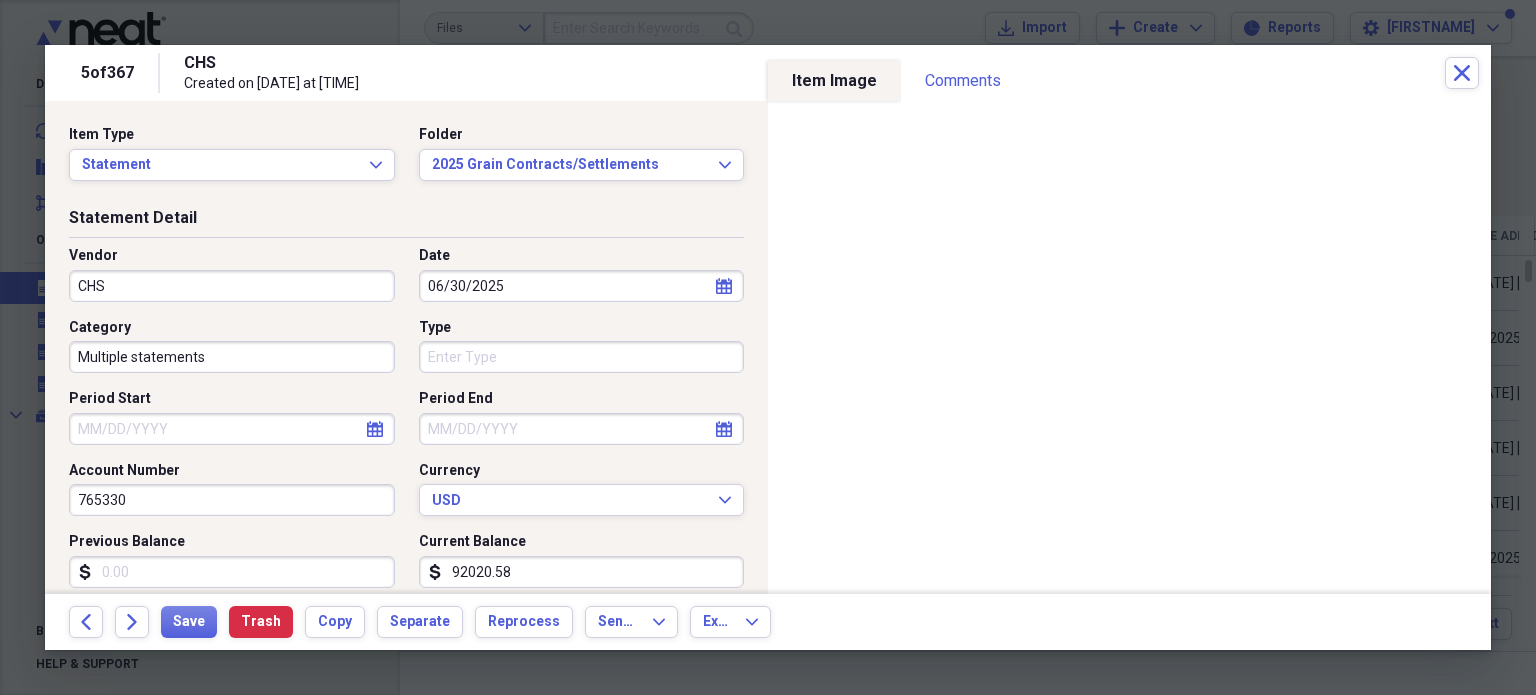 click on "Multiple statements" at bounding box center [232, 357] 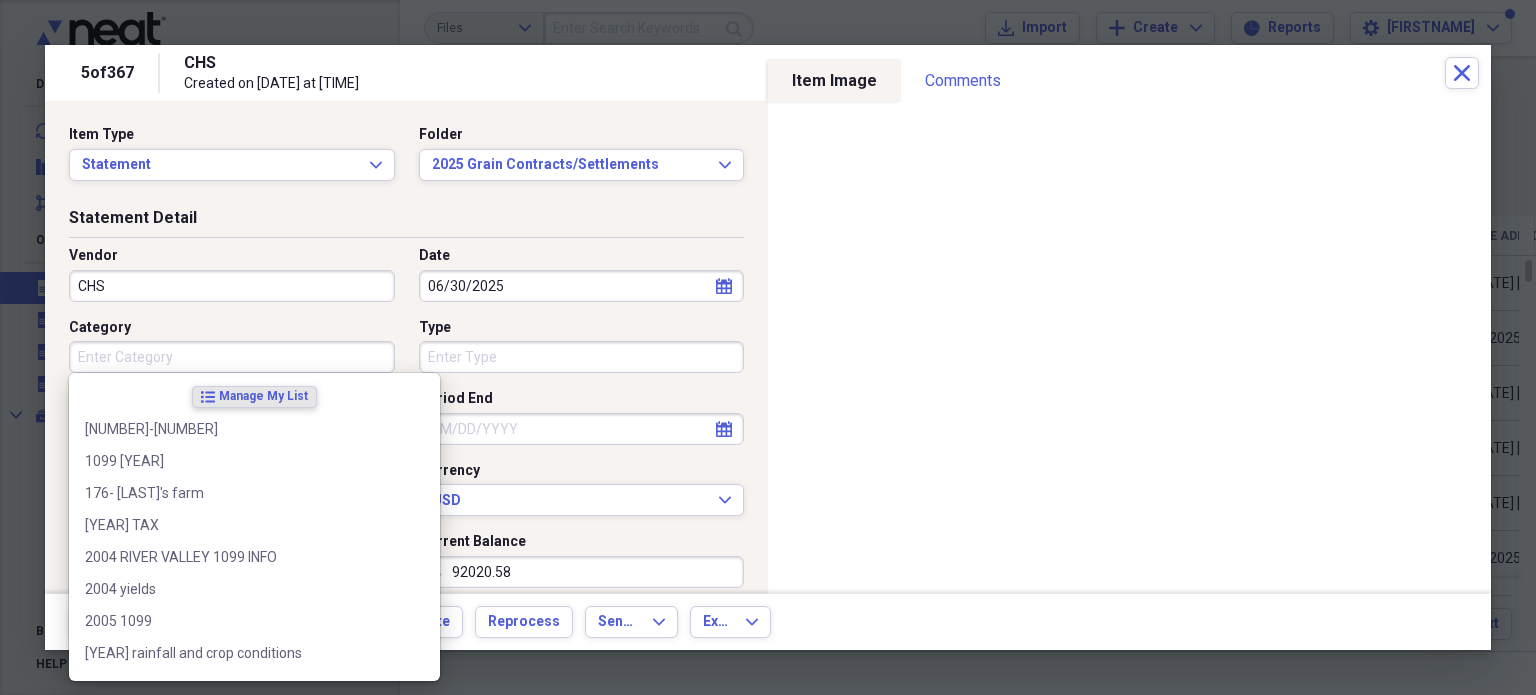 type 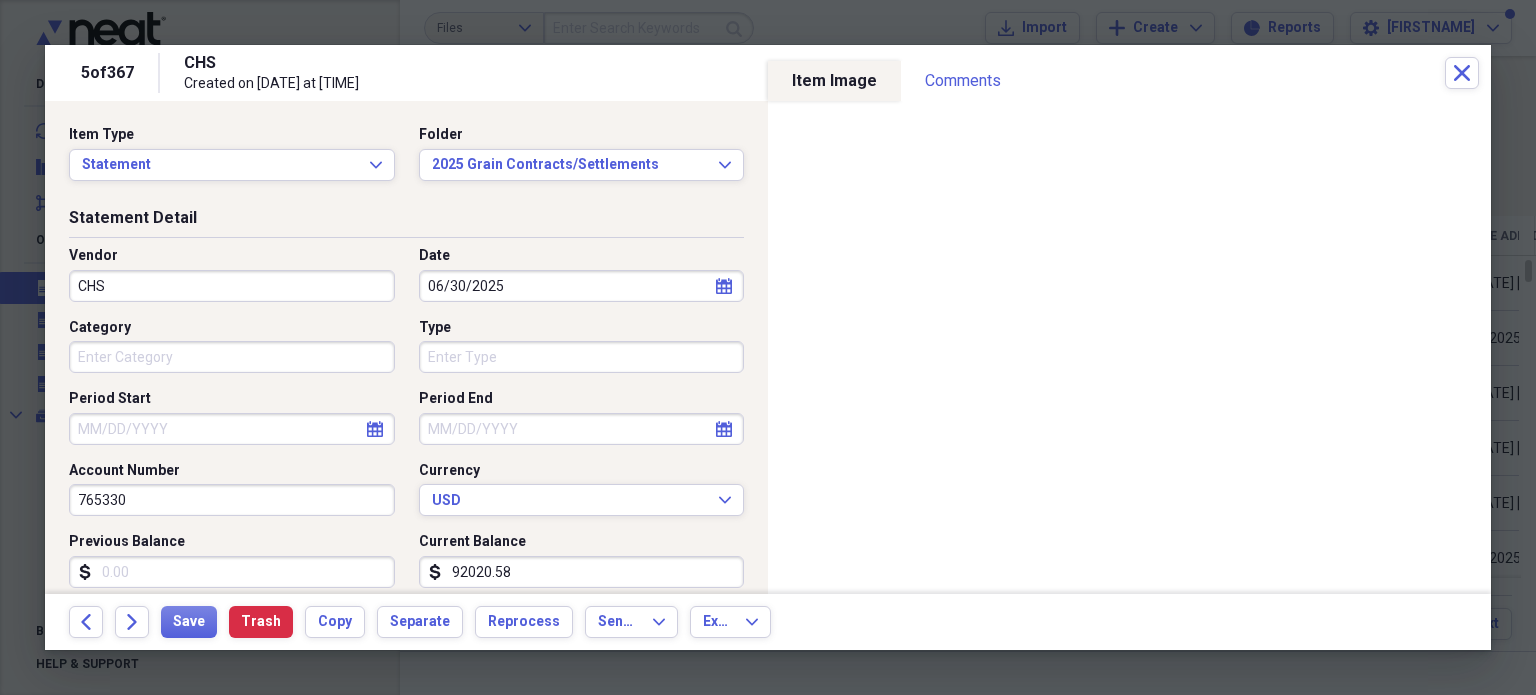 select on "5" 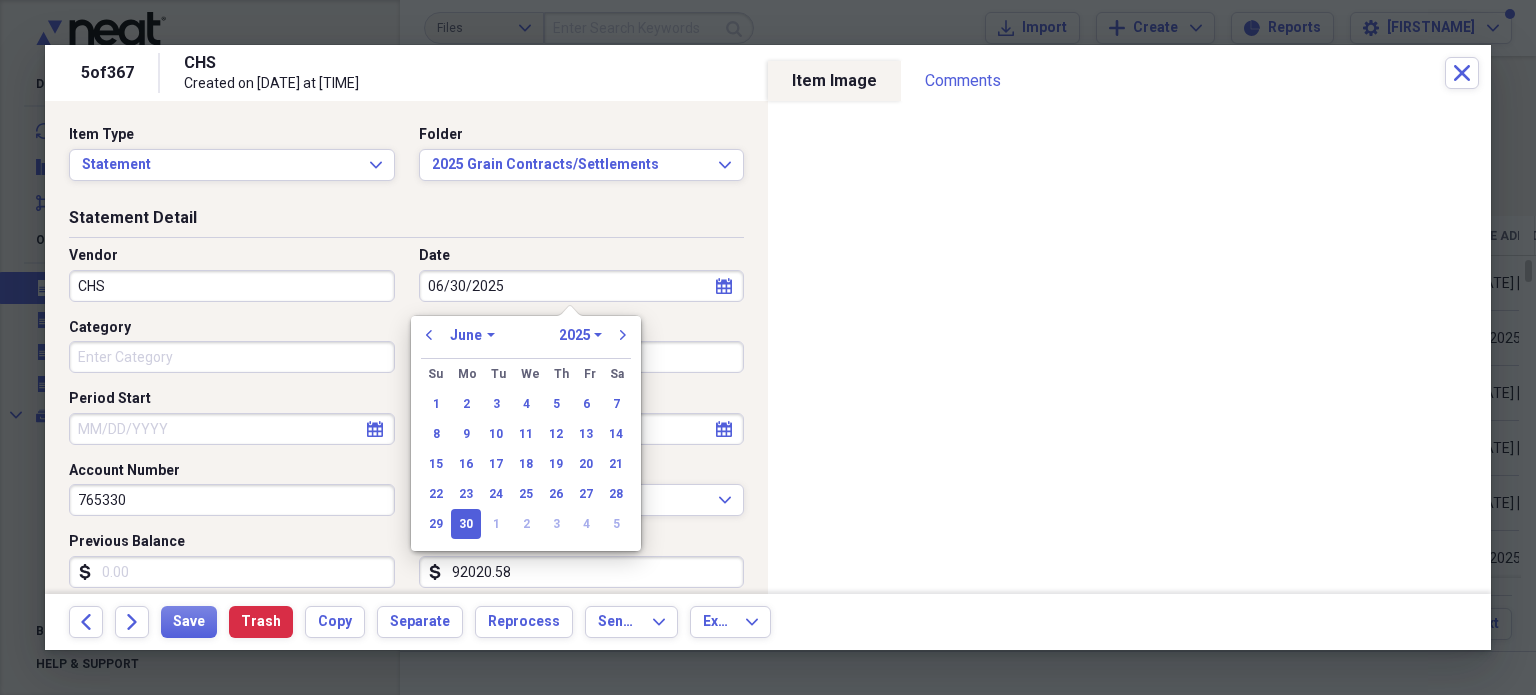 click on "06/30/2025" at bounding box center [582, 286] 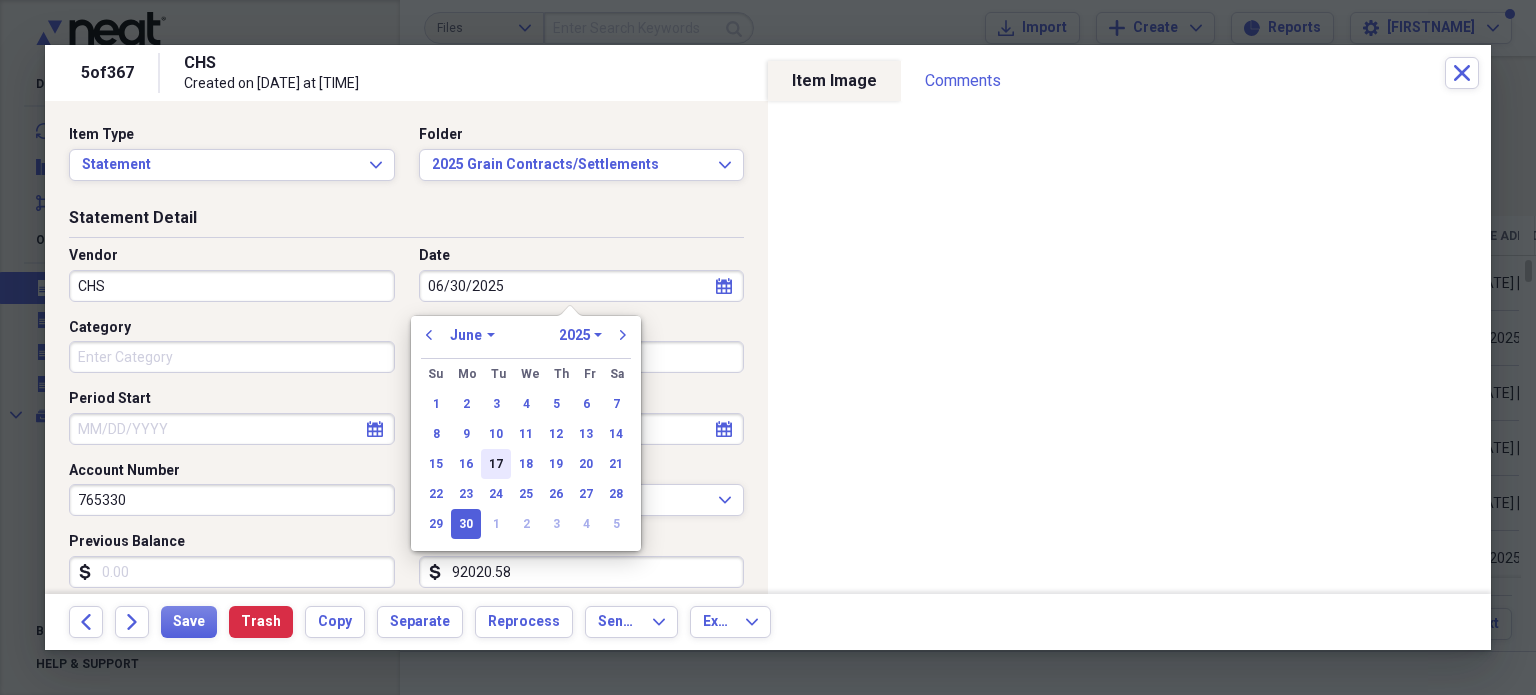 click on "17" at bounding box center [496, 464] 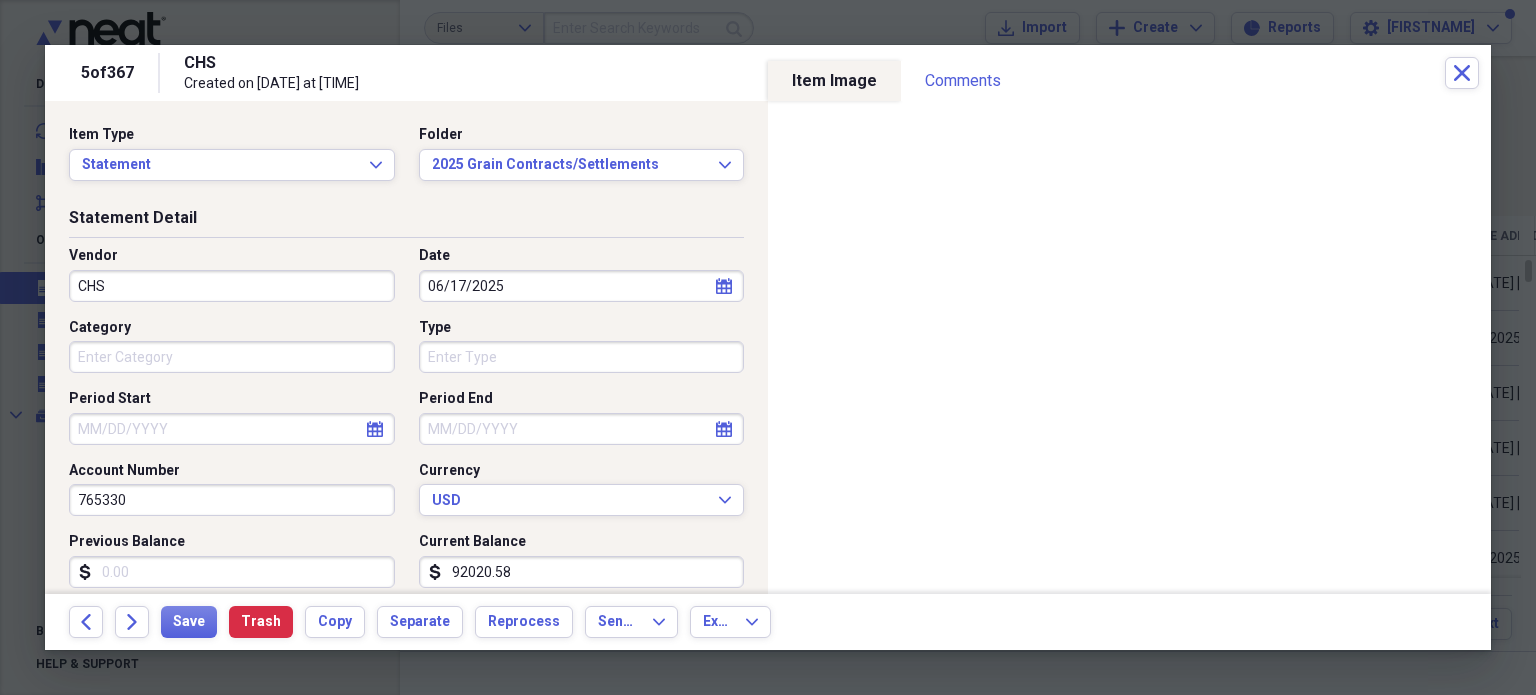 scroll, scrollTop: 206, scrollLeft: 0, axis: vertical 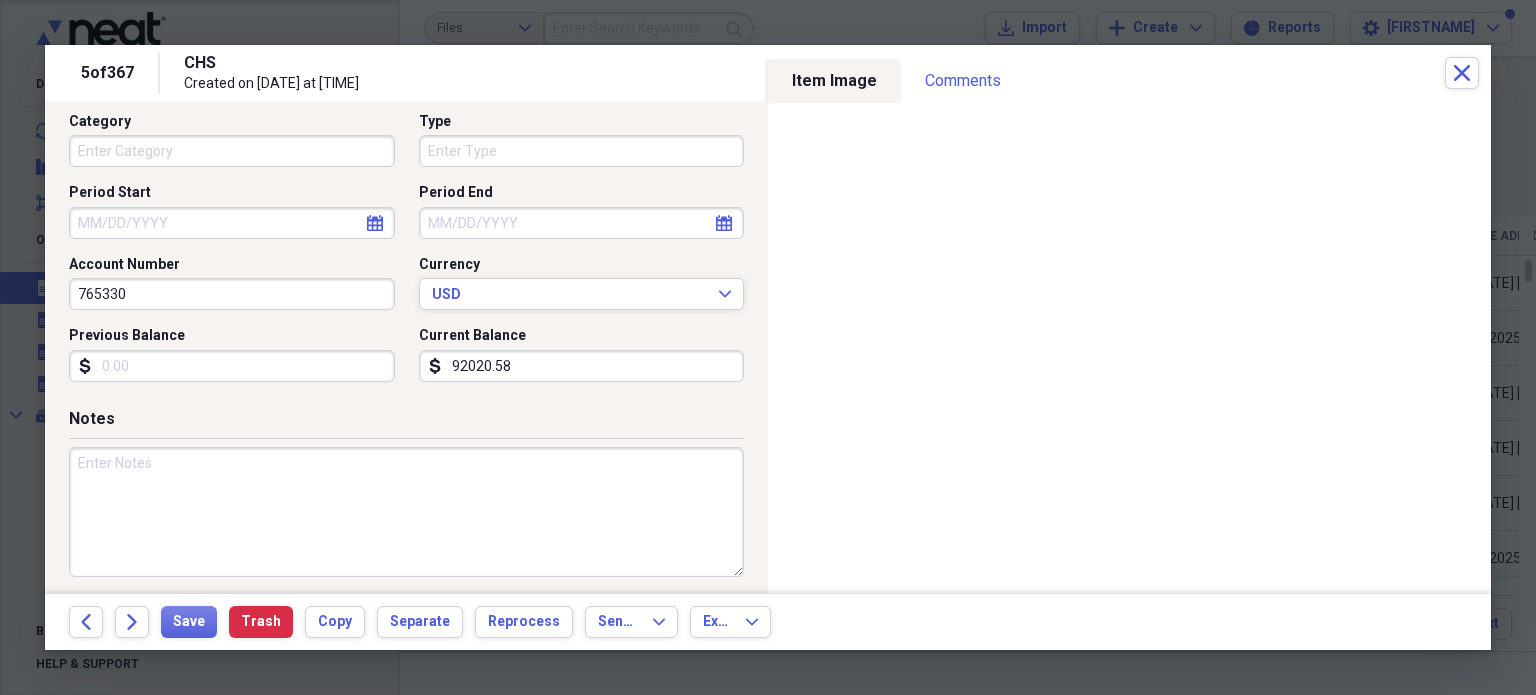 click on "92020.58" at bounding box center (582, 366) 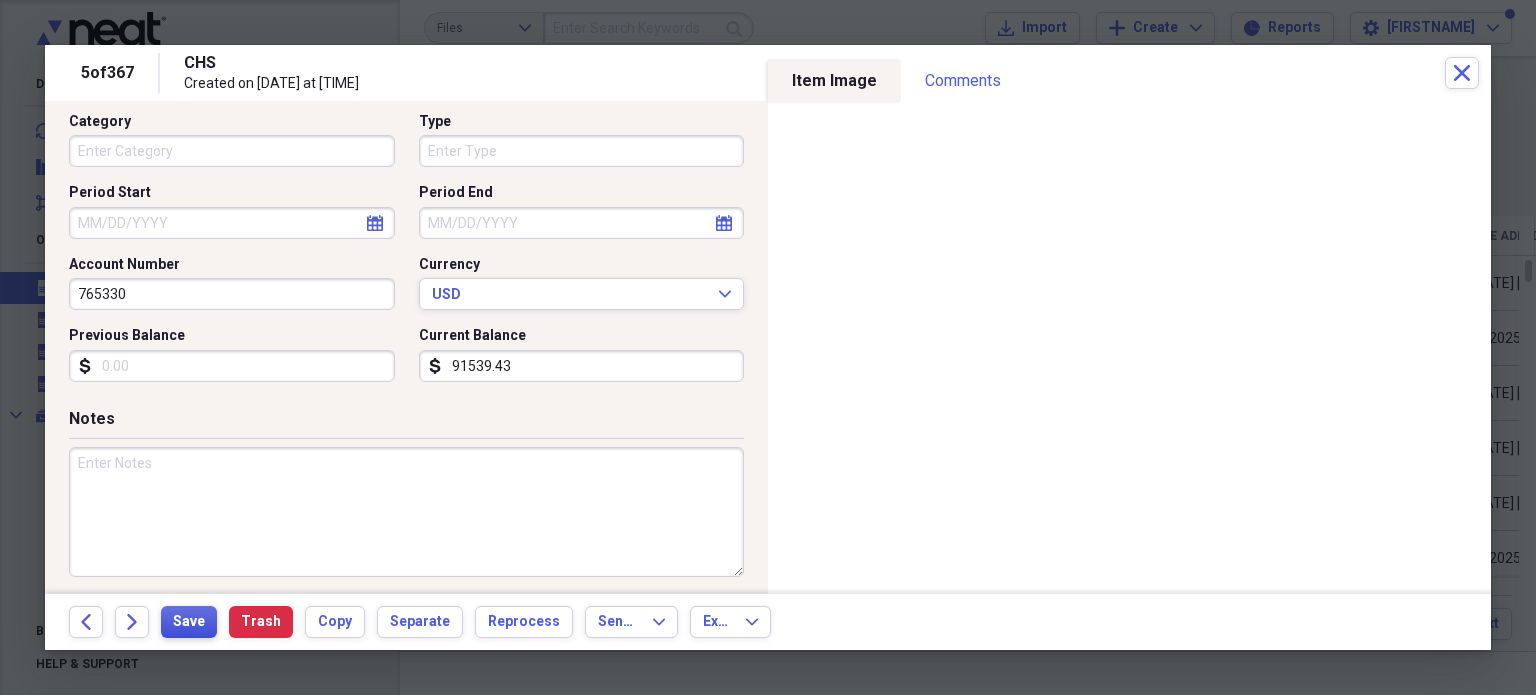 type on "91539.43" 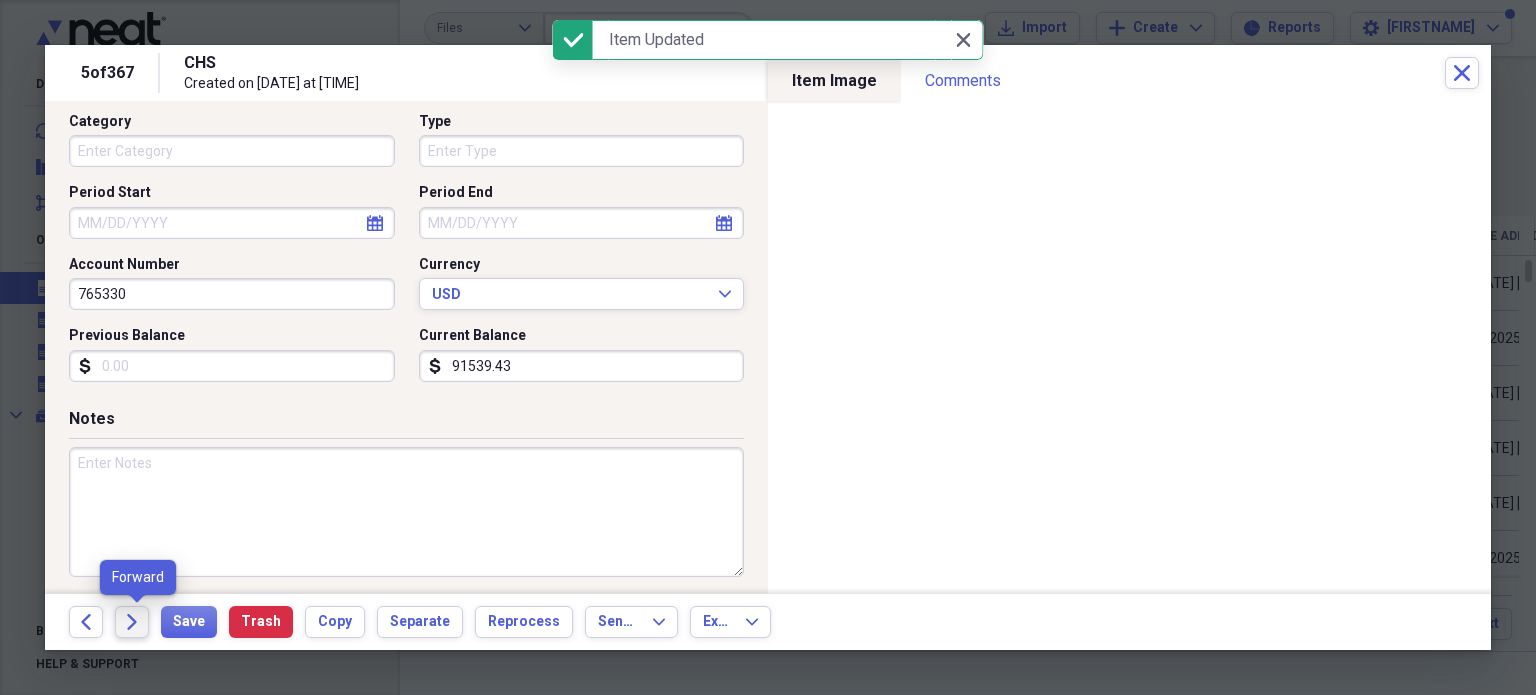 click on "Forward" 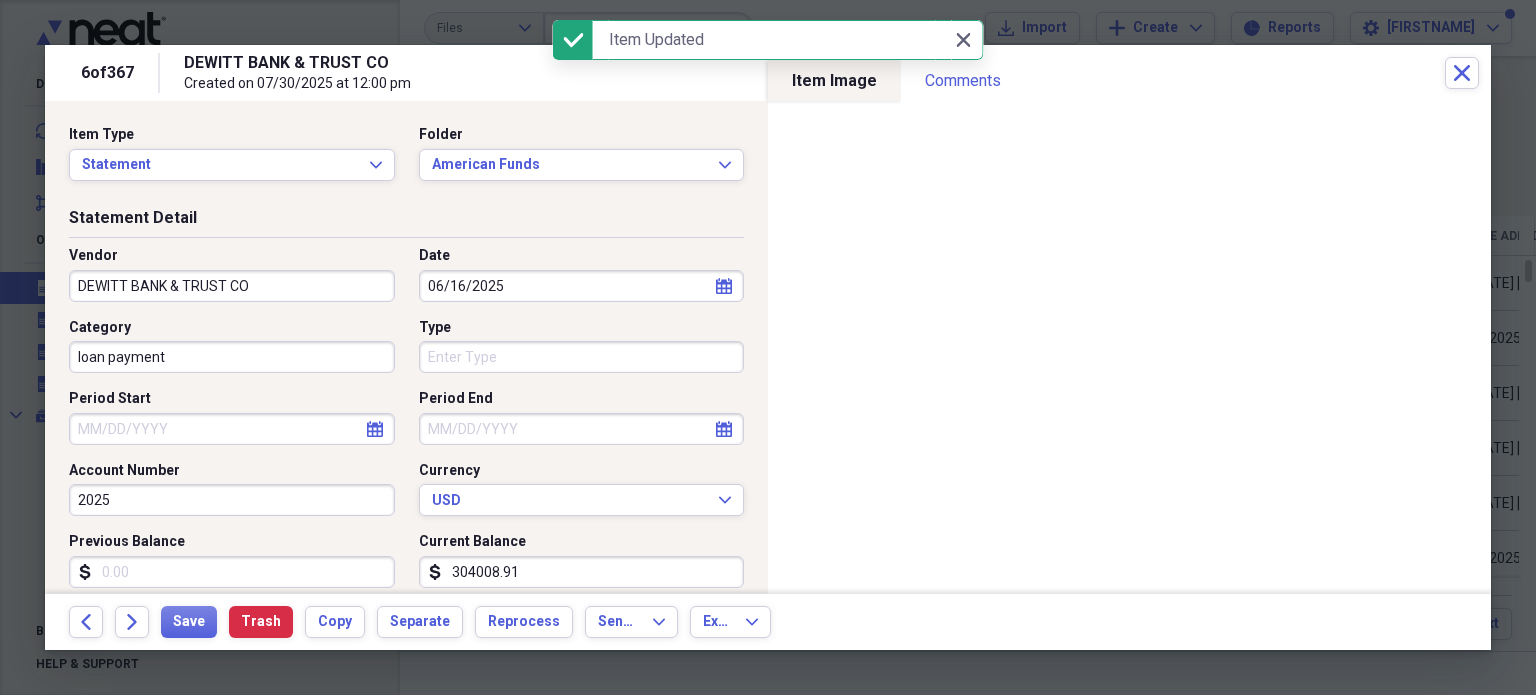 click on "loan payment" at bounding box center (232, 357) 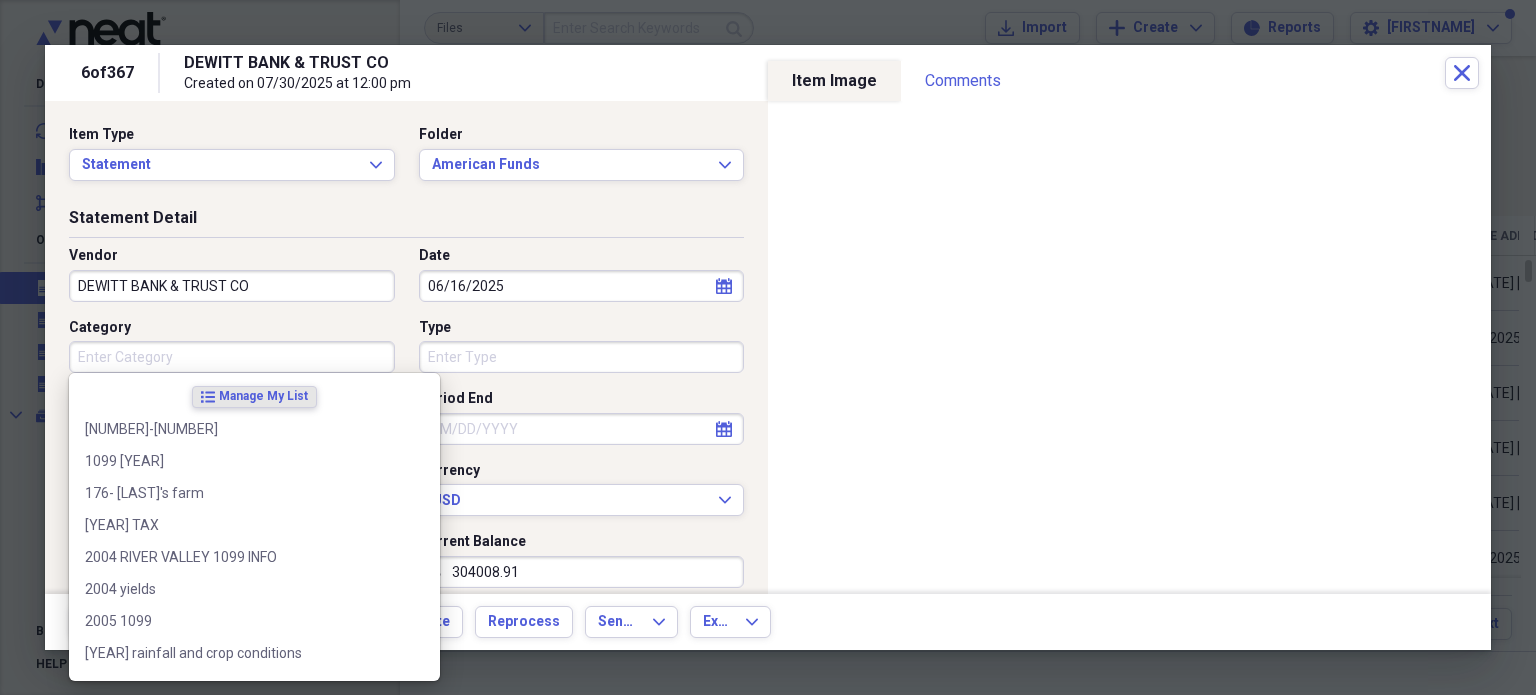 type 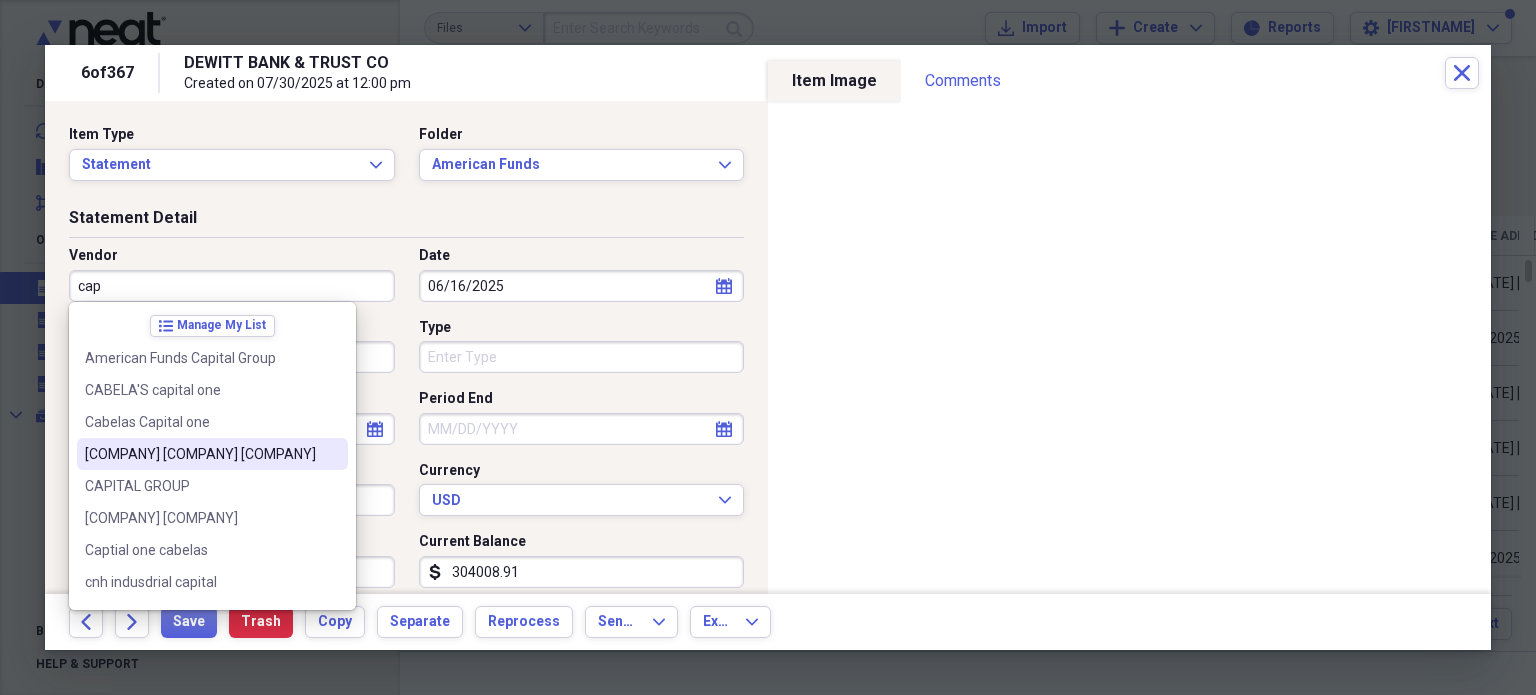 click on "CAPITAL BANK AND TRUST CO" at bounding box center [212, 454] 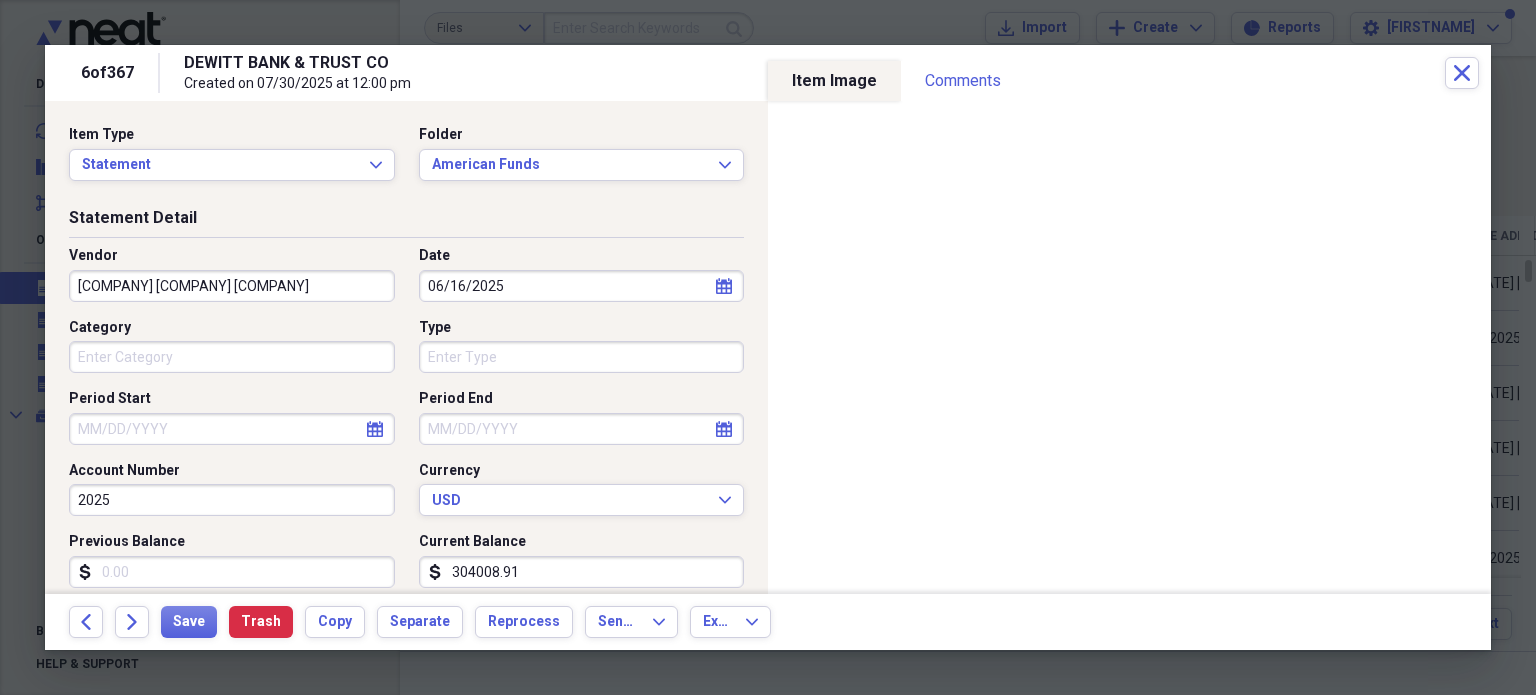 click on "Vendor" at bounding box center (232, 256) 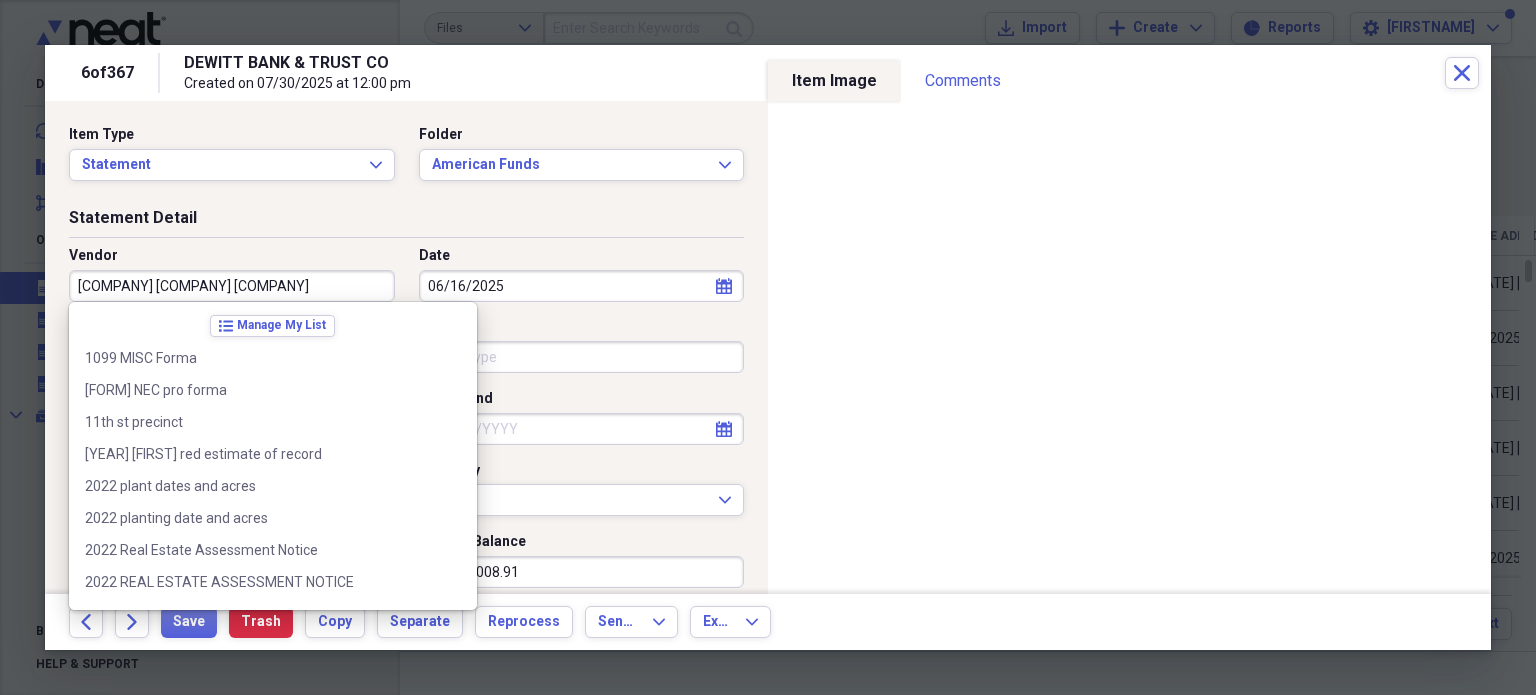 scroll, scrollTop: 5308, scrollLeft: 0, axis: vertical 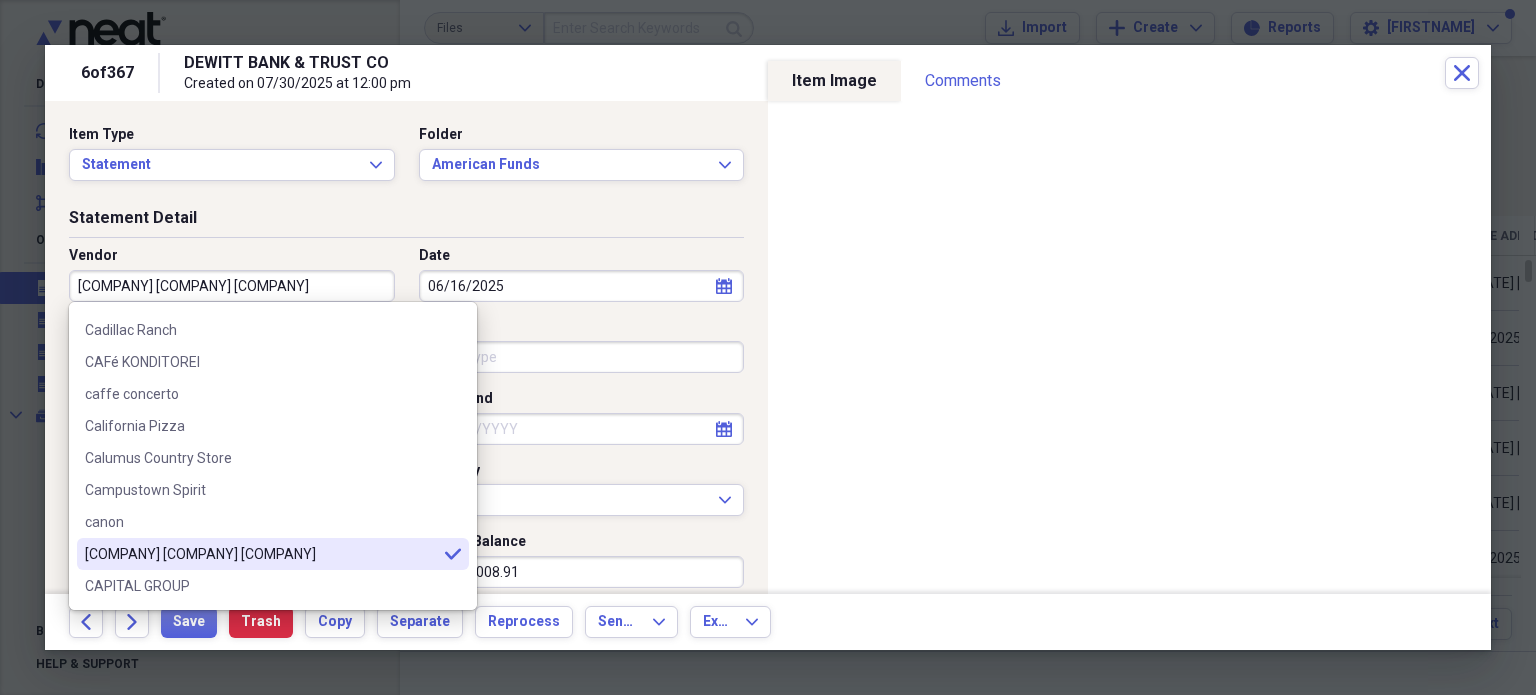 click on "CAPITAL BANK AND TRUST CO" at bounding box center (232, 286) 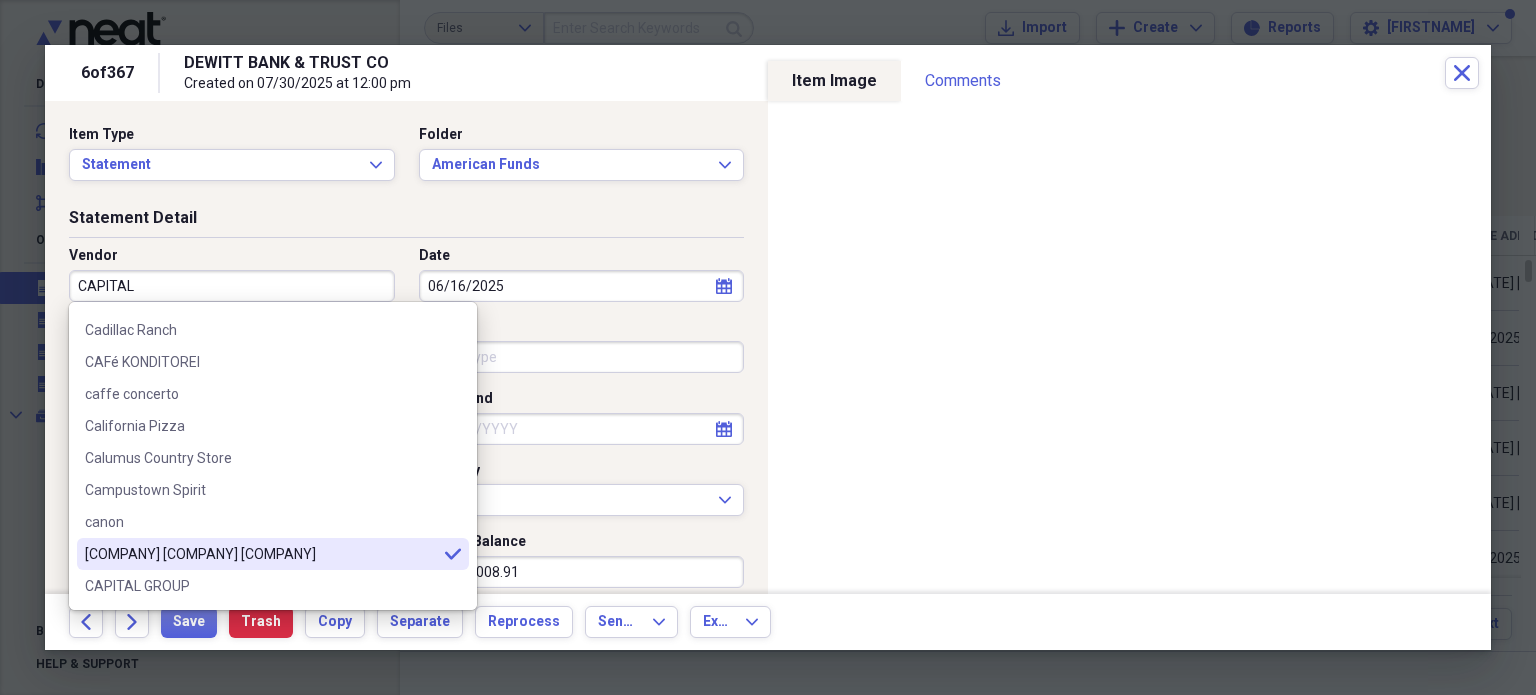 scroll, scrollTop: 0, scrollLeft: 0, axis: both 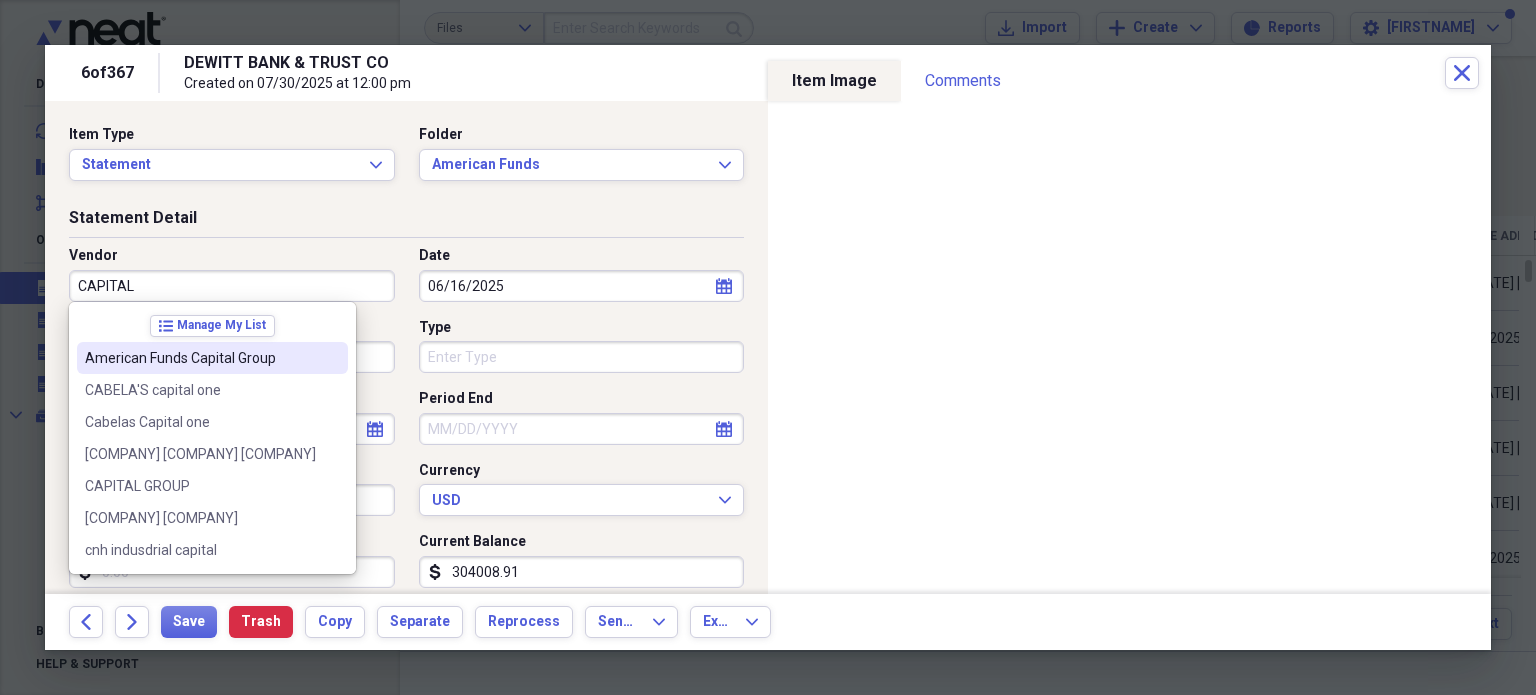 click on "American Funds Capital Group" at bounding box center (200, 358) 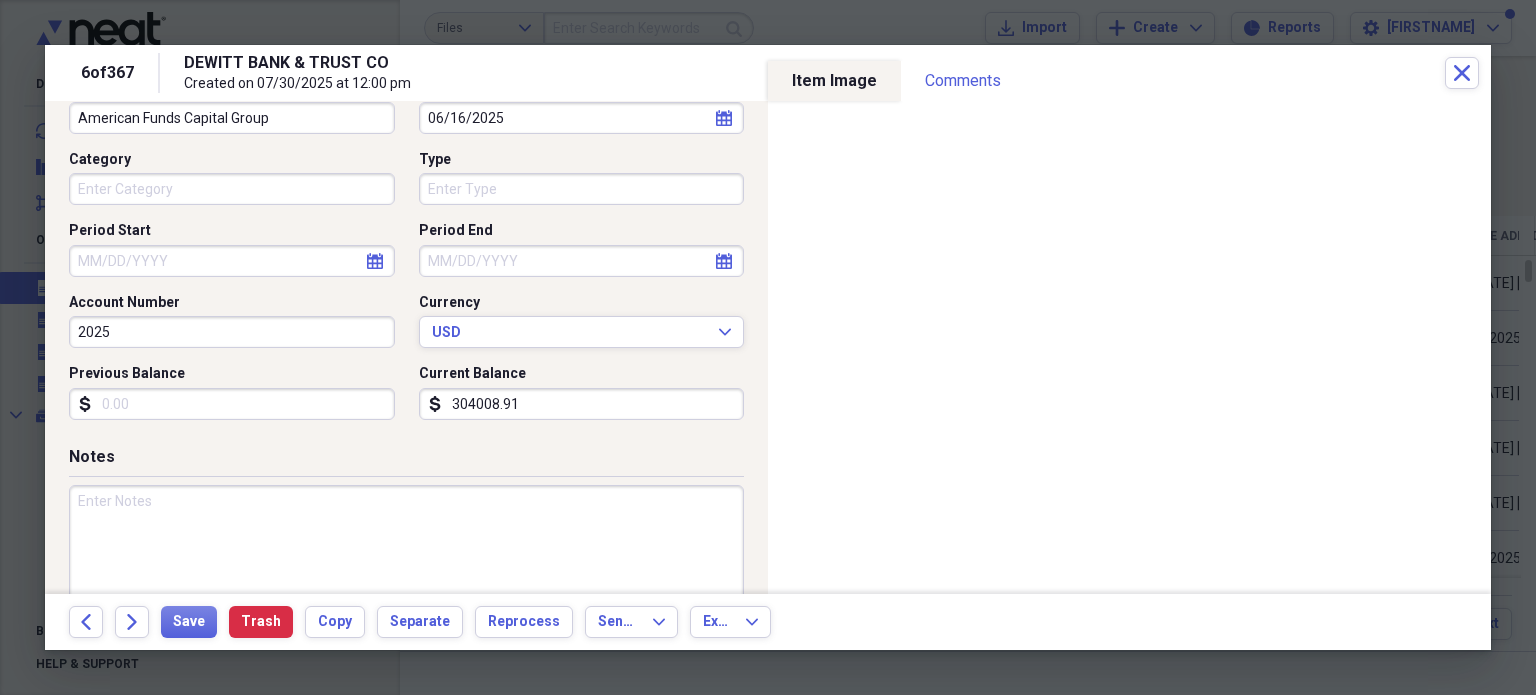 scroll, scrollTop: 214, scrollLeft: 0, axis: vertical 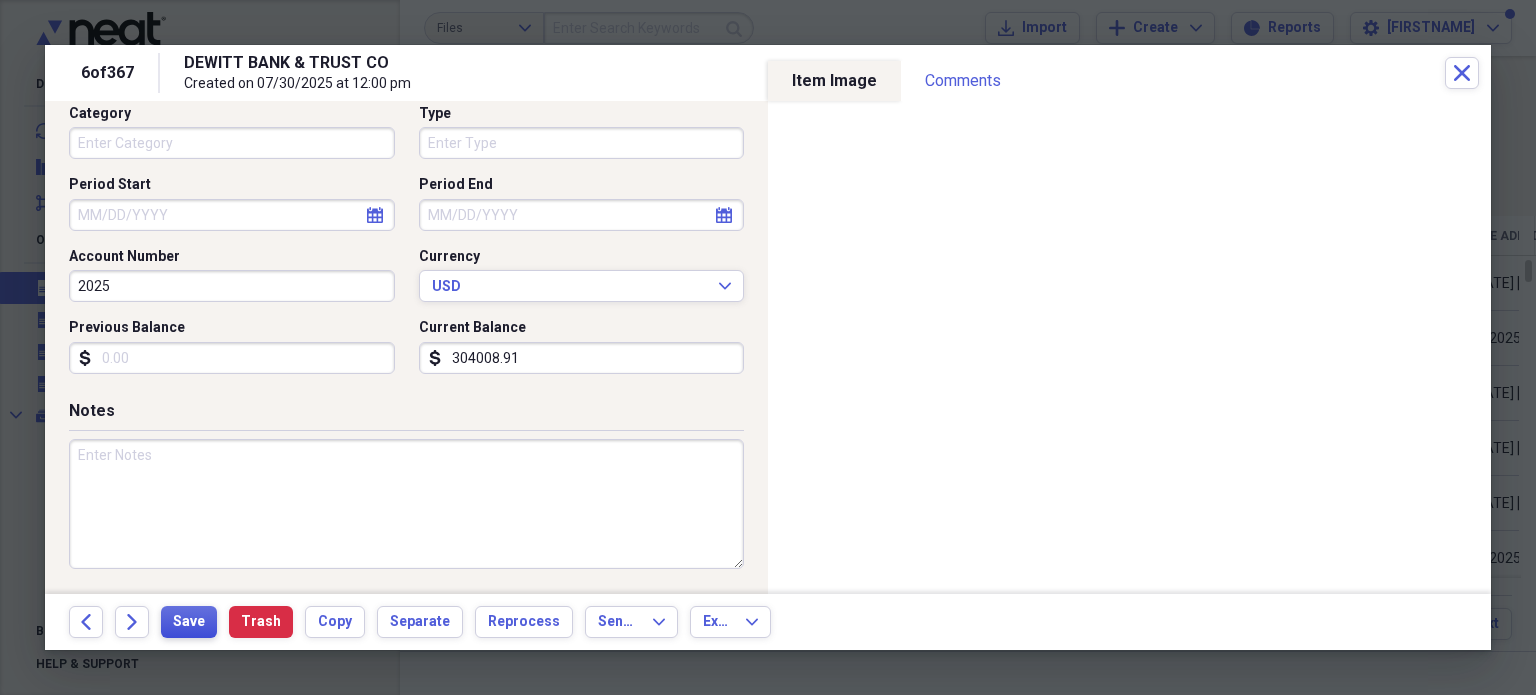 click on "Save" at bounding box center [189, 622] 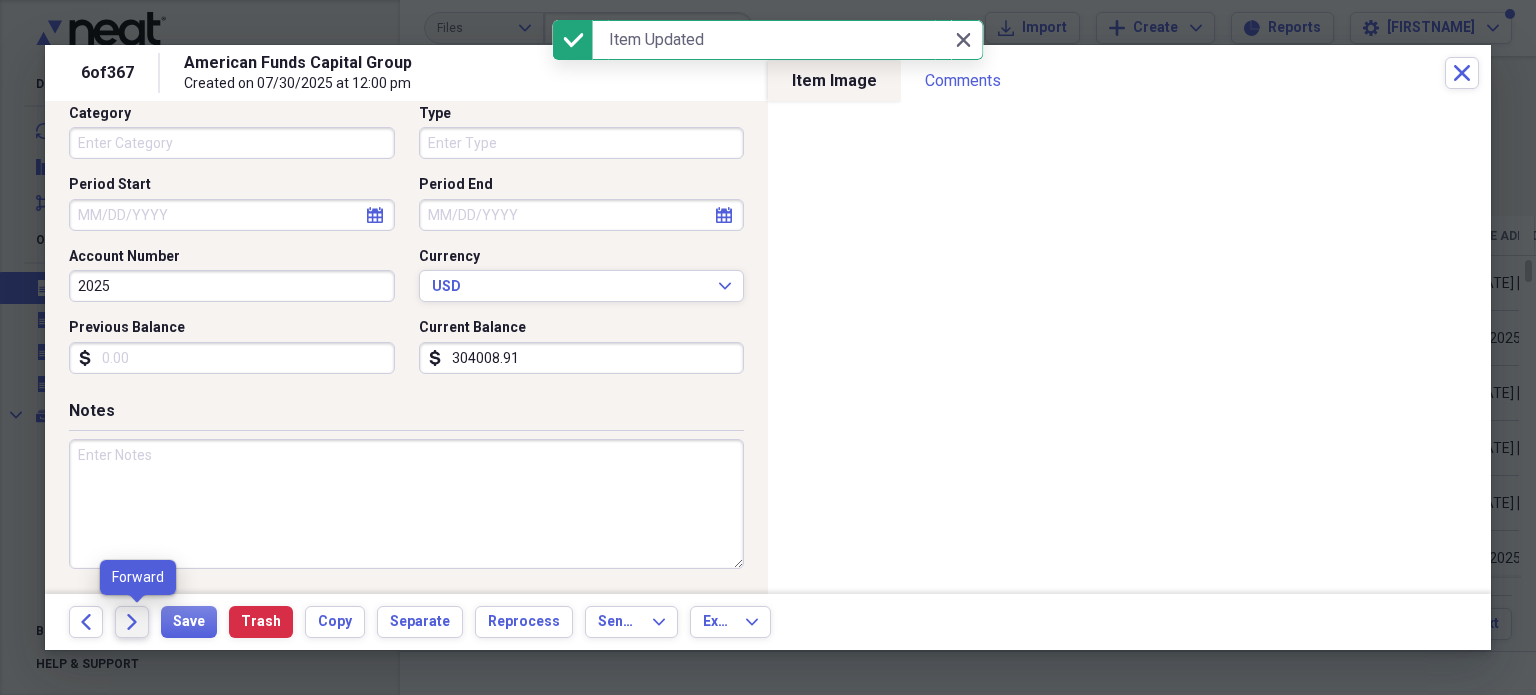click on "Forward" at bounding box center (132, 622) 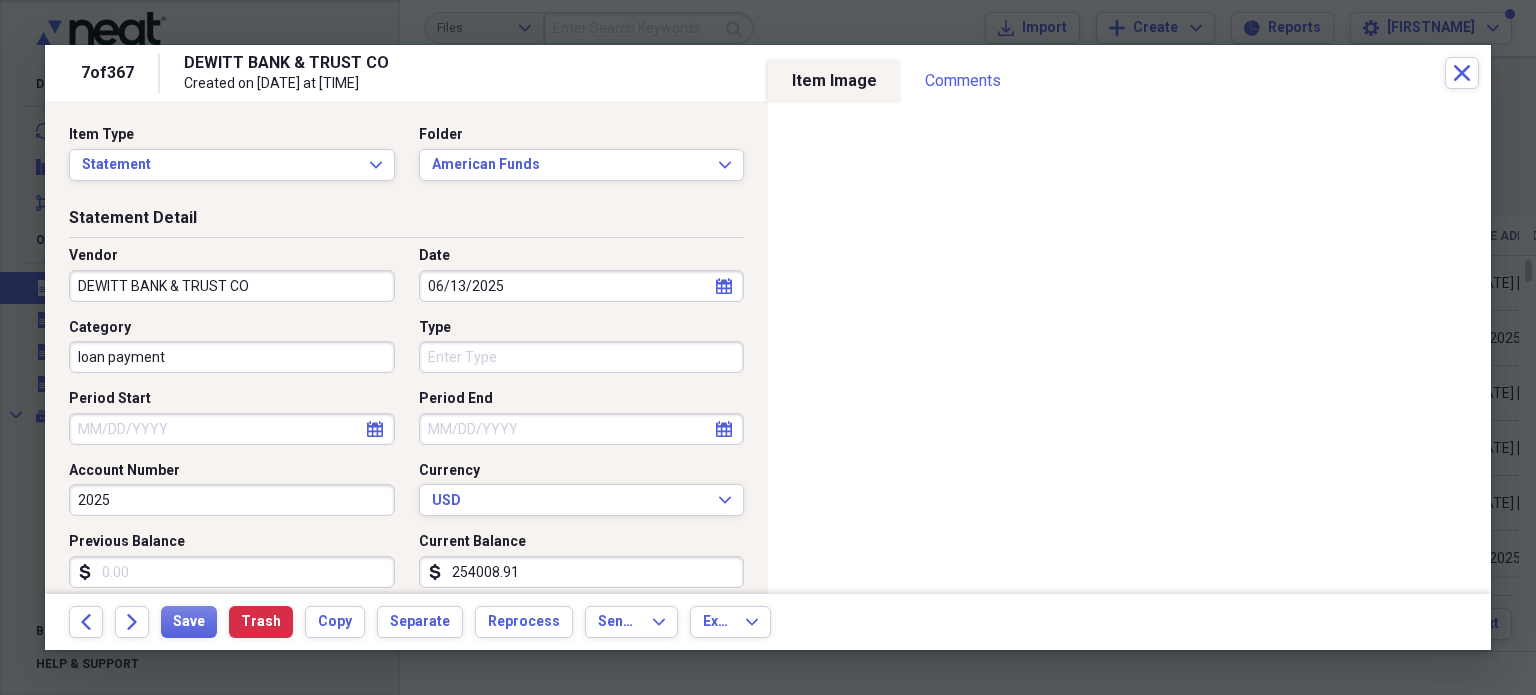 click on "DEWITT BANK & TRUST CO" at bounding box center (232, 286) 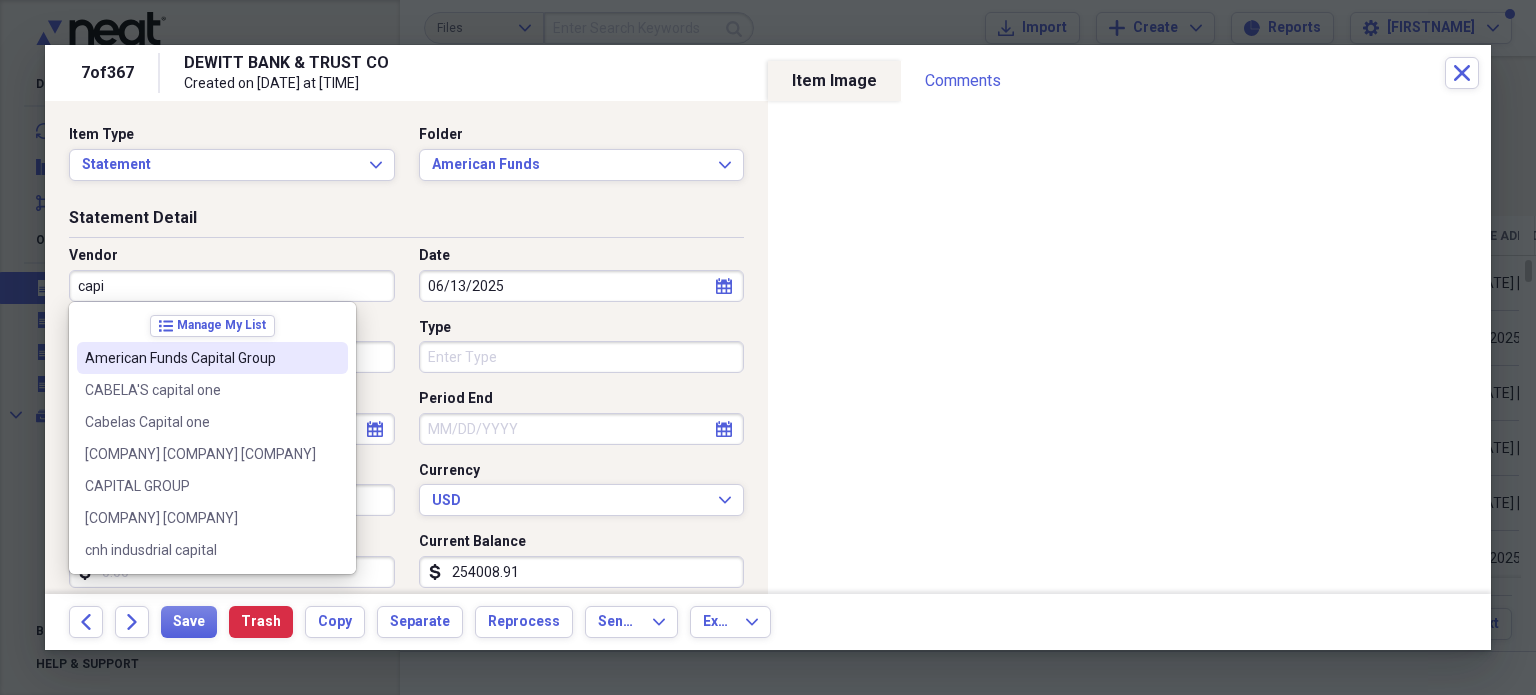 click on "American Funds Capital Group" at bounding box center (200, 358) 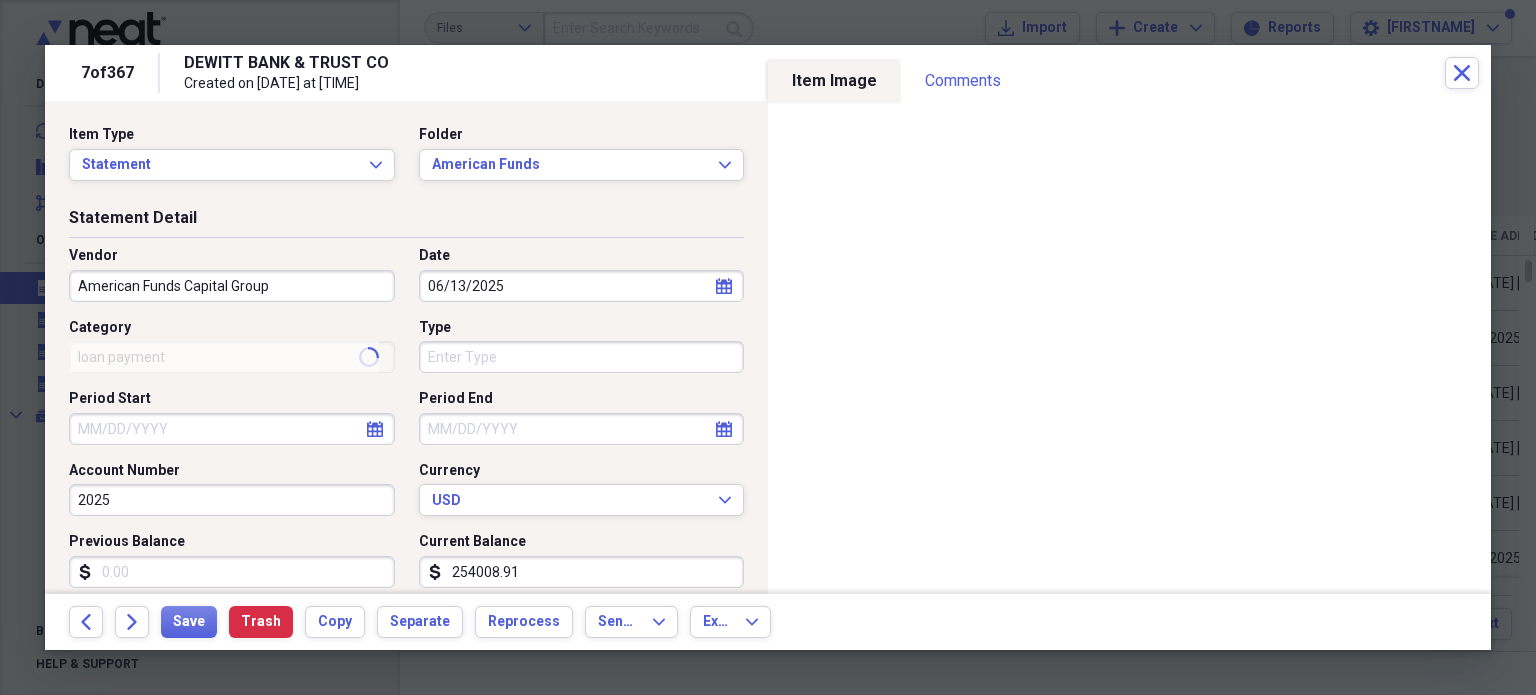 type on "Multiple statements" 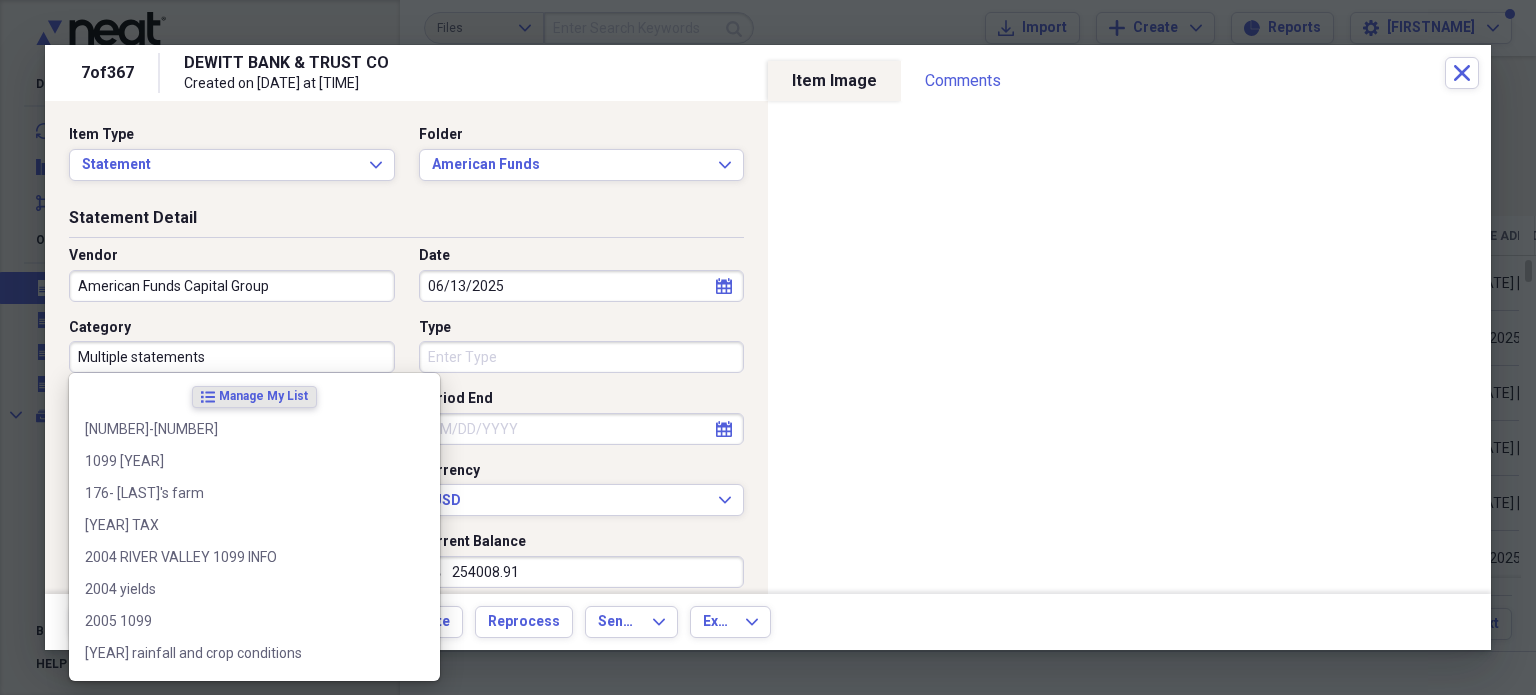 click on "Multiple statements" at bounding box center (232, 357) 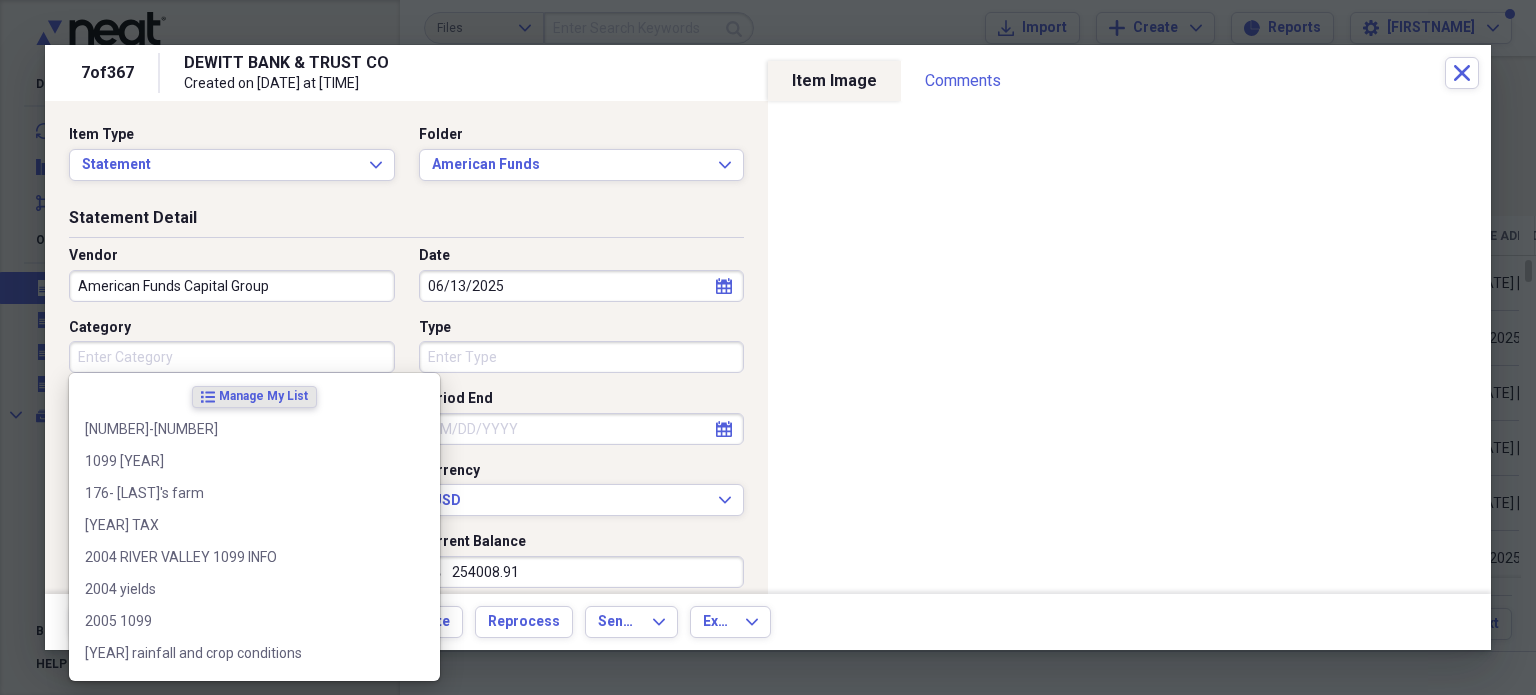 type 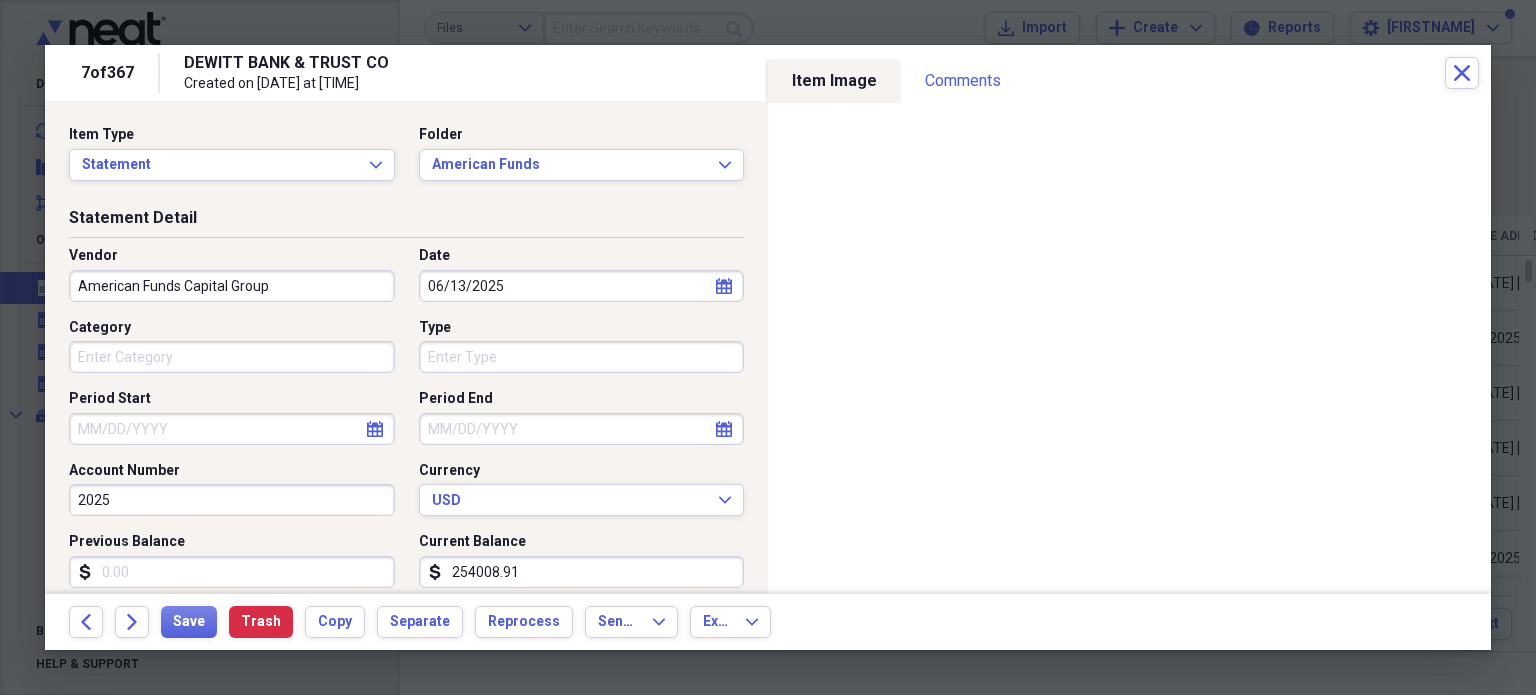 scroll, scrollTop: 123, scrollLeft: 0, axis: vertical 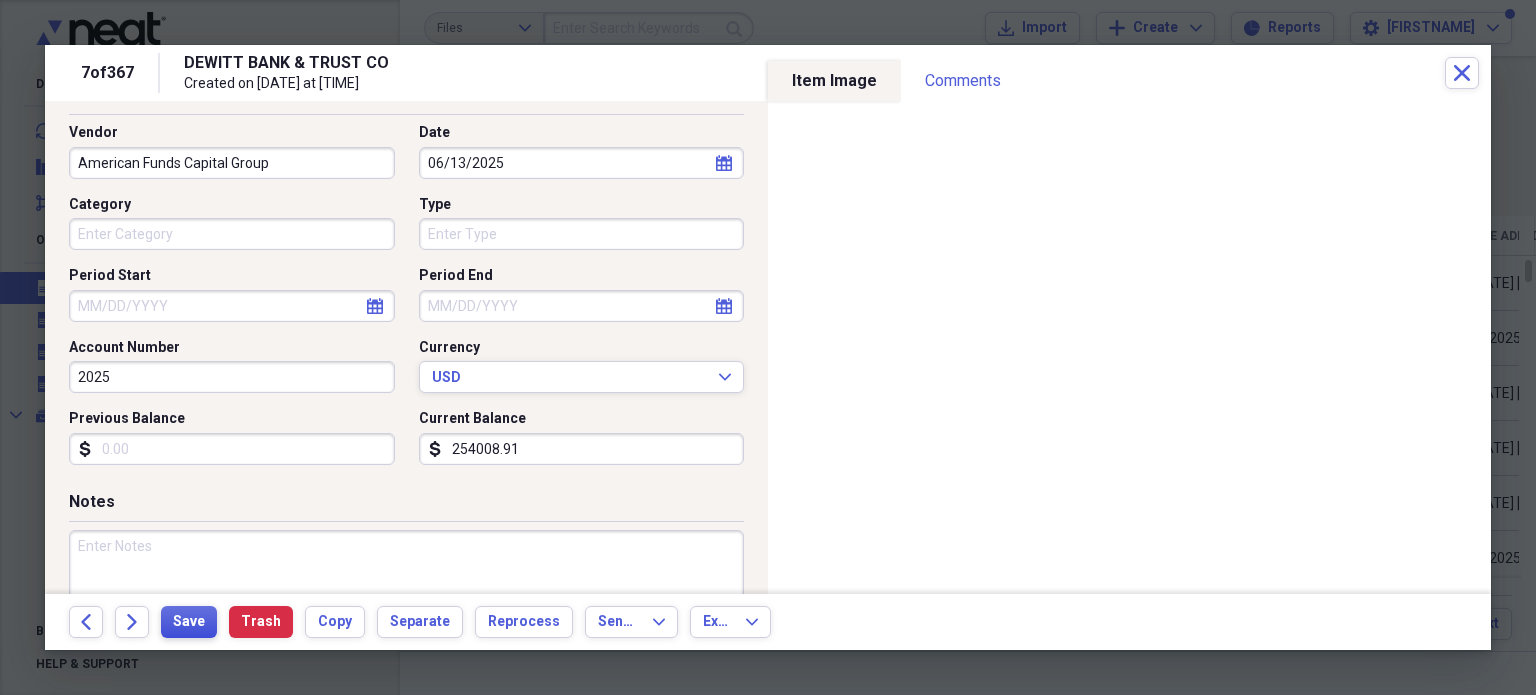 click on "Save" at bounding box center (189, 622) 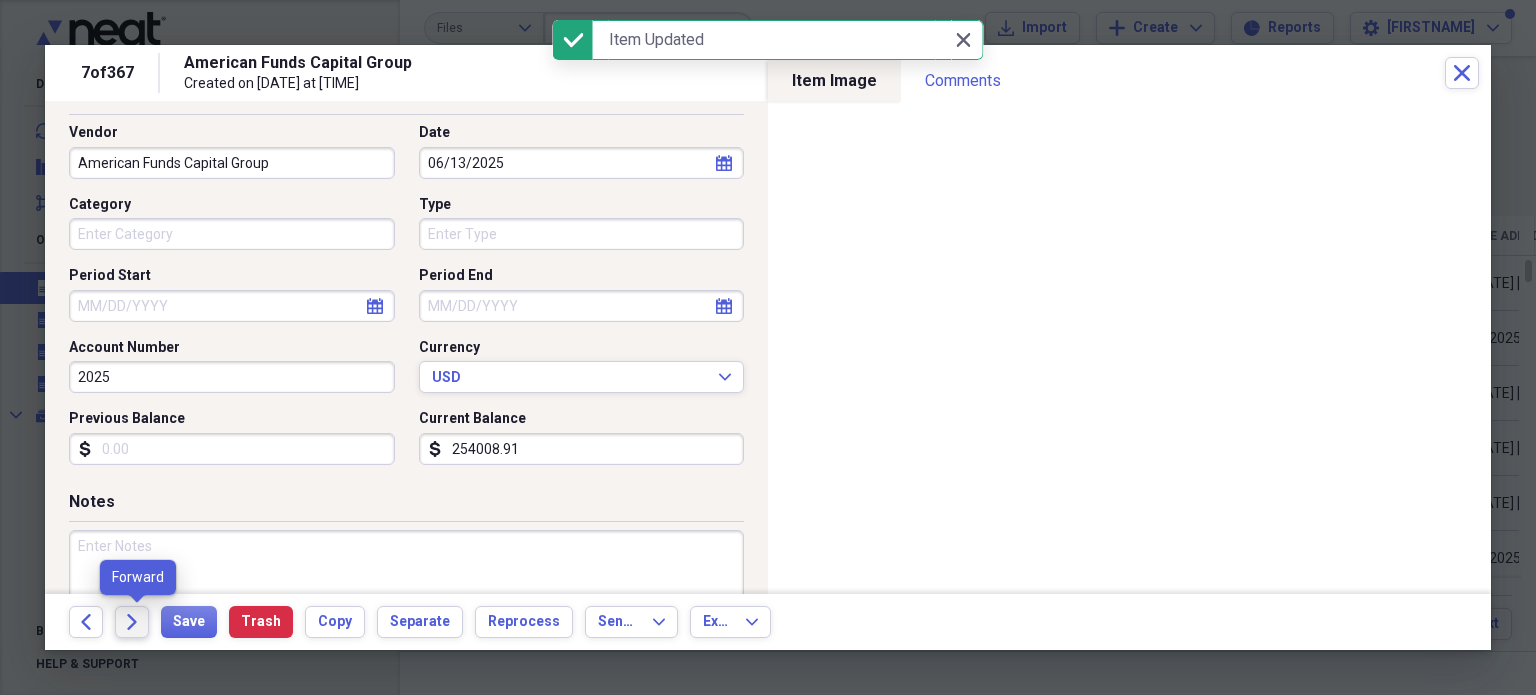 click on "Forward" 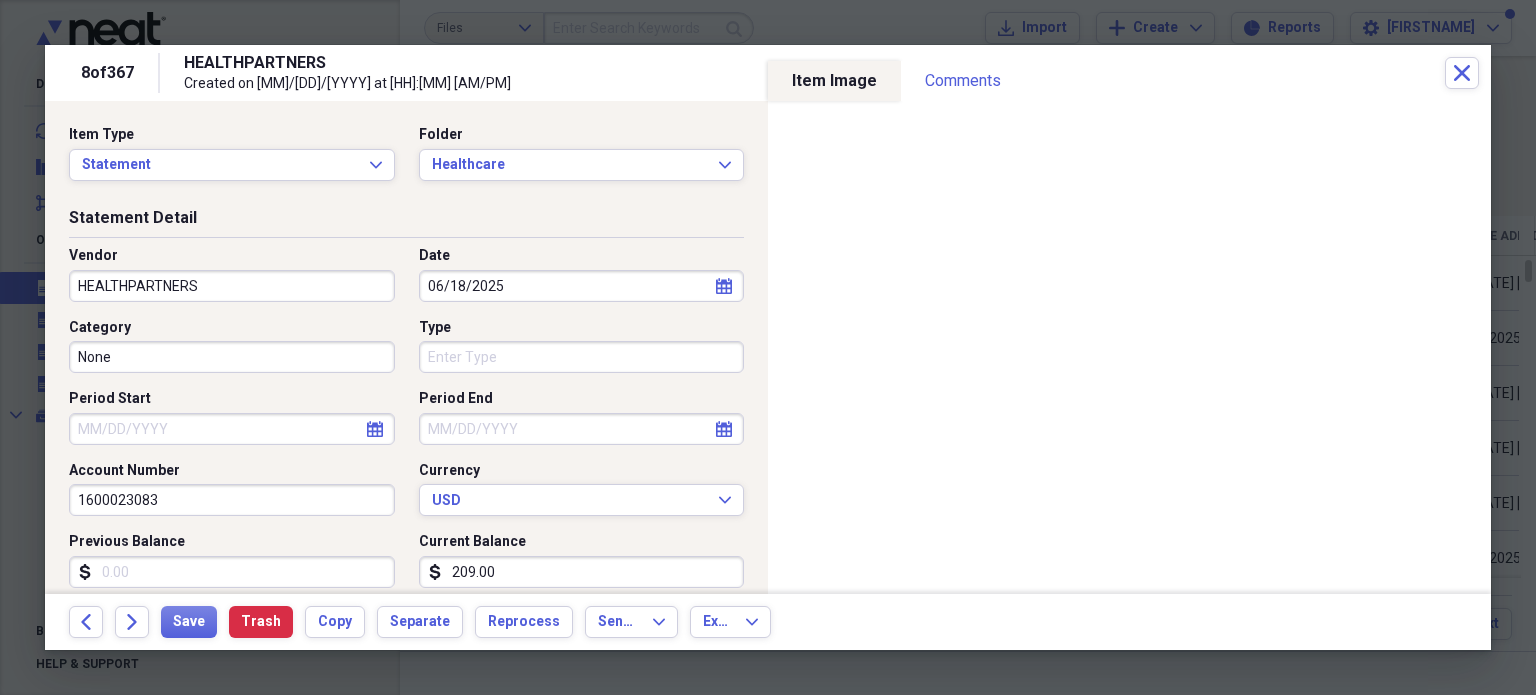 click on "209.00" at bounding box center [582, 572] 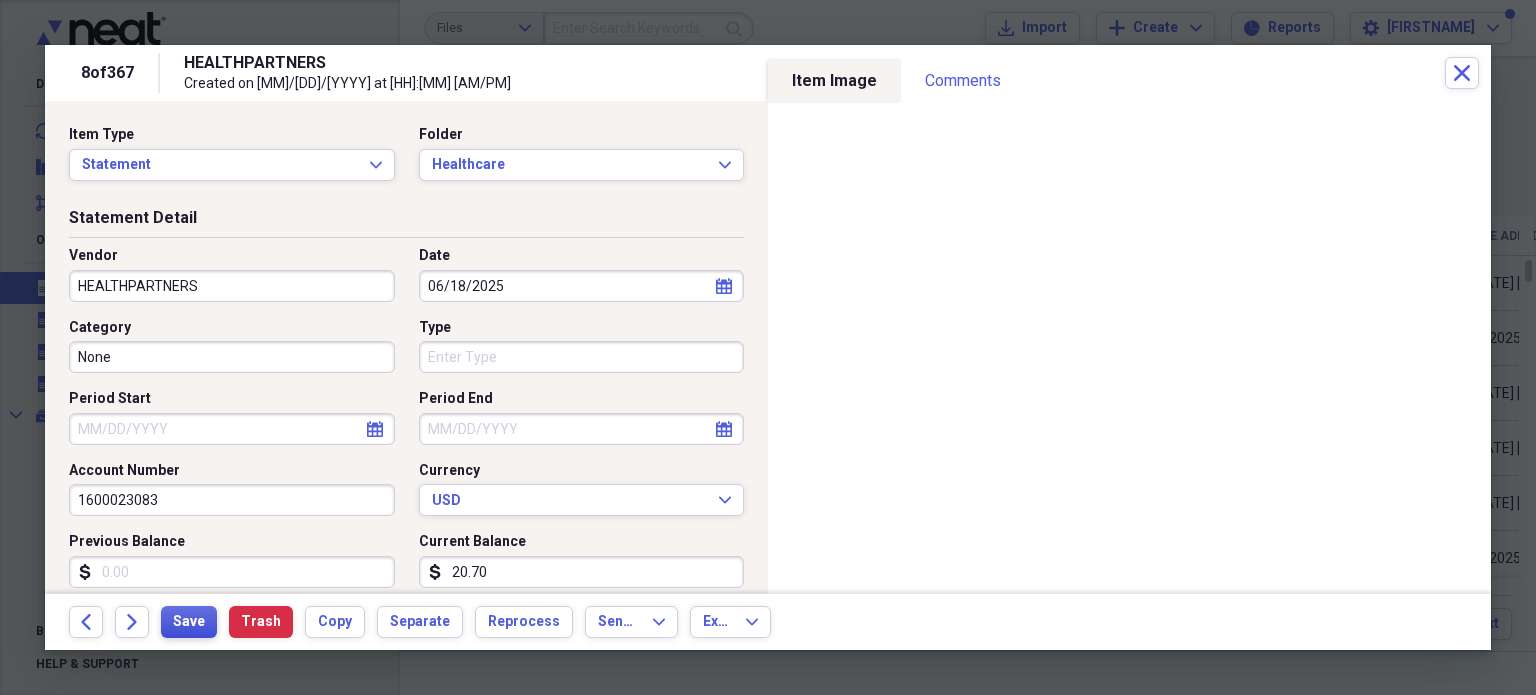 type on "20.70" 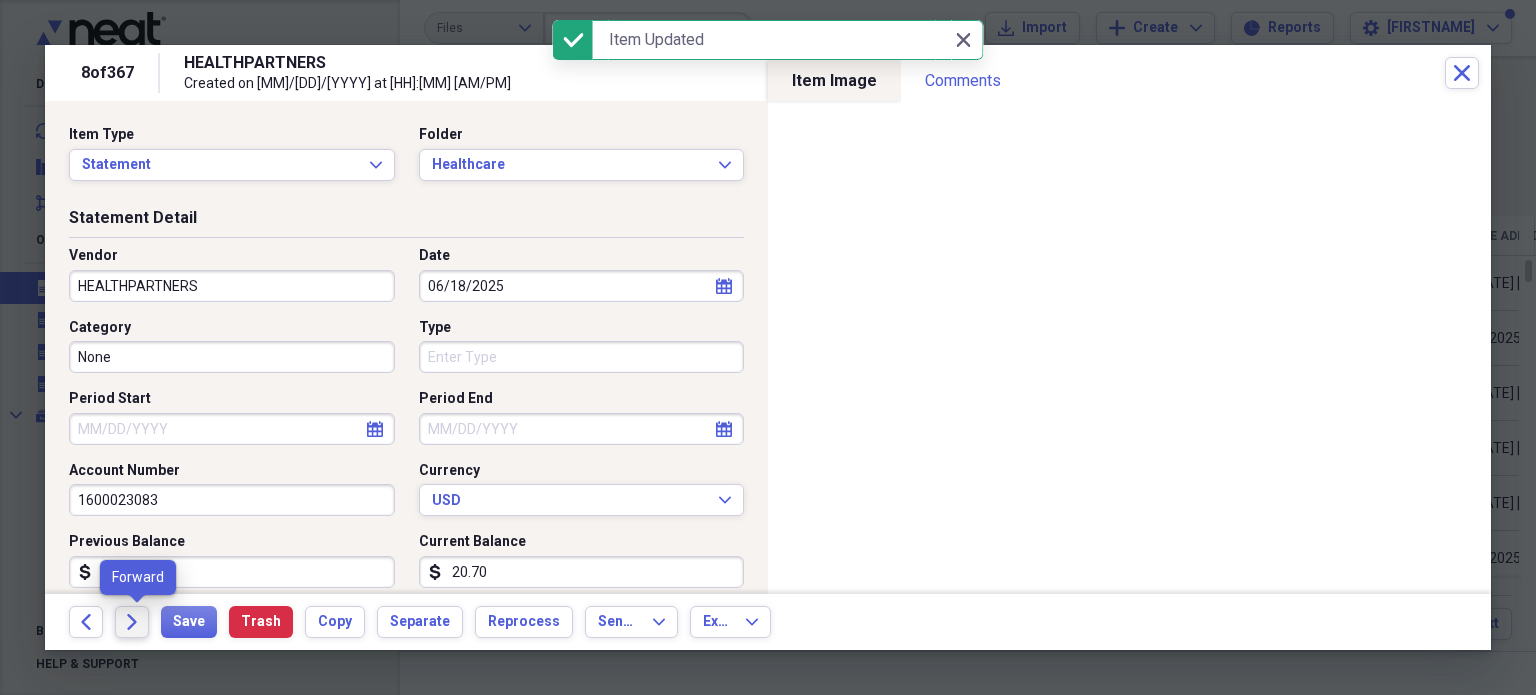 click on "Forward" at bounding box center [132, 622] 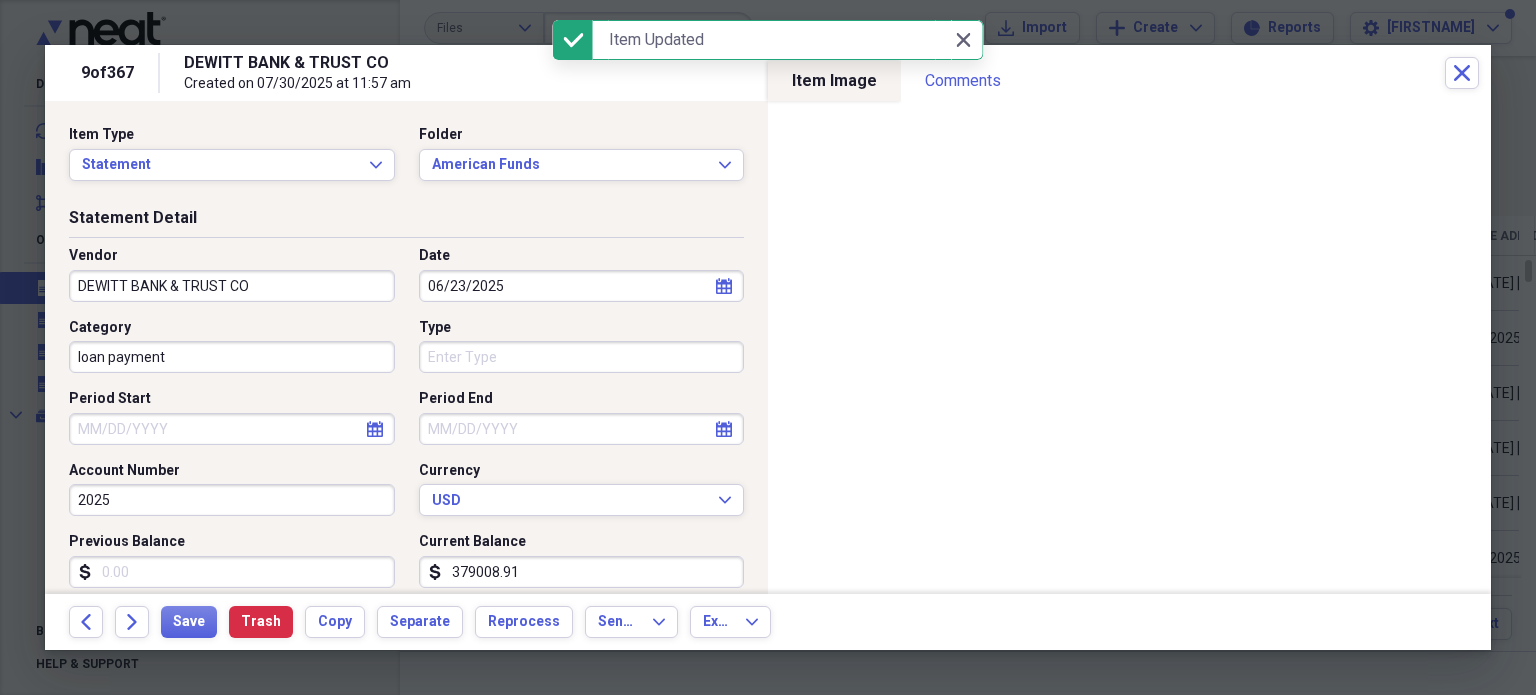 click on "loan payment" at bounding box center [232, 357] 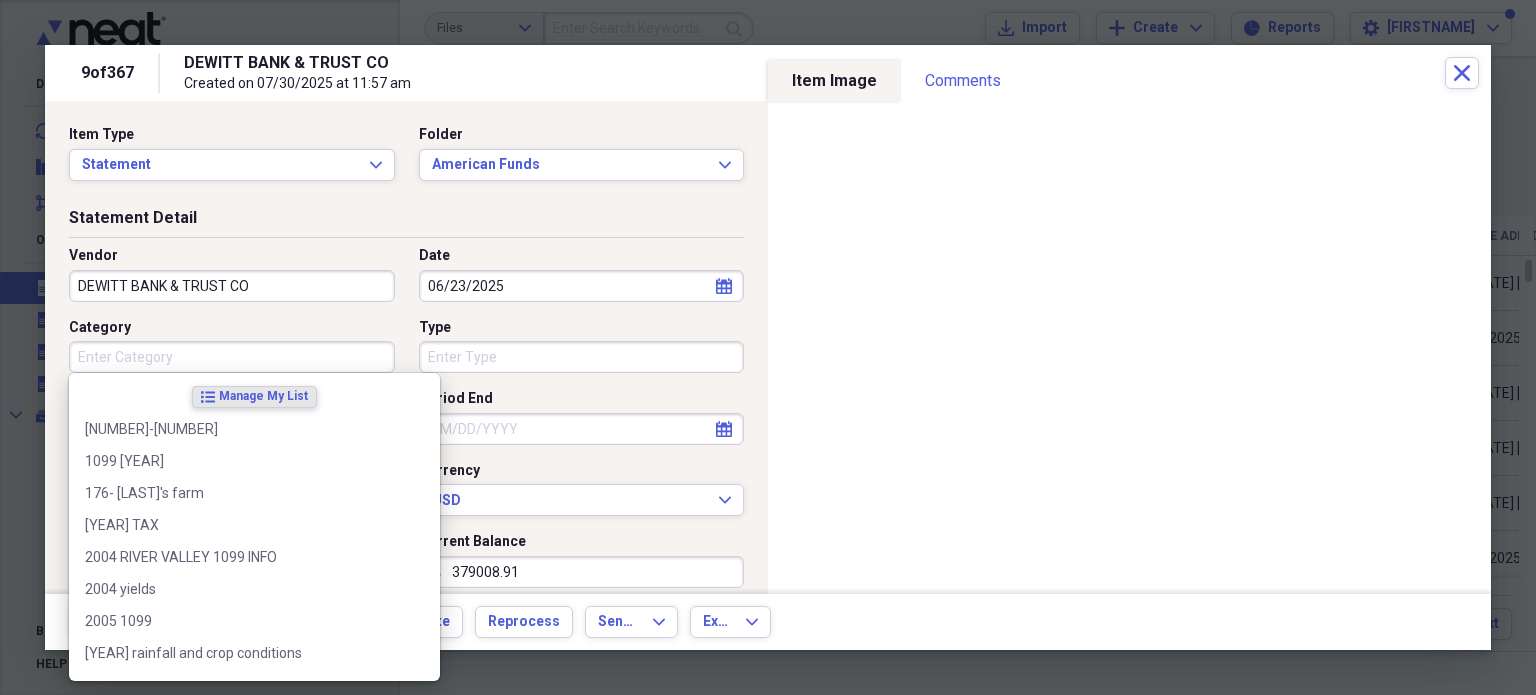 type 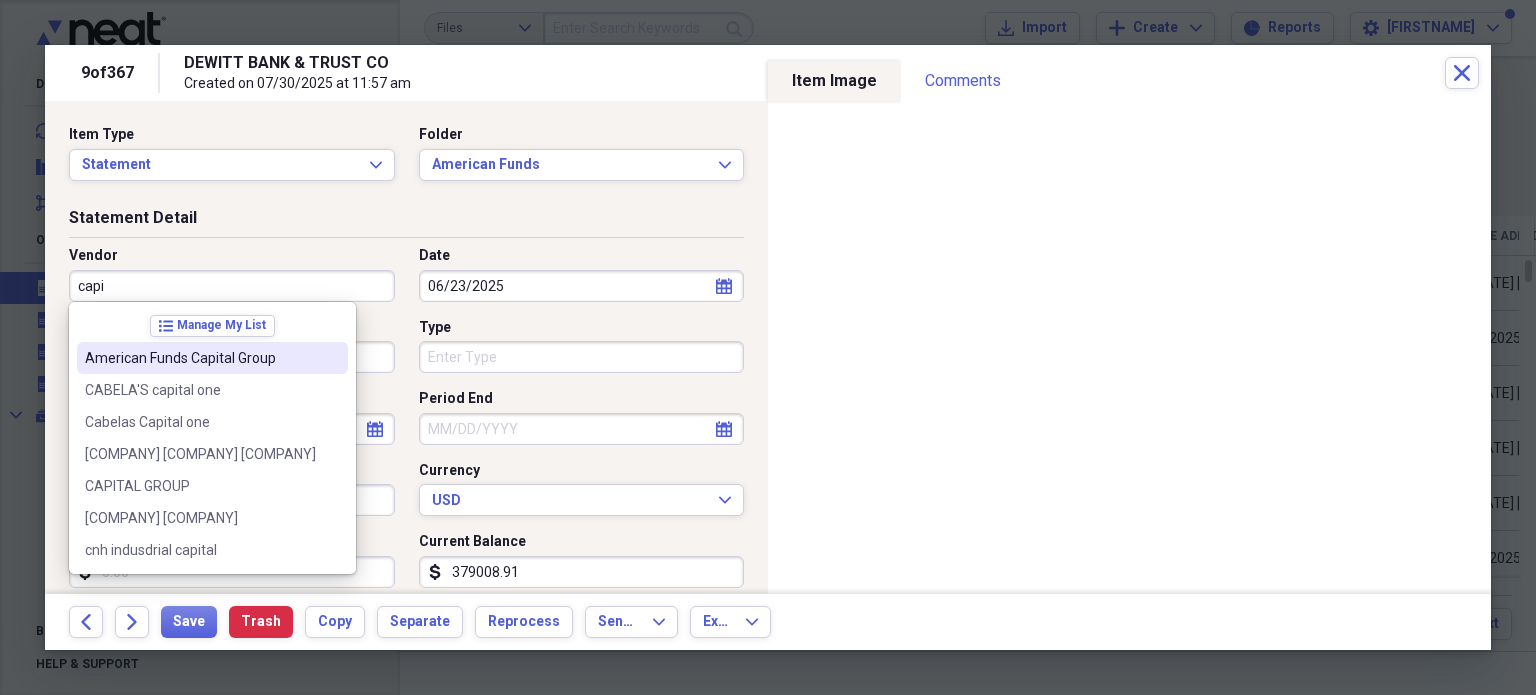 click on "American Funds Capital Group" at bounding box center [200, 358] 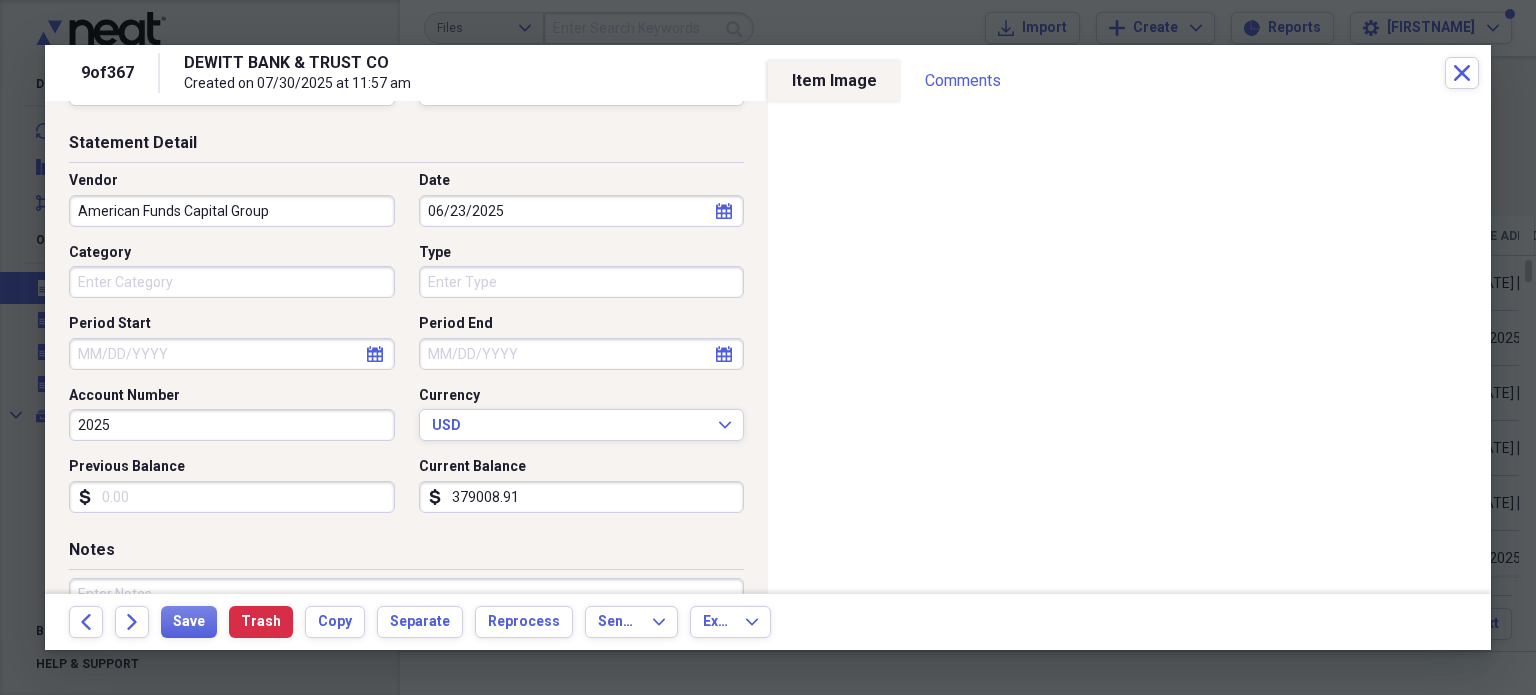 scroll, scrollTop: 114, scrollLeft: 0, axis: vertical 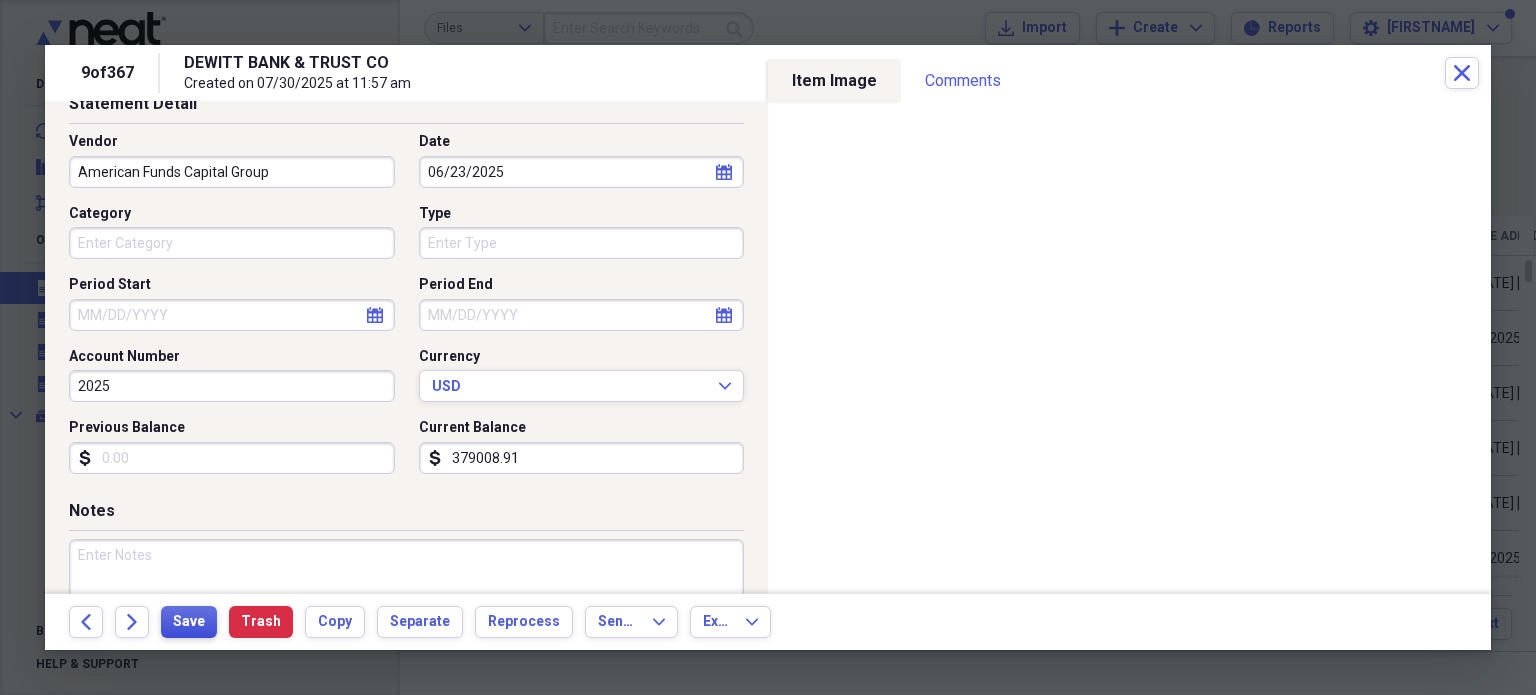 click on "Save" at bounding box center [189, 622] 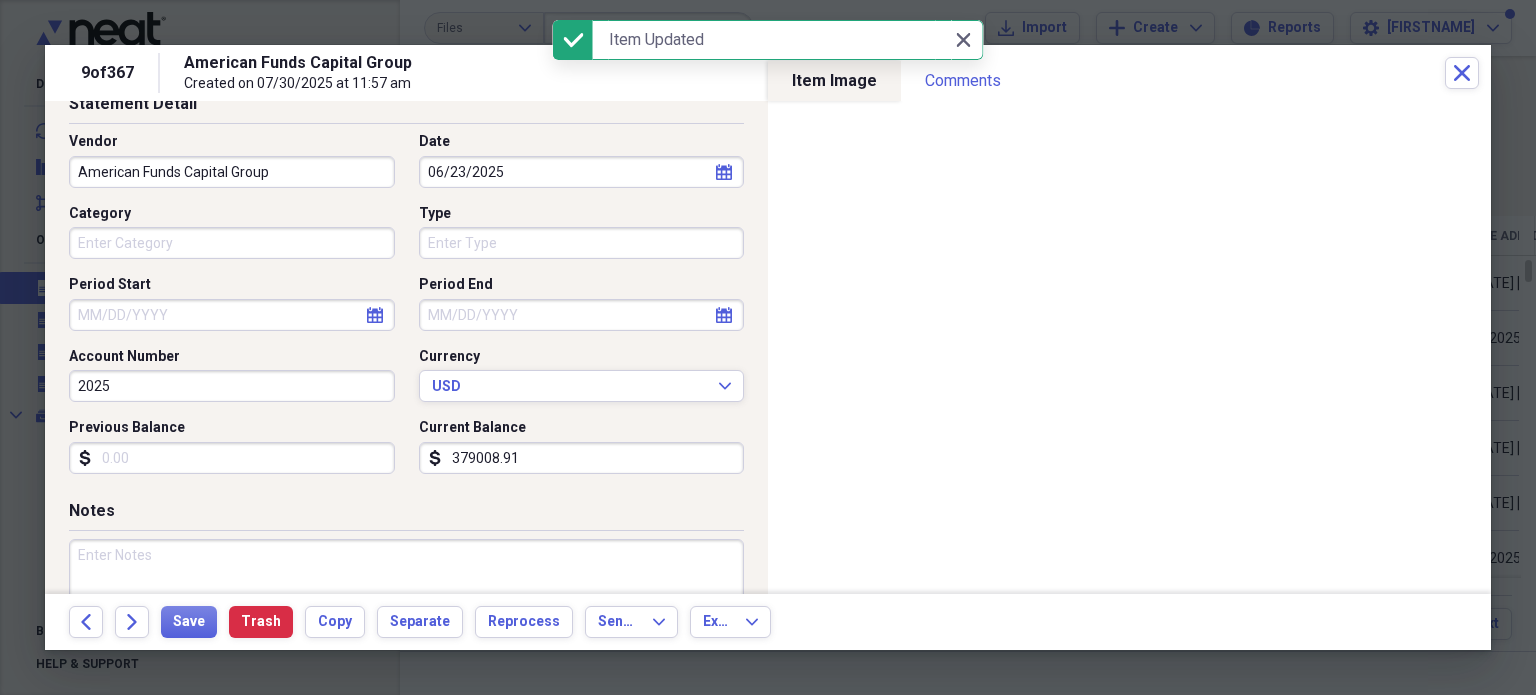 click at bounding box center [768, 347] 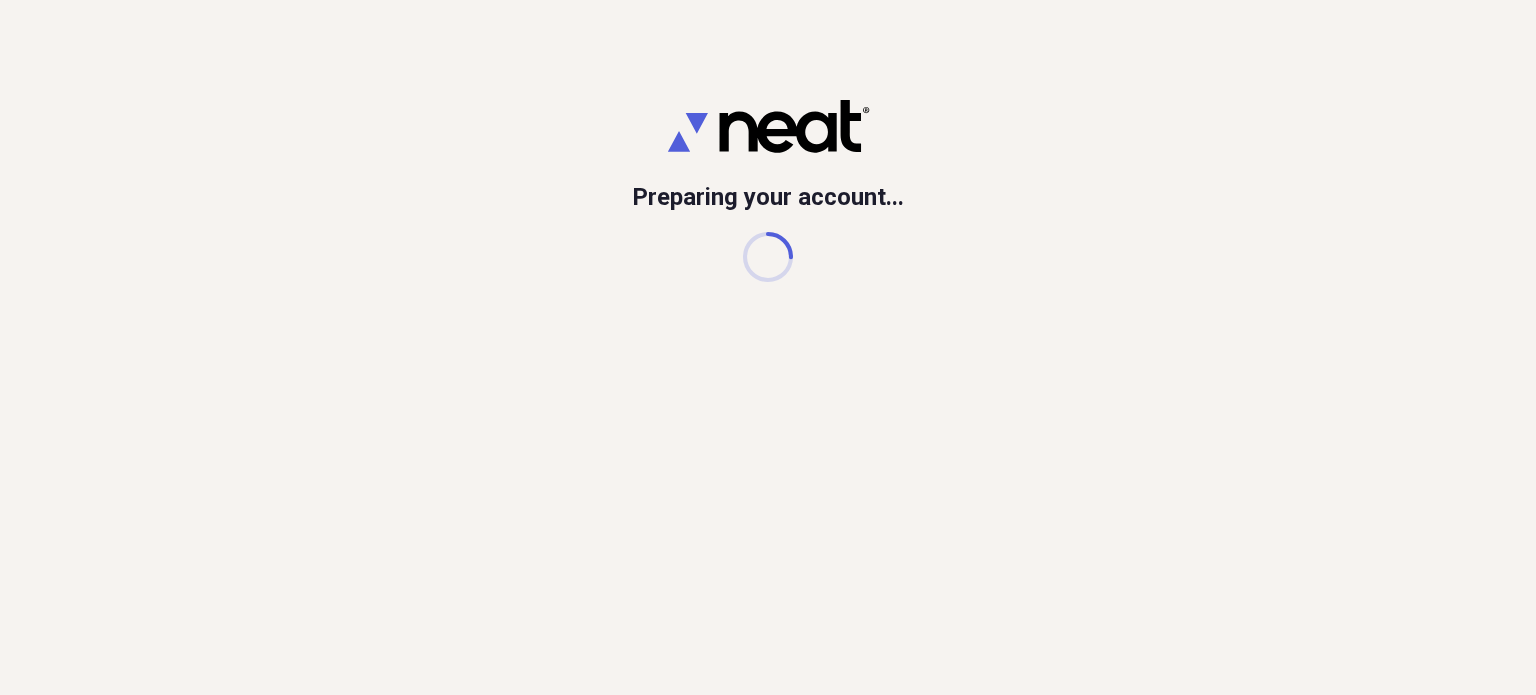 scroll, scrollTop: 0, scrollLeft: 0, axis: both 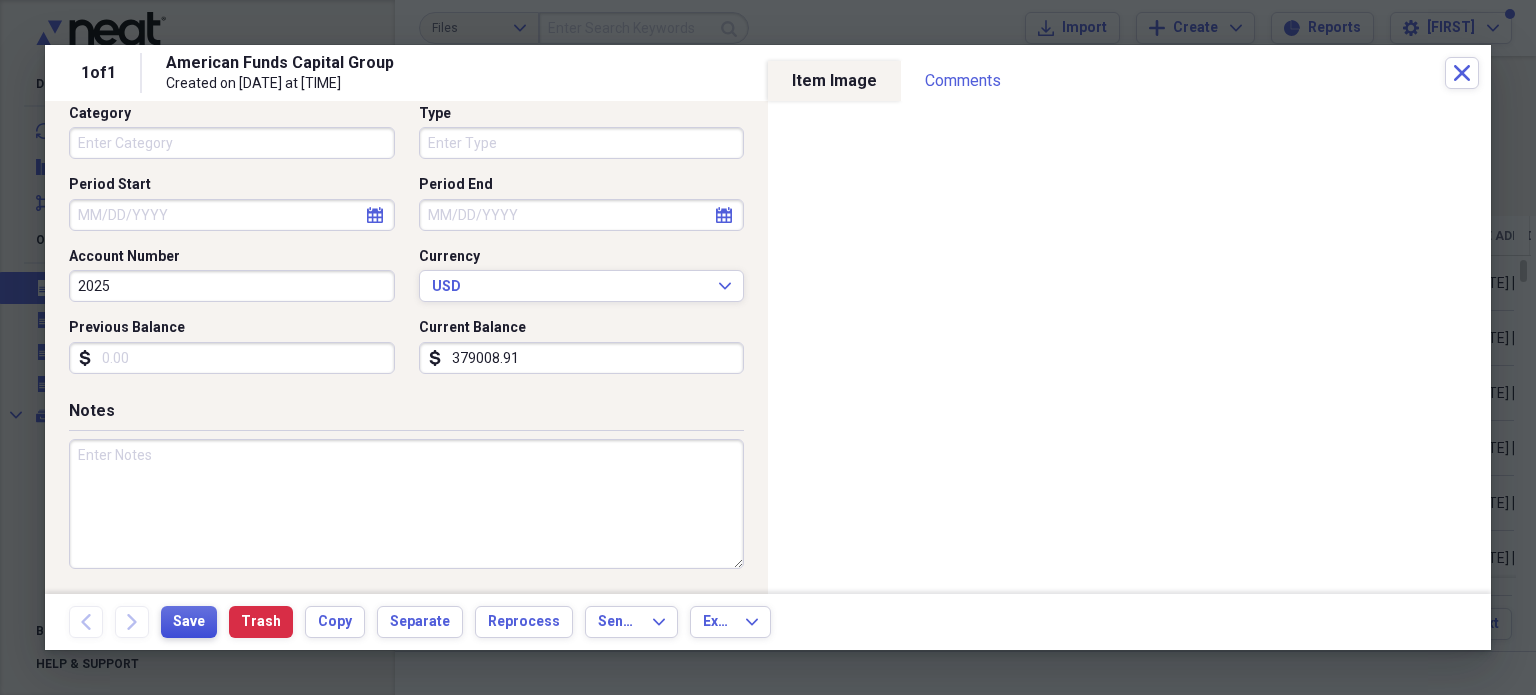 click on "Save" at bounding box center (189, 622) 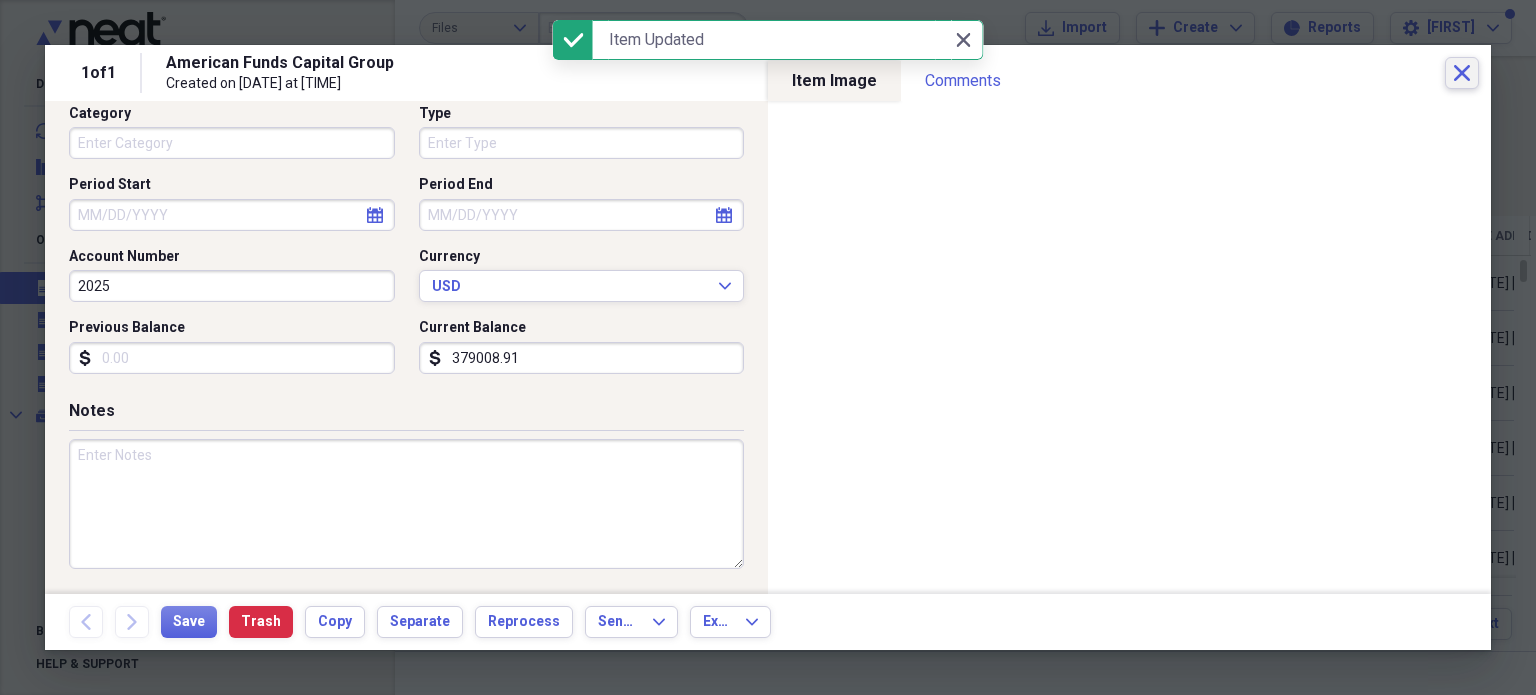 click 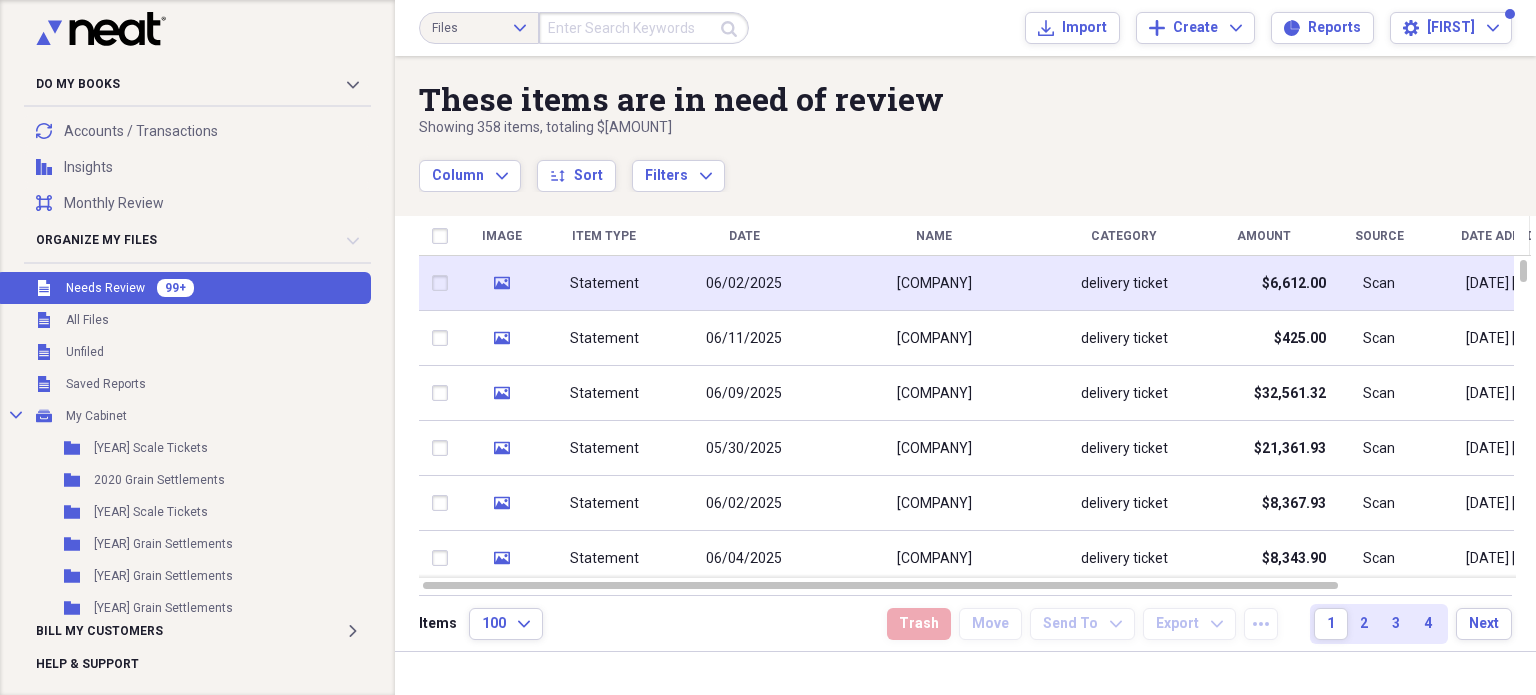 click on "Statement" at bounding box center [604, 284] 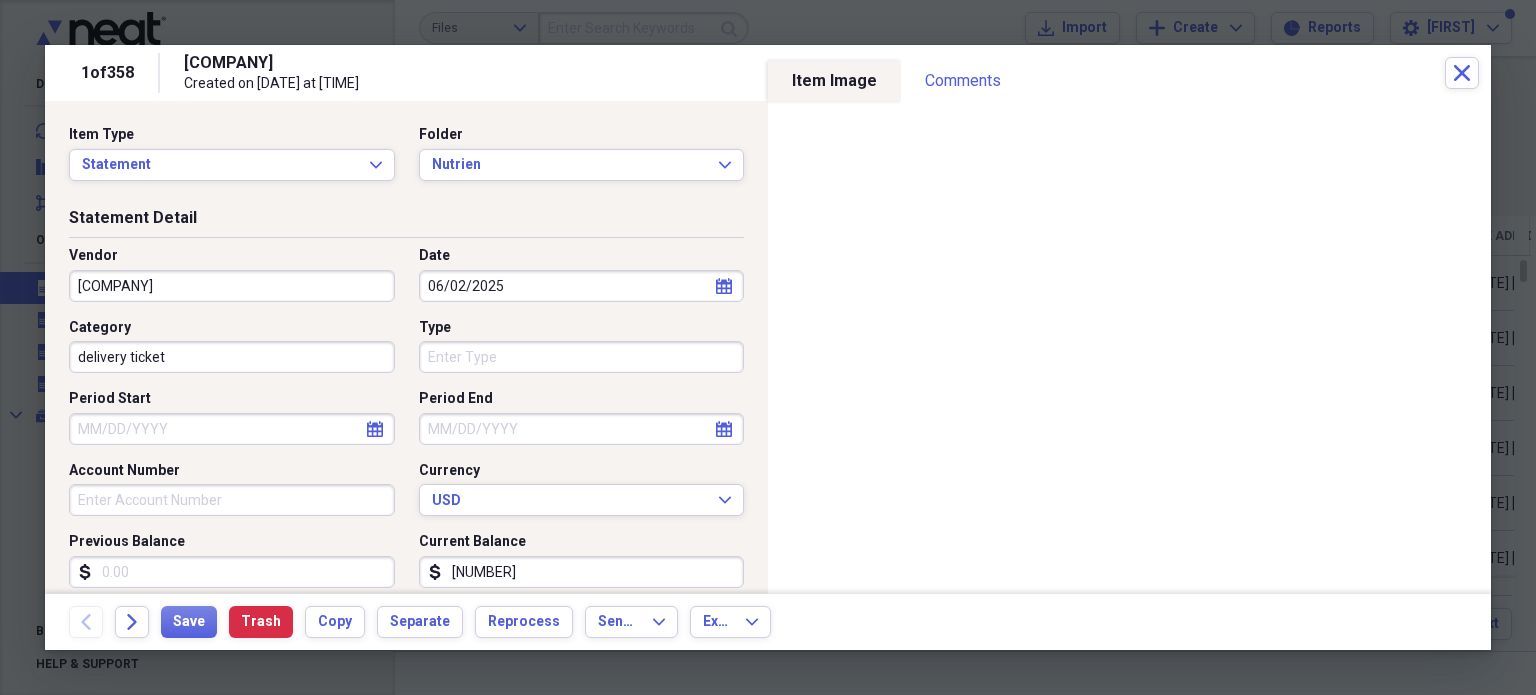 click on "[NUMBER]" at bounding box center [582, 572] 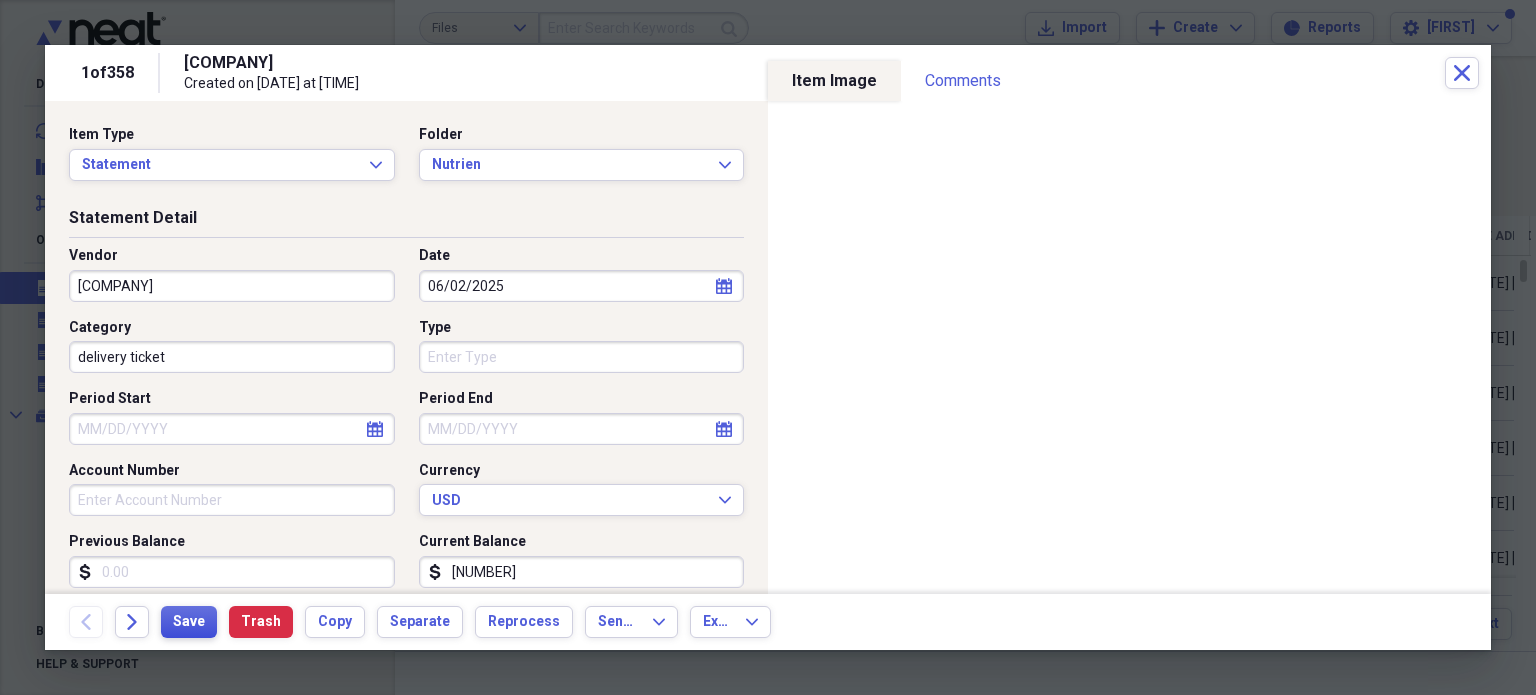click on "Save" at bounding box center (189, 622) 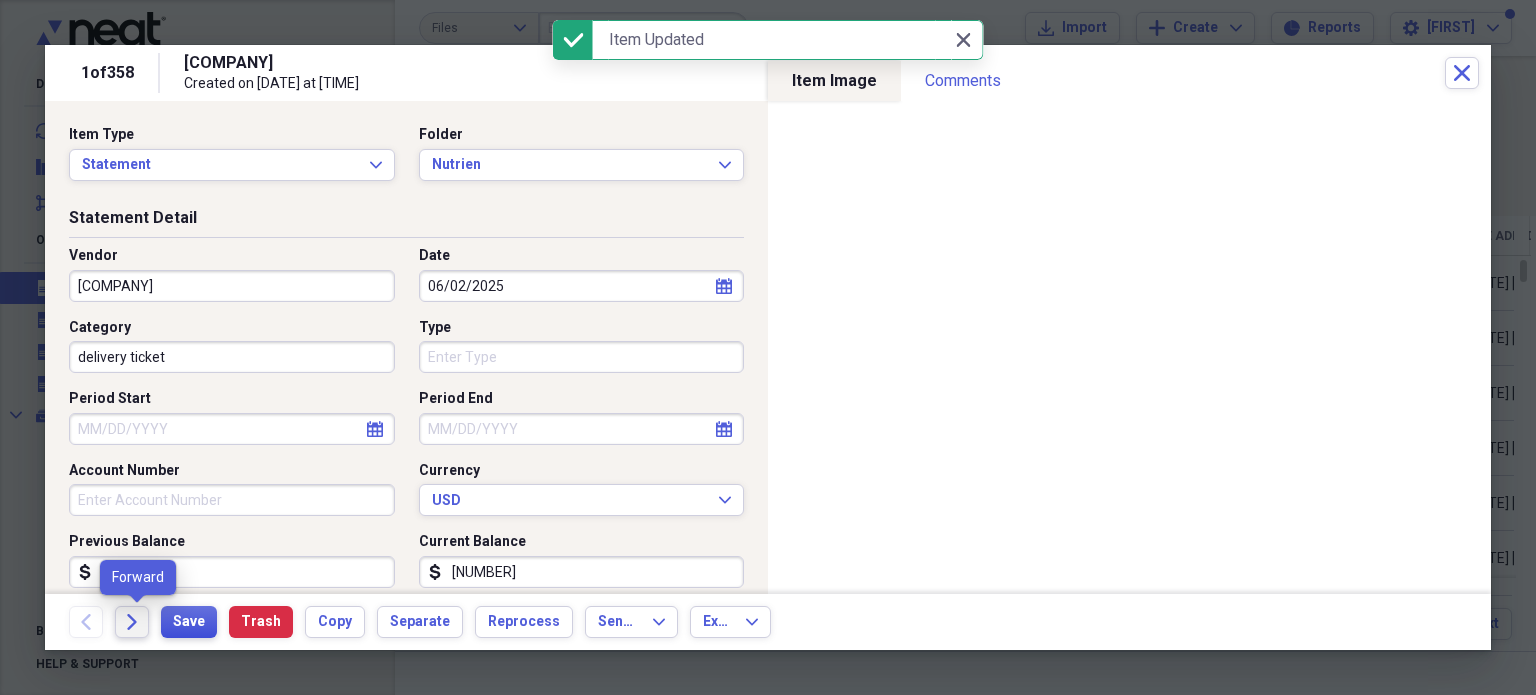 drag, startPoint x: 191, startPoint y: 619, endPoint x: 133, endPoint y: 623, distance: 58.137768 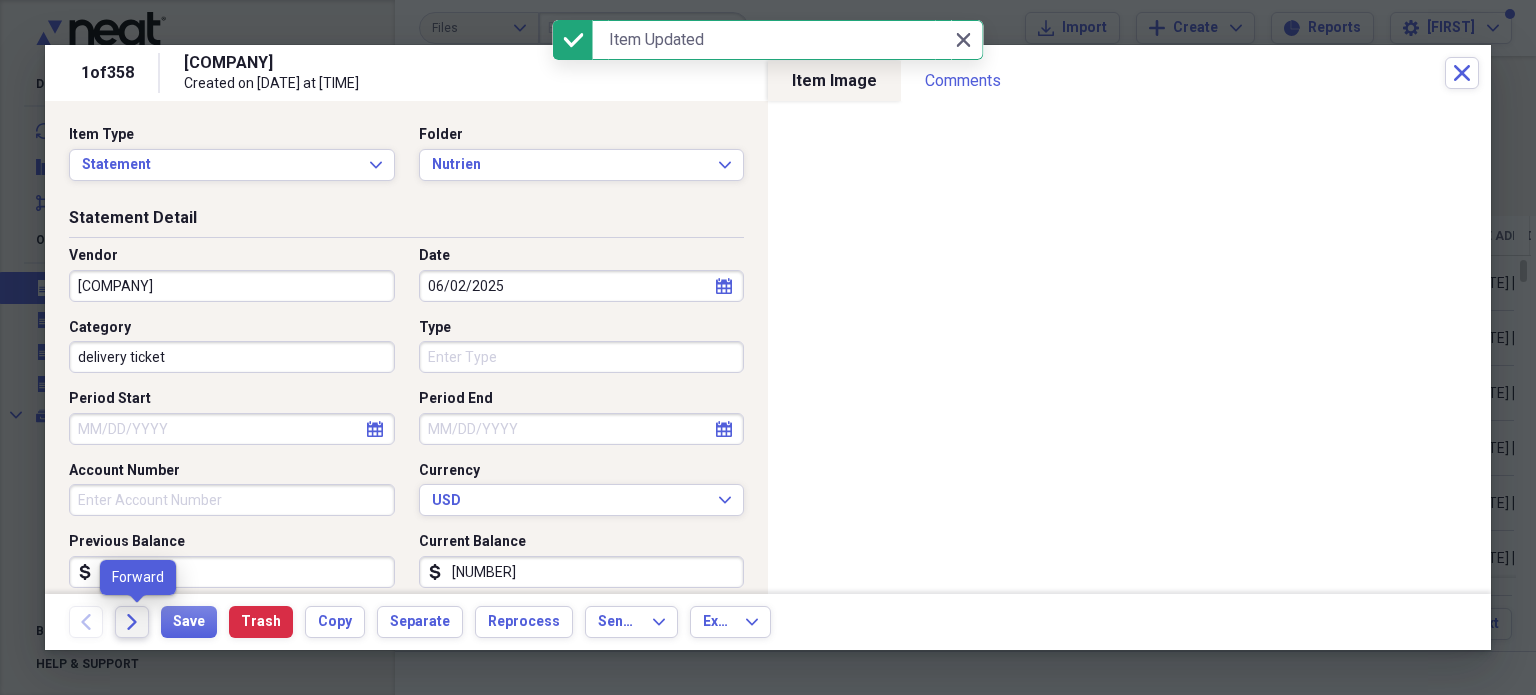 click 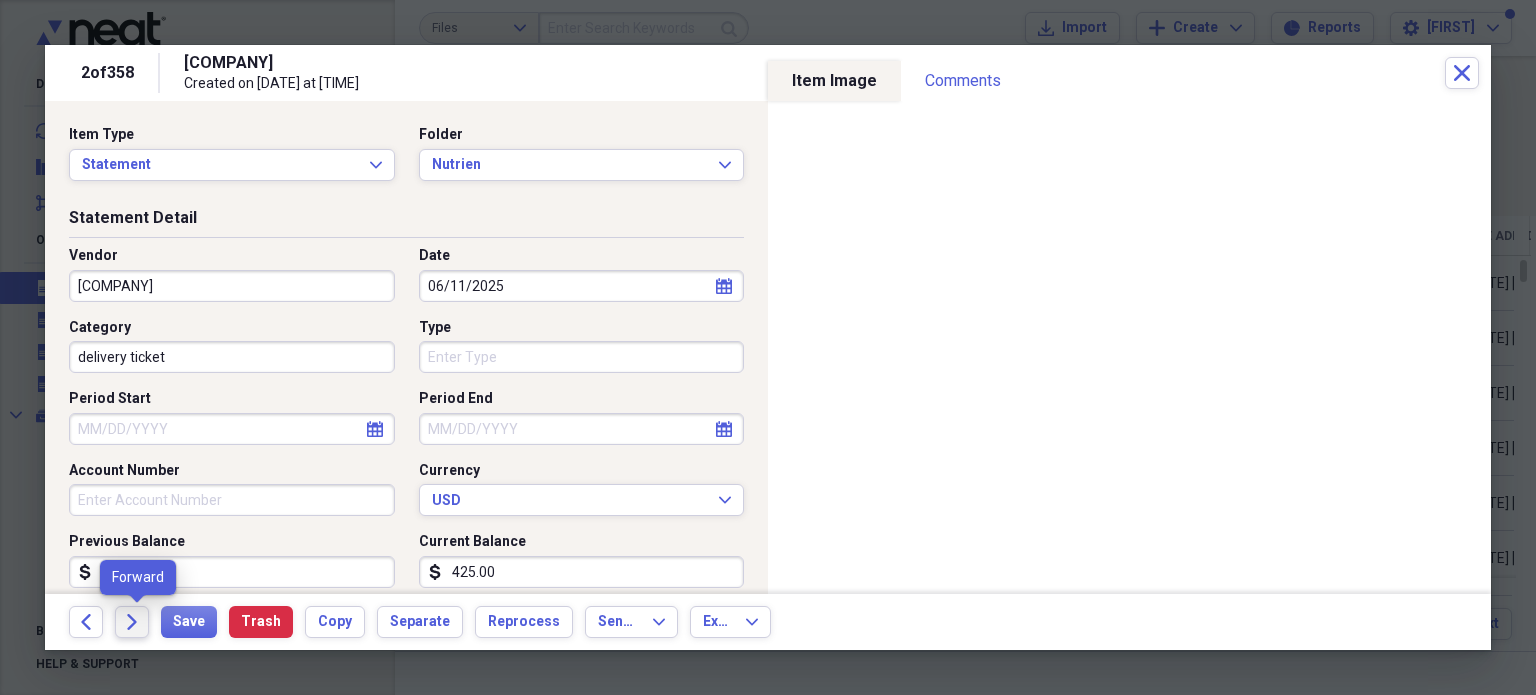 click on "Forward" 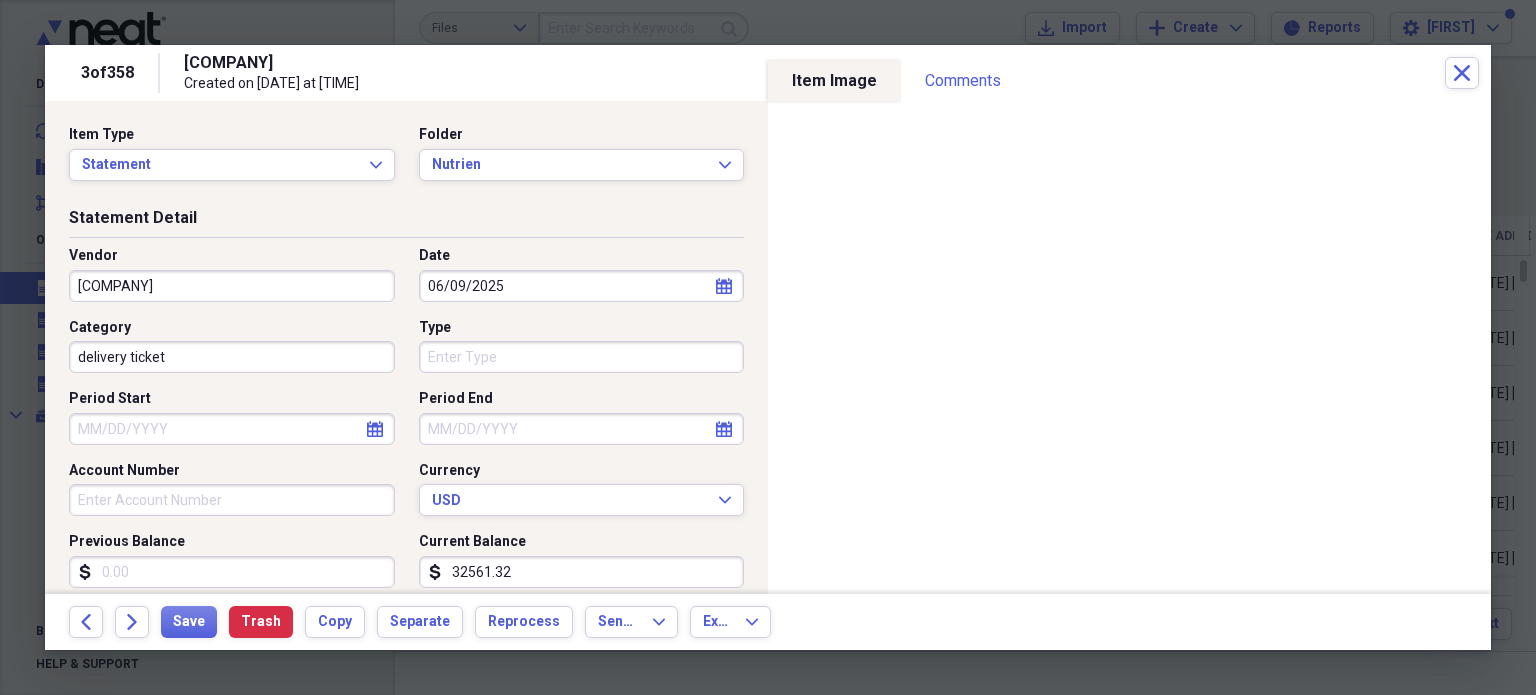 click on "delivery ticket" at bounding box center [232, 357] 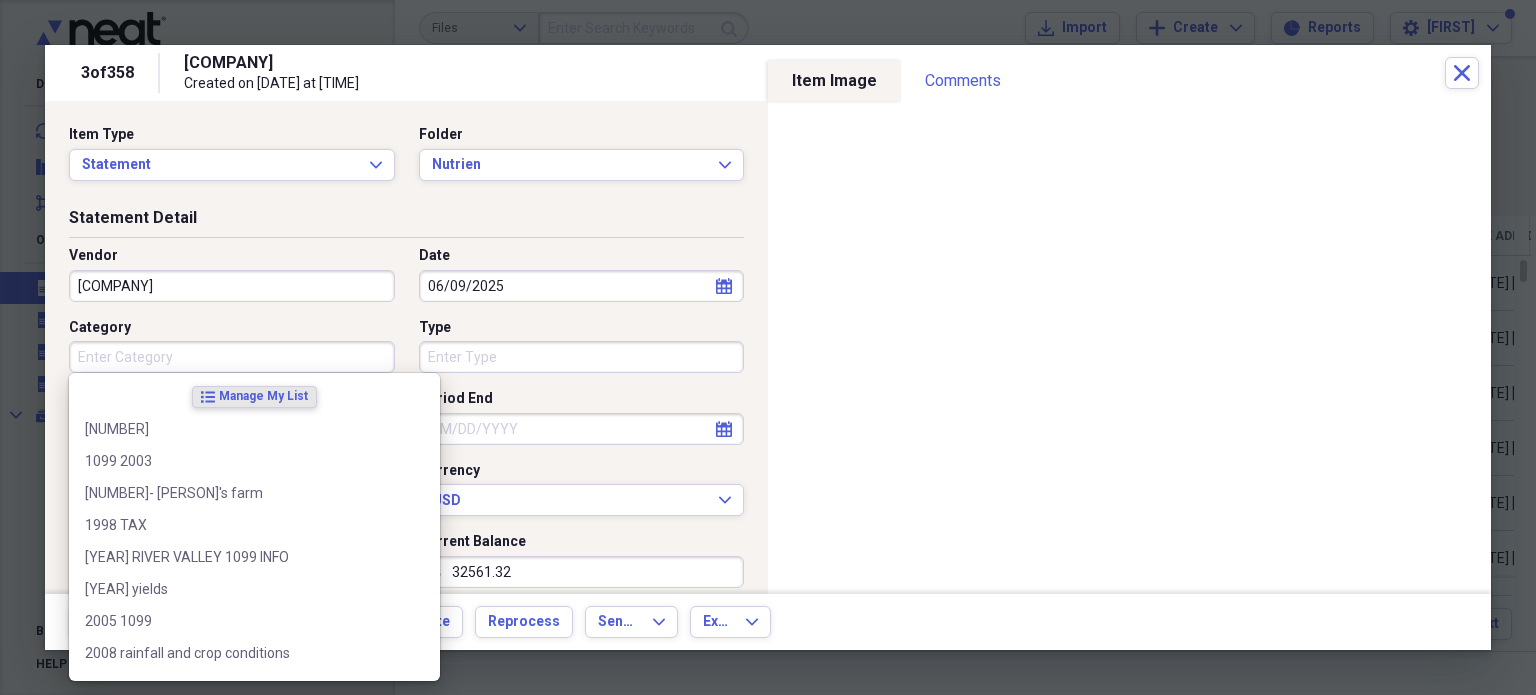 type 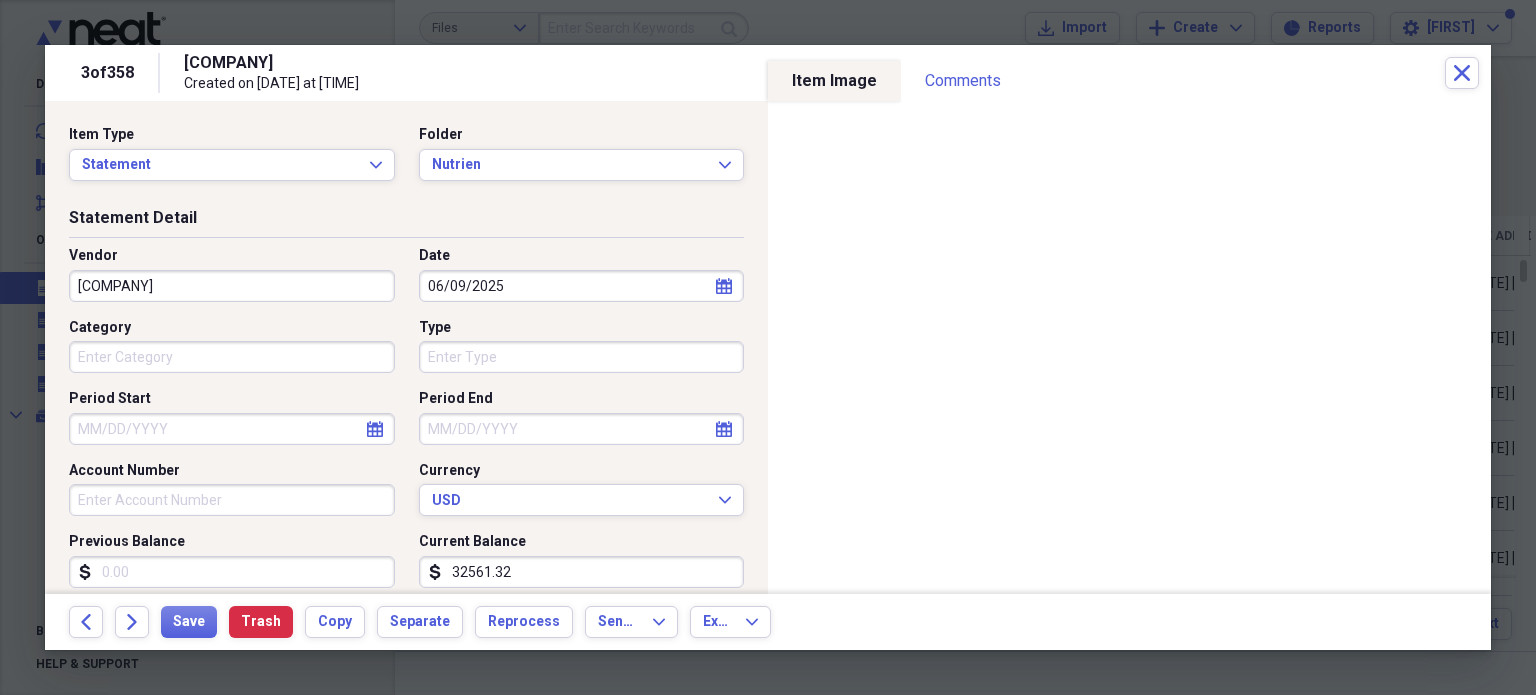 scroll, scrollTop: 187, scrollLeft: 0, axis: vertical 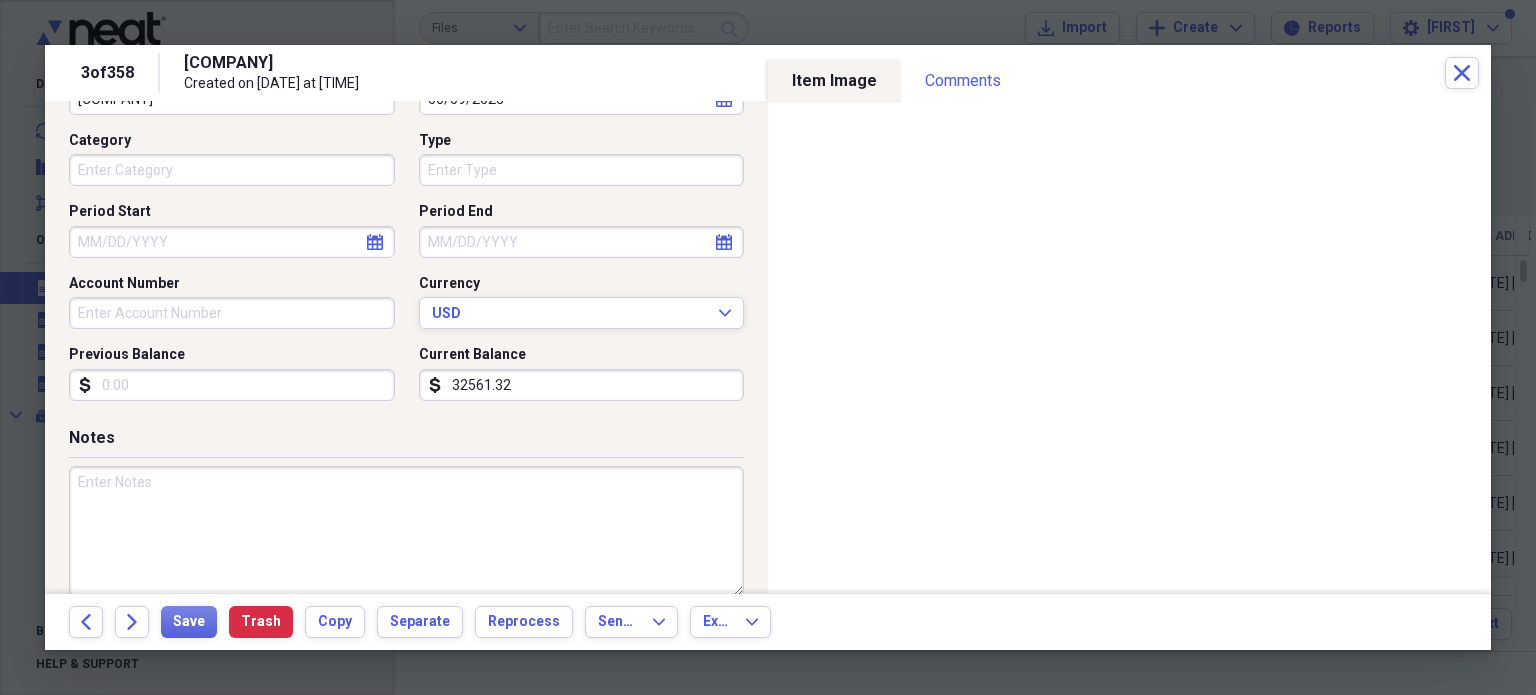 click on "32561.32" at bounding box center [582, 385] 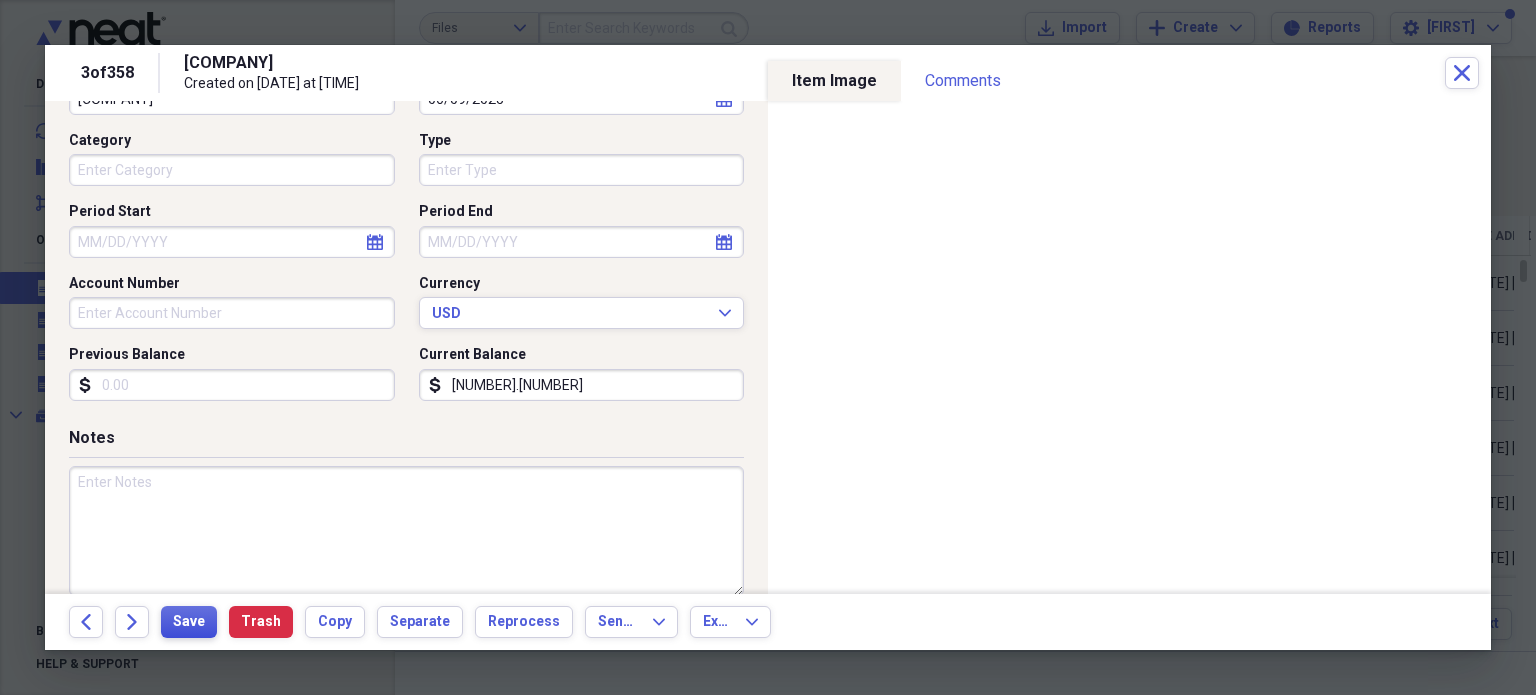 type on "[NUMBER].[NUMBER]" 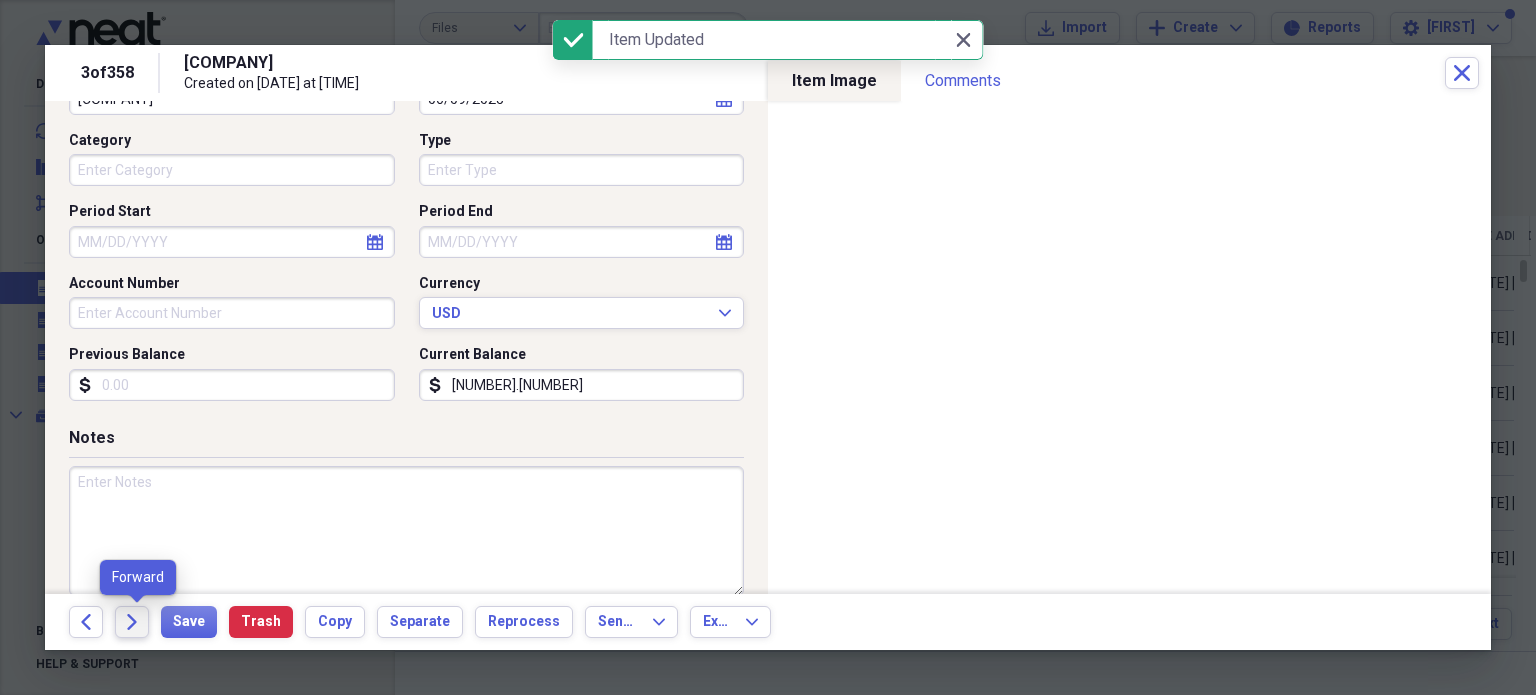 click on "Forward" at bounding box center [132, 622] 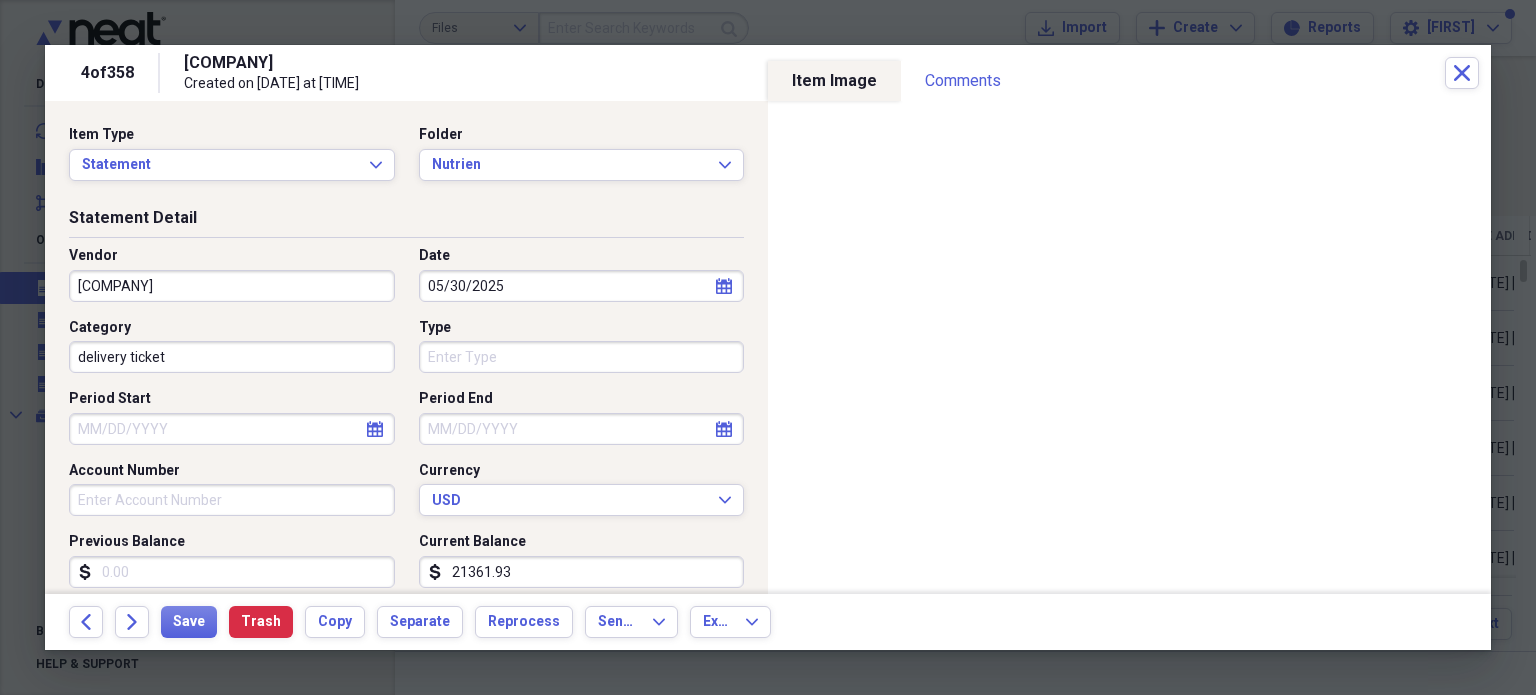 scroll, scrollTop: 214, scrollLeft: 0, axis: vertical 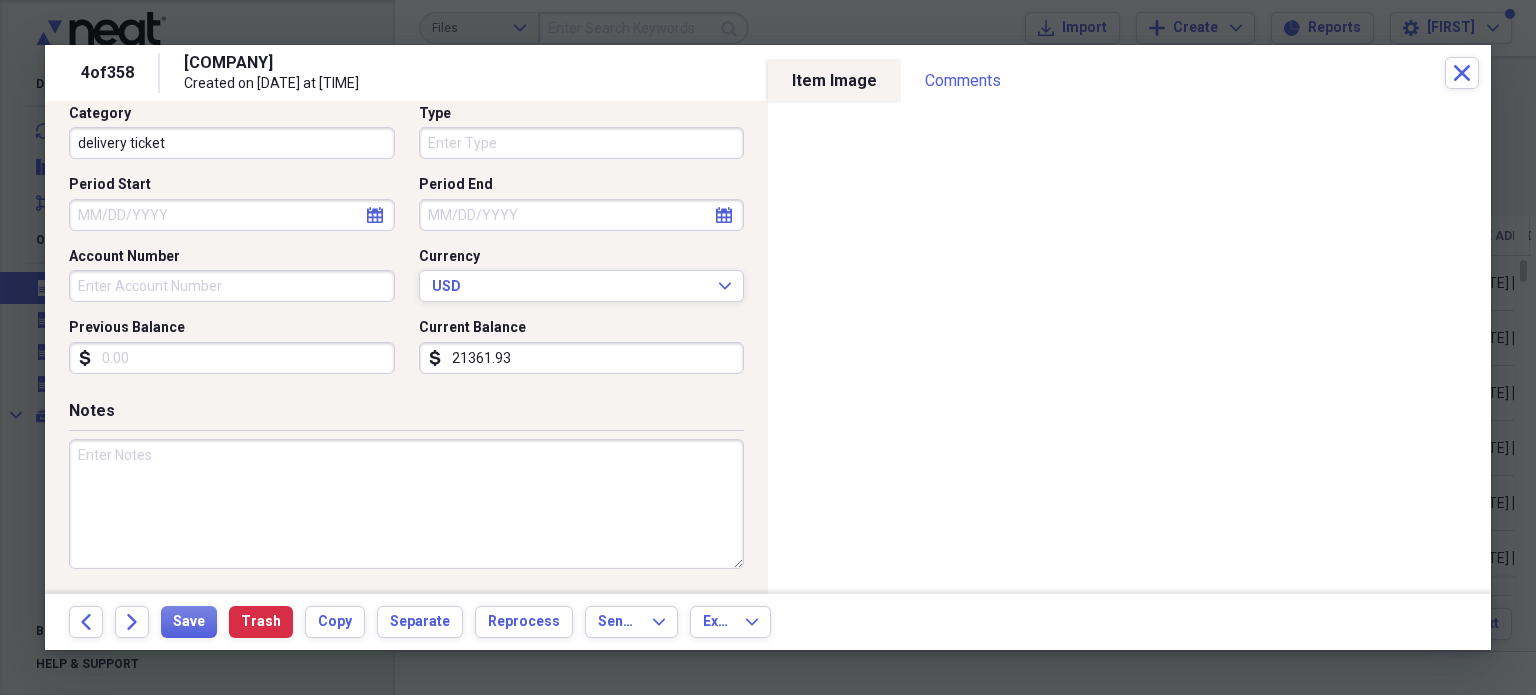 click on "delivery ticket" at bounding box center (232, 143) 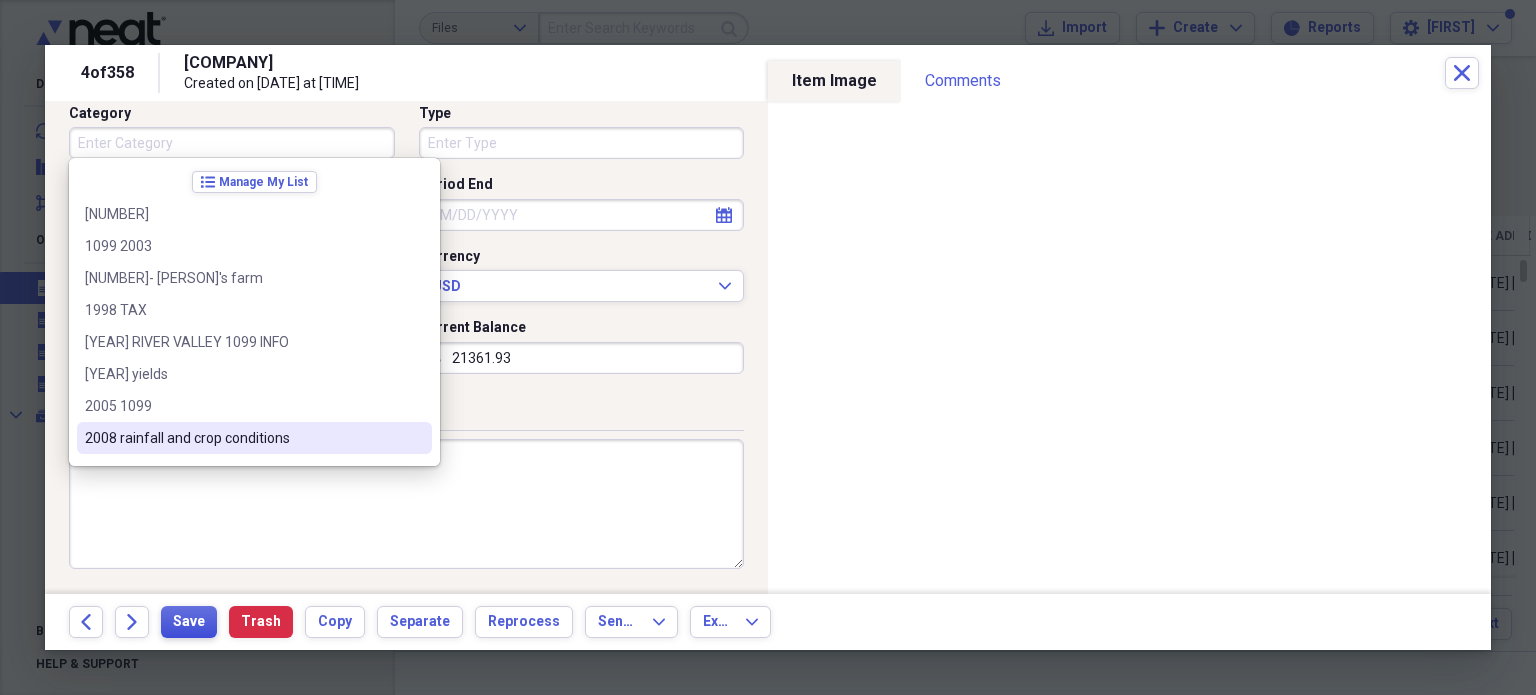 type 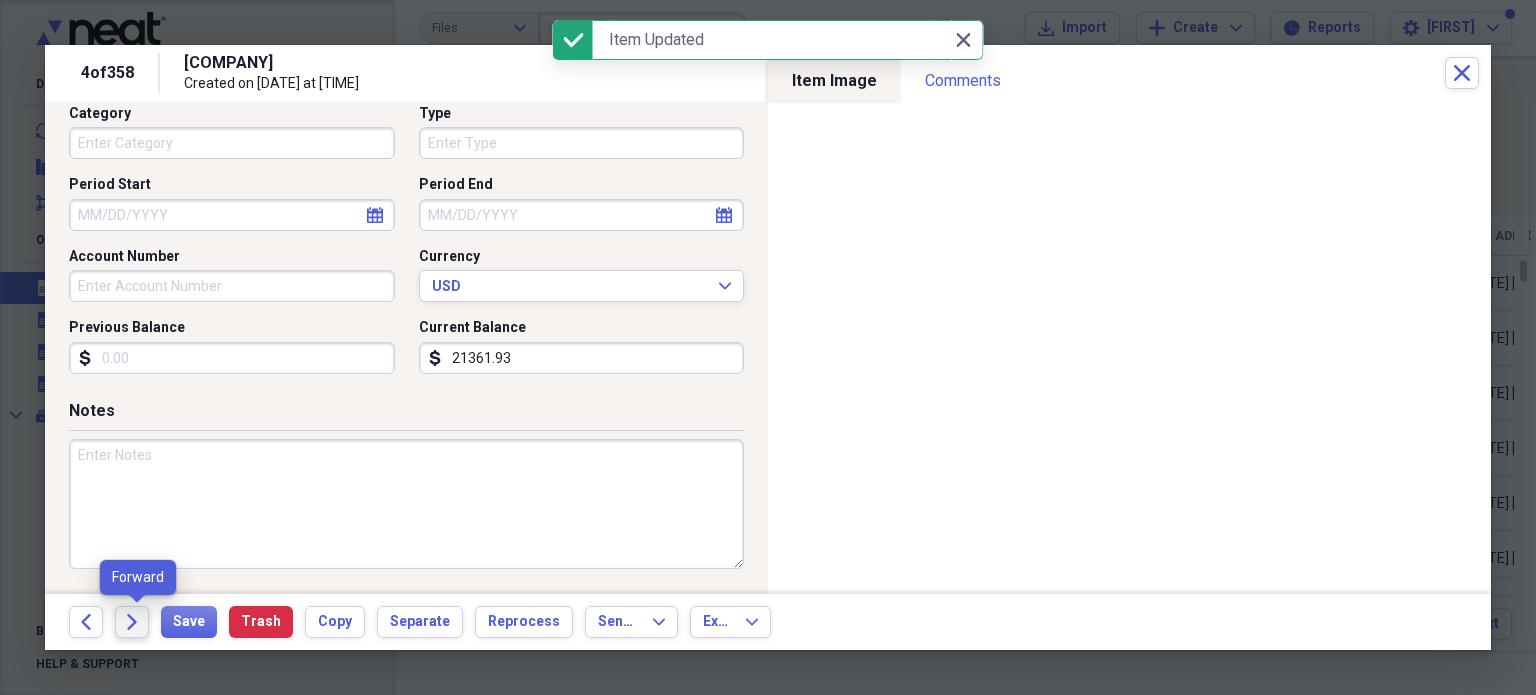 click on "Forward" 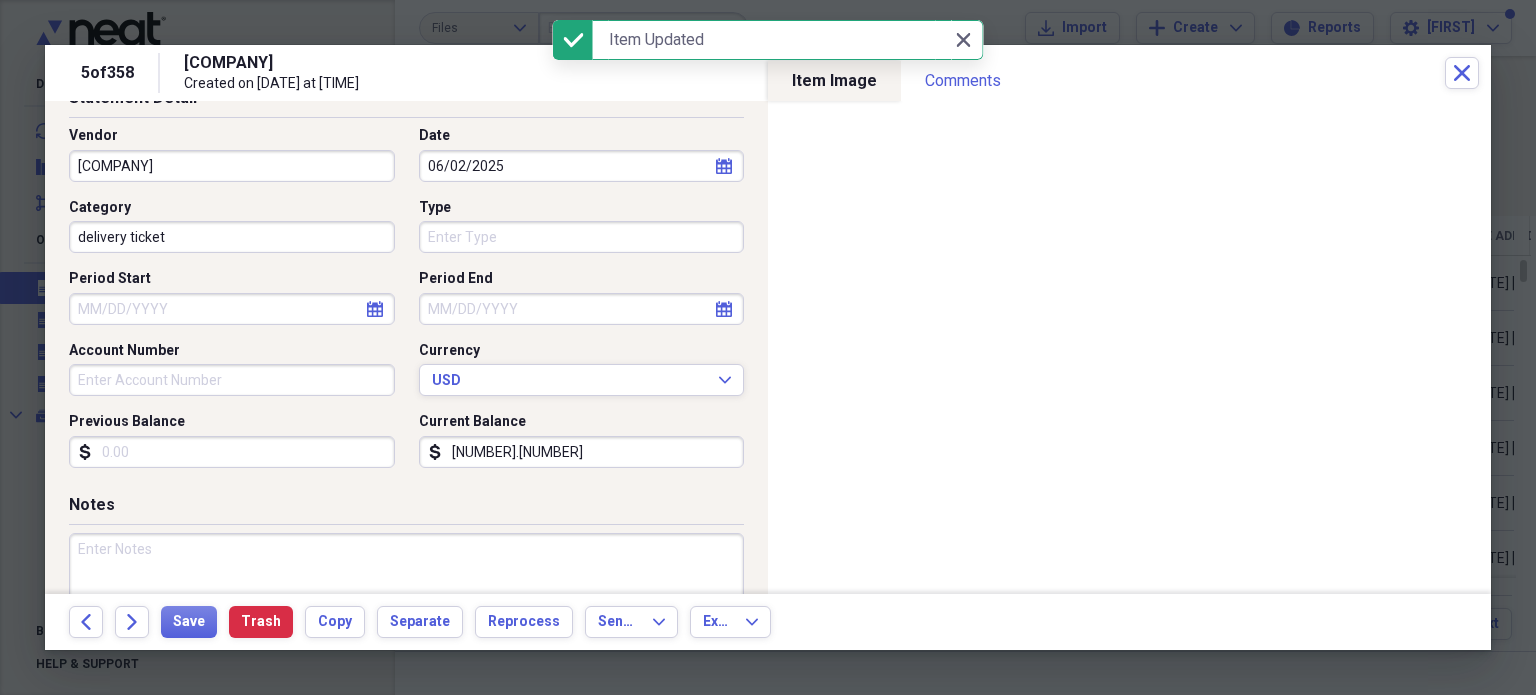 scroll, scrollTop: 164, scrollLeft: 0, axis: vertical 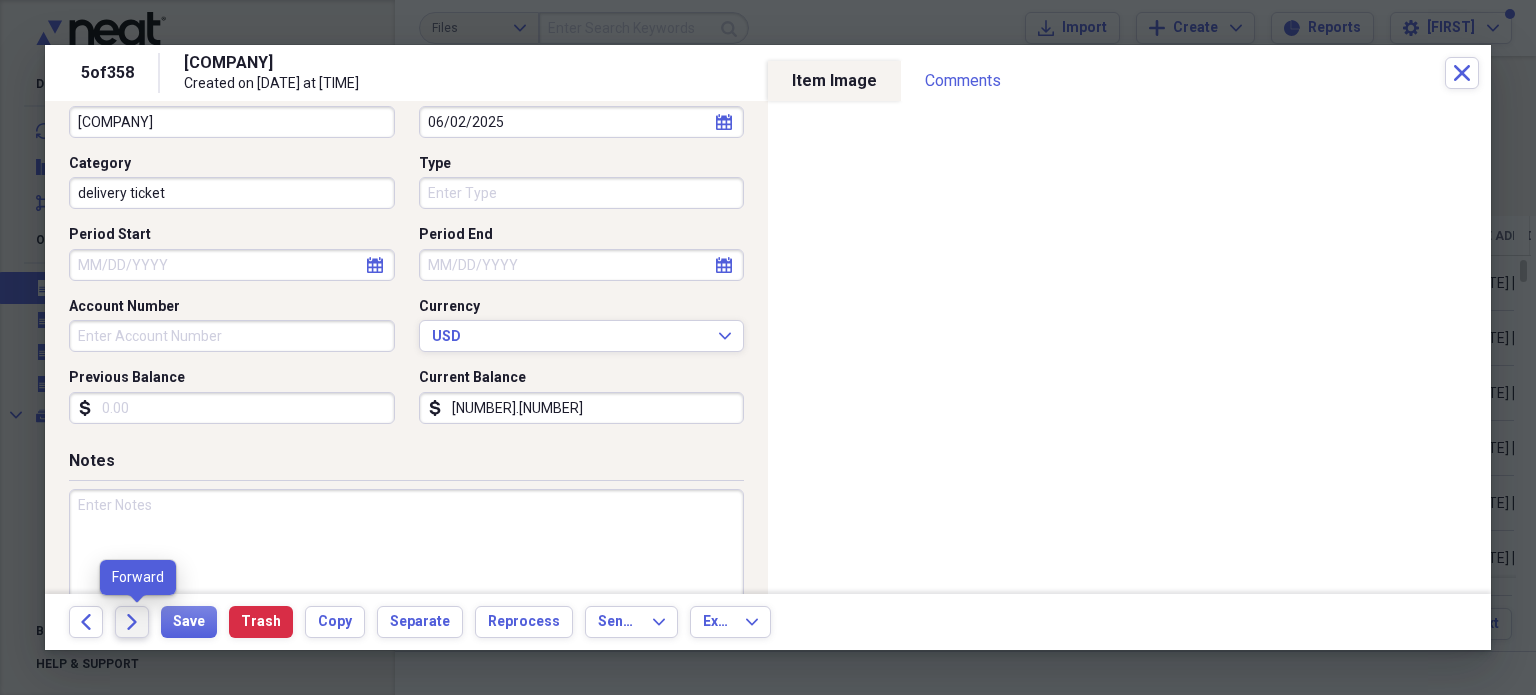 click on "Forward" 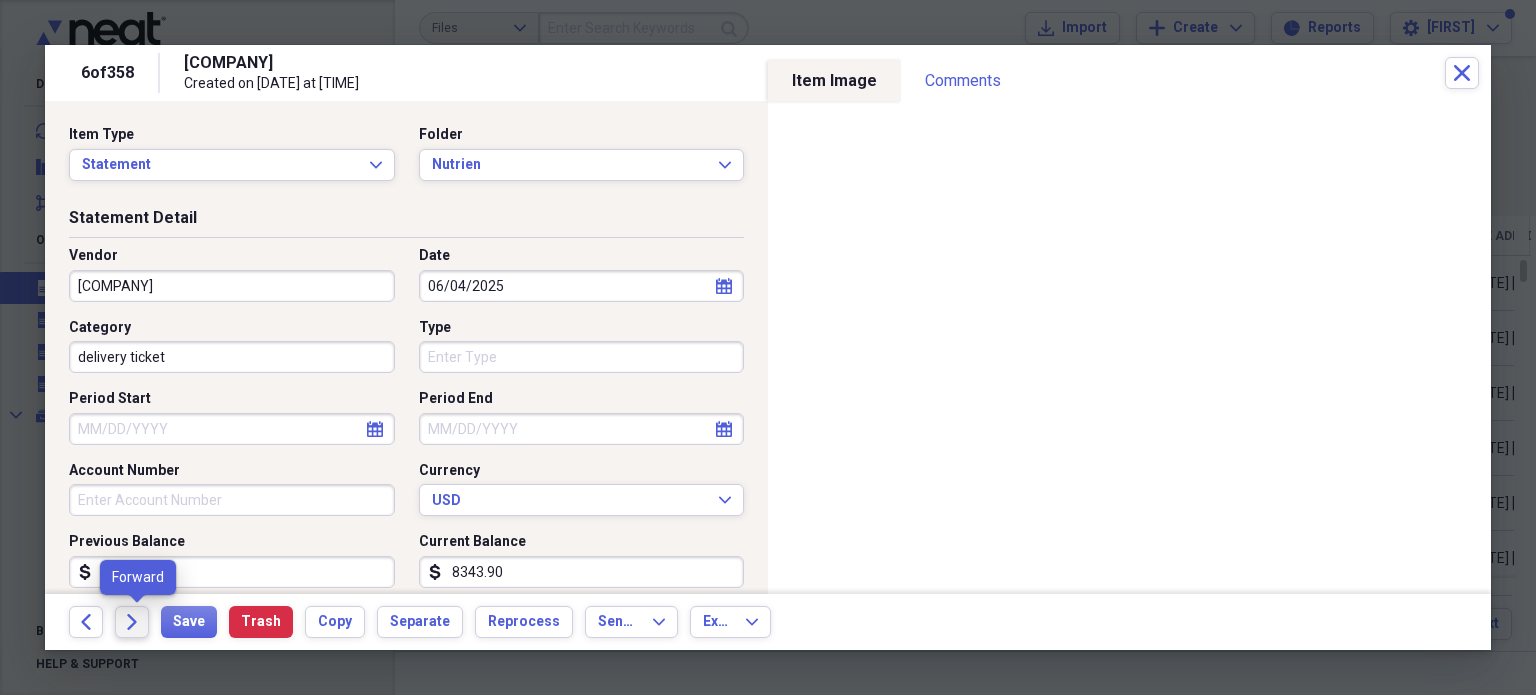 click on "Forward" 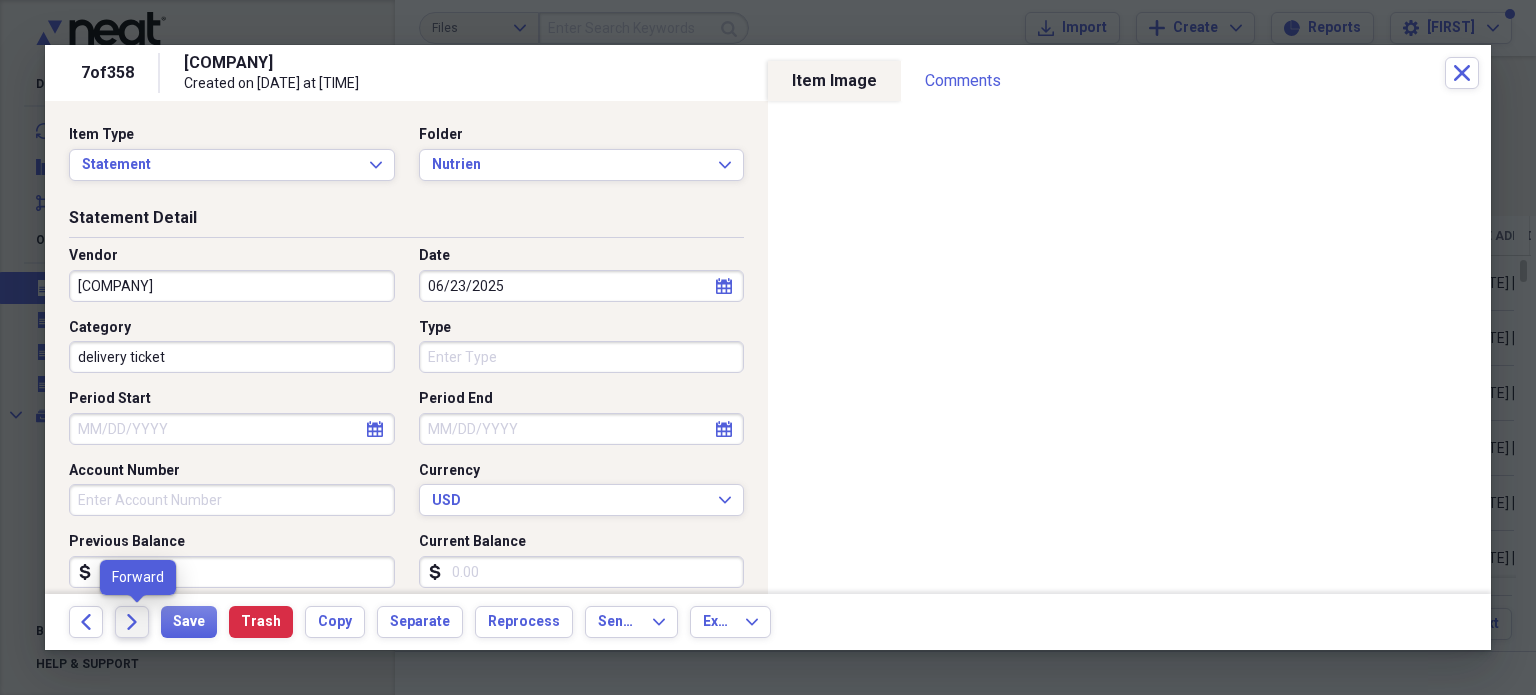 click on "Forward" 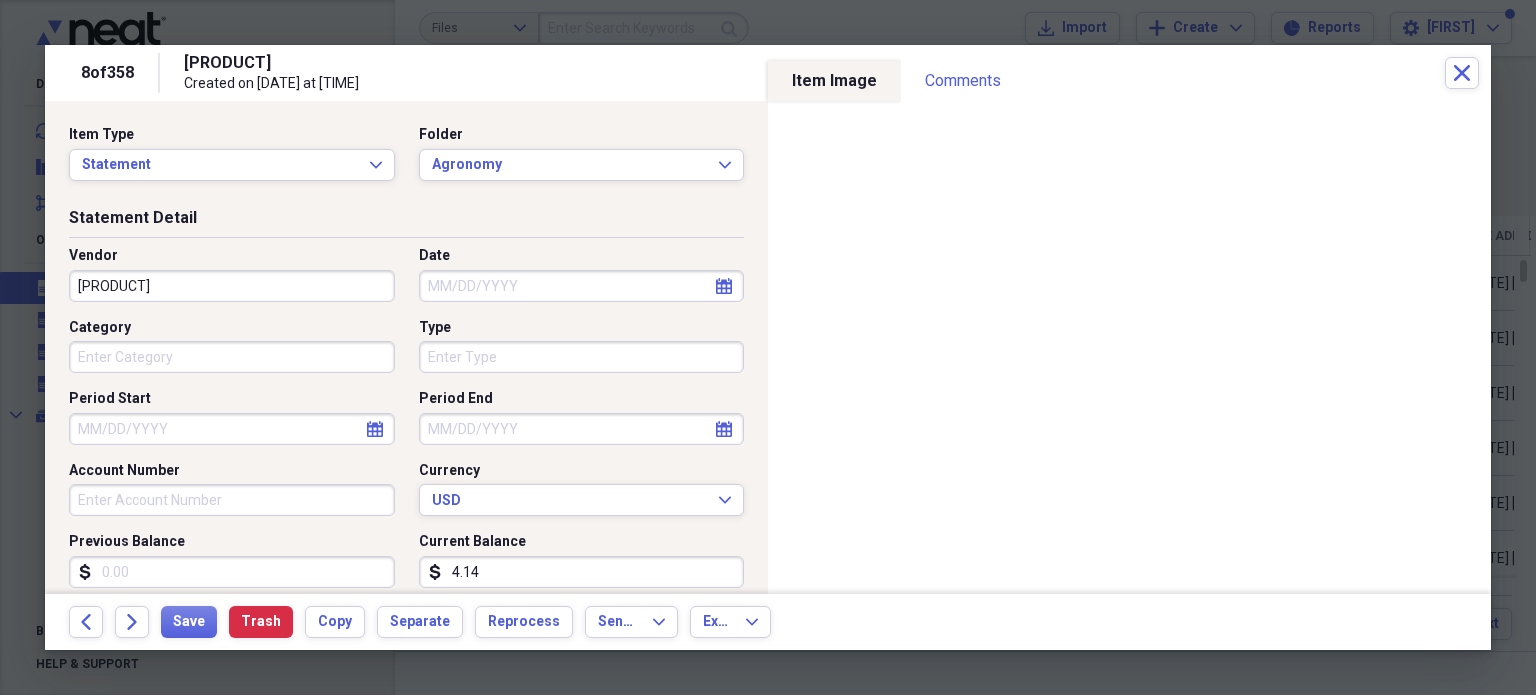 click on "[PRODUCT]" at bounding box center (232, 286) 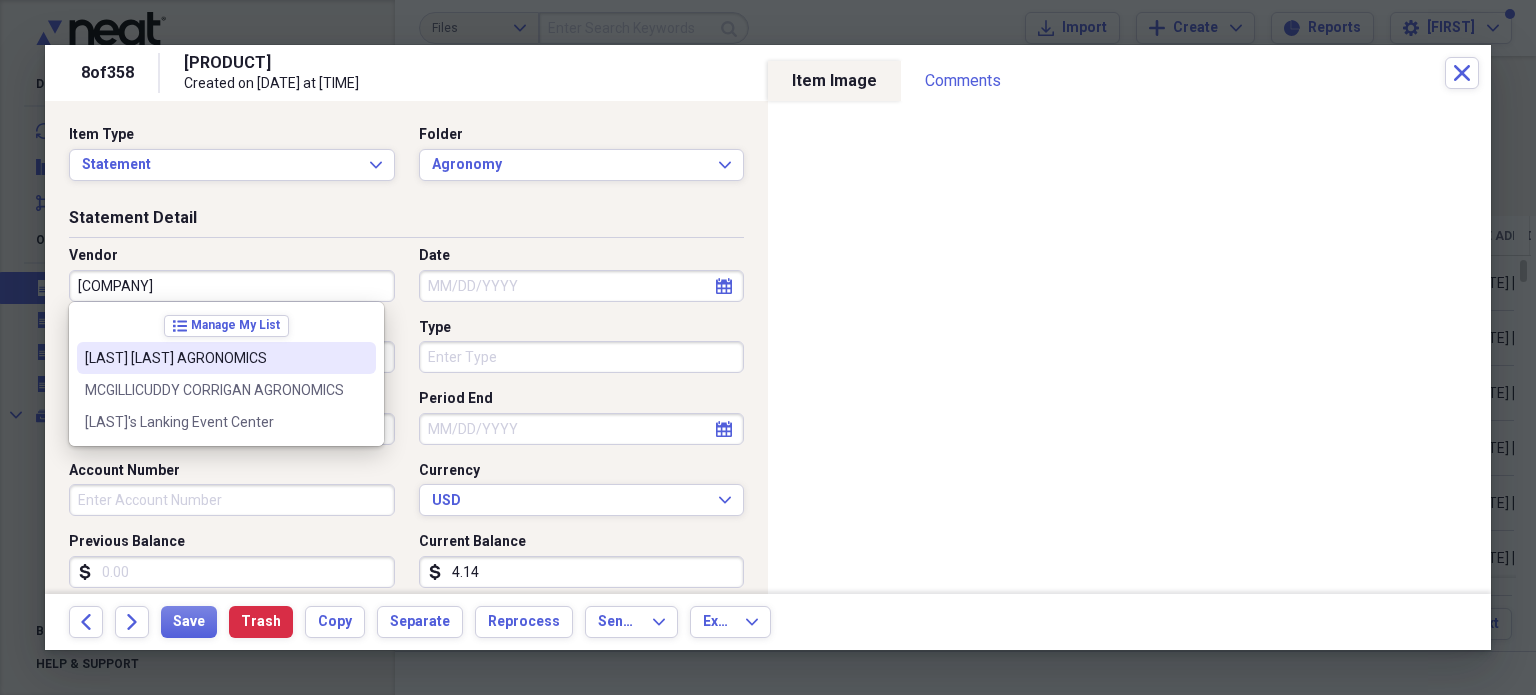 click on "[LAST] [LAST] AGRONOMICS" at bounding box center [214, 358] 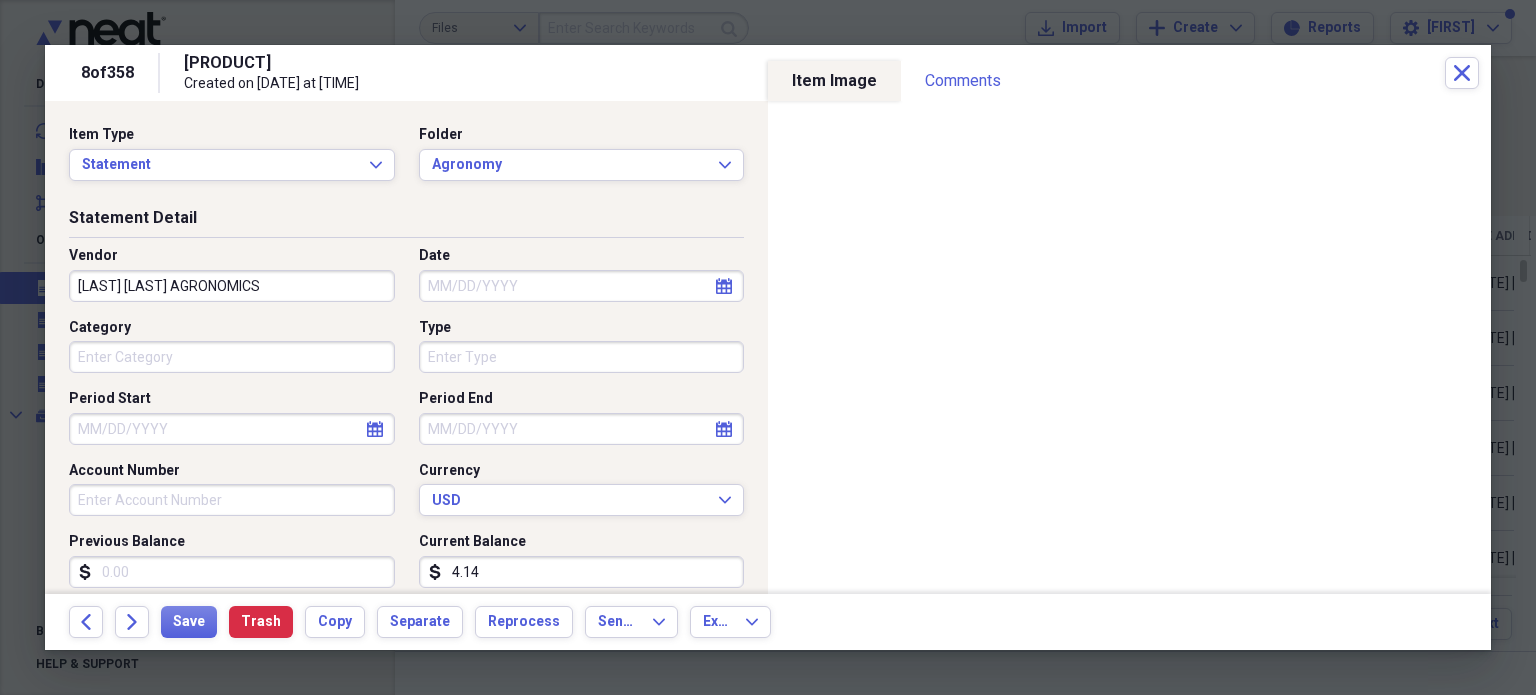type on "General Retail" 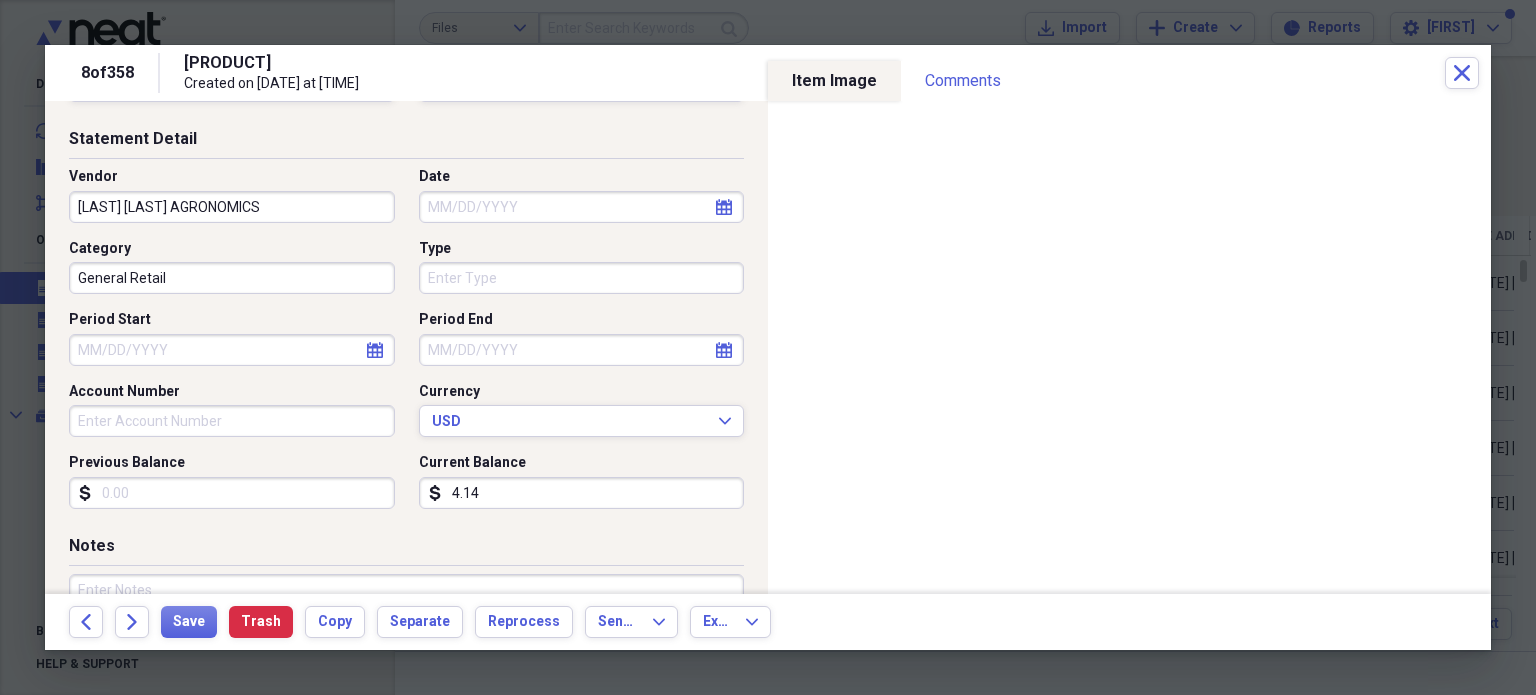 scroll, scrollTop: 100, scrollLeft: 0, axis: vertical 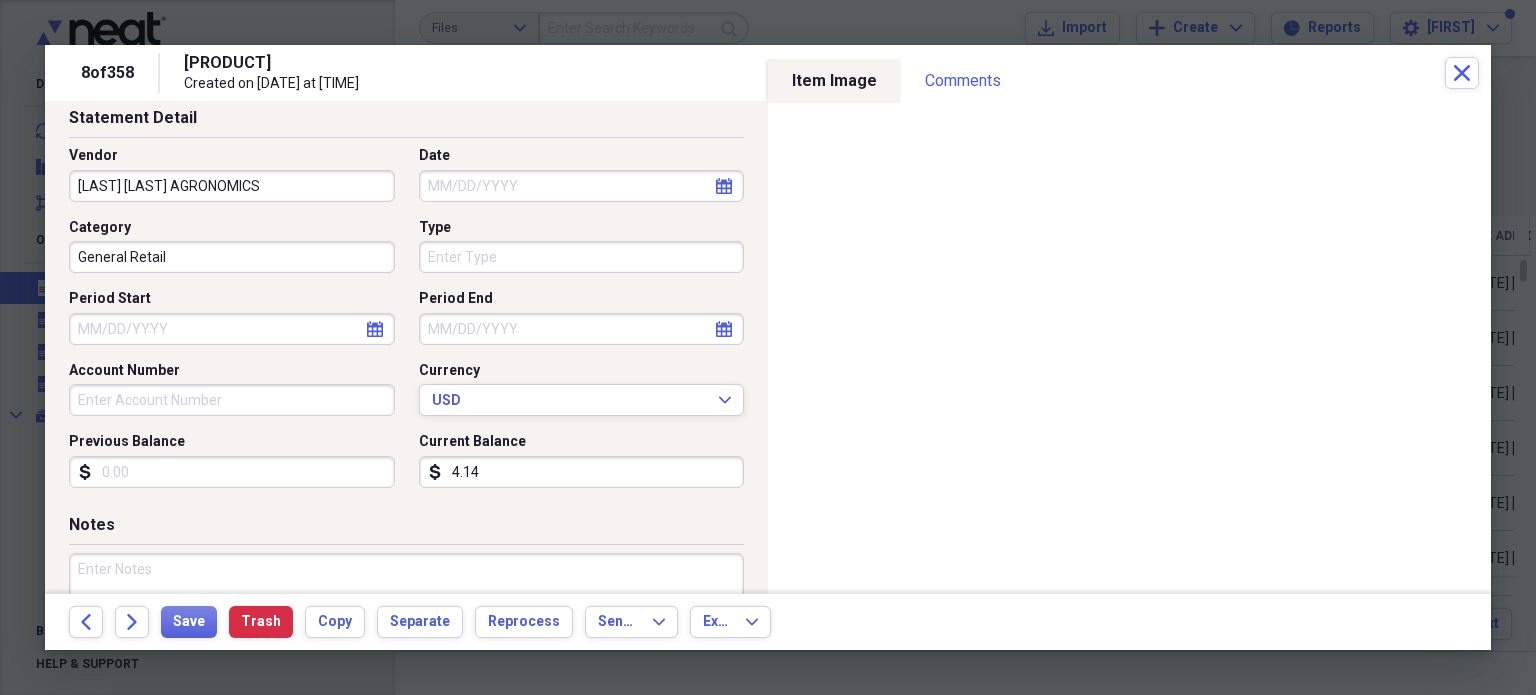 click on "4.14" at bounding box center (582, 472) 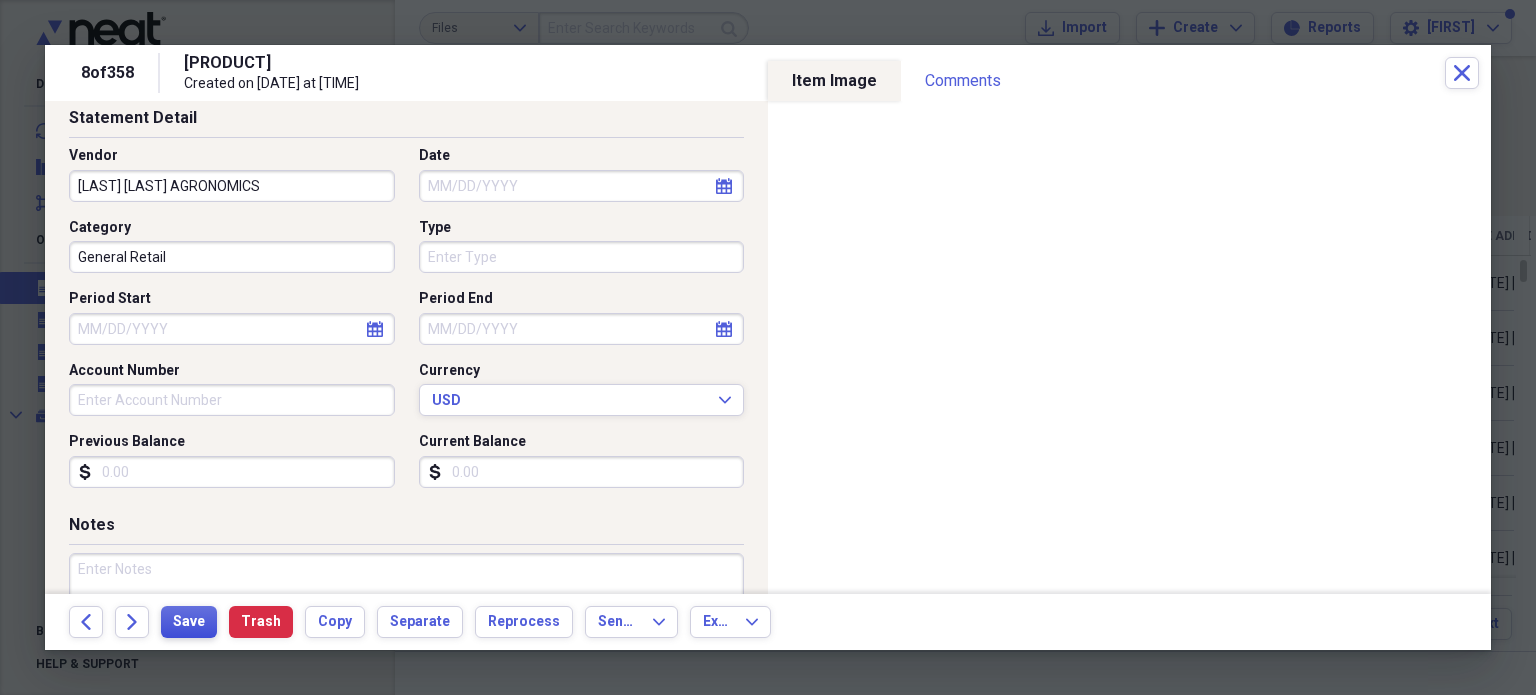 type 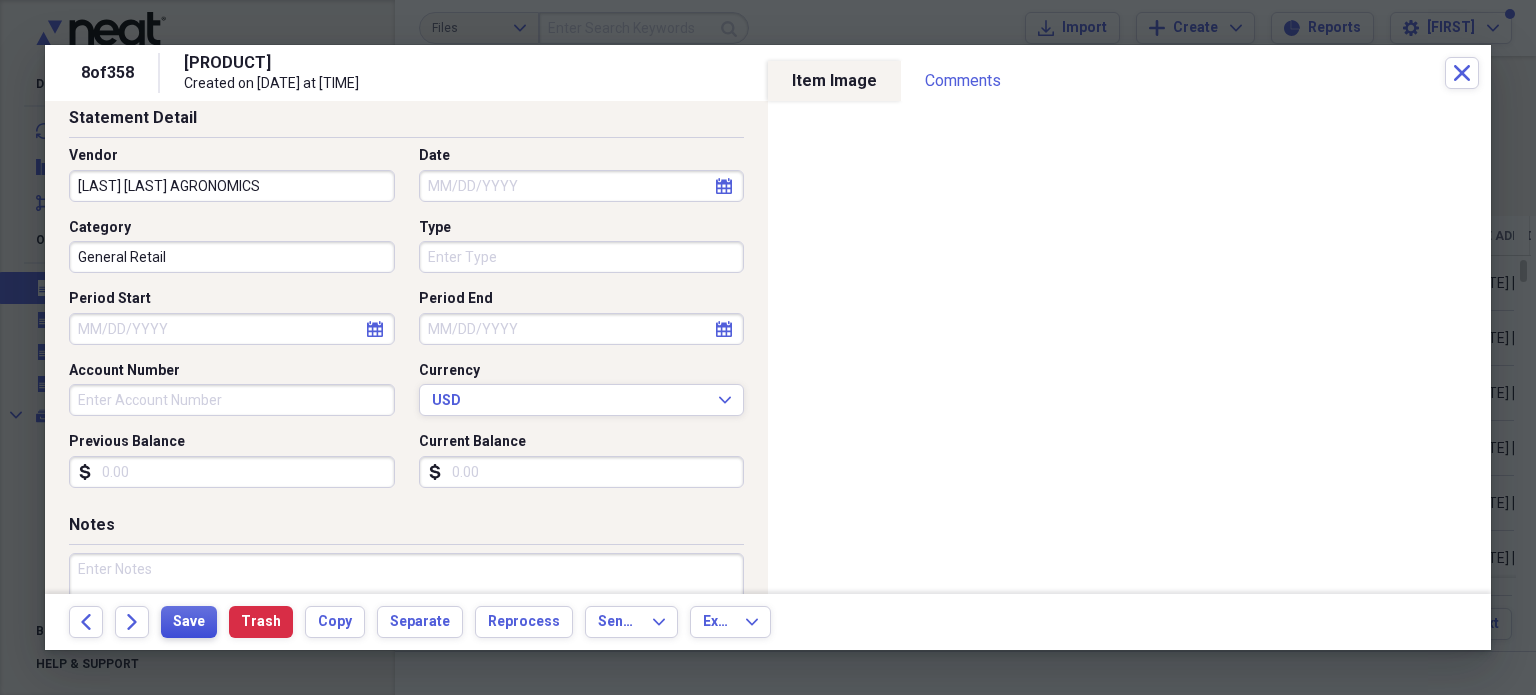 click on "Save" at bounding box center (189, 622) 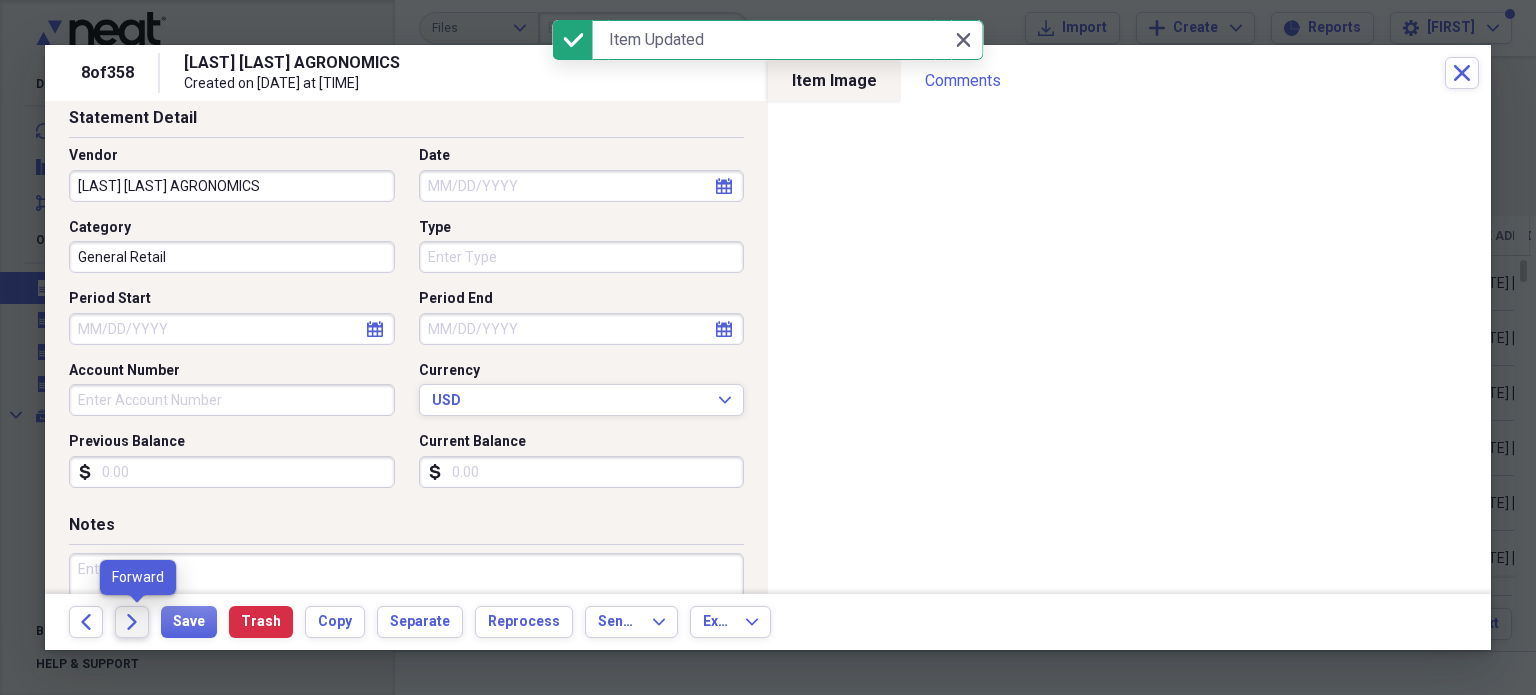 click 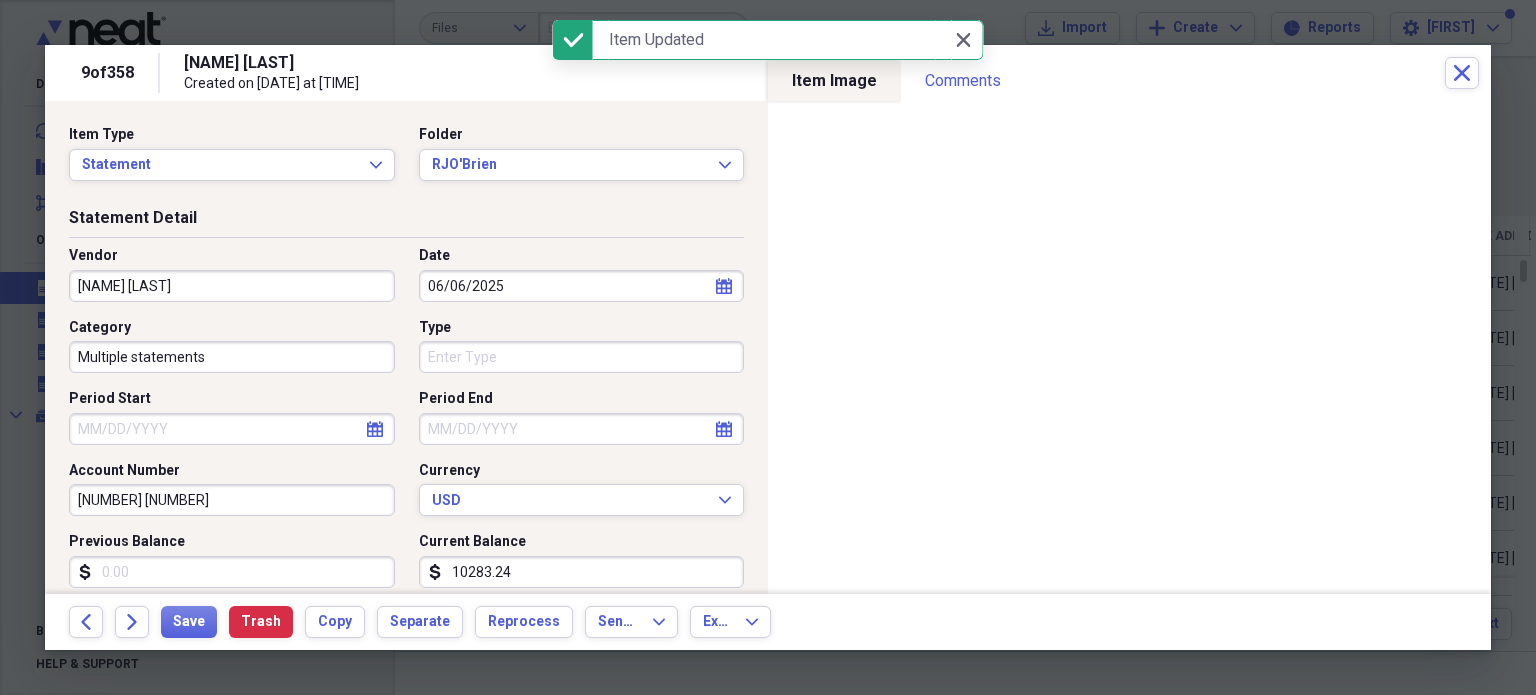 scroll, scrollTop: 35, scrollLeft: 0, axis: vertical 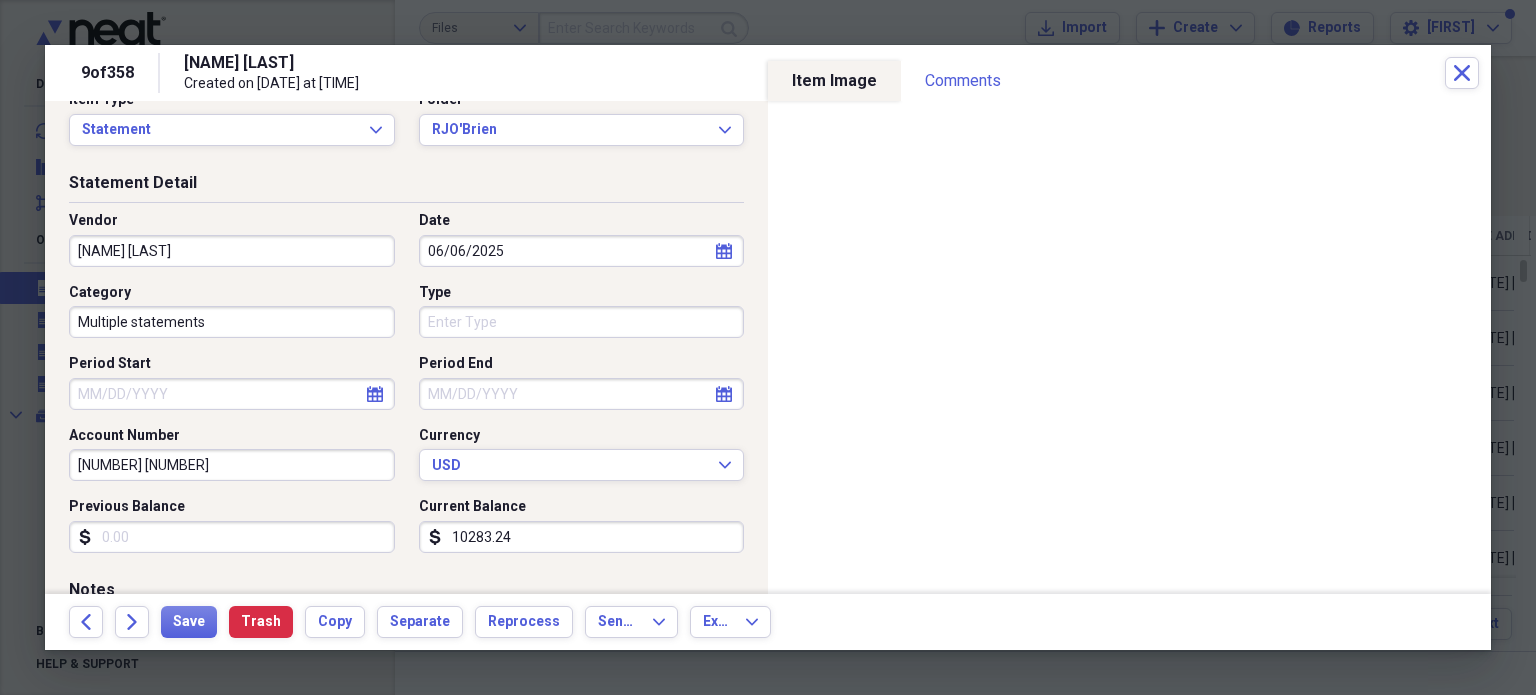 click on "Multiple statements" at bounding box center [232, 322] 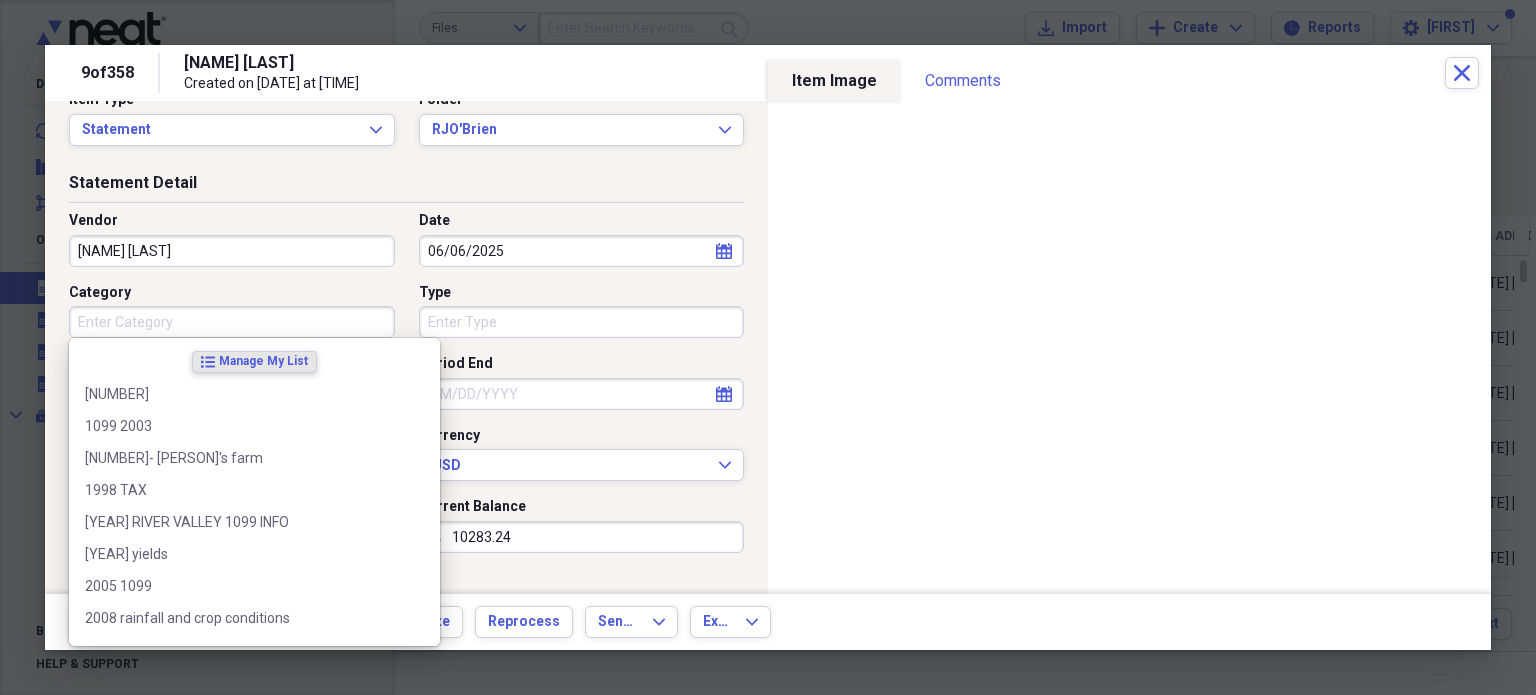 type 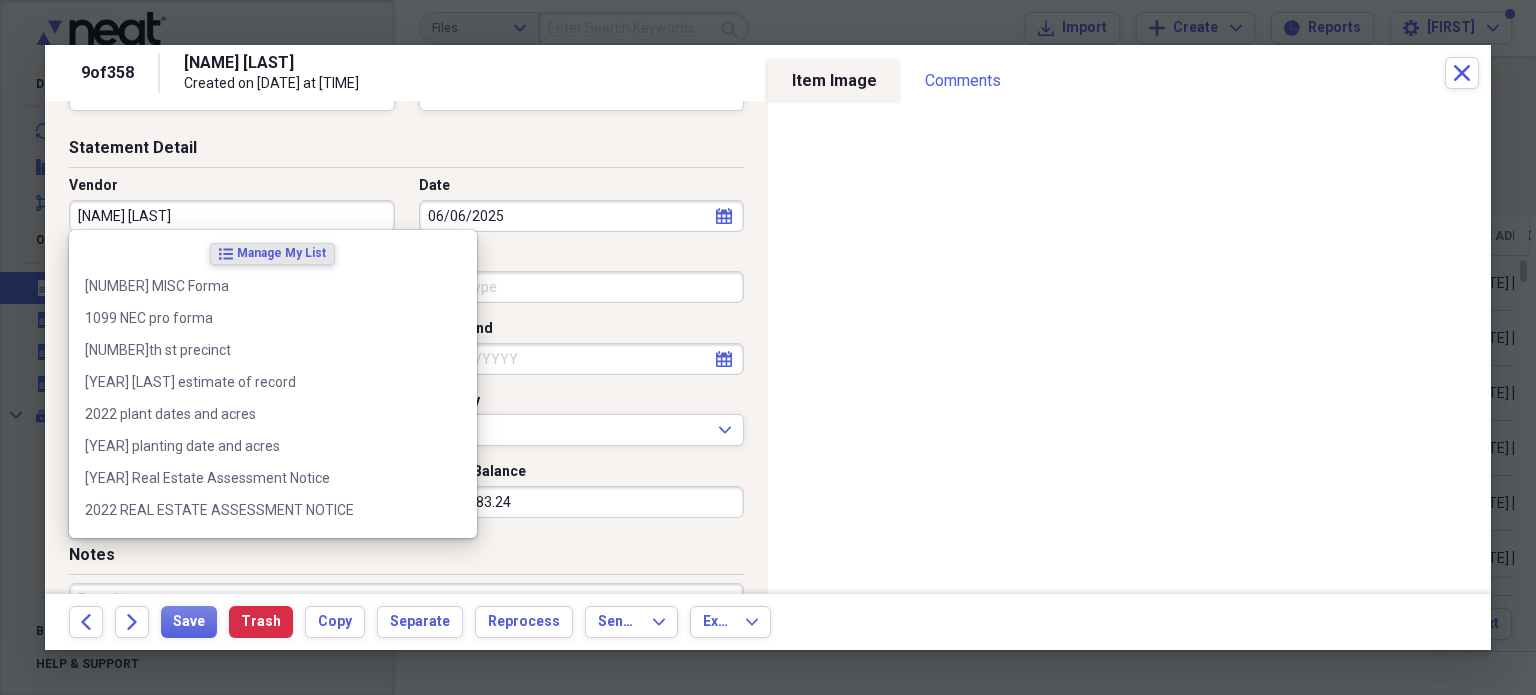 scroll, scrollTop: 72, scrollLeft: 0, axis: vertical 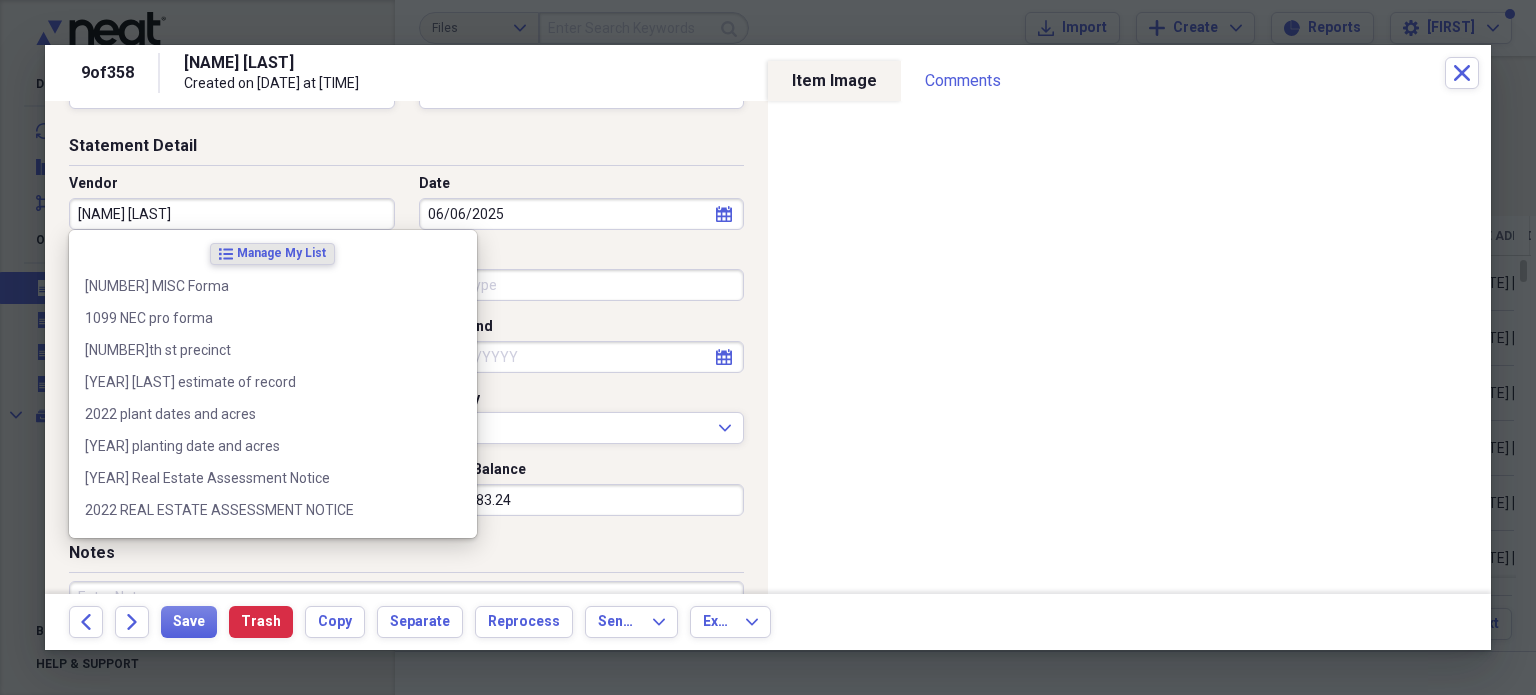 click on "list Manage My List" at bounding box center (273, 254) 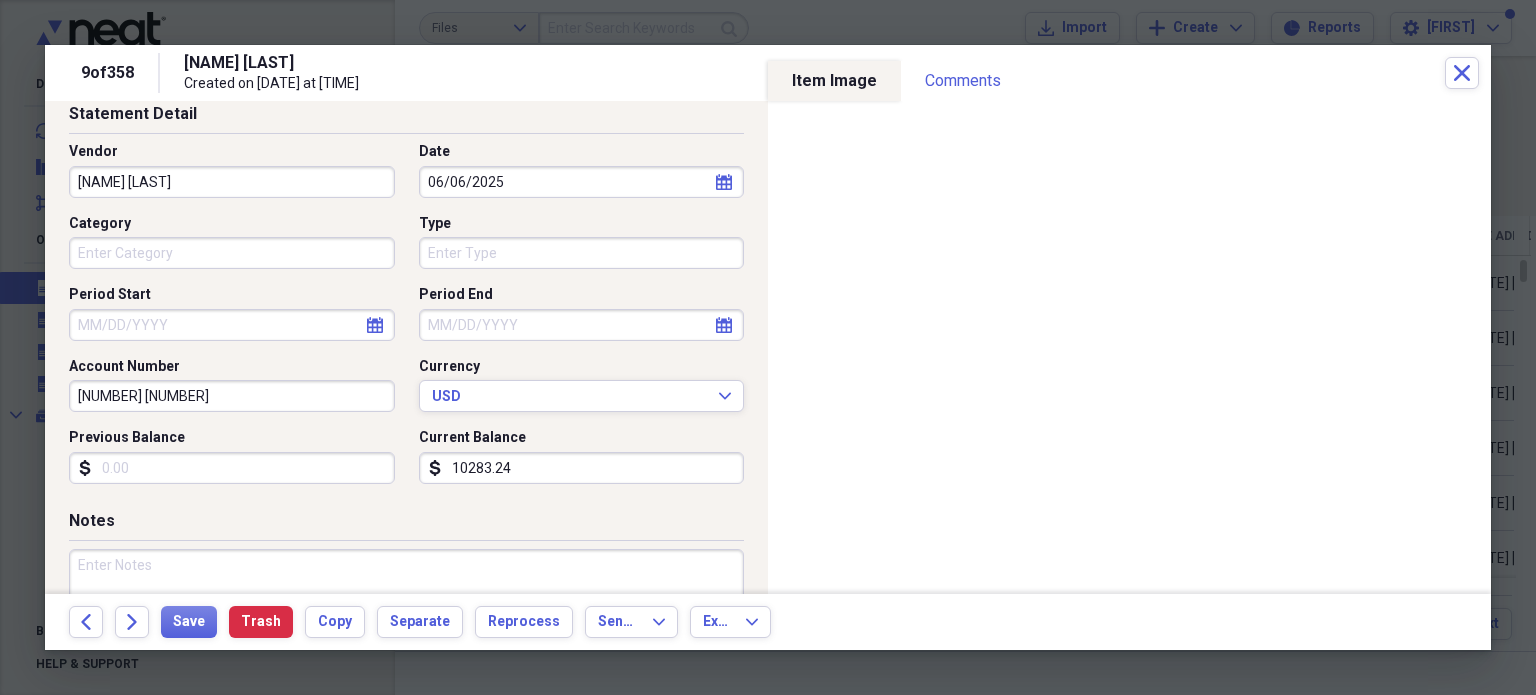scroll, scrollTop: 114, scrollLeft: 0, axis: vertical 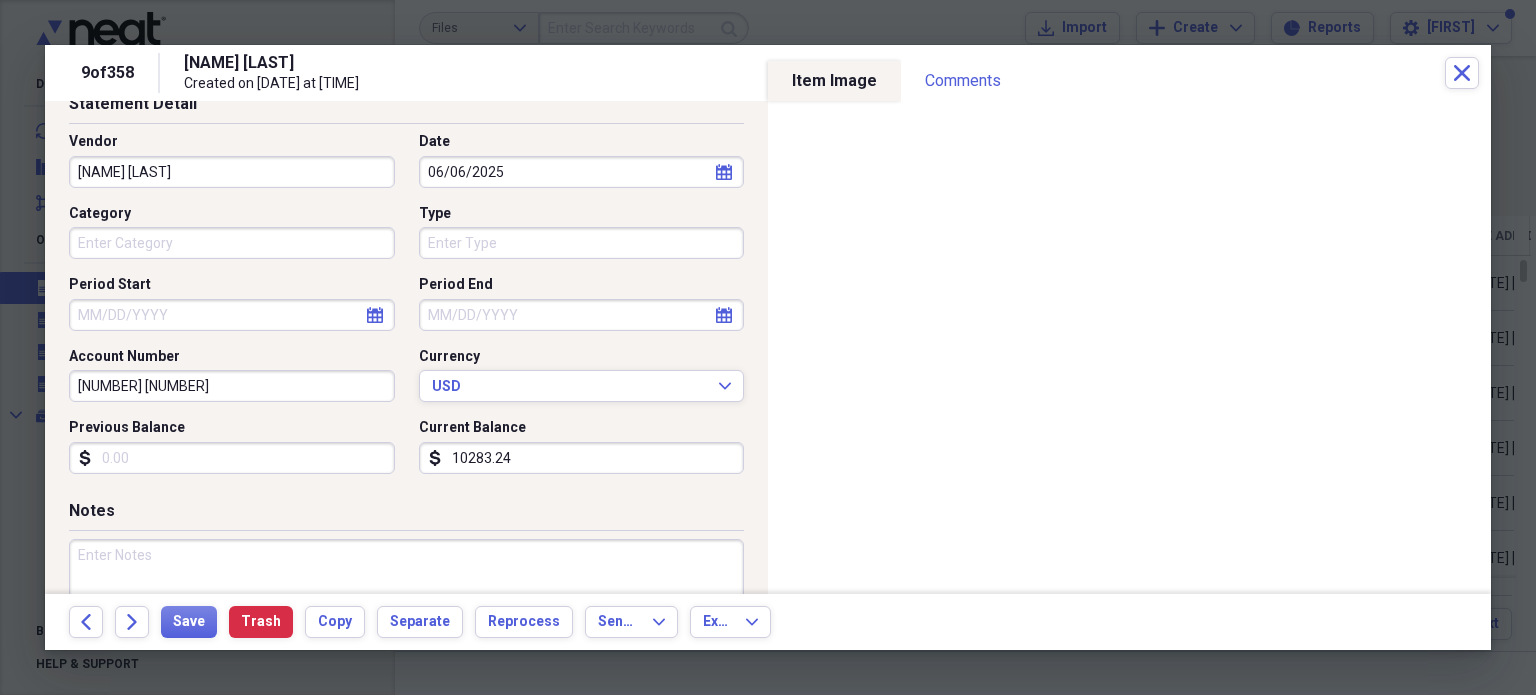 click on "10283.24" at bounding box center (582, 458) 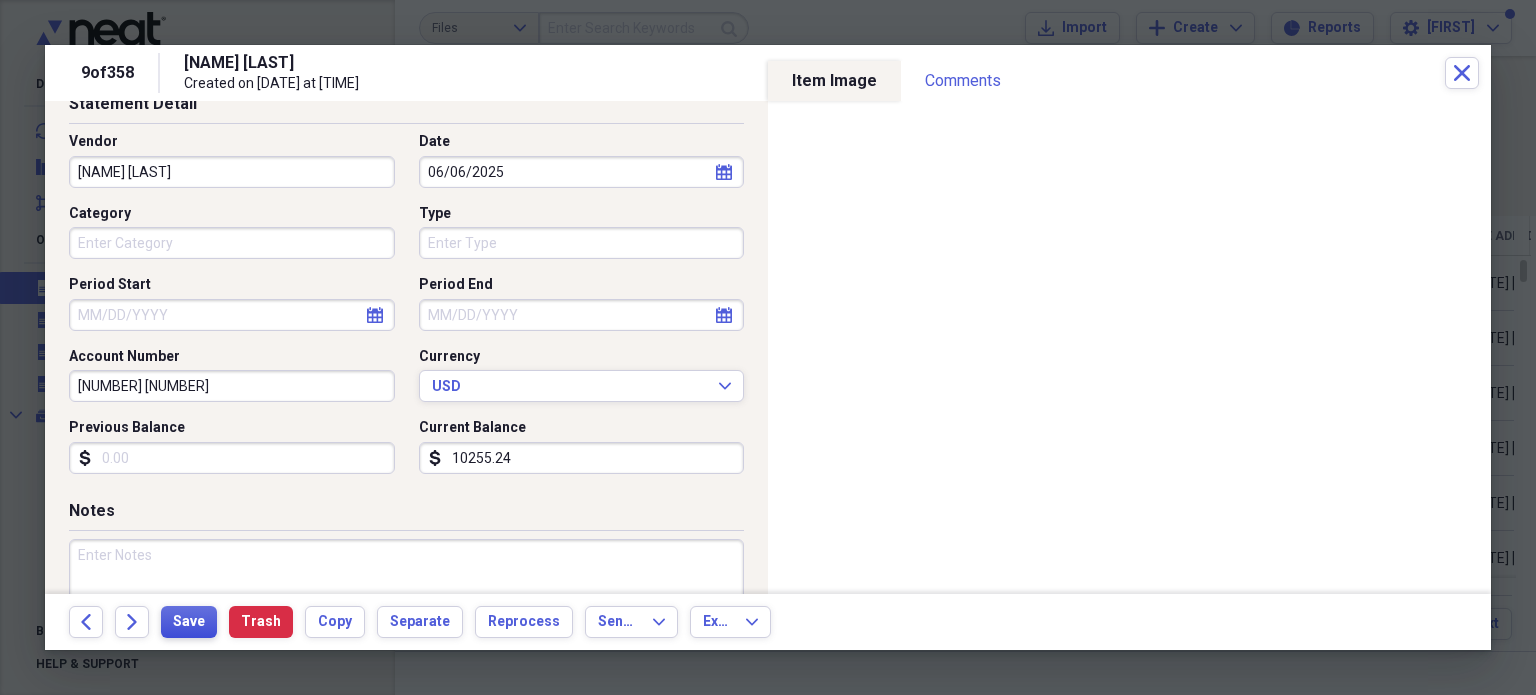 type on "10255.24" 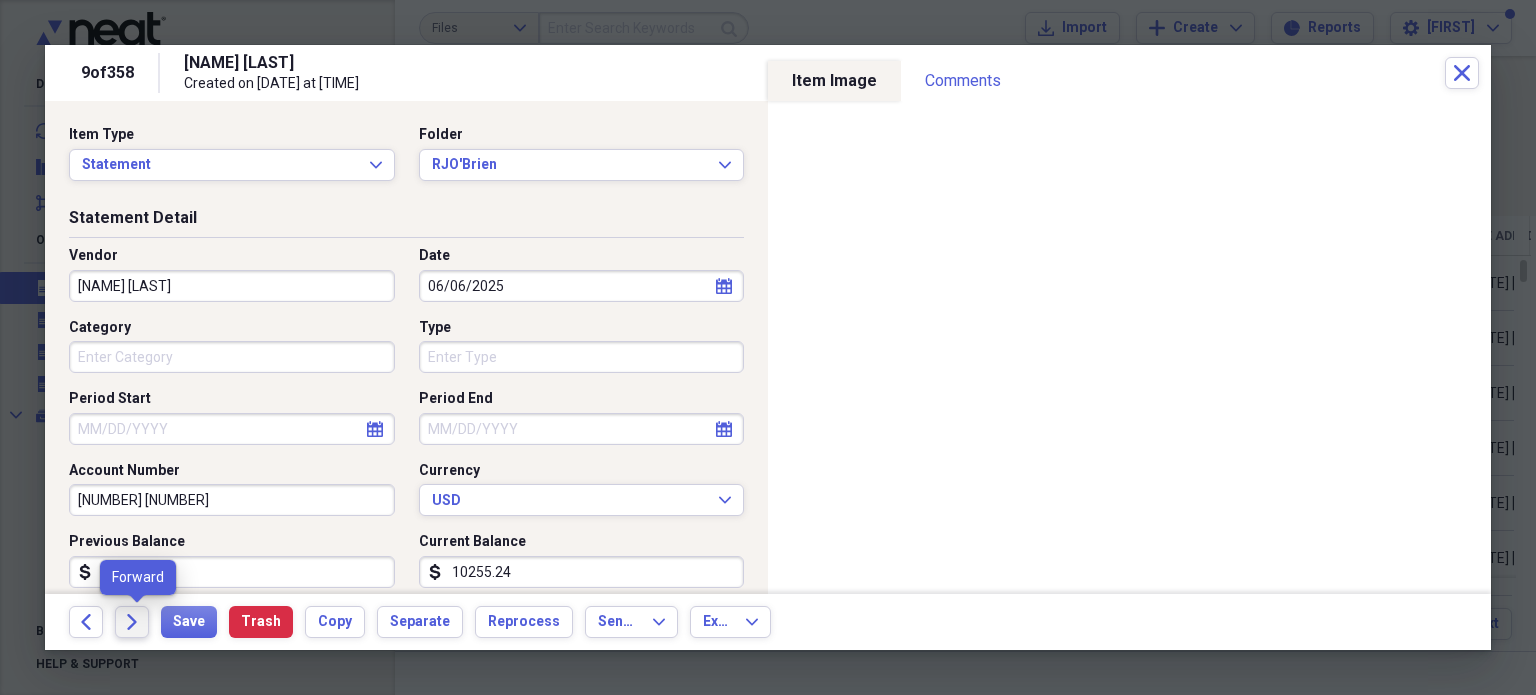 click on "Forward" 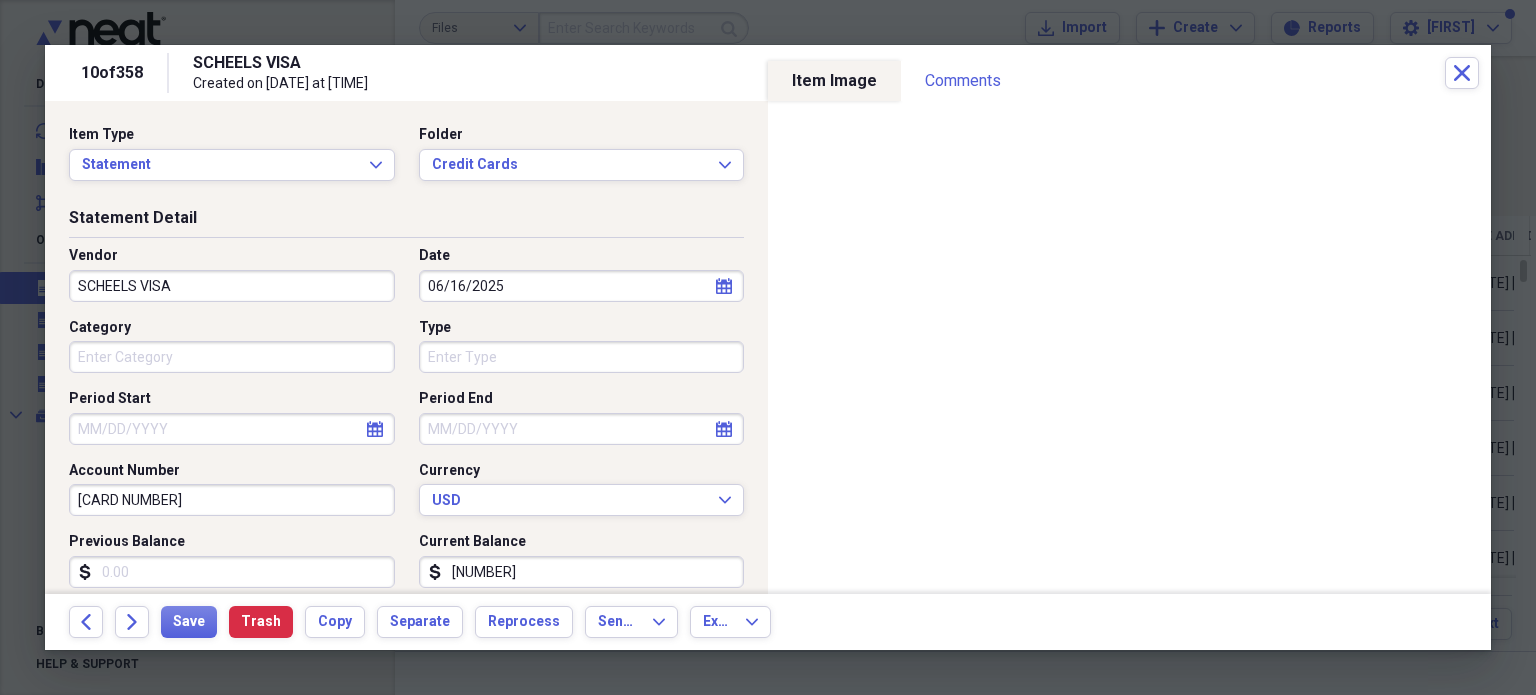 click on "06/16/2025" at bounding box center [582, 286] 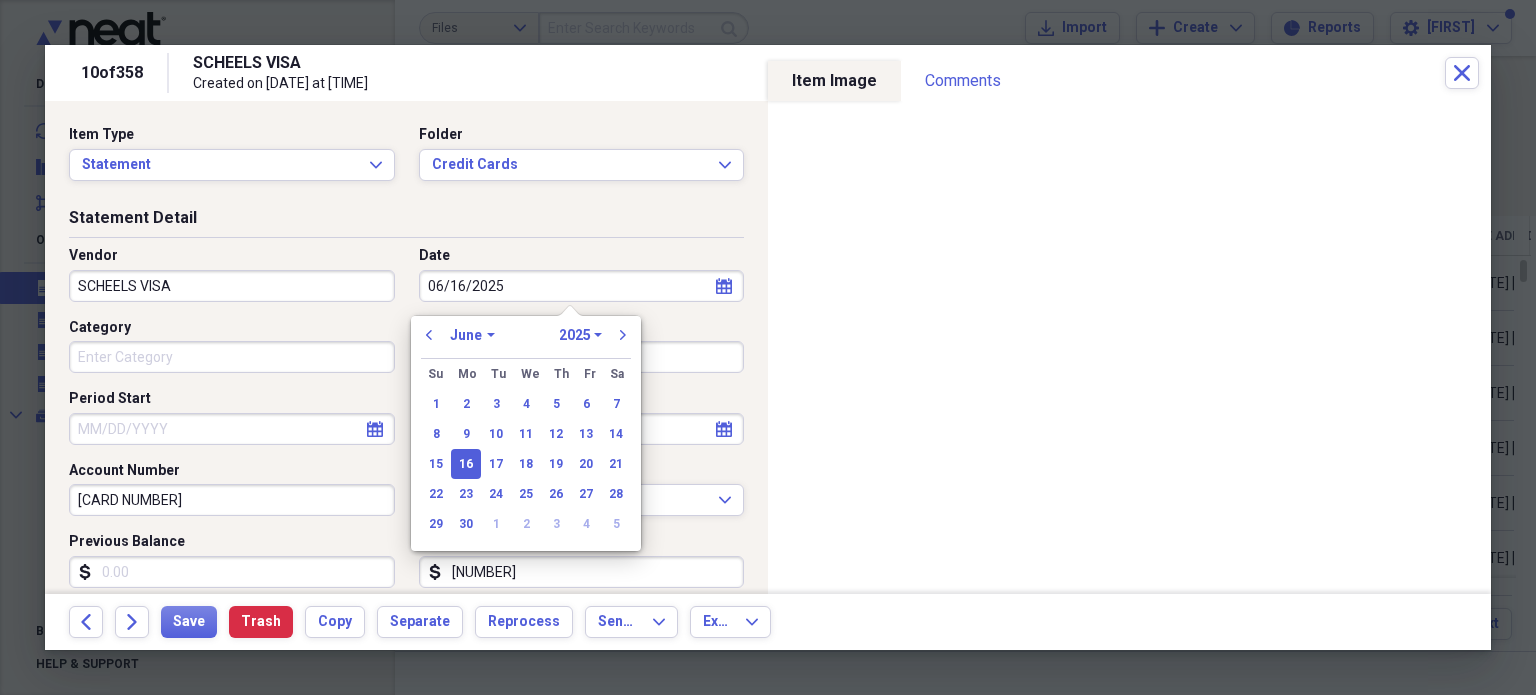 click on "January February March April May June July August September October November December" at bounding box center (472, 335) 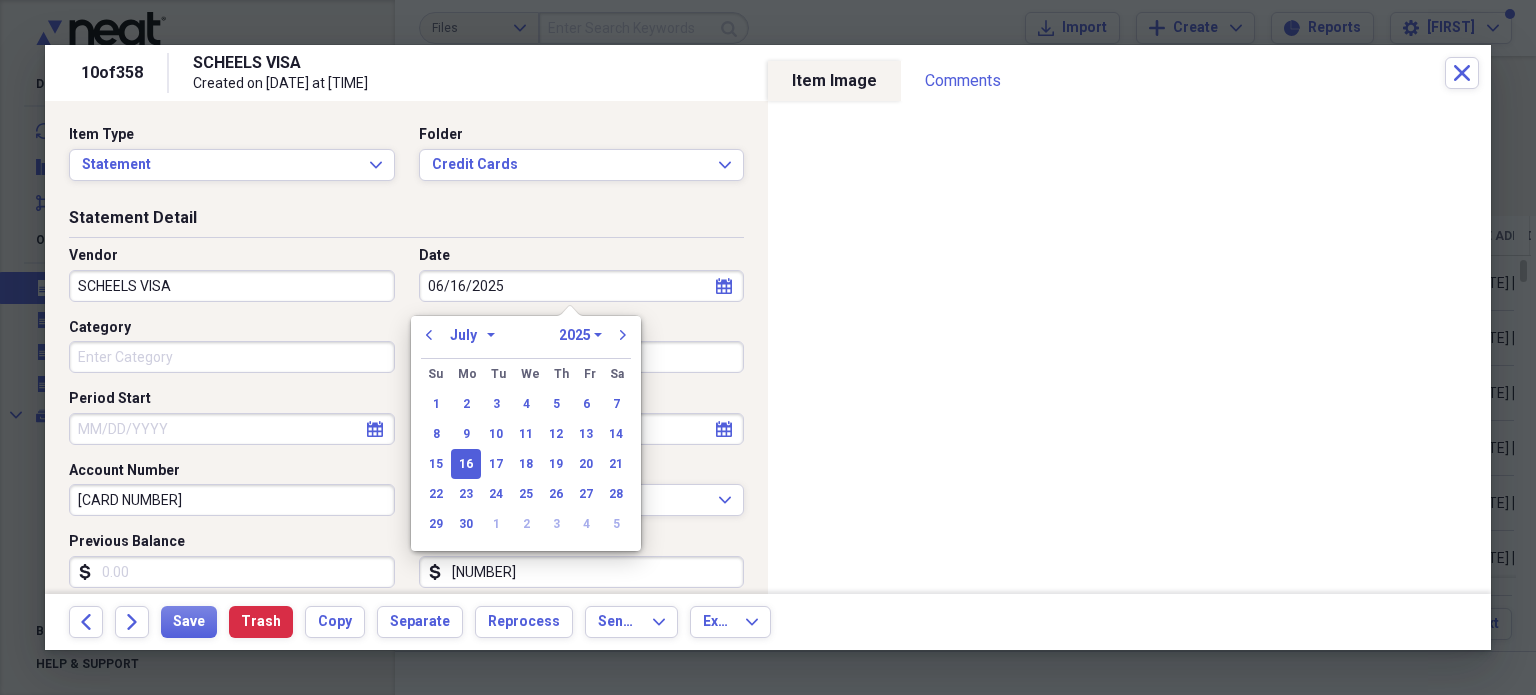click on "January February March April May June July August September October November December" at bounding box center (472, 335) 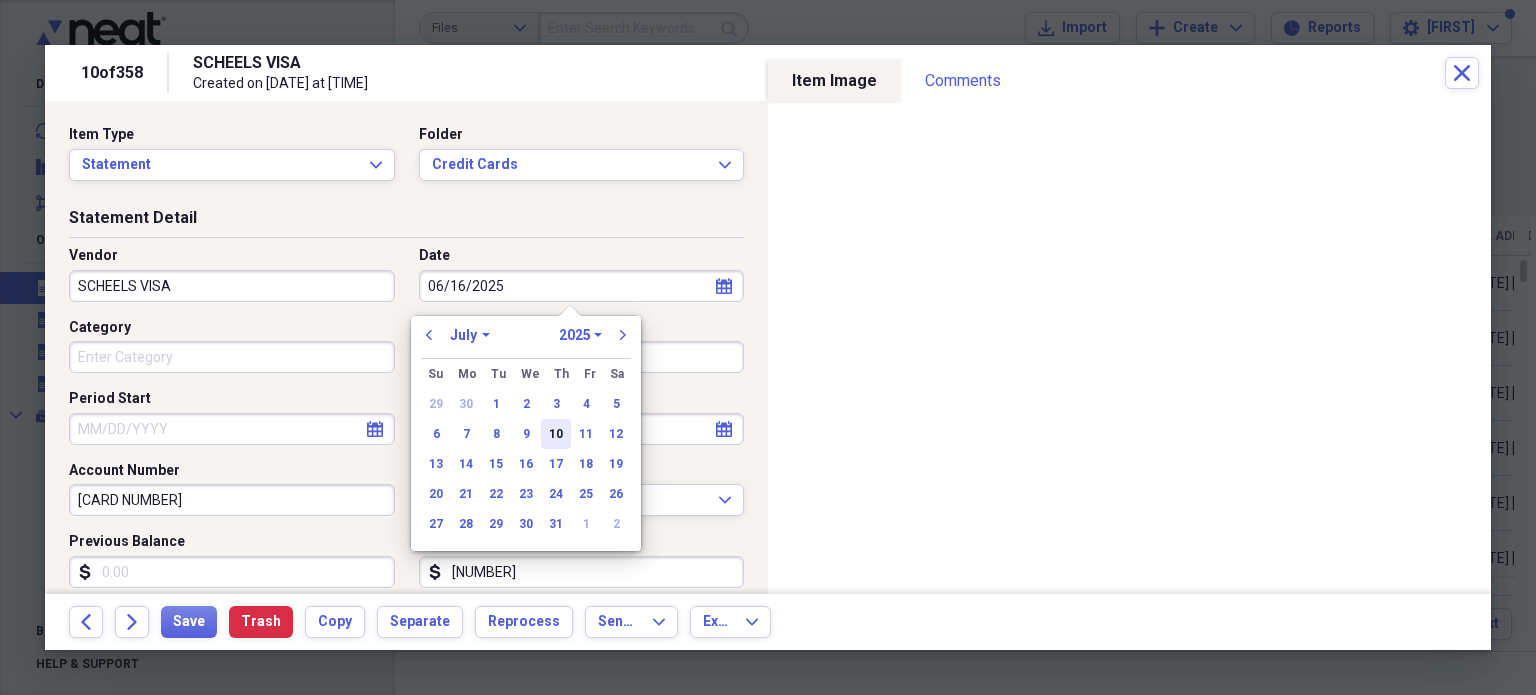 click on "10" at bounding box center [556, 434] 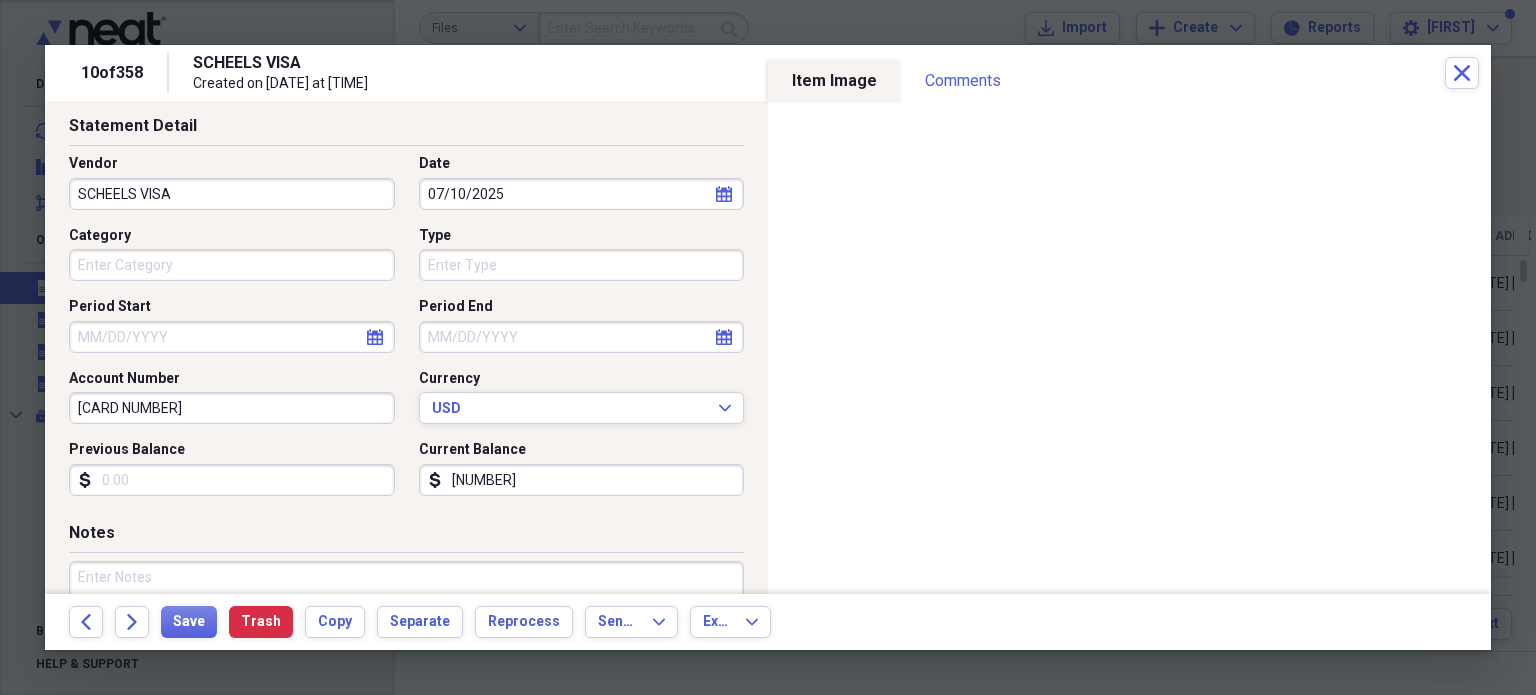 scroll, scrollTop: 118, scrollLeft: 0, axis: vertical 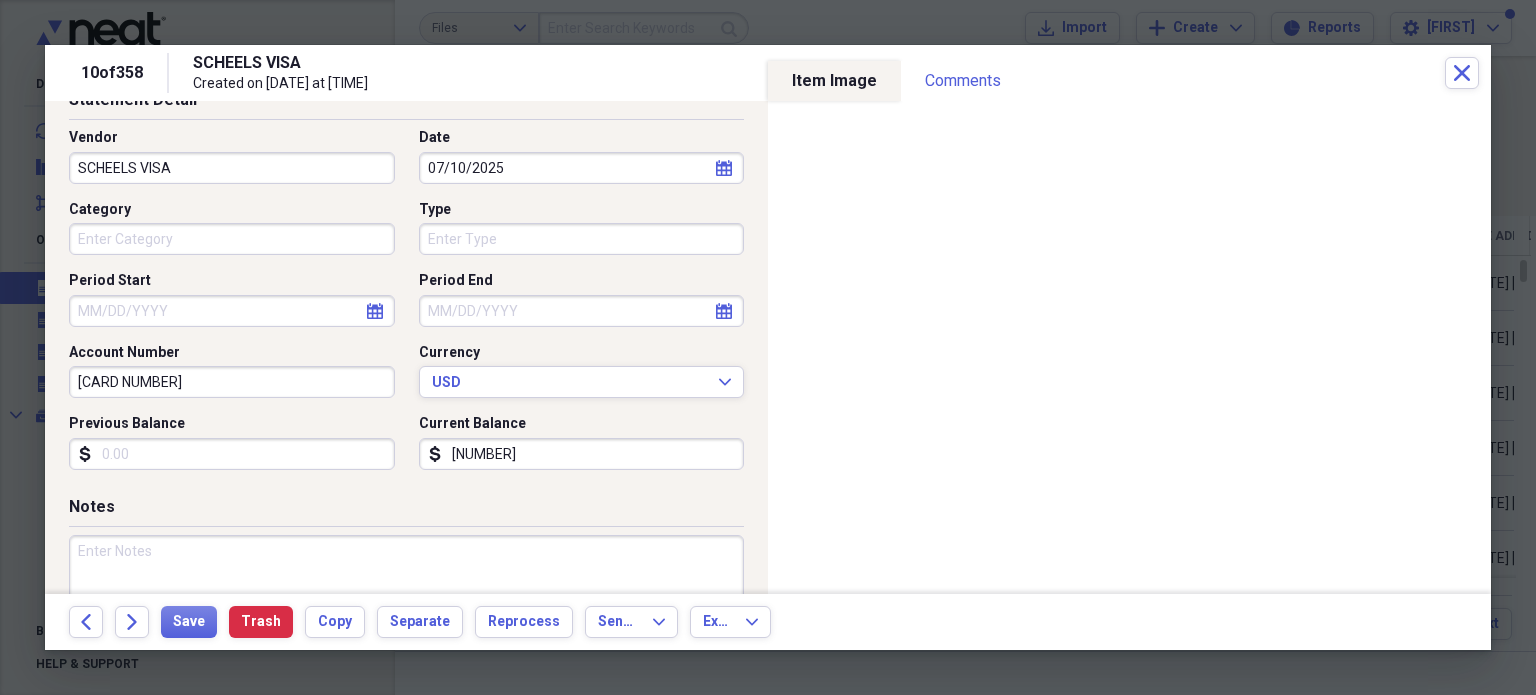 click on "9400.00" at bounding box center (582, 454) 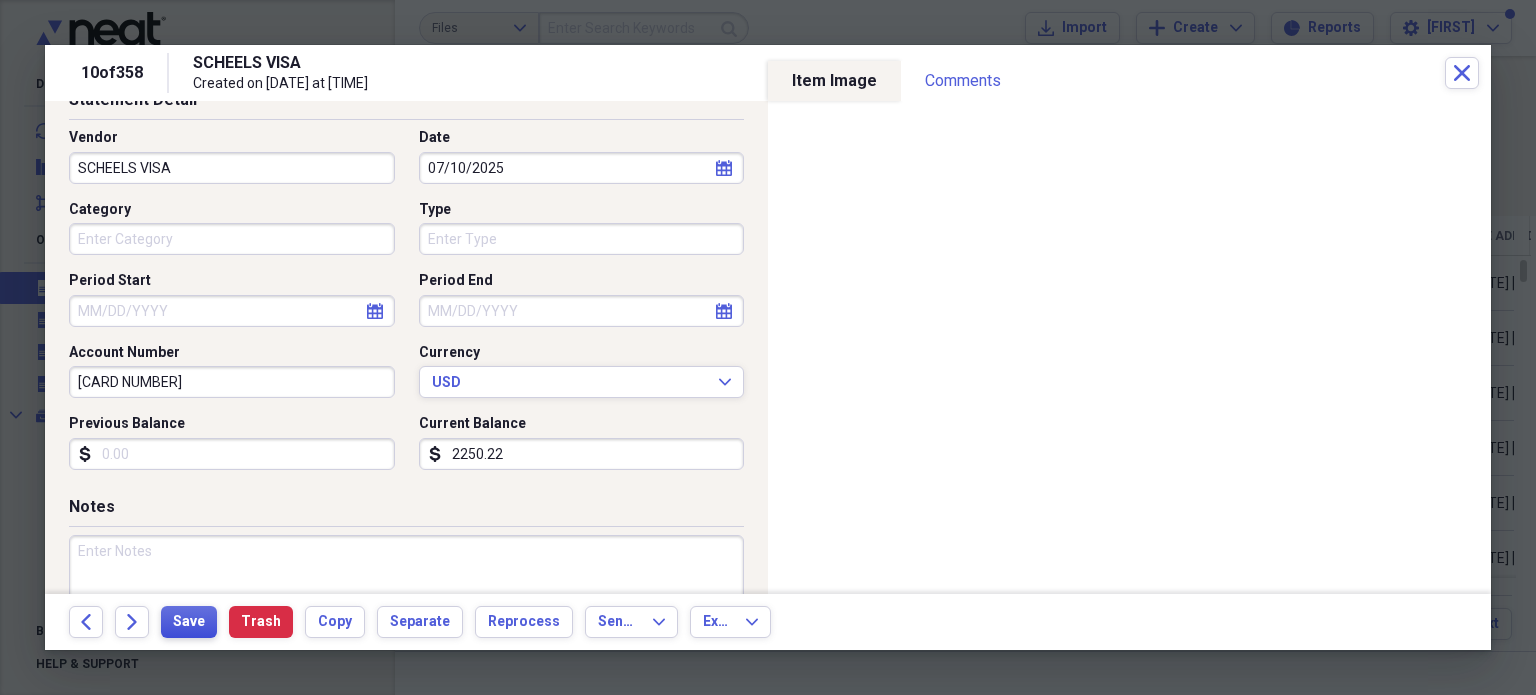 type on "2250.22" 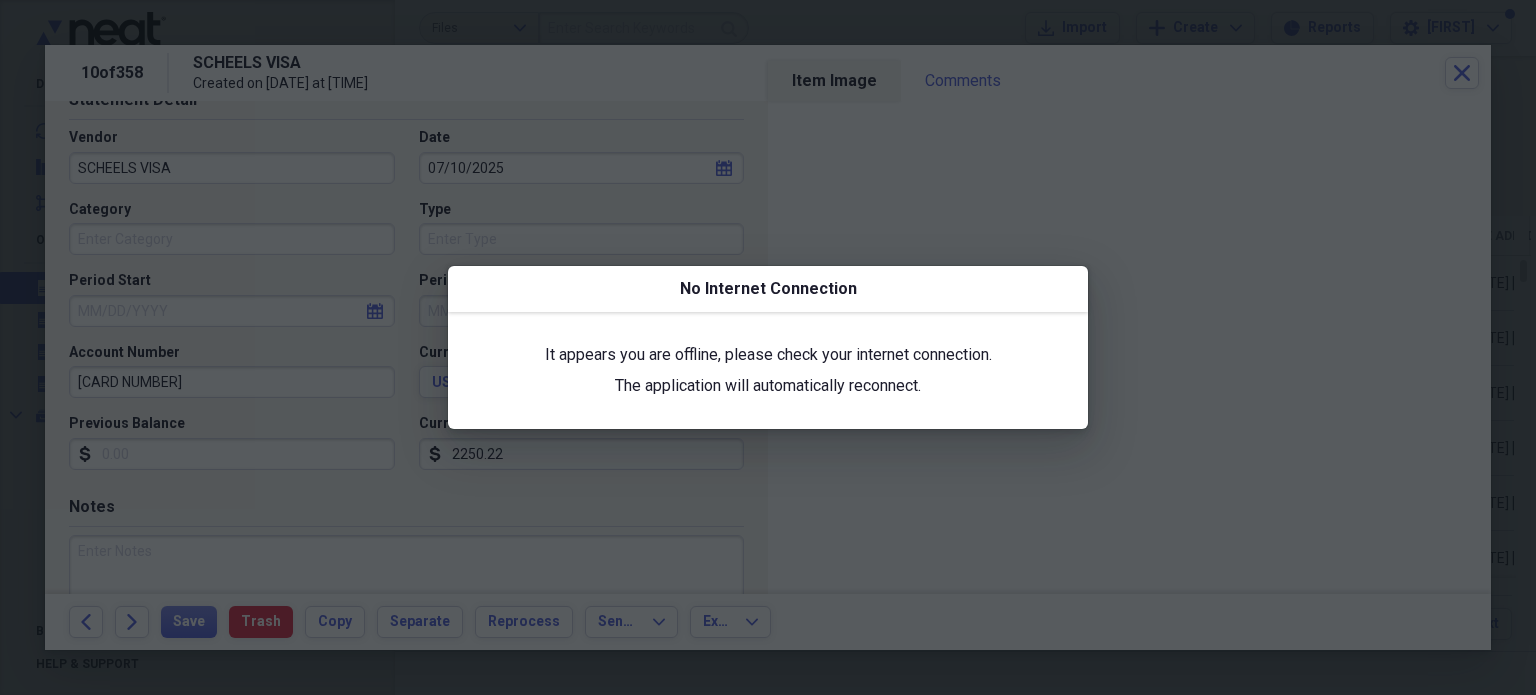 click at bounding box center (768, 347) 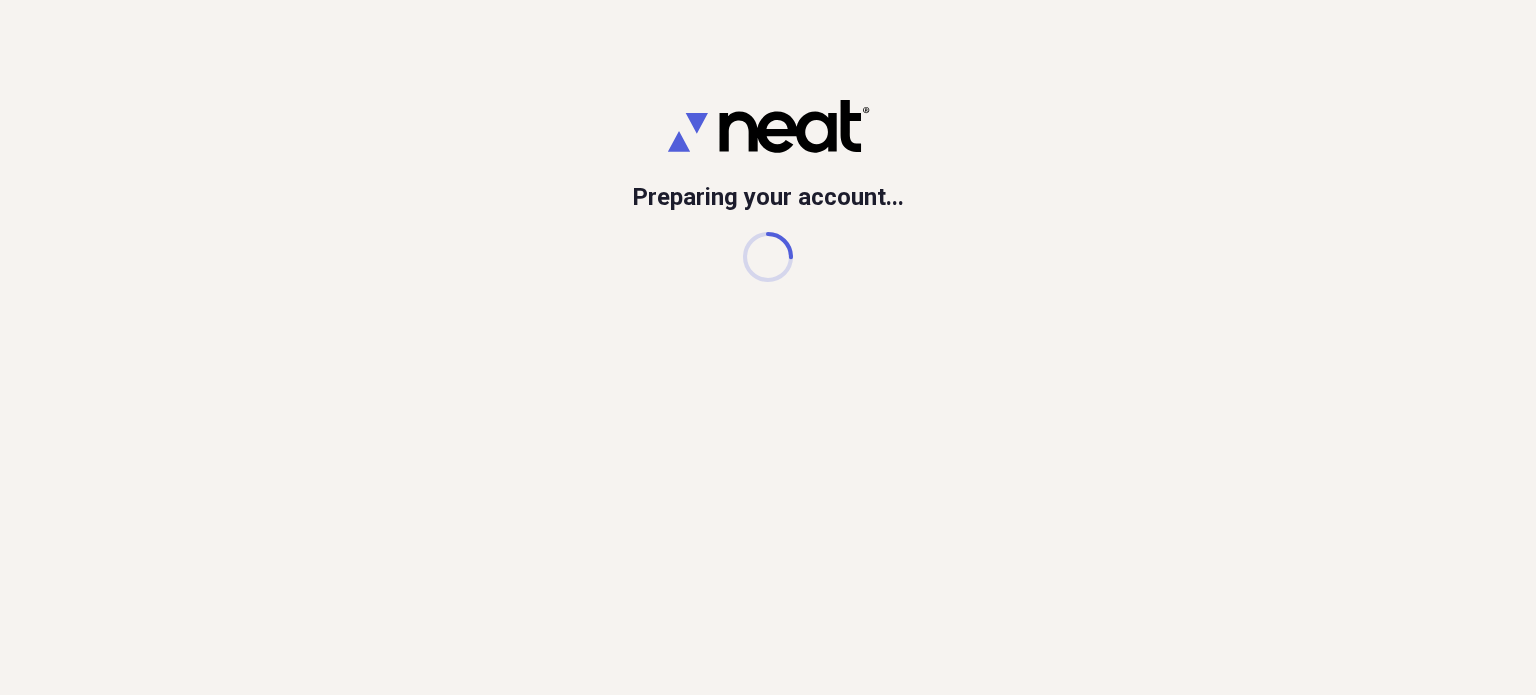 scroll, scrollTop: 0, scrollLeft: 0, axis: both 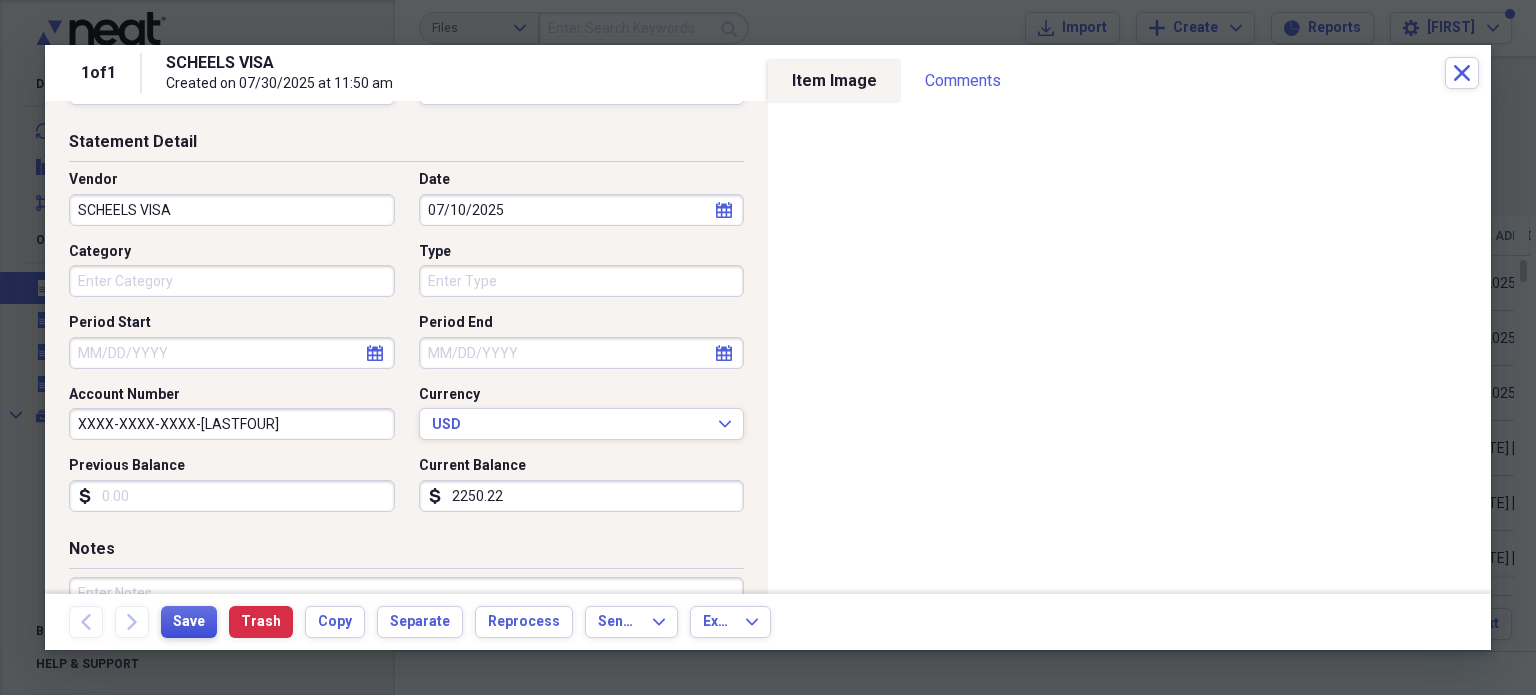 click on "Save" at bounding box center [189, 622] 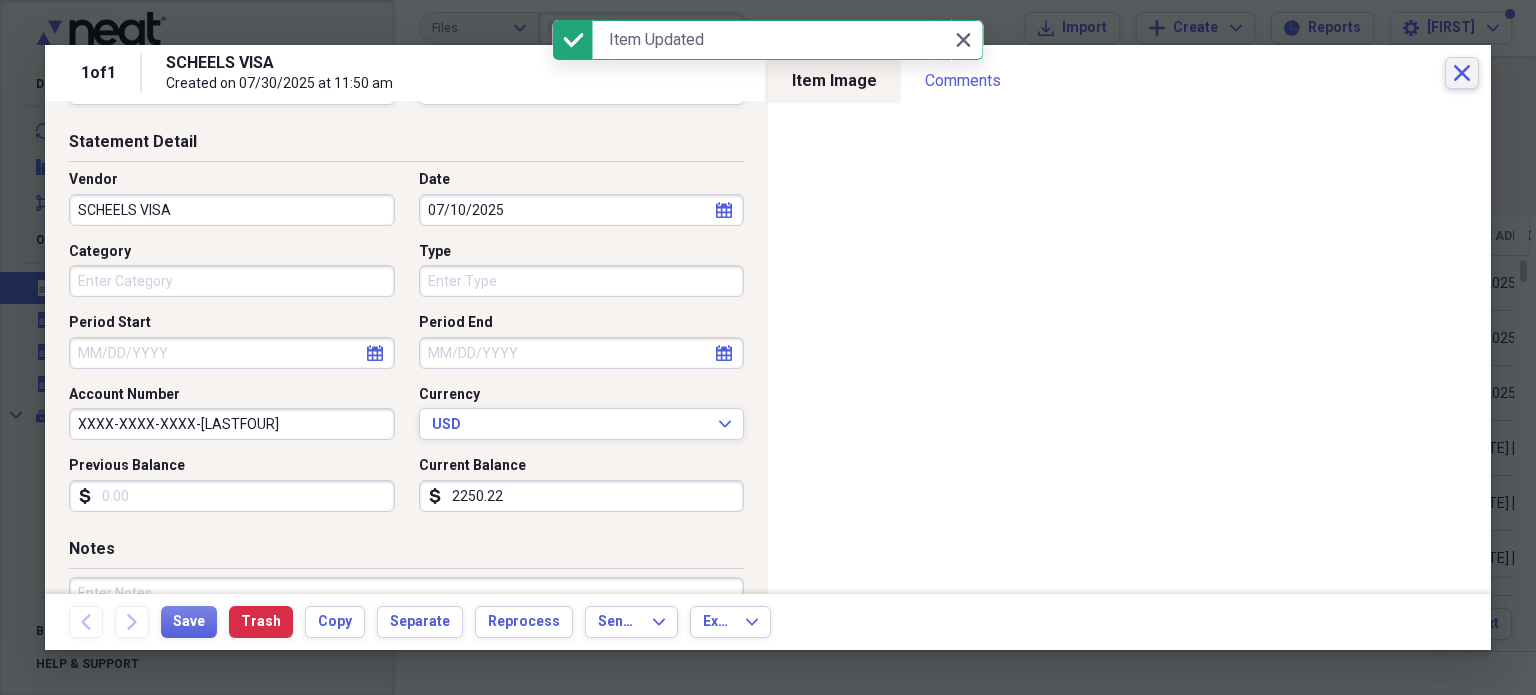 click on "Close" 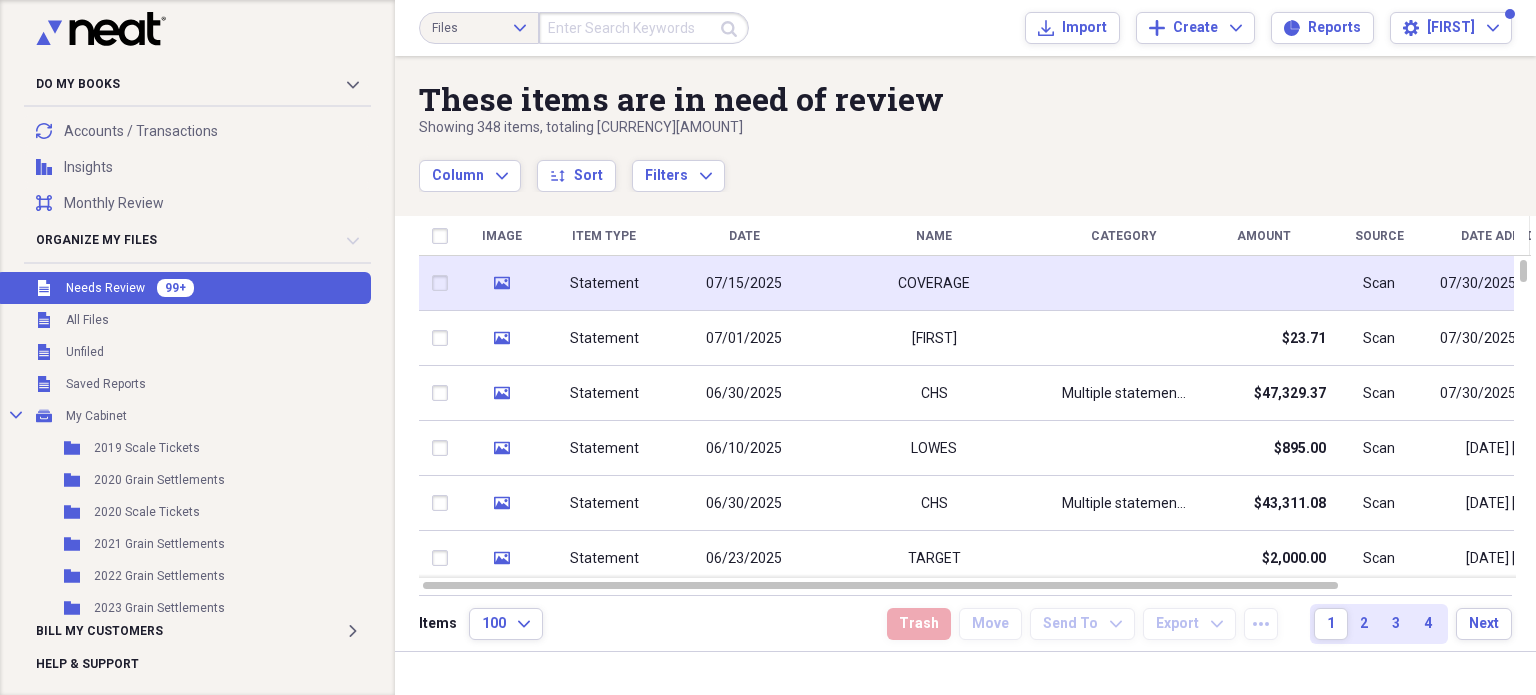 click on "COVERAGE" at bounding box center [934, 283] 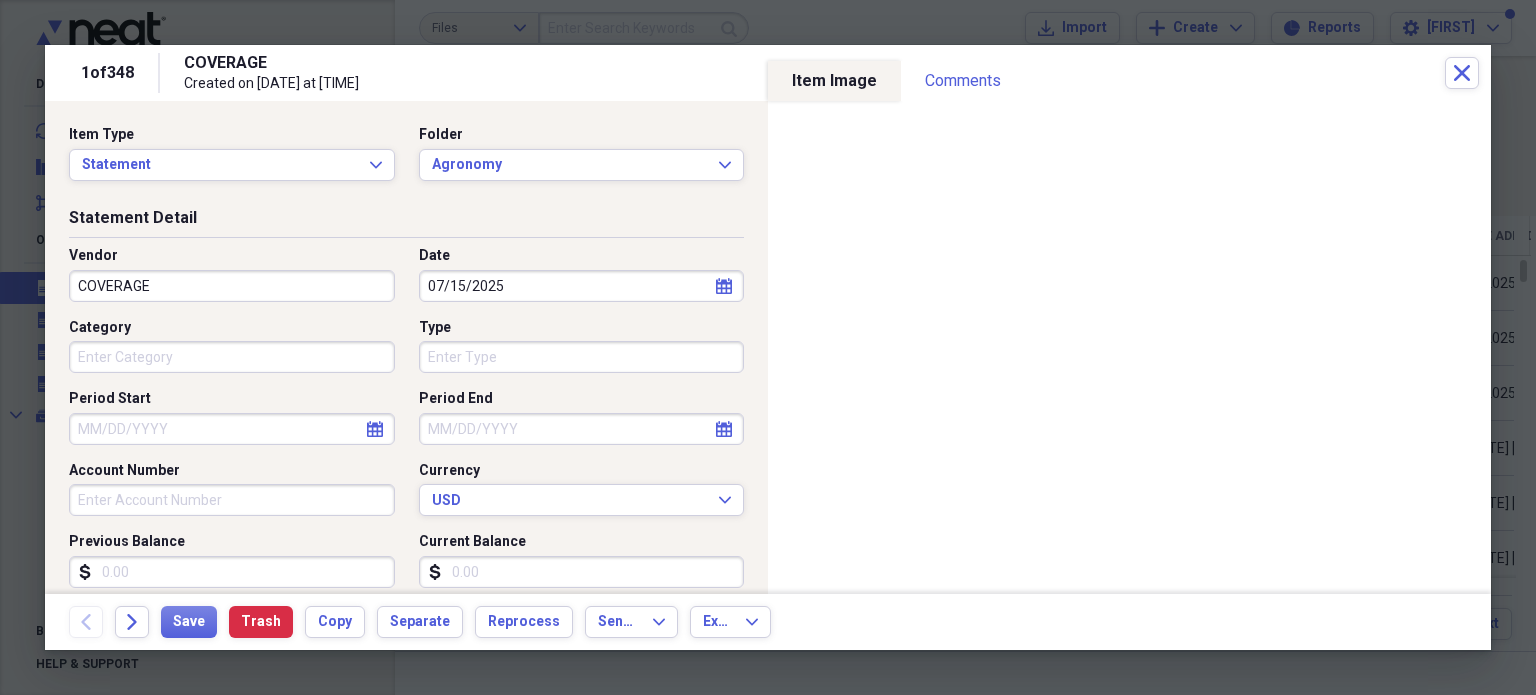 click on "COVERAGE" at bounding box center [232, 286] 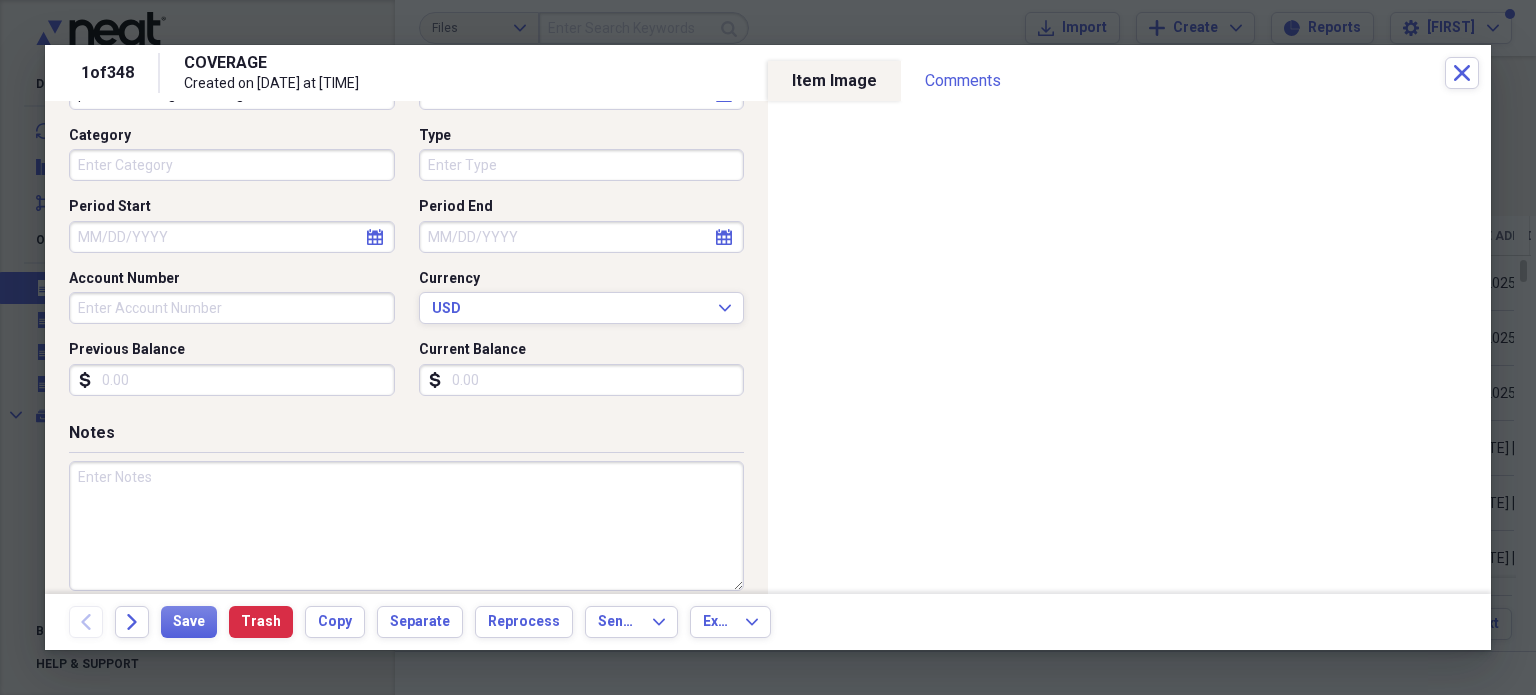 scroll, scrollTop: 0, scrollLeft: 0, axis: both 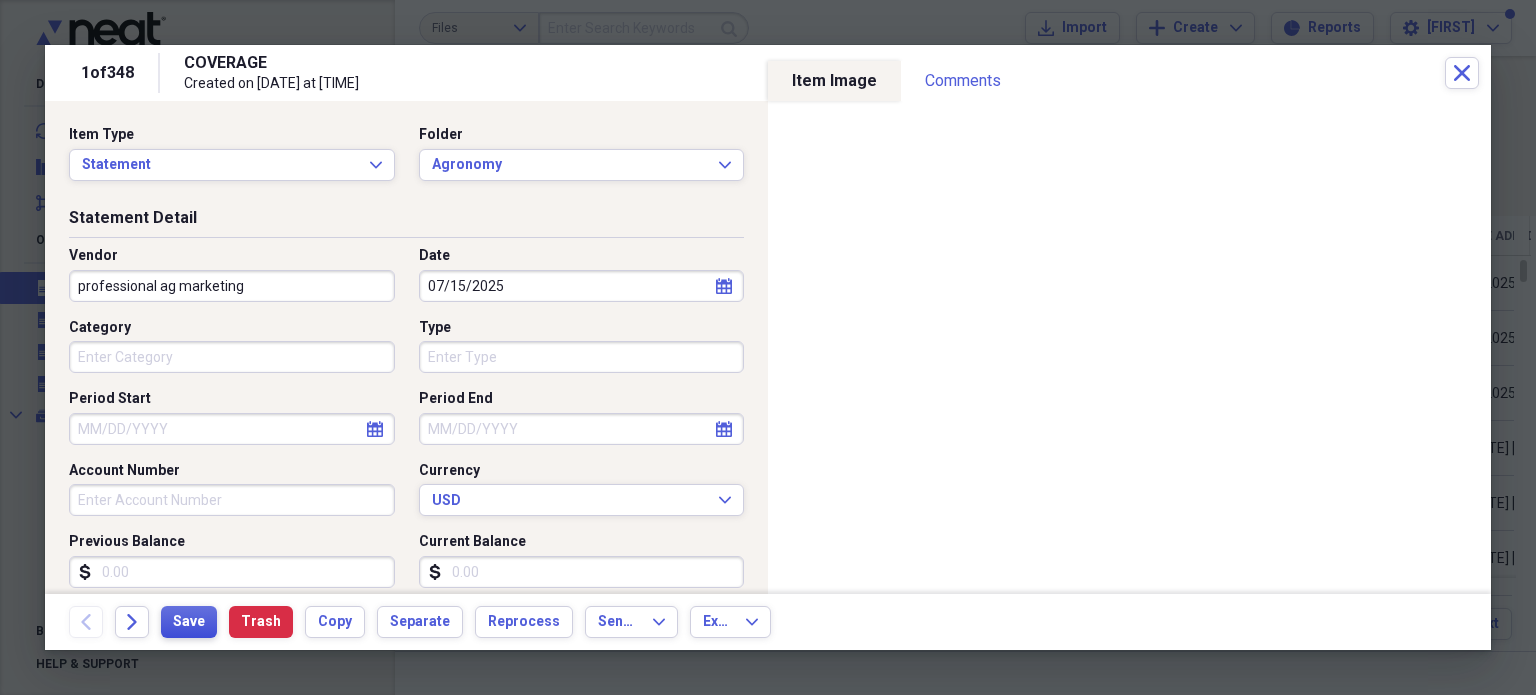 type on "professional ag marketing" 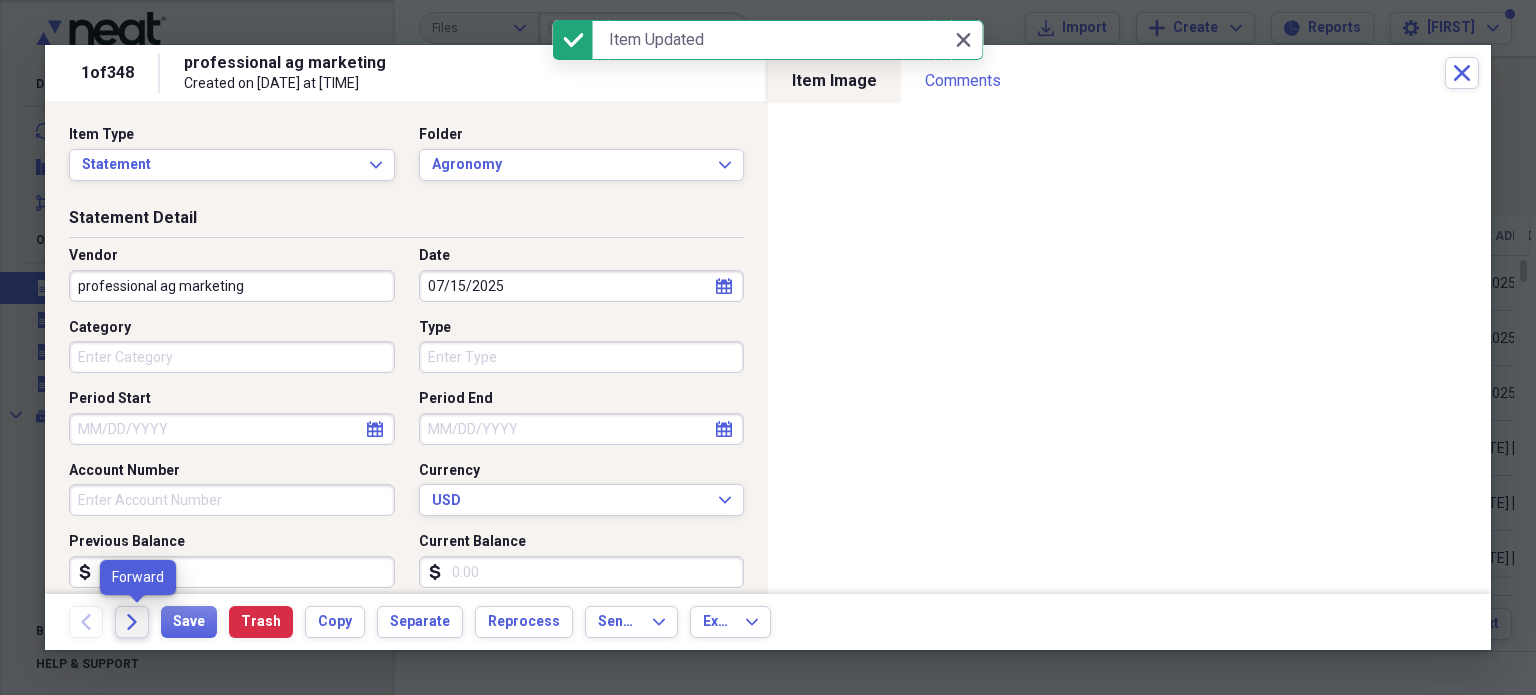 click on "Forward" 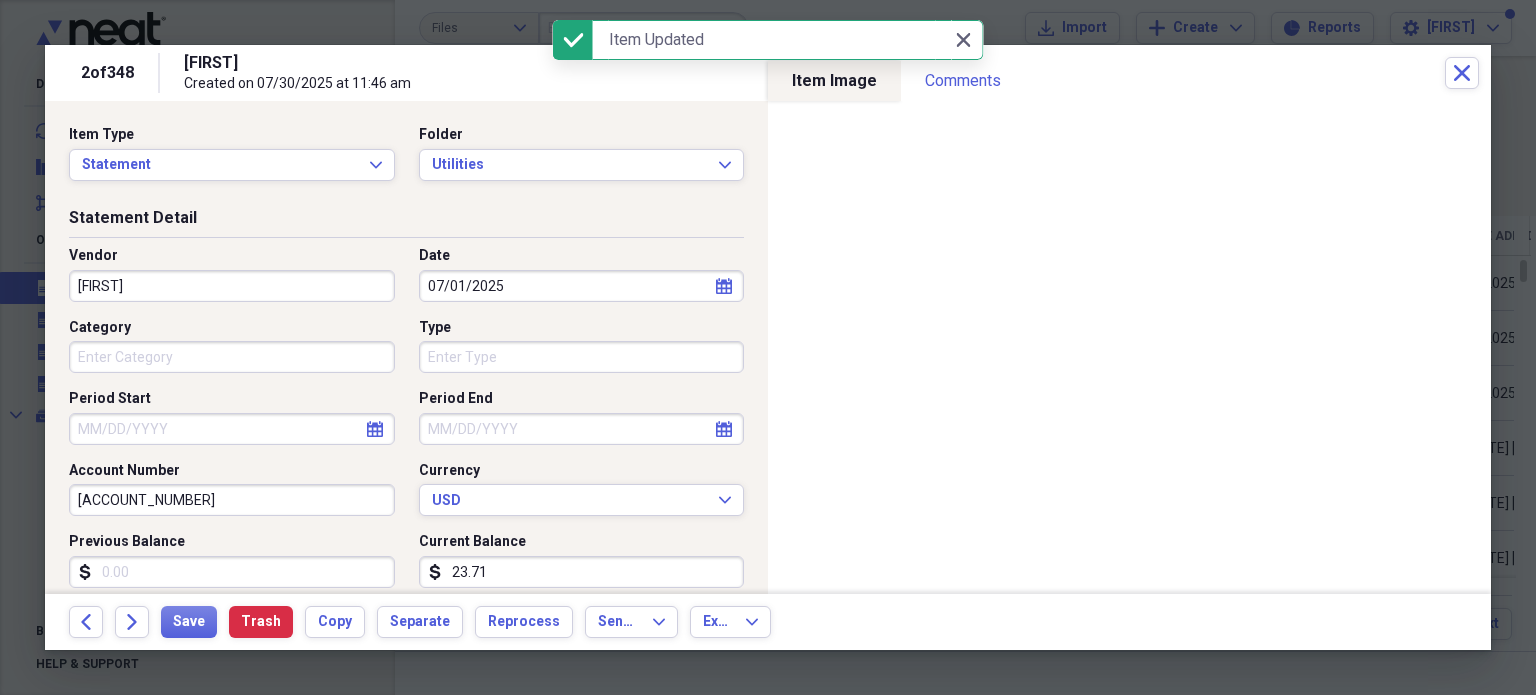 click on "[FIRST]" at bounding box center (232, 286) 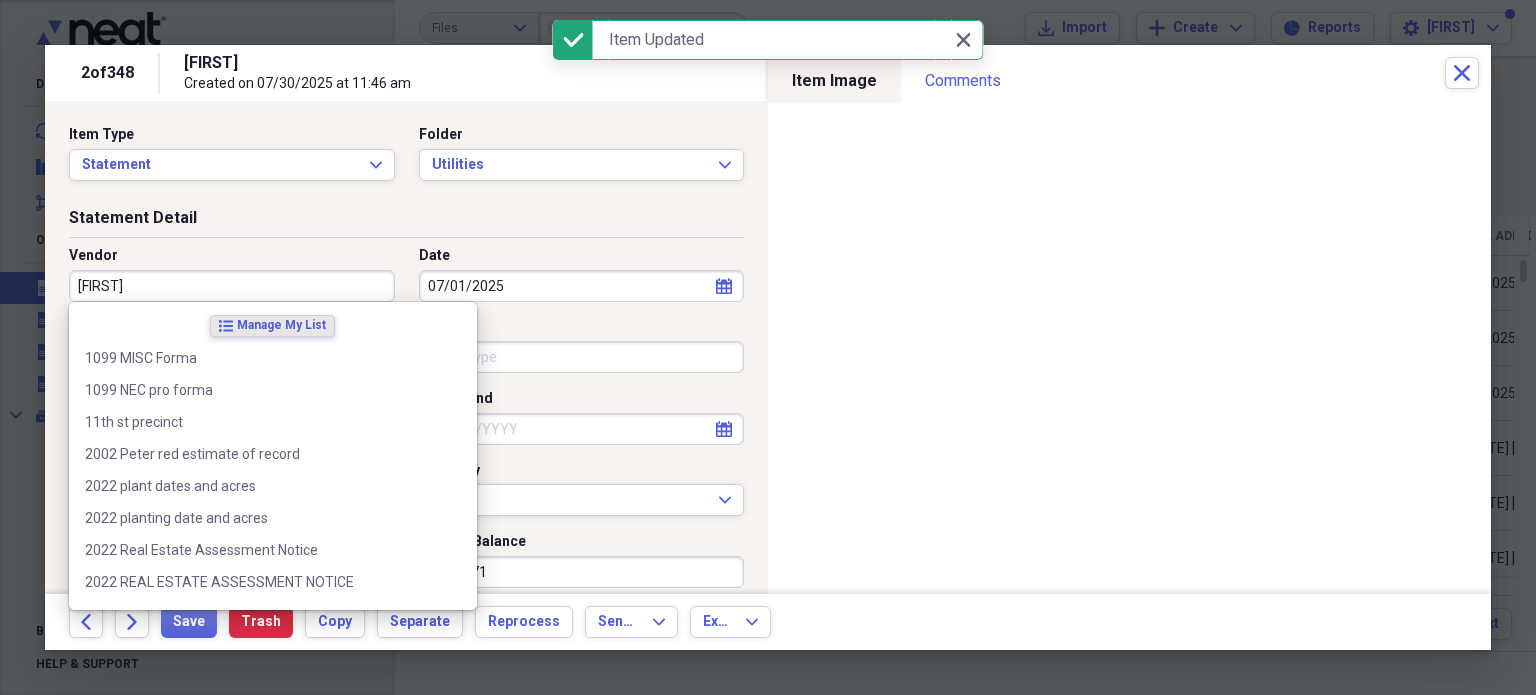 click on "[FIRST]" at bounding box center [232, 286] 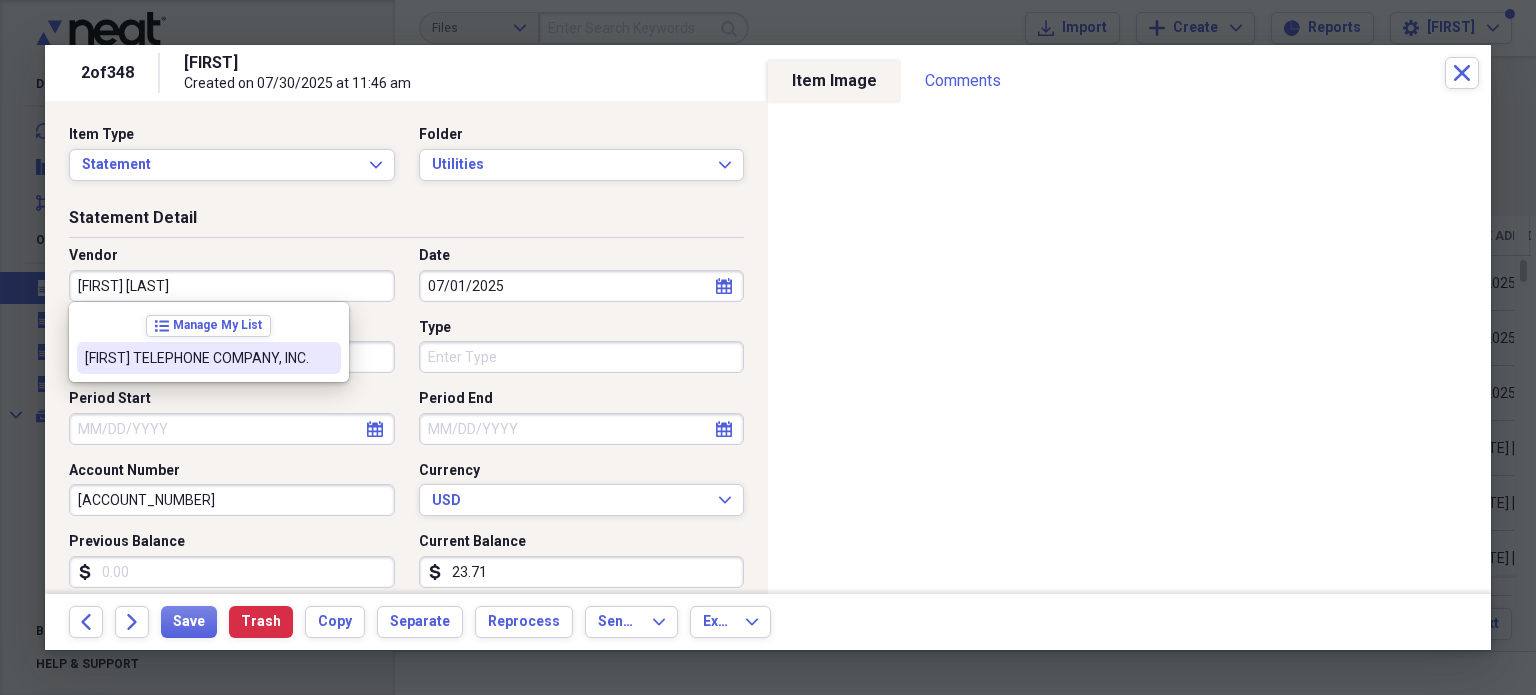 click on "[FIRST] TELEPHONE COMPANY, INC." at bounding box center (197, 358) 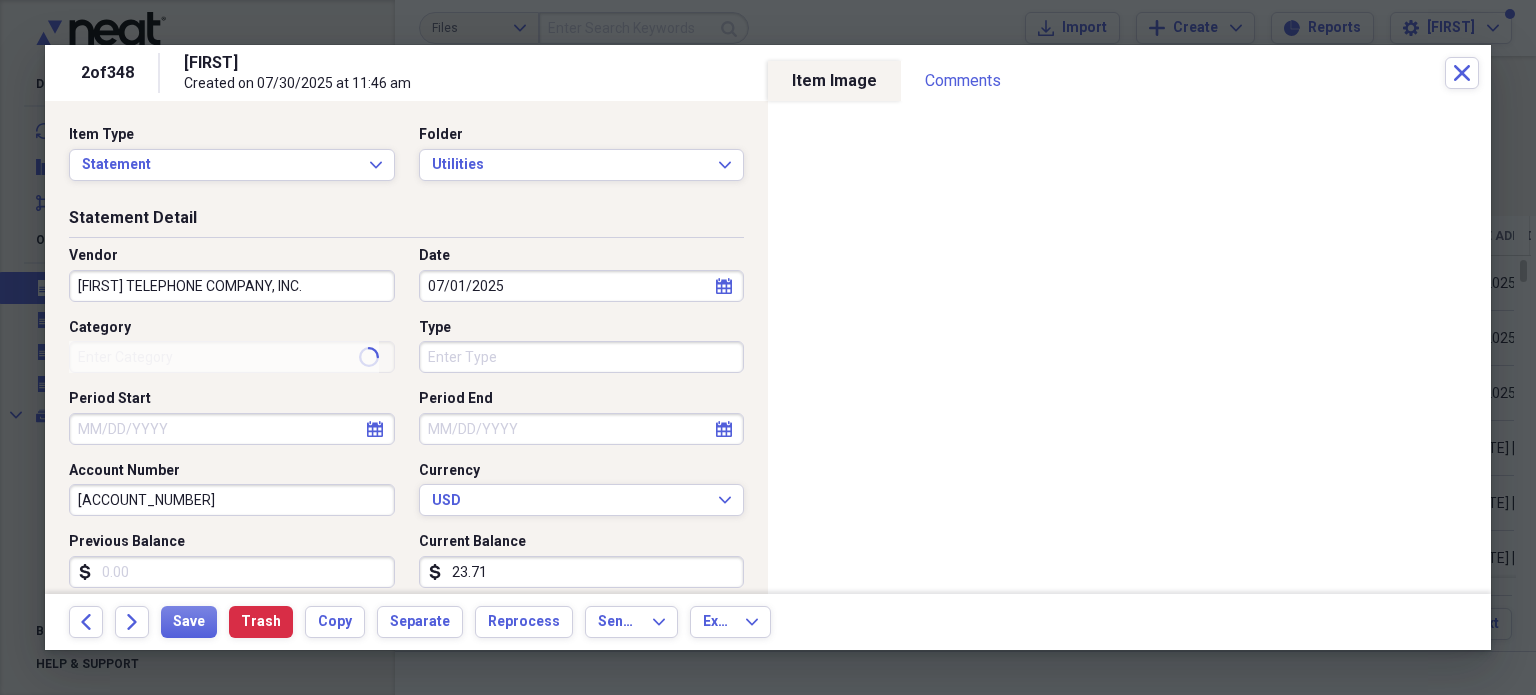 type on "2022 equity divedends" 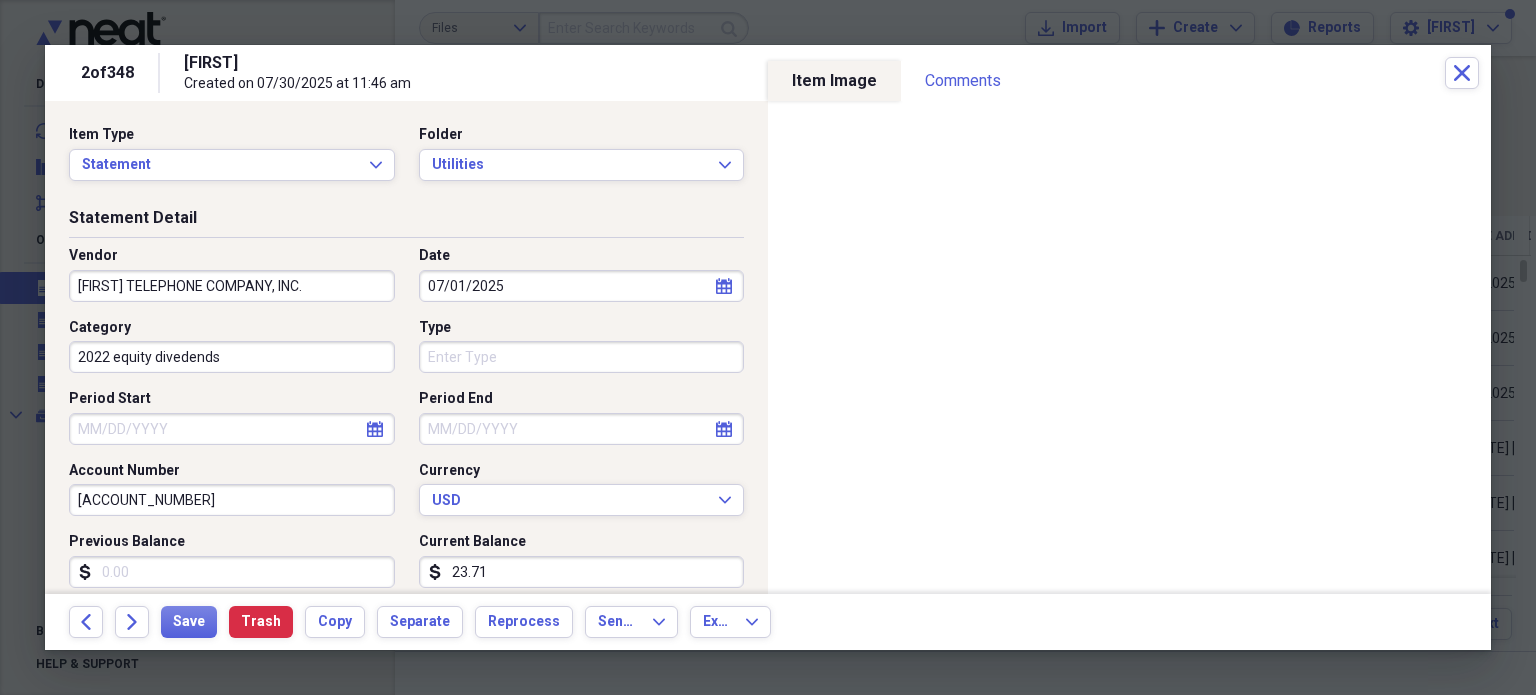 click on "23.71" at bounding box center [582, 572] 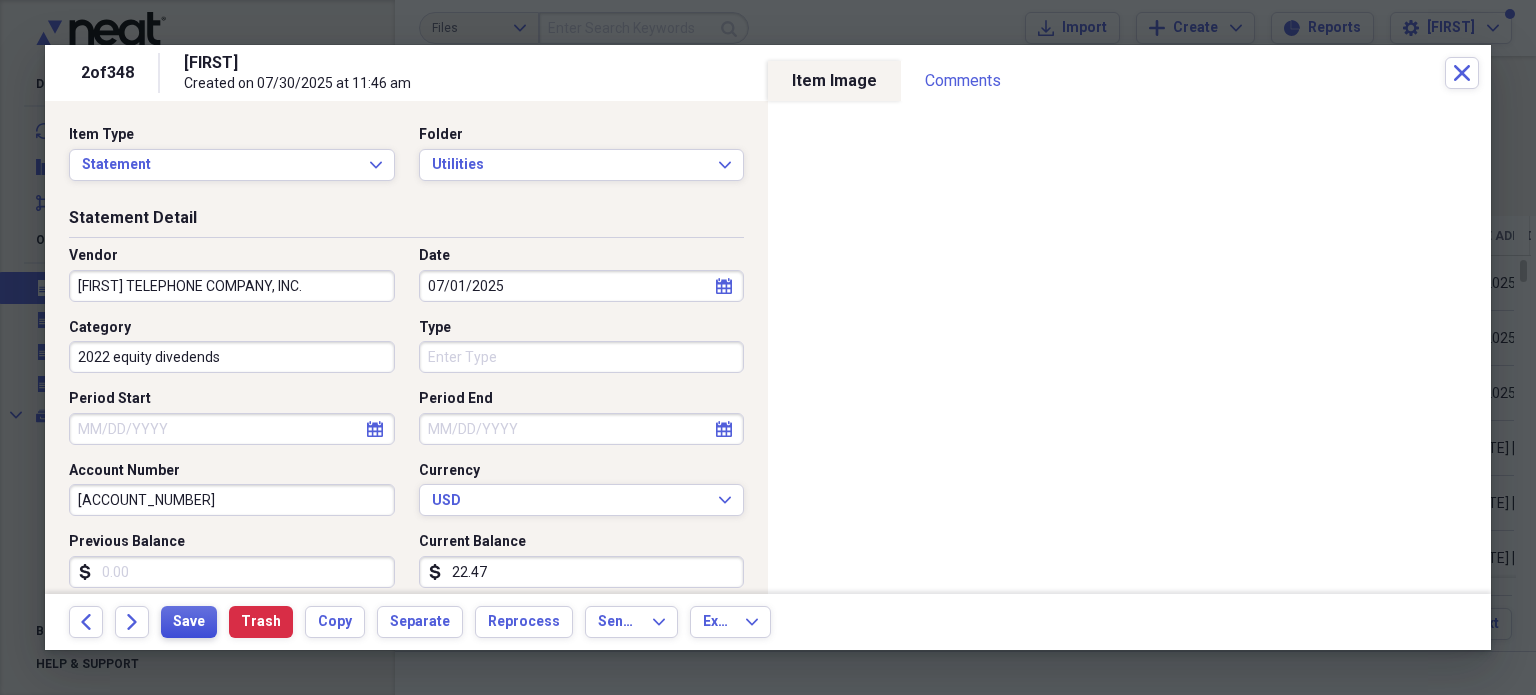 type on "22.47" 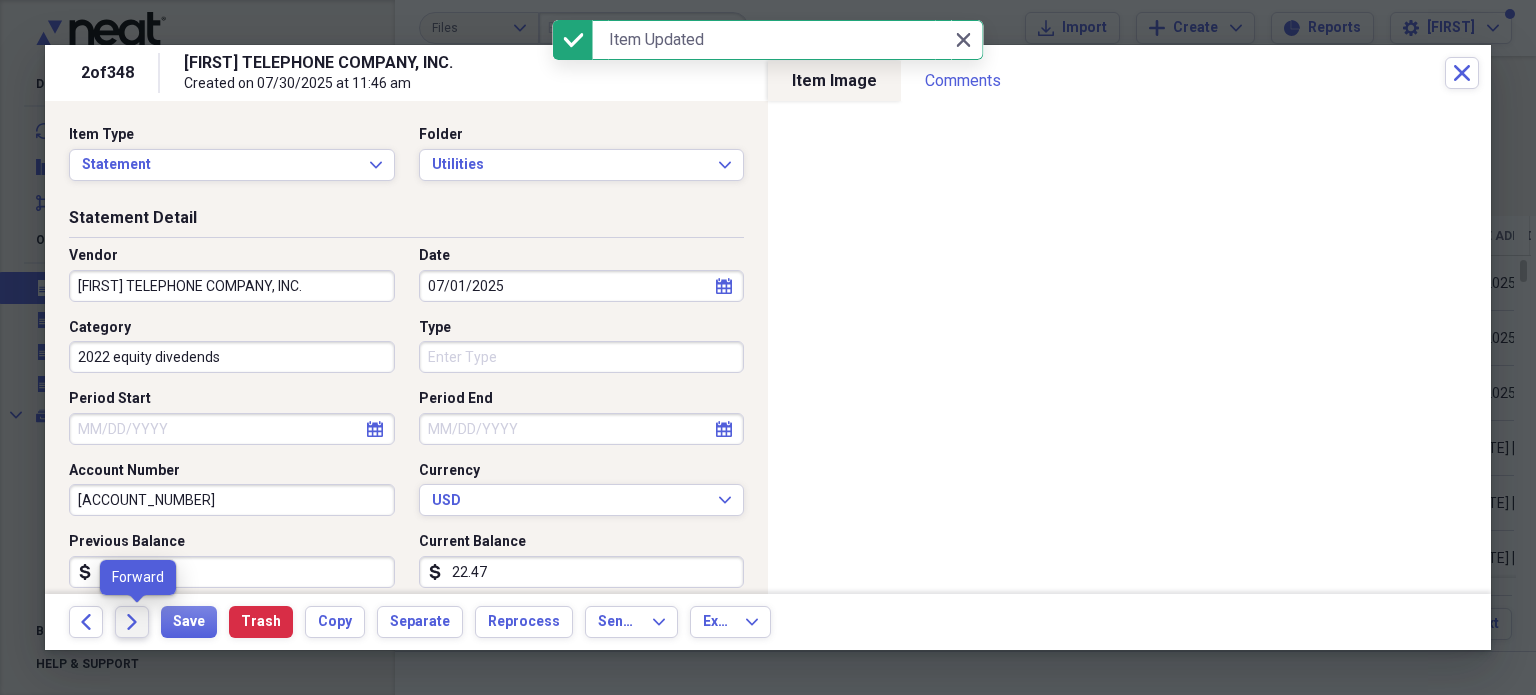 click on "Forward" at bounding box center [132, 622] 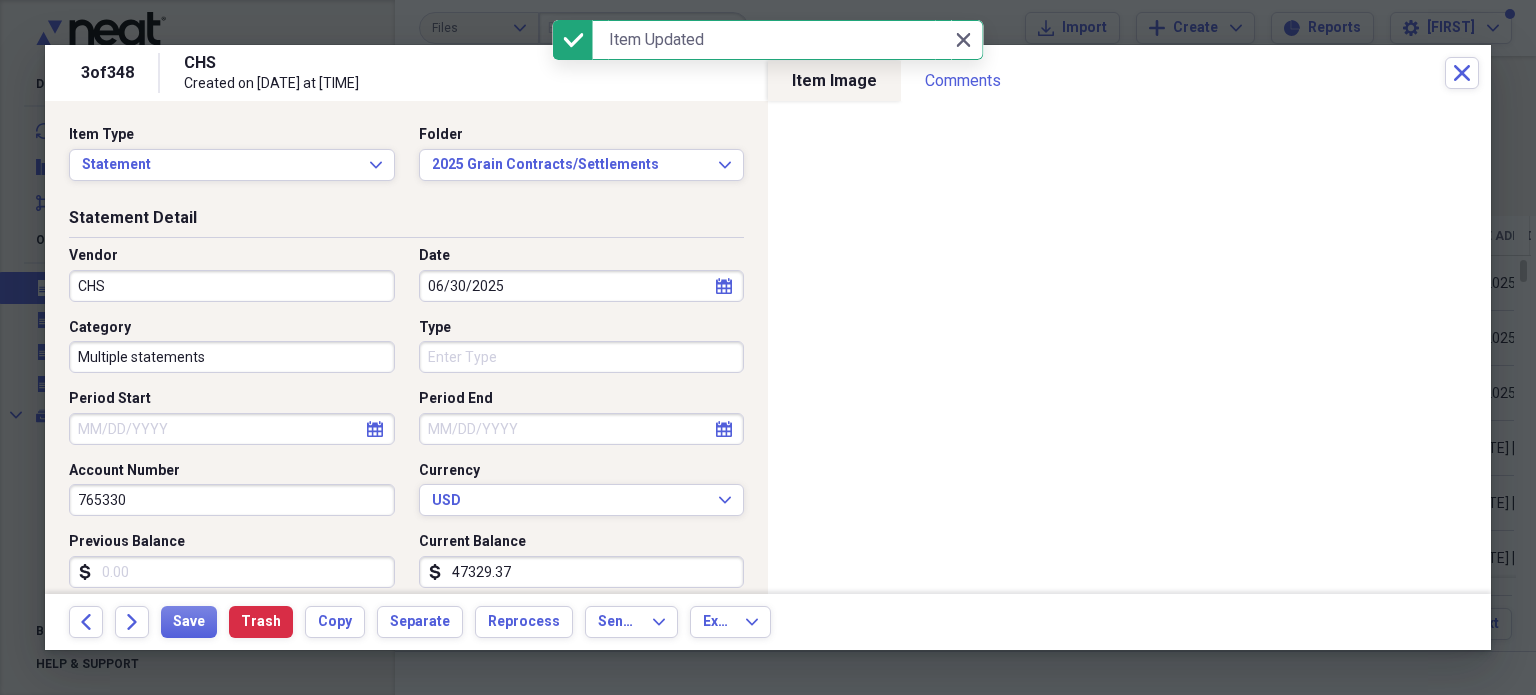 click on "Multiple statements" at bounding box center (232, 357) 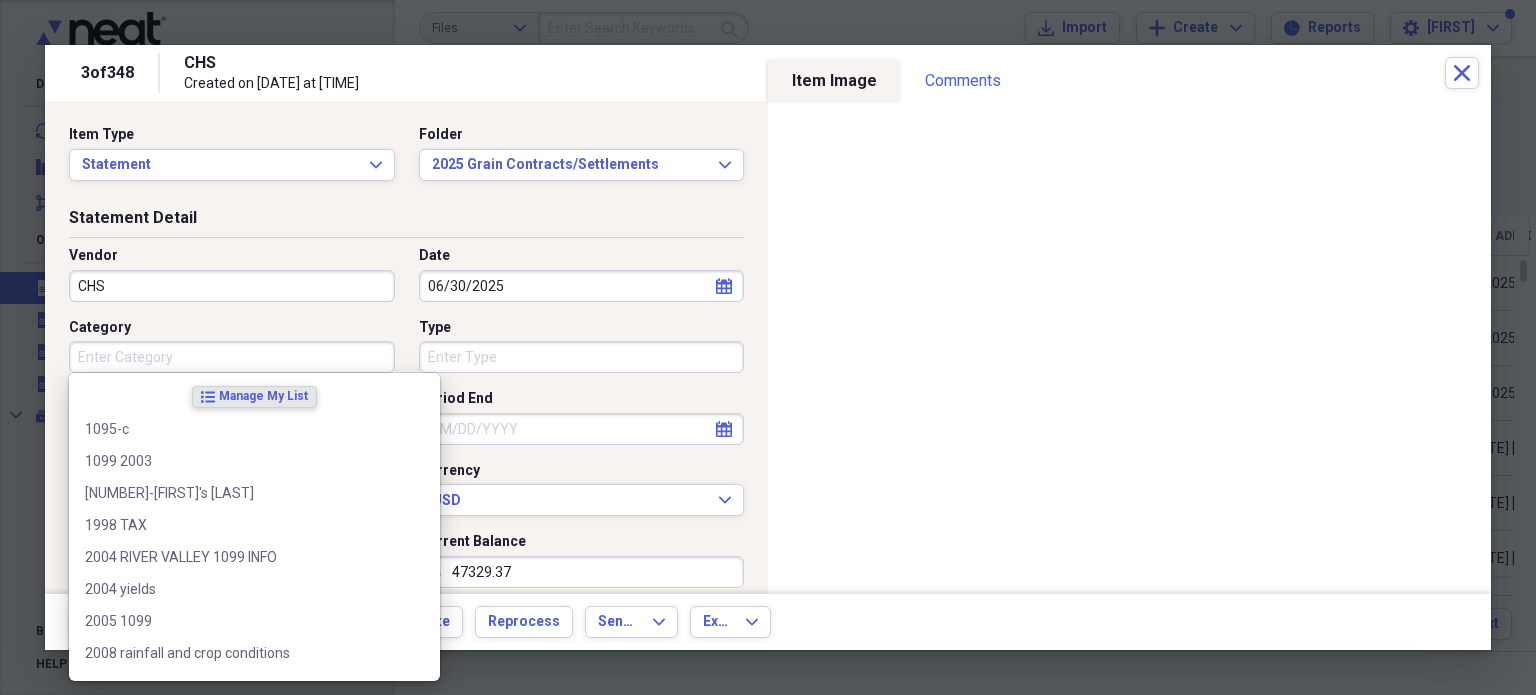 type 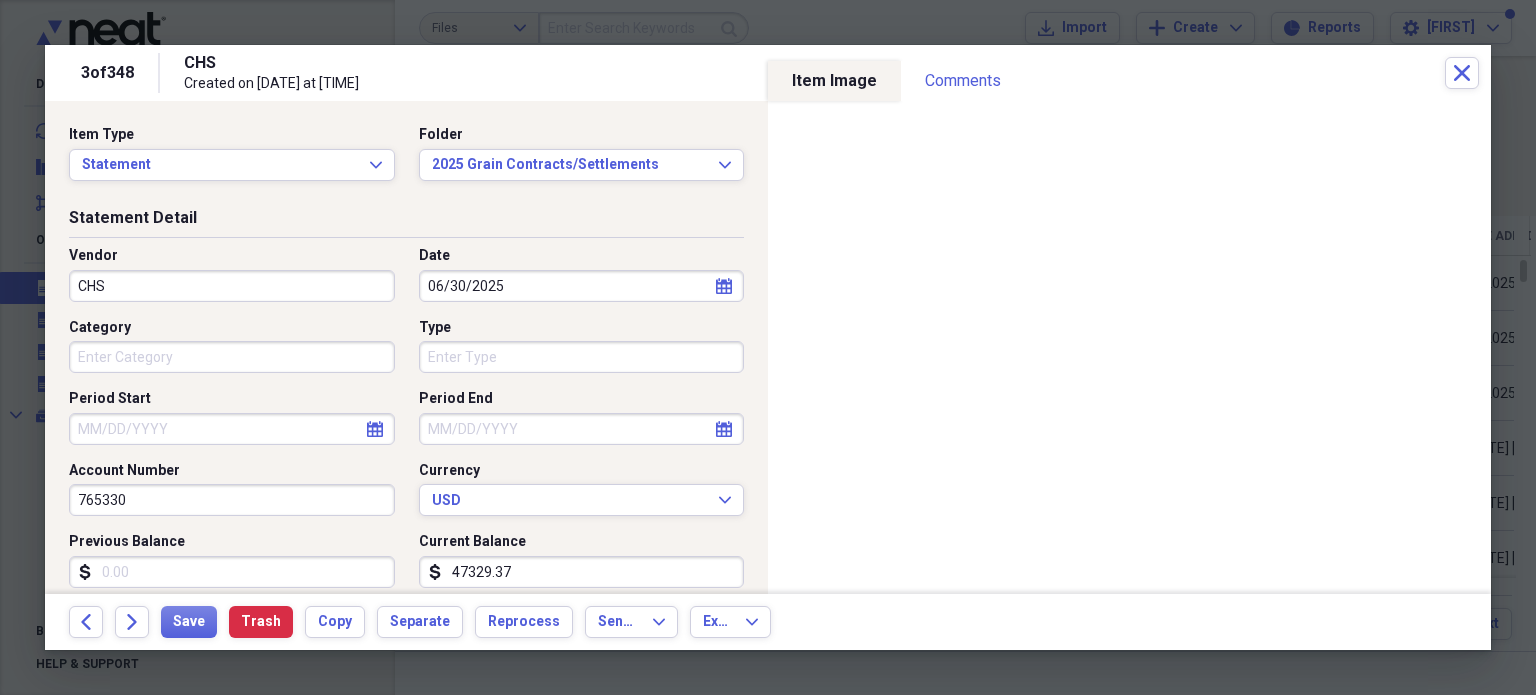 click on "calendar Calendar" at bounding box center [724, 286] 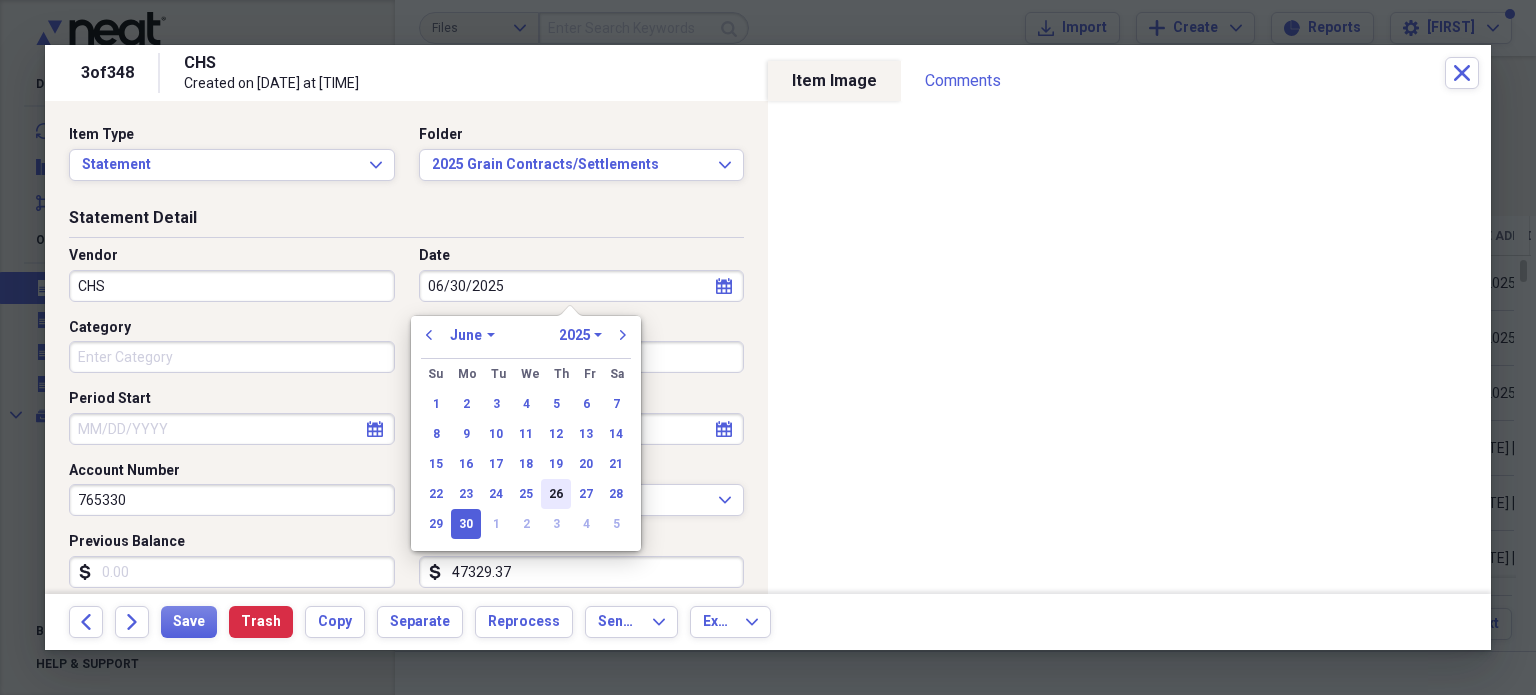click on "26" at bounding box center (556, 494) 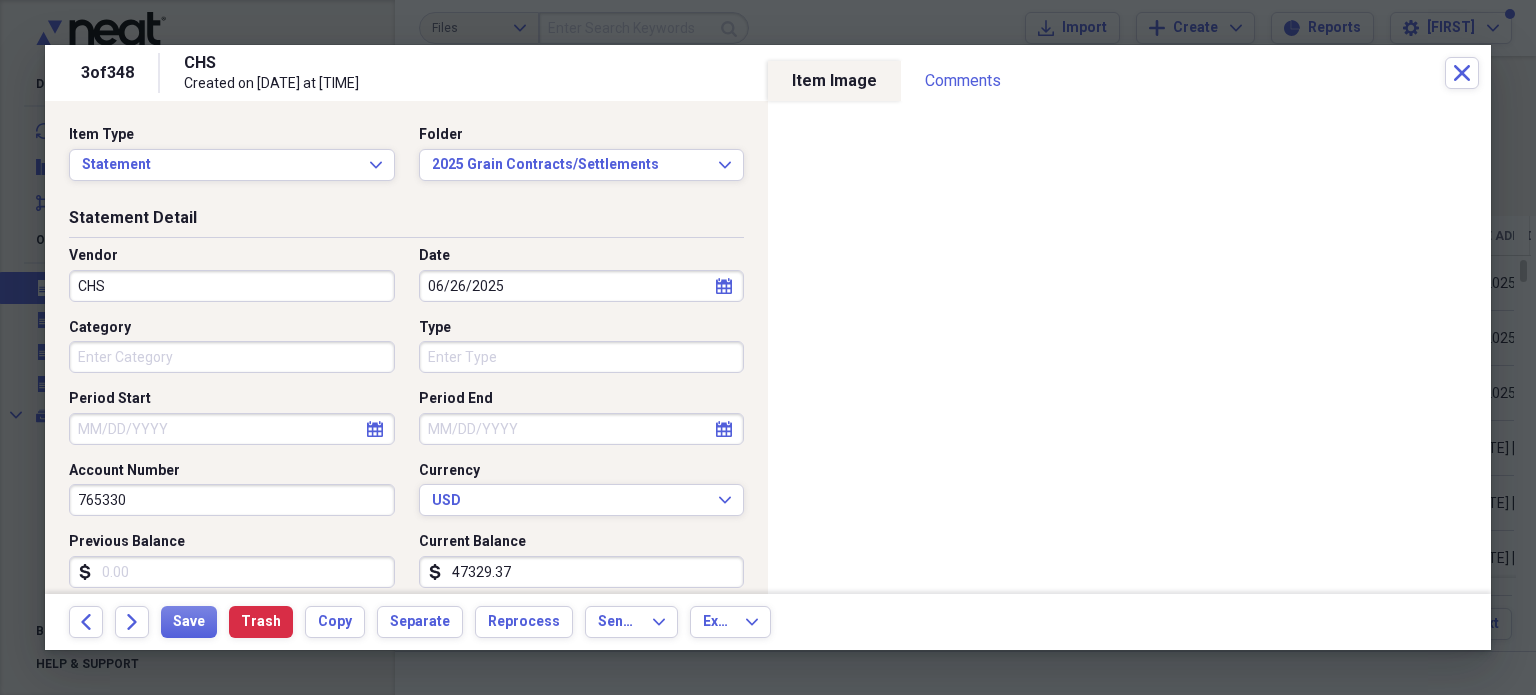 scroll, scrollTop: 200, scrollLeft: 0, axis: vertical 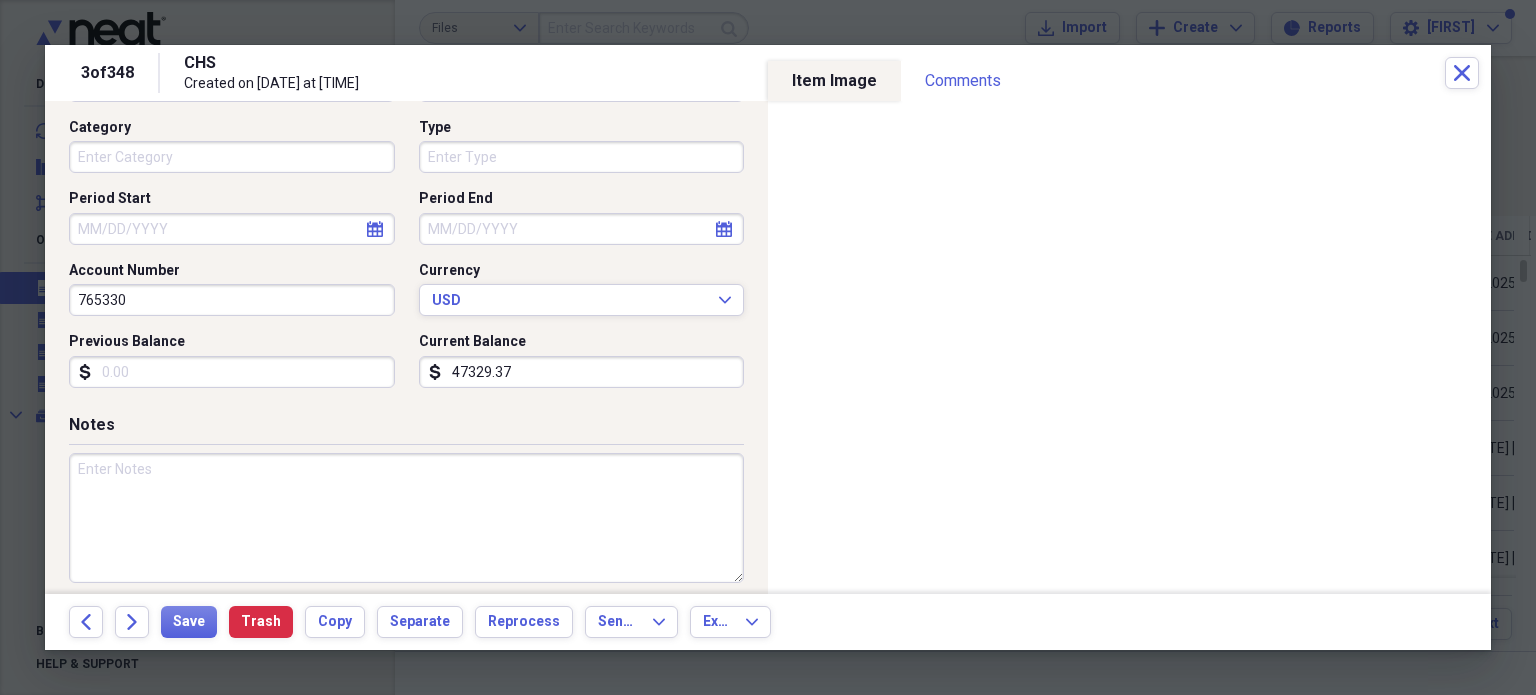 click on "47329.37" at bounding box center (582, 372) 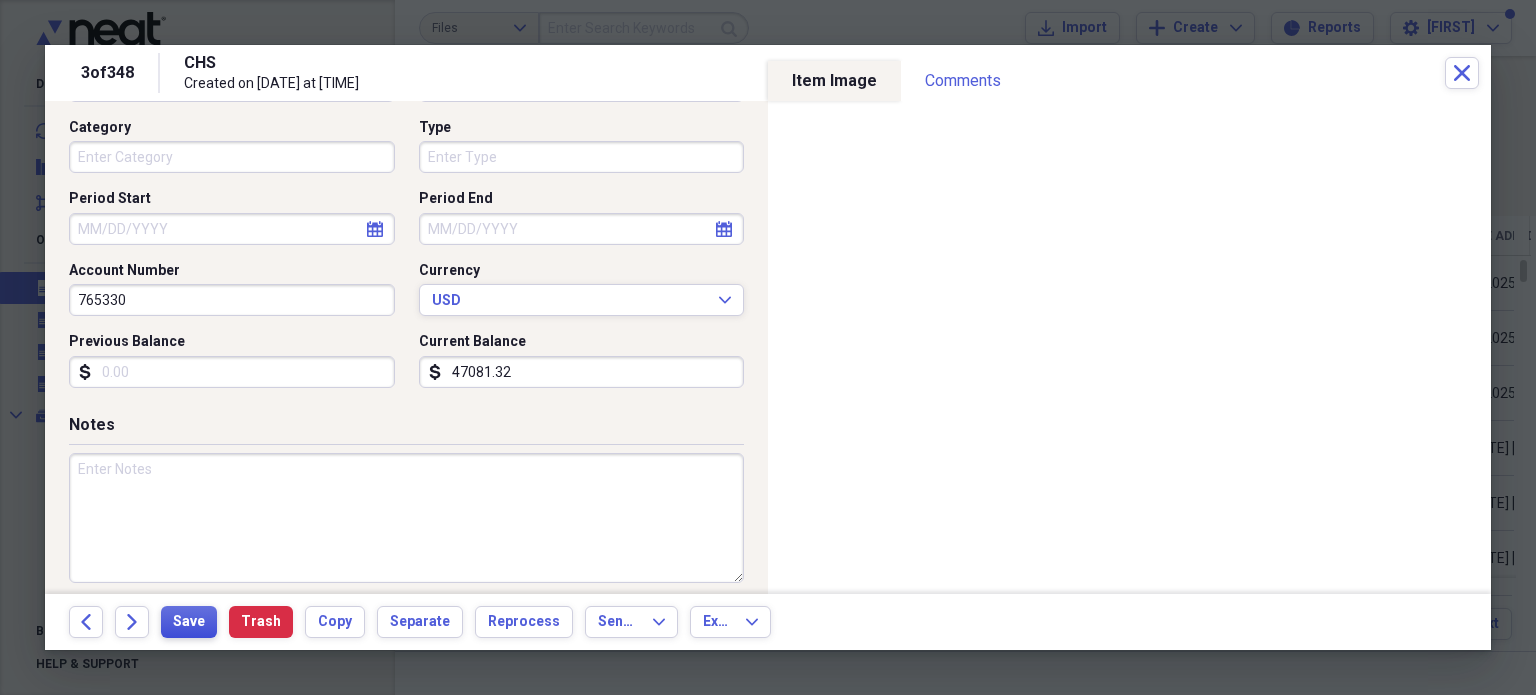 type on "47081.32" 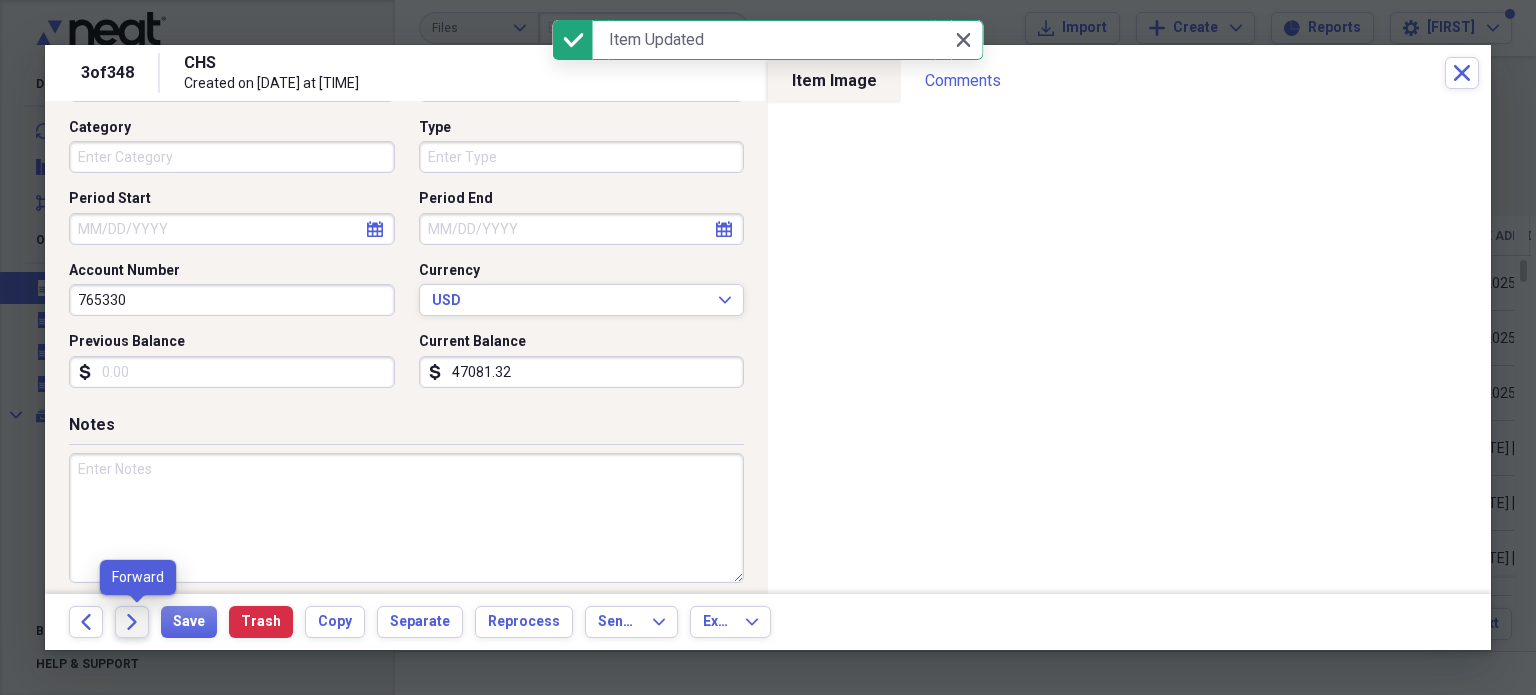 click on "Forward" at bounding box center [132, 622] 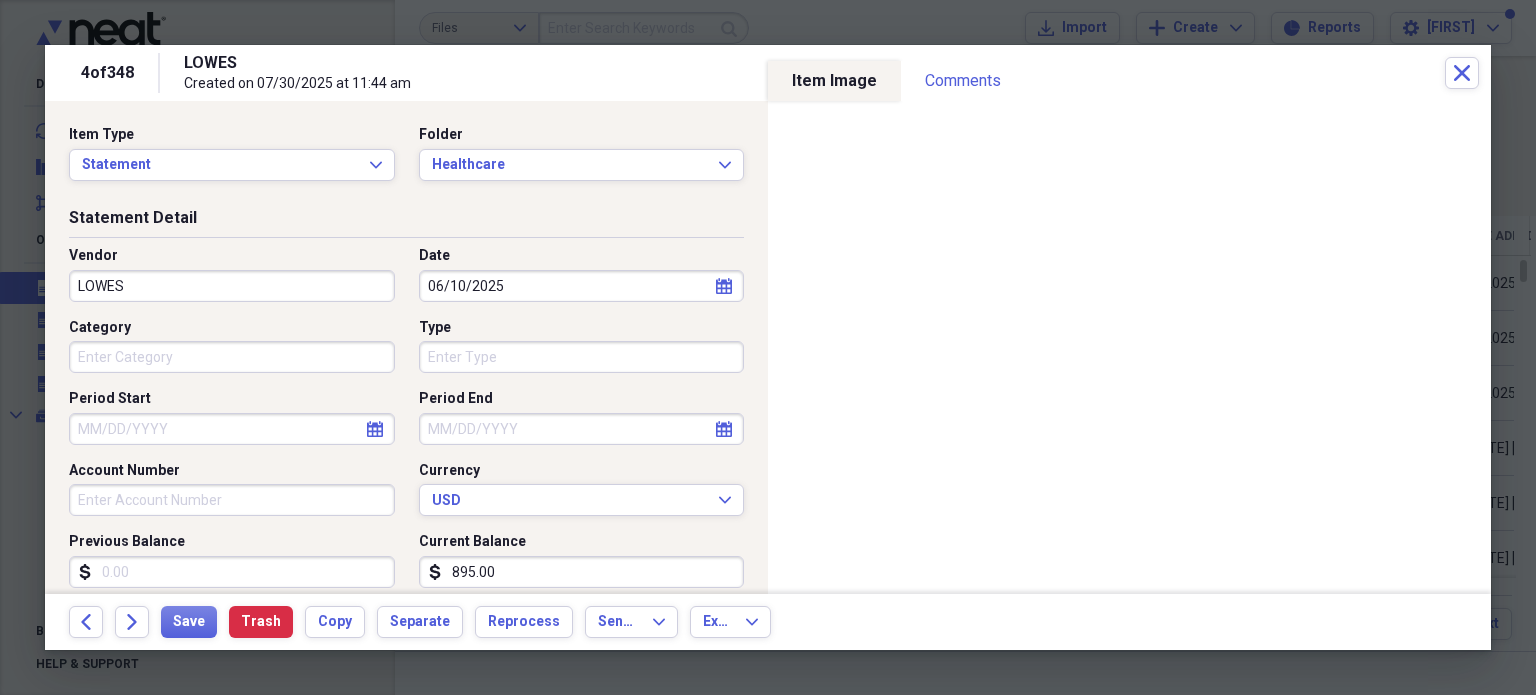 click on "LOWES" at bounding box center [232, 286] 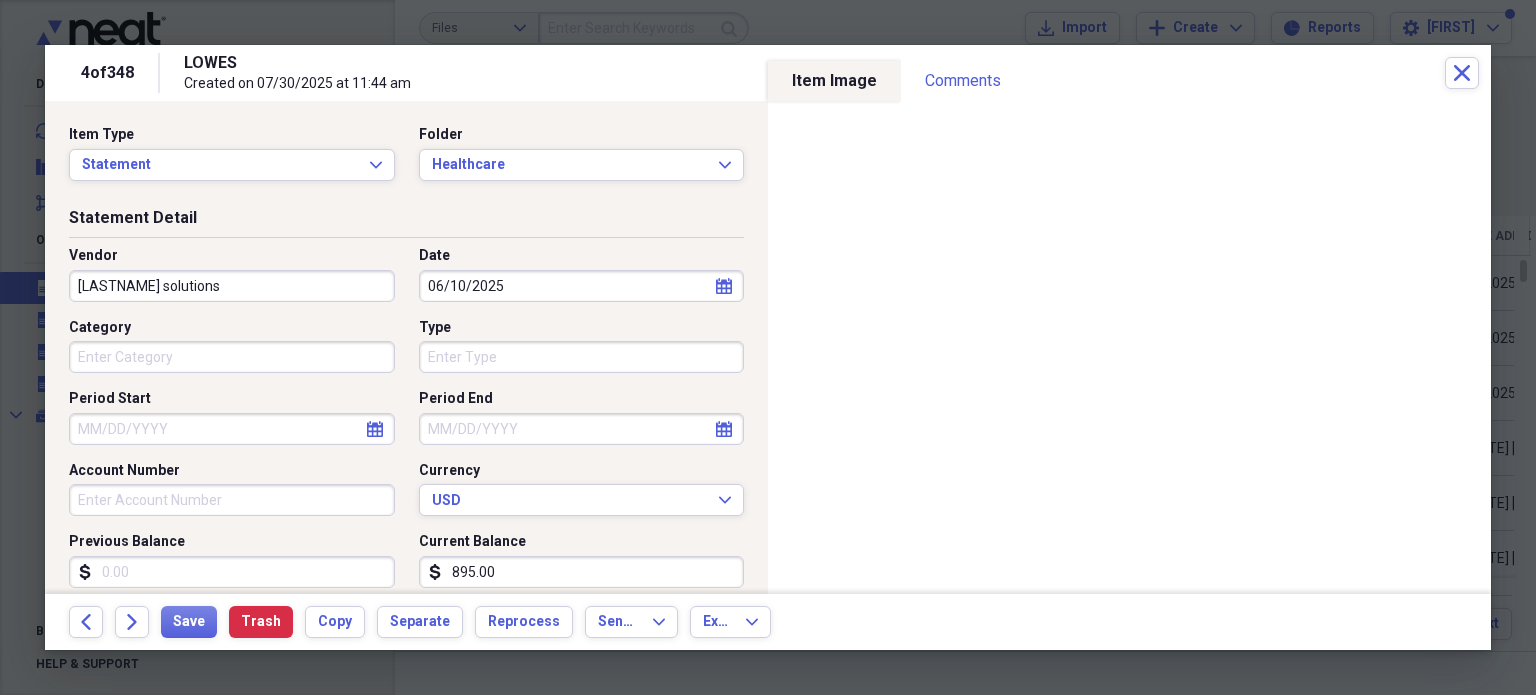 type on "[LASTNAME] solutions" 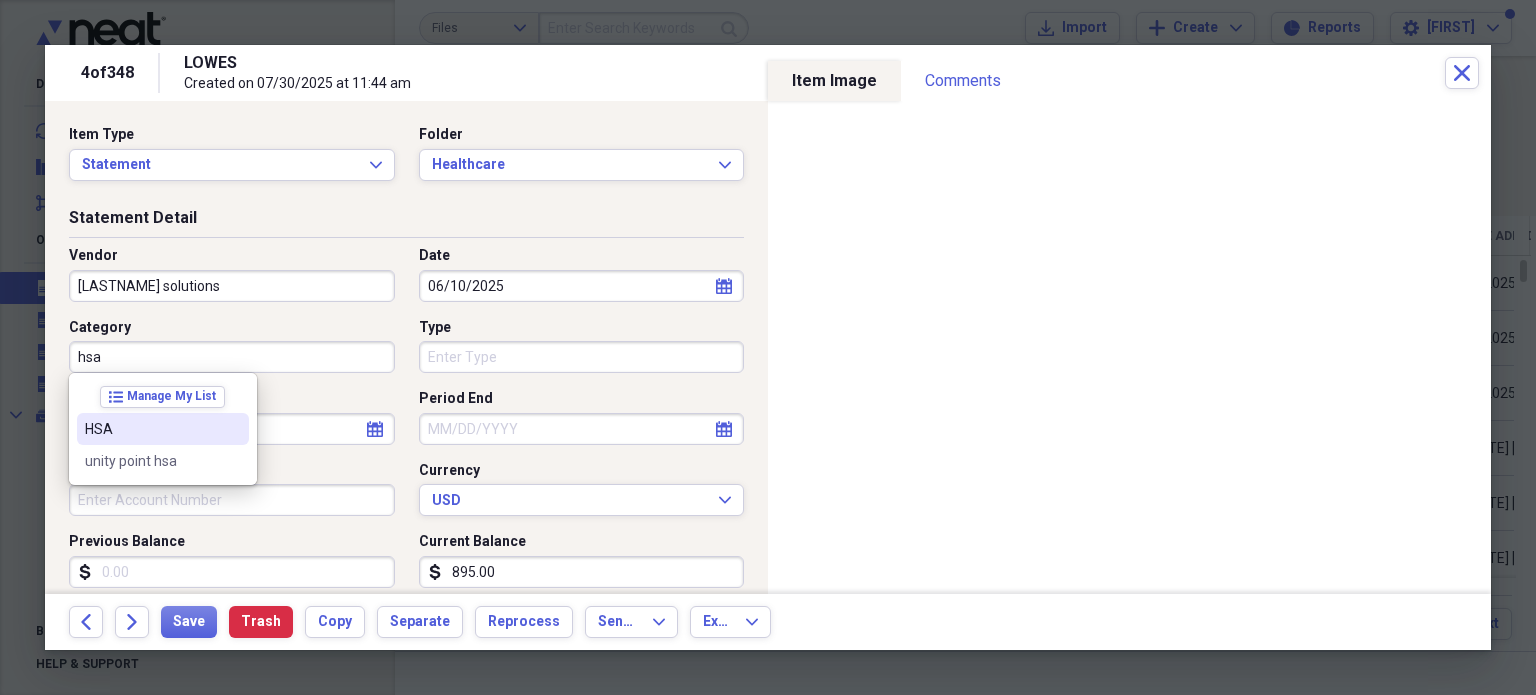 click on "HSA" at bounding box center [151, 429] 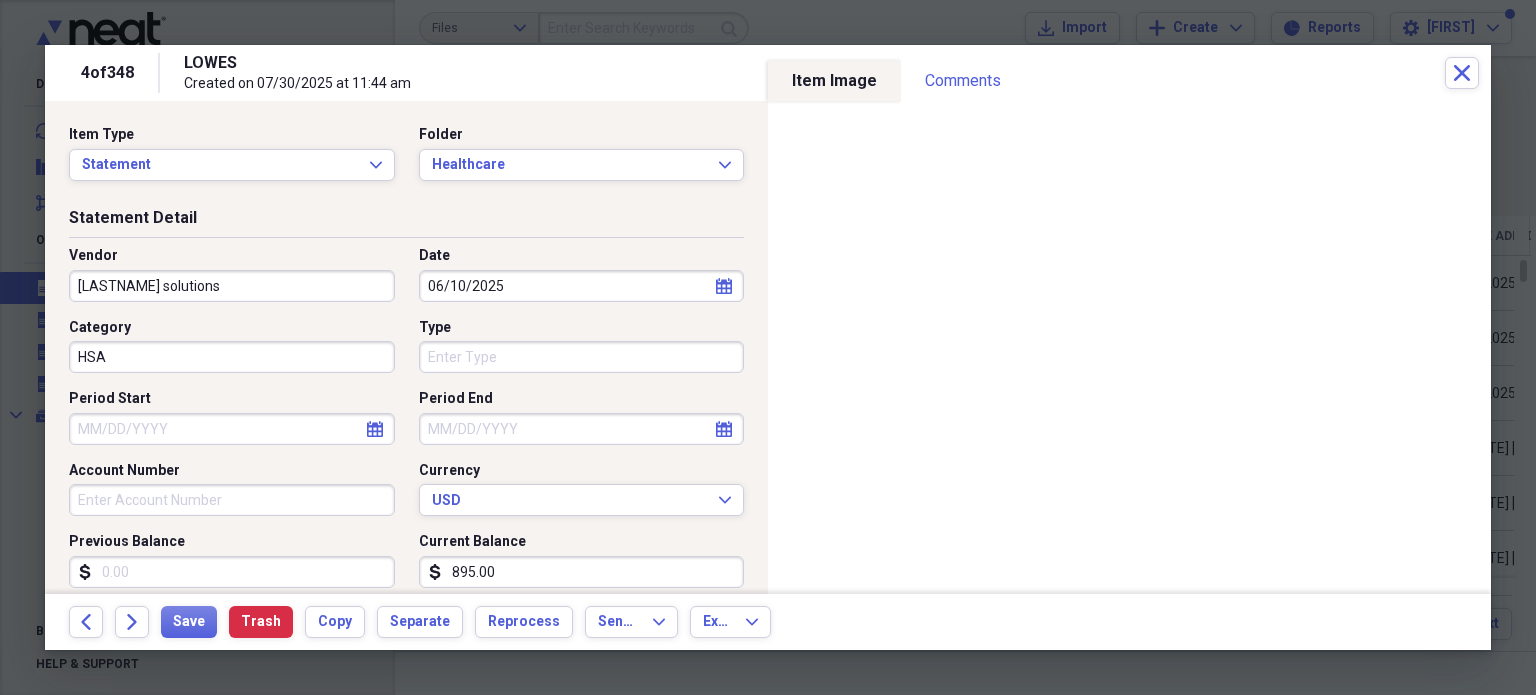 select on "5" 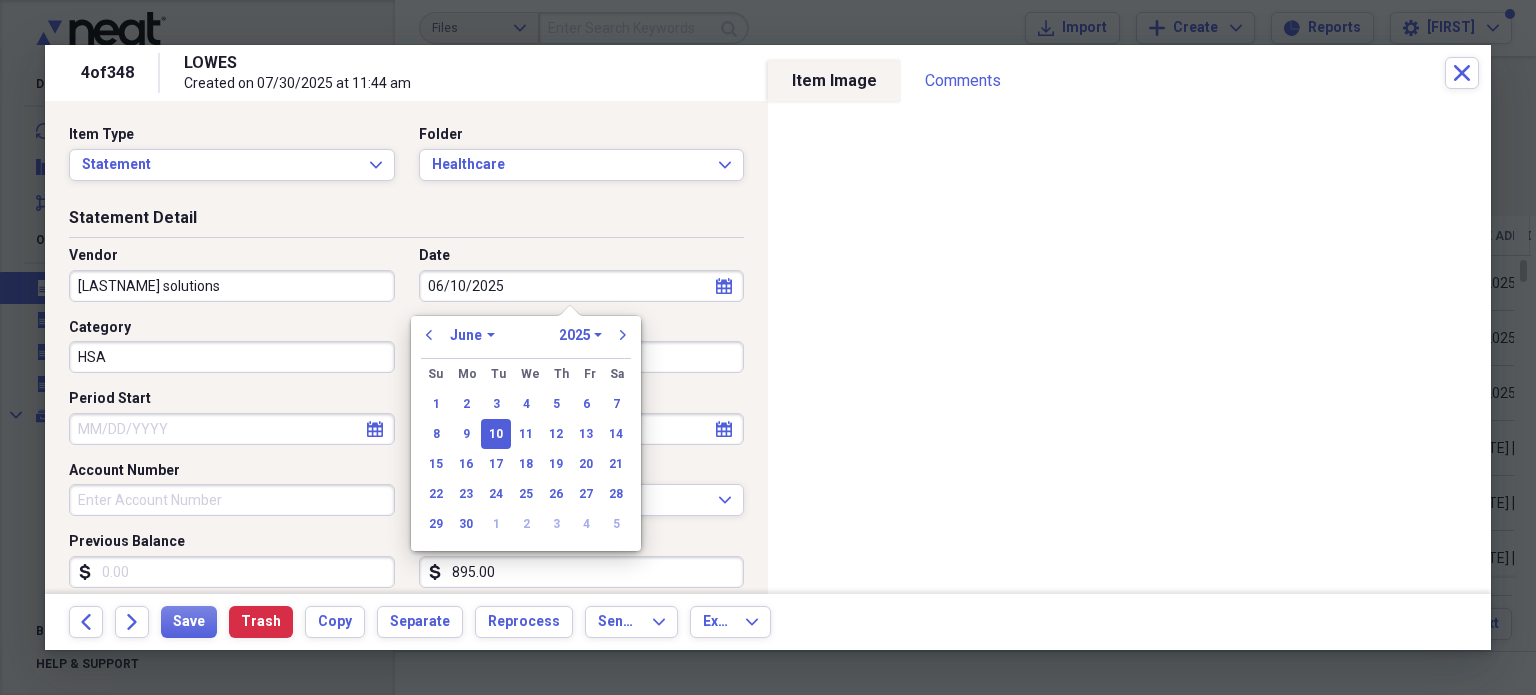 click on "06/10/2025" at bounding box center [582, 286] 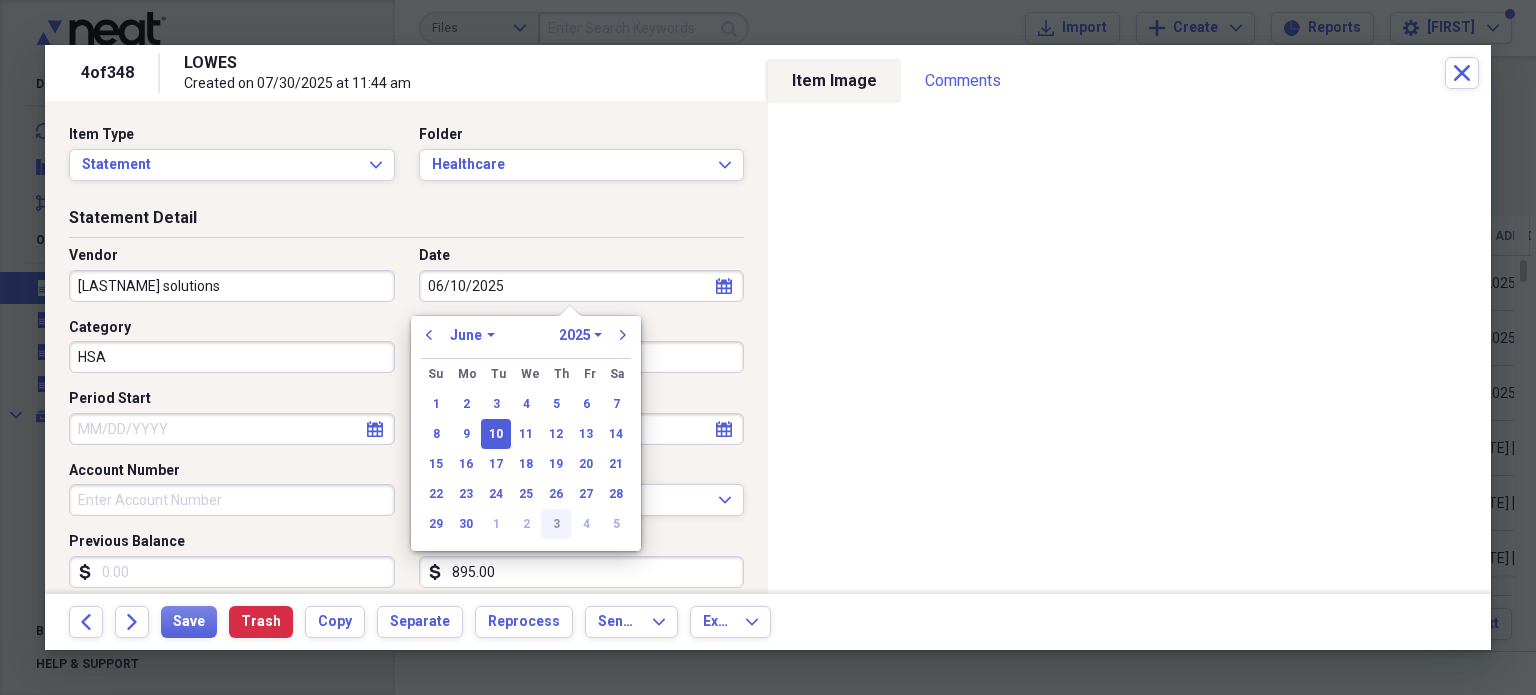 click on "3" at bounding box center [556, 524] 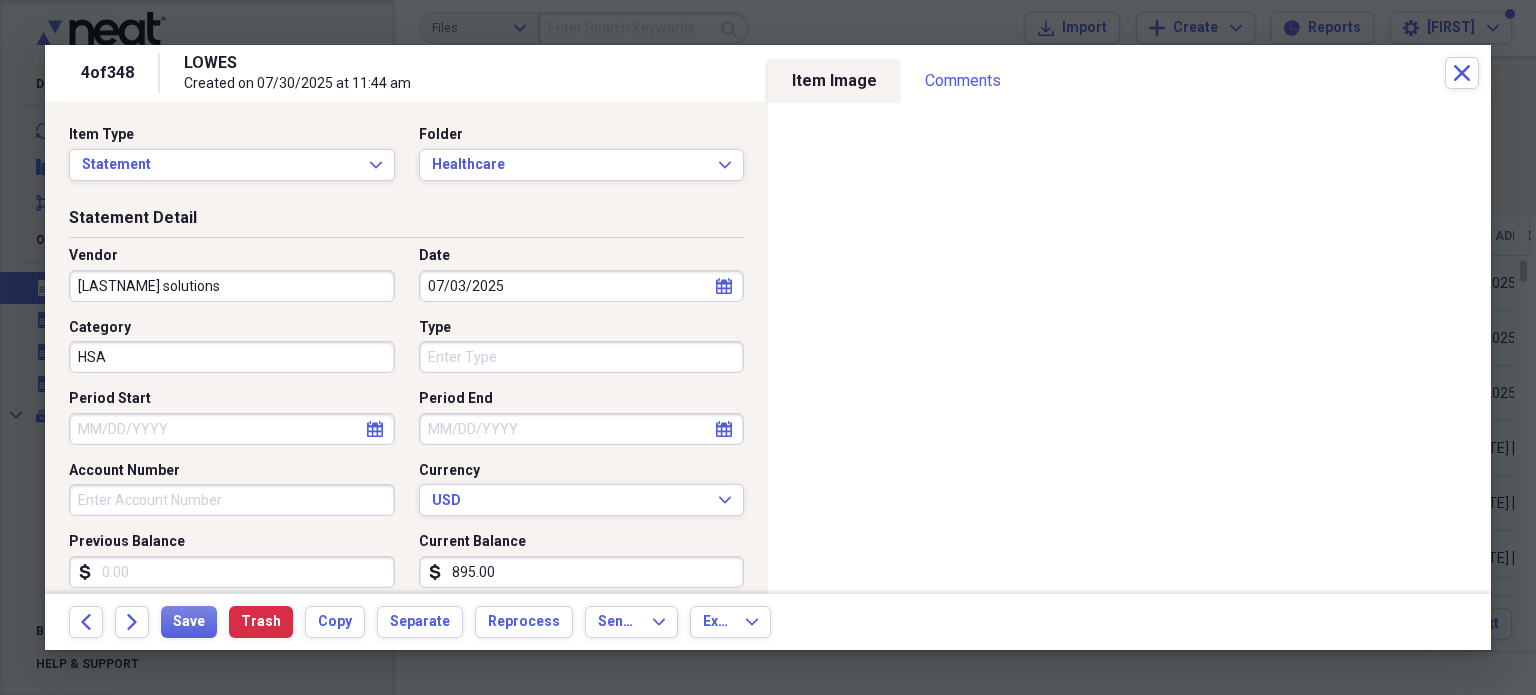 click on "895.00" at bounding box center (582, 572) 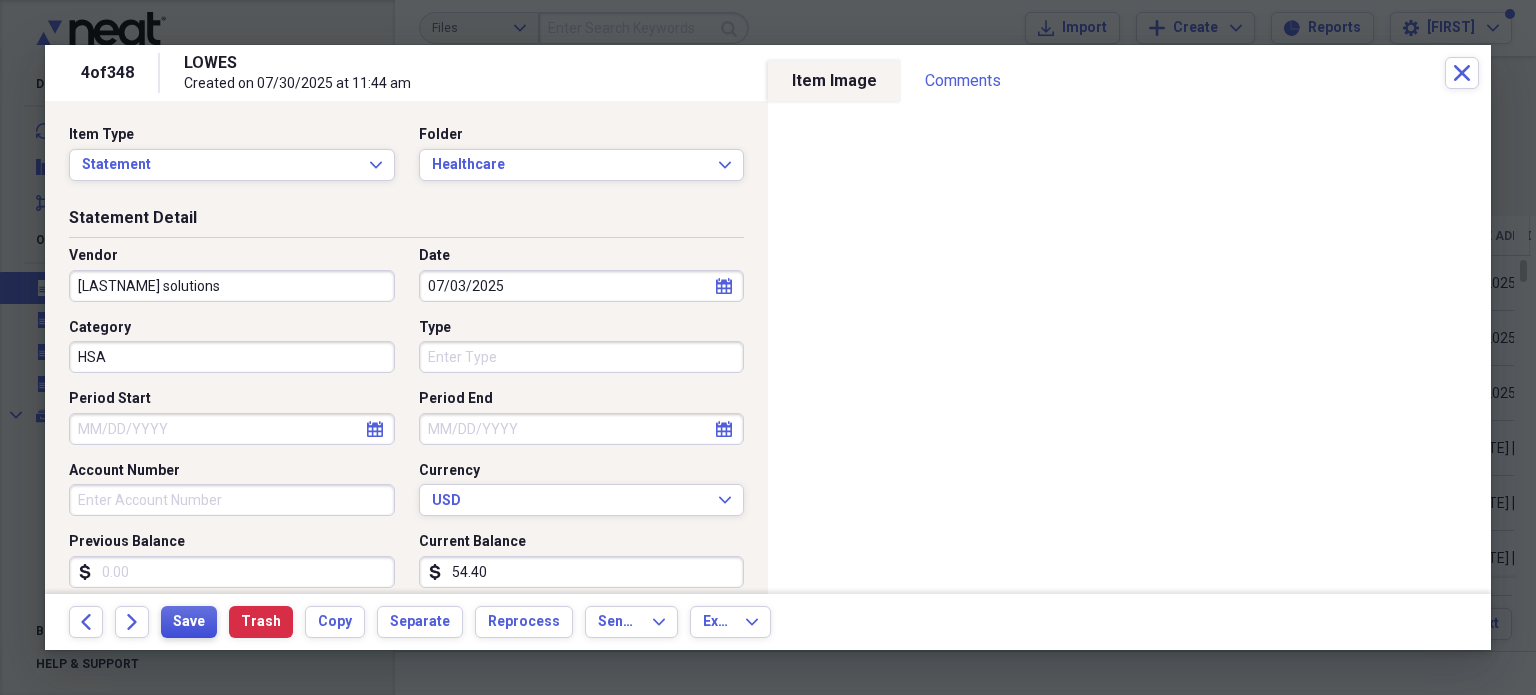 type on "54.40" 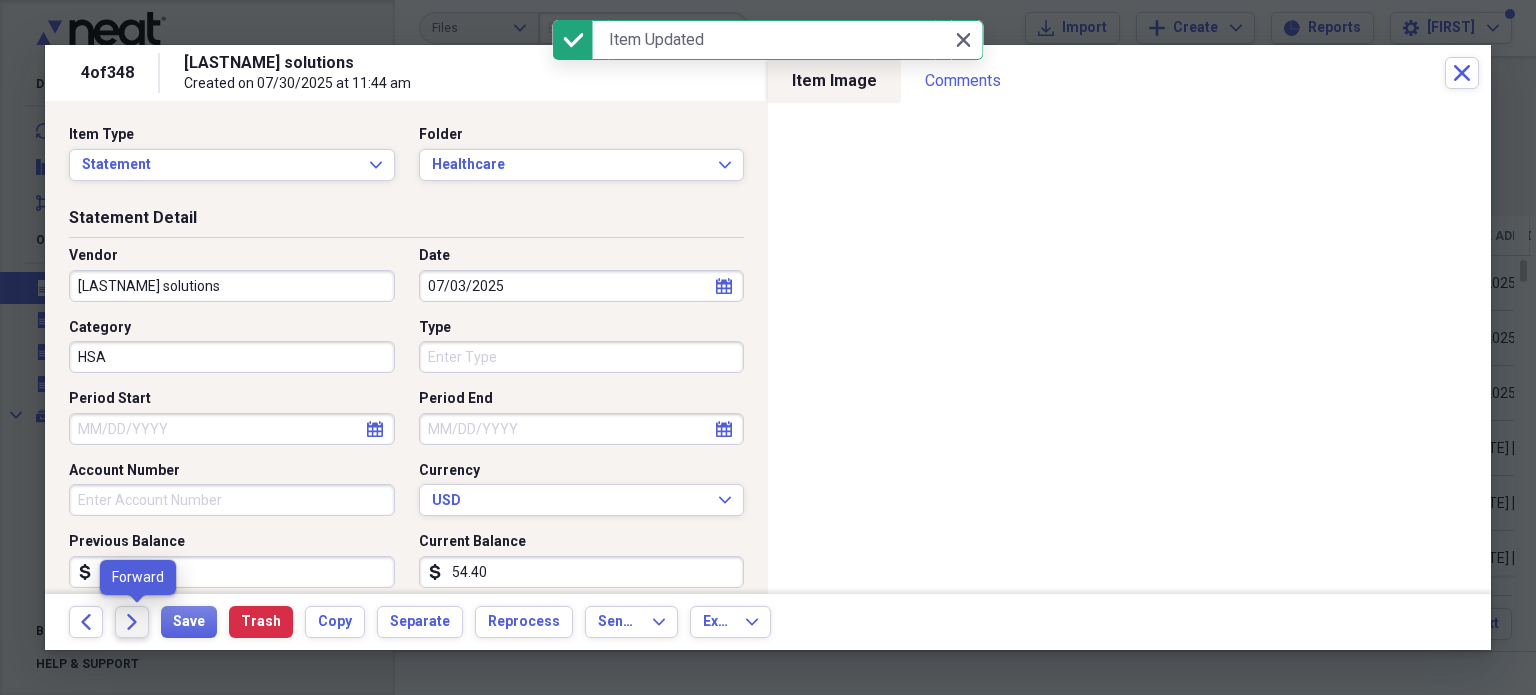 click on "Forward" at bounding box center [132, 622] 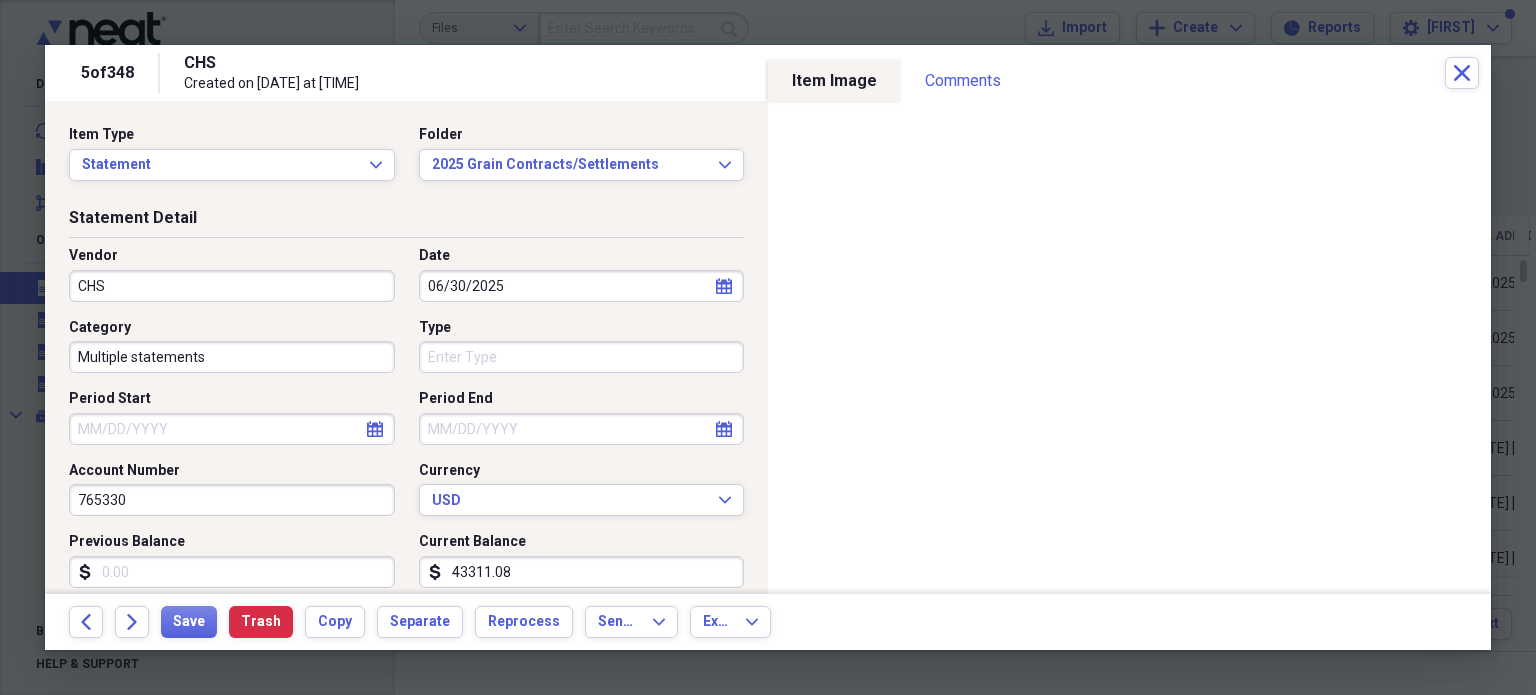 scroll, scrollTop: 107, scrollLeft: 0, axis: vertical 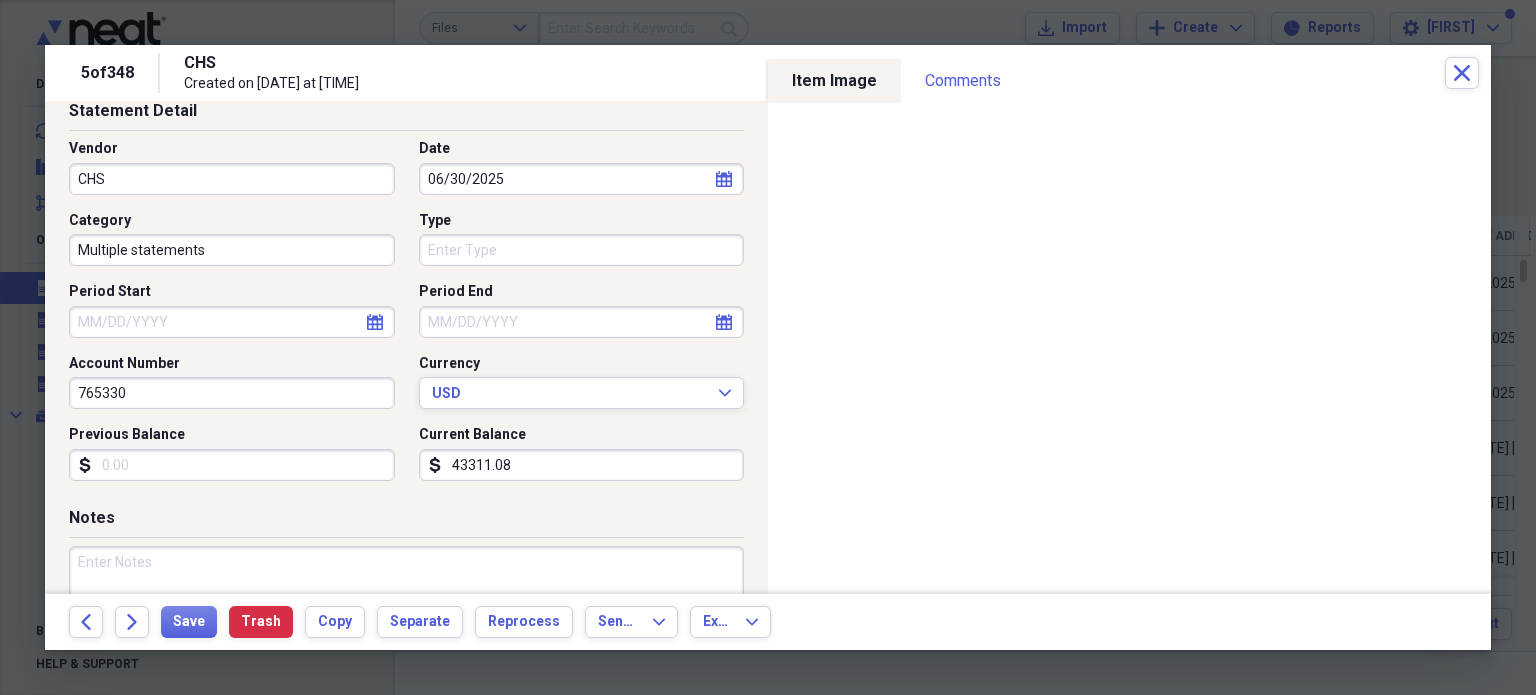 click on "Multiple statements" at bounding box center [232, 250] 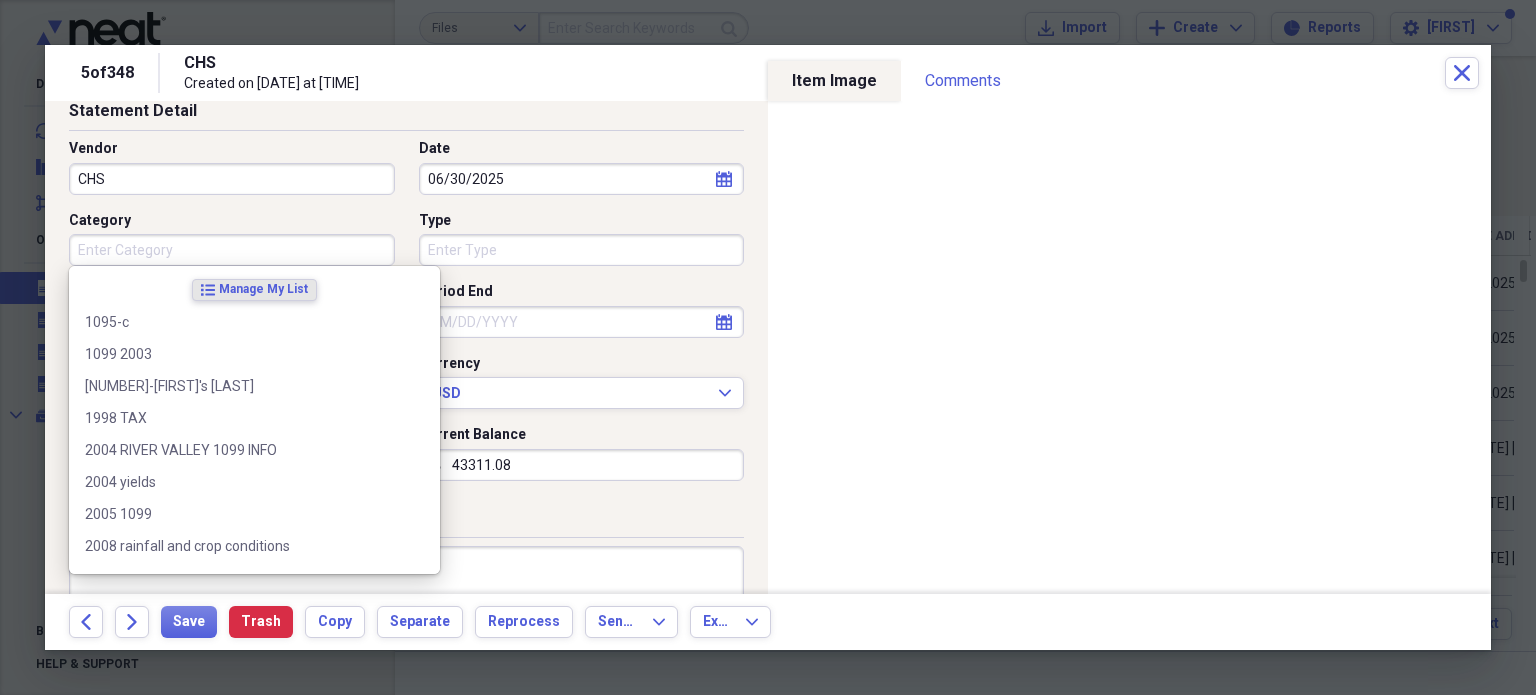 type 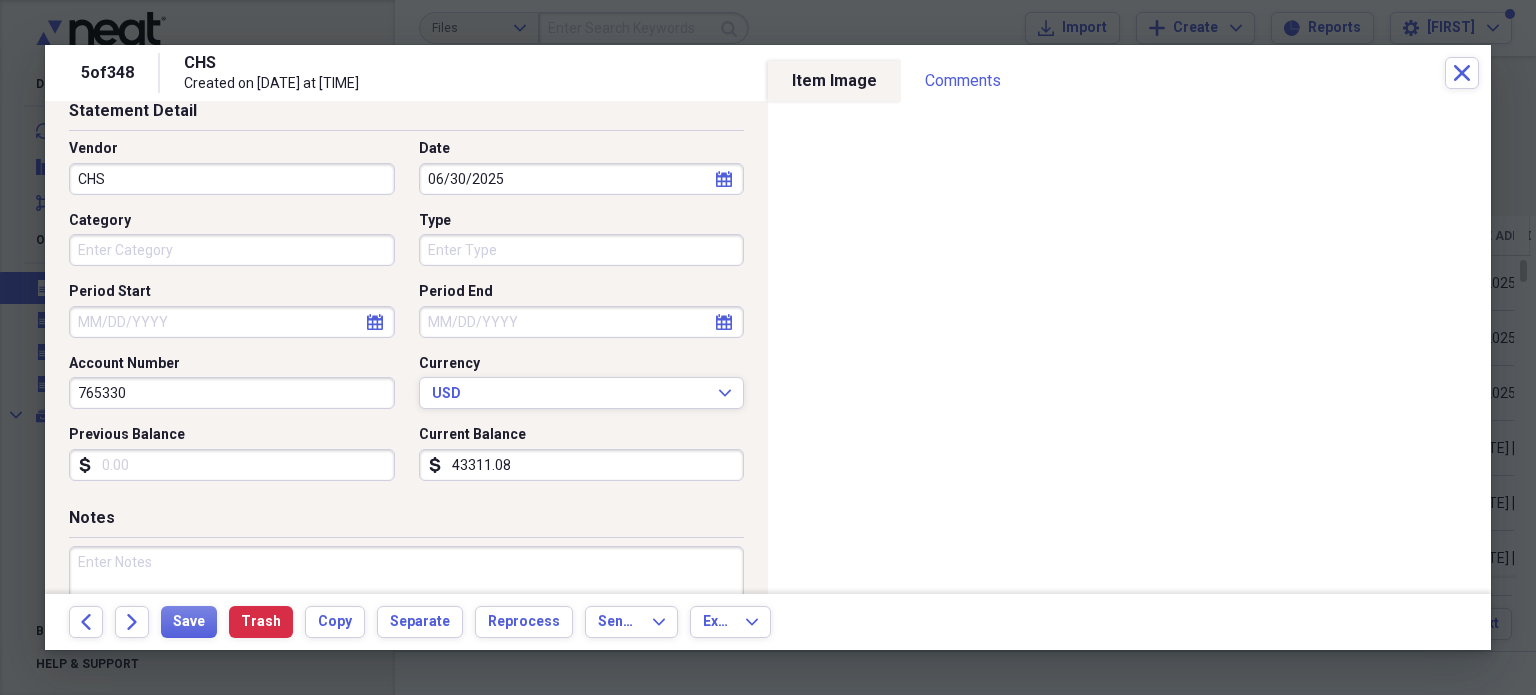 click on "43311.08" at bounding box center (582, 465) 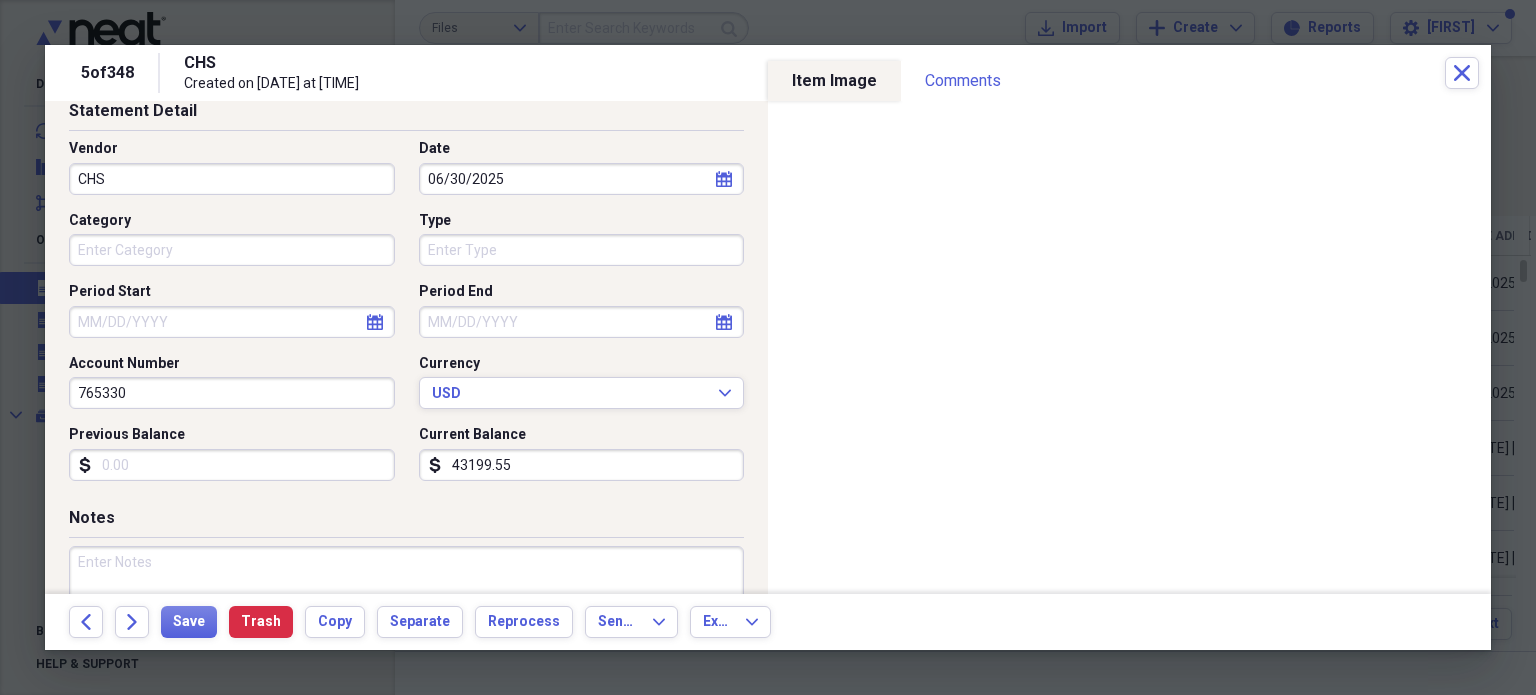 click on "43199.55" at bounding box center (582, 465) 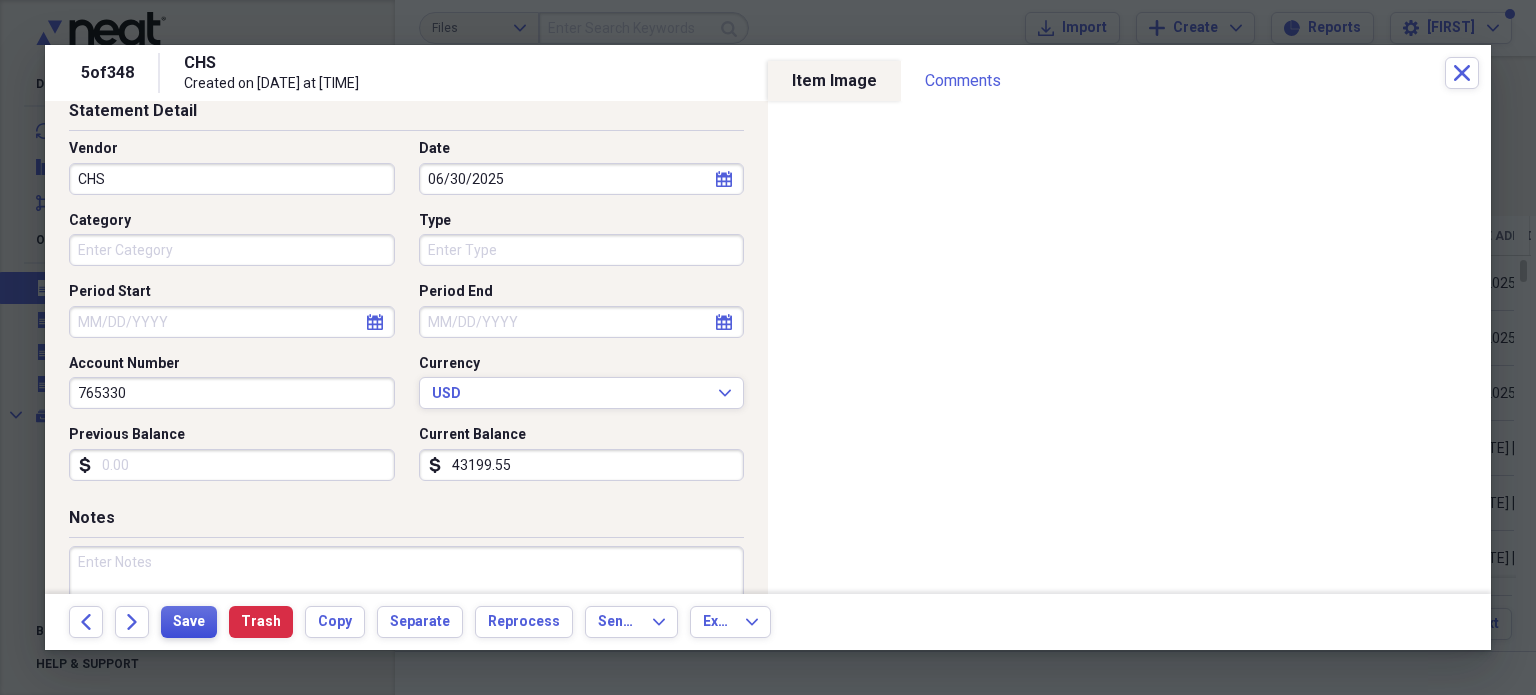 type on "43199.55" 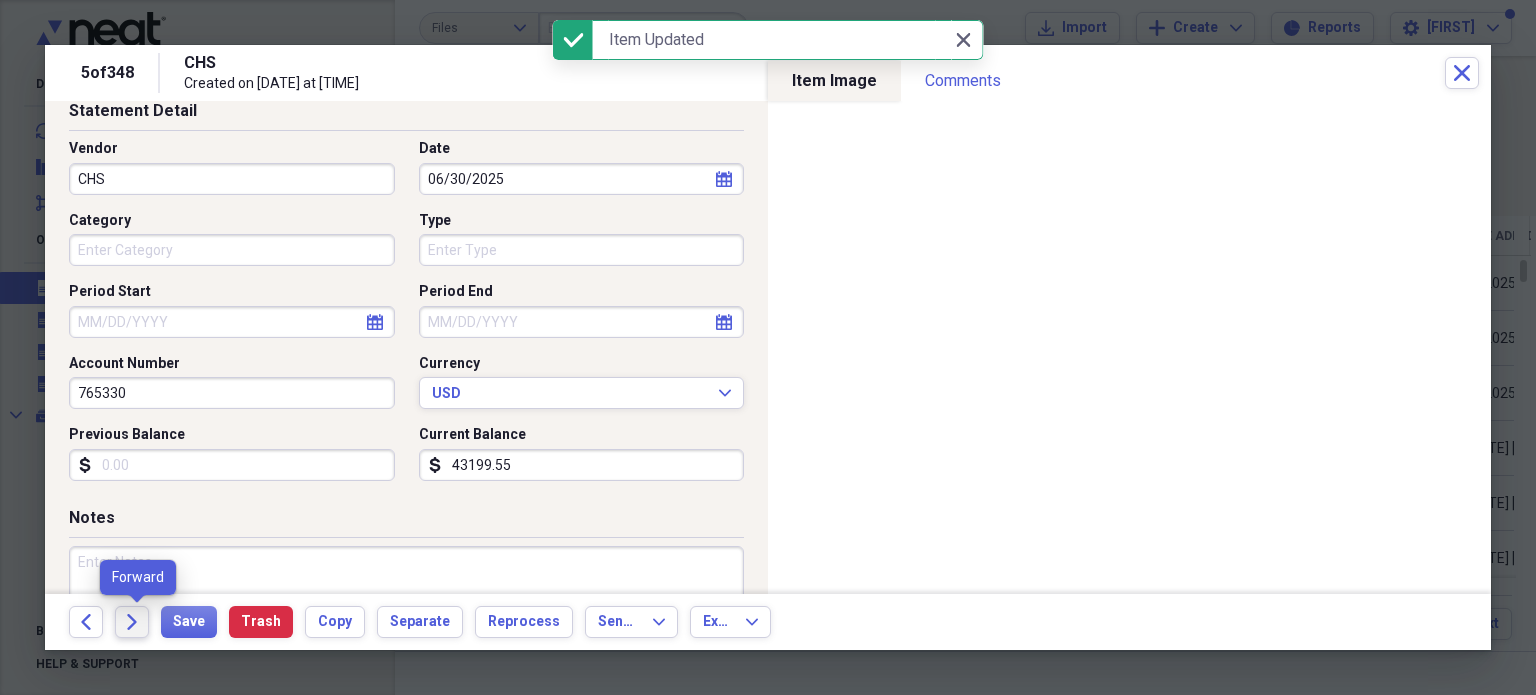 click on "Forward" 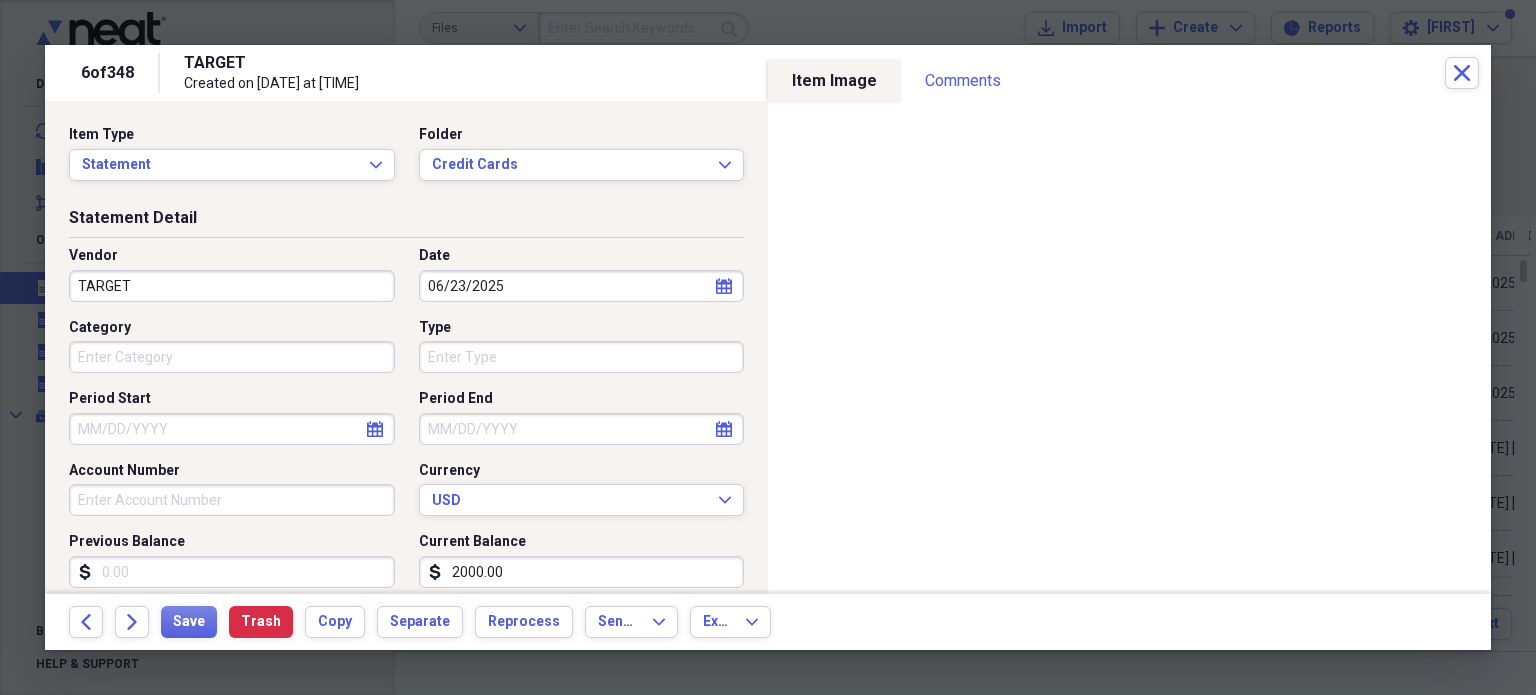 scroll, scrollTop: 54, scrollLeft: 0, axis: vertical 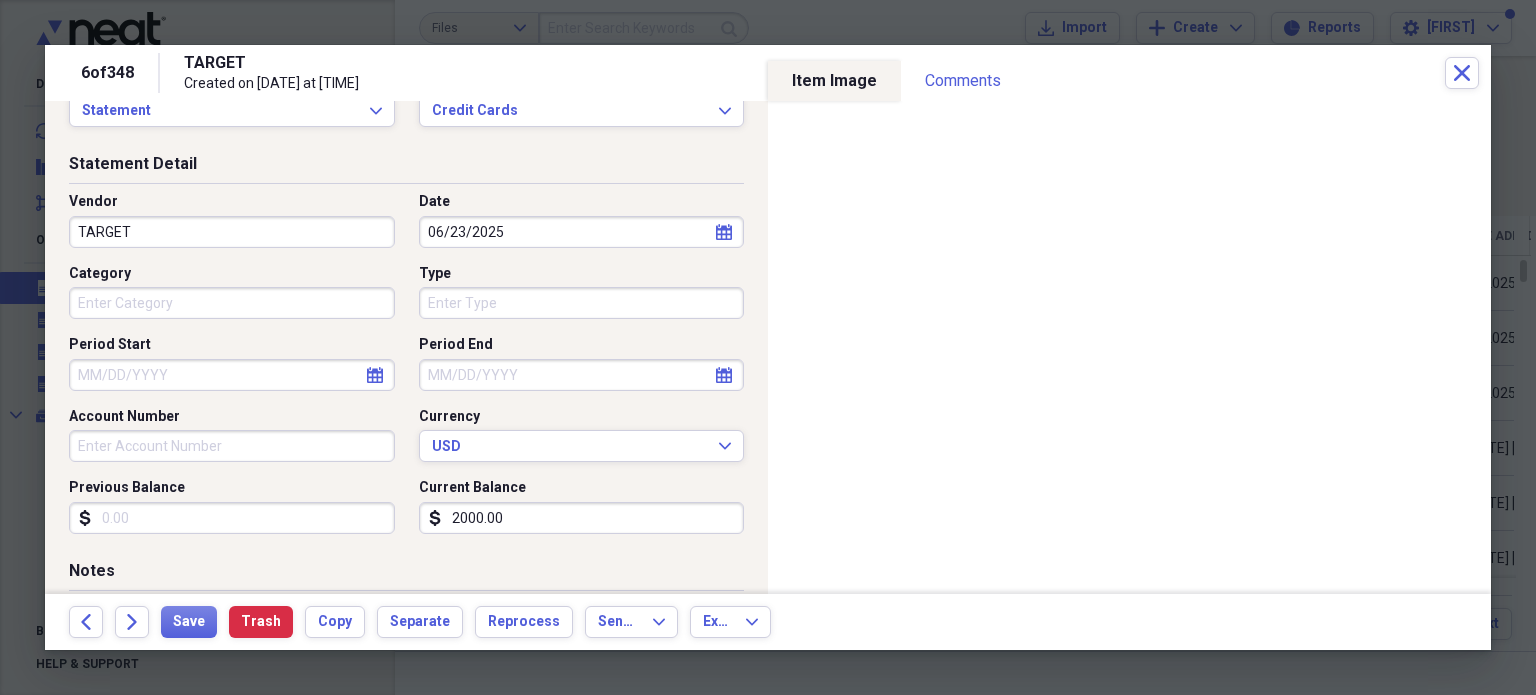 click on "2000.00" at bounding box center [582, 518] 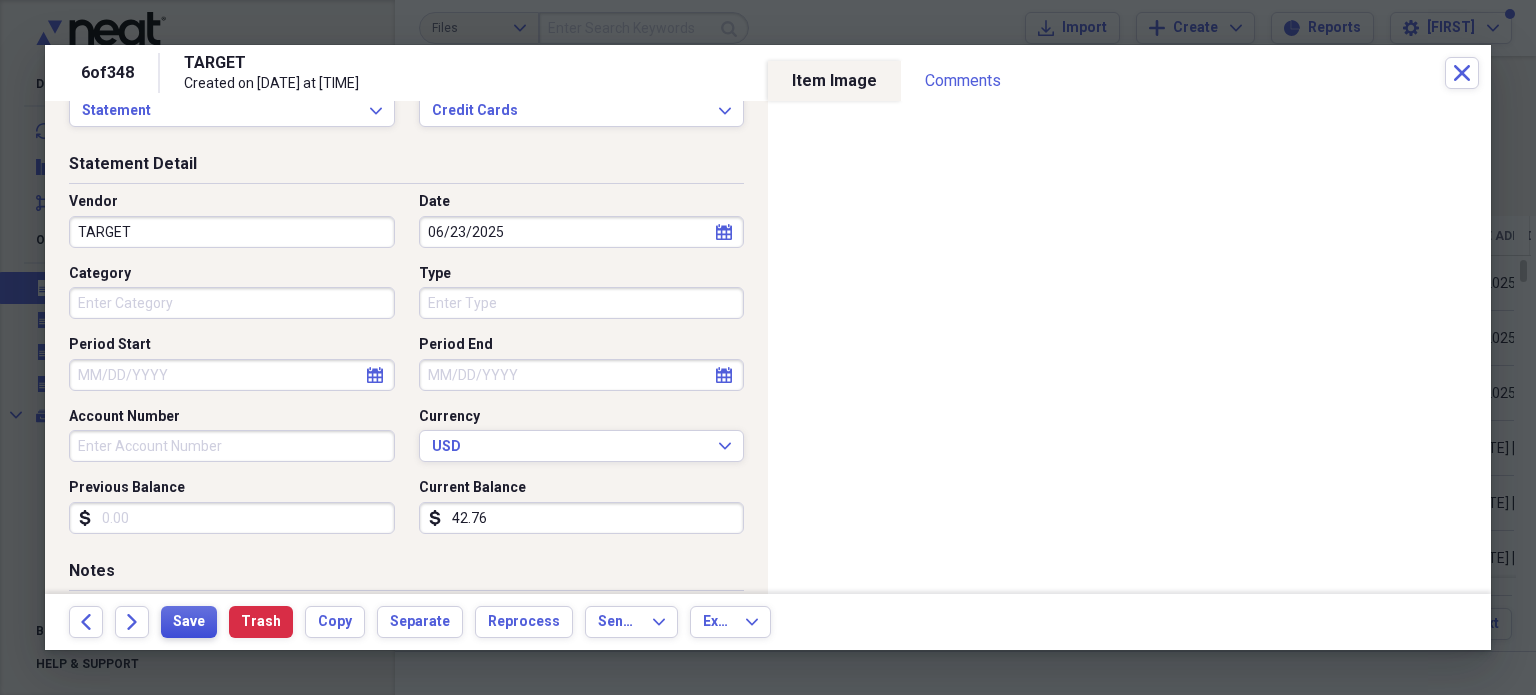 type on "42.76" 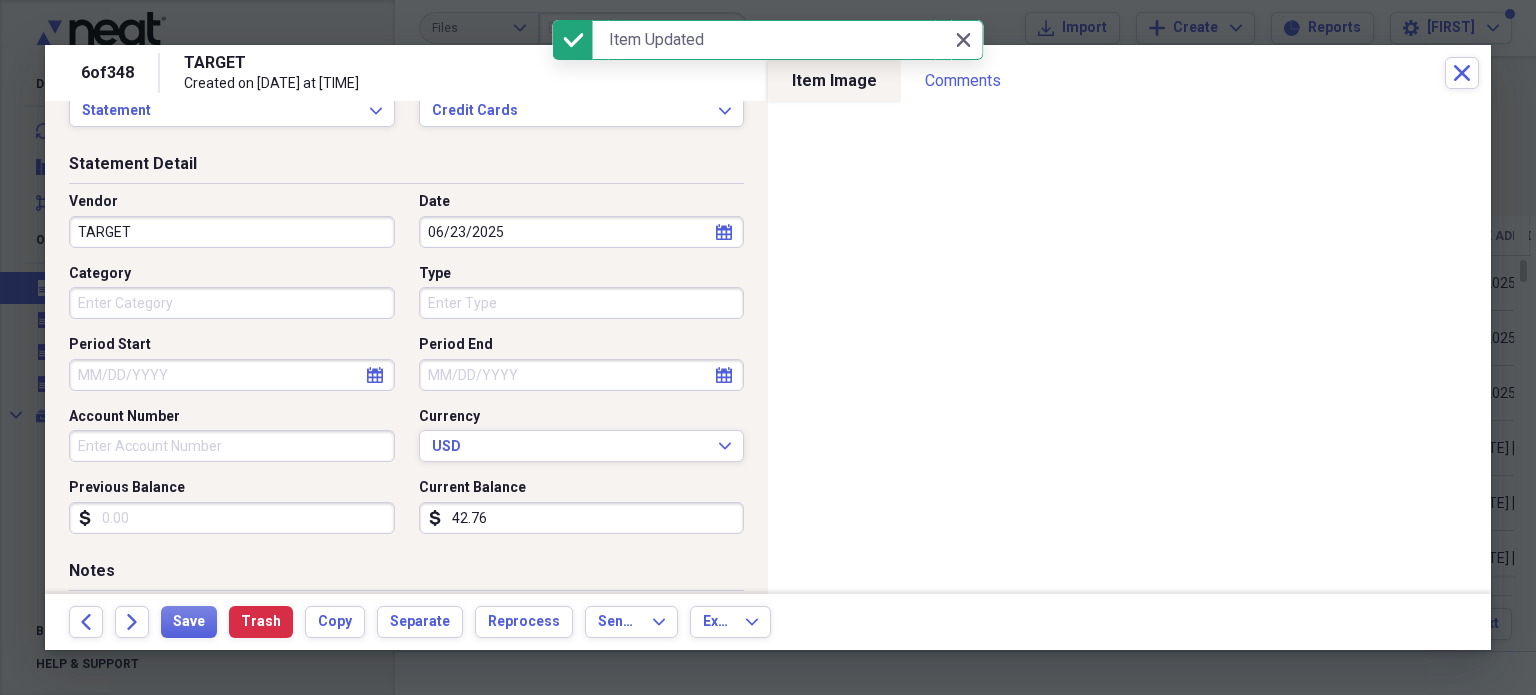 click on "TARGET" at bounding box center [232, 232] 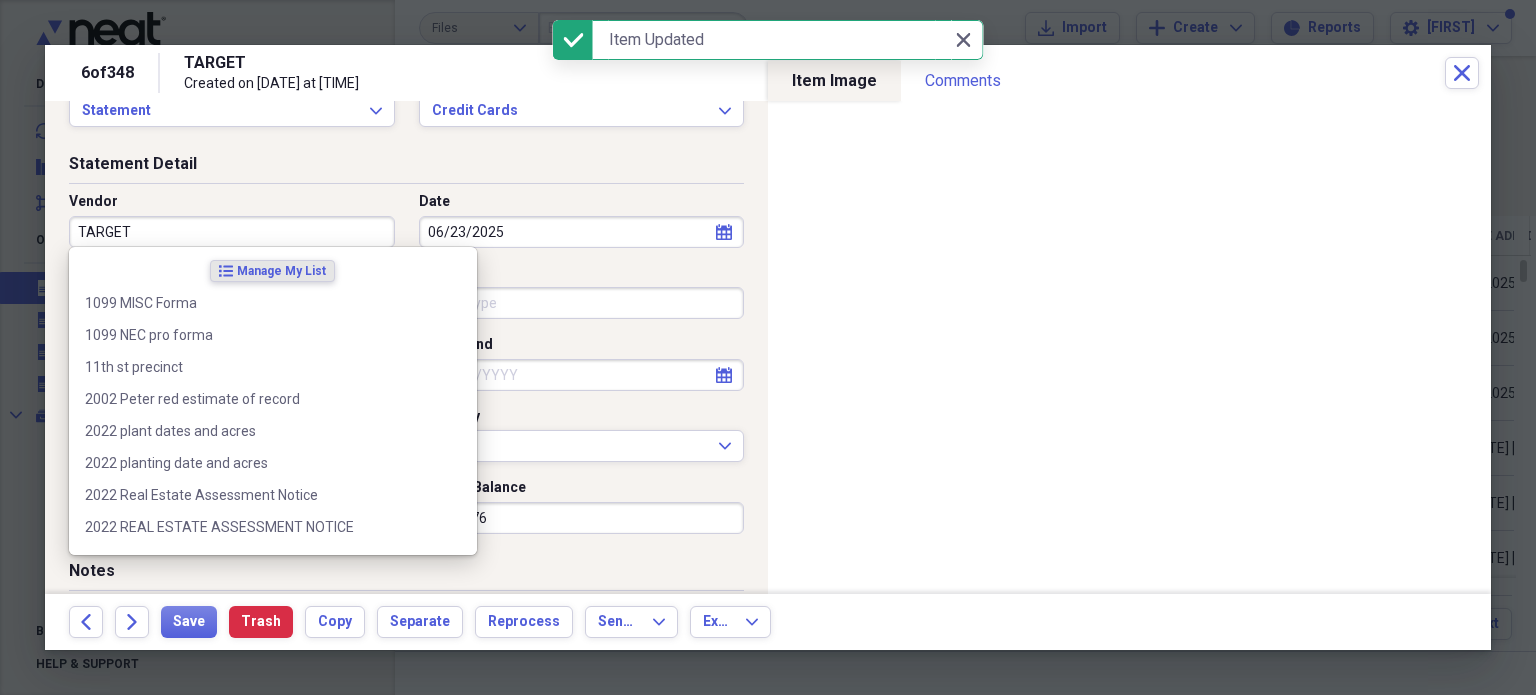 click on "TARGET" at bounding box center (232, 232) 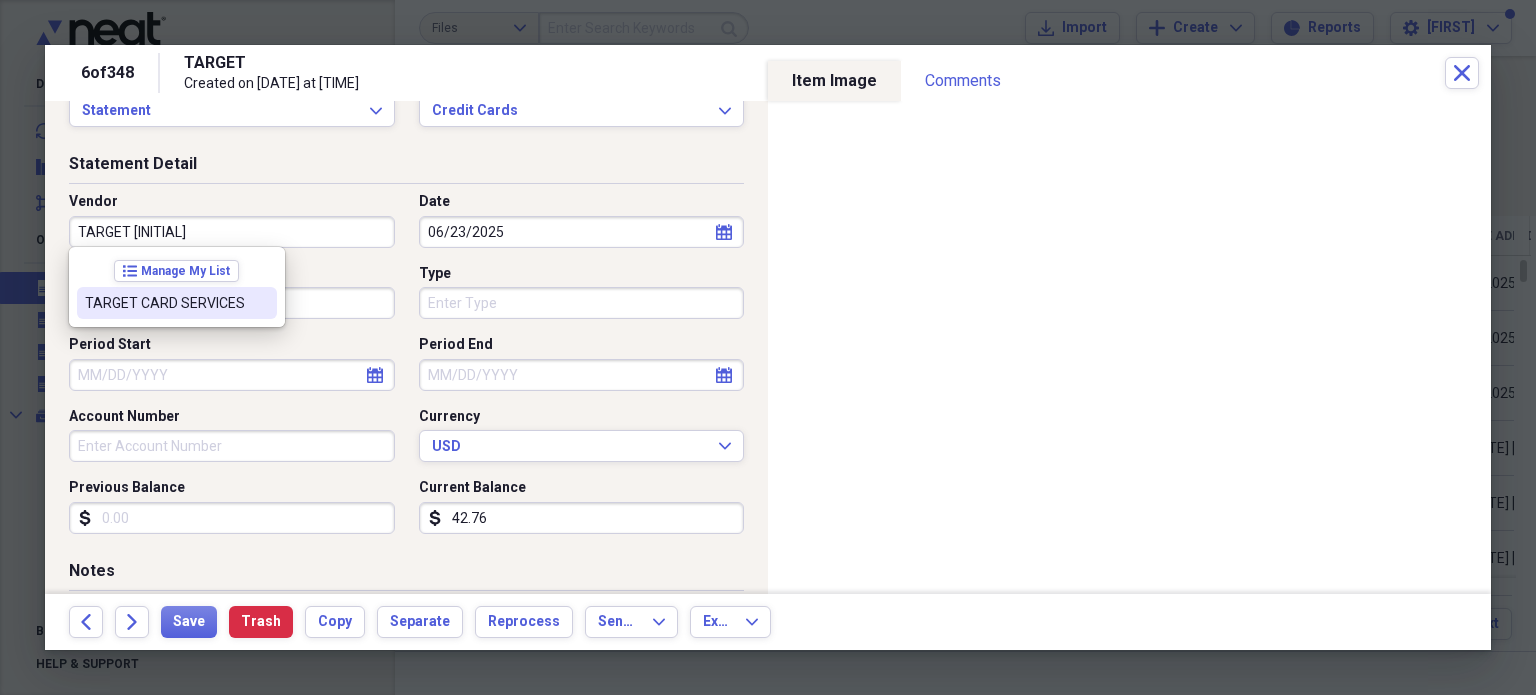 click on "TARGET CARD SERVICES" at bounding box center [165, 303] 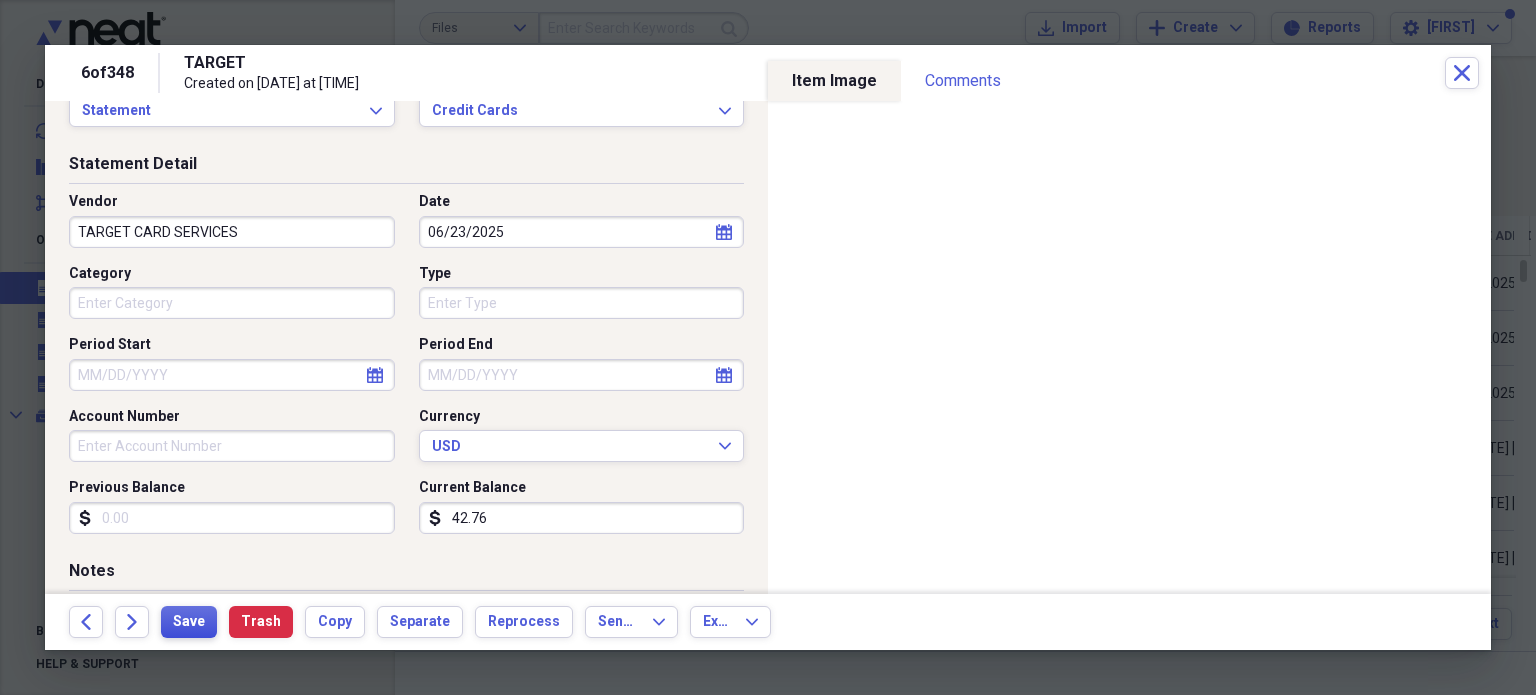 click on "Save" at bounding box center [189, 622] 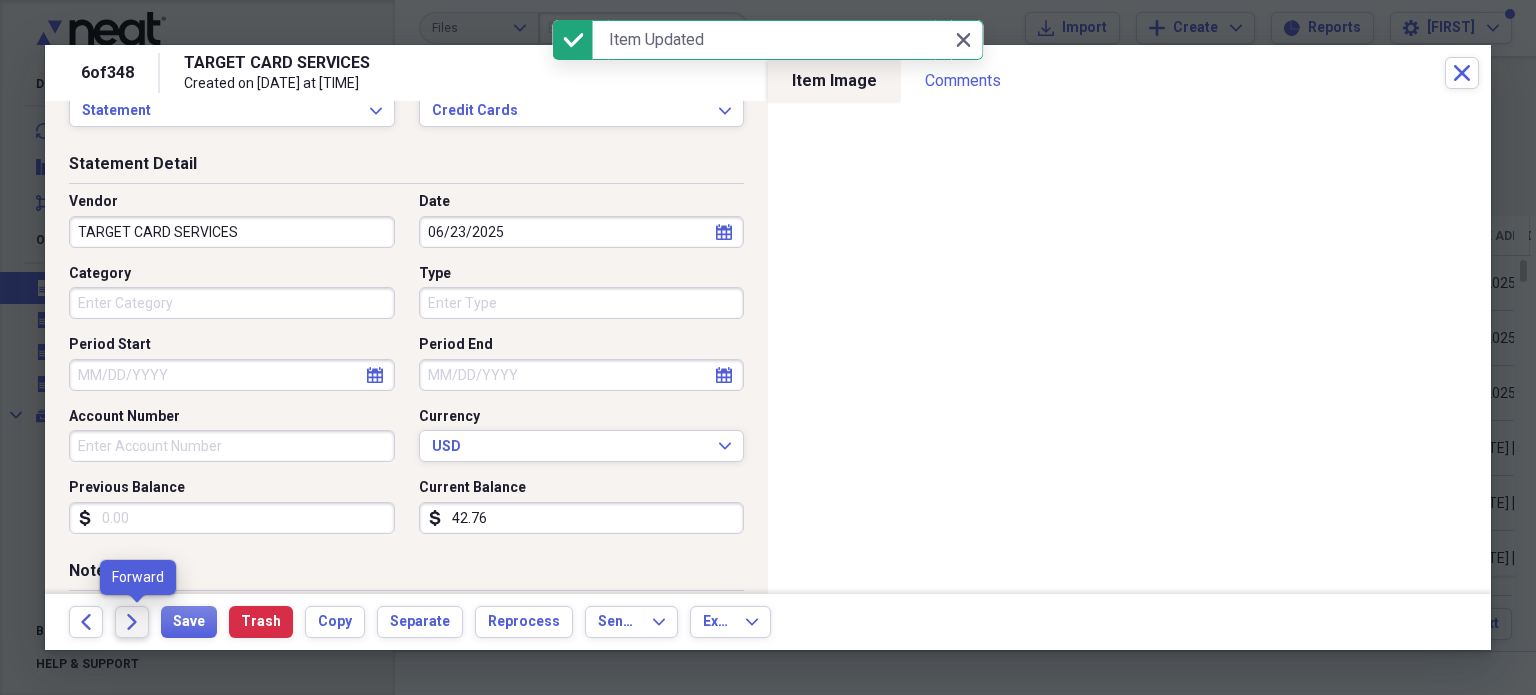 click on "Forward" at bounding box center (132, 622) 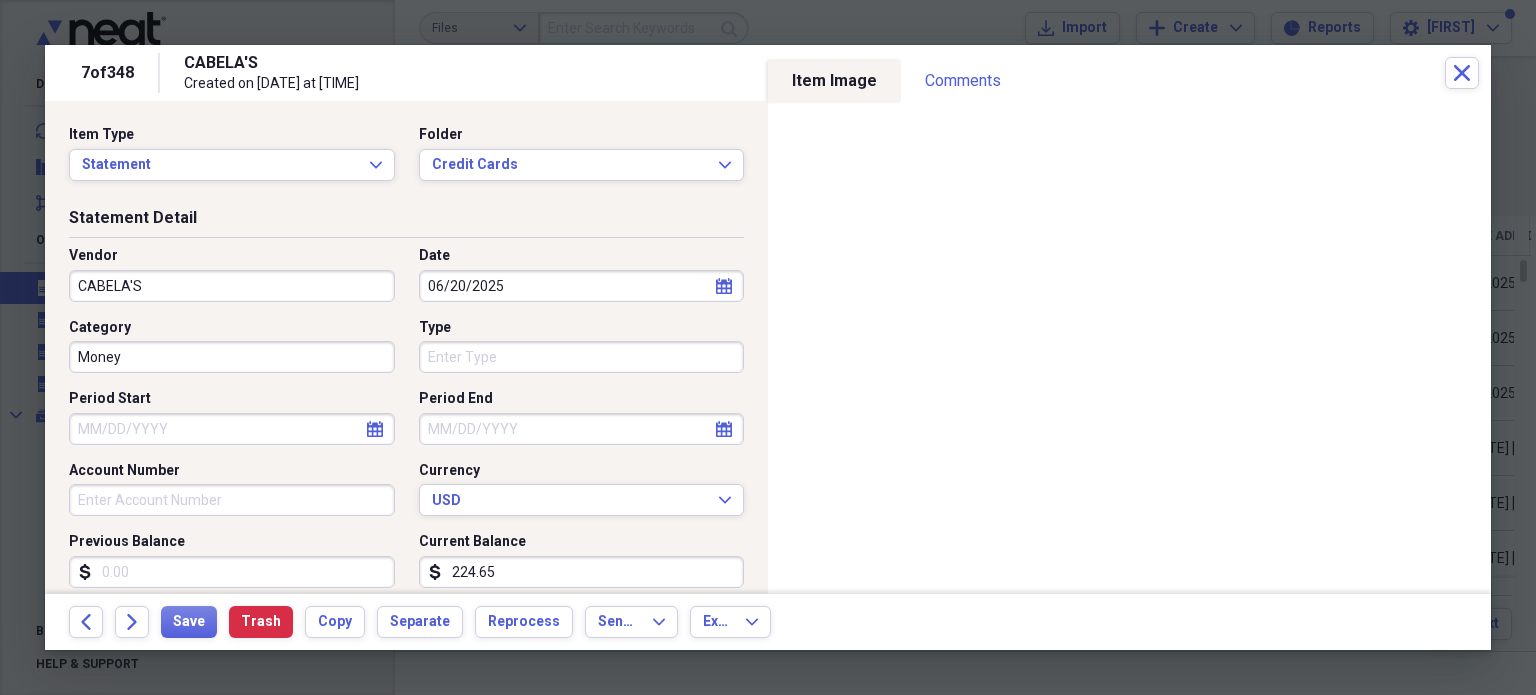 click on "224.65" at bounding box center [582, 572] 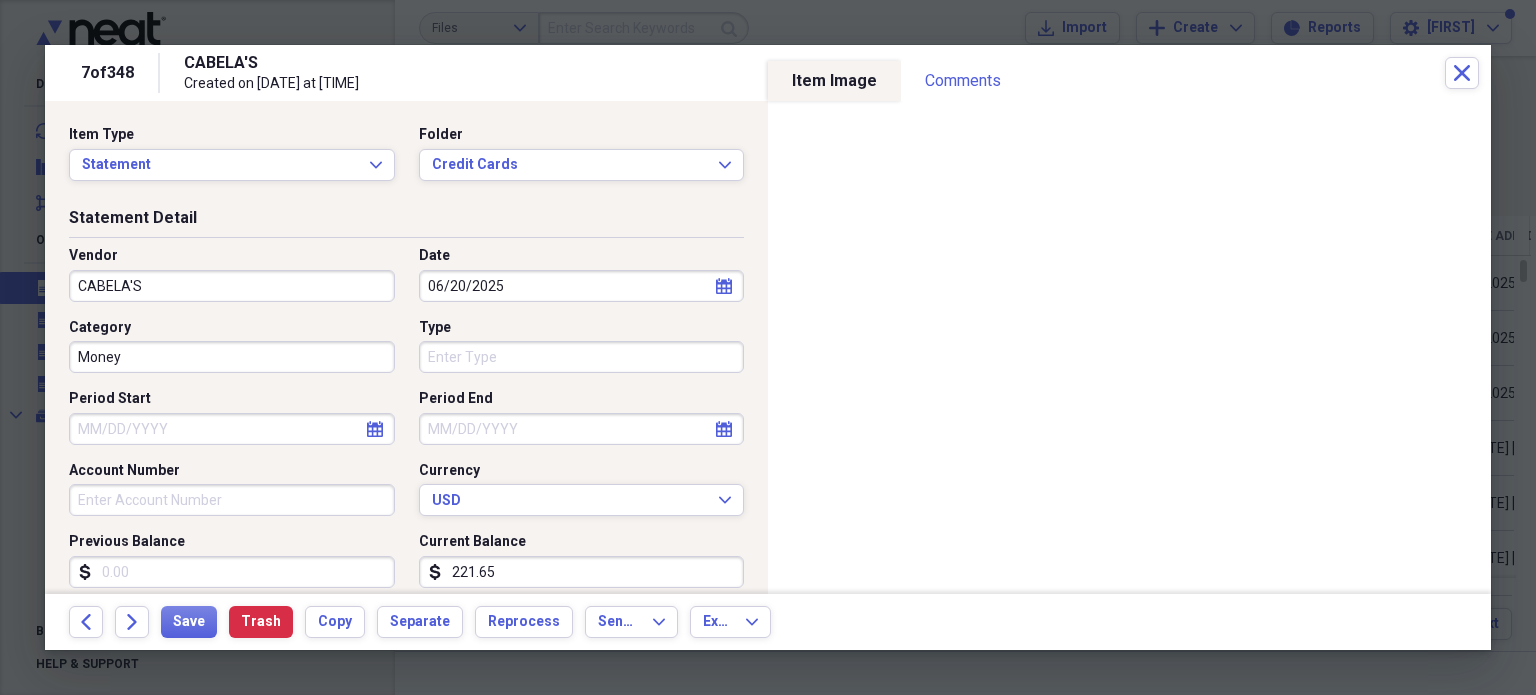 type on "221.65" 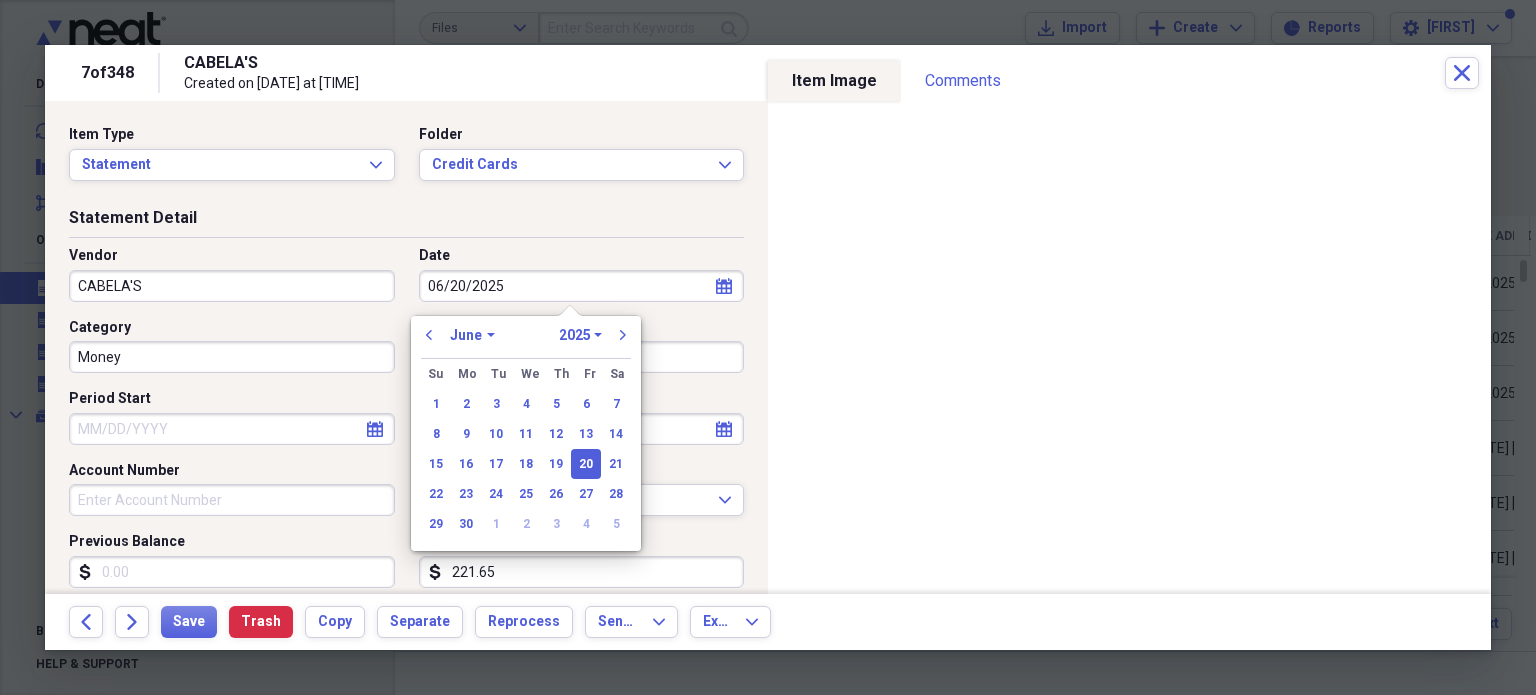 click on "January February March April May June July August September October November December" at bounding box center [472, 335] 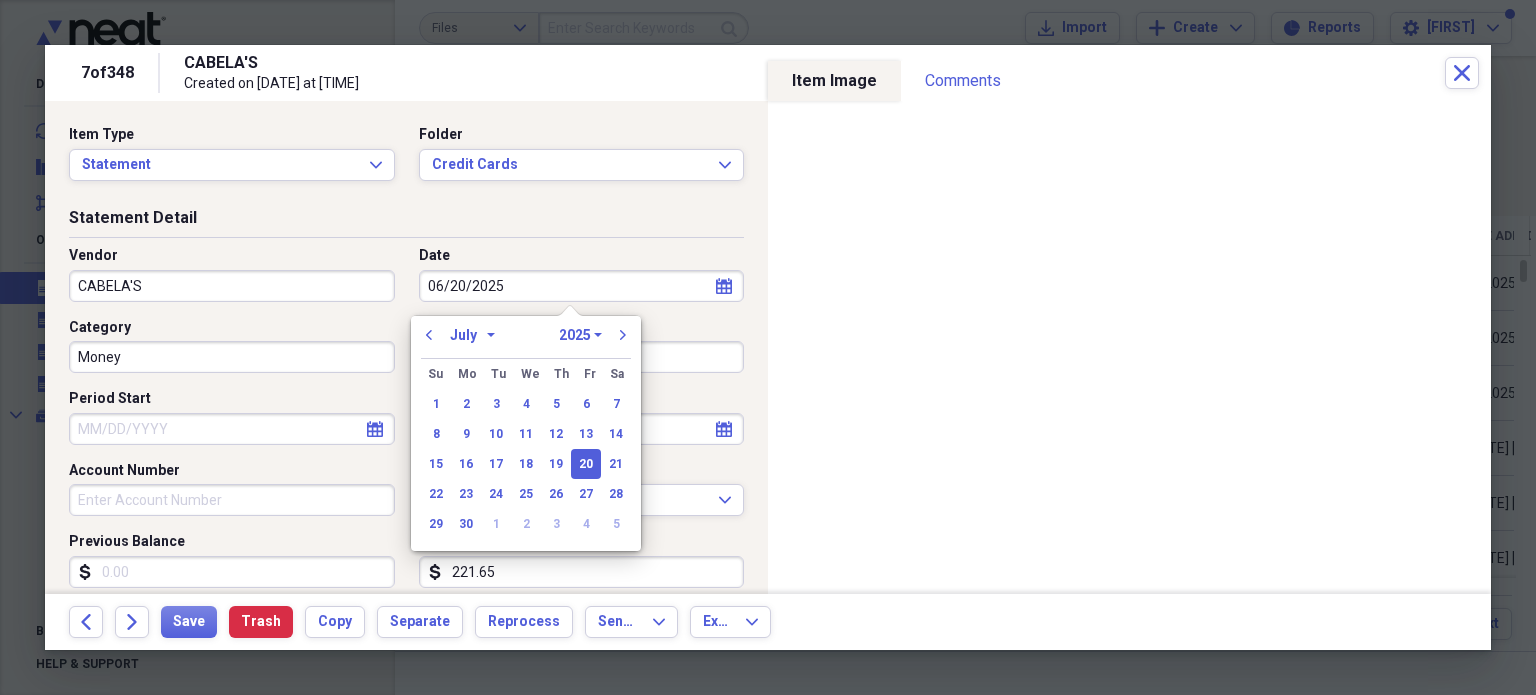 click on "January February March April May June July August September October November December" at bounding box center [472, 335] 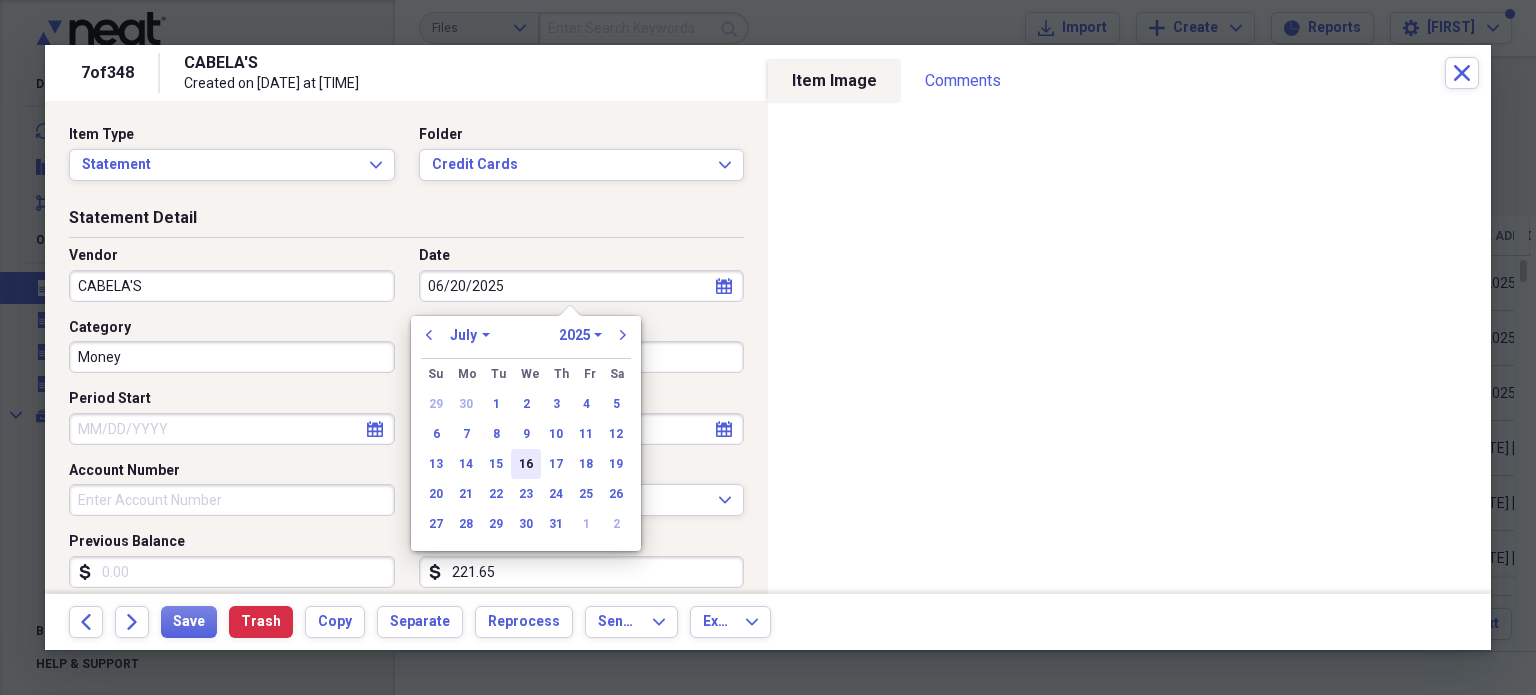 click on "16" at bounding box center [526, 464] 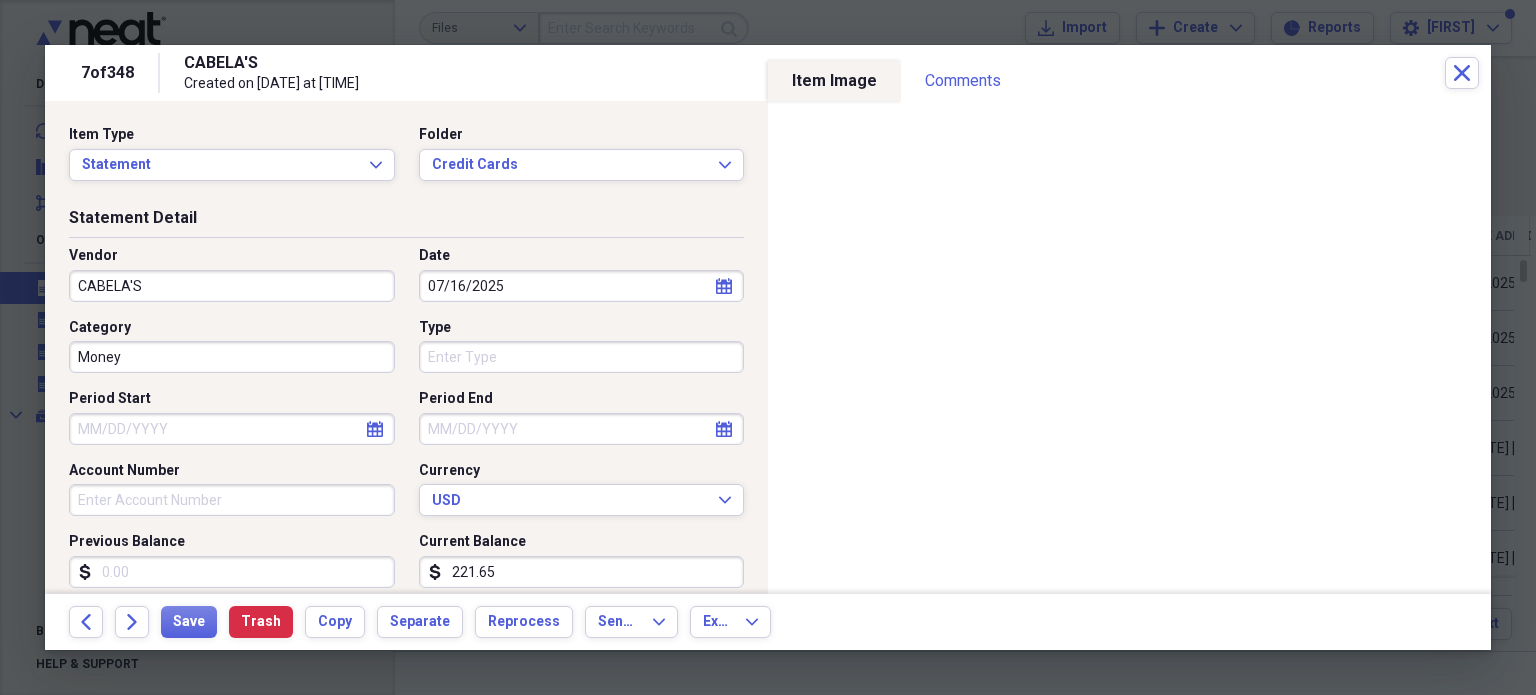 click on "07/16/2025" at bounding box center (582, 286) 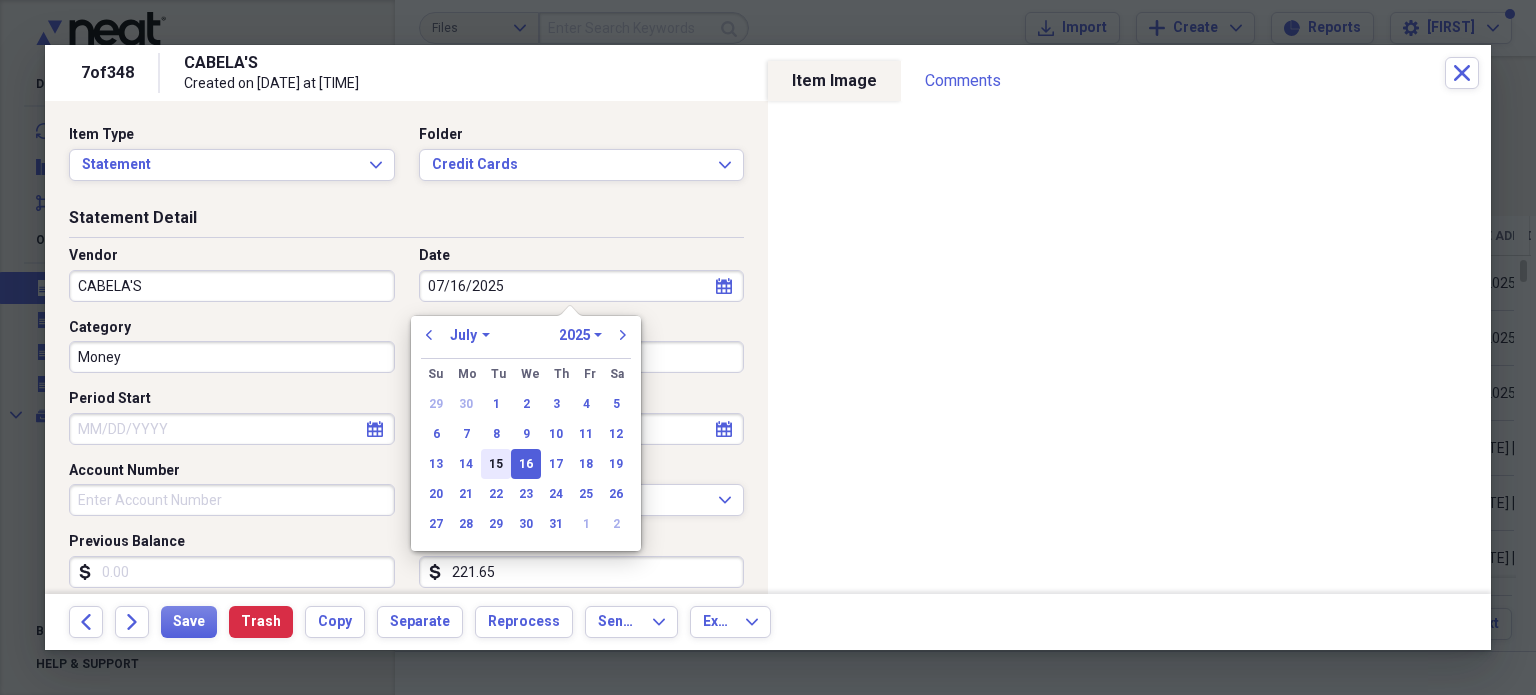 click on "15" at bounding box center [496, 464] 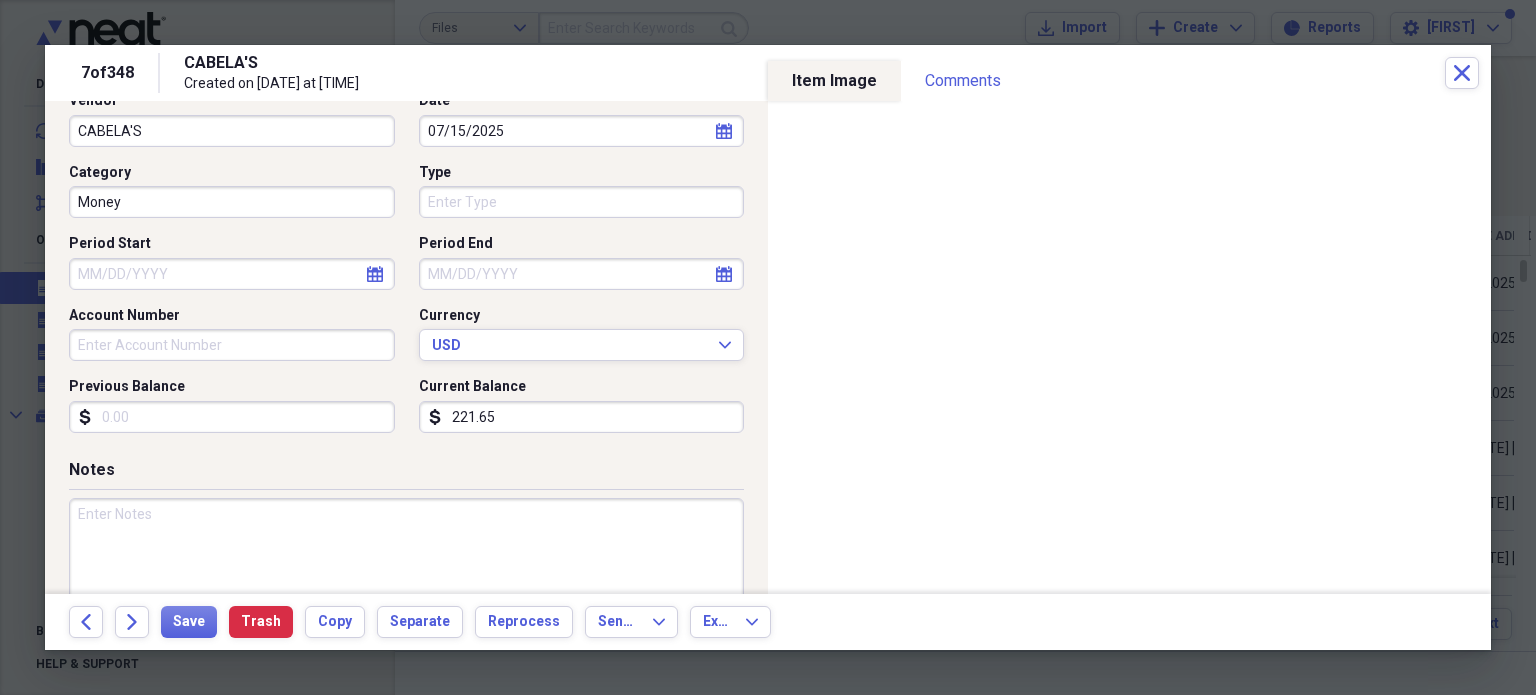 scroll, scrollTop: 0, scrollLeft: 0, axis: both 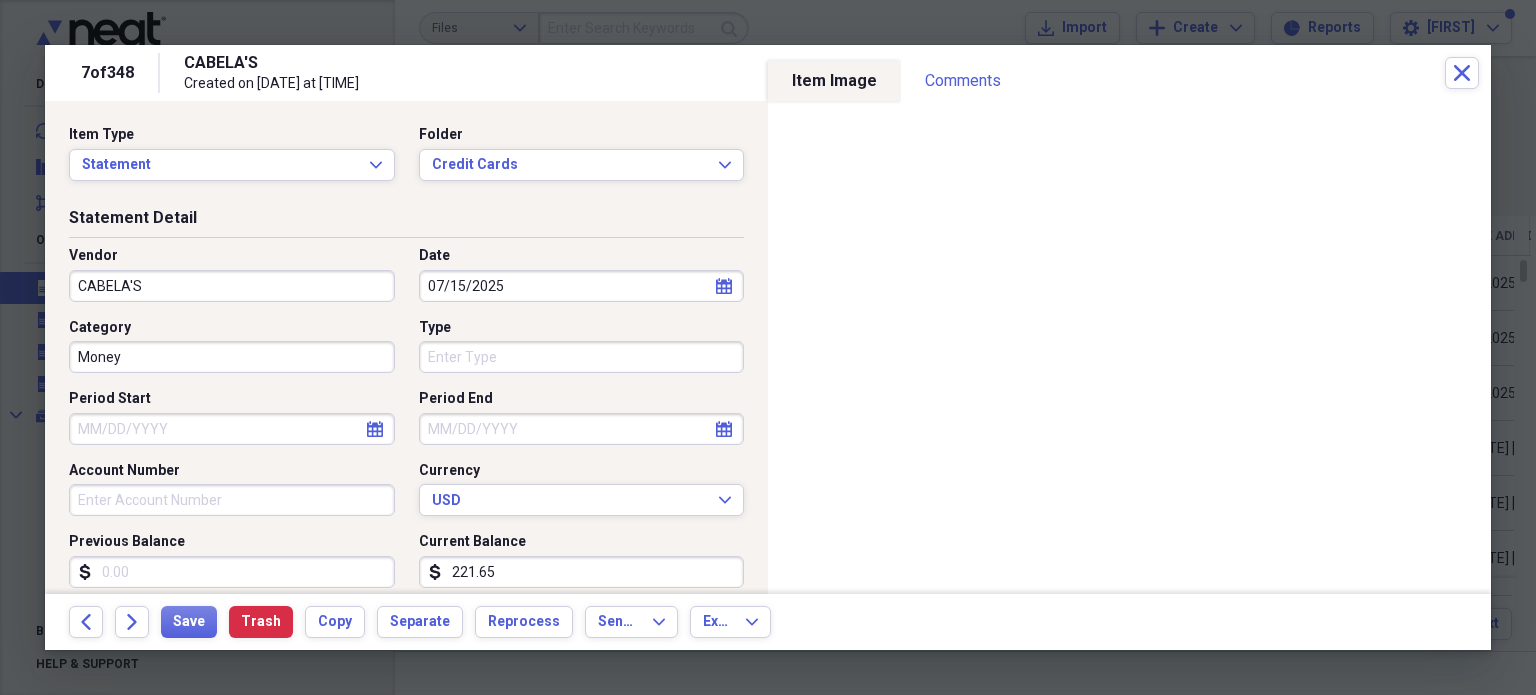 click on "CABELA'S" at bounding box center (232, 286) 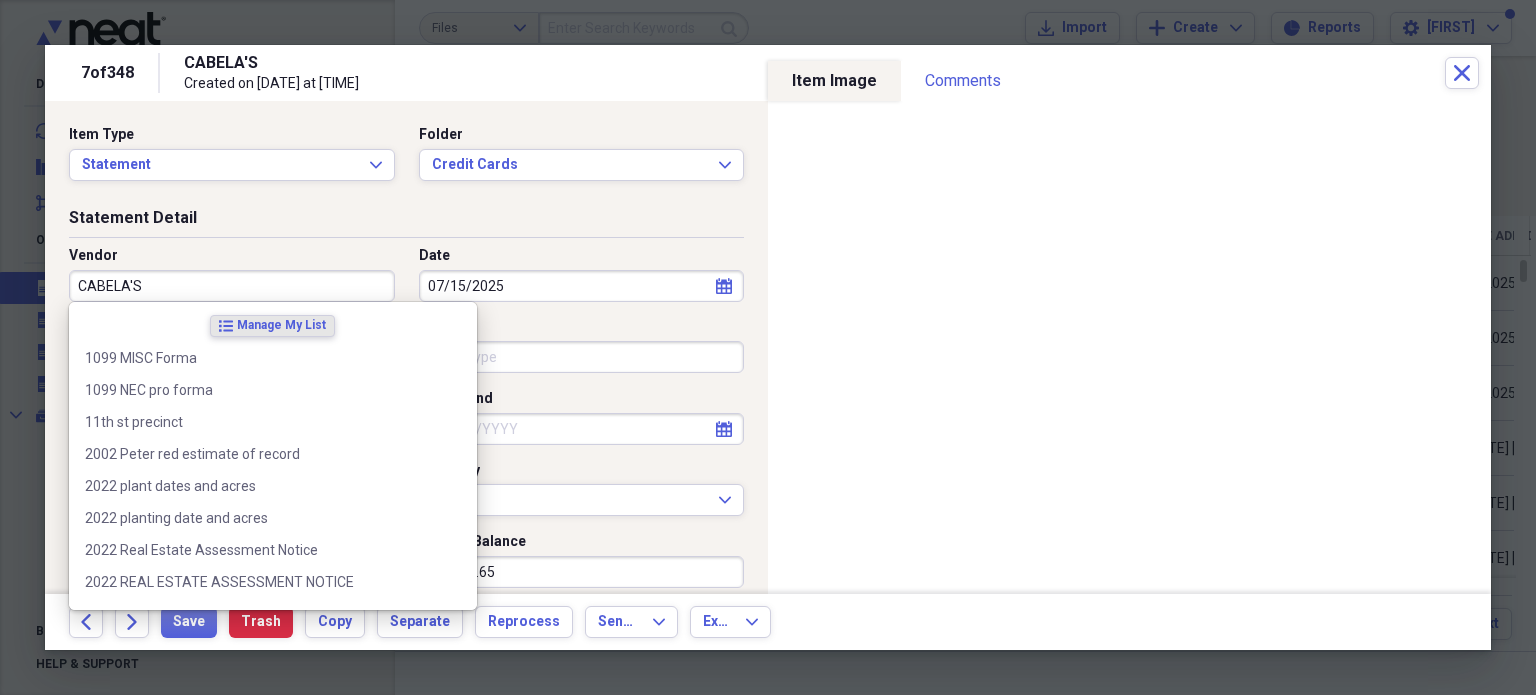 click on "CABELA'S" at bounding box center (232, 286) 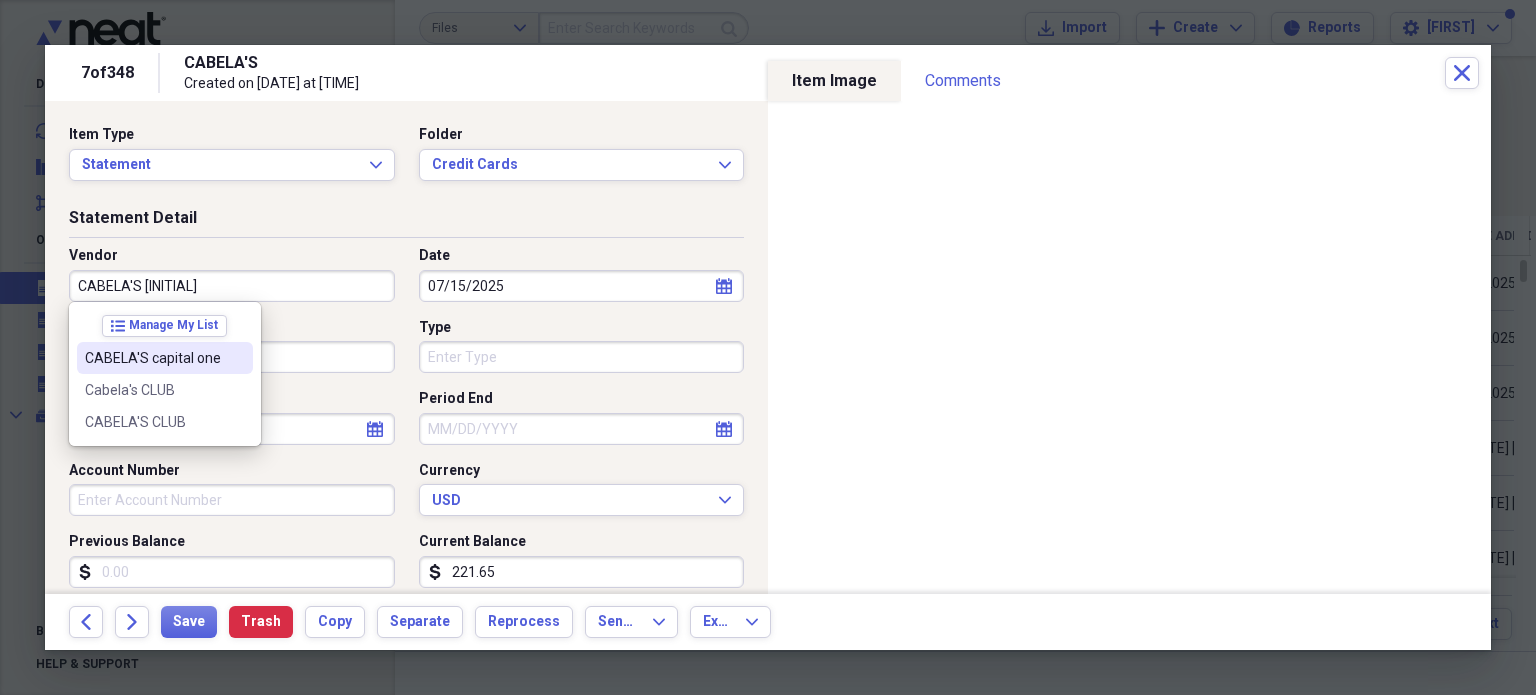 click on "CABELA'S capital one" at bounding box center [153, 358] 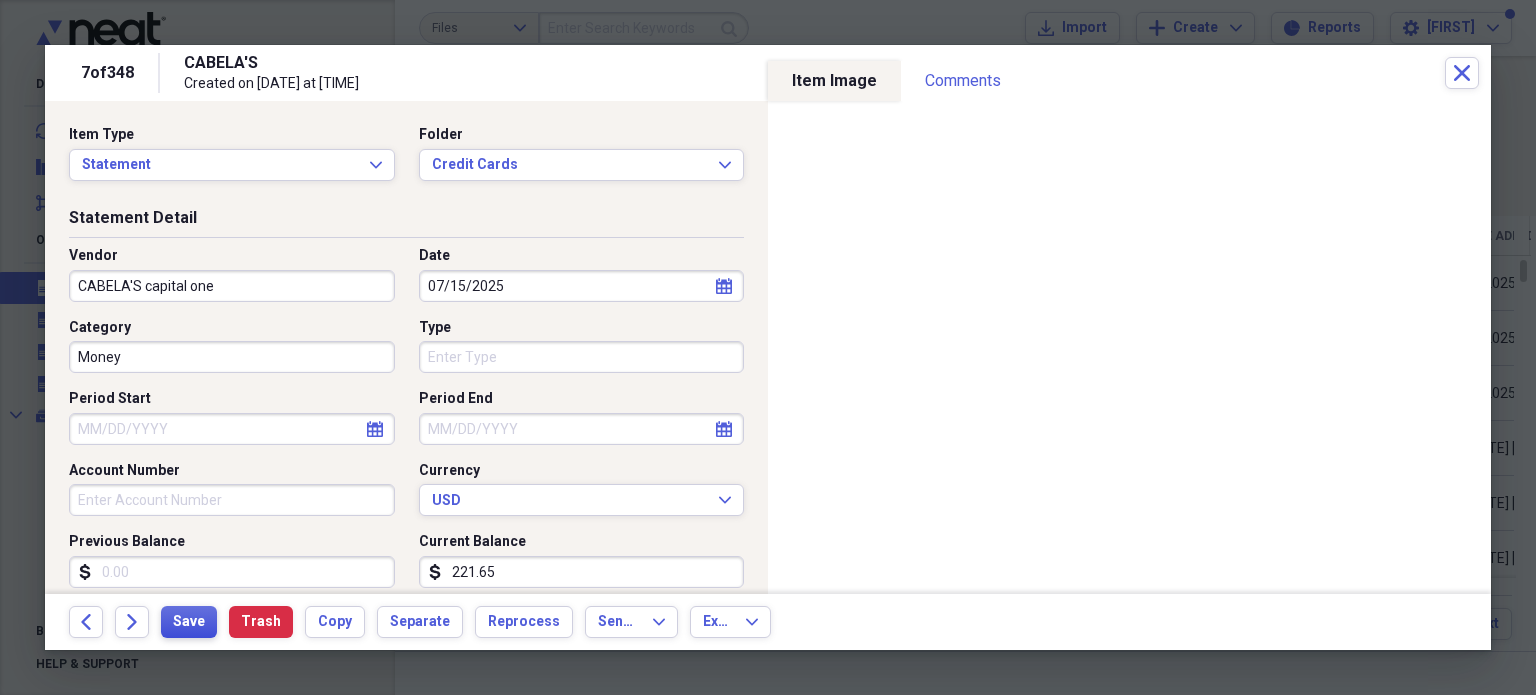 click on "Save" at bounding box center (189, 622) 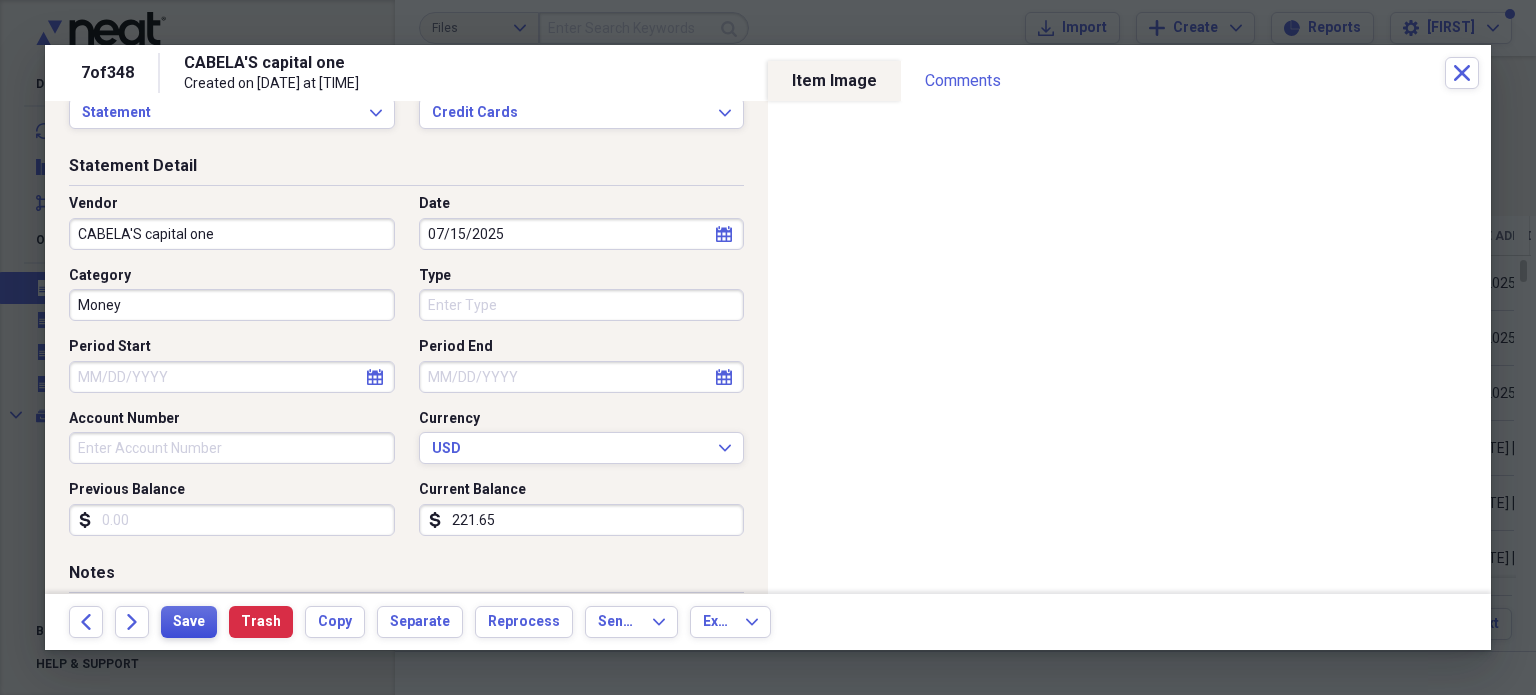 scroll, scrollTop: 52, scrollLeft: 0, axis: vertical 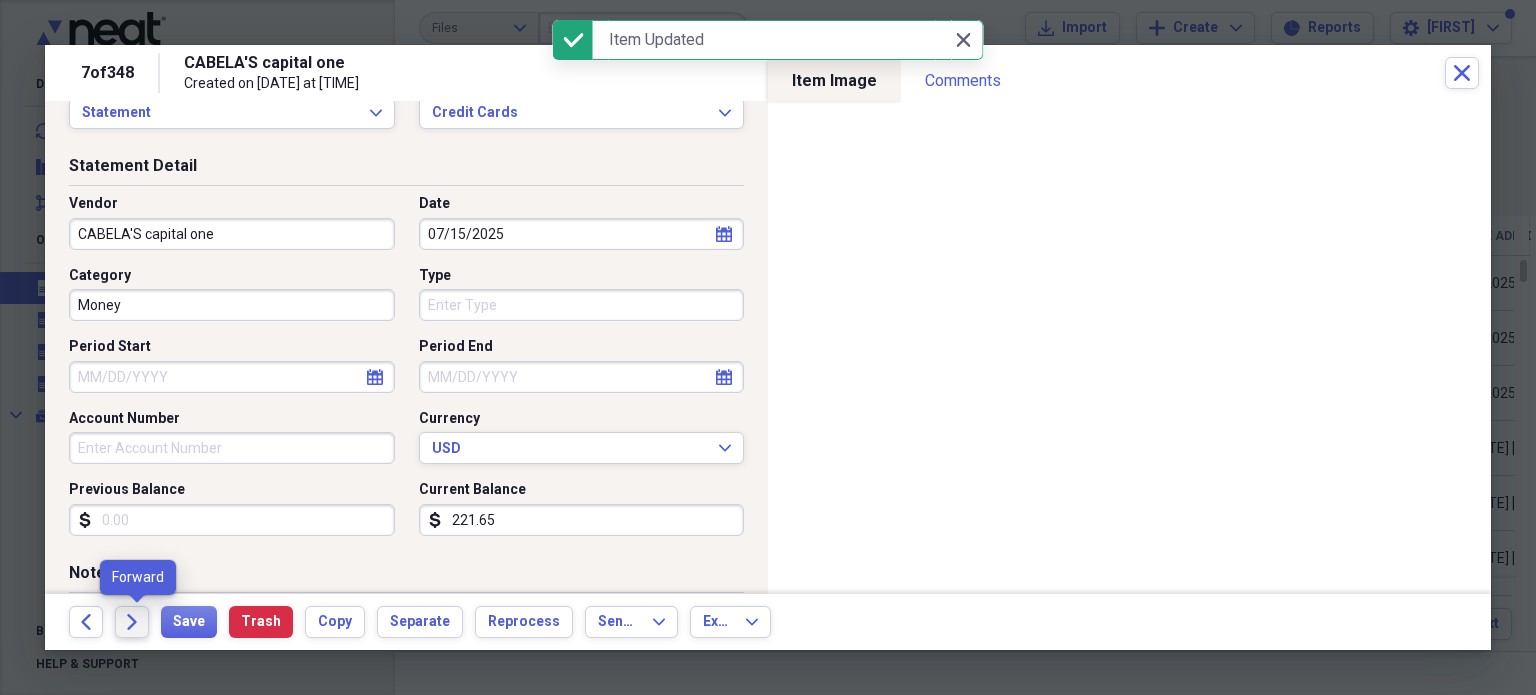 click on "Forward" at bounding box center (132, 622) 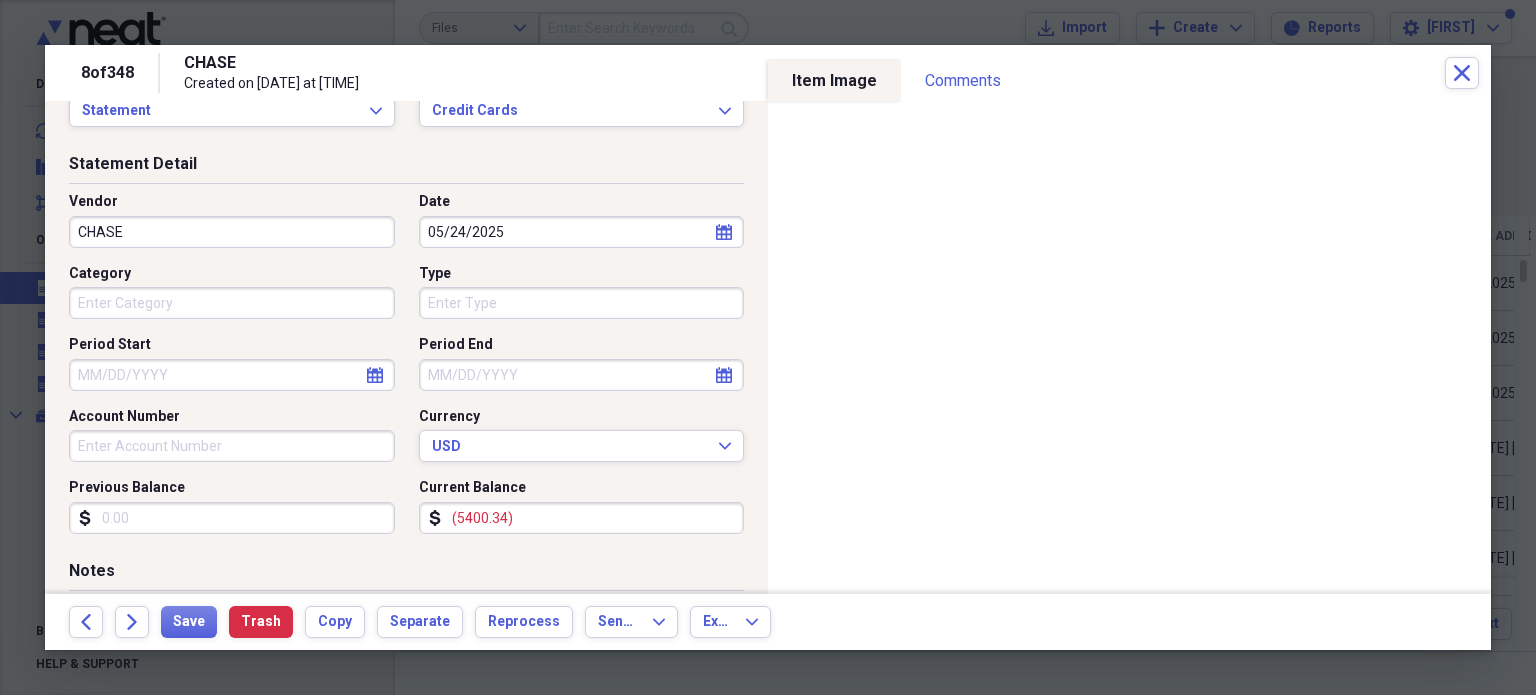 scroll, scrollTop: 110, scrollLeft: 0, axis: vertical 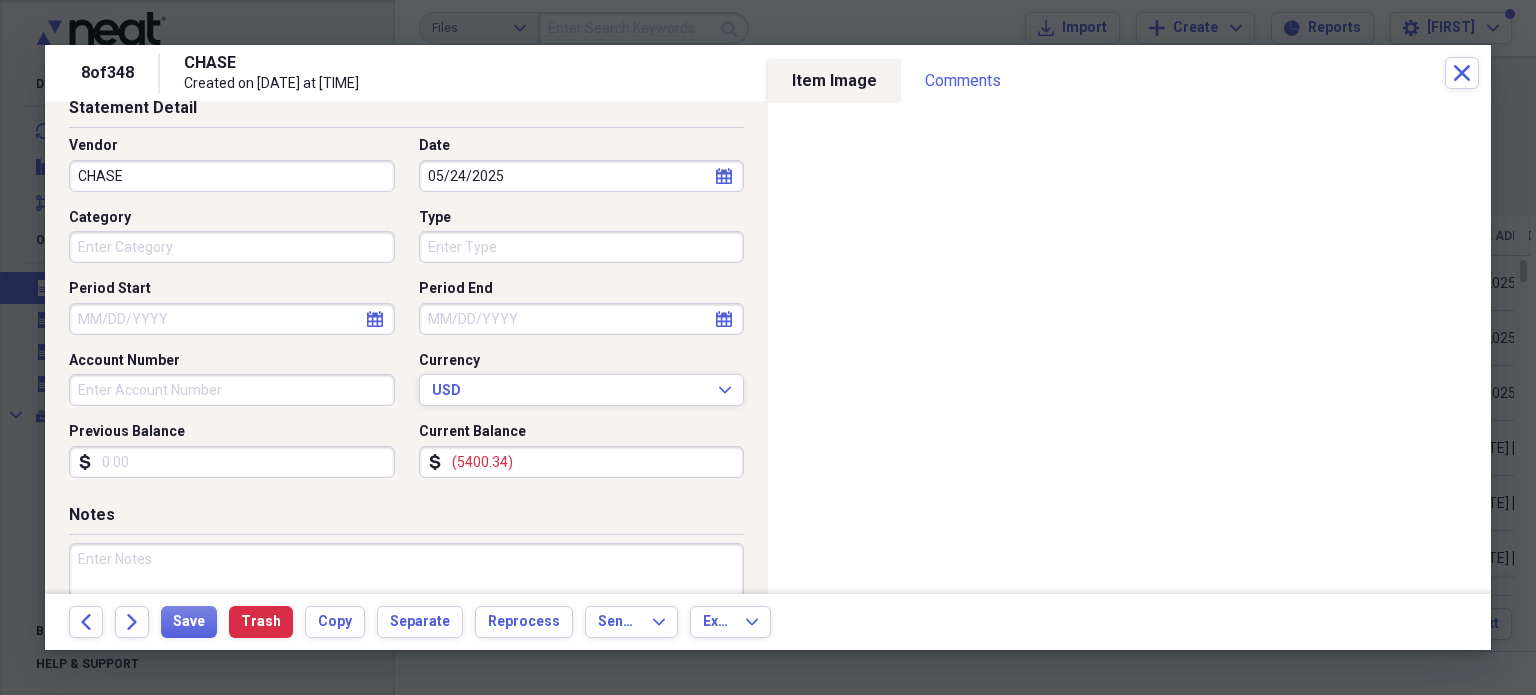 click on "(5400.34)" at bounding box center [582, 462] 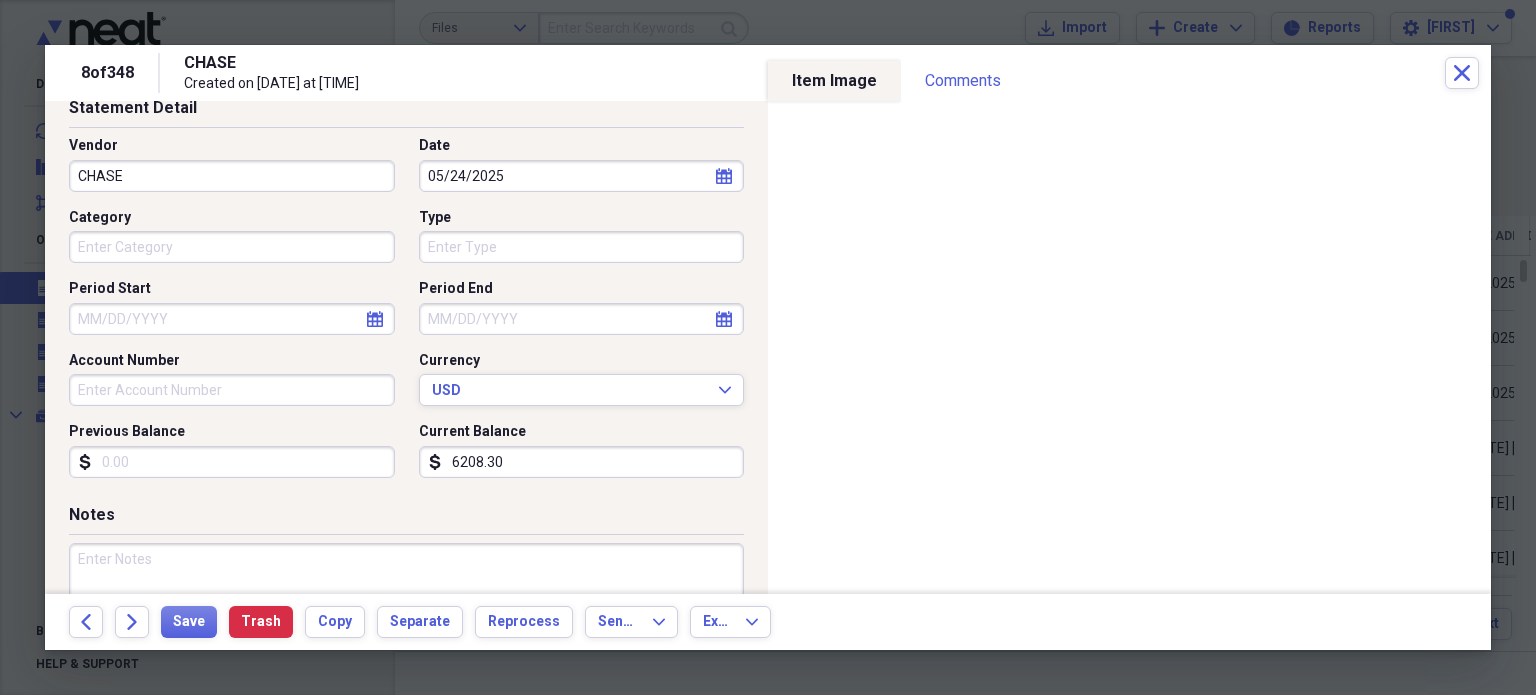scroll, scrollTop: 0, scrollLeft: 0, axis: both 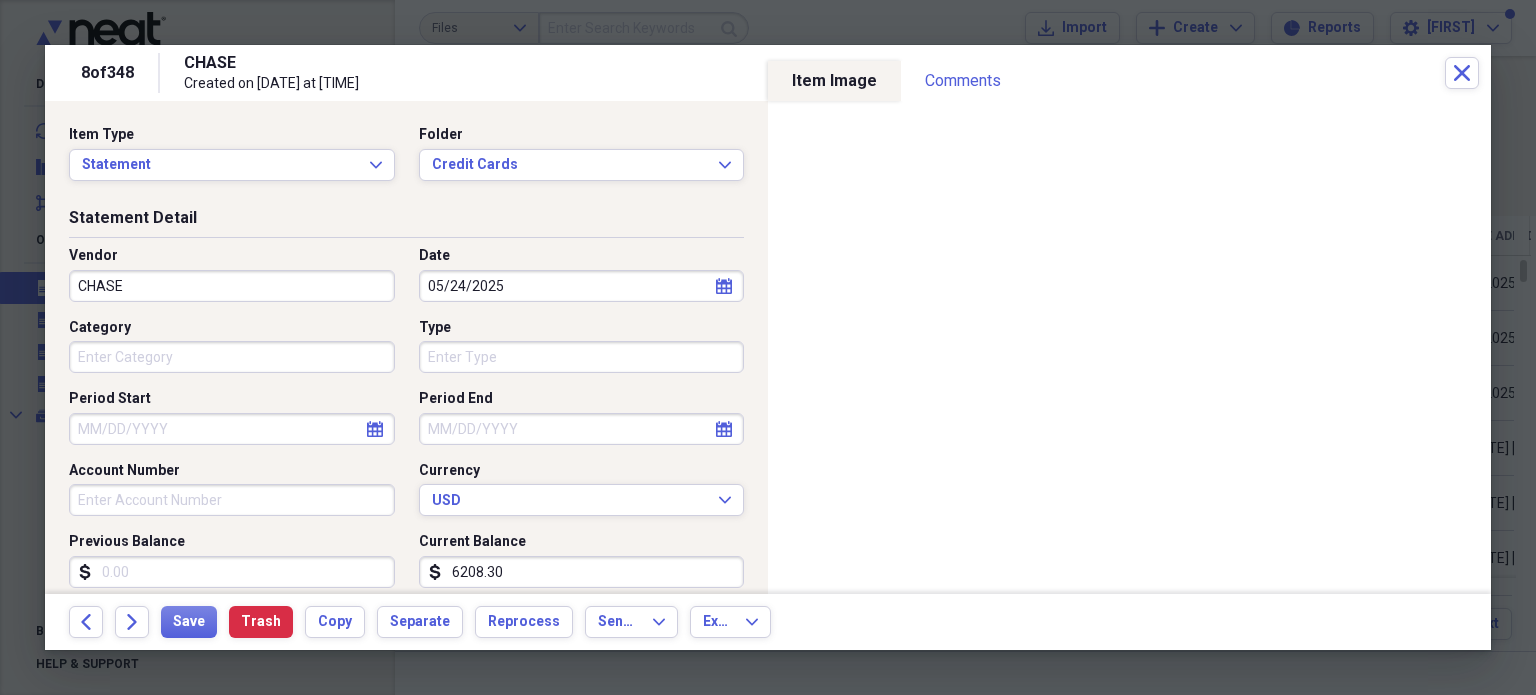 type on "6208.30" 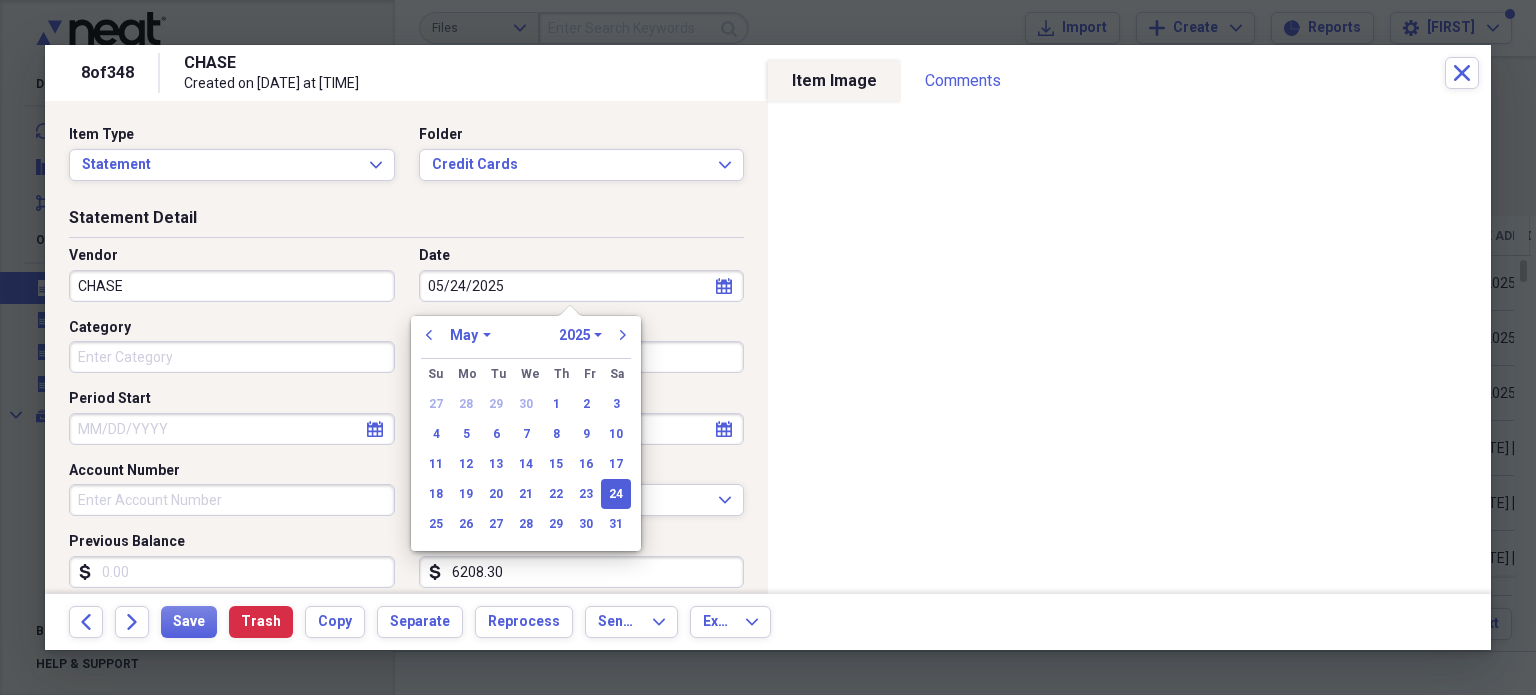 click on "January February March April May June July August September October November December" at bounding box center [470, 335] 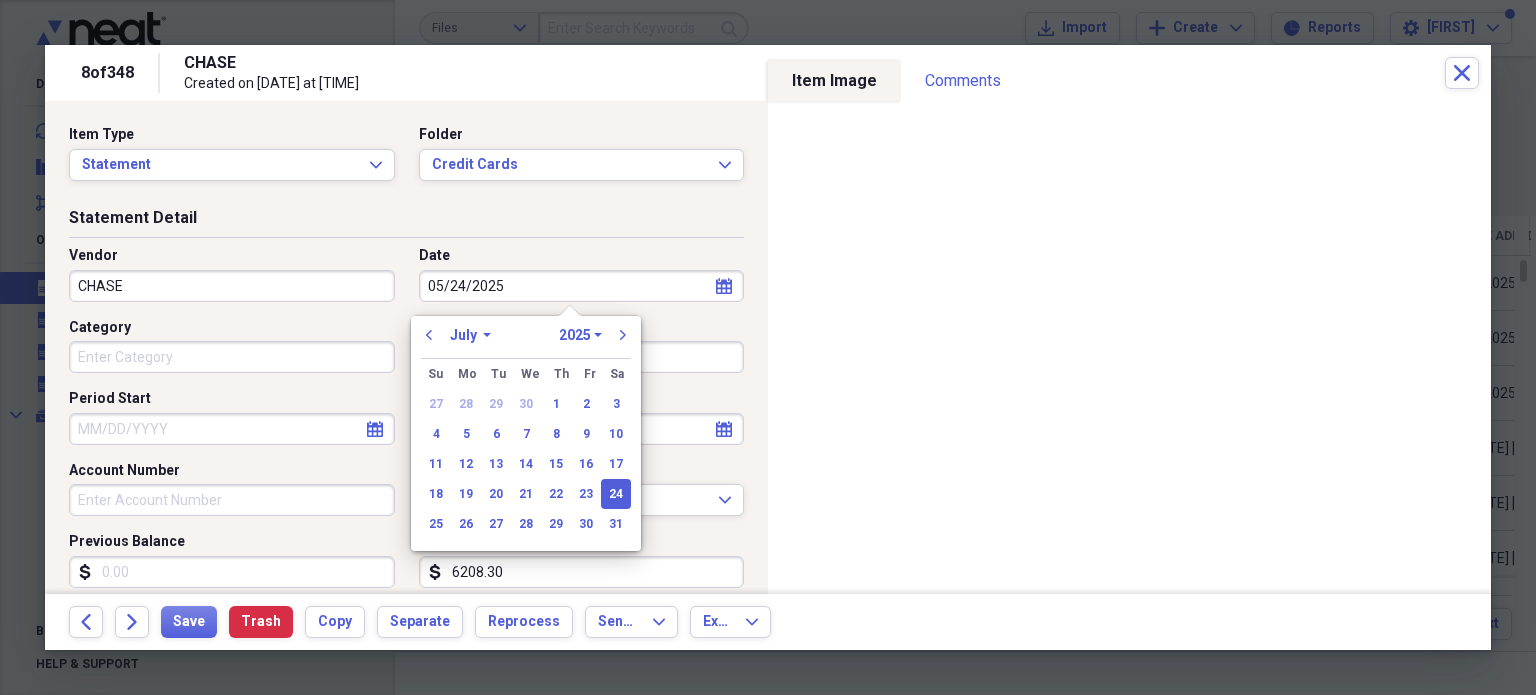 click on "January February March April May June July August September October November December" at bounding box center [470, 335] 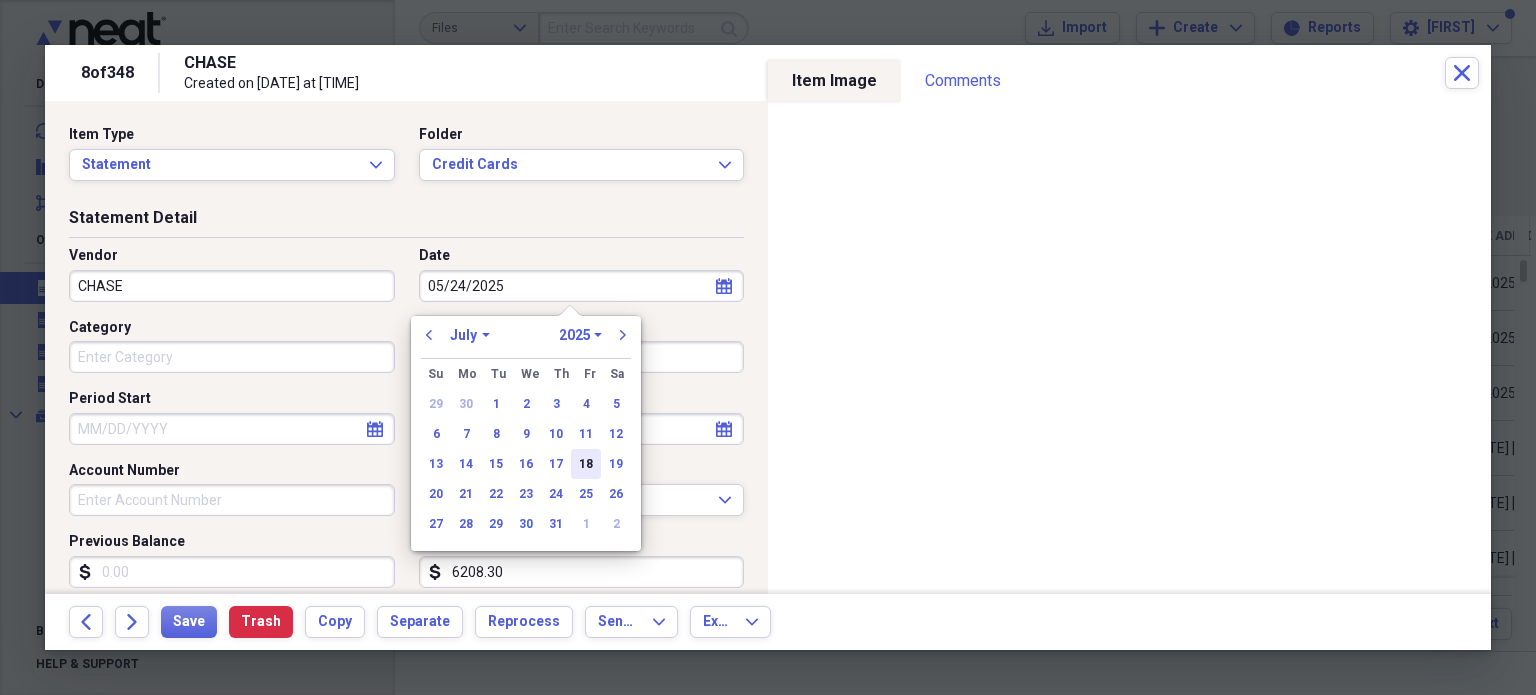 click on "18" at bounding box center [586, 464] 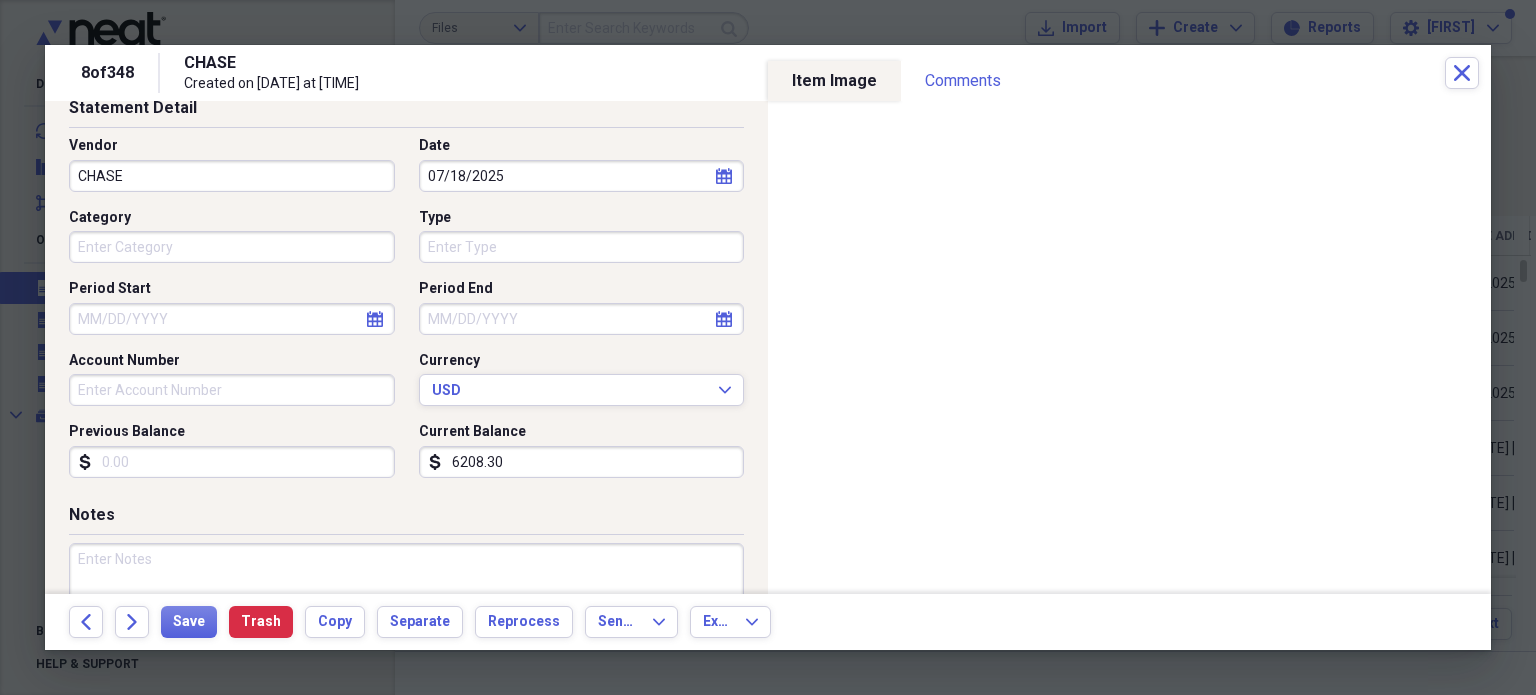 scroll, scrollTop: 114, scrollLeft: 0, axis: vertical 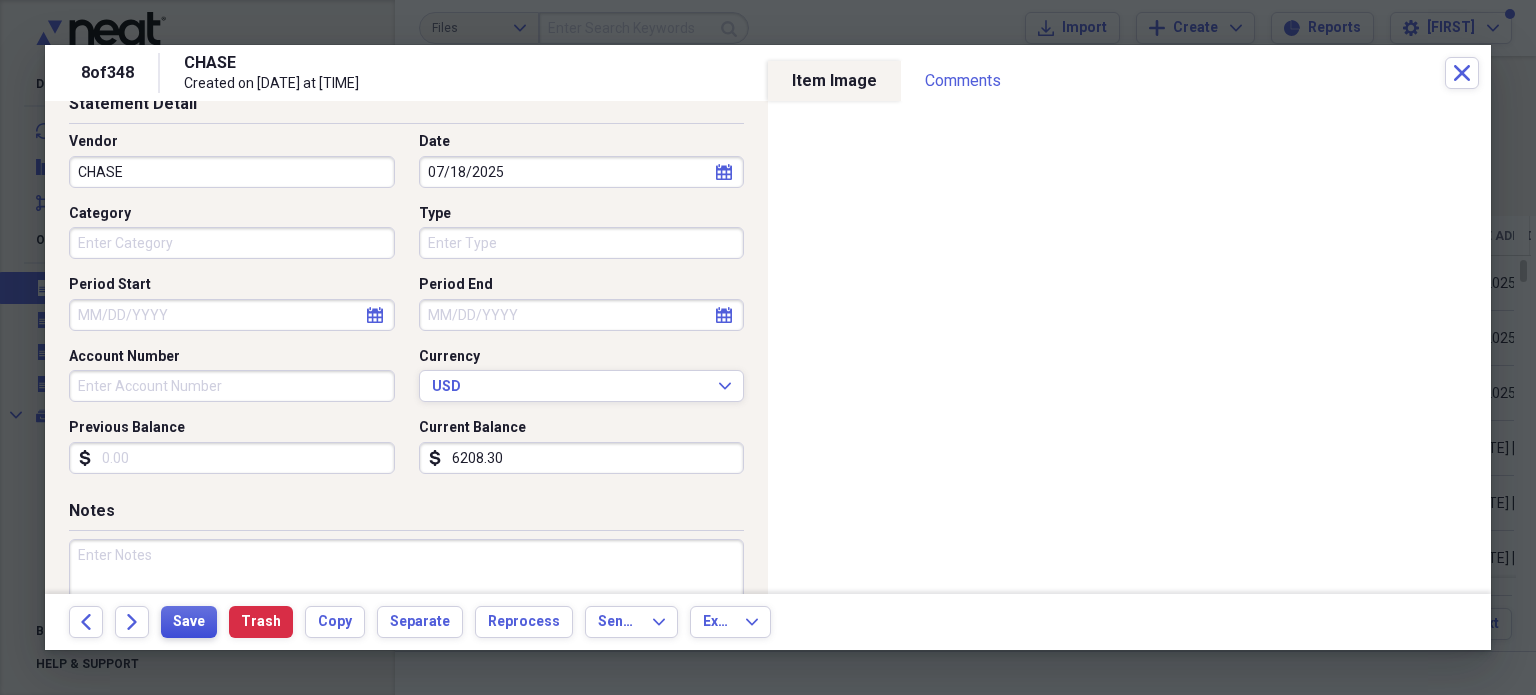 click on "Save" at bounding box center (189, 622) 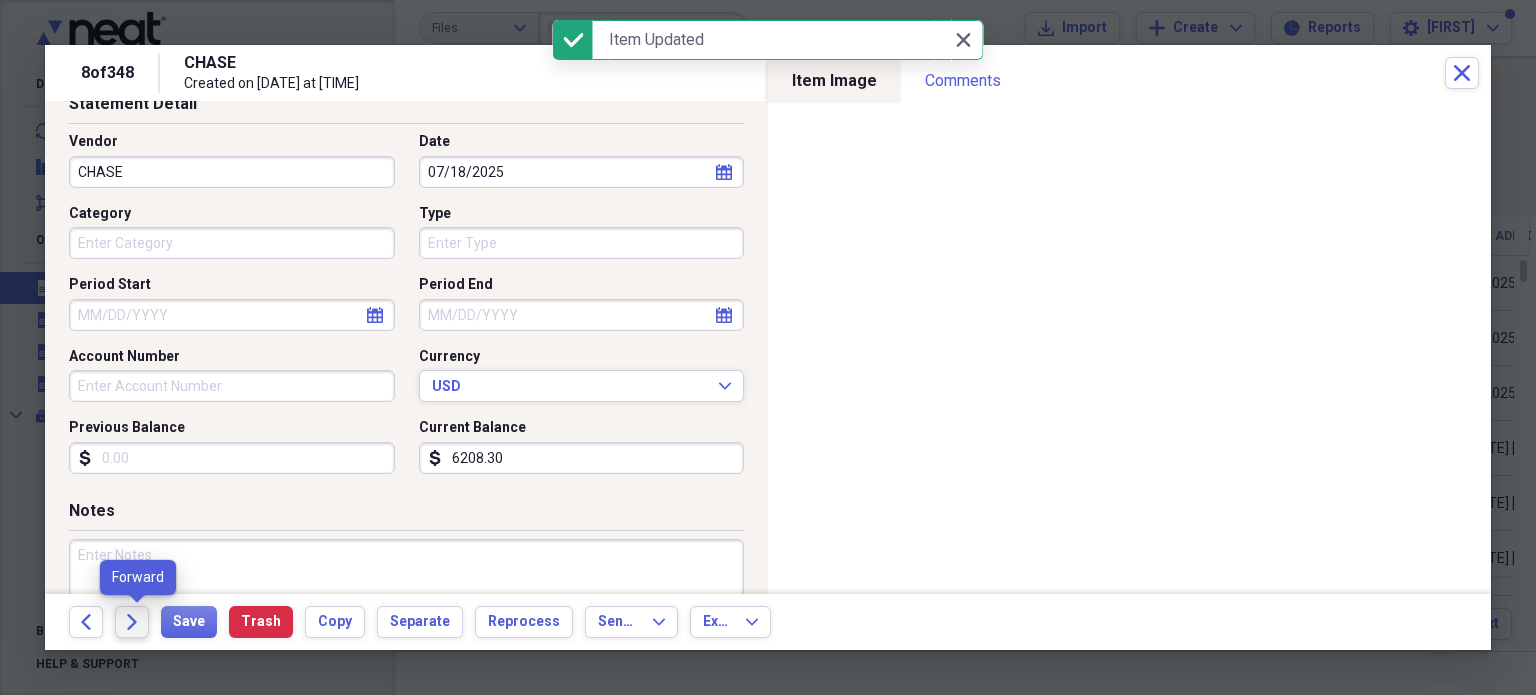 click on "Forward" 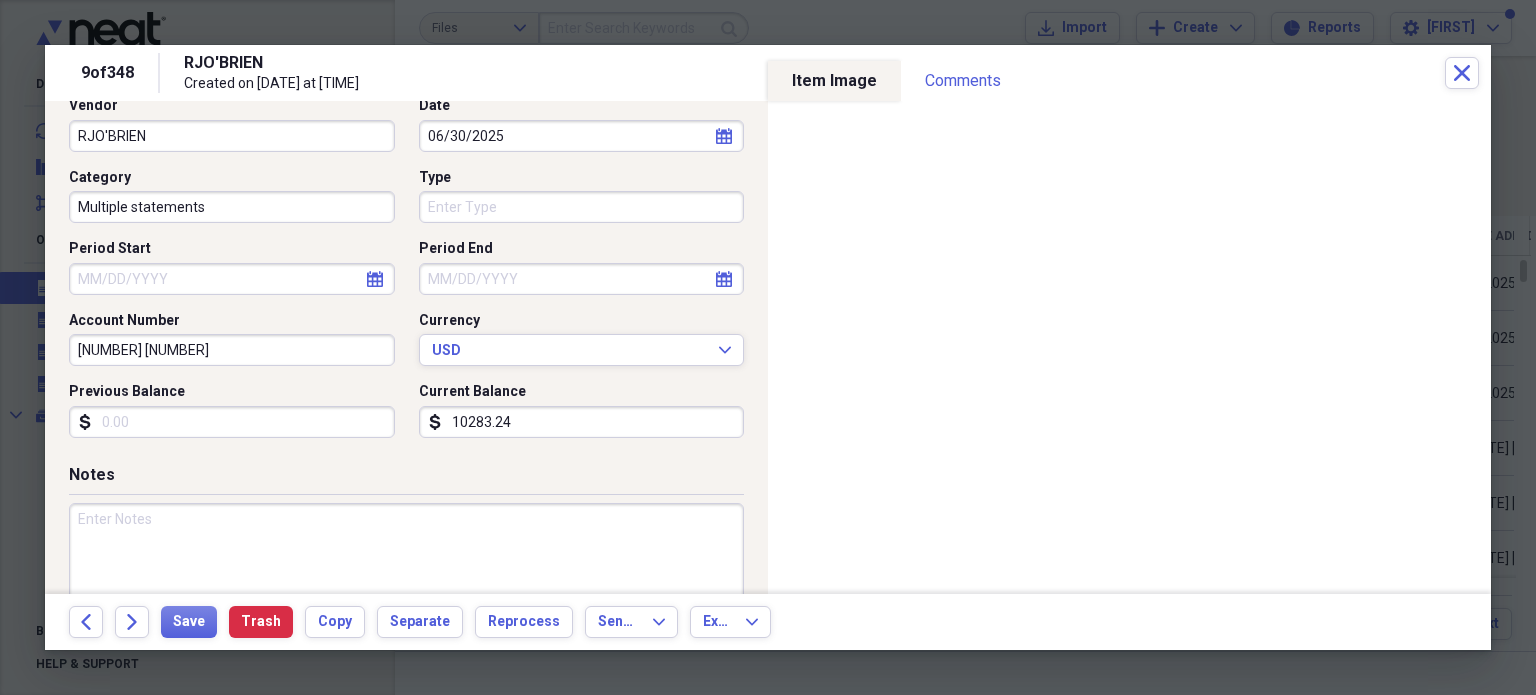 scroll, scrollTop: 0, scrollLeft: 0, axis: both 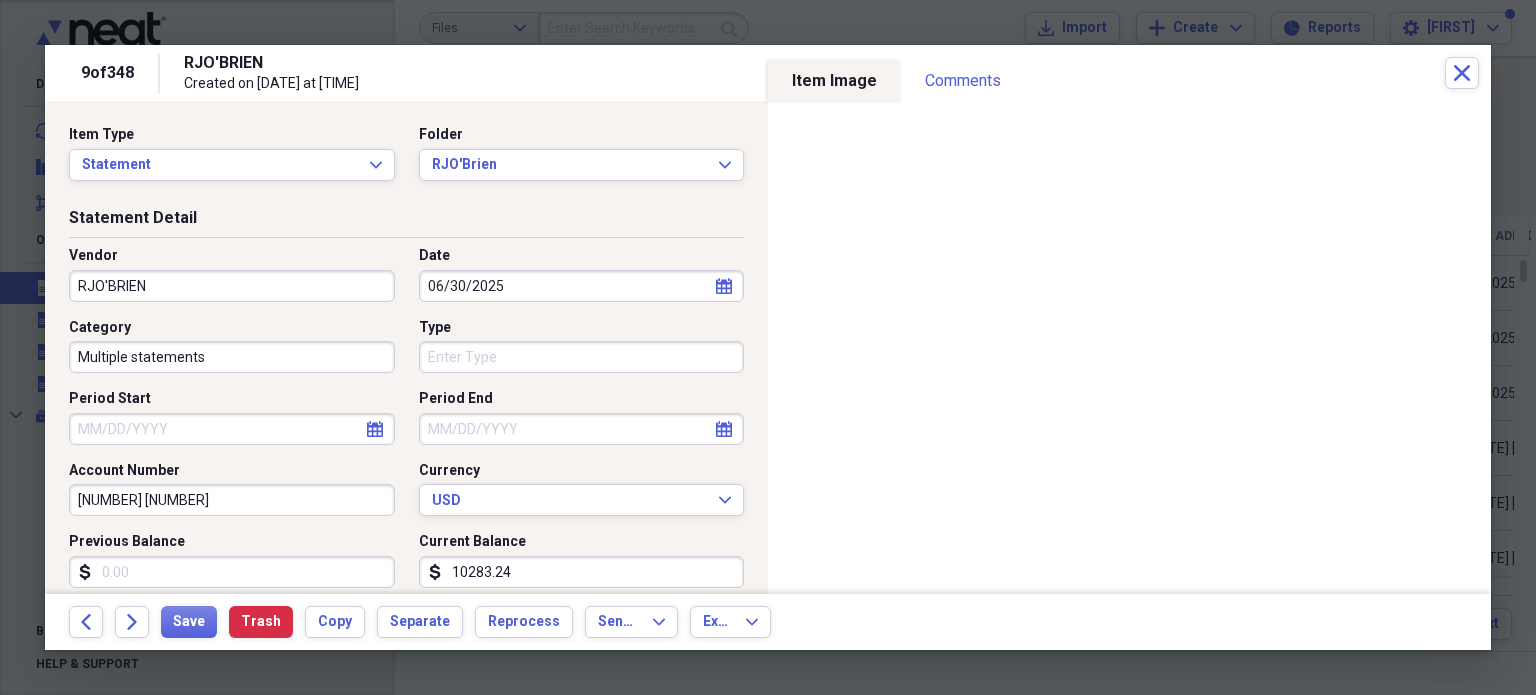 click on "Multiple statements" at bounding box center (232, 357) 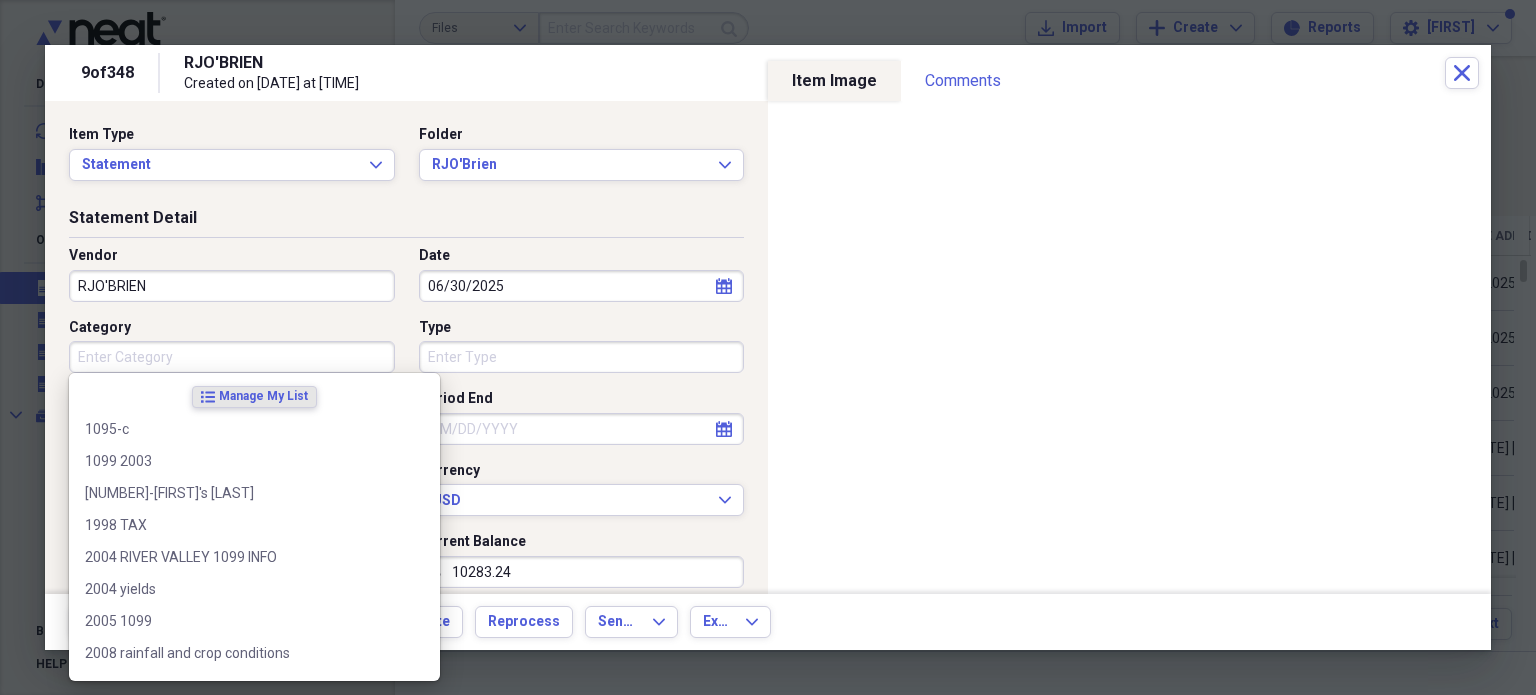 scroll, scrollTop: 214, scrollLeft: 0, axis: vertical 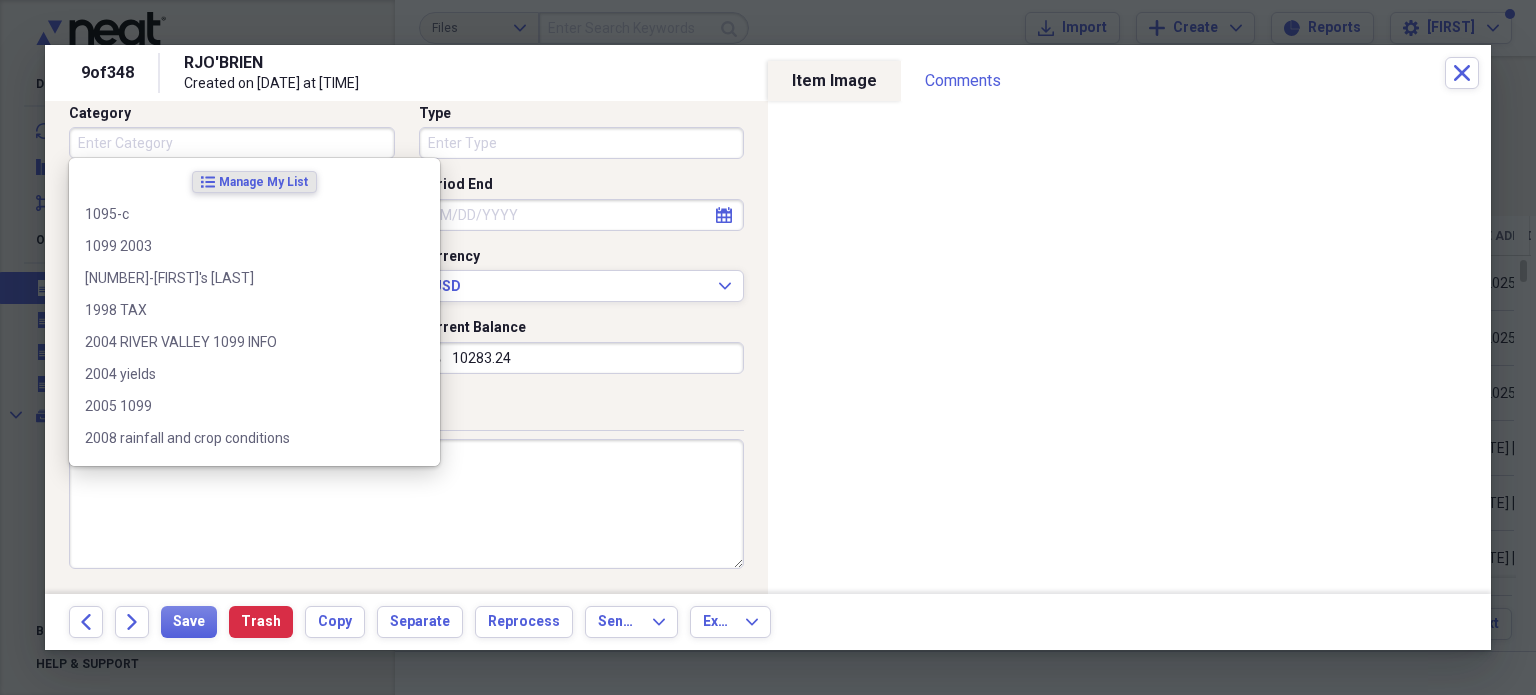 type 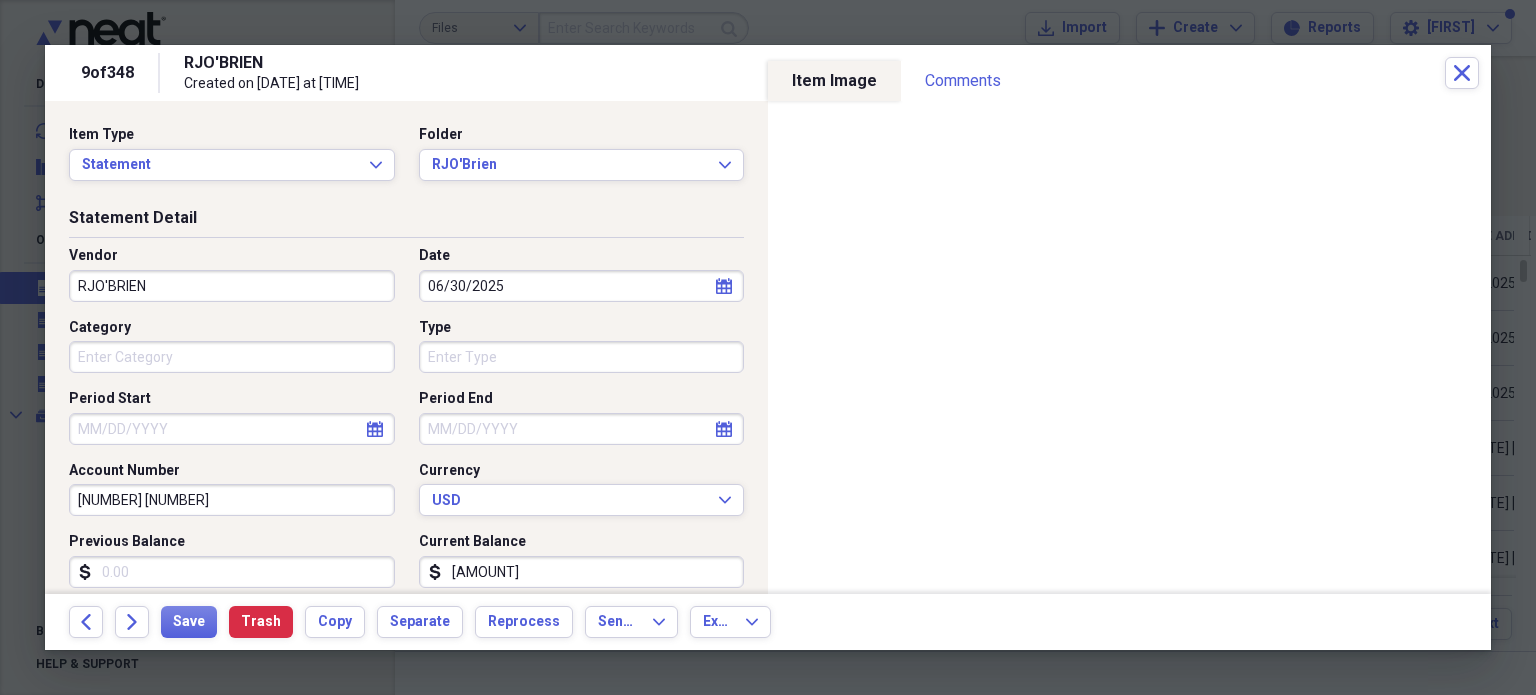 scroll, scrollTop: 44, scrollLeft: 0, axis: vertical 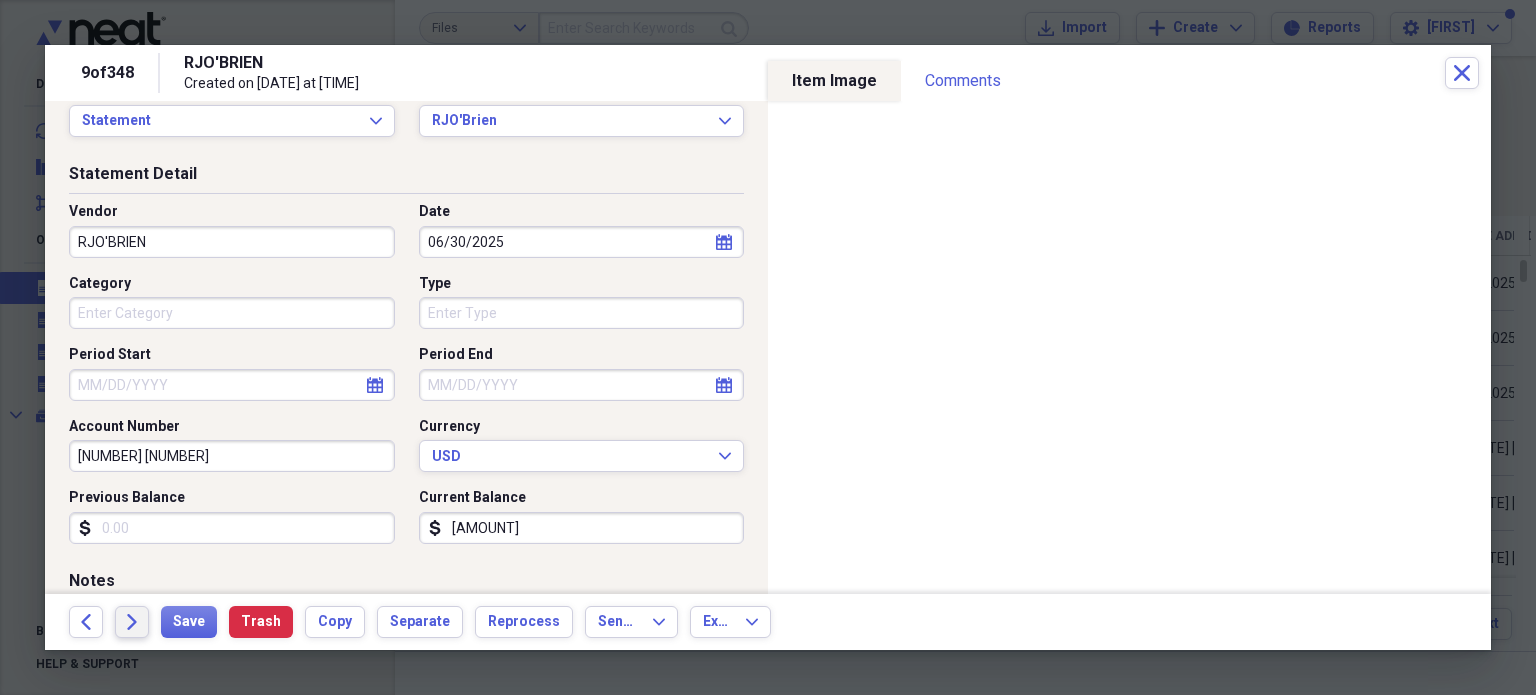type on "[AMOUNT]" 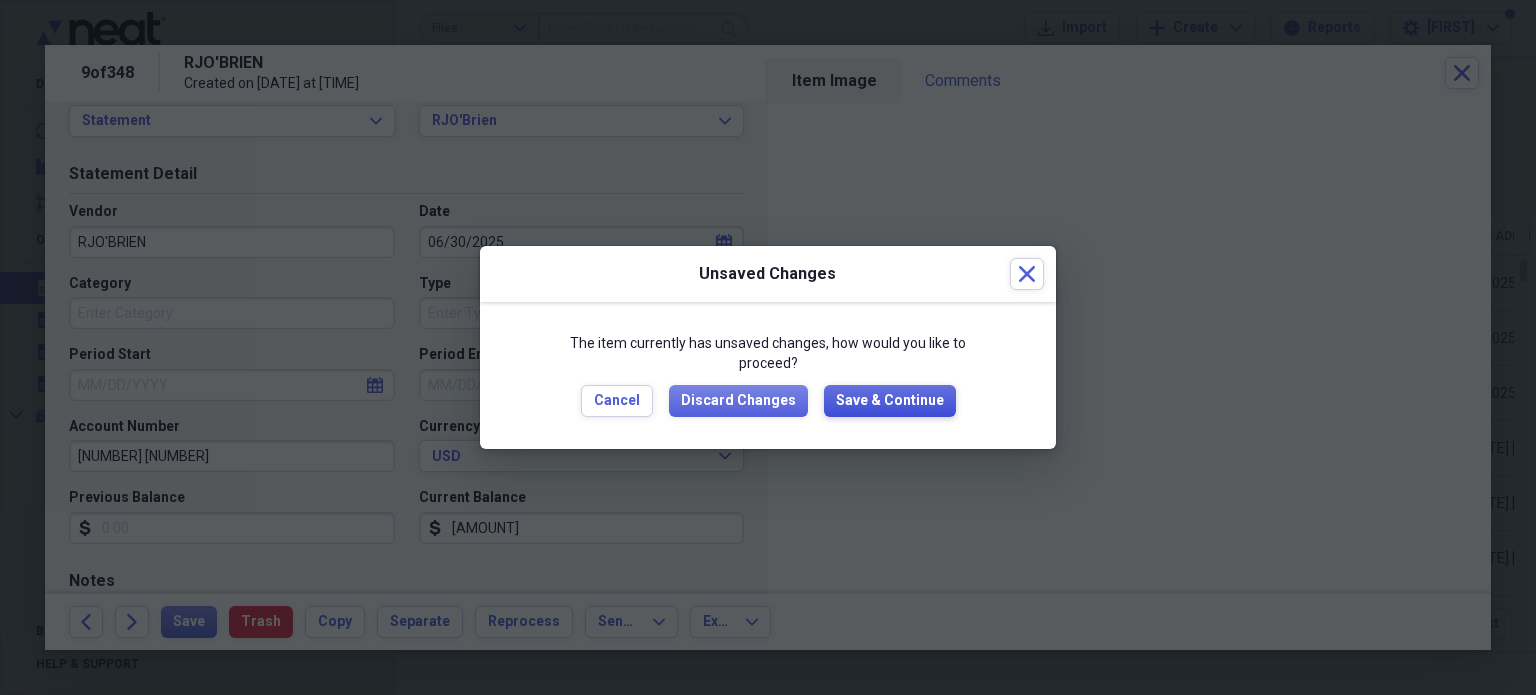 click on "Save & Continue" at bounding box center (890, 401) 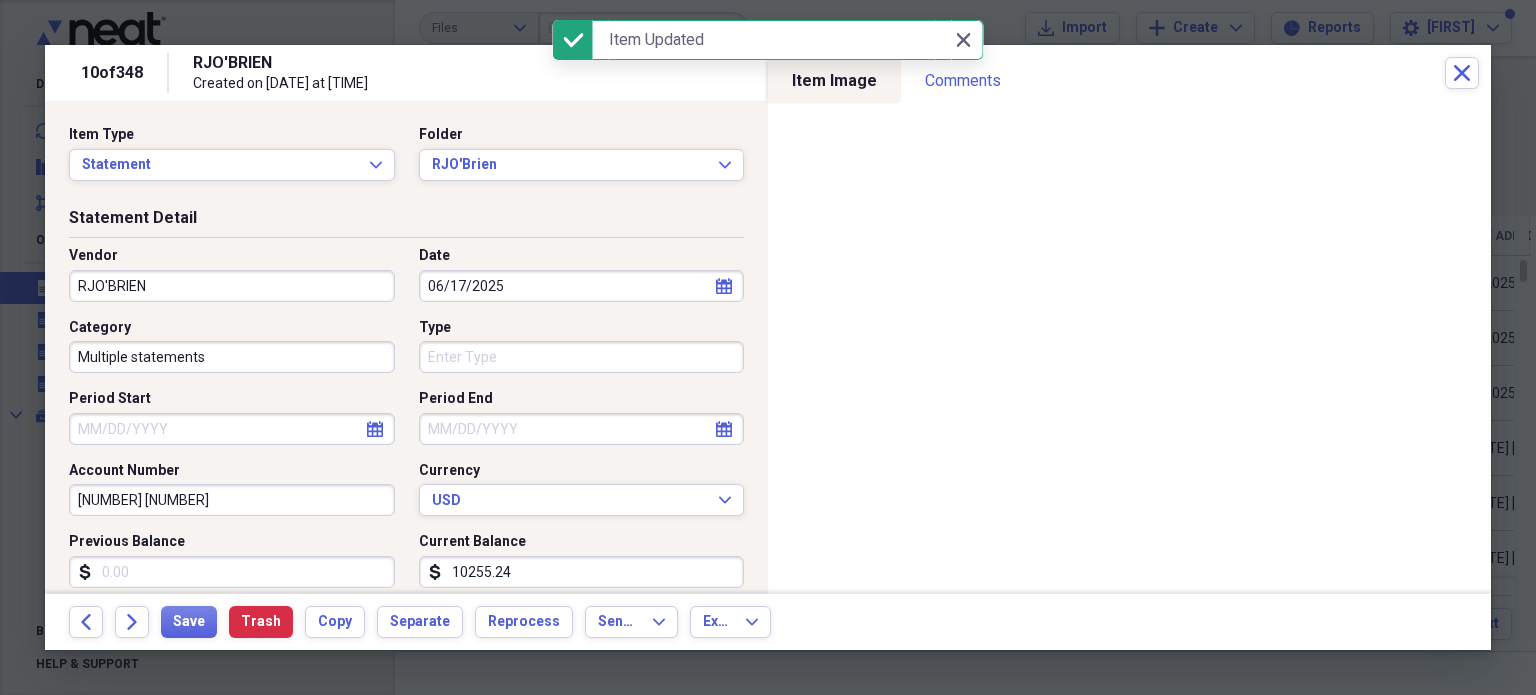 click on "Multiple statements" at bounding box center [232, 357] 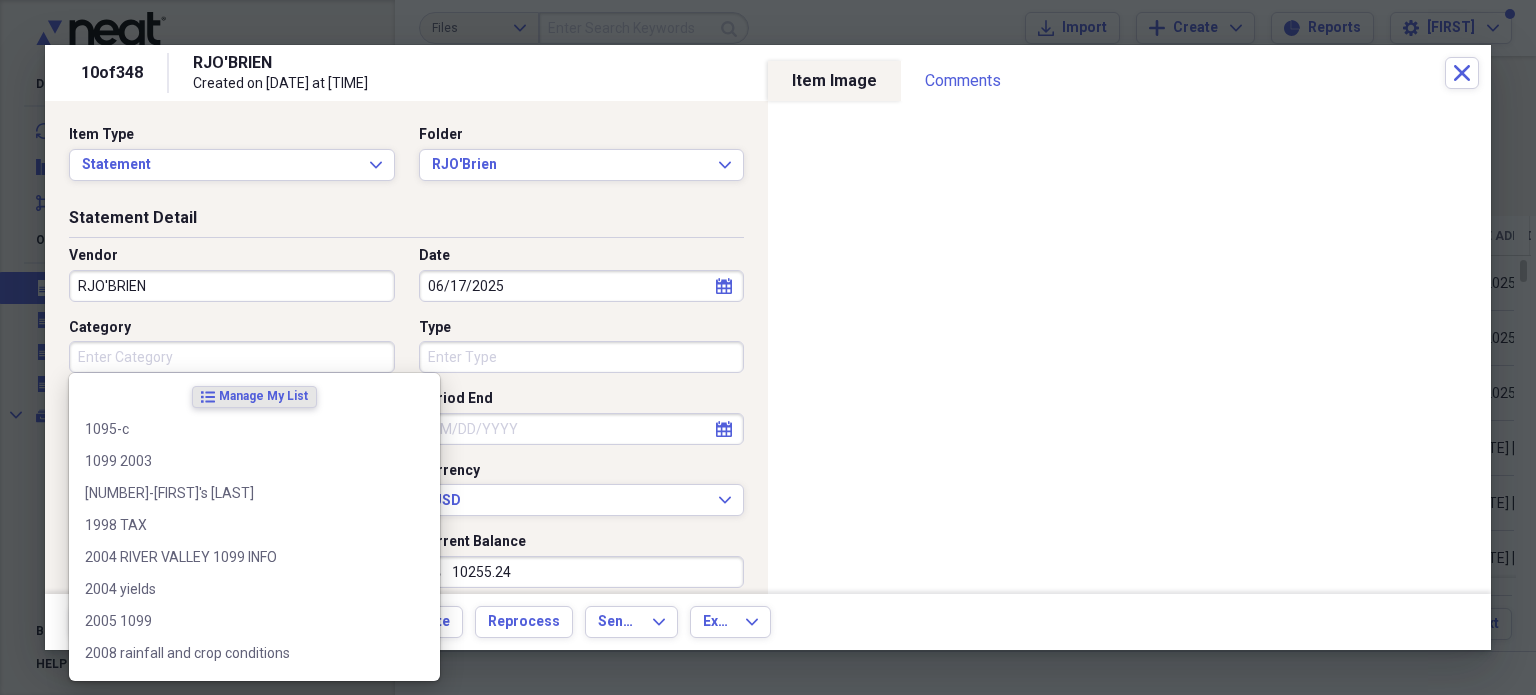 type 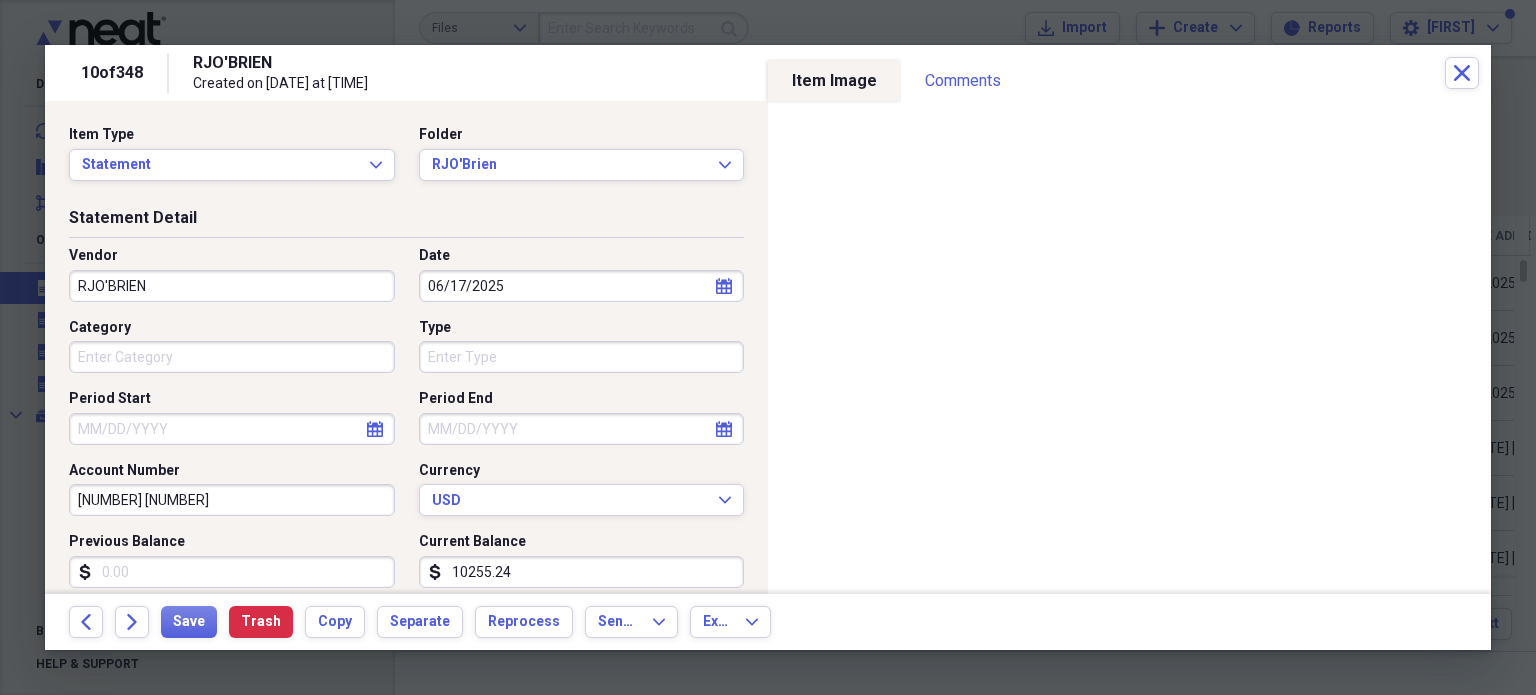 click on "Vendor [LASTNAME] Date [DATE] calendar Calendar Category Type Period Start calendar Calendar Period End calendar Calendar Account Number [NUMBER] Currency USD Expand Previous Balance dollar-sign Current Balance dollar-sign [AMOUNT]" at bounding box center (406, 425) 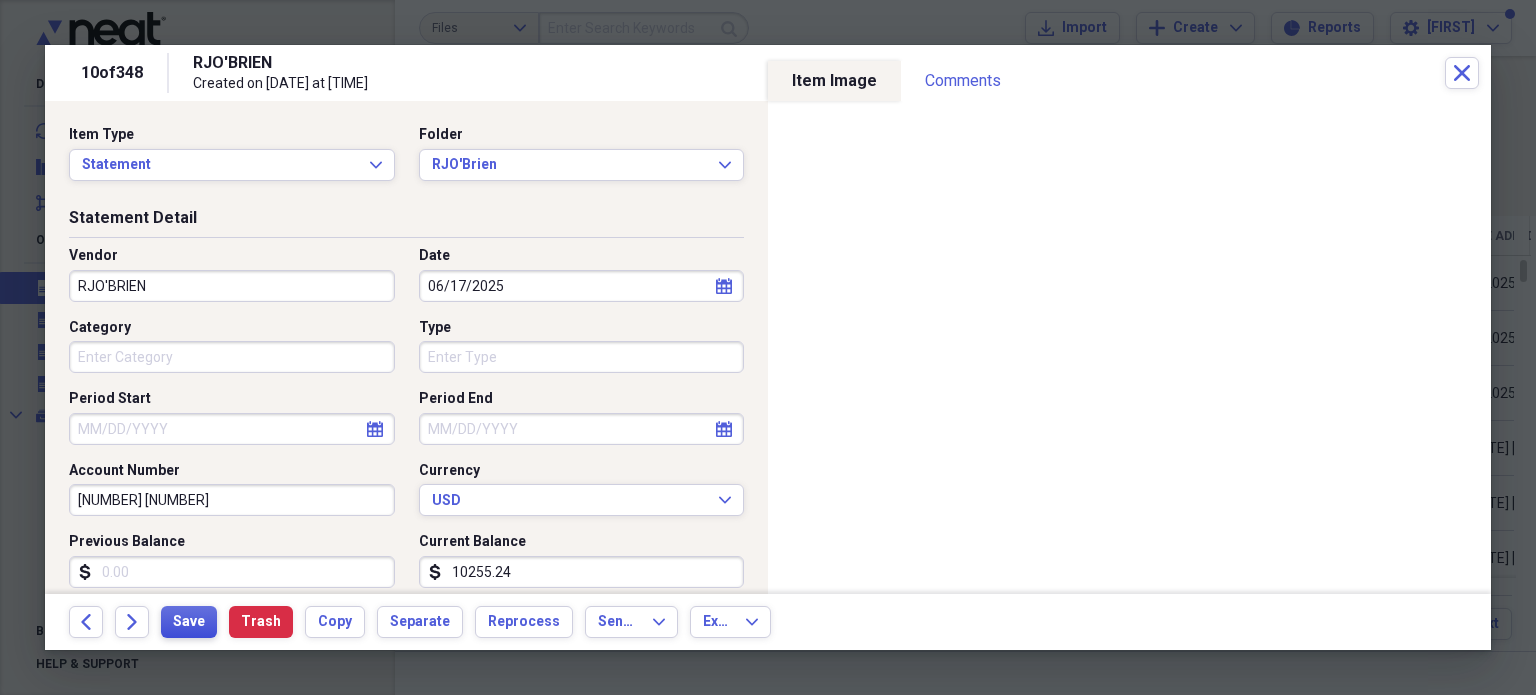 click on "Save" at bounding box center (189, 622) 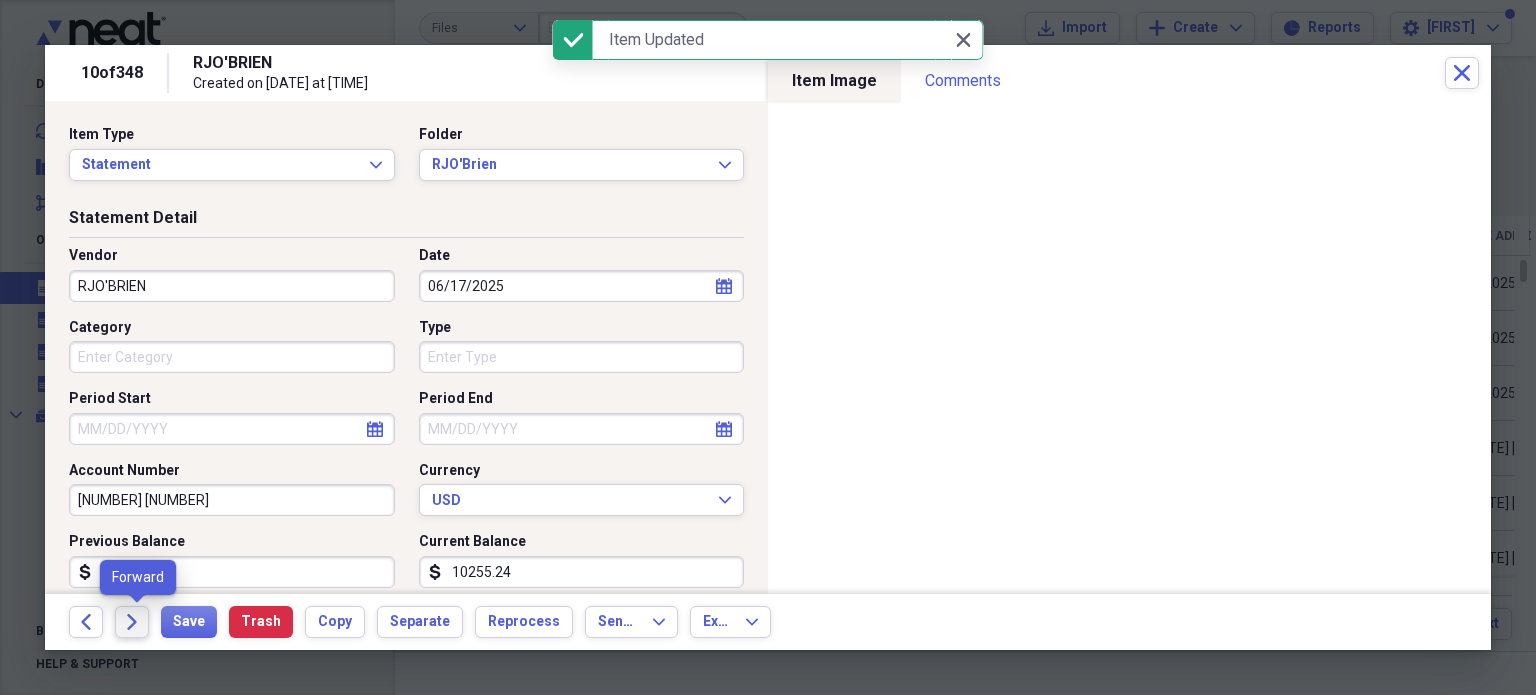 click on "Forward" 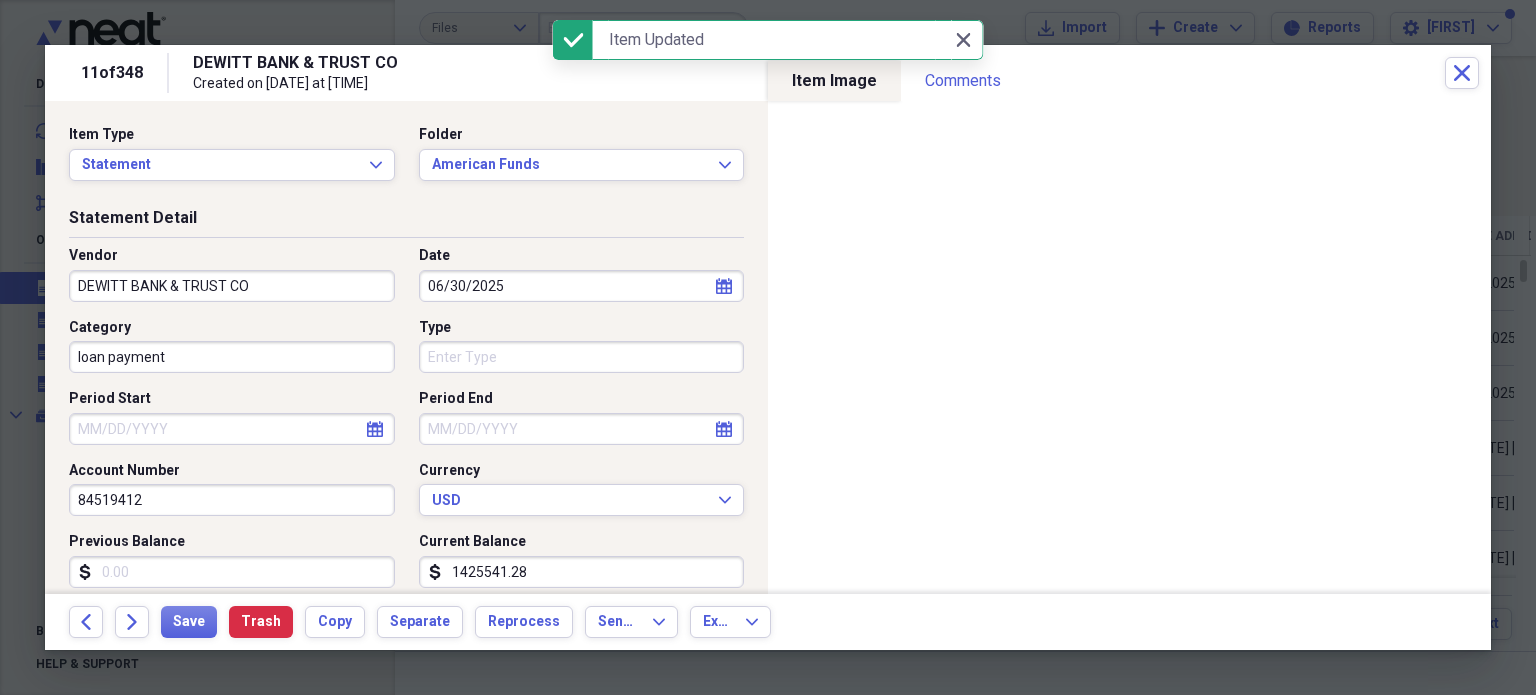 click on "loan payment" at bounding box center (232, 357) 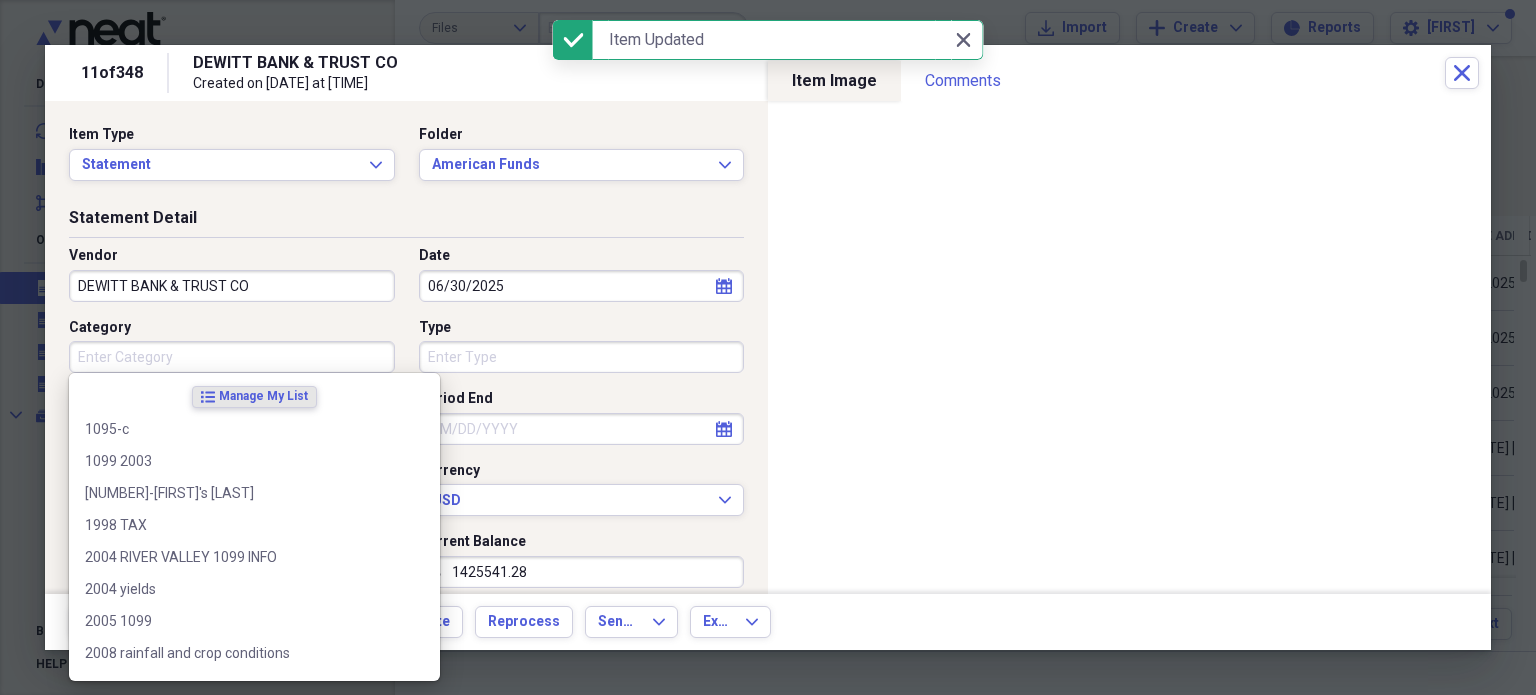 type 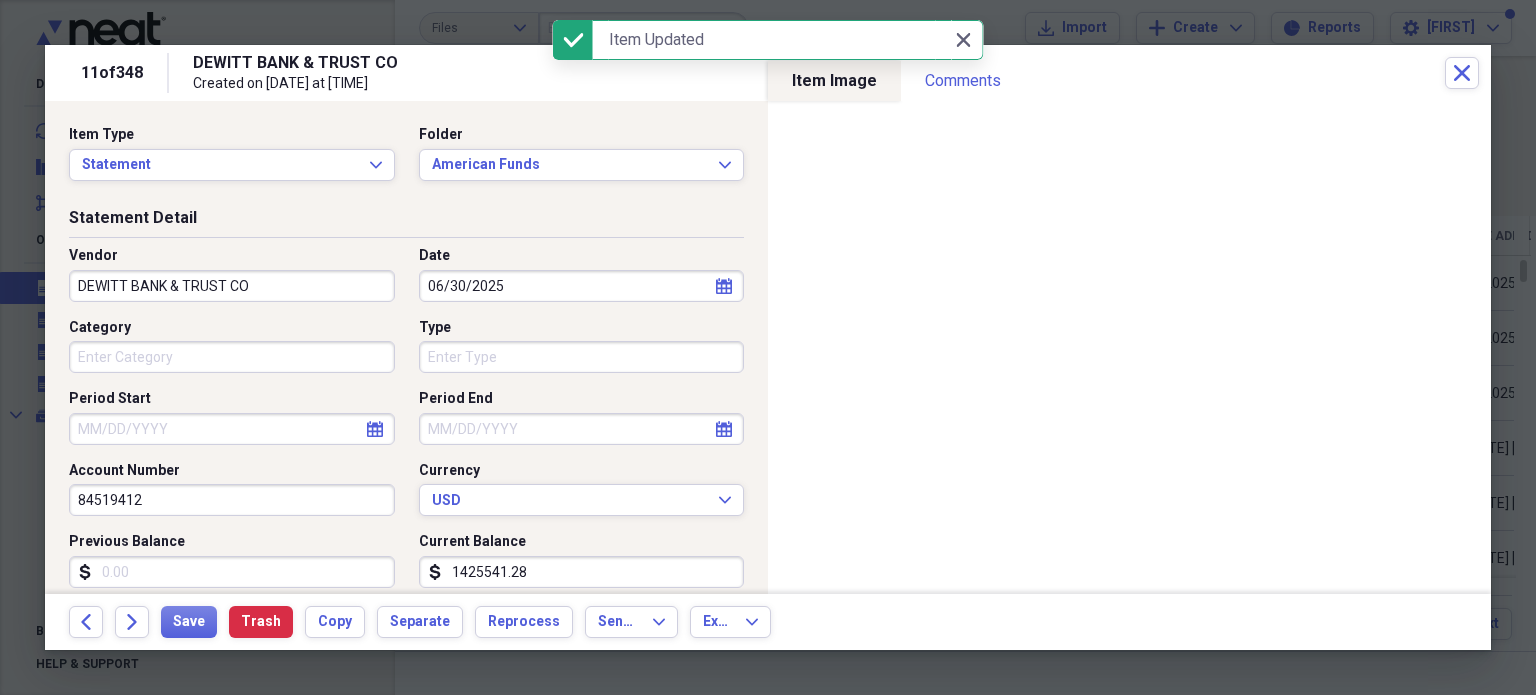 click on "DEWITT BANK & TRUST CO" at bounding box center (232, 286) 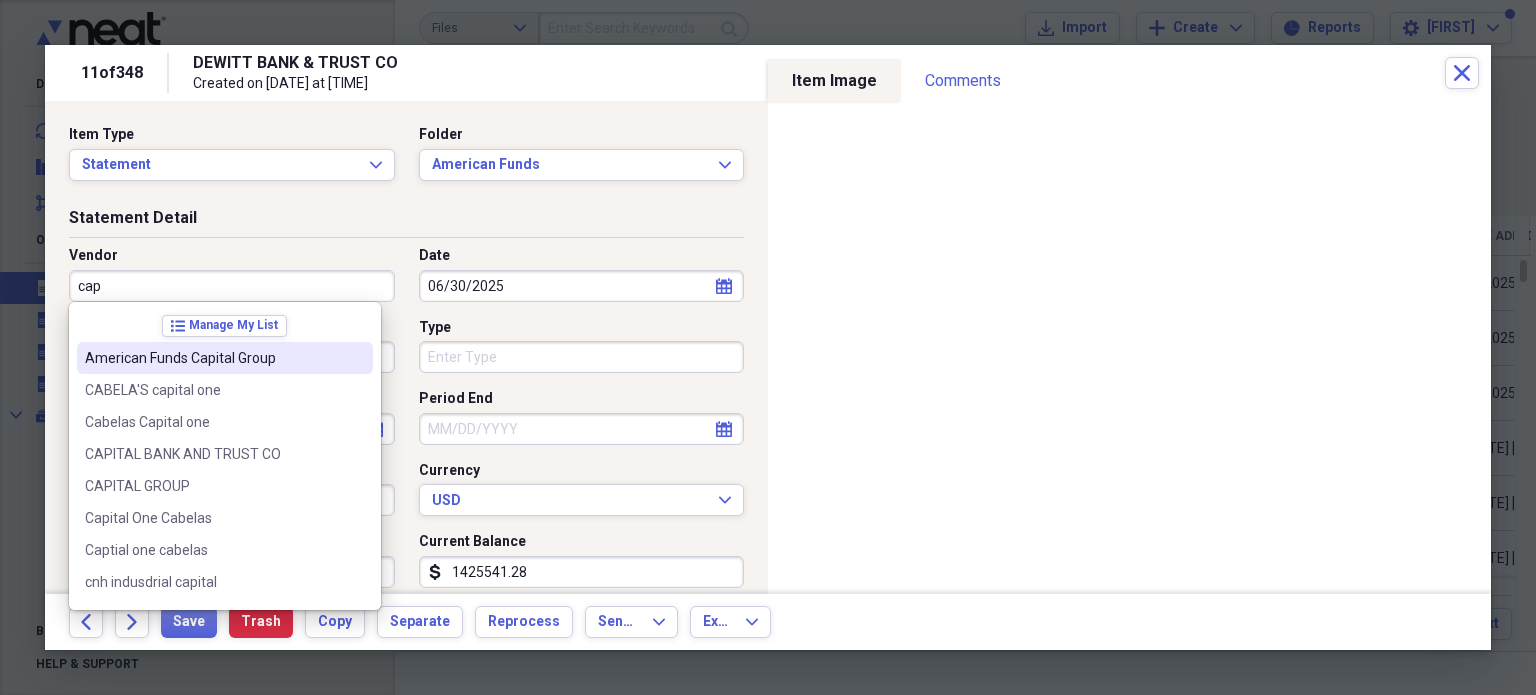 click on "American Funds Capital Group" at bounding box center (213, 358) 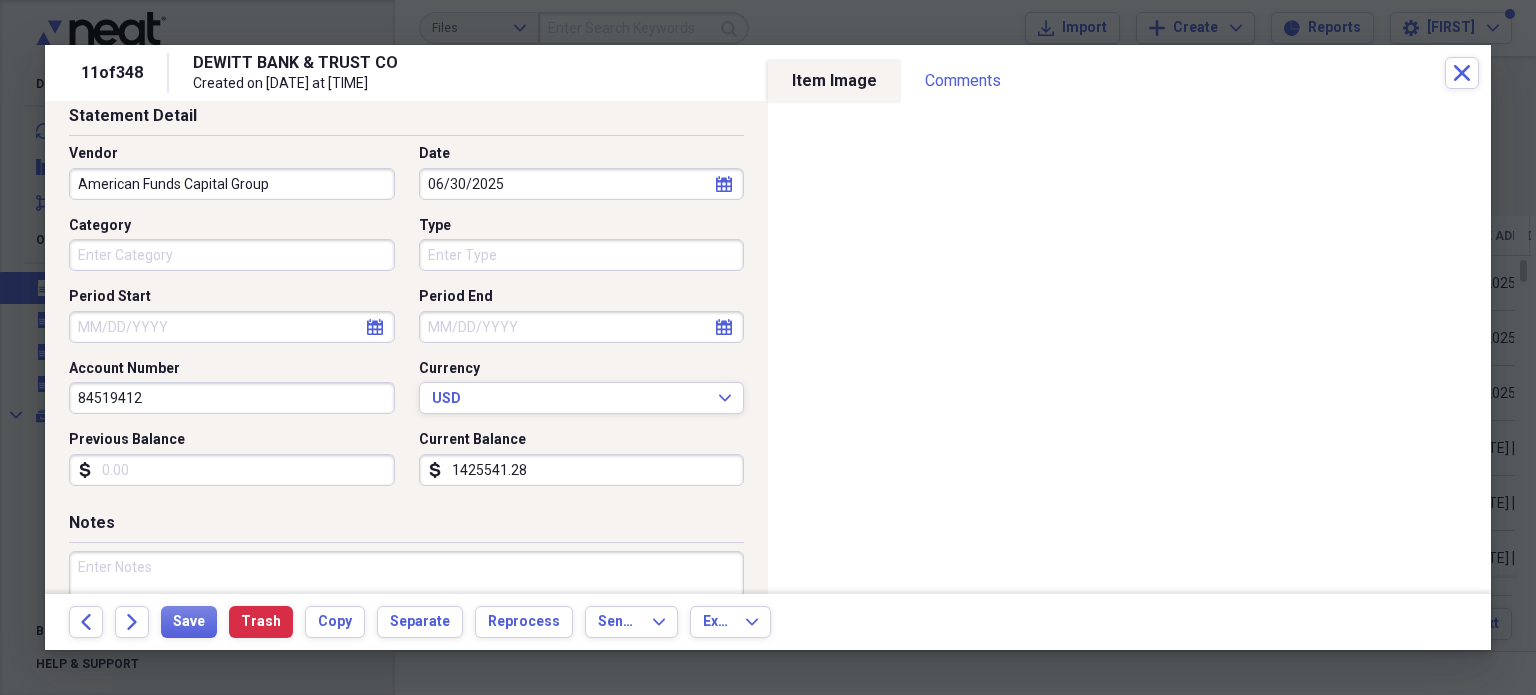 scroll, scrollTop: 214, scrollLeft: 0, axis: vertical 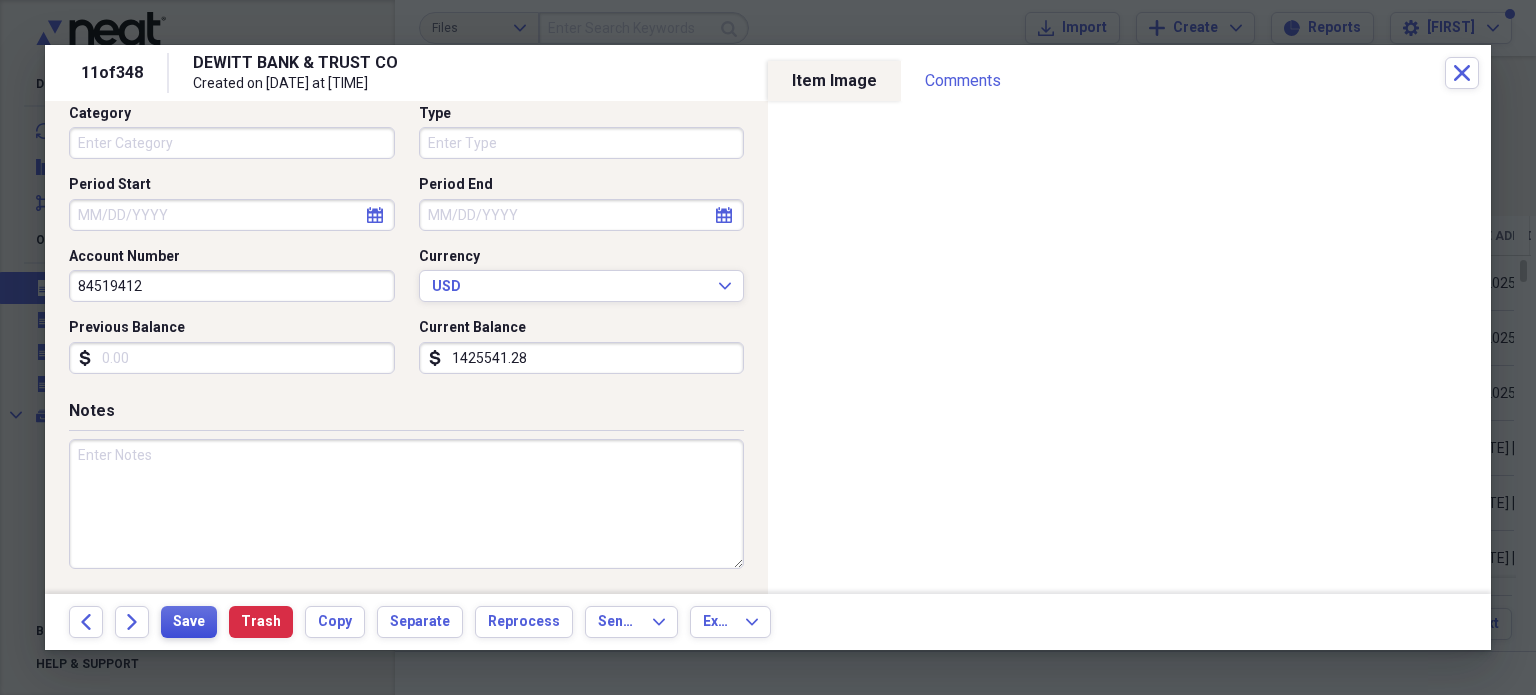 click on "Save" at bounding box center (189, 622) 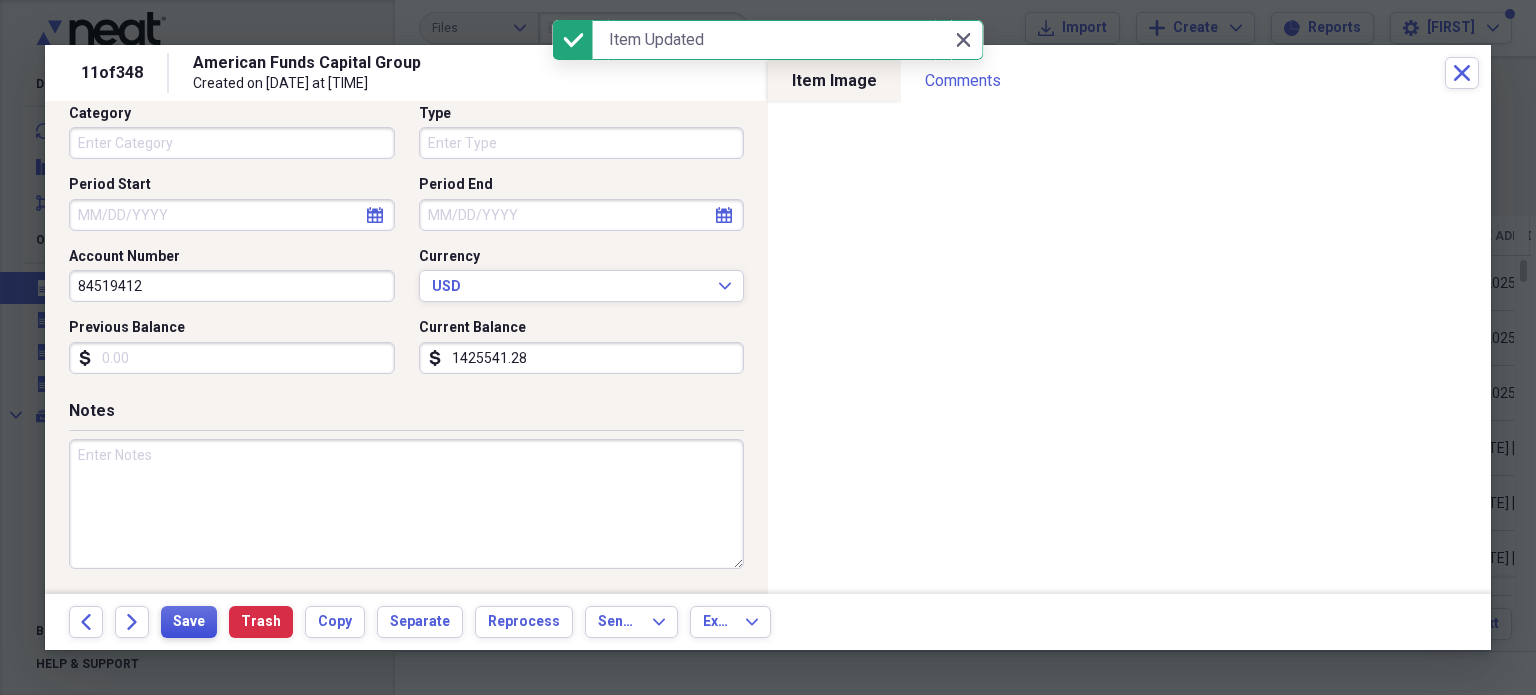 scroll, scrollTop: 0, scrollLeft: 0, axis: both 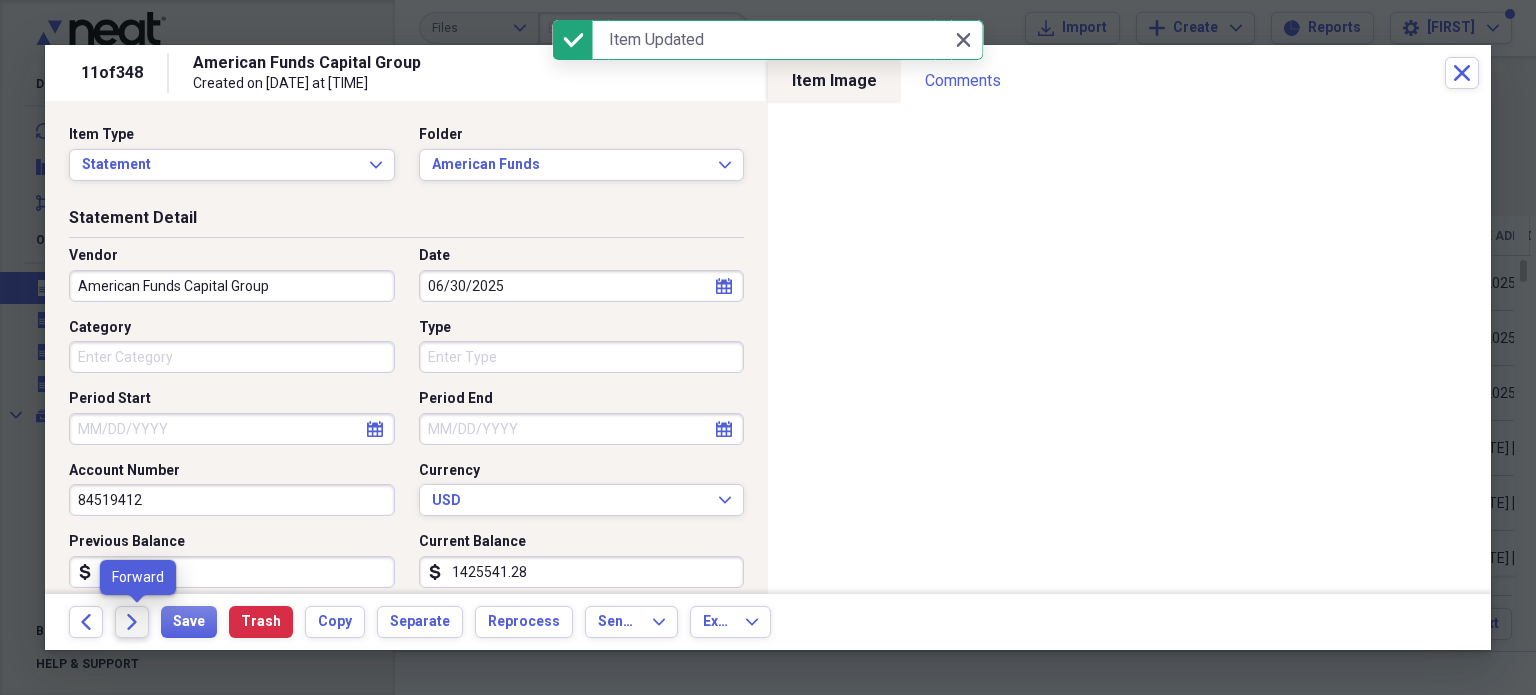 click on "Forward" at bounding box center [132, 622] 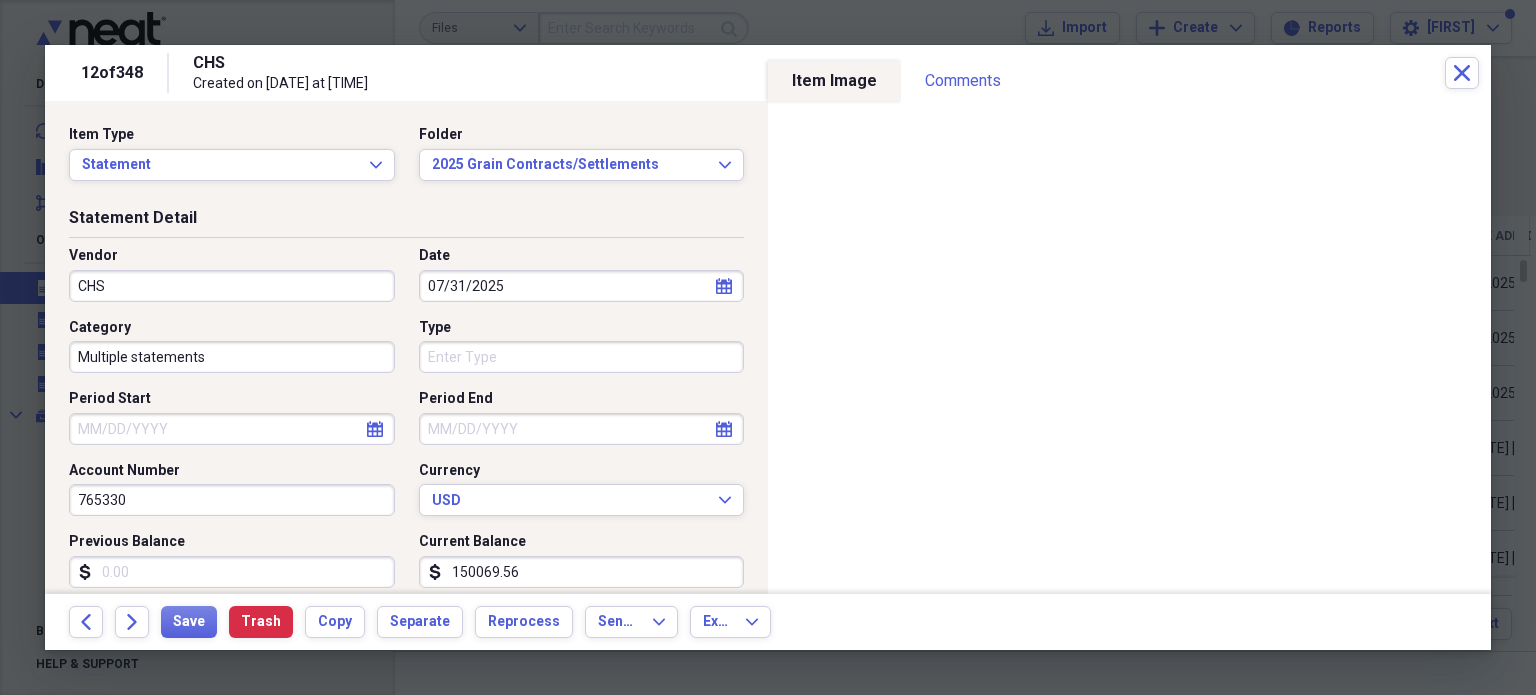 click on "Multiple statements" at bounding box center (232, 357) 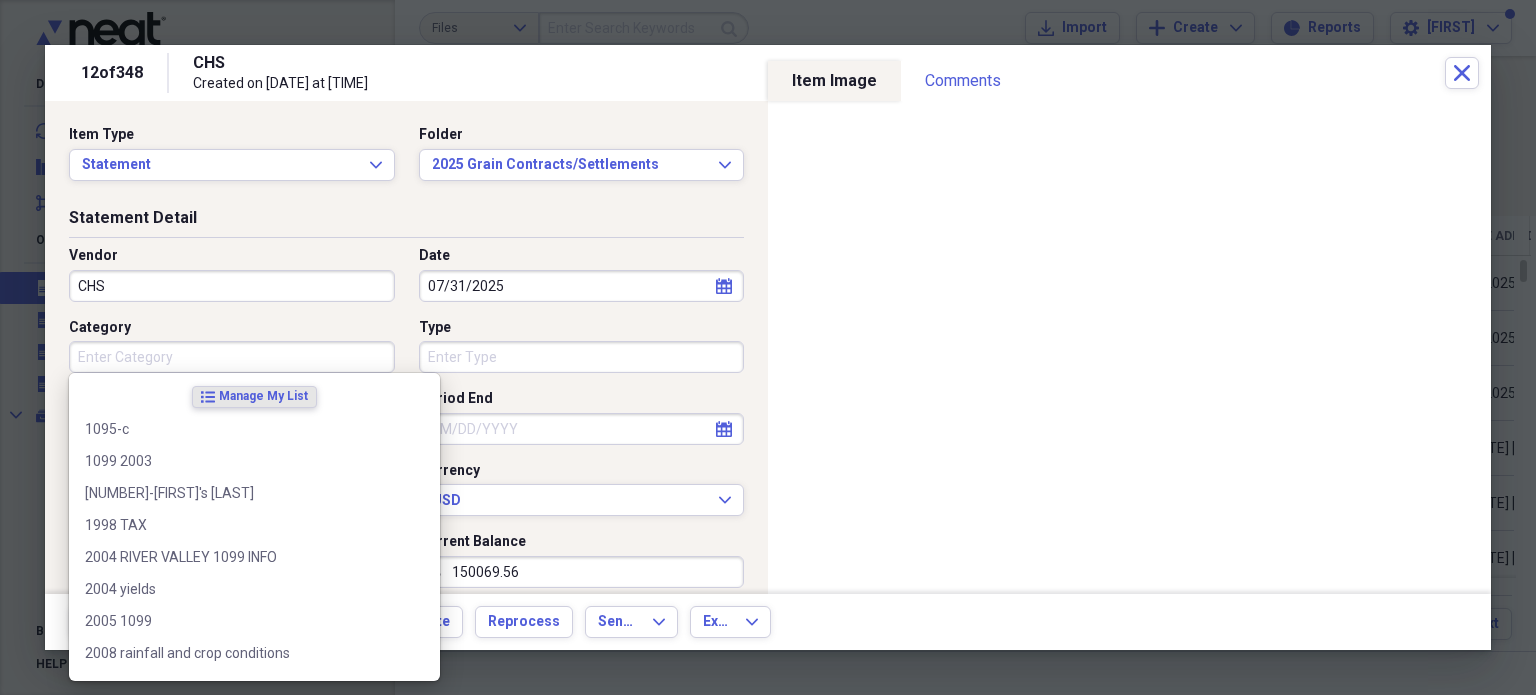 type 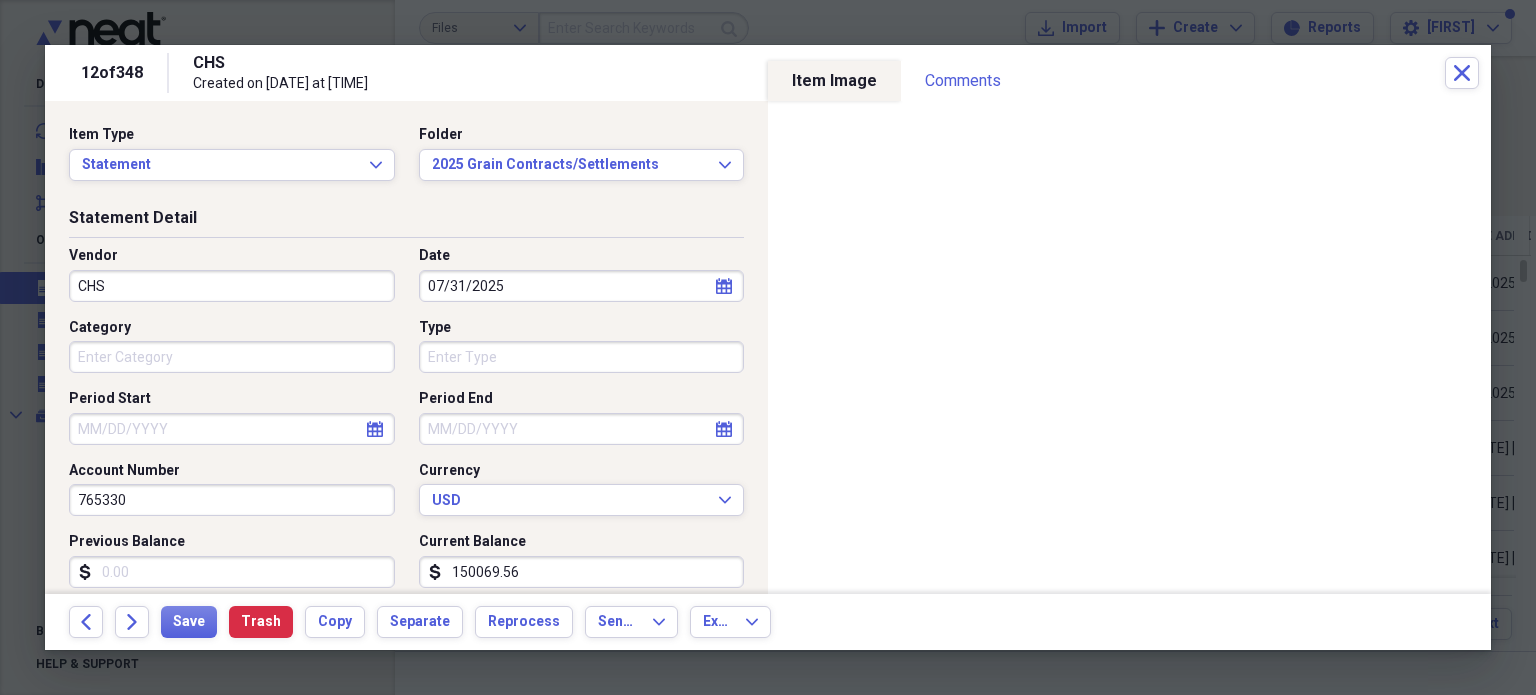 click on "Category" at bounding box center [232, 328] 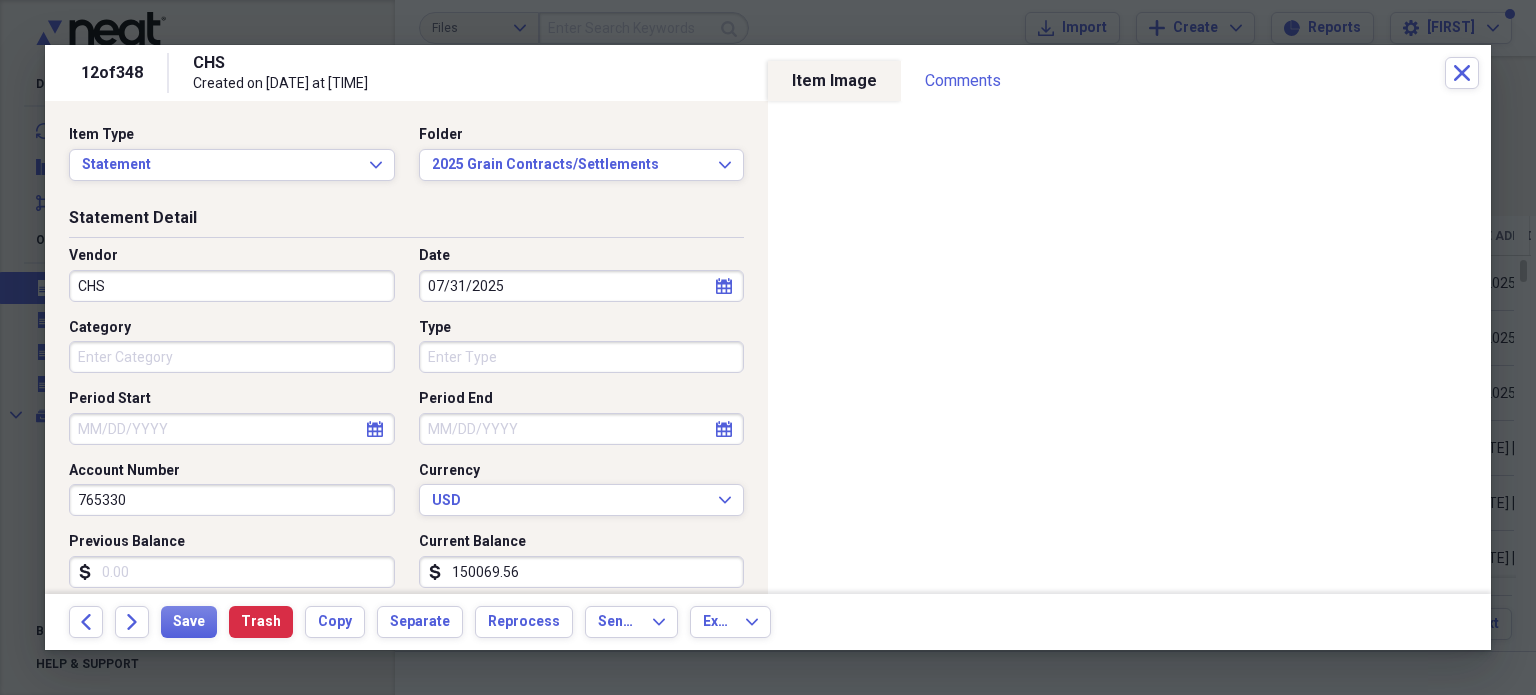 select on "6" 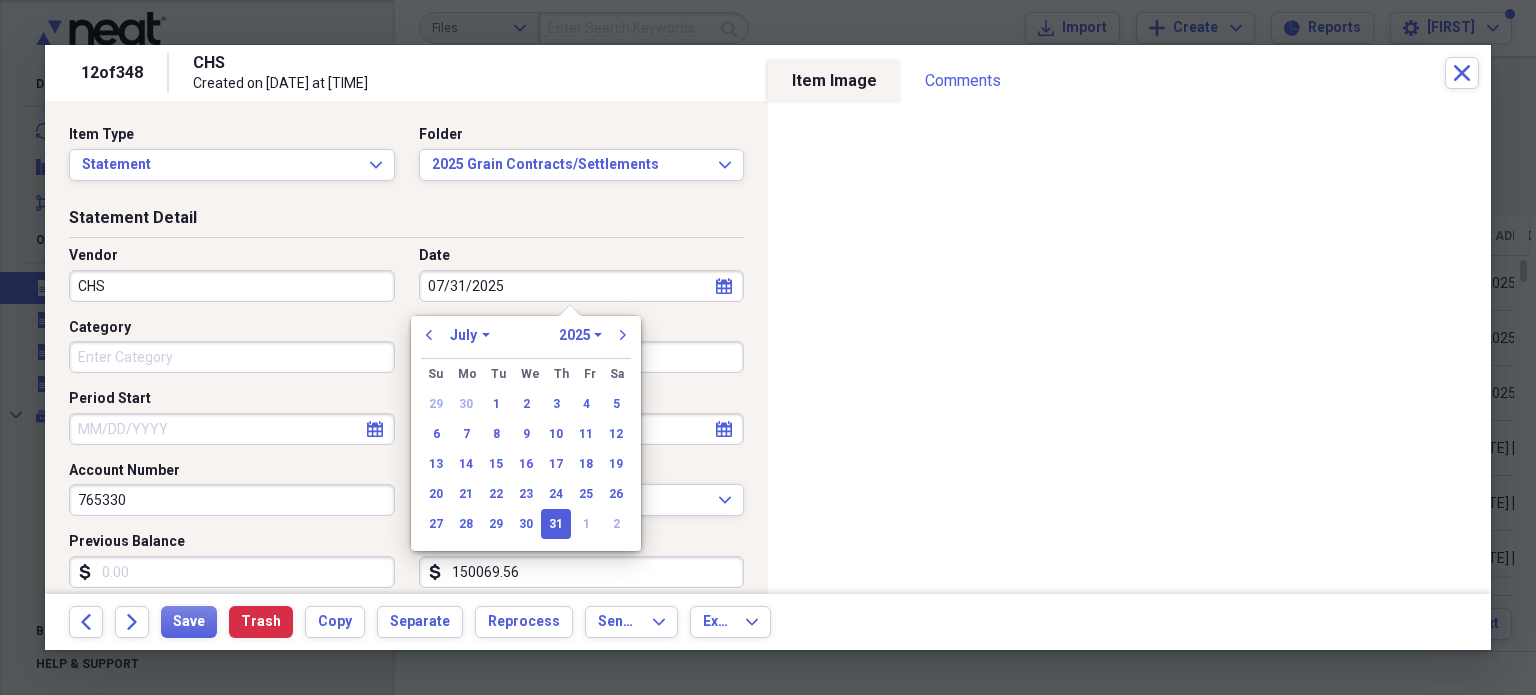 click on "07/31/2025" at bounding box center [582, 286] 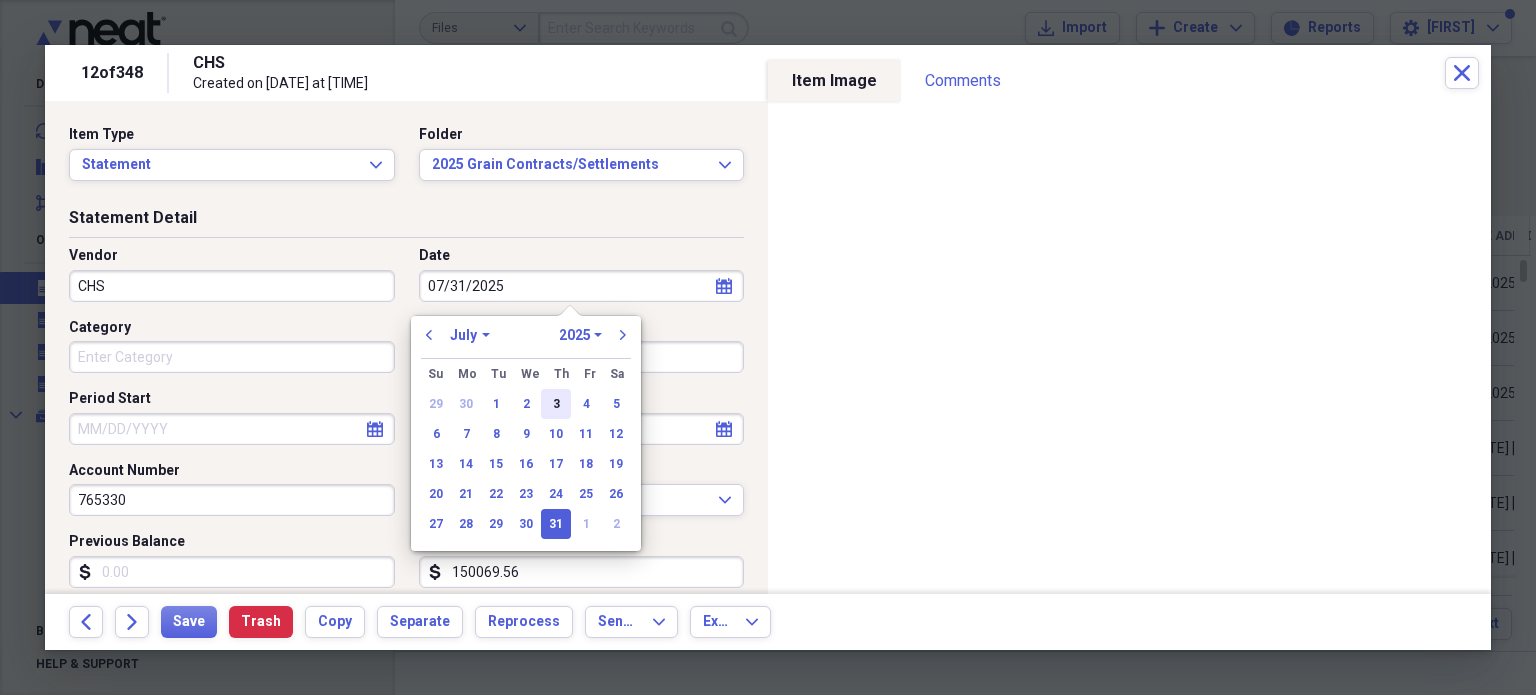 click on "3" at bounding box center (556, 404) 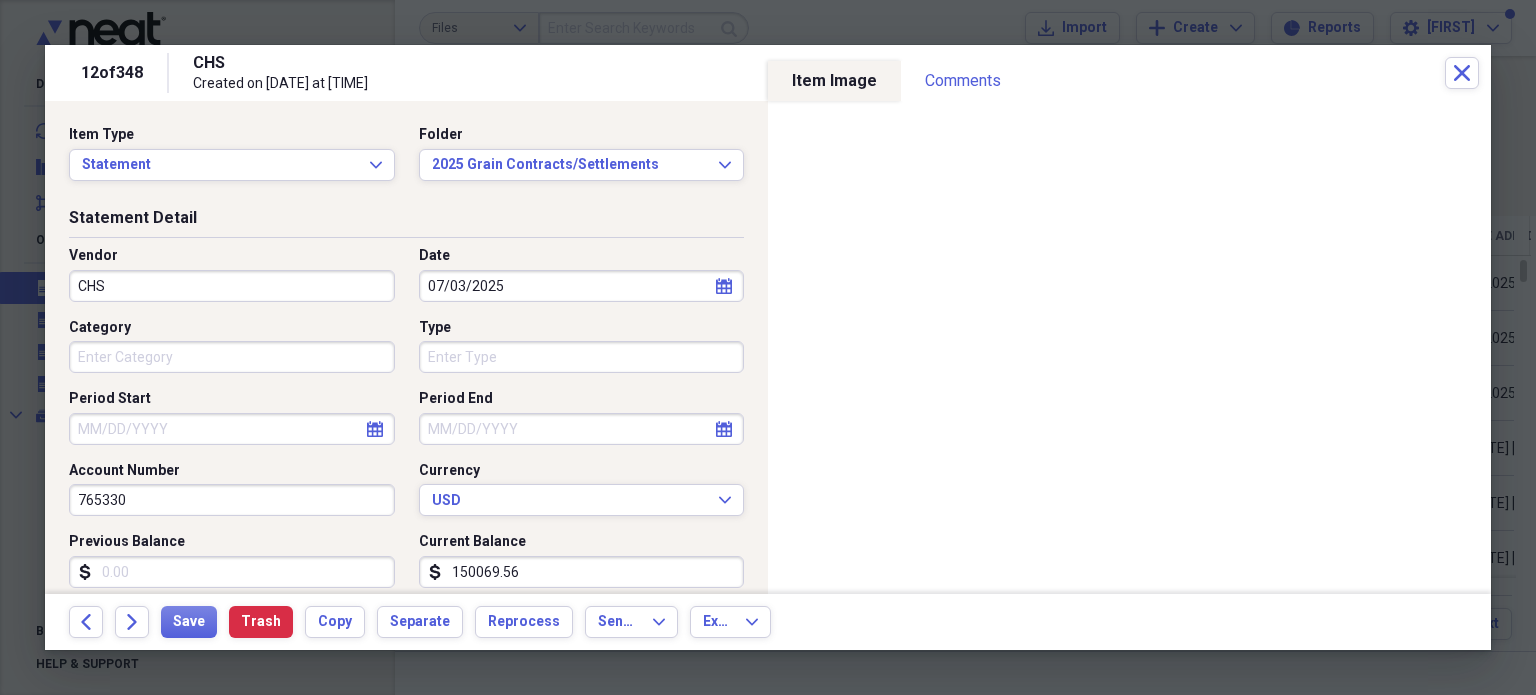 scroll, scrollTop: 78, scrollLeft: 0, axis: vertical 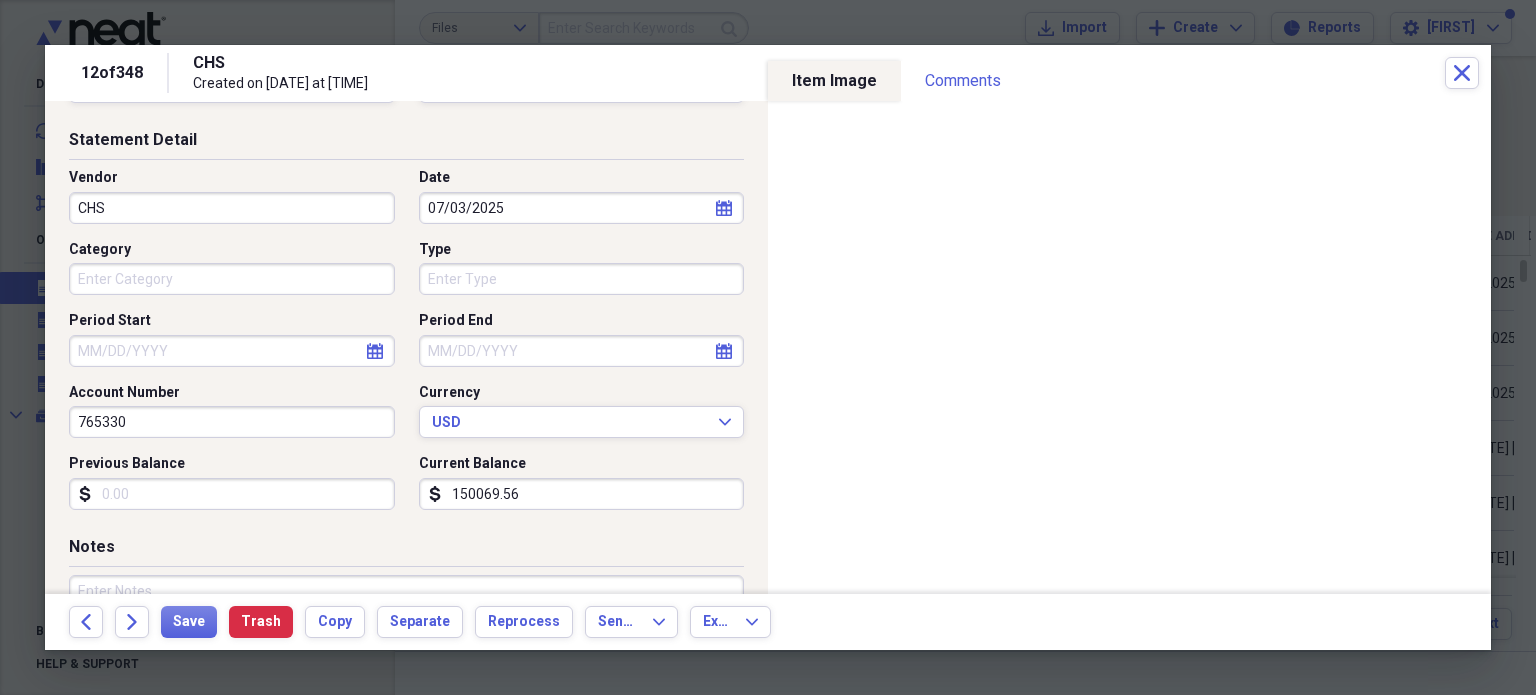click on "150069.56" at bounding box center (582, 494) 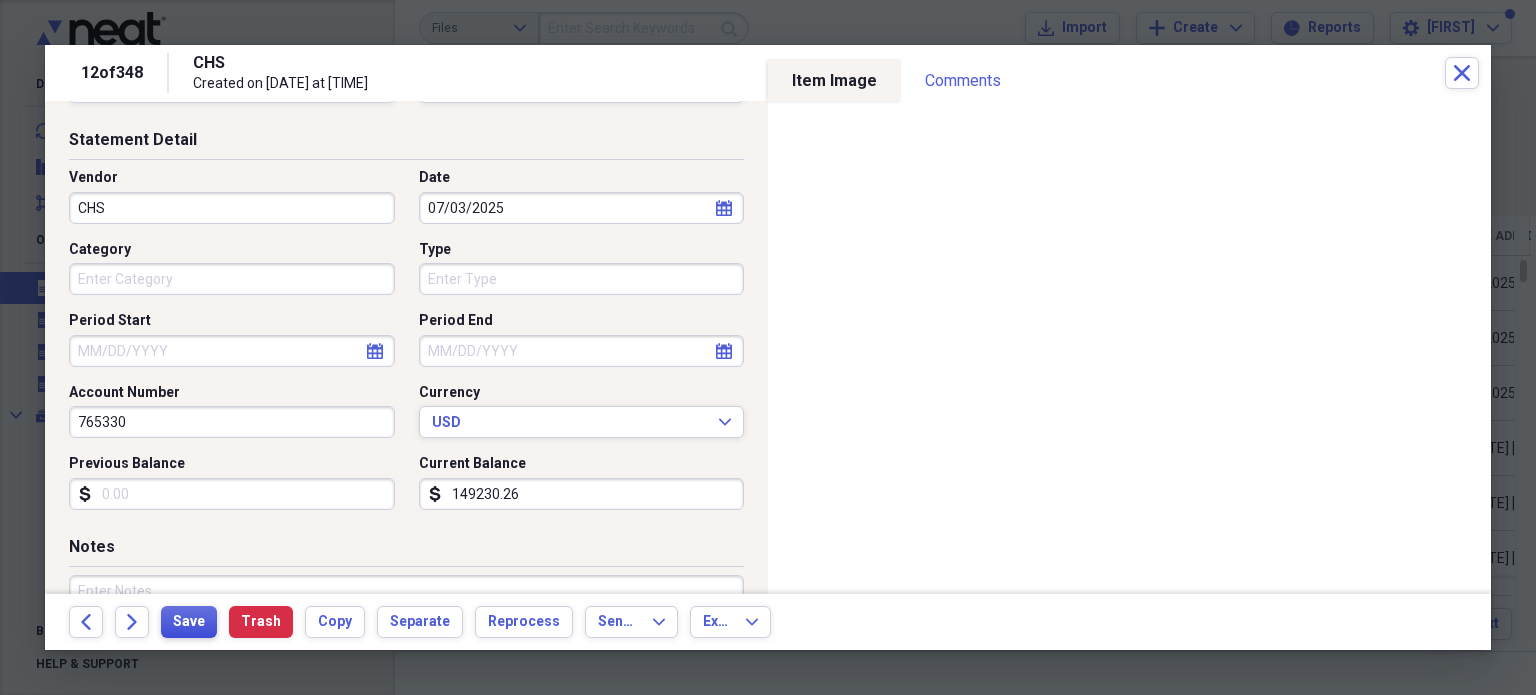 type on "149230.26" 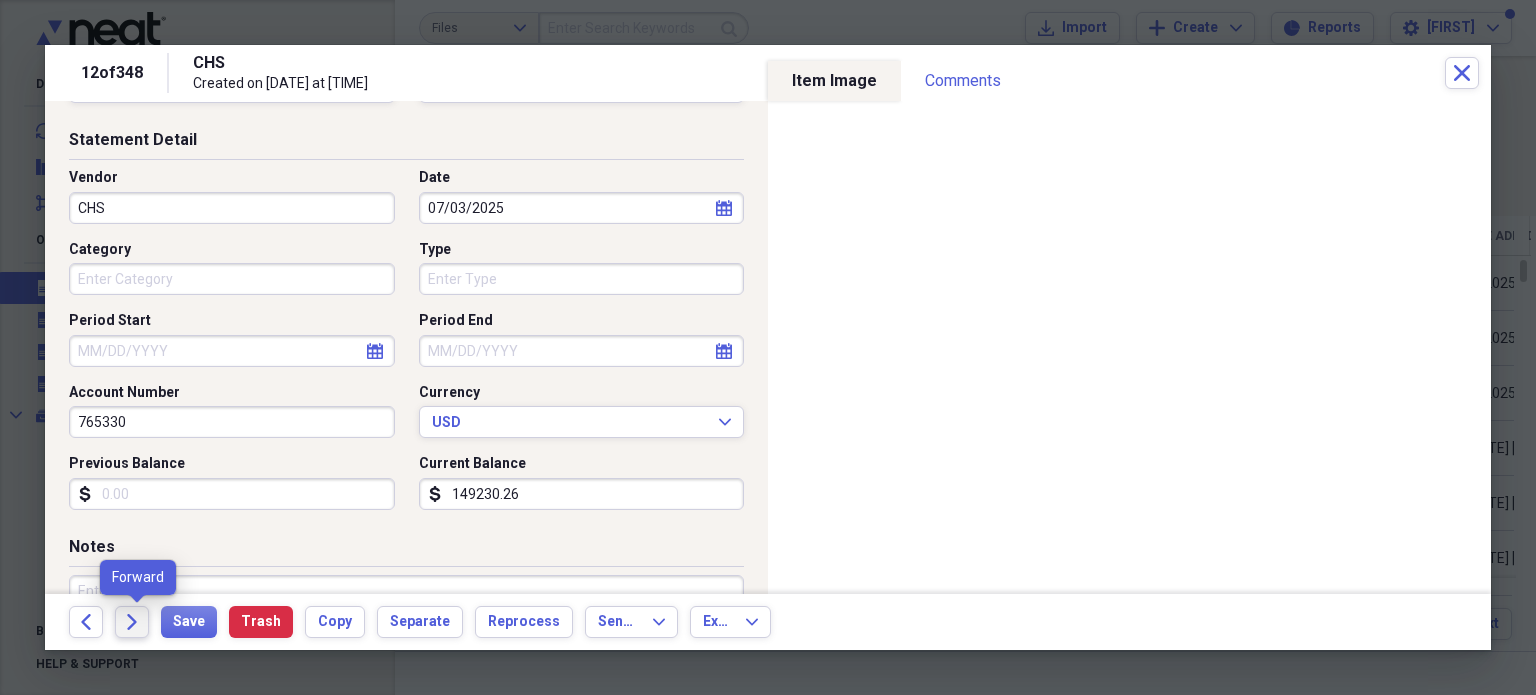 click on "Forward" at bounding box center (132, 622) 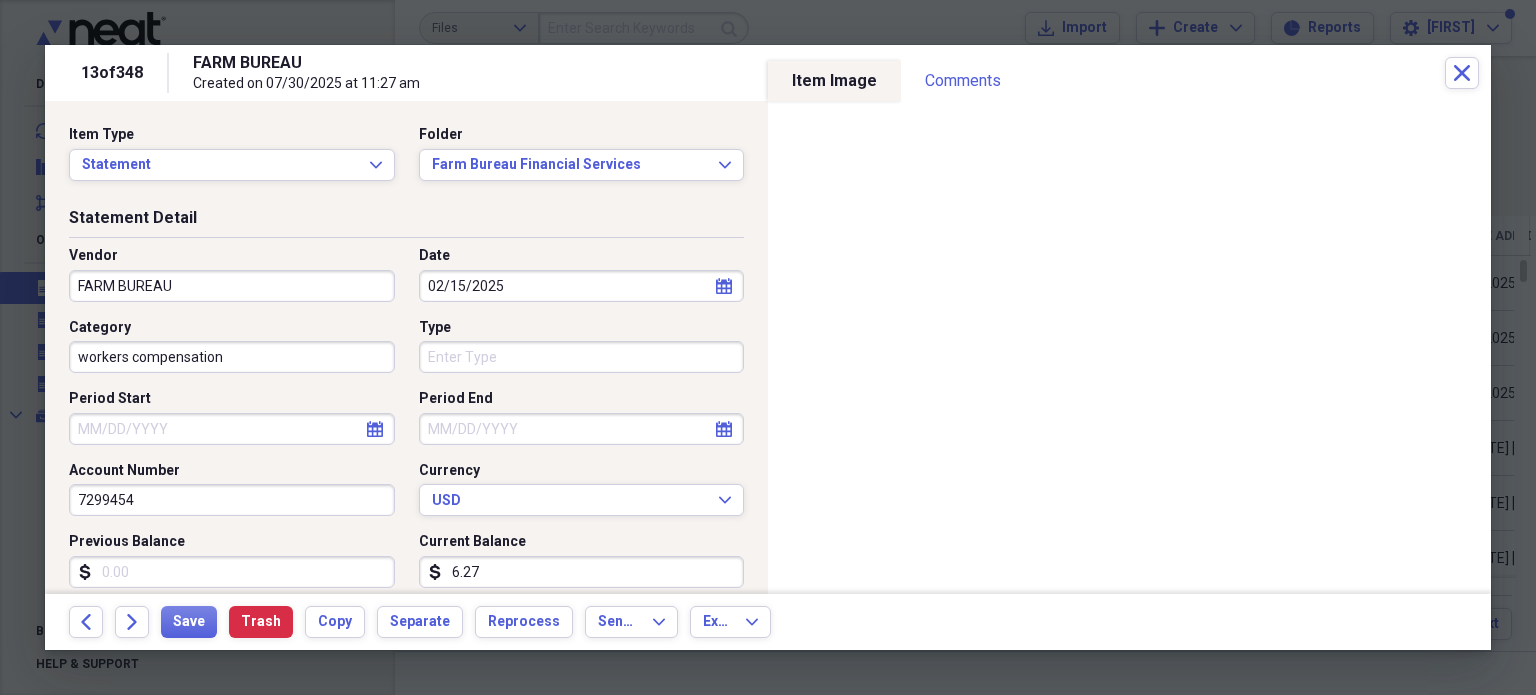 click on "workers compensation" at bounding box center [232, 357] 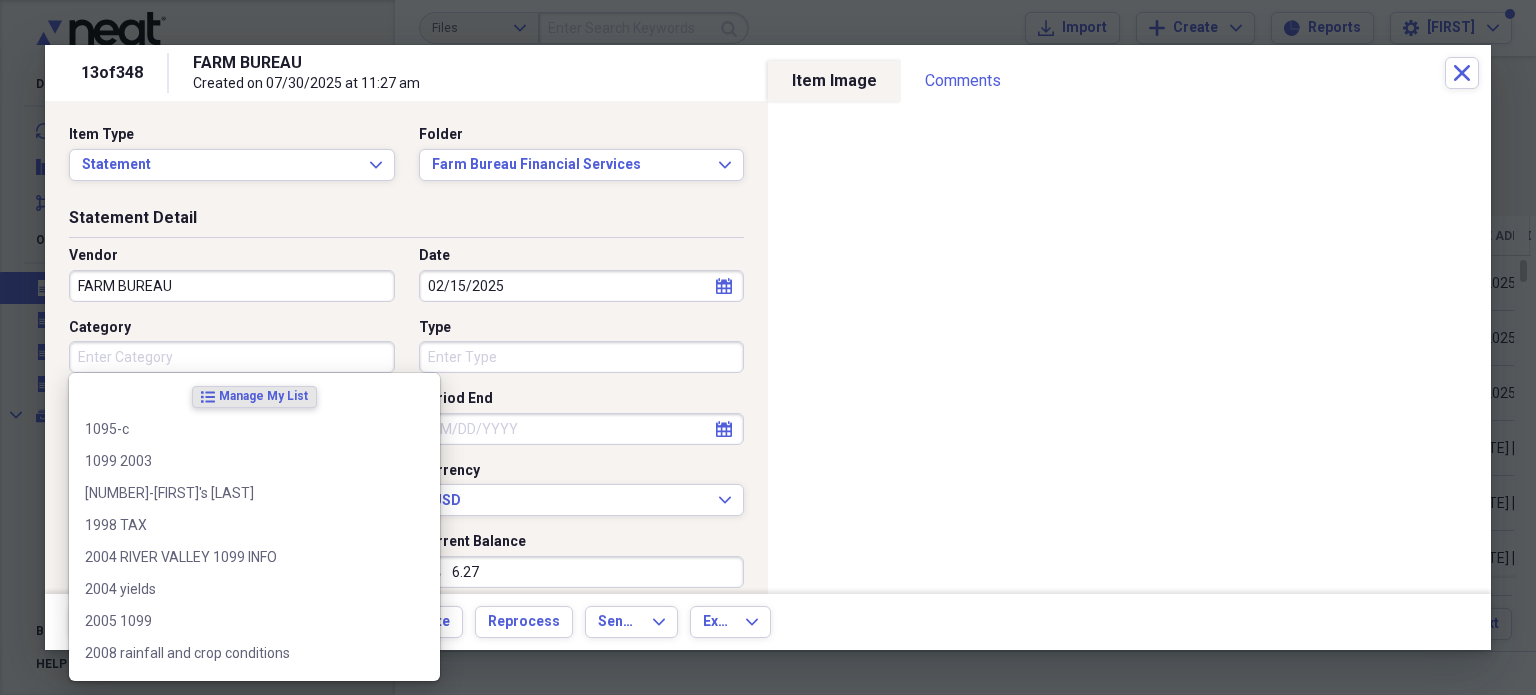type 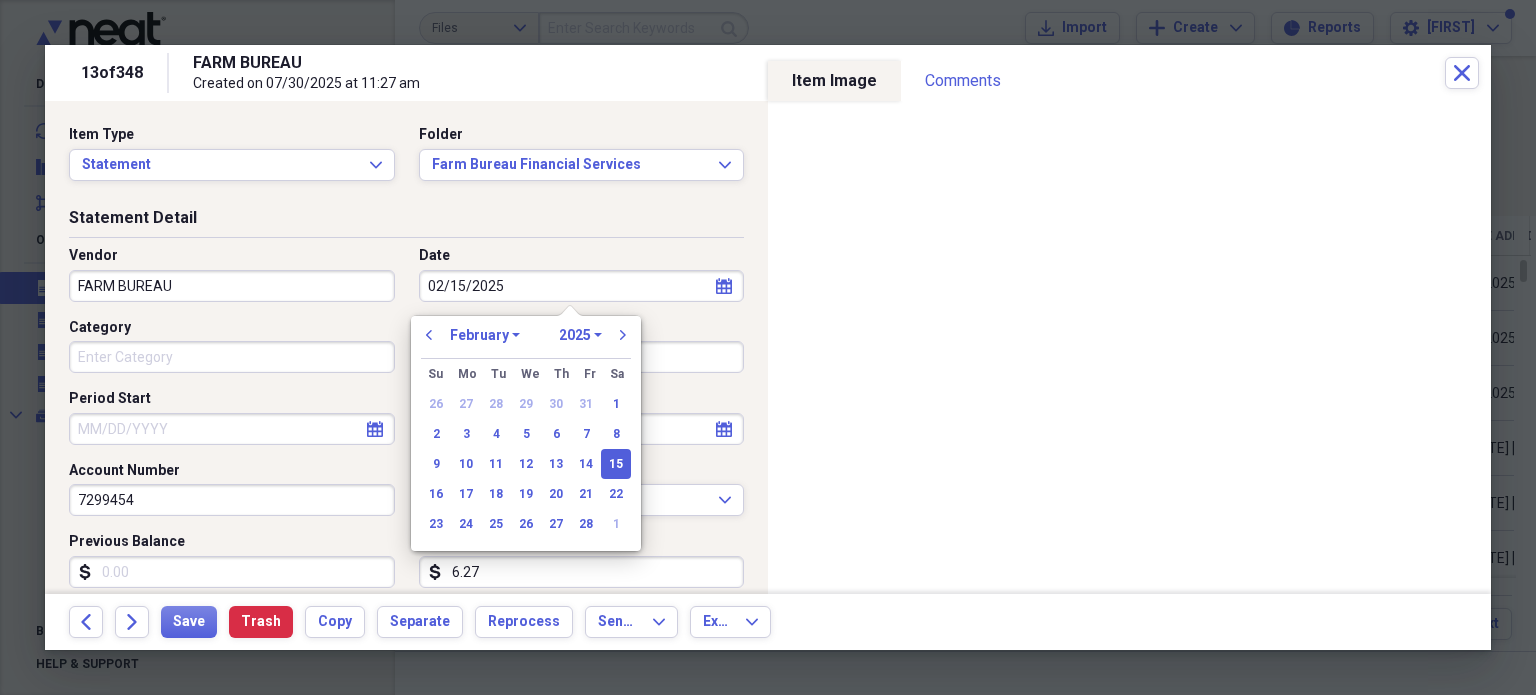 click on "previous January February March April May June July August September October November December 1970 1971 1972 1973 1974 1975 1976 1977 1978 1979 1980 1981 1982 1983 1984 1985 1986 1987 1988 1989 1990 1991 1992 1993 1994 1995 1996 1997 1998 1999 2000 2001 2002 2003 2004 2005 2006 2007 2008 2009 2010 2011 2012 2013 2014 2015 2016 2017 2018 2019 2020 2021 2022 2023 2024 2025 2026 2027 2028 2029 2030 2031 2032 2033 2034 2035 next" at bounding box center (526, 341) 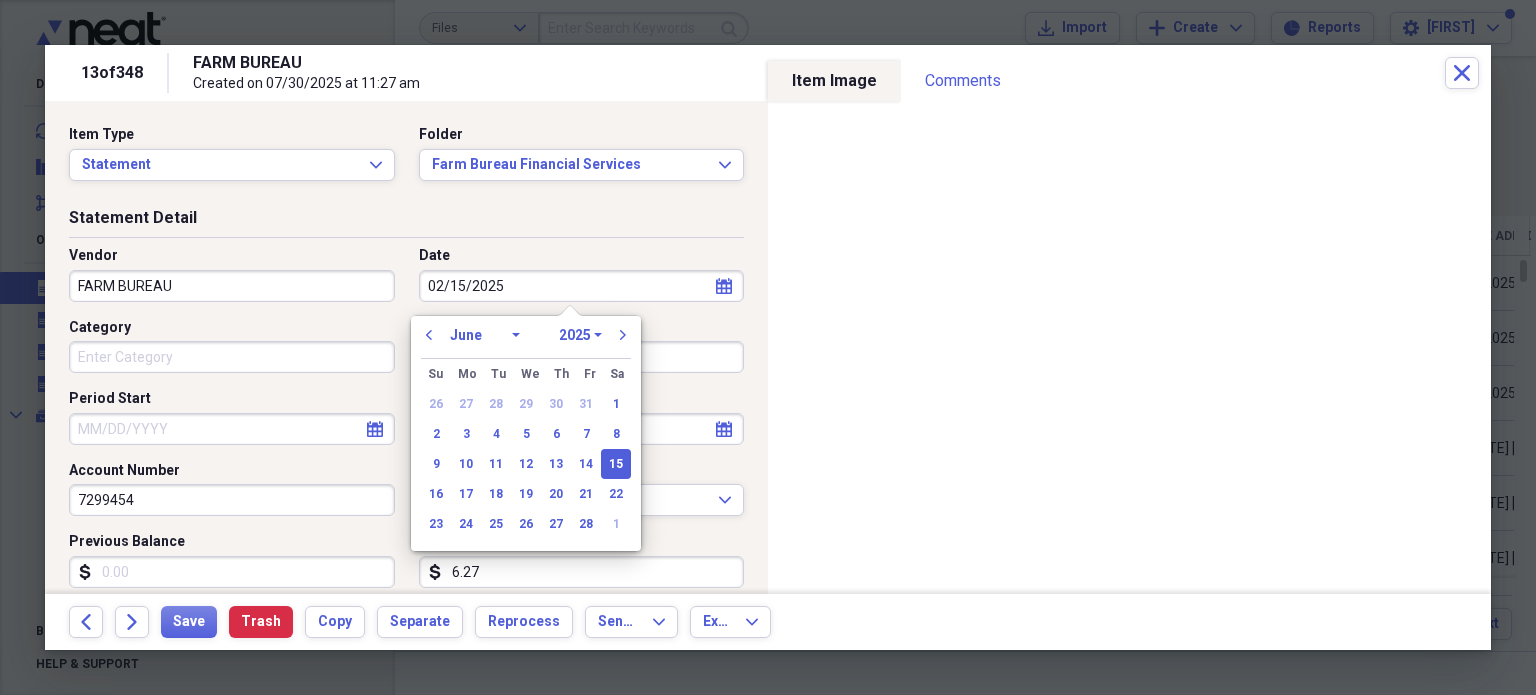 click on "January February March April May June July August September October November December" at bounding box center [485, 335] 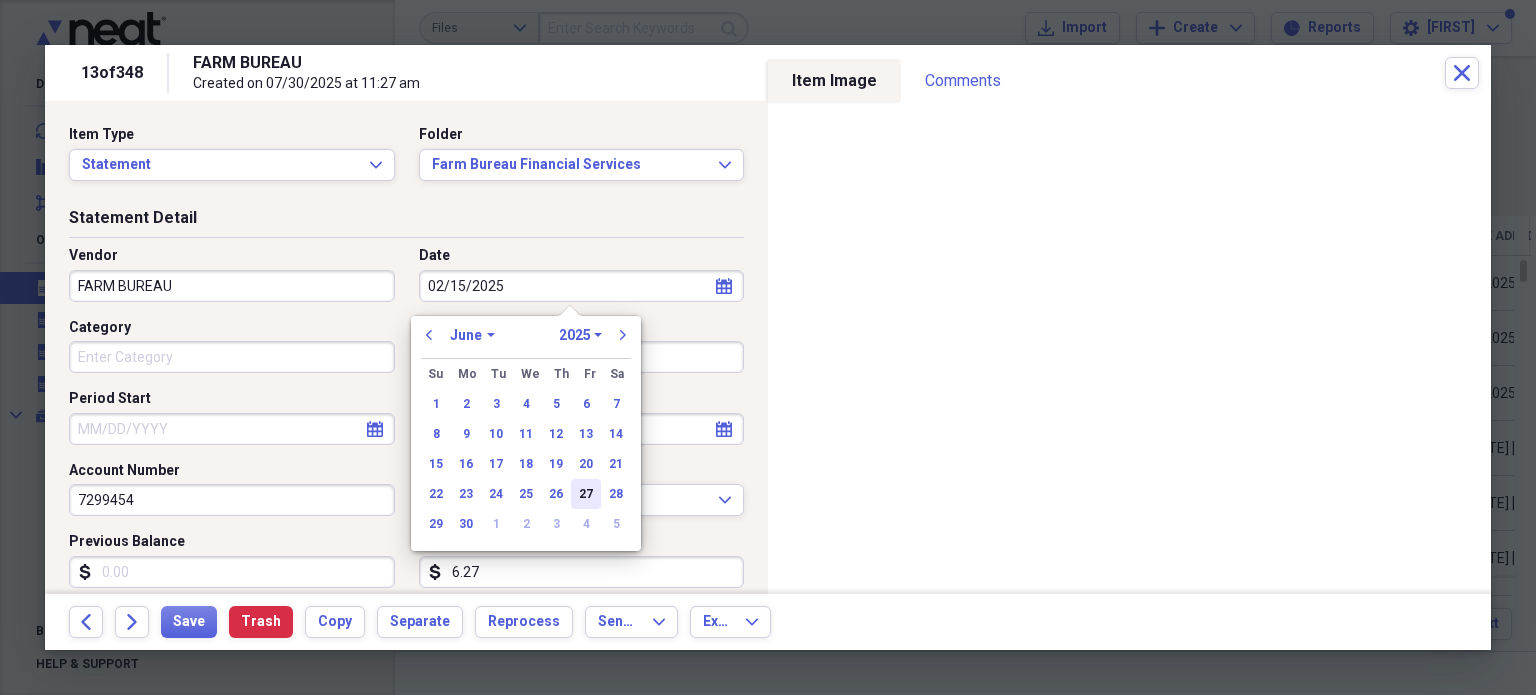 click on "27" at bounding box center [586, 494] 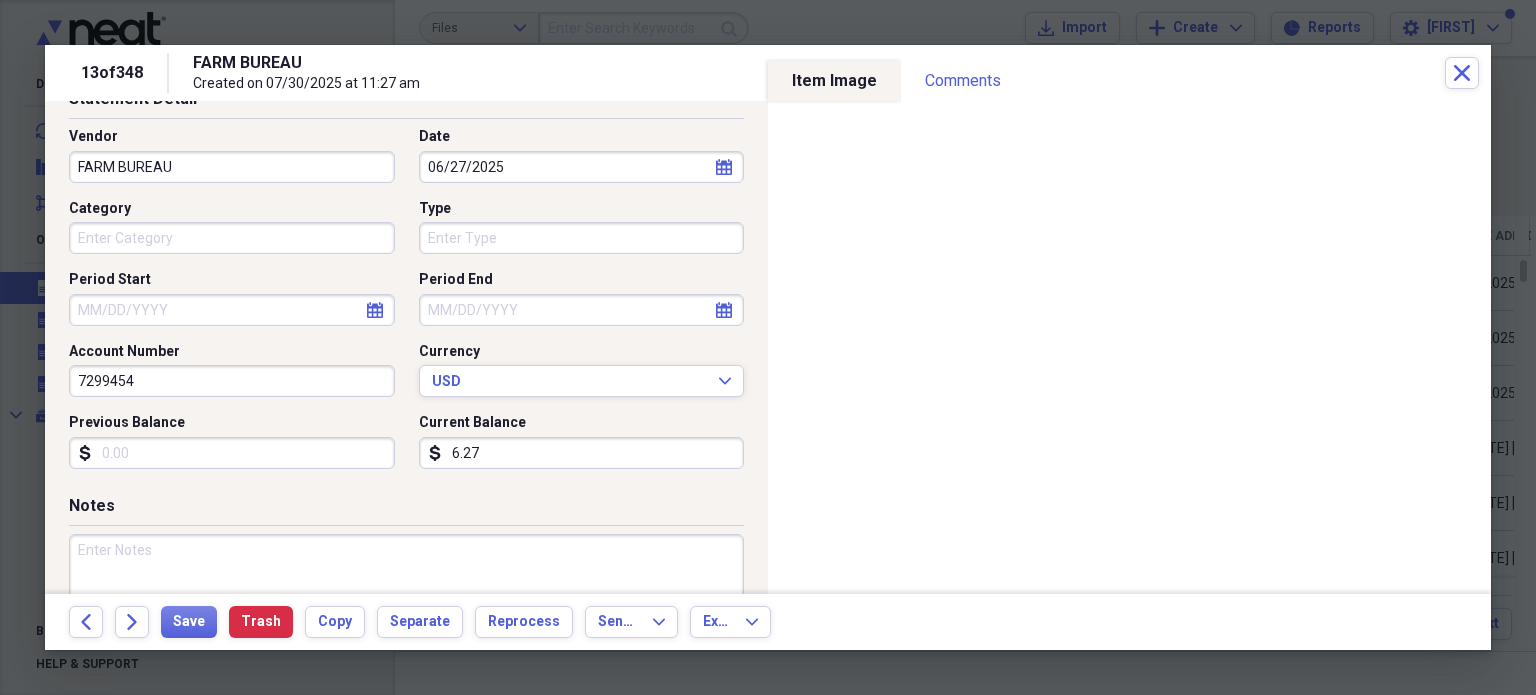 scroll, scrollTop: 120, scrollLeft: 0, axis: vertical 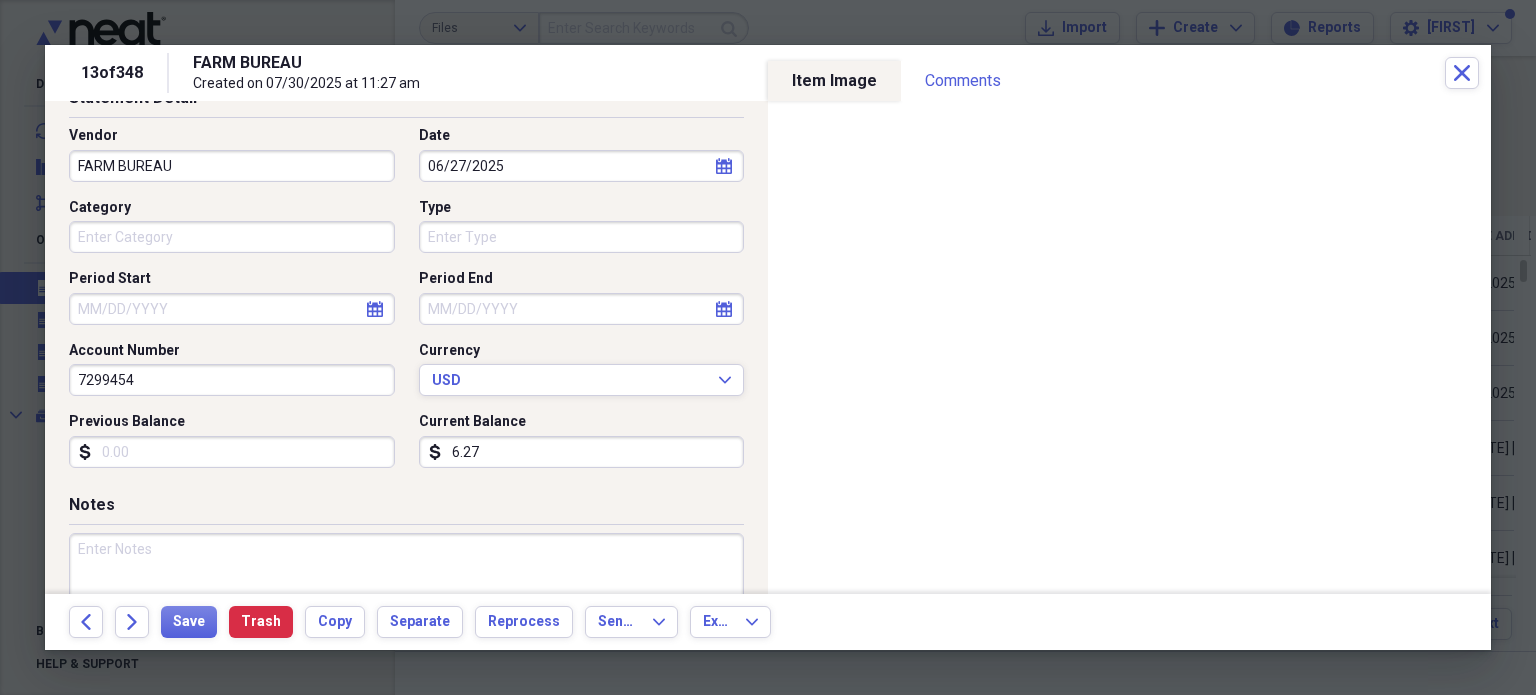 click on "6.27" at bounding box center [582, 452] 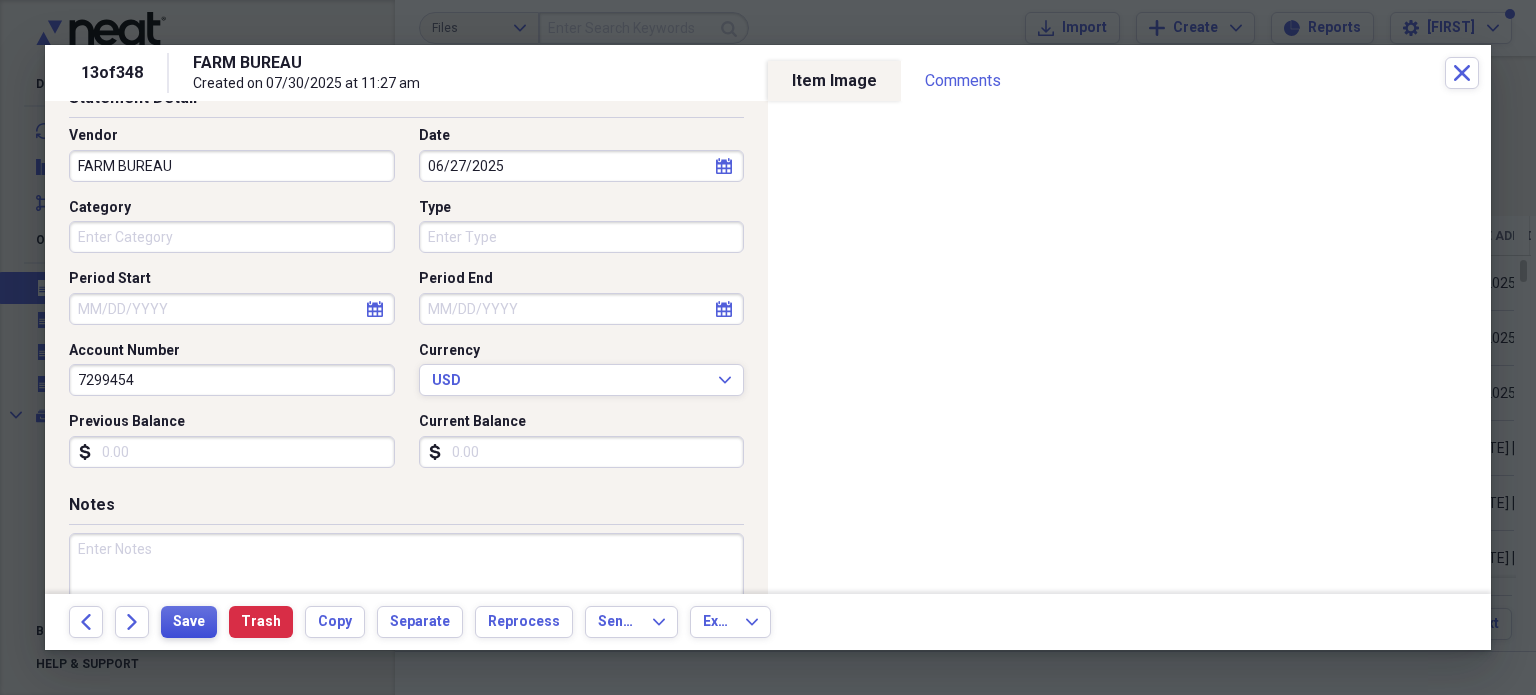 type 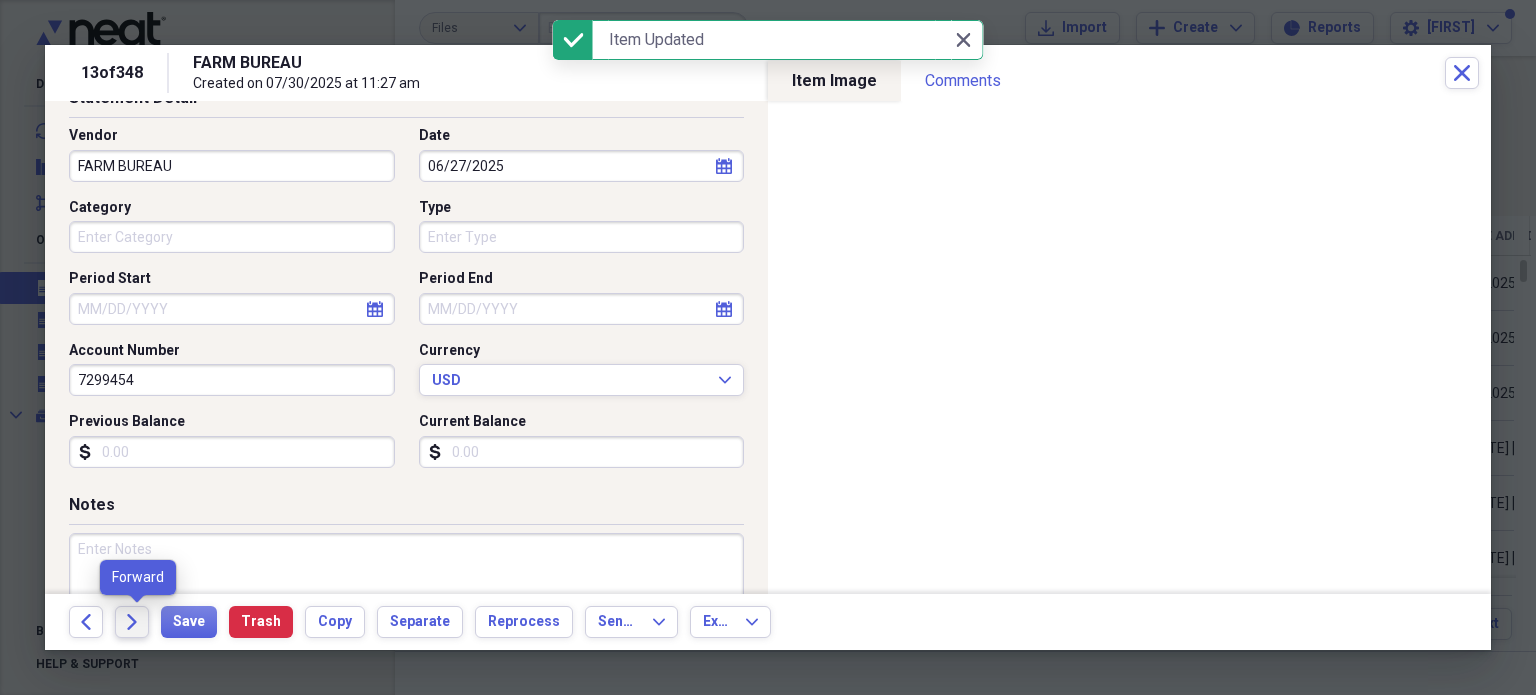 click on "Forward" 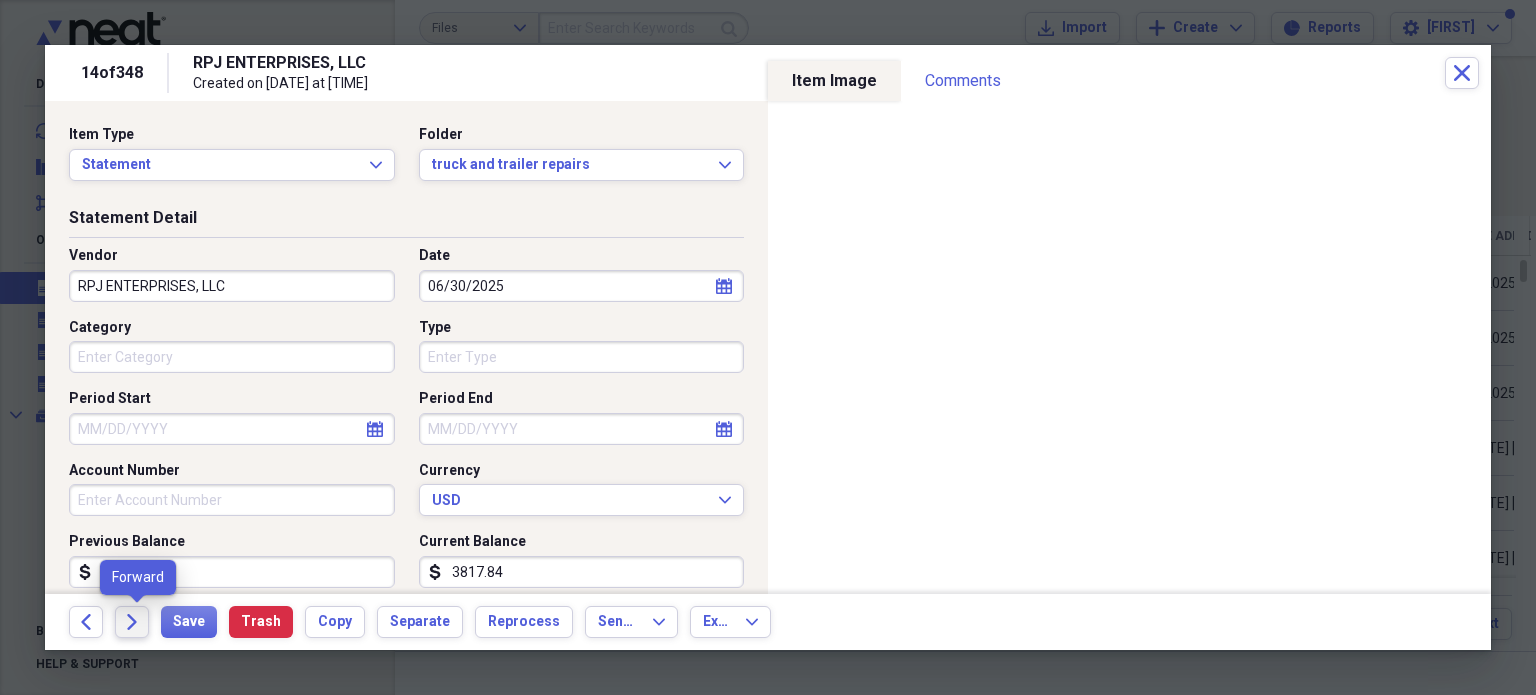 click on "Forward" 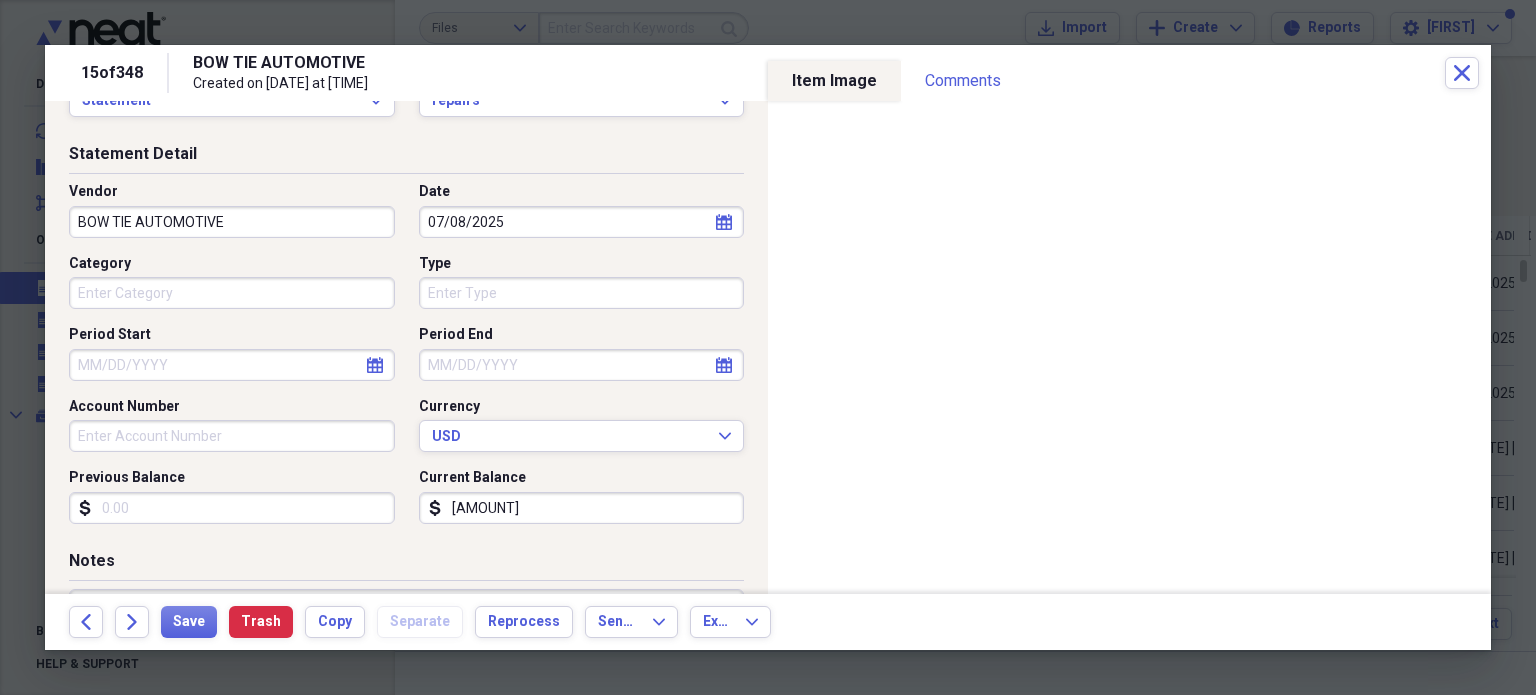 scroll, scrollTop: 72, scrollLeft: 0, axis: vertical 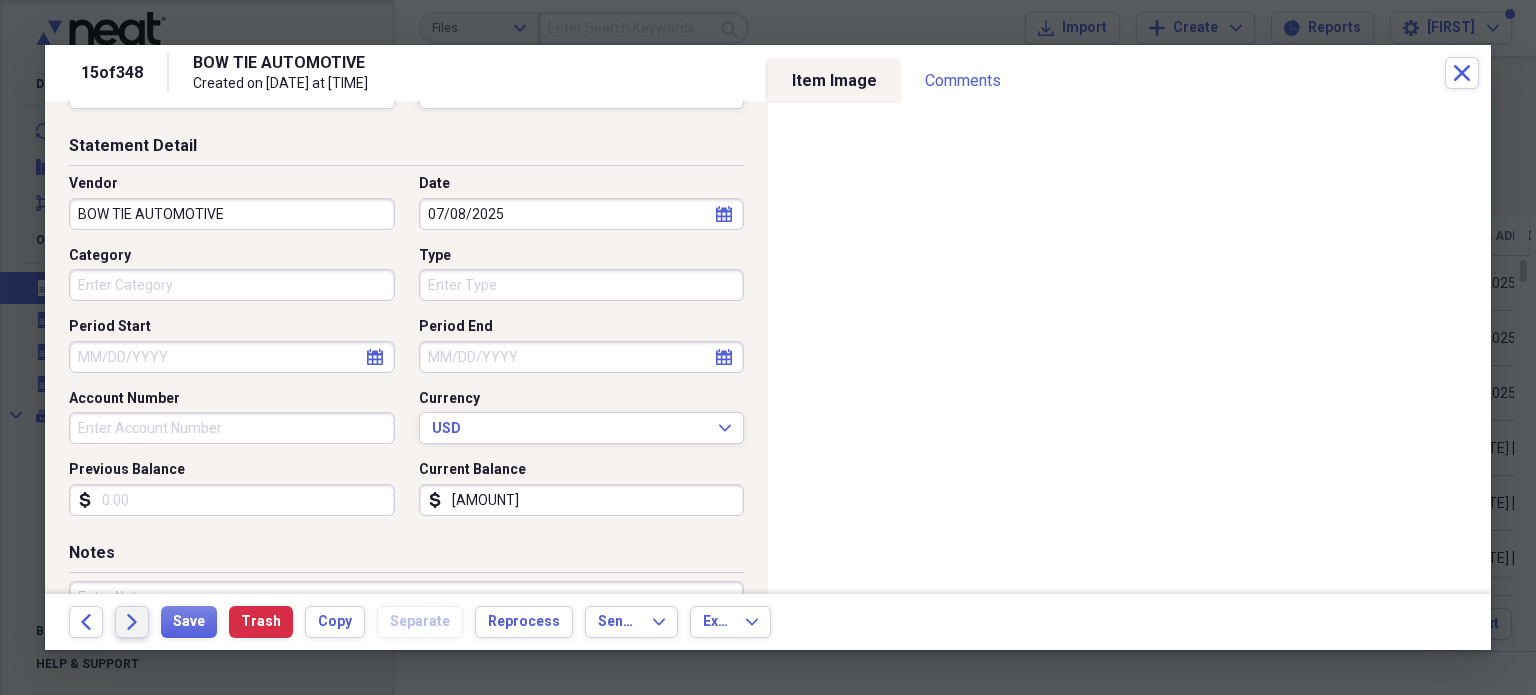 click on "Forward" 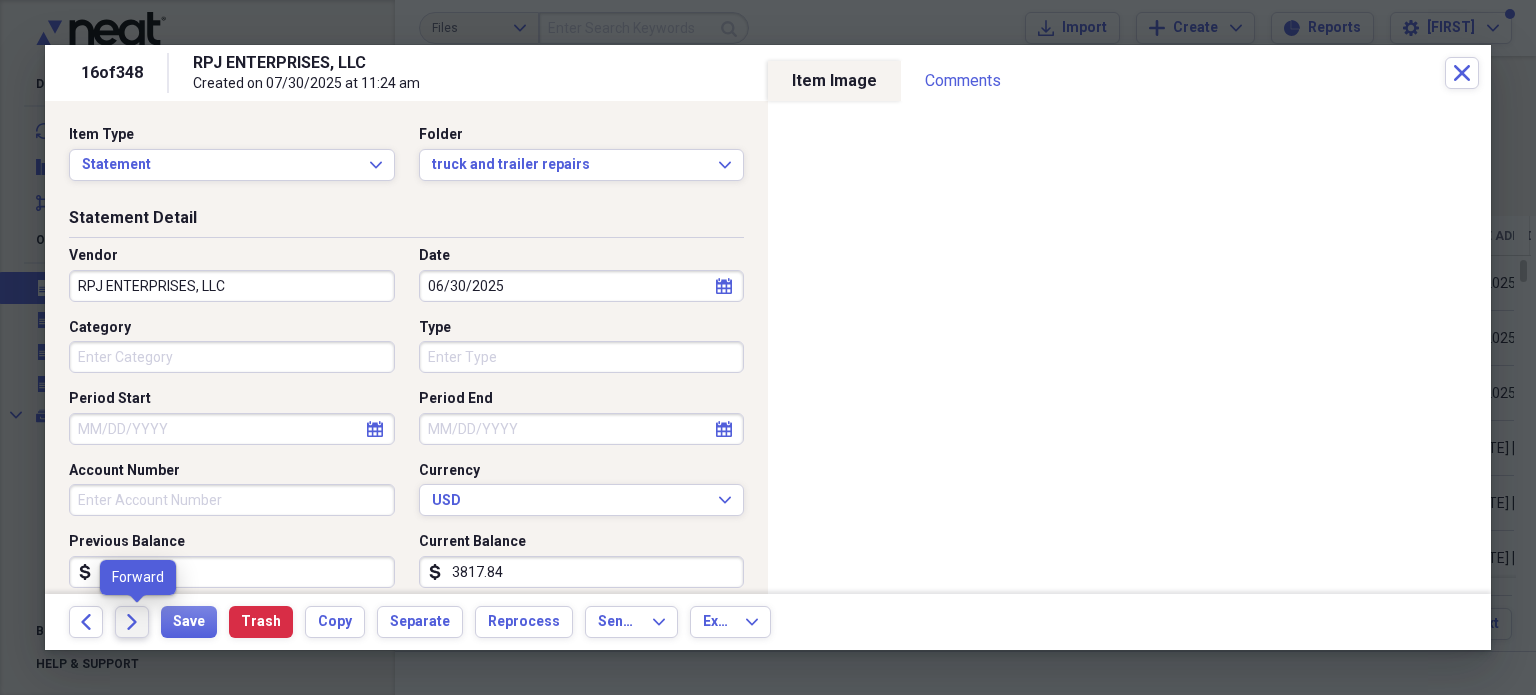 click on "Forward" 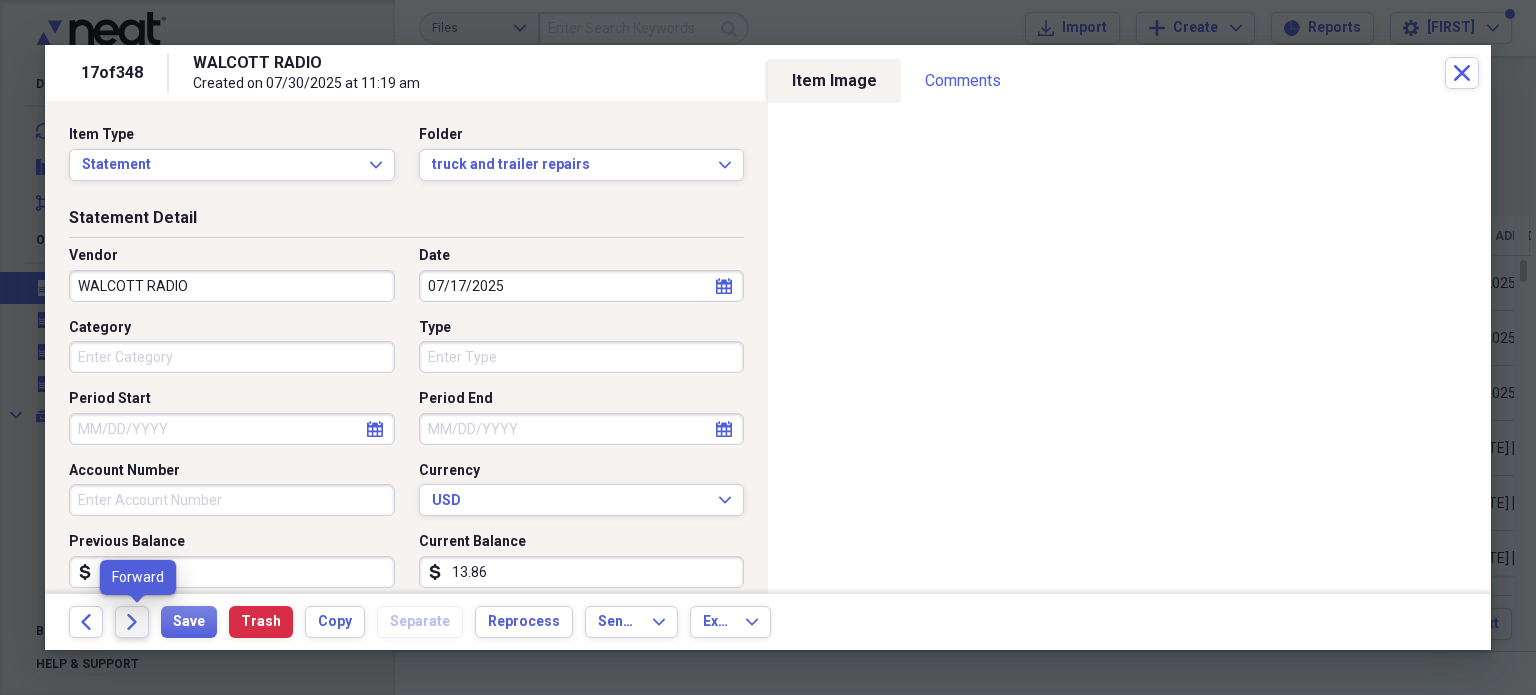 click 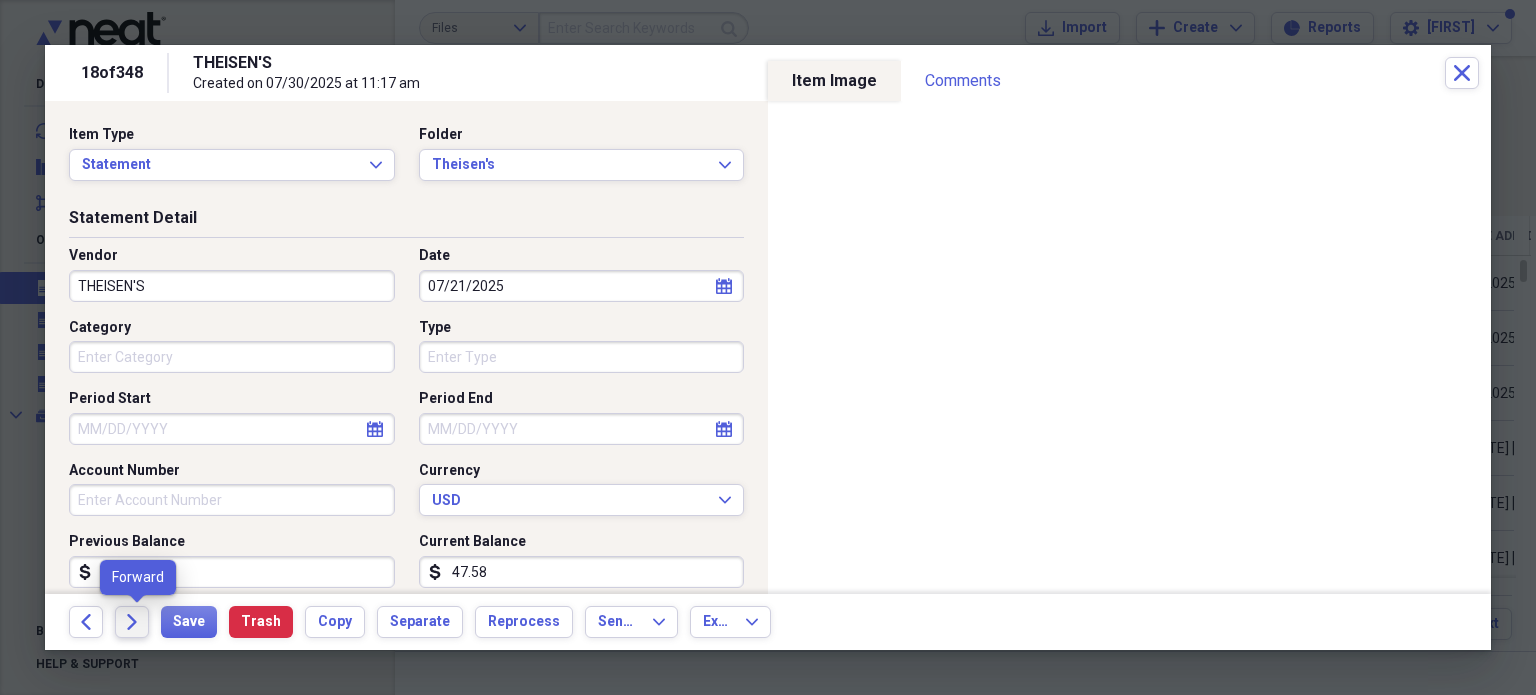 click 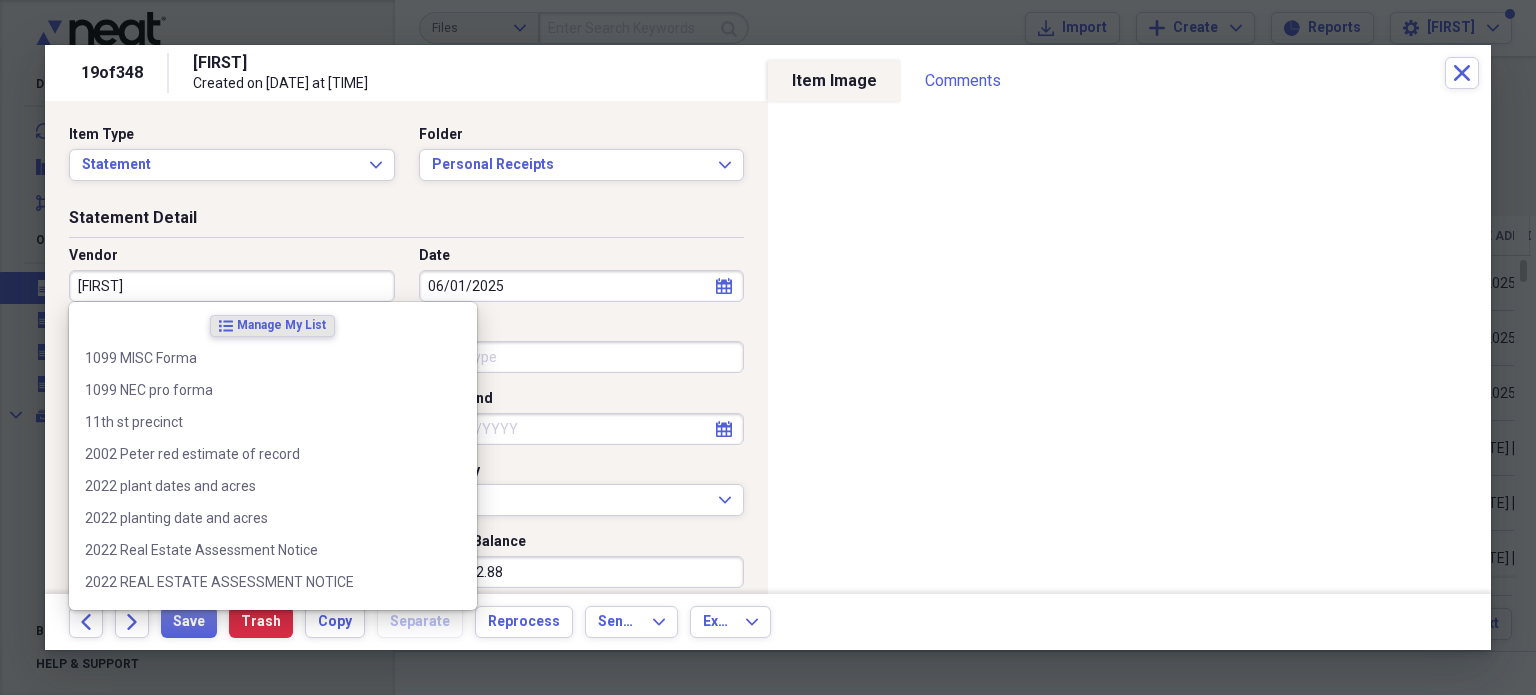 click on "[FIRST]" at bounding box center (232, 286) 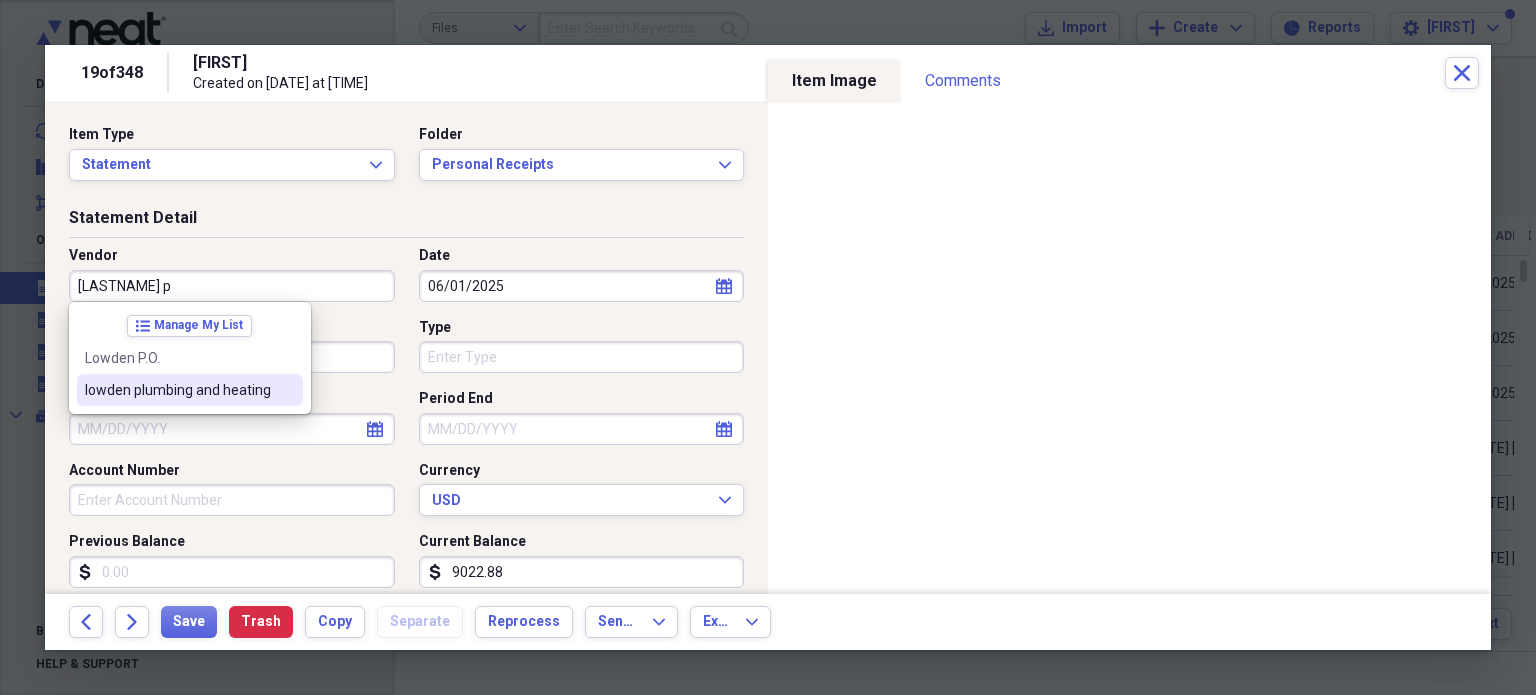 click on "lowden plumbing and heating" at bounding box center [178, 390] 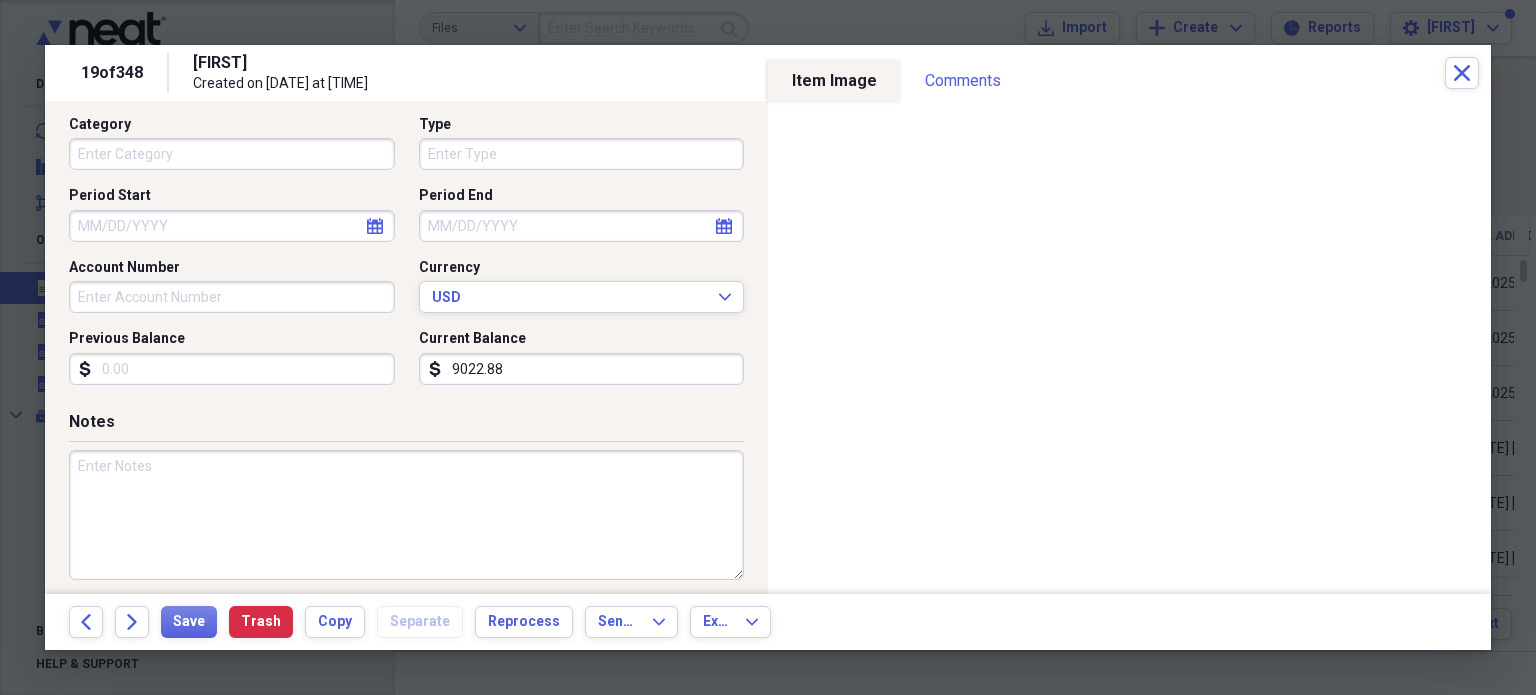 scroll, scrollTop: 204, scrollLeft: 0, axis: vertical 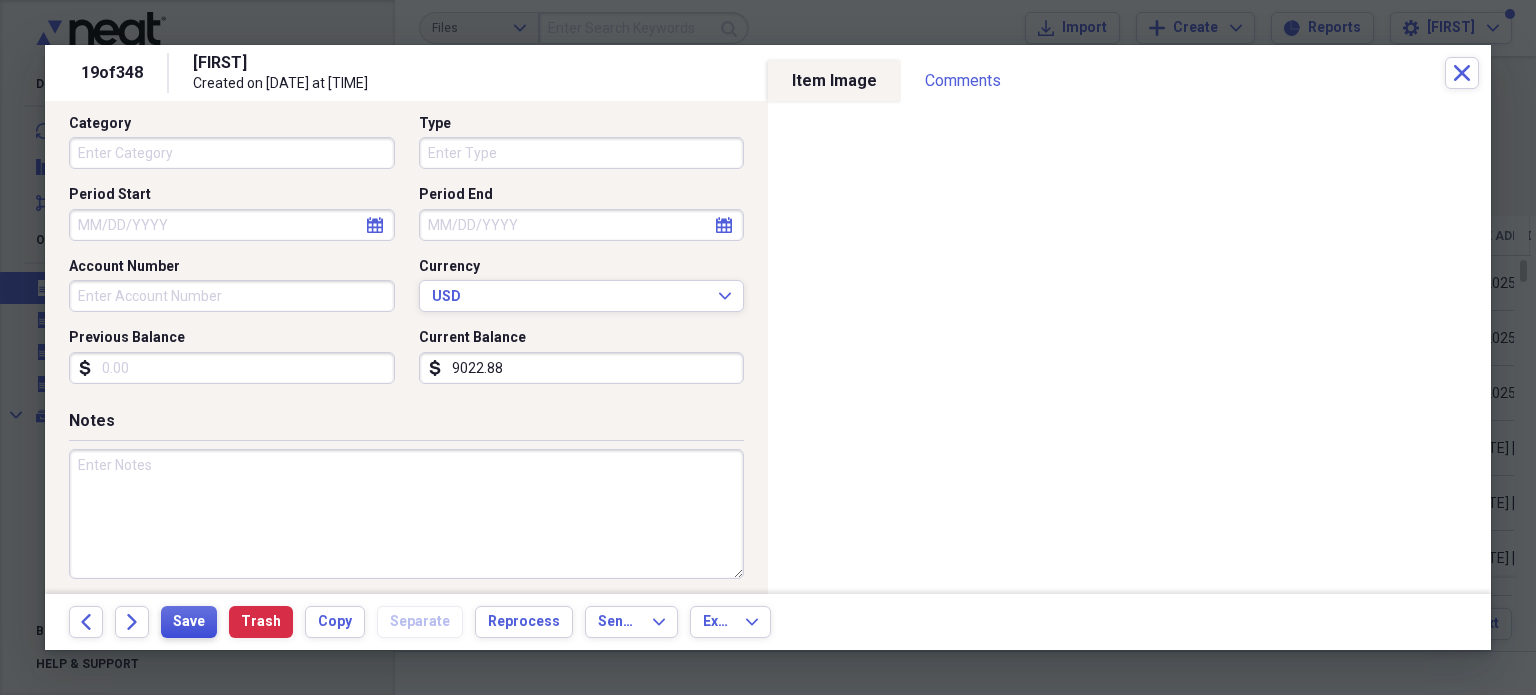 click on "Save" at bounding box center (189, 622) 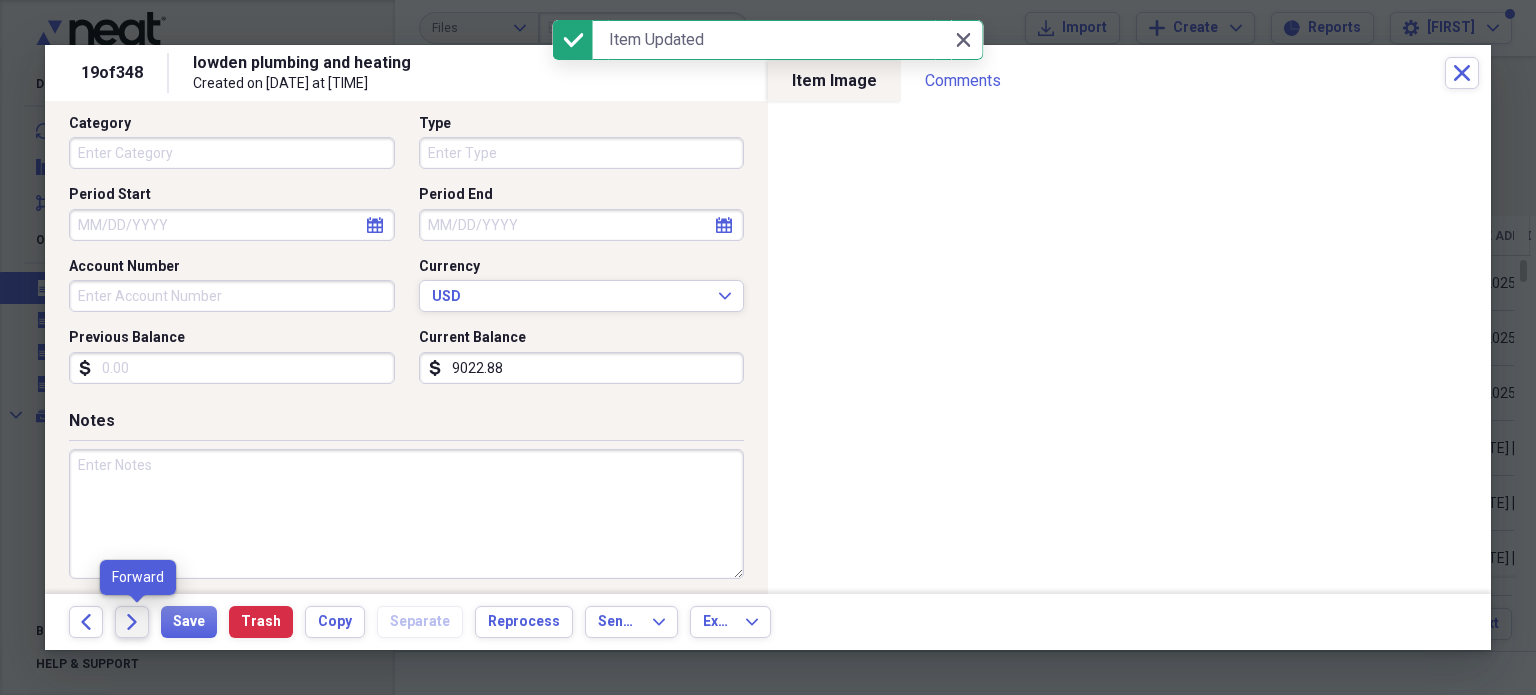 click on "Forward" 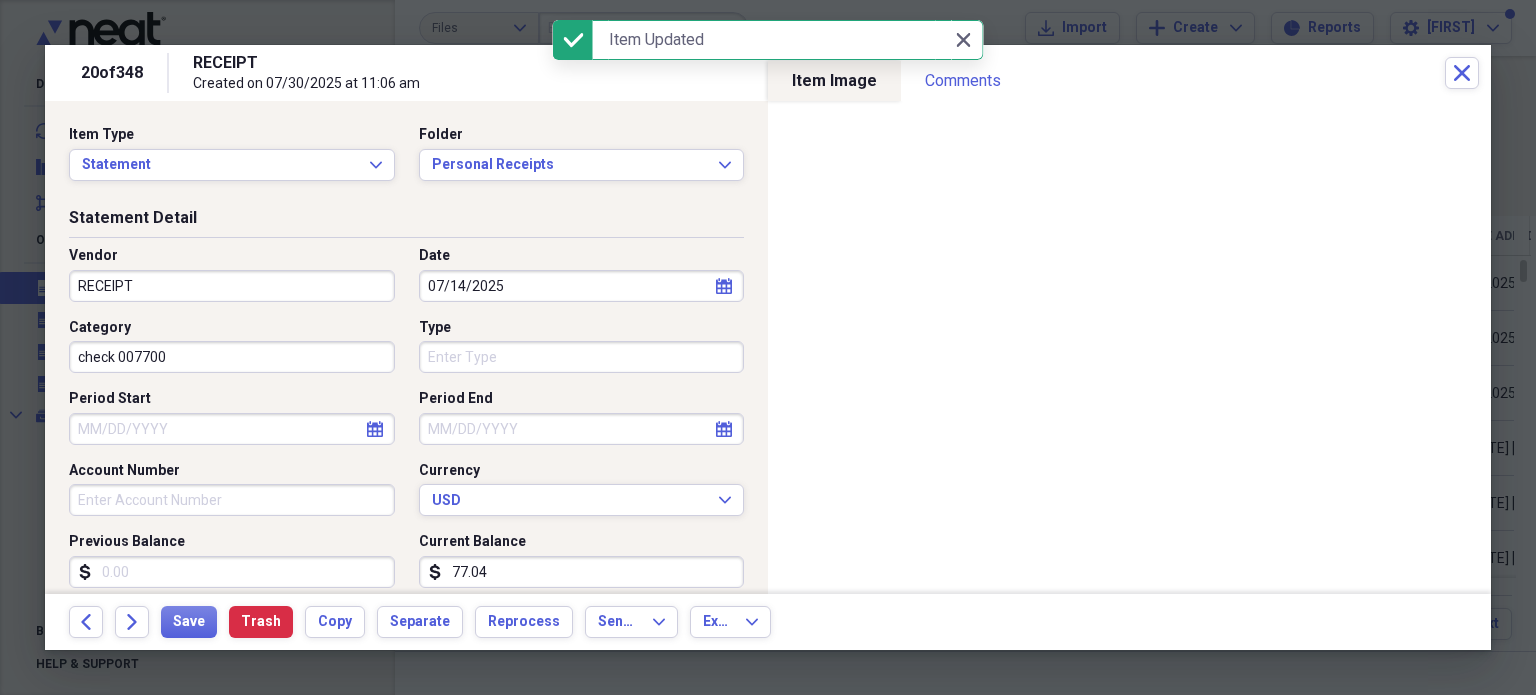 click on "RECEIPT" at bounding box center (232, 286) 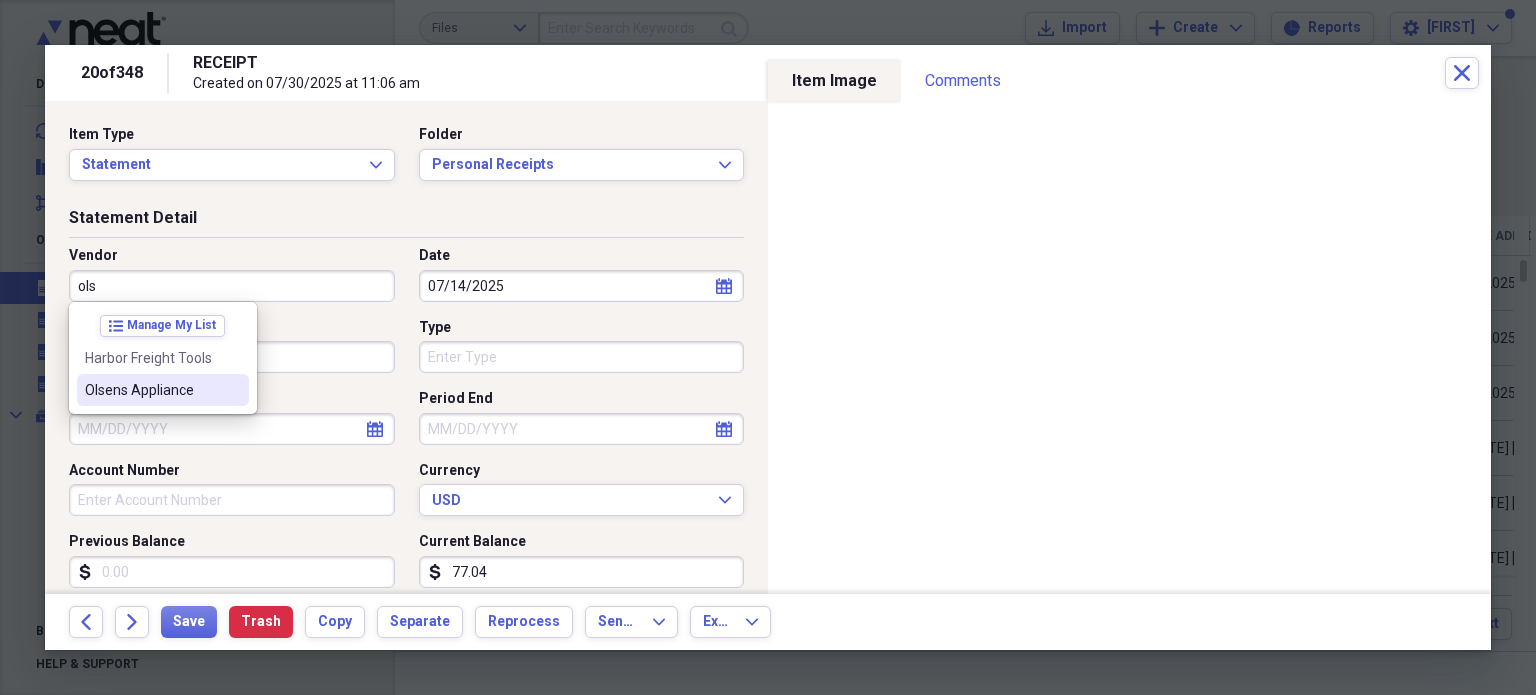 click on "Olsens Appliance" at bounding box center (151, 390) 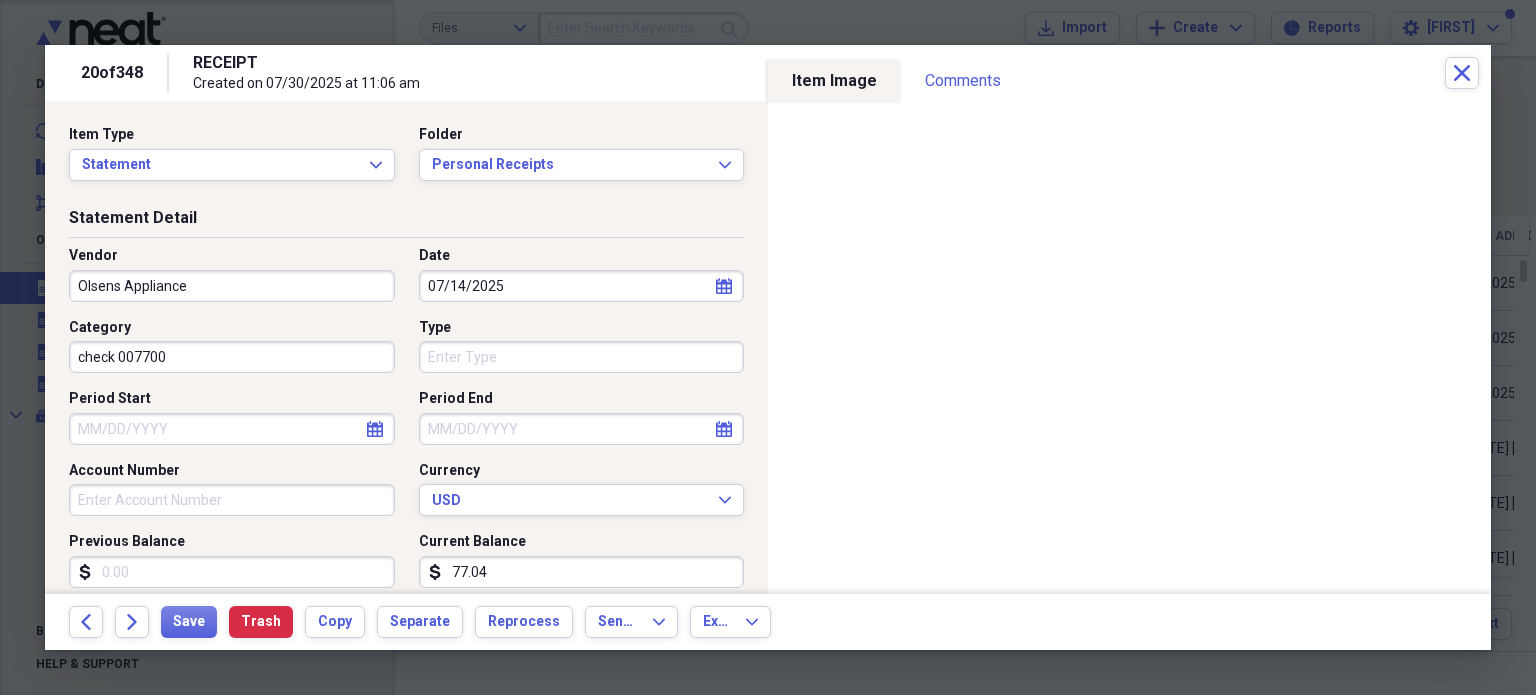 scroll, scrollTop: 32, scrollLeft: 0, axis: vertical 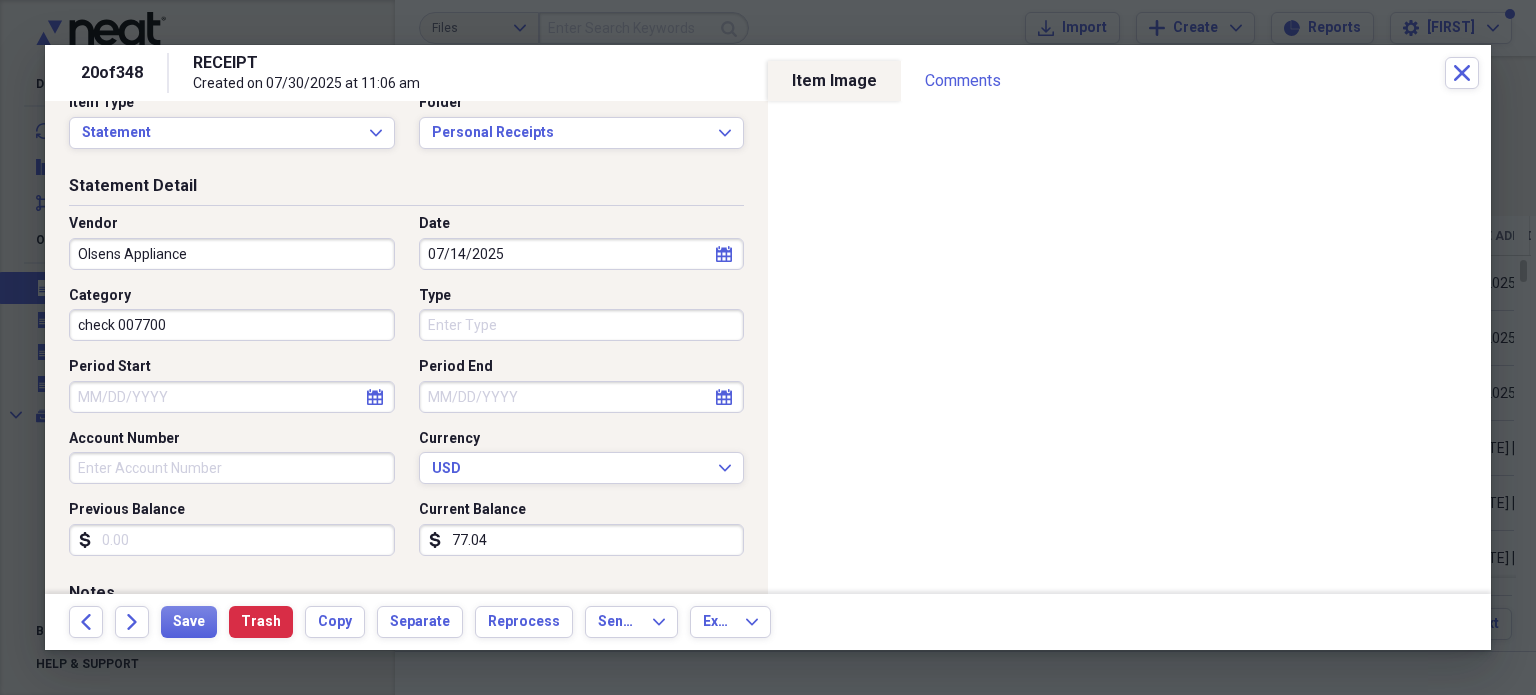 click on "07/14/2025" at bounding box center [582, 254] 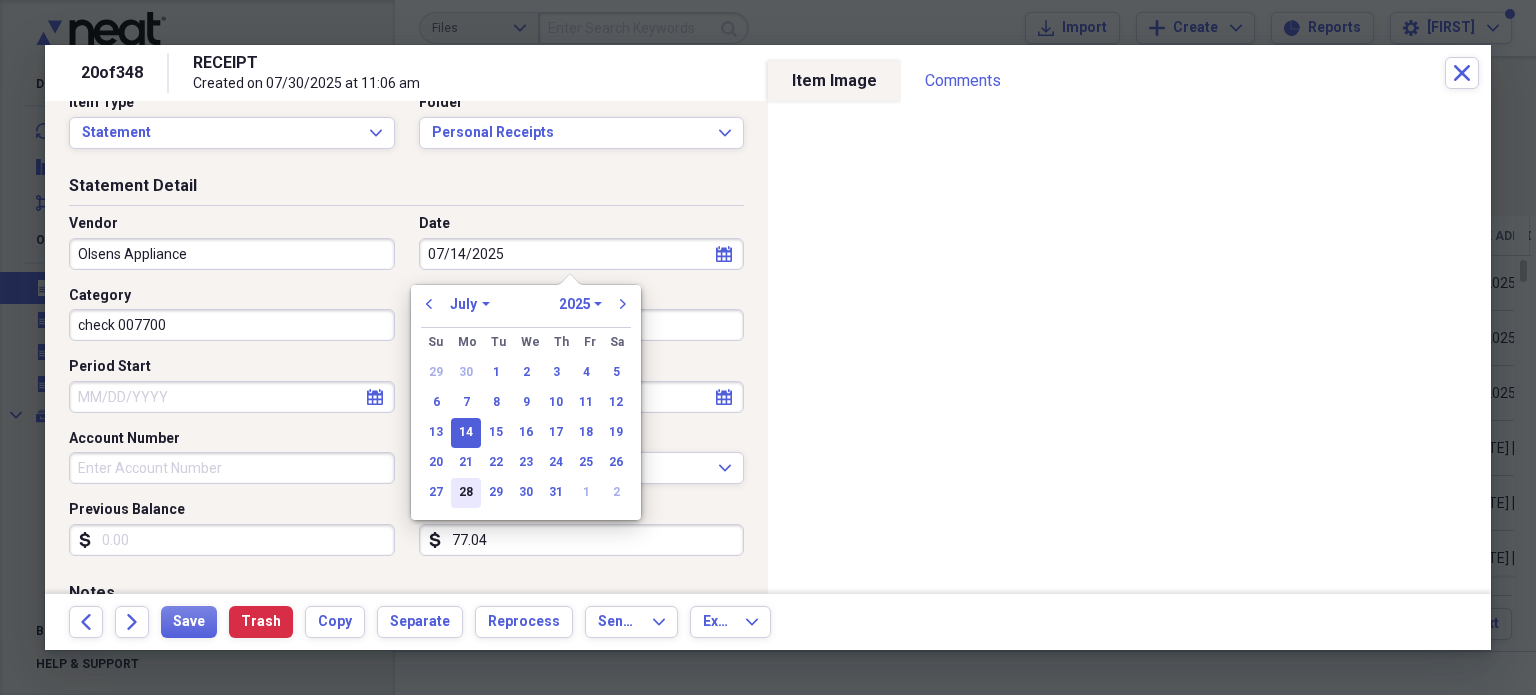click on "28" at bounding box center (466, 493) 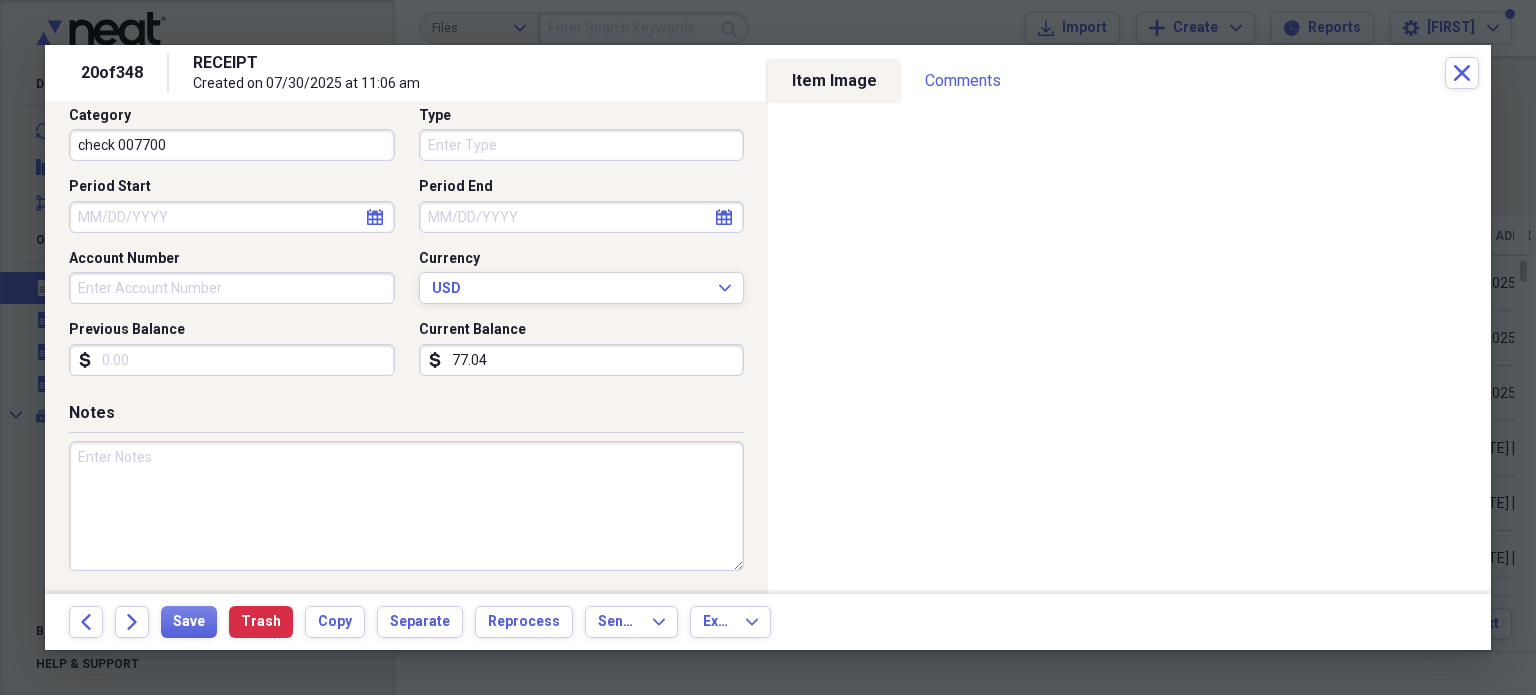 scroll, scrollTop: 212, scrollLeft: 0, axis: vertical 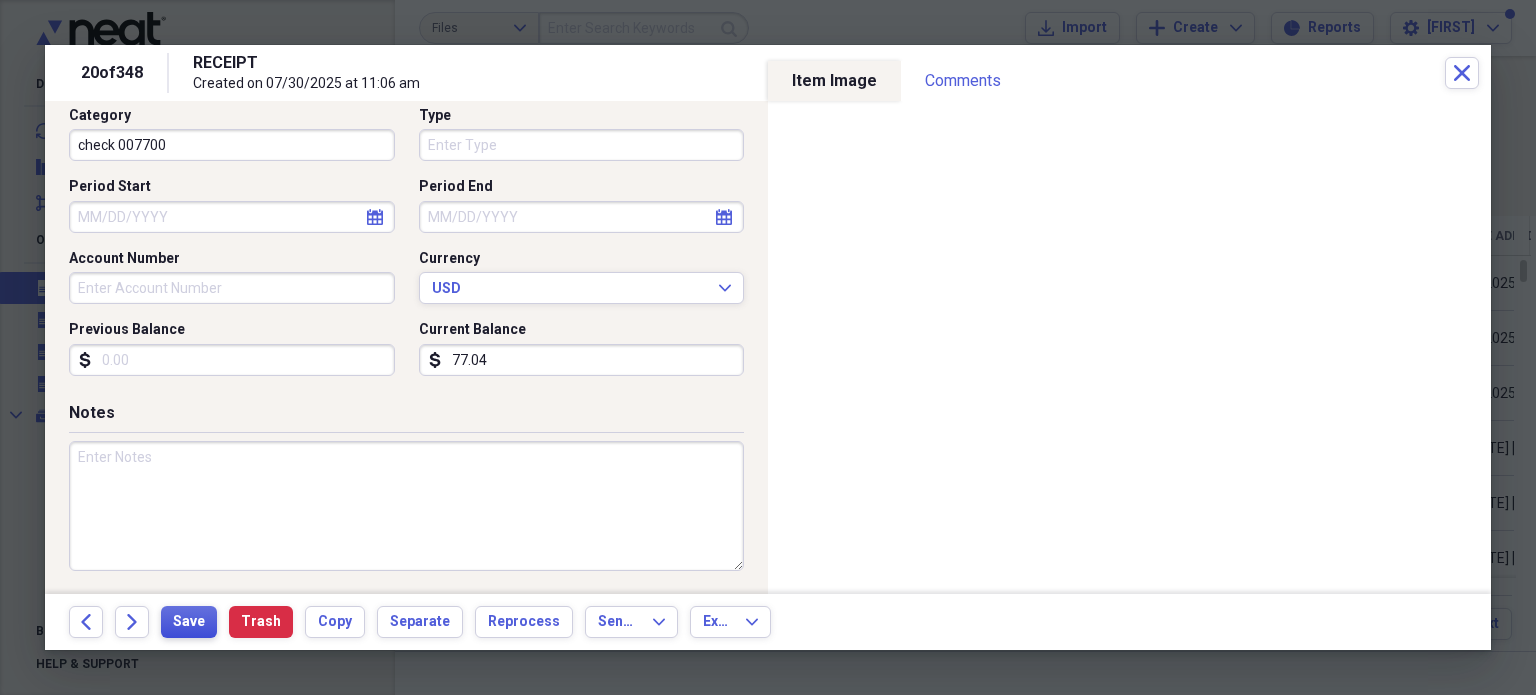 click on "Save" at bounding box center (189, 622) 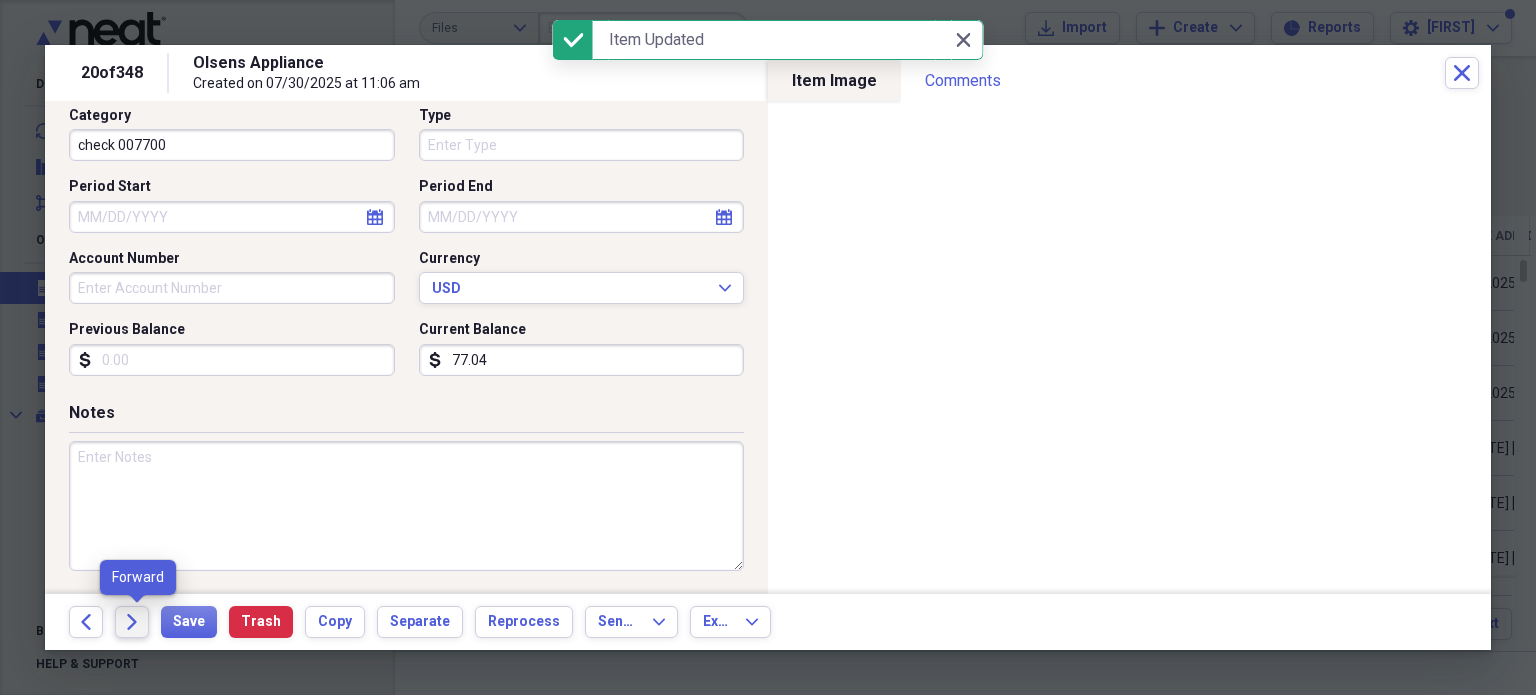 click on "Forward" 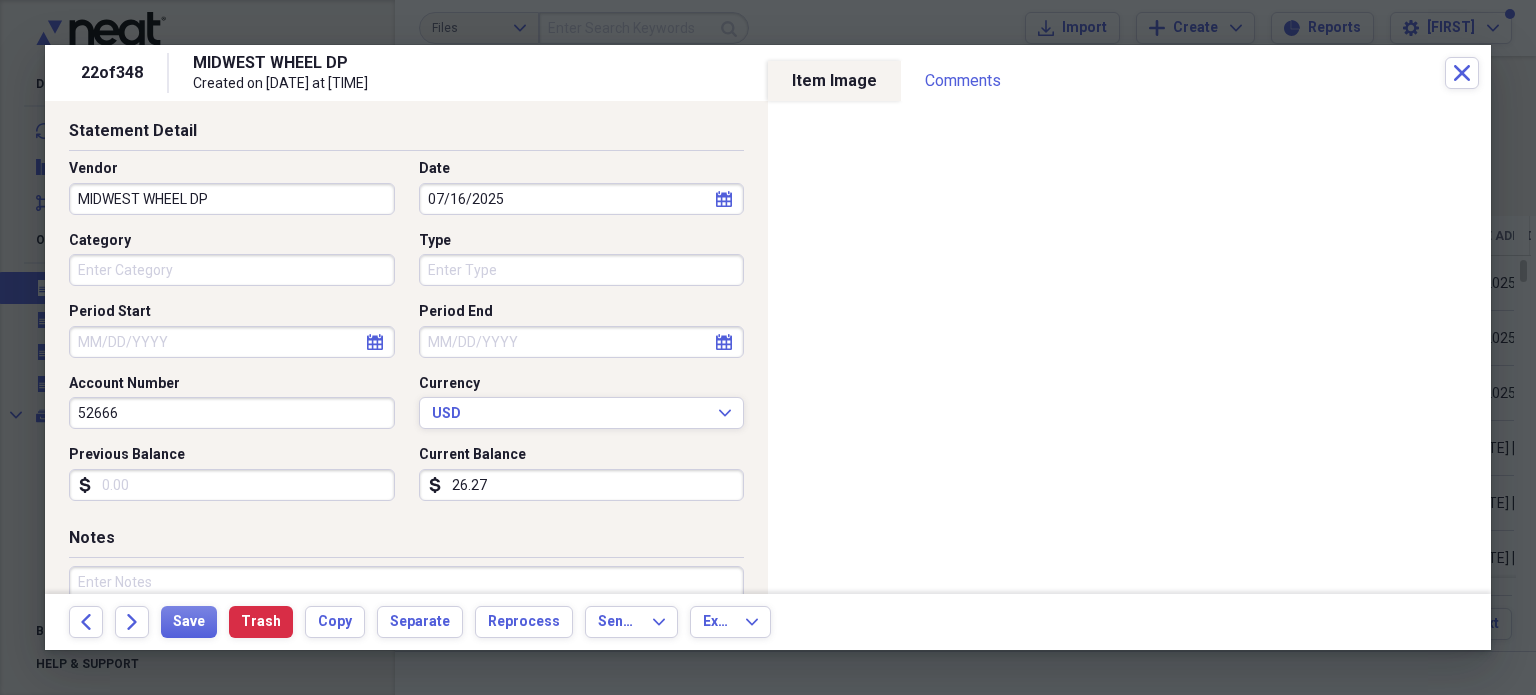 scroll, scrollTop: 88, scrollLeft: 0, axis: vertical 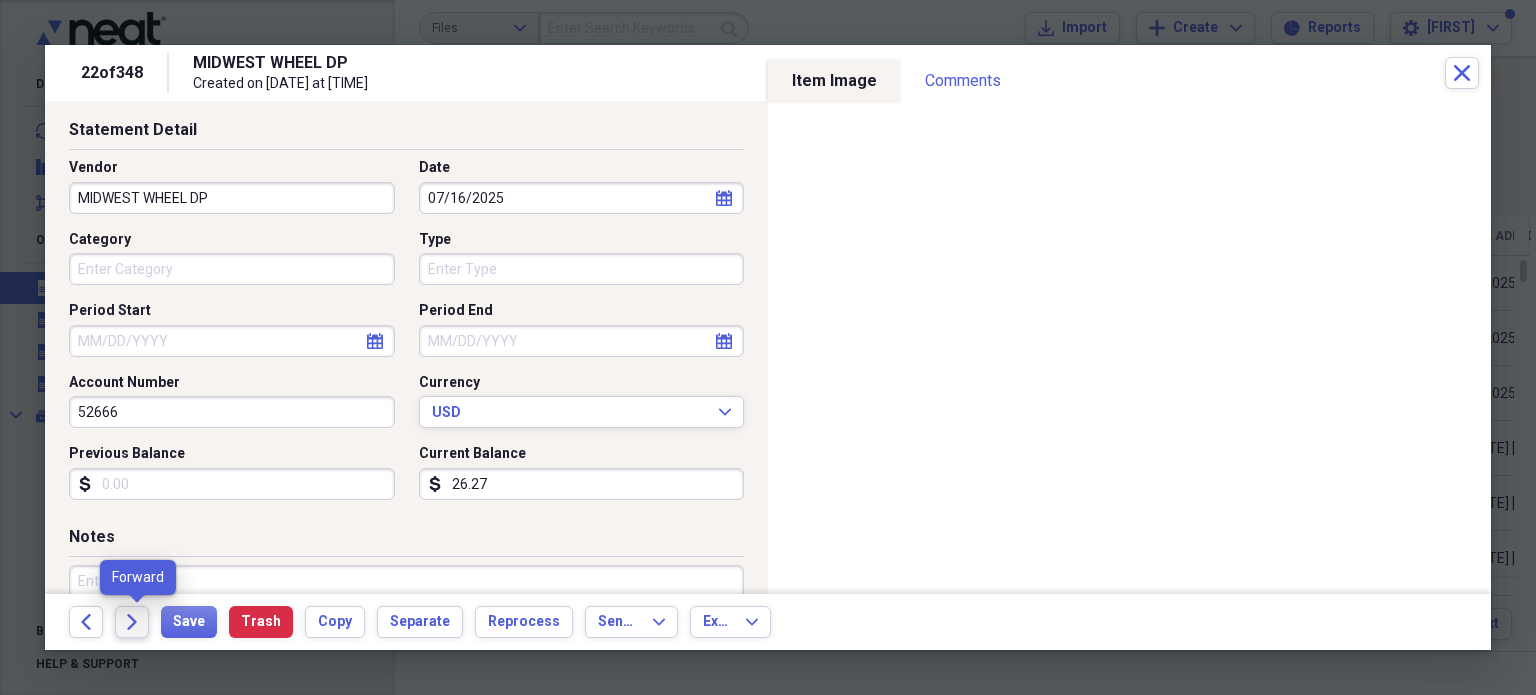 click 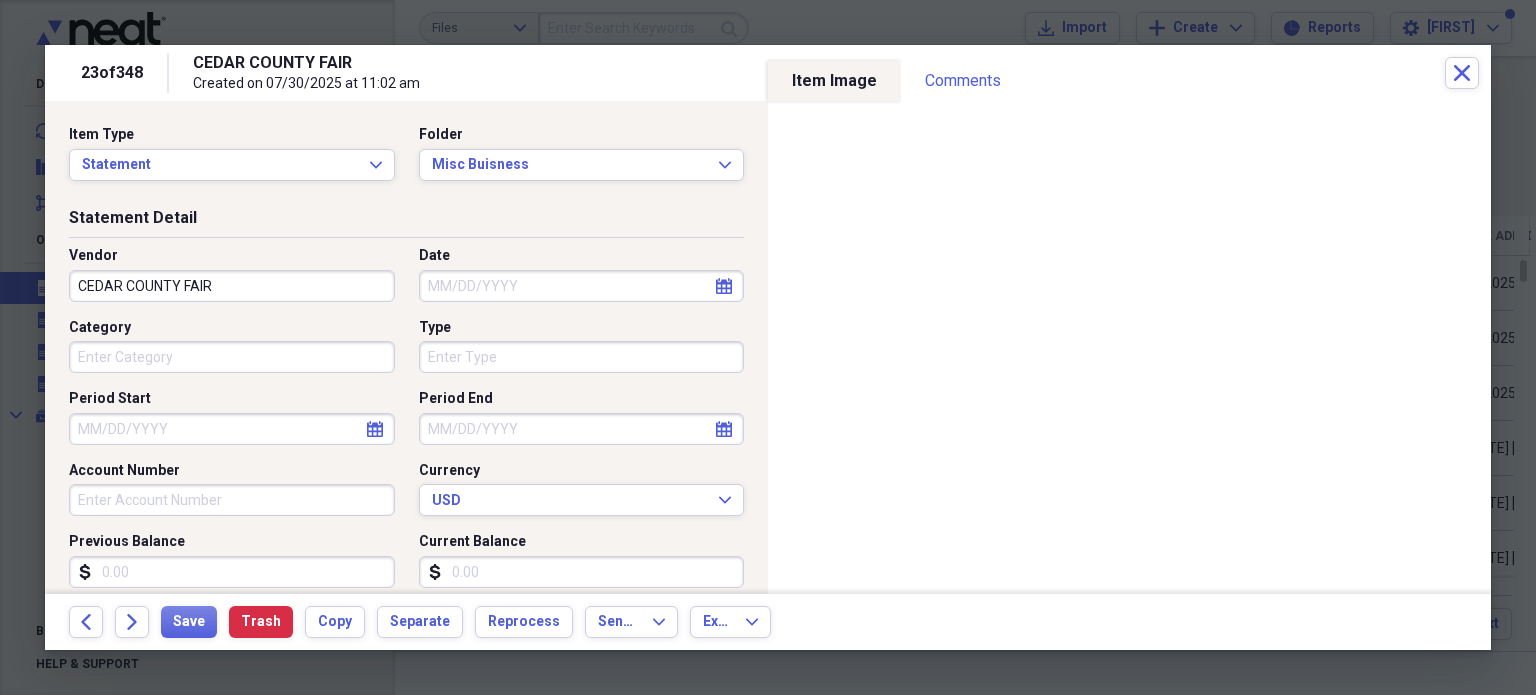 click on "Current Balance" at bounding box center (582, 572) 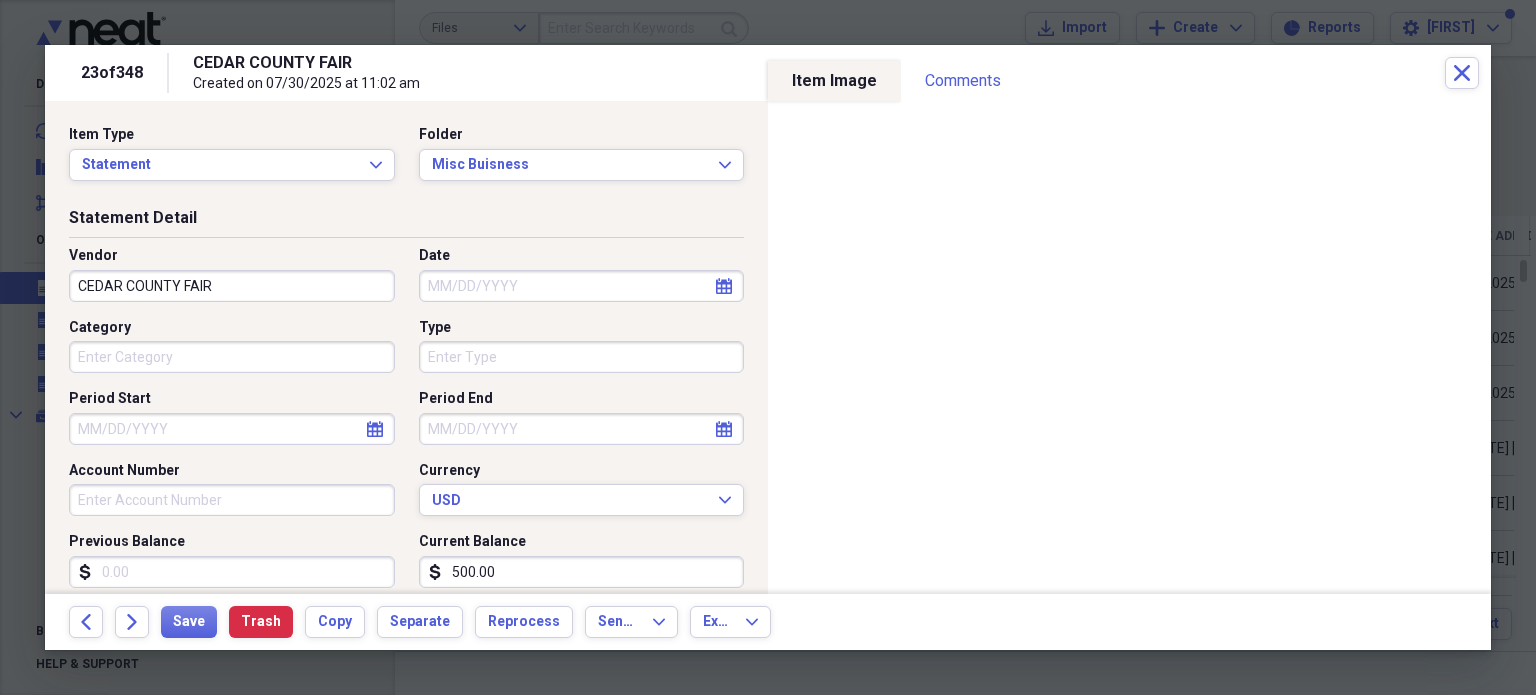 type on "500.00" 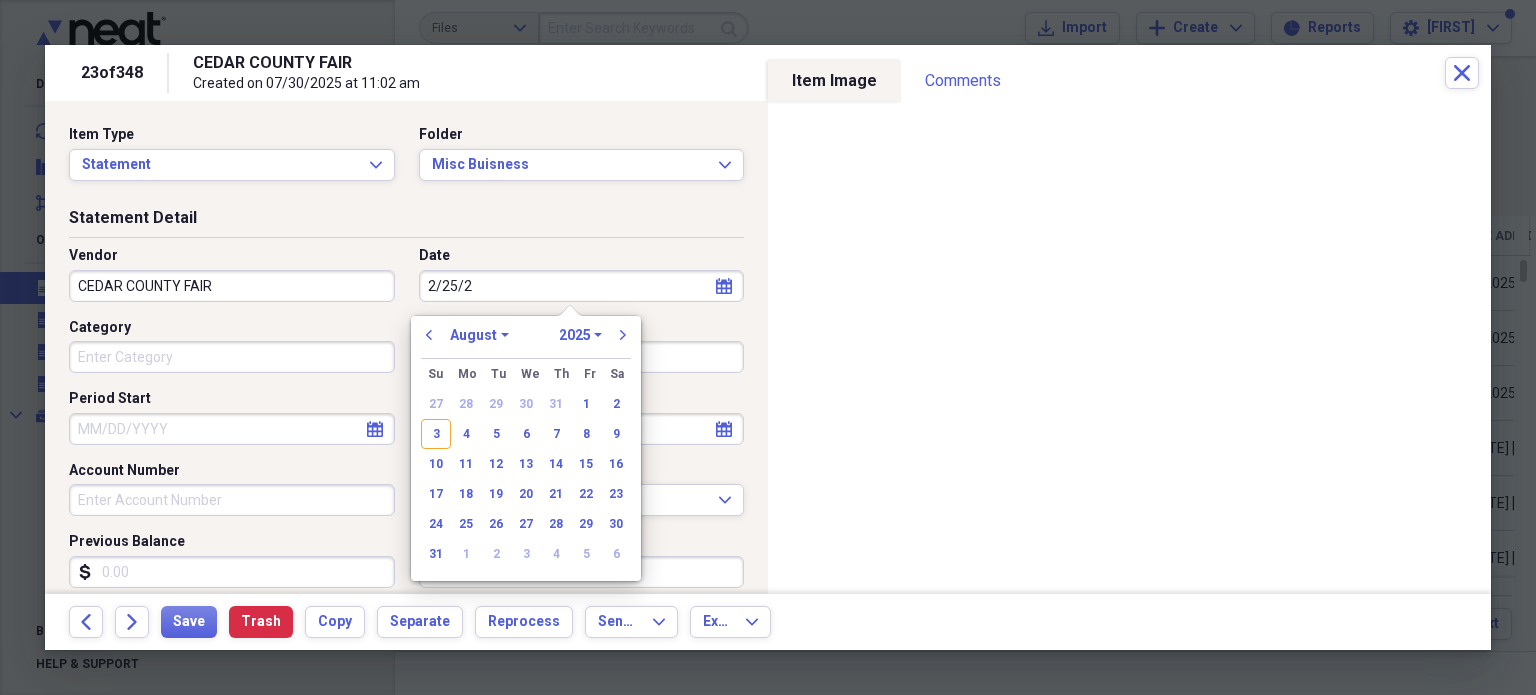 type on "2/25/25" 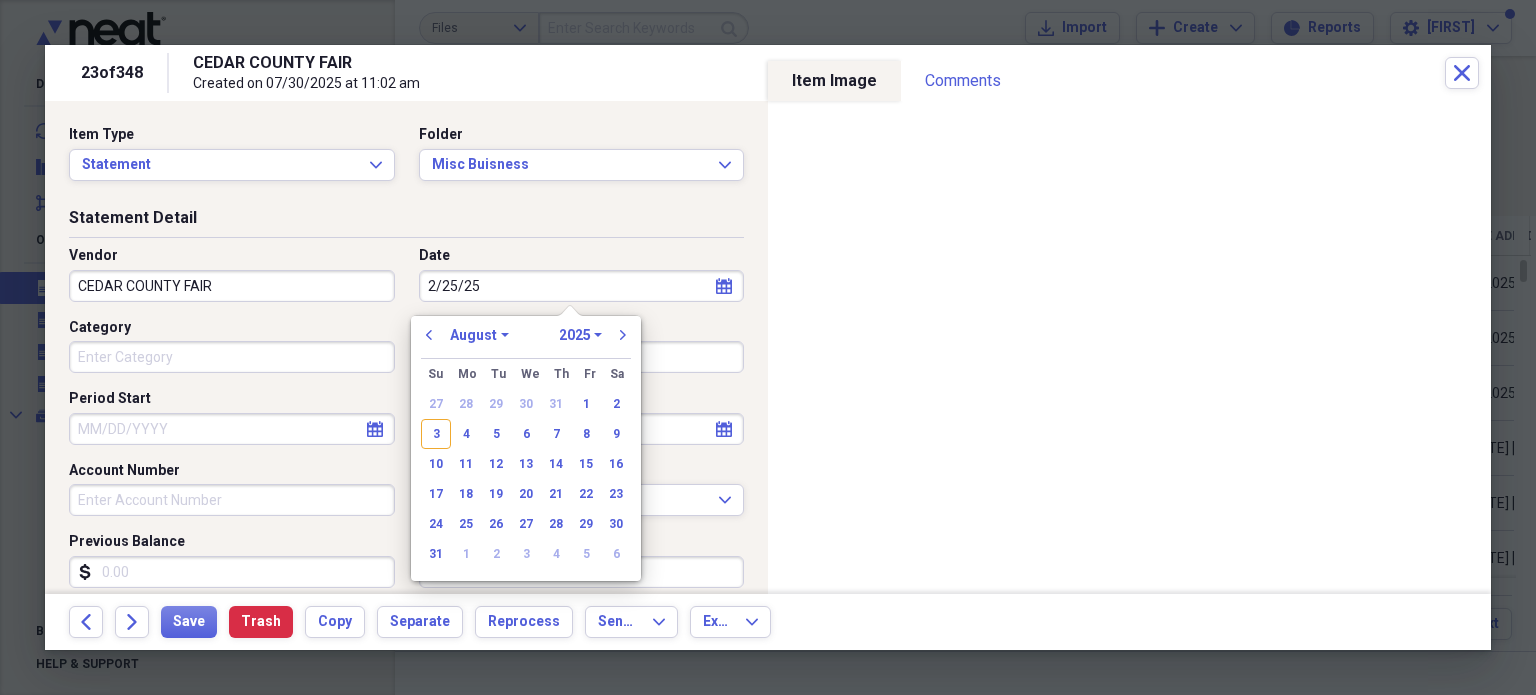 select on "1" 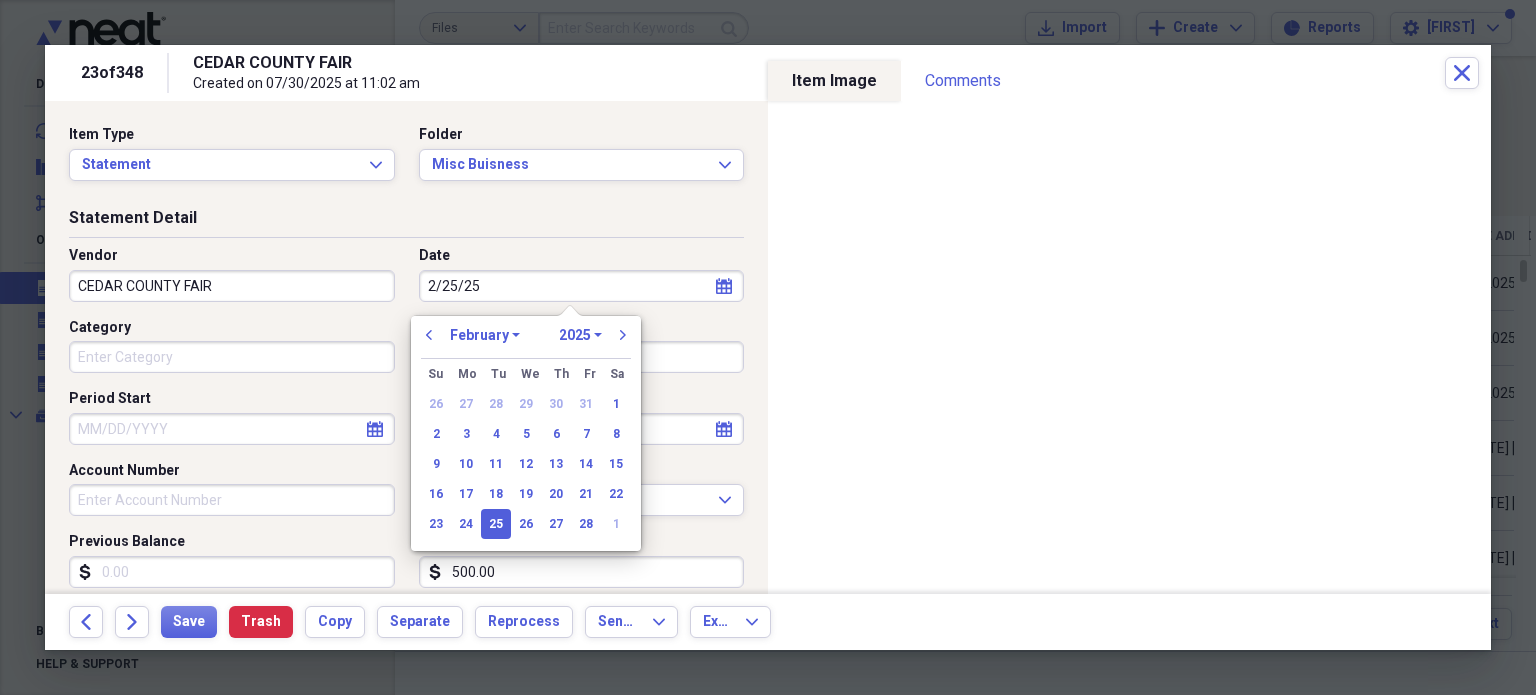 type on "02/25/2025" 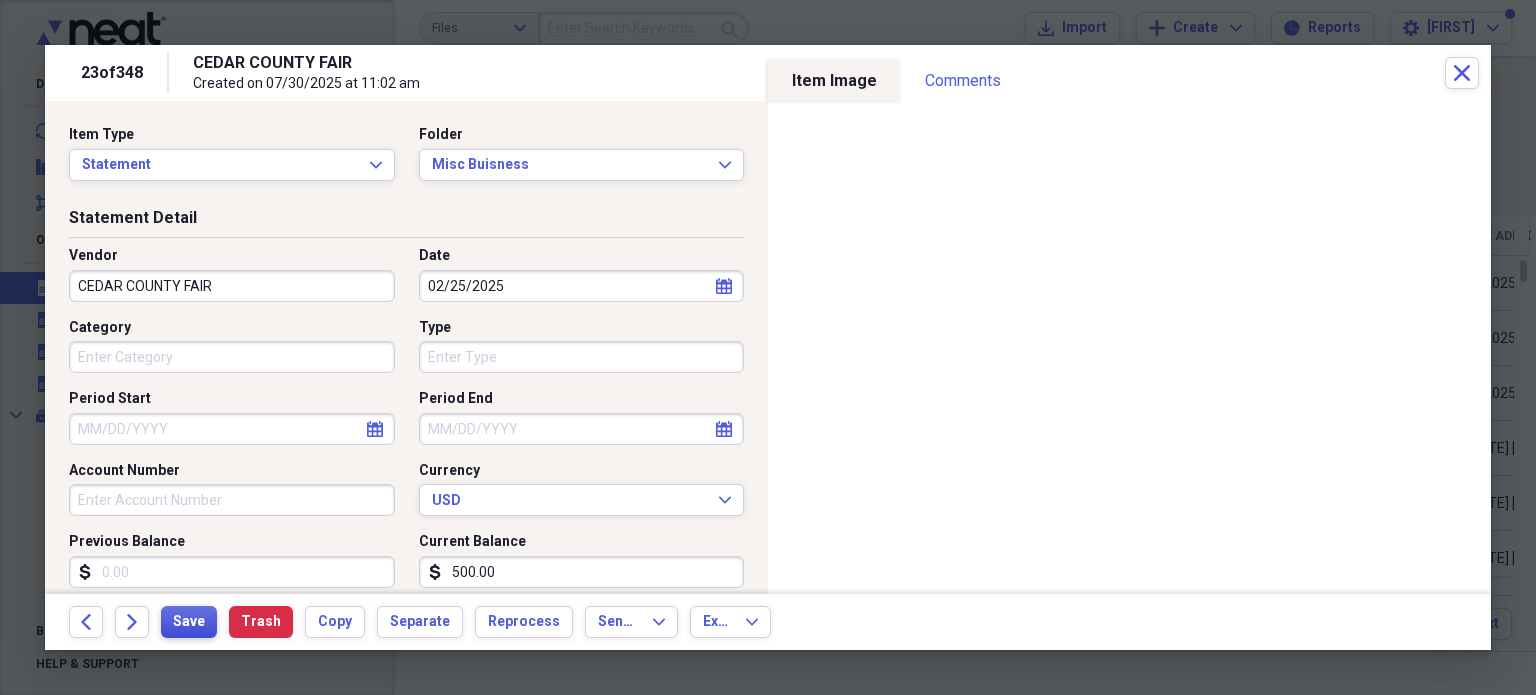 click on "Save" at bounding box center [189, 622] 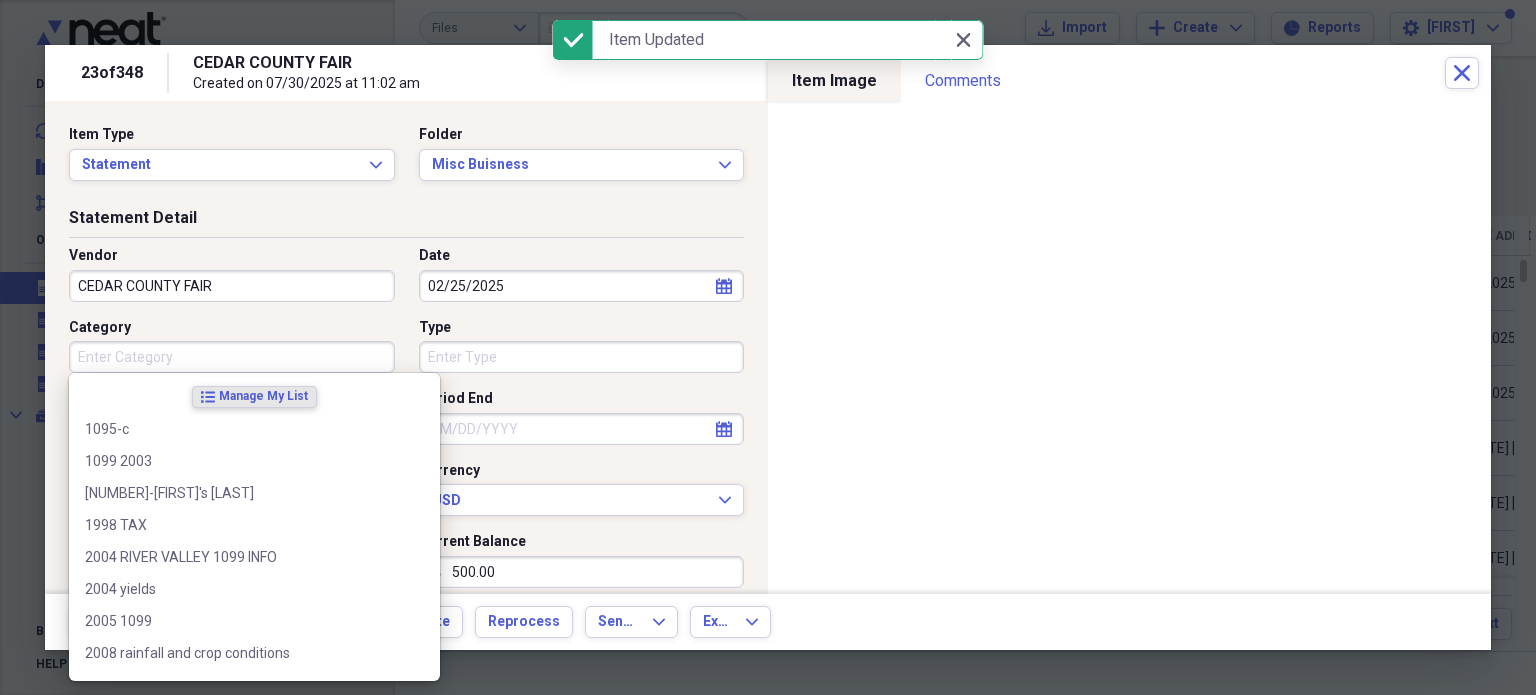 click on "Category" at bounding box center (232, 357) 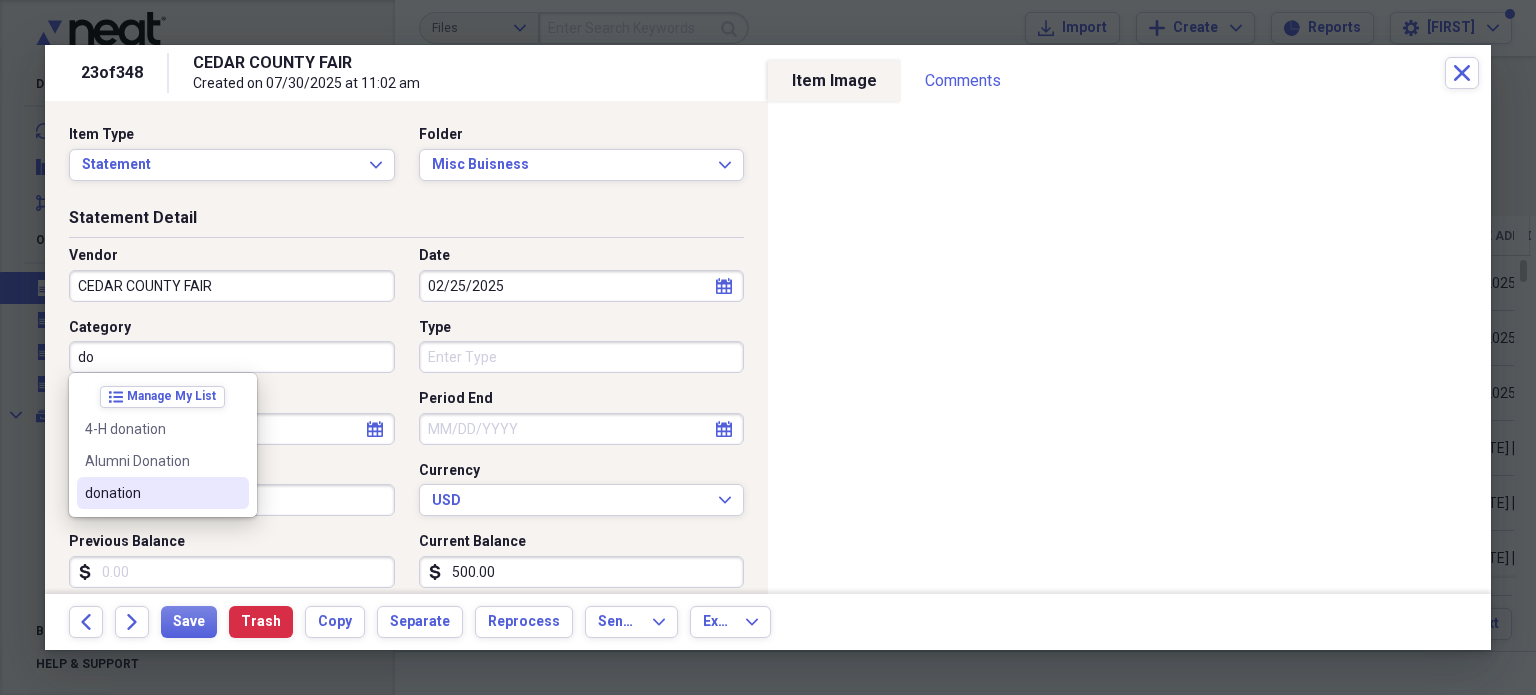 click on "donation" at bounding box center [151, 493] 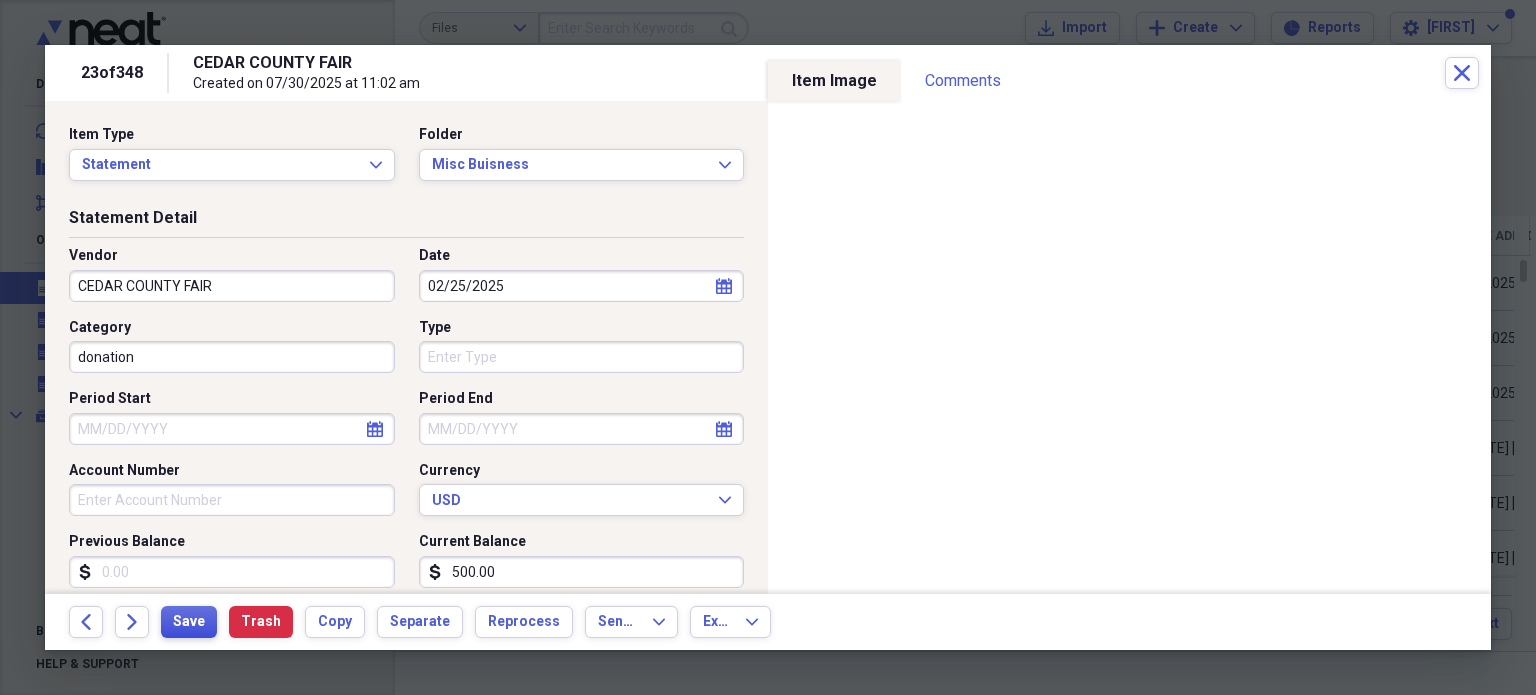 click on "Save" at bounding box center (189, 622) 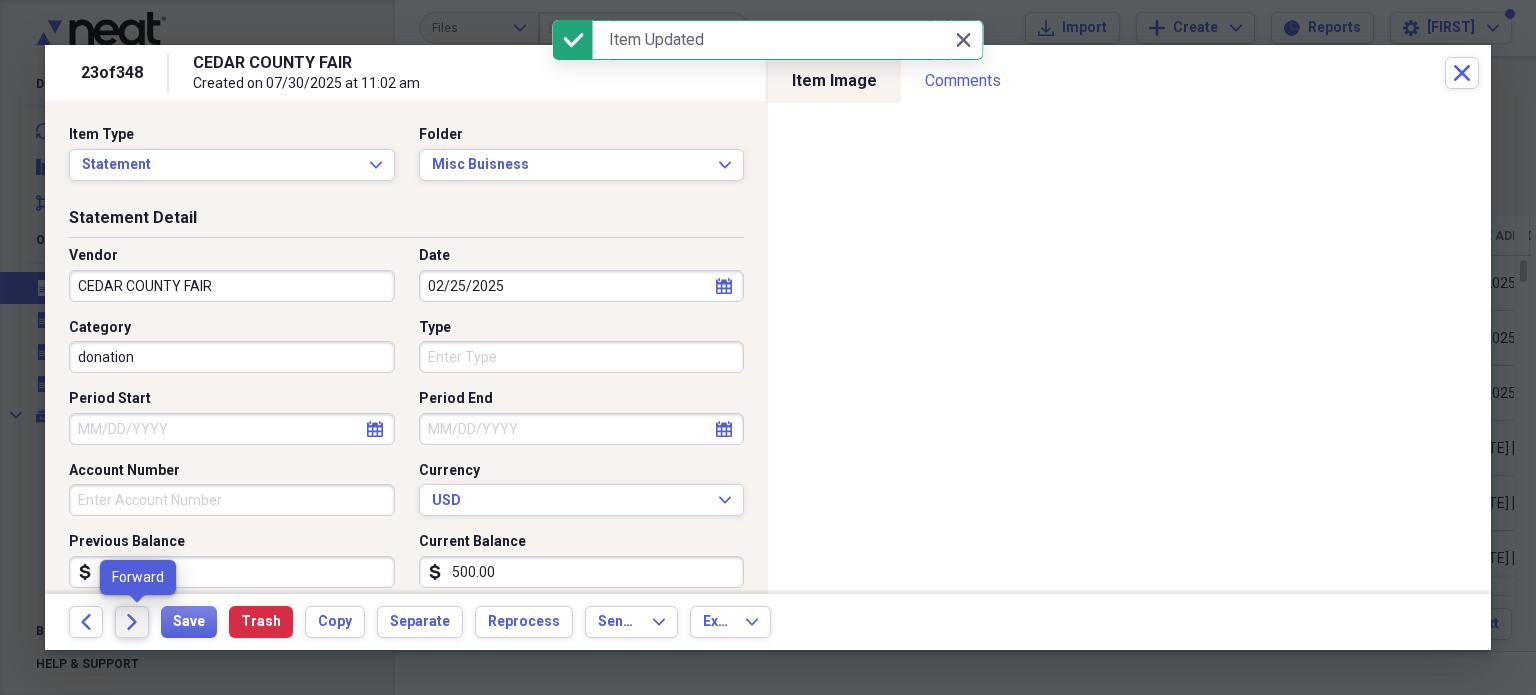 click on "Forward" at bounding box center [132, 622] 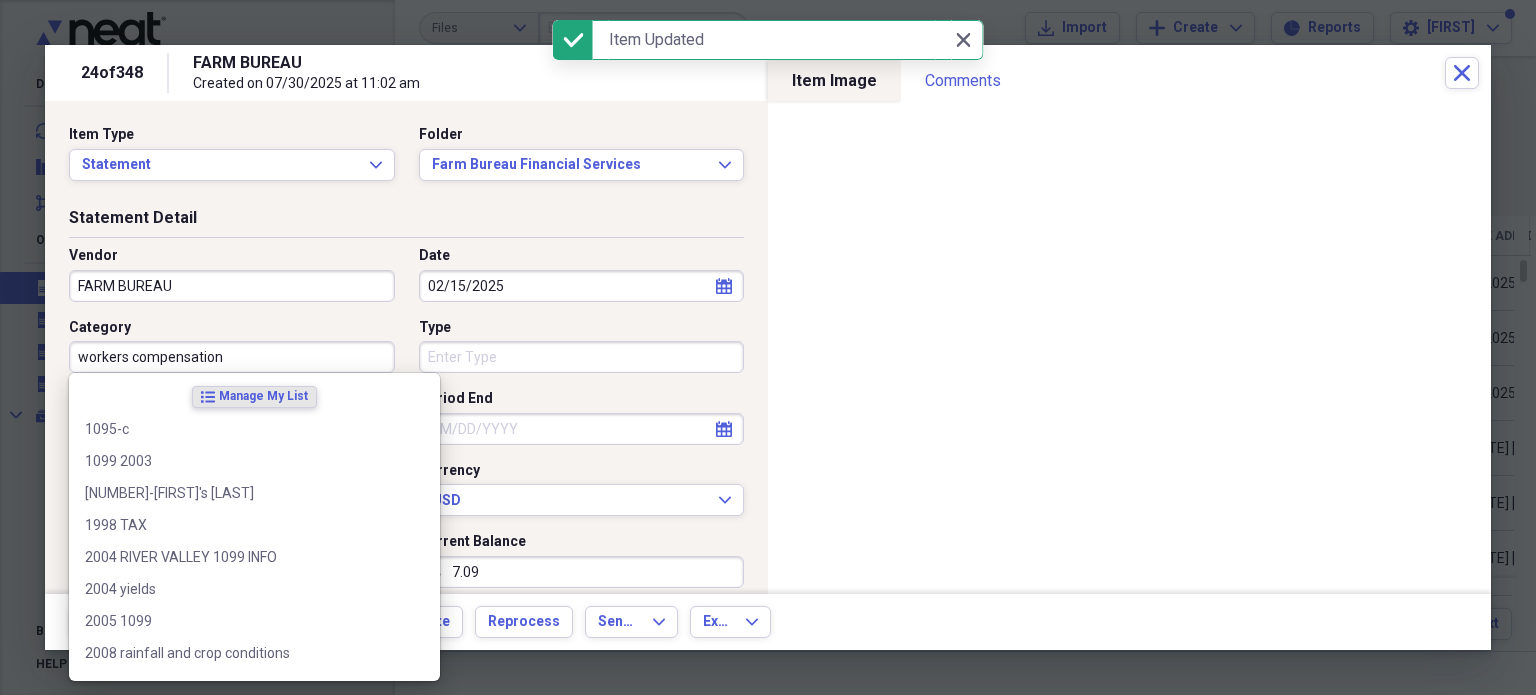 click on "workers compensation" at bounding box center [232, 357] 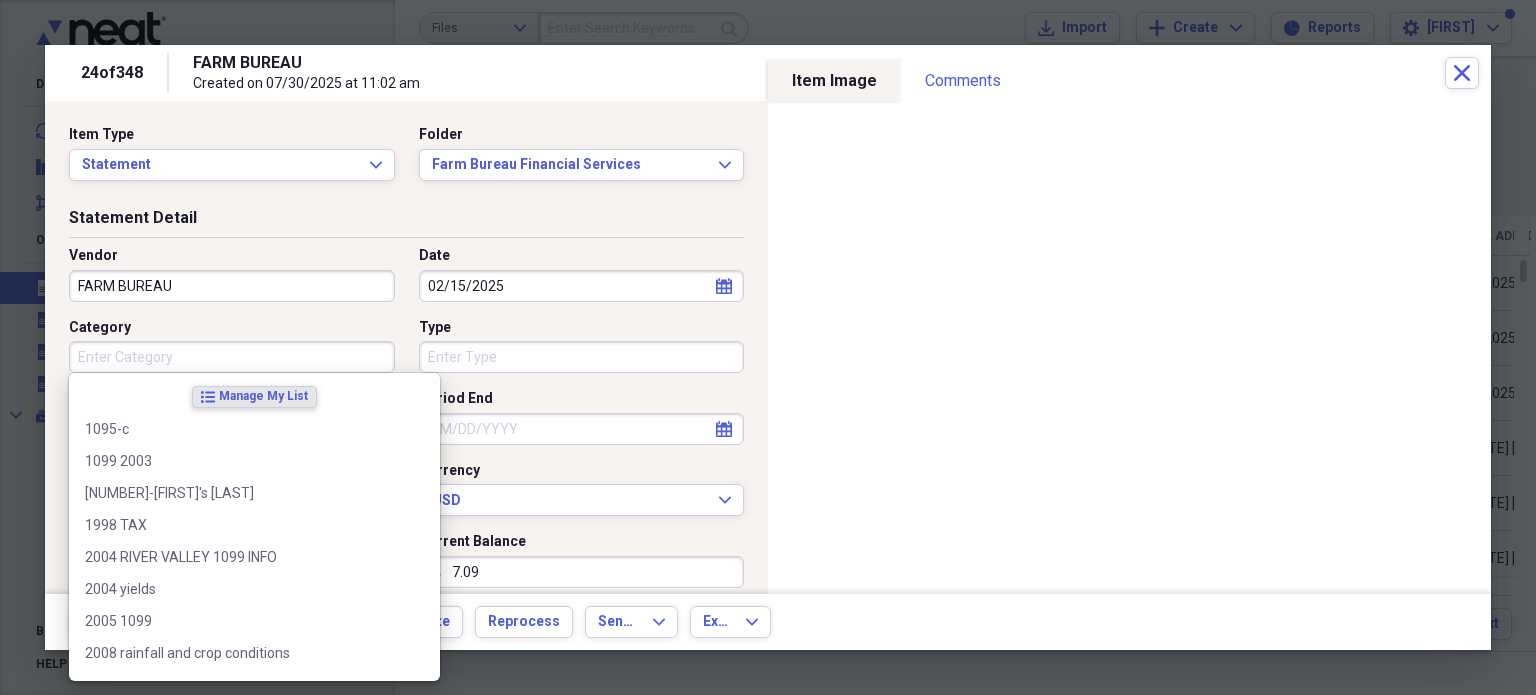 type 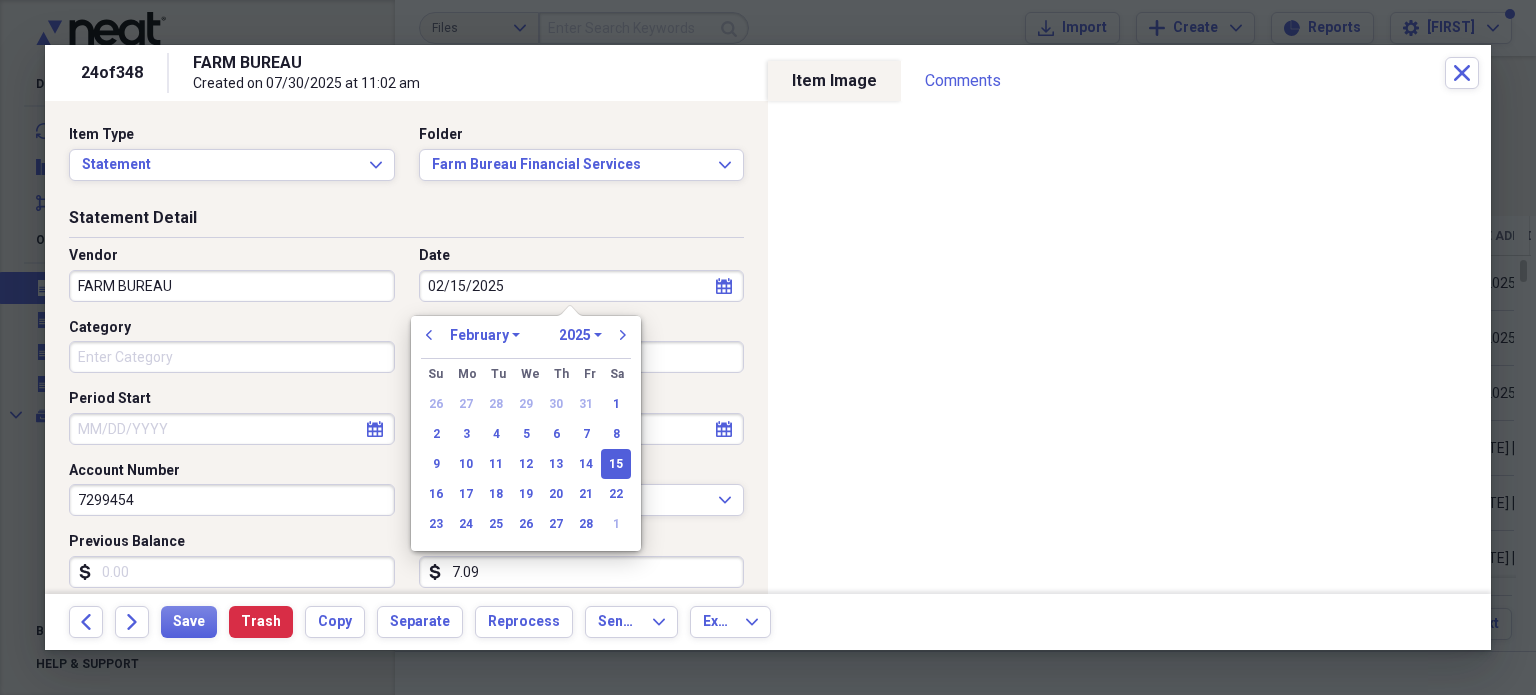 click on "January February March April May June July August September October November December" at bounding box center (485, 335) 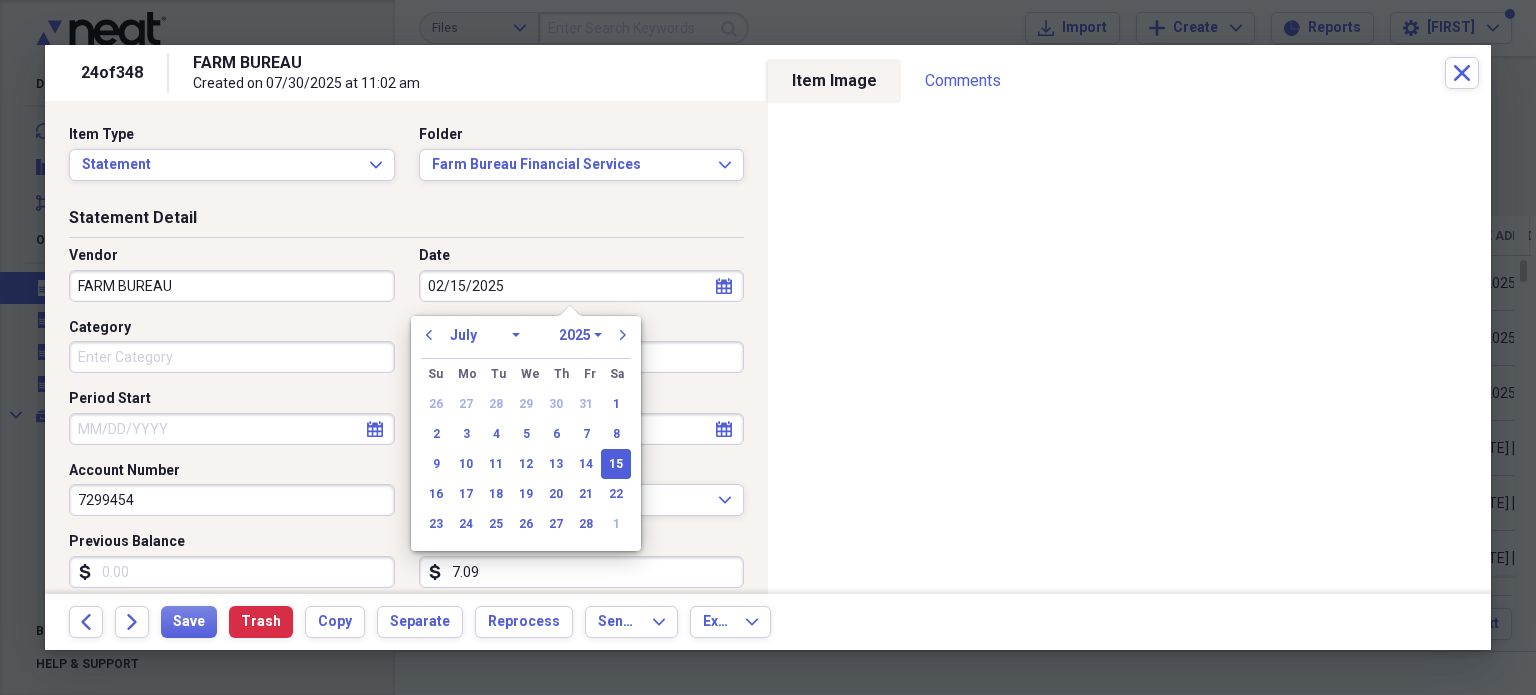 click on "January February March April May June July August September October November December" at bounding box center (485, 335) 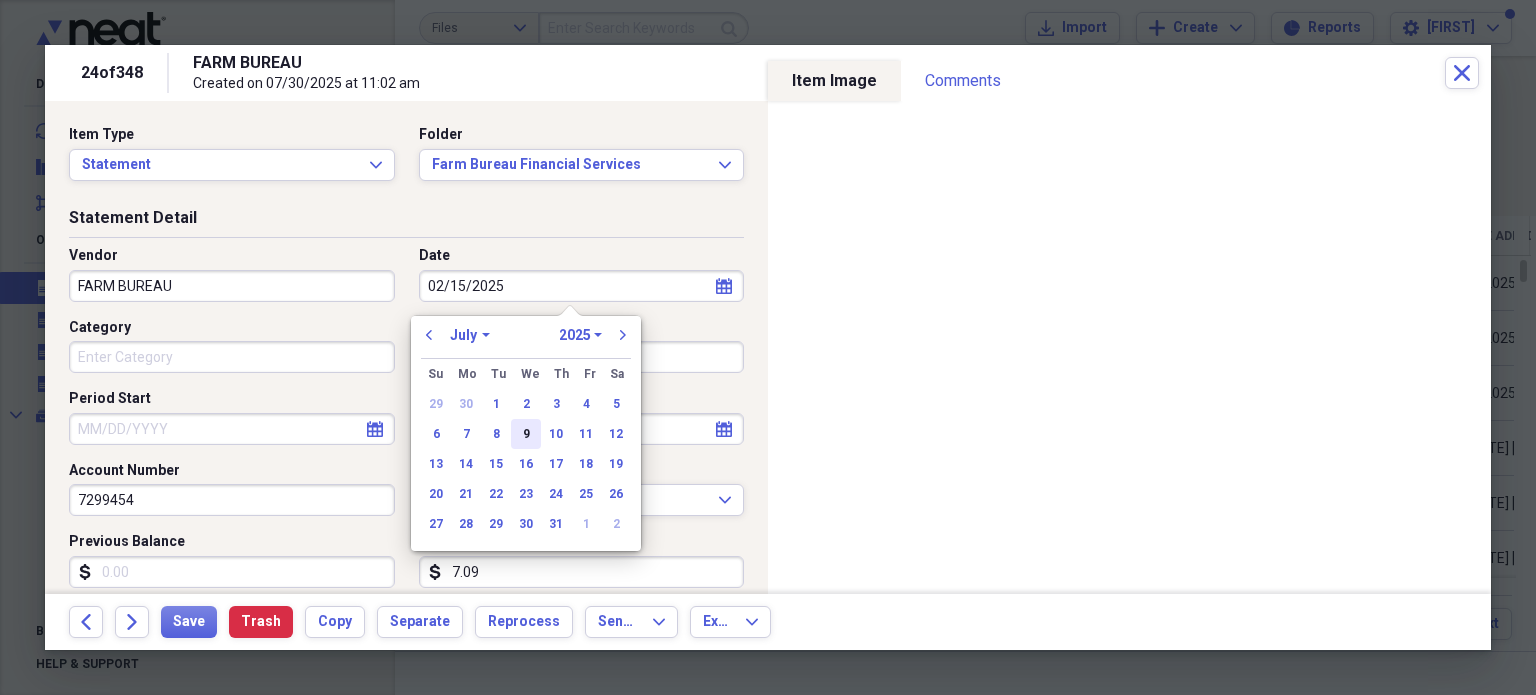 click on "9" at bounding box center [526, 434] 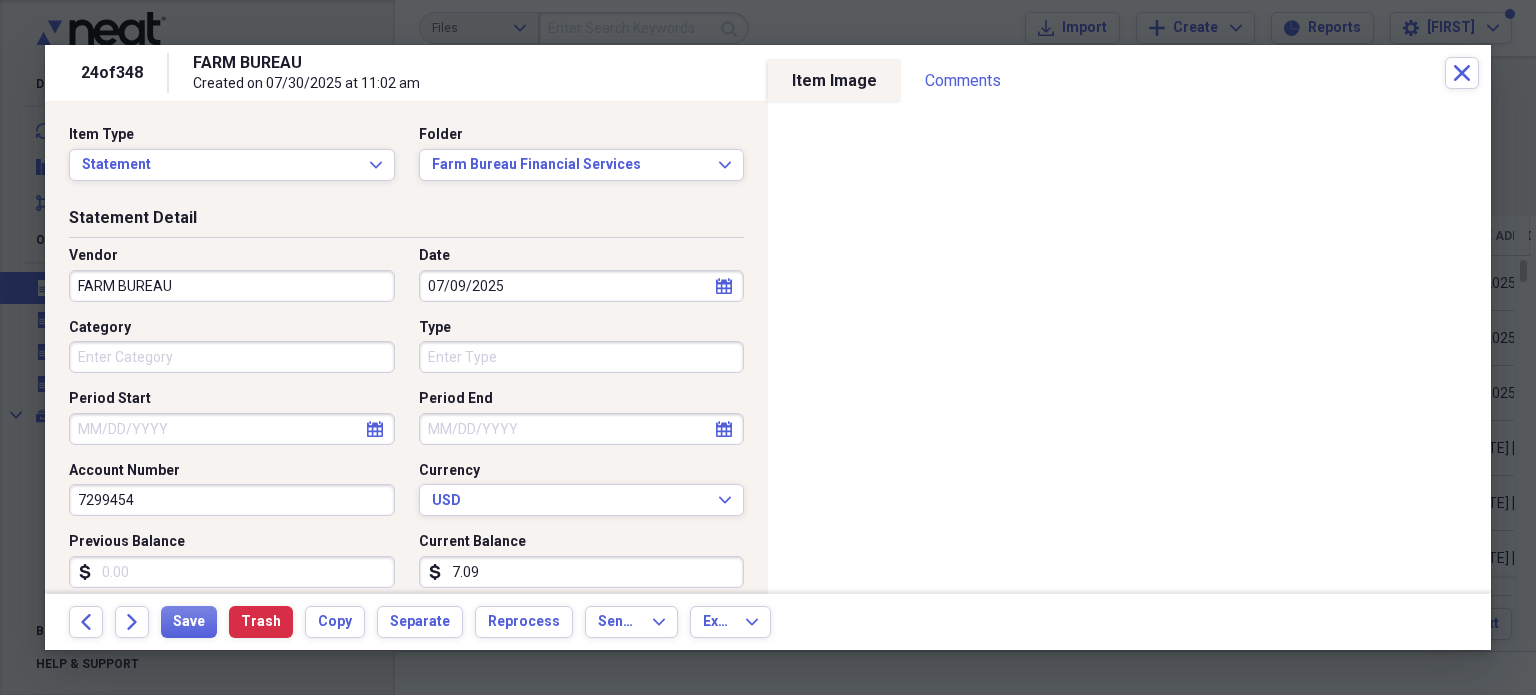 scroll, scrollTop: 104, scrollLeft: 0, axis: vertical 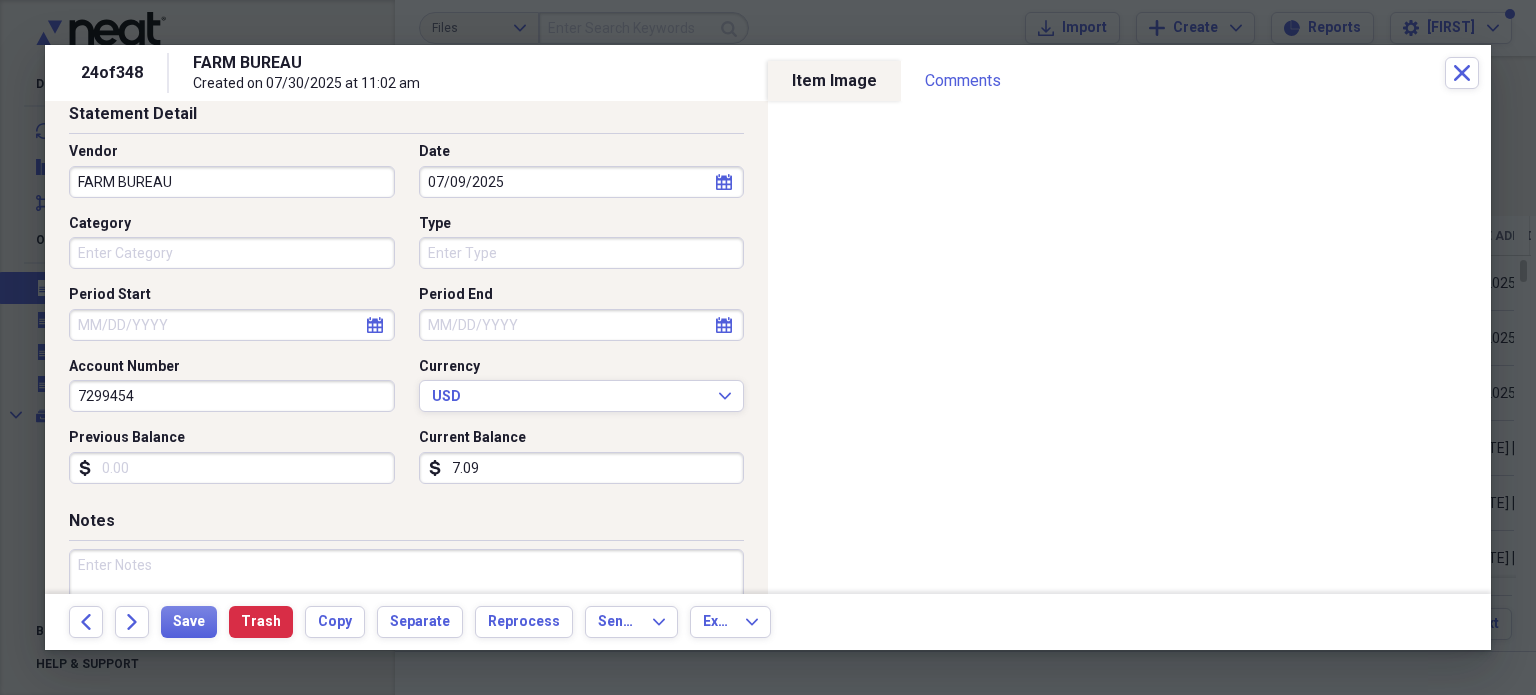 click on "7.09" at bounding box center (582, 468) 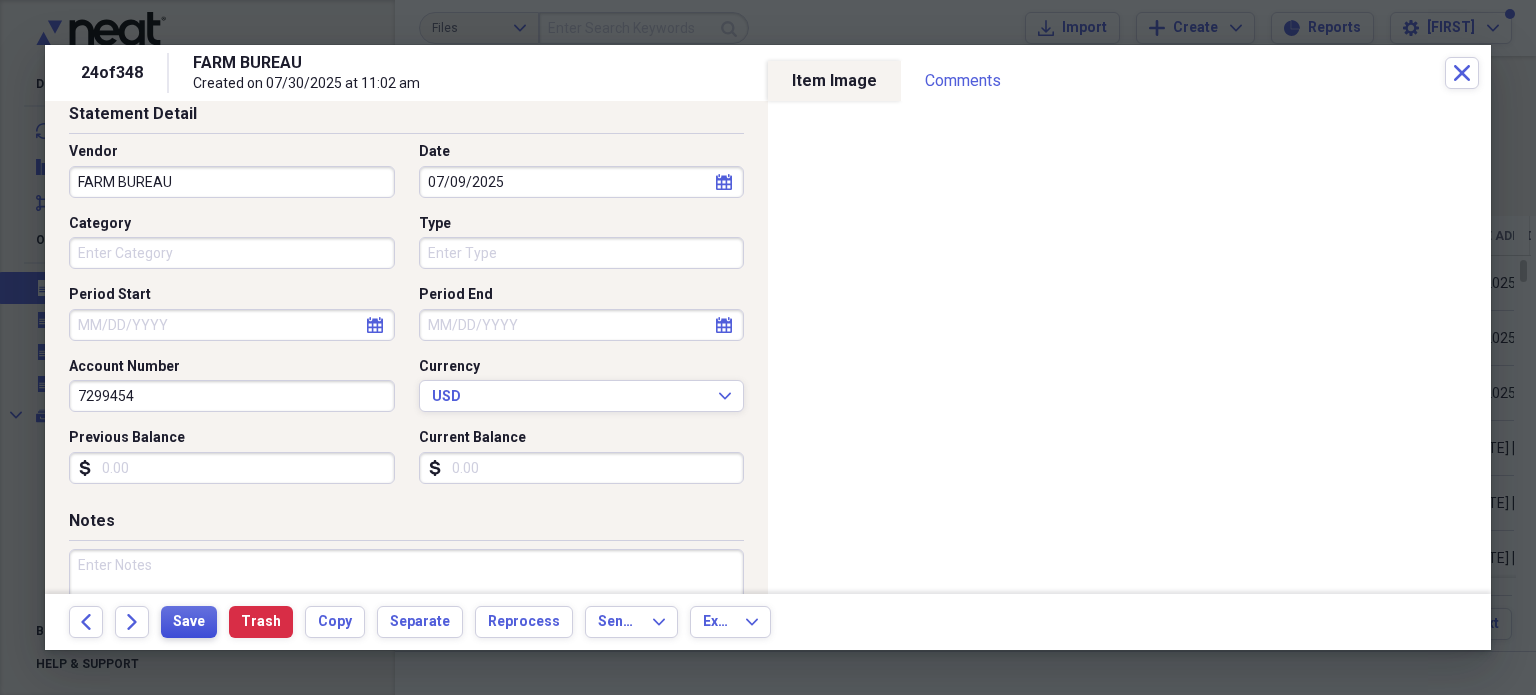 type 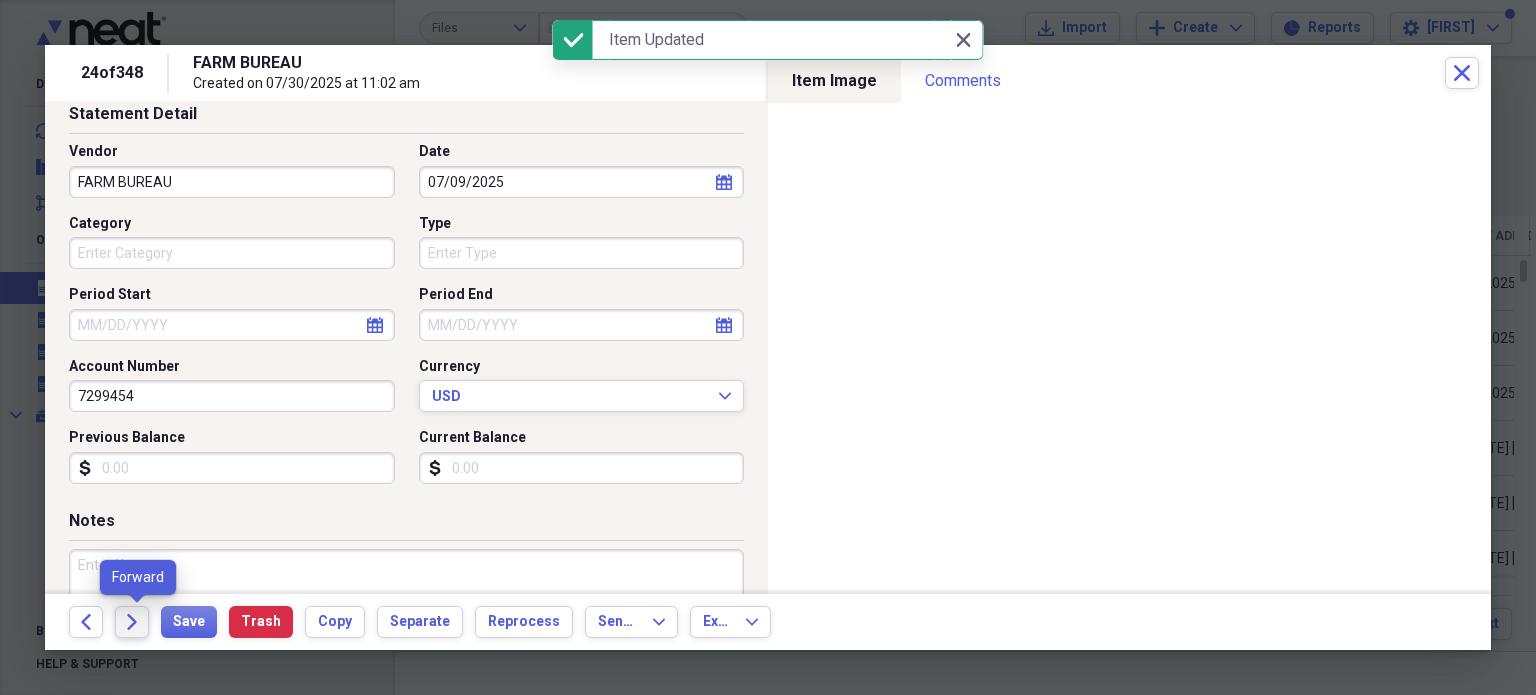 click on "Forward" 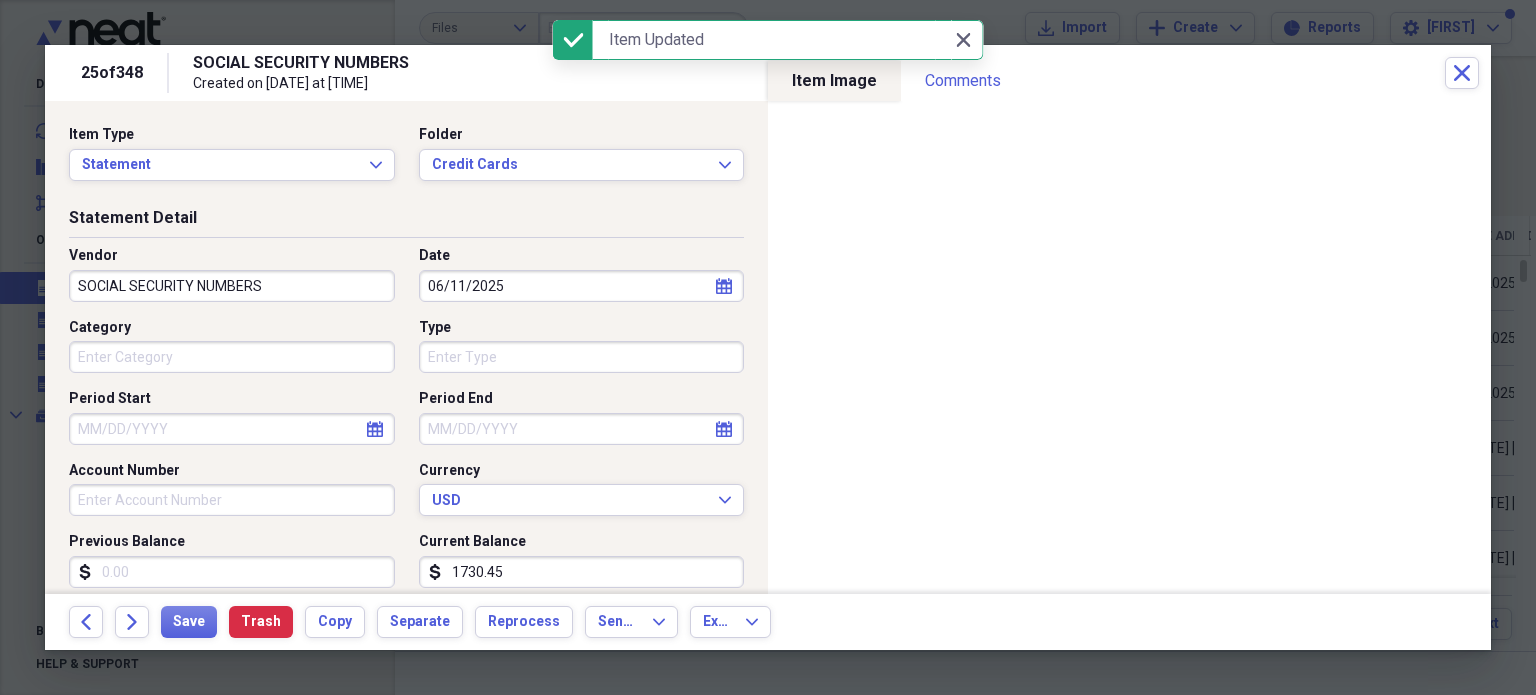 click on "SOCIAL SECURITY NUMBERS" at bounding box center (232, 286) 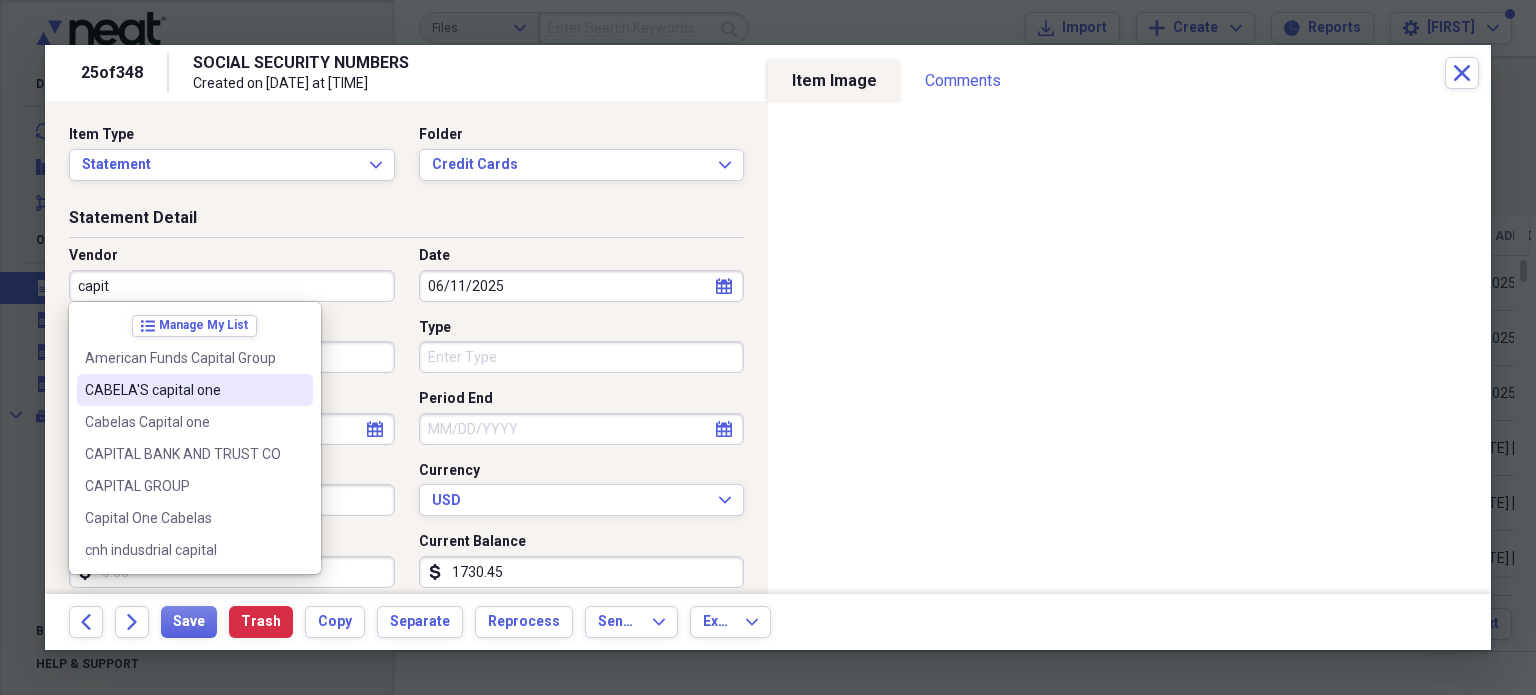 click on "CABELA'S capital one" at bounding box center (195, 390) 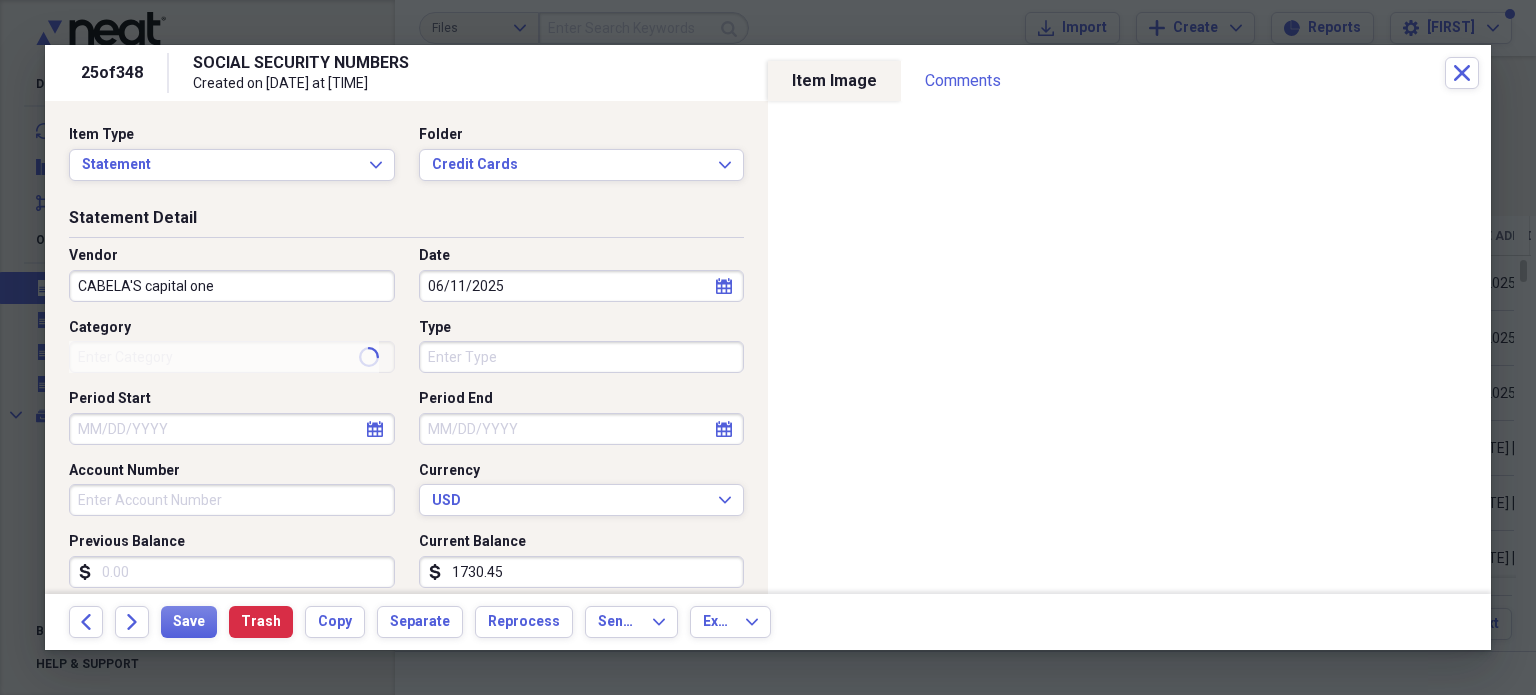type on "Money" 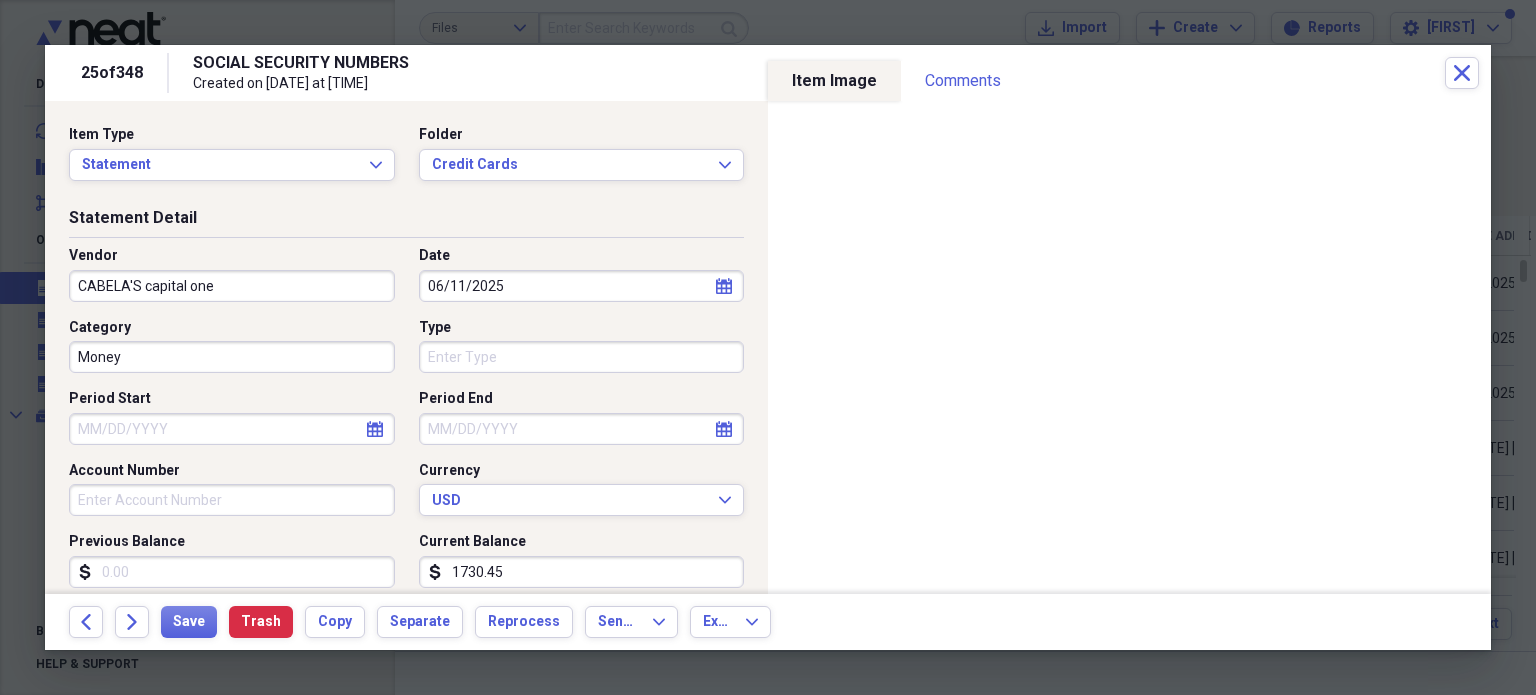 click on "CABELA'S capital one" at bounding box center [232, 286] 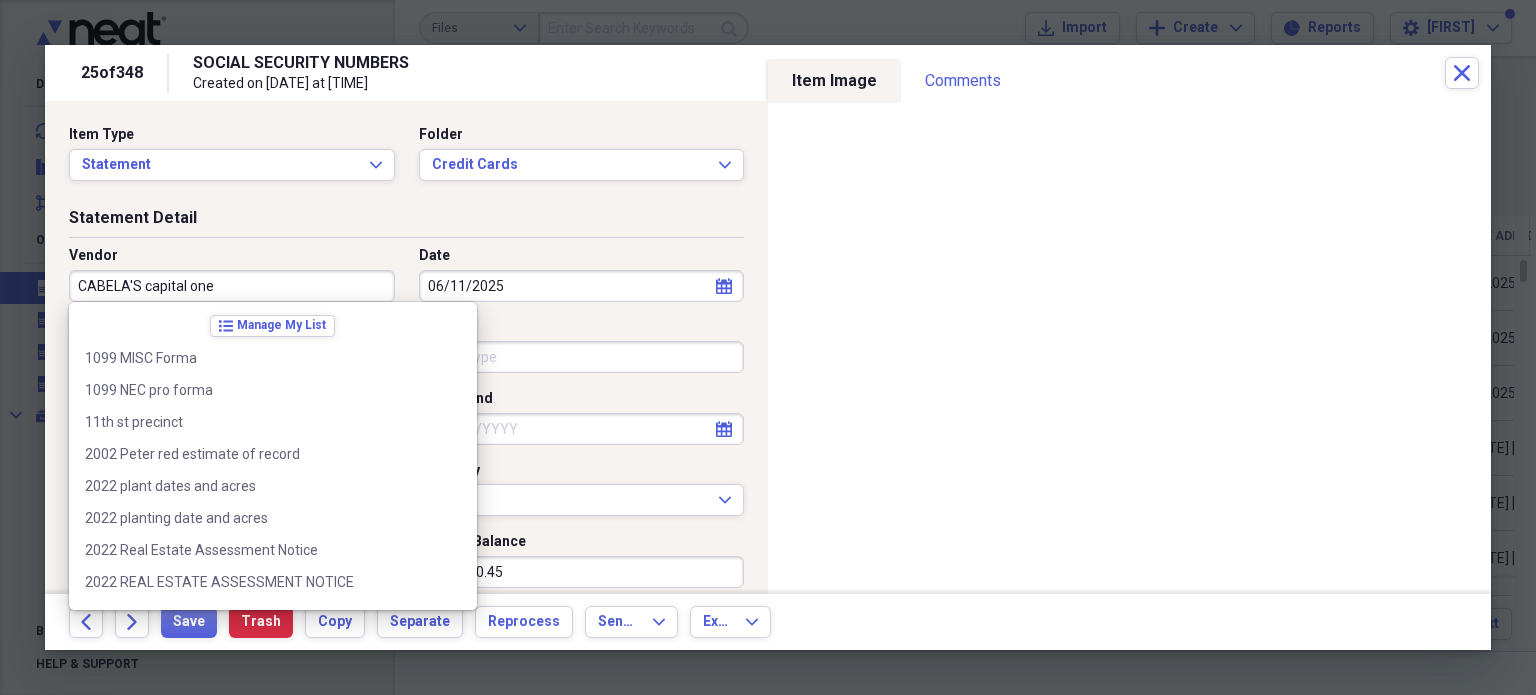 scroll, scrollTop: 4956, scrollLeft: 0, axis: vertical 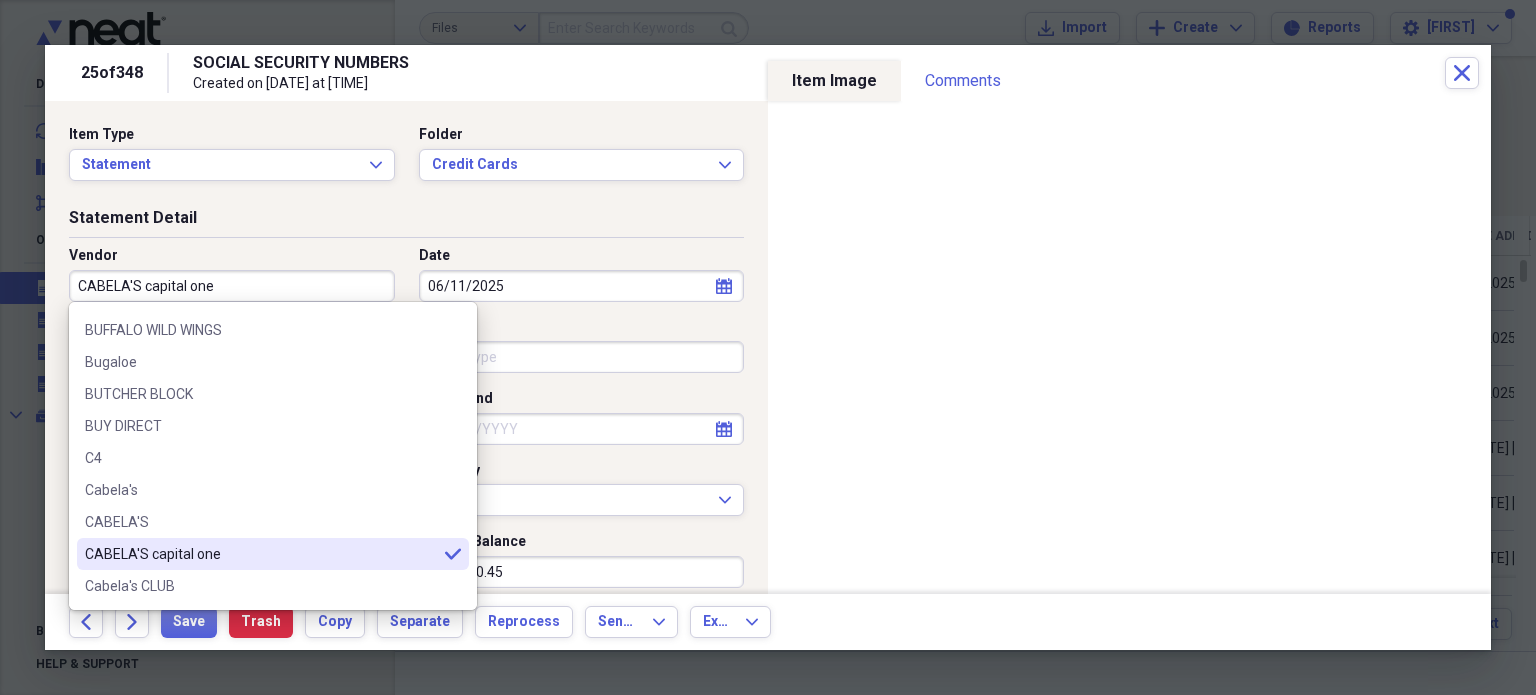 click on "CABELA'S capital one" at bounding box center [232, 286] 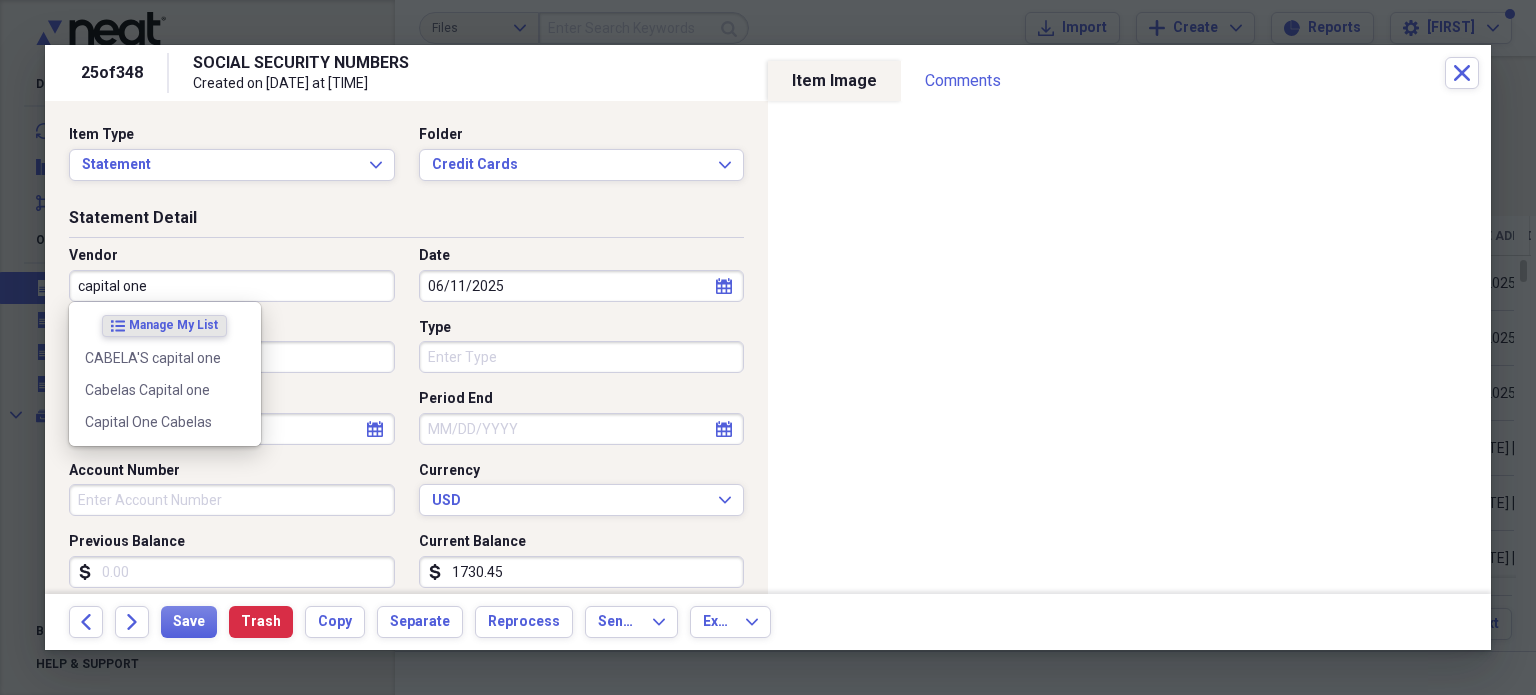 scroll, scrollTop: 0, scrollLeft: 0, axis: both 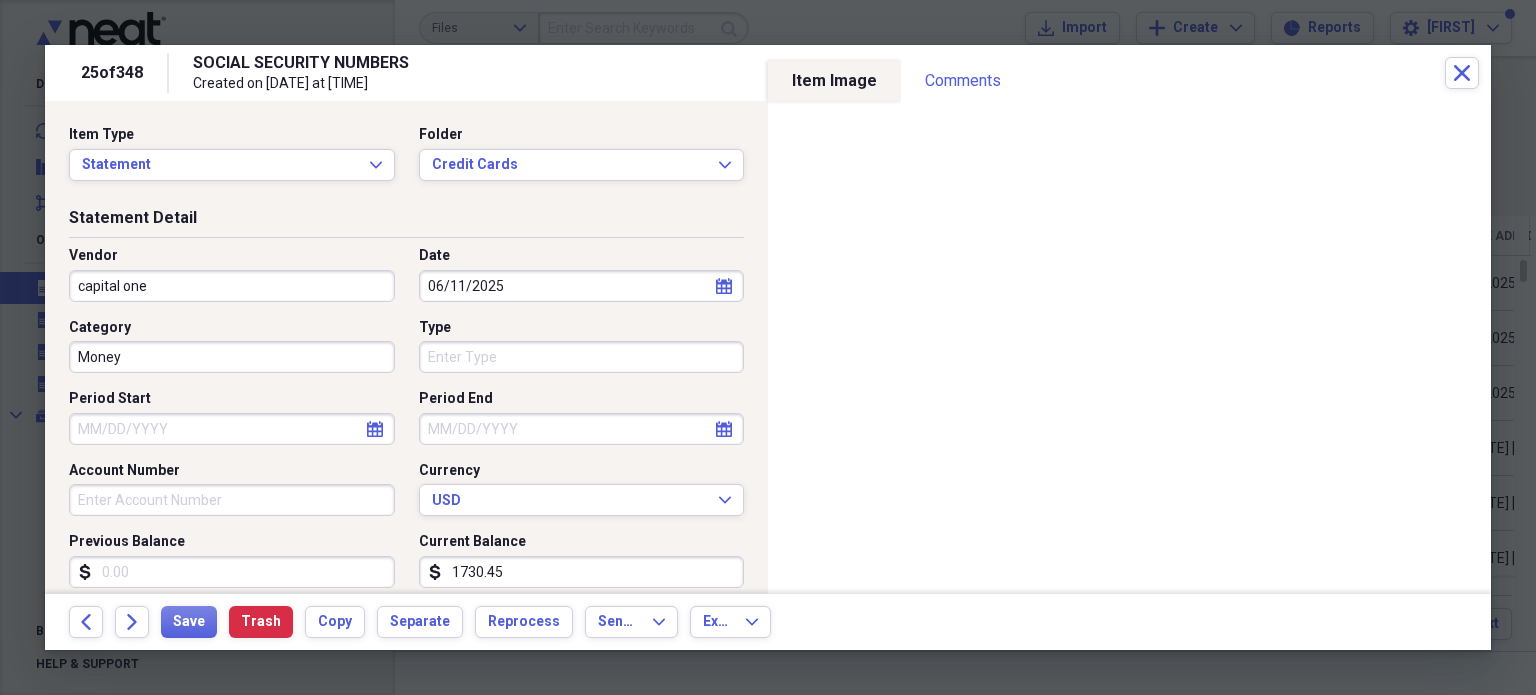 click on "Money" at bounding box center [232, 357] 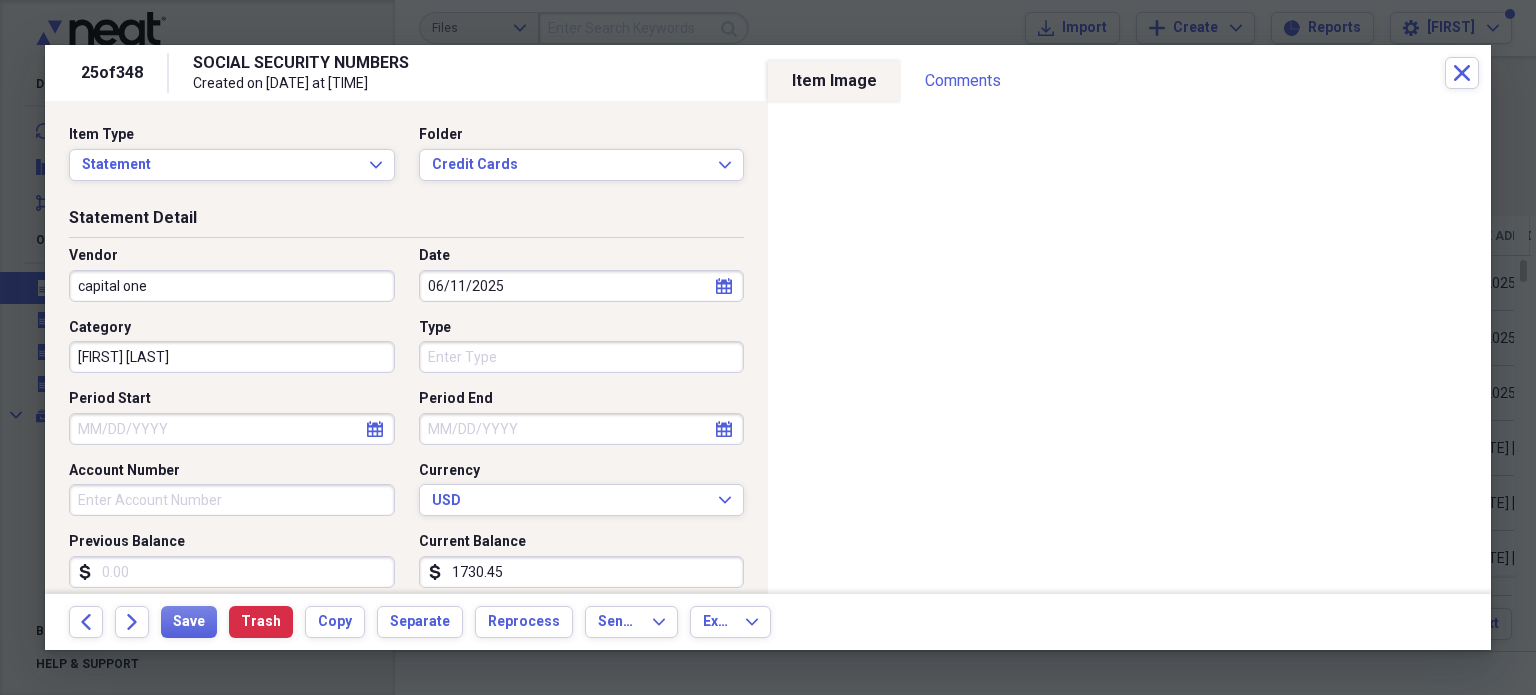 type on "[FIRST] [LAST]" 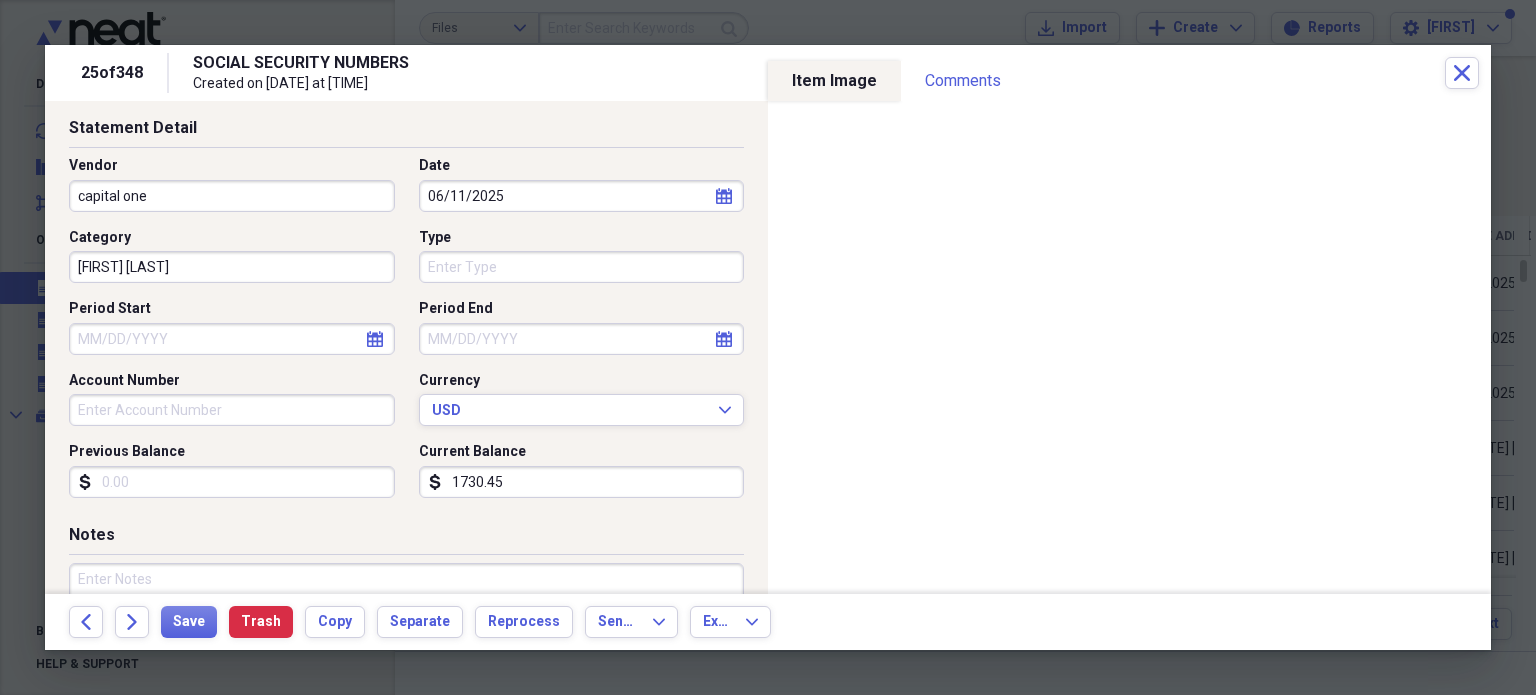 scroll, scrollTop: 214, scrollLeft: 0, axis: vertical 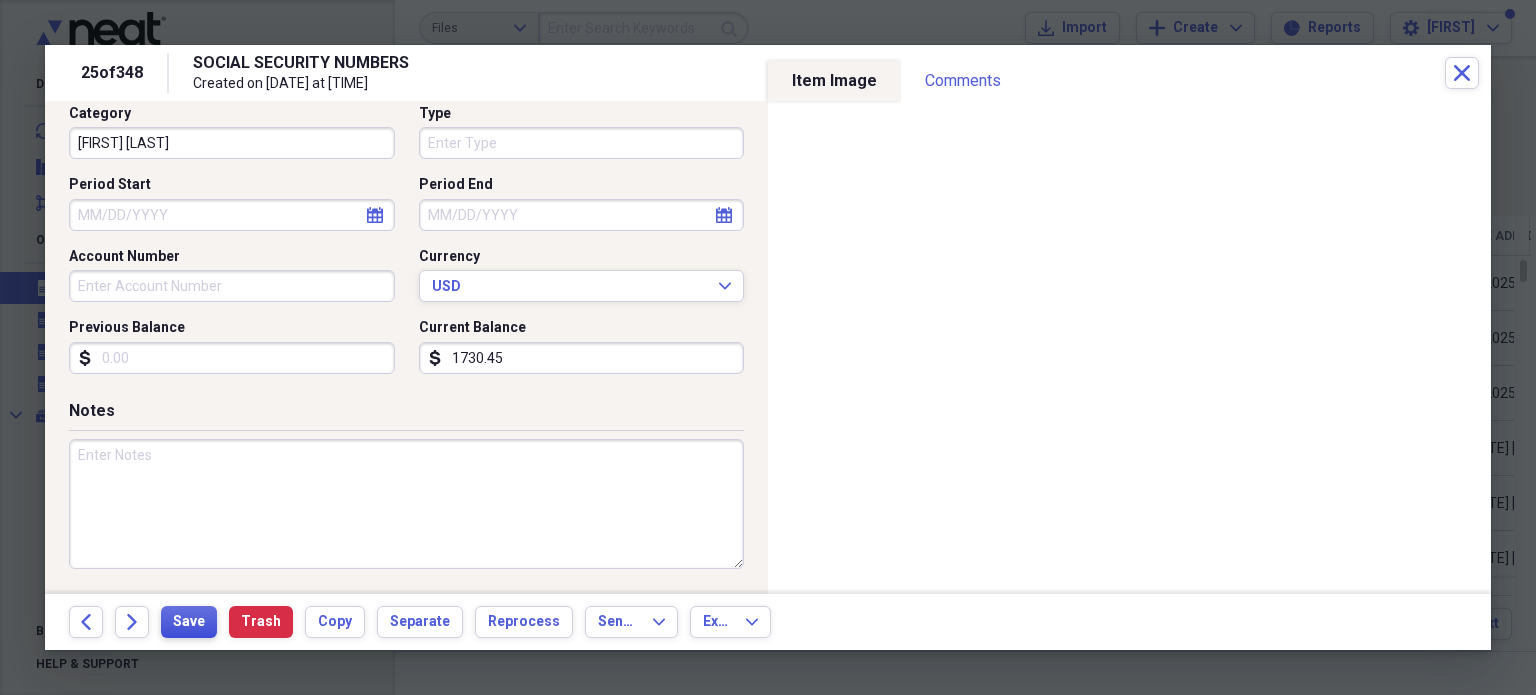 click on "Save" at bounding box center [189, 622] 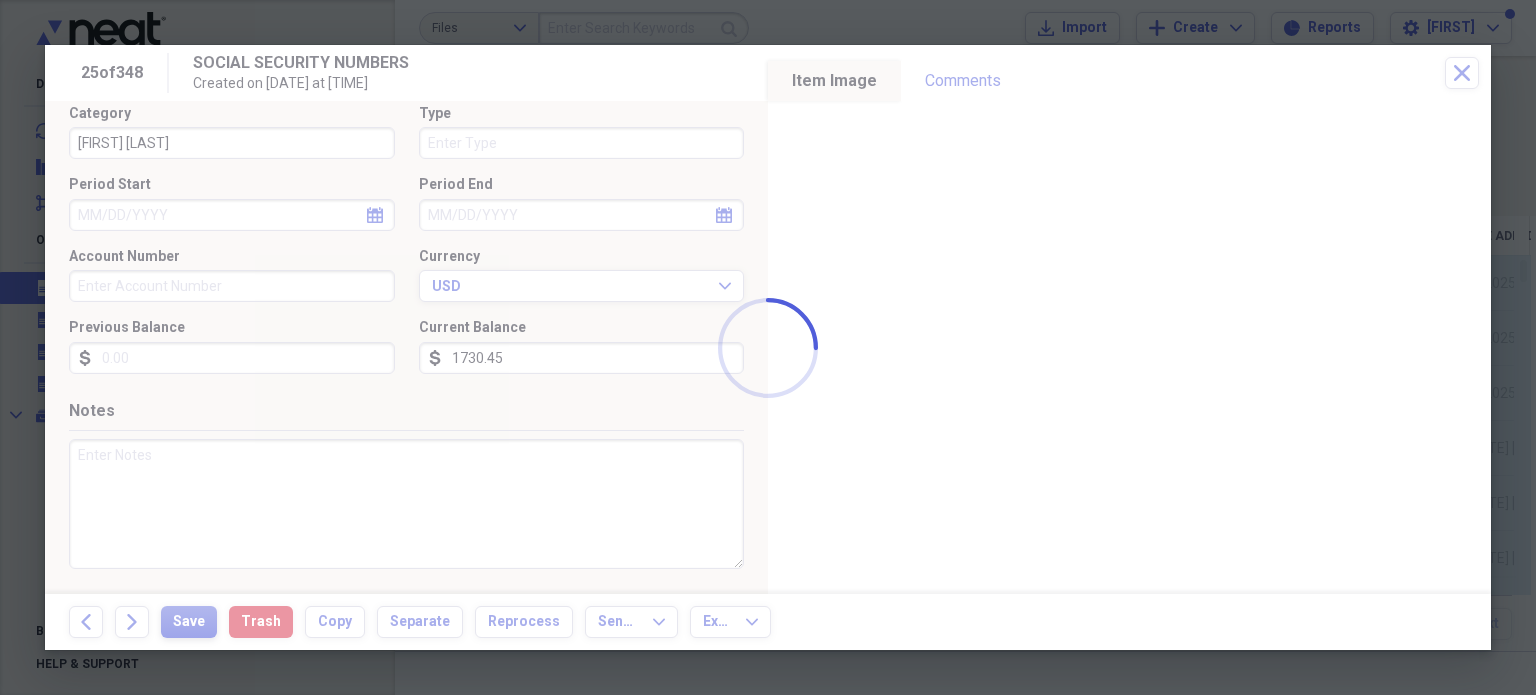 type on "capital one" 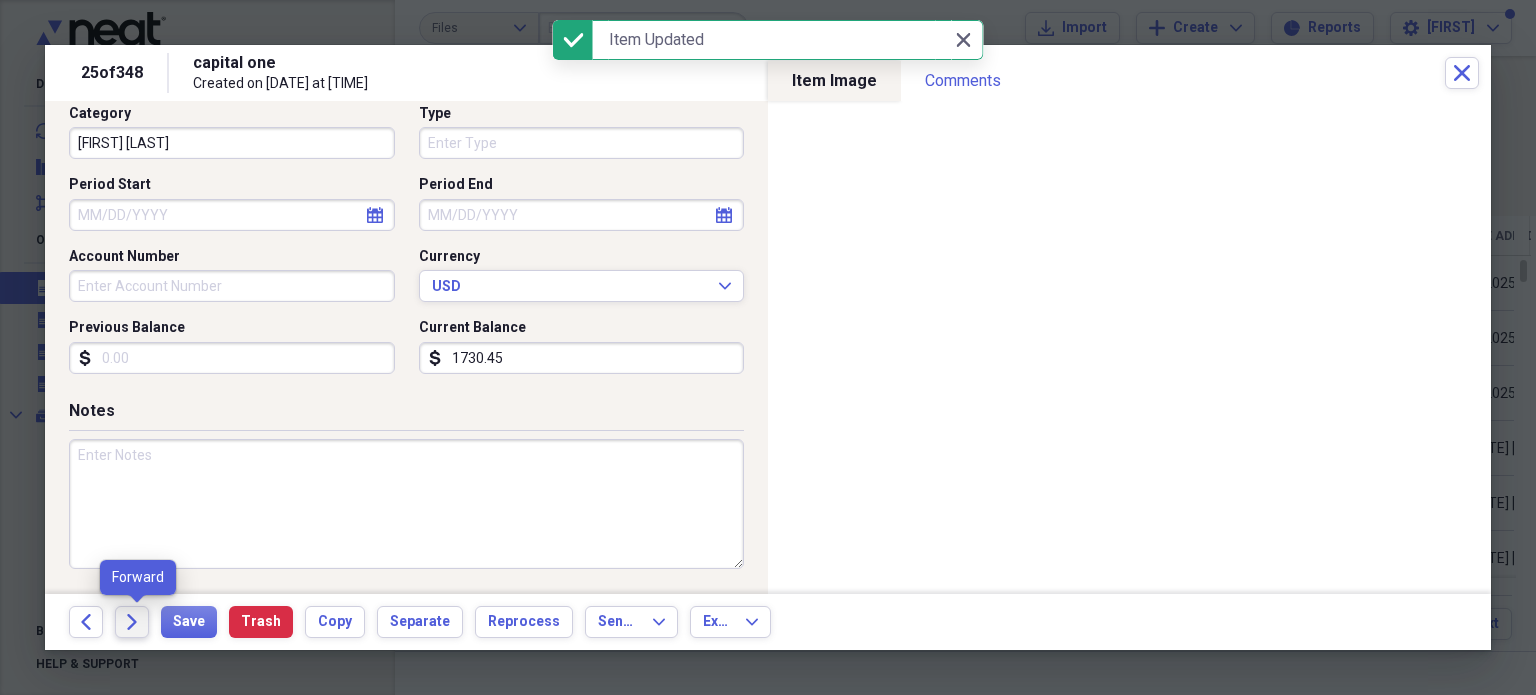 click on "Forward" 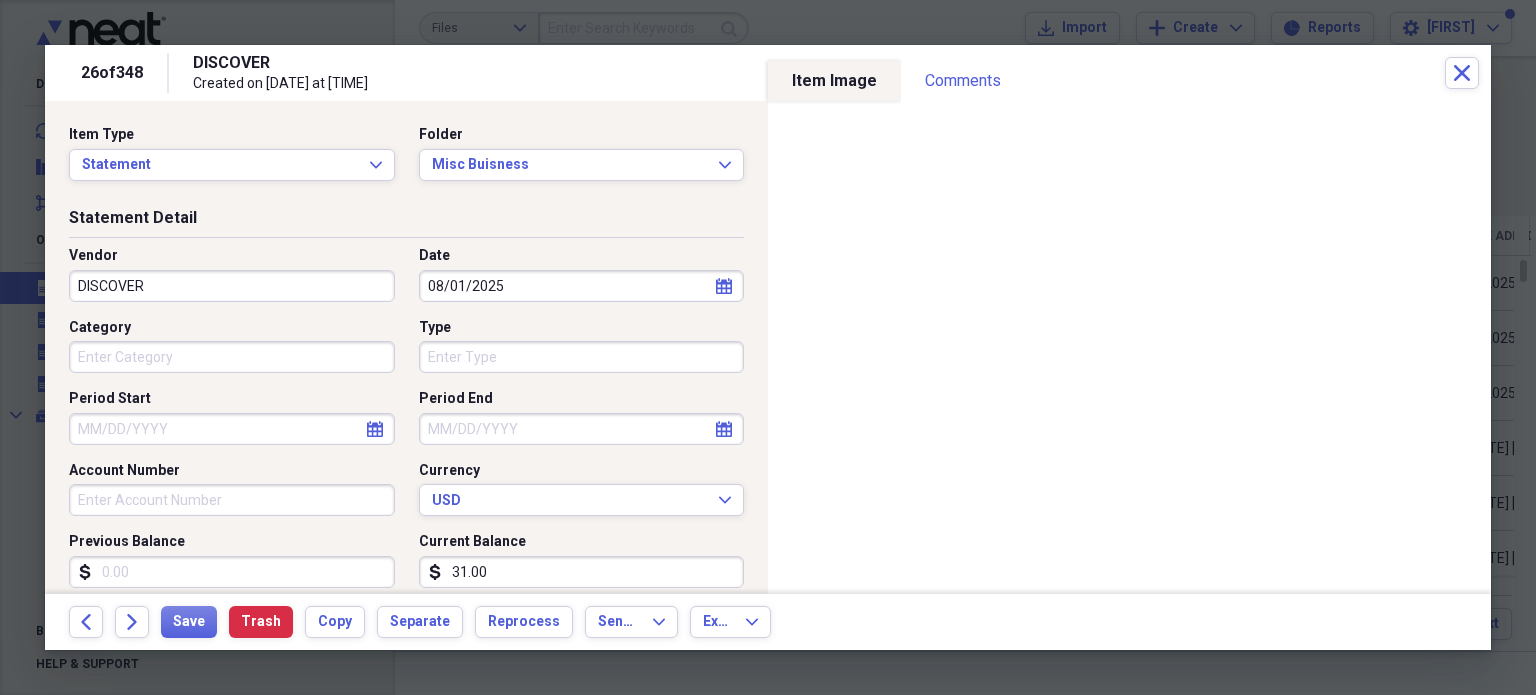 click on "DISCOVER" at bounding box center (232, 286) 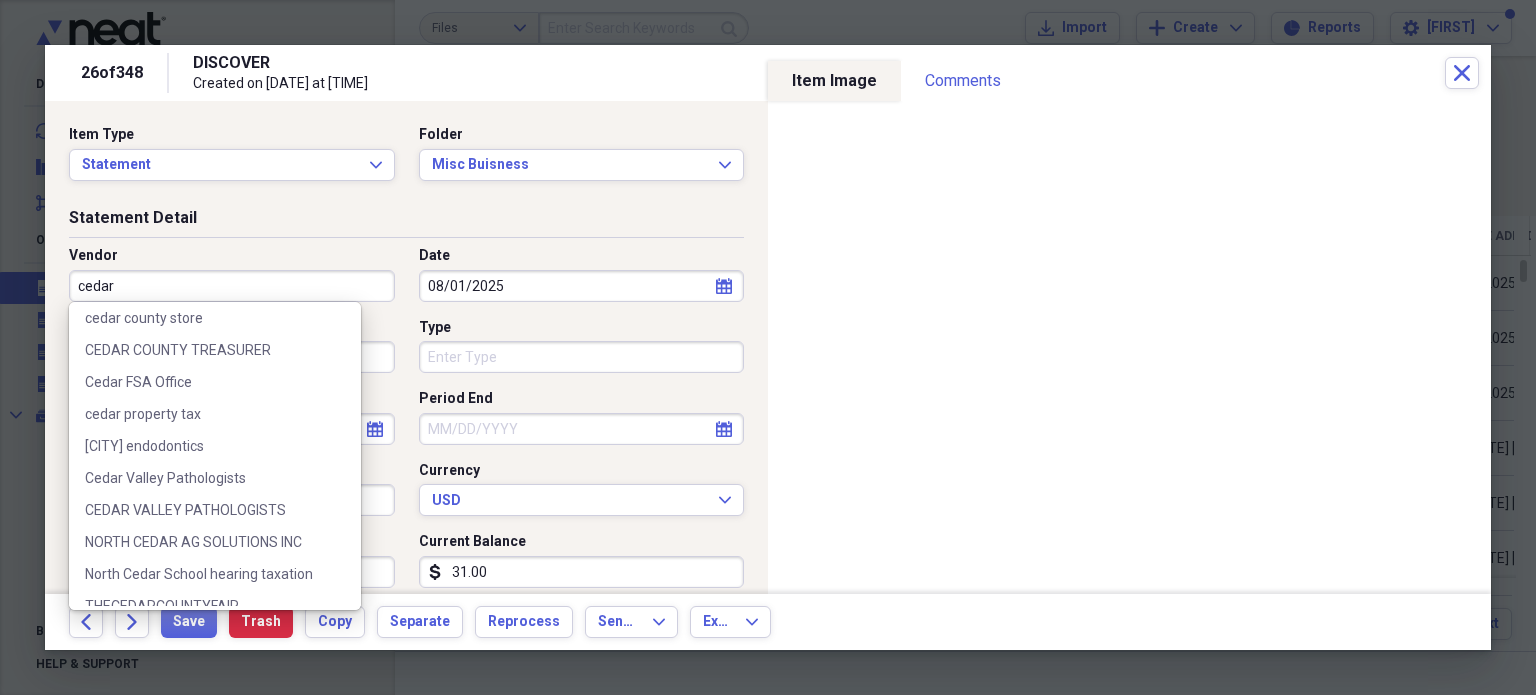 scroll, scrollTop: 651, scrollLeft: 0, axis: vertical 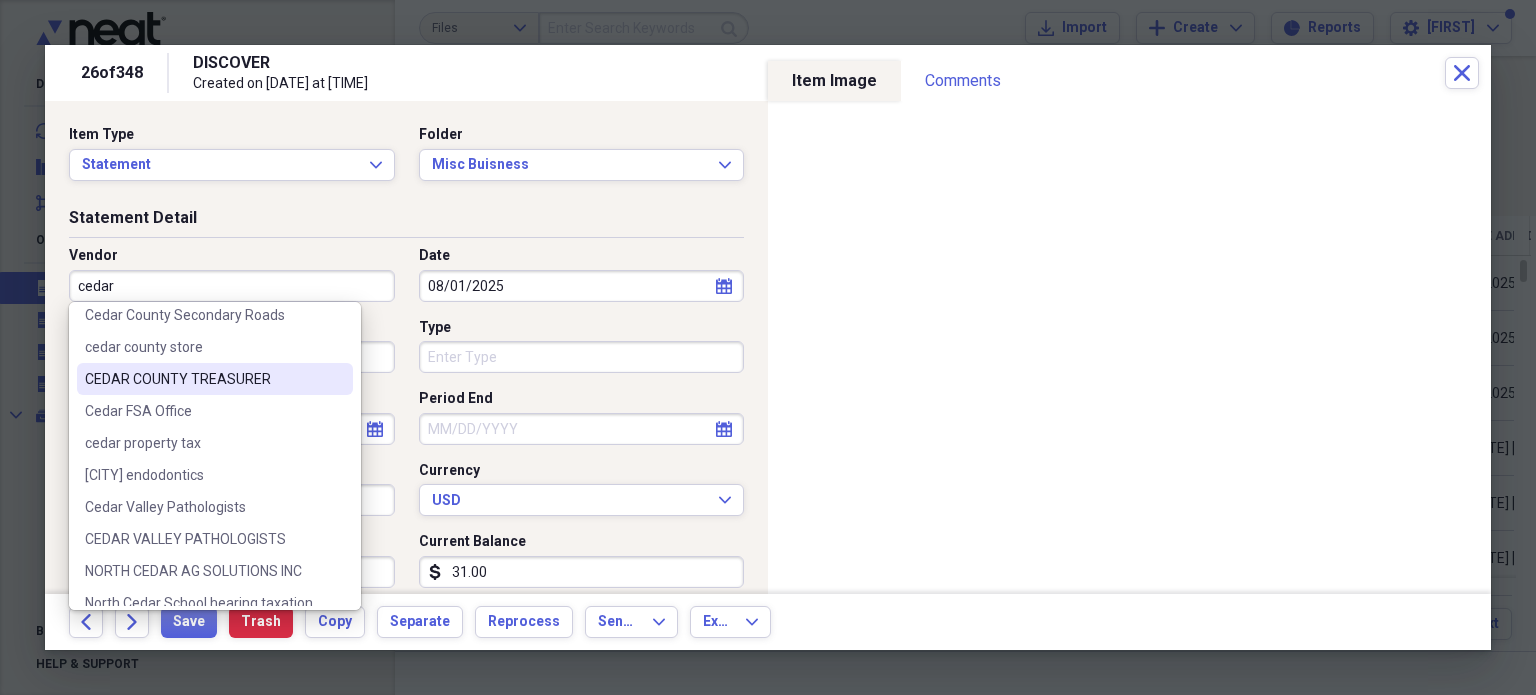 click on "CEDAR COUNTY TREASURER" at bounding box center [215, 379] 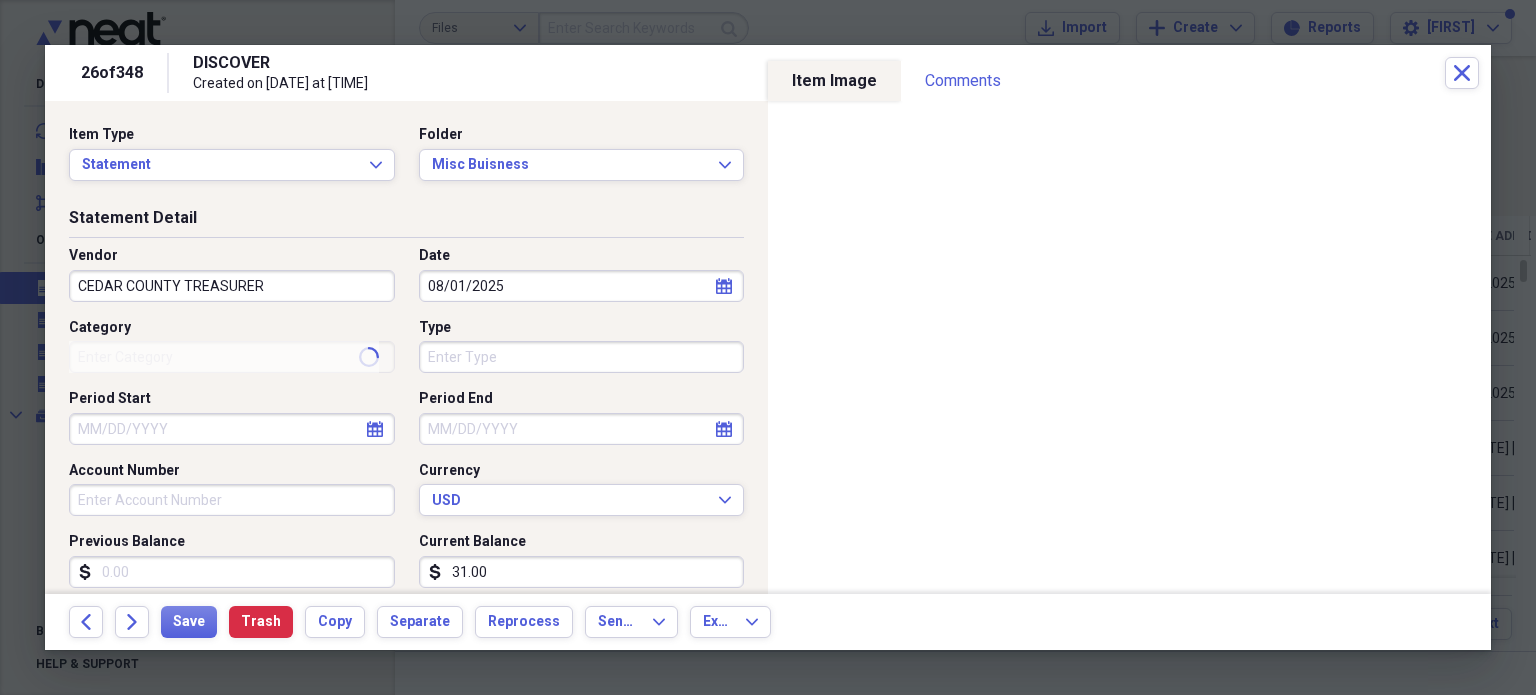 type on "registration" 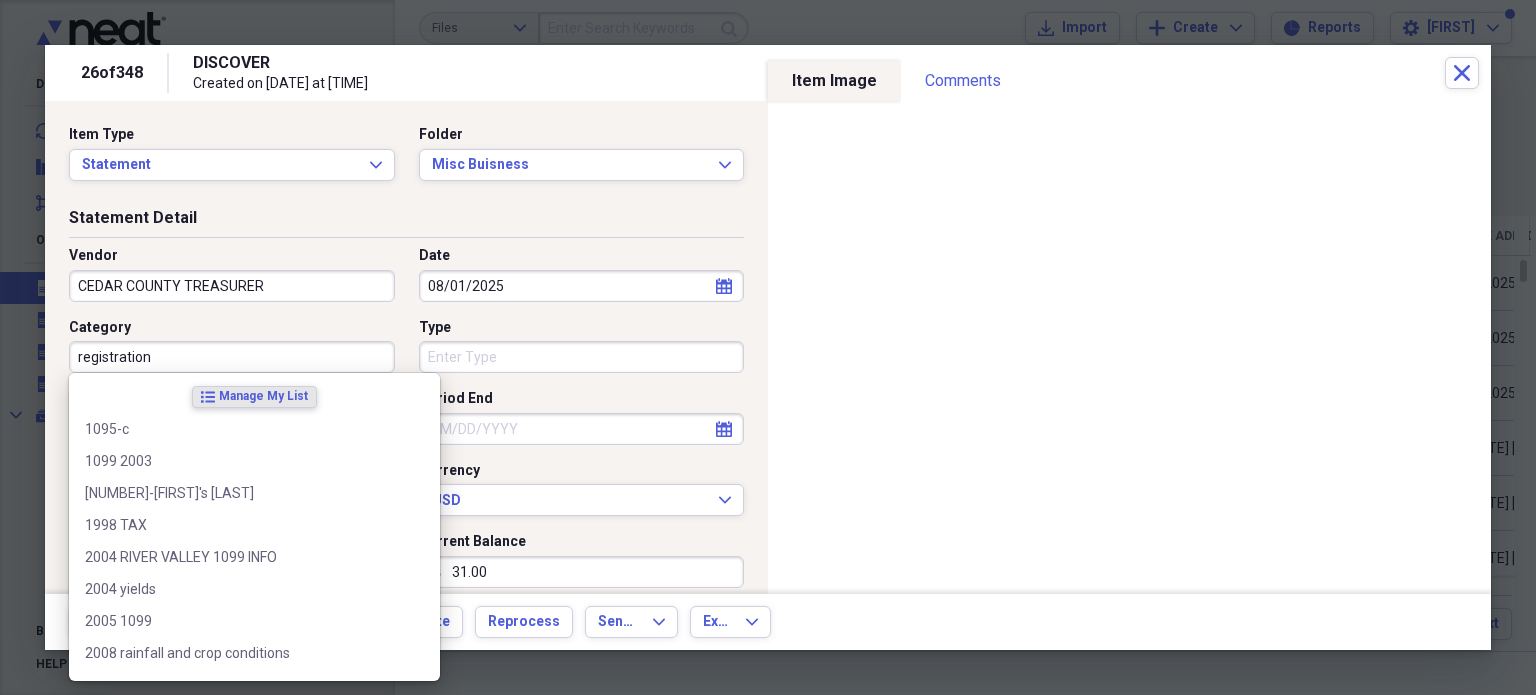 click on "registration" at bounding box center (232, 357) 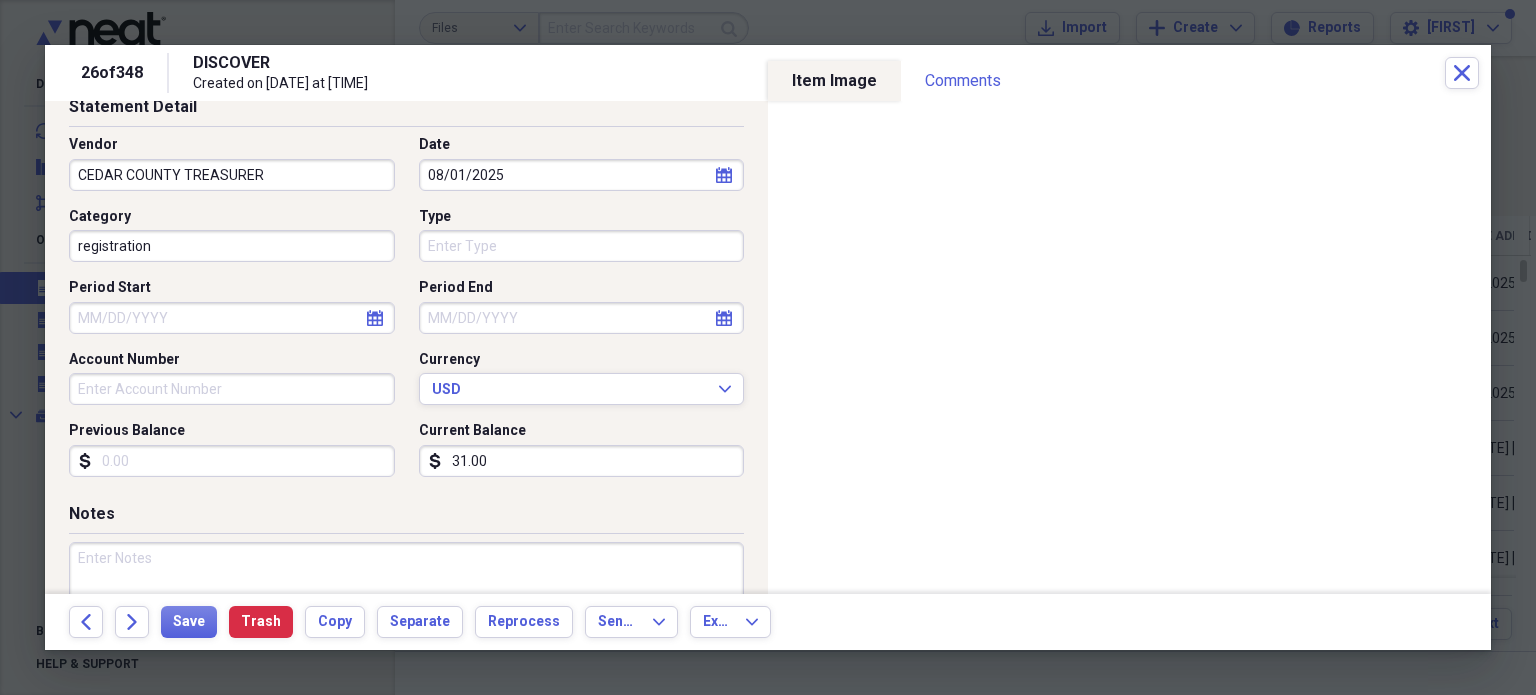 scroll, scrollTop: 115, scrollLeft: 0, axis: vertical 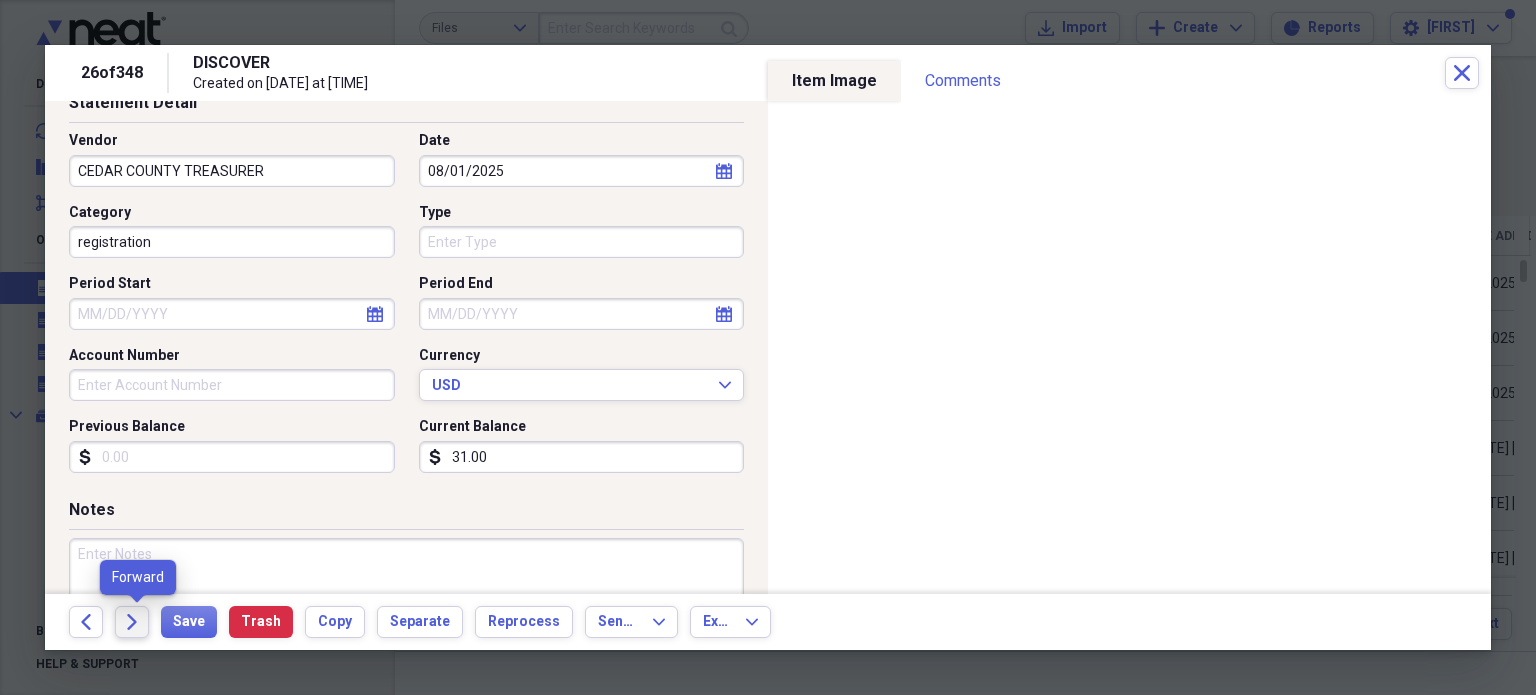 click on "Forward" at bounding box center [132, 622] 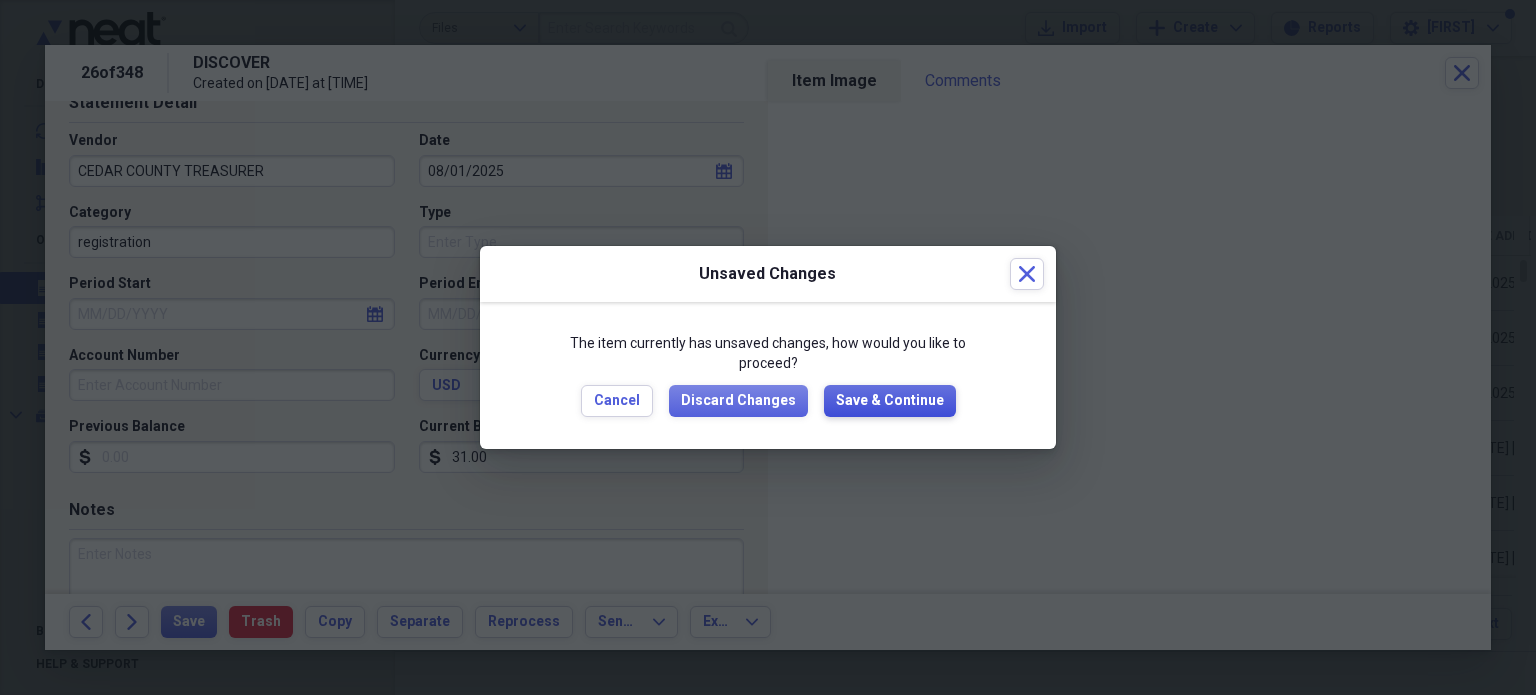 click on "Save & Continue" at bounding box center [890, 401] 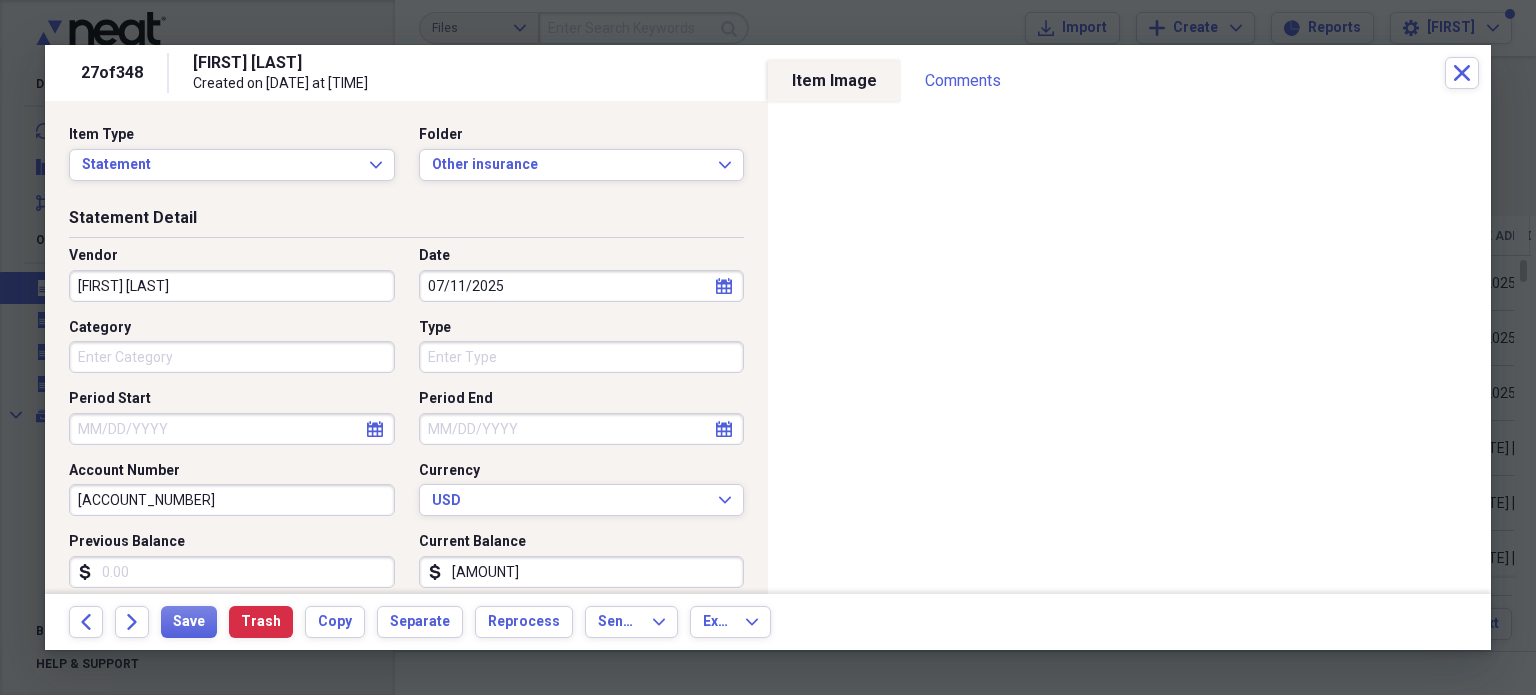 click on "[FIRST] [LAST]" at bounding box center (232, 286) 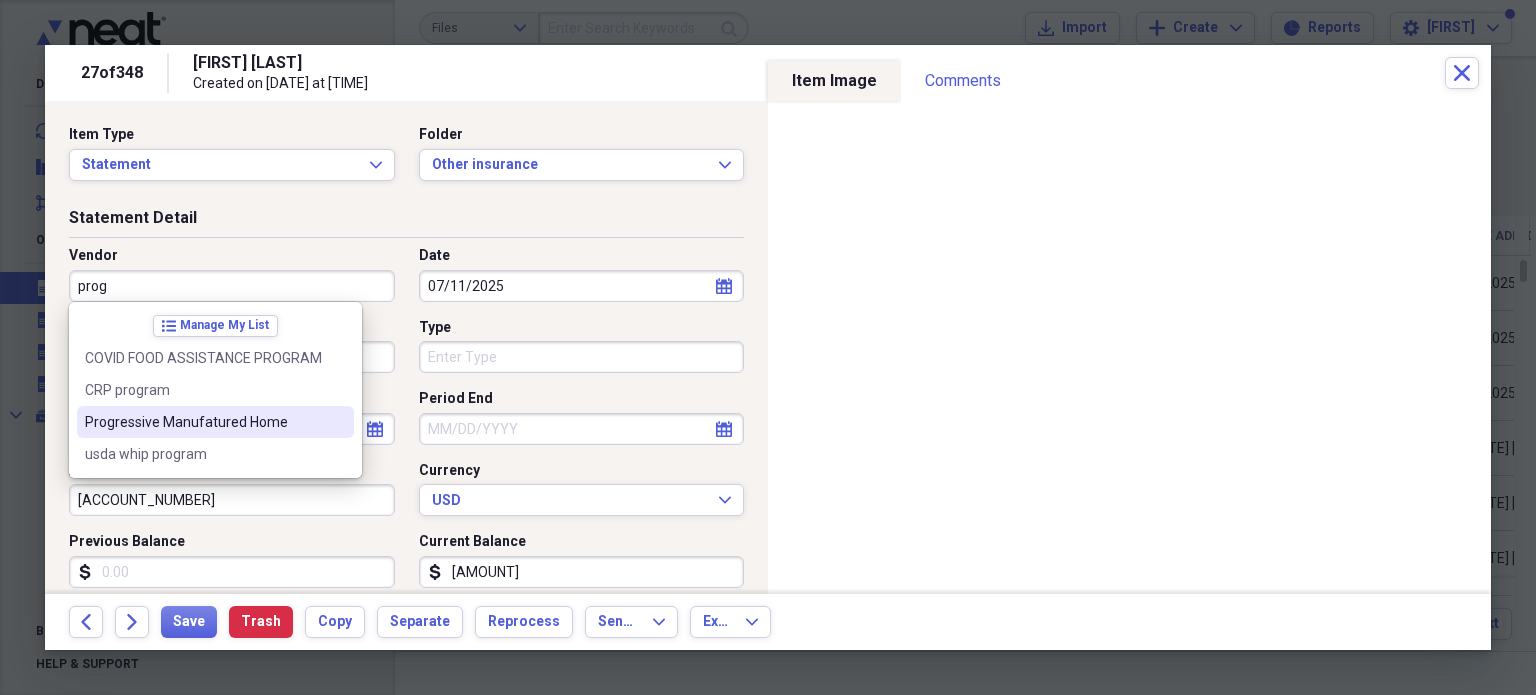 click on "Progressive Manufatured Home" at bounding box center [215, 422] 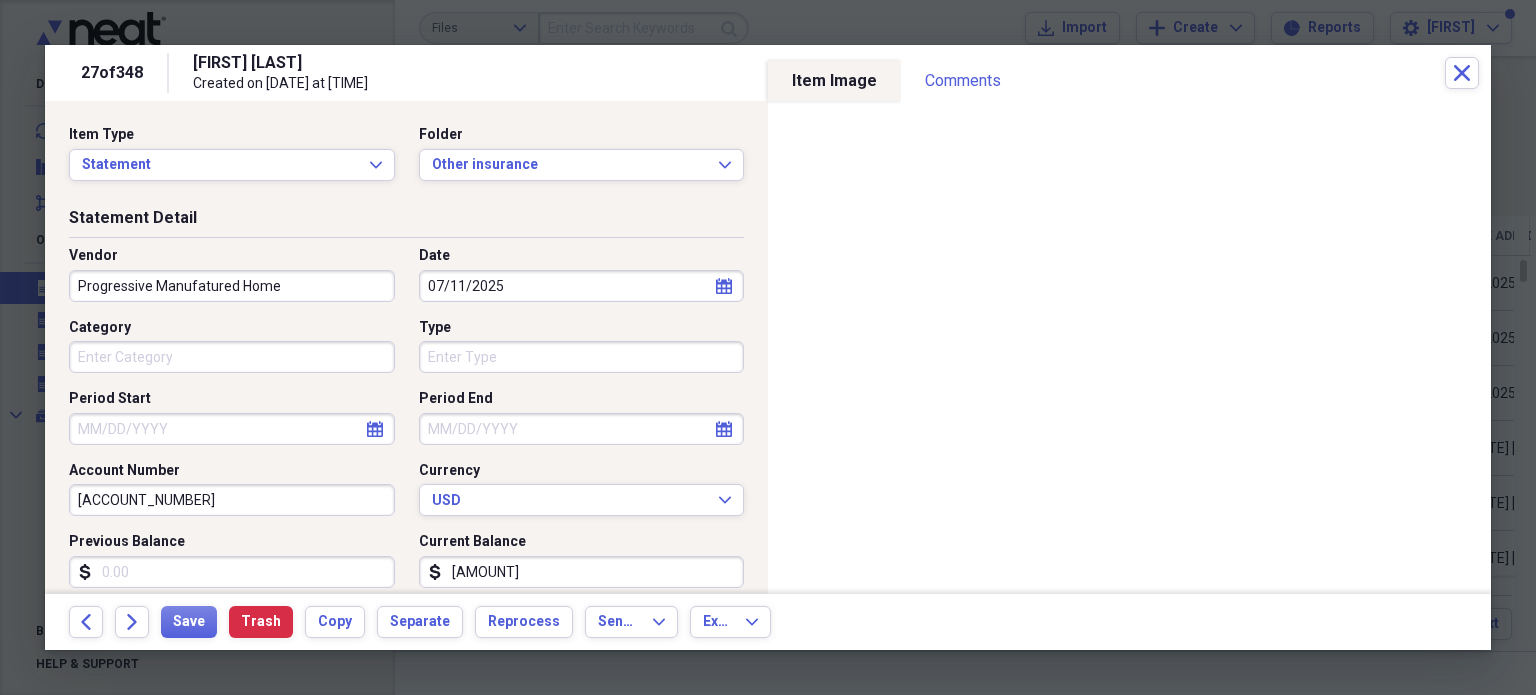 type on "policy" 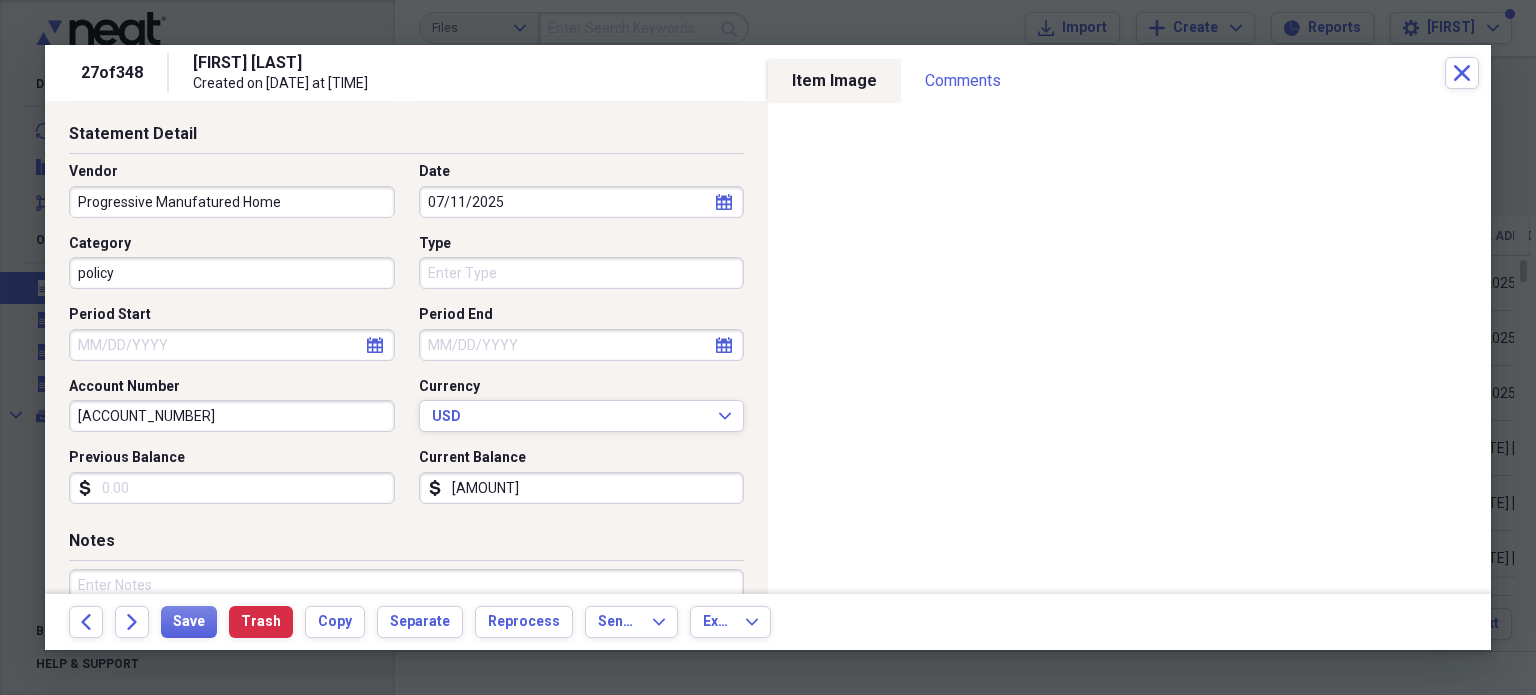 scroll, scrollTop: 91, scrollLeft: 0, axis: vertical 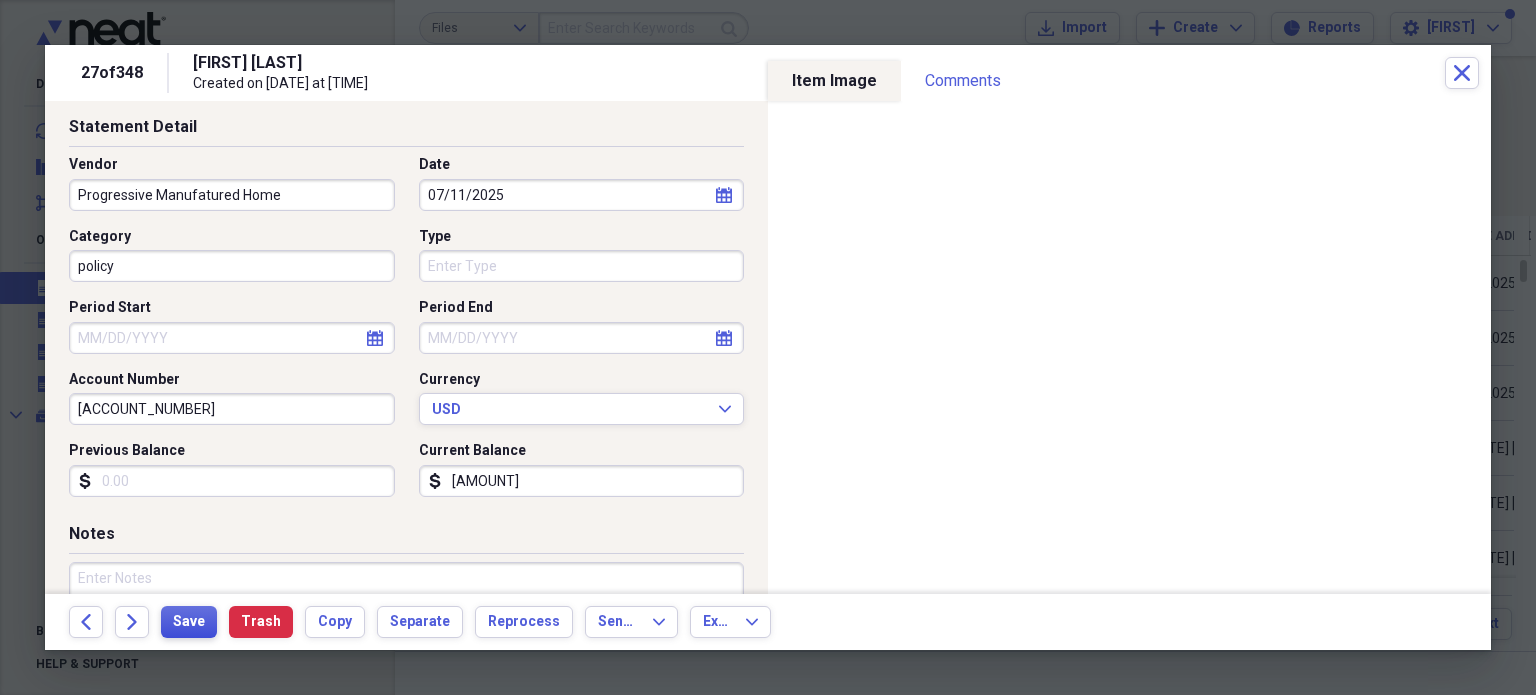 click on "Save" at bounding box center (189, 622) 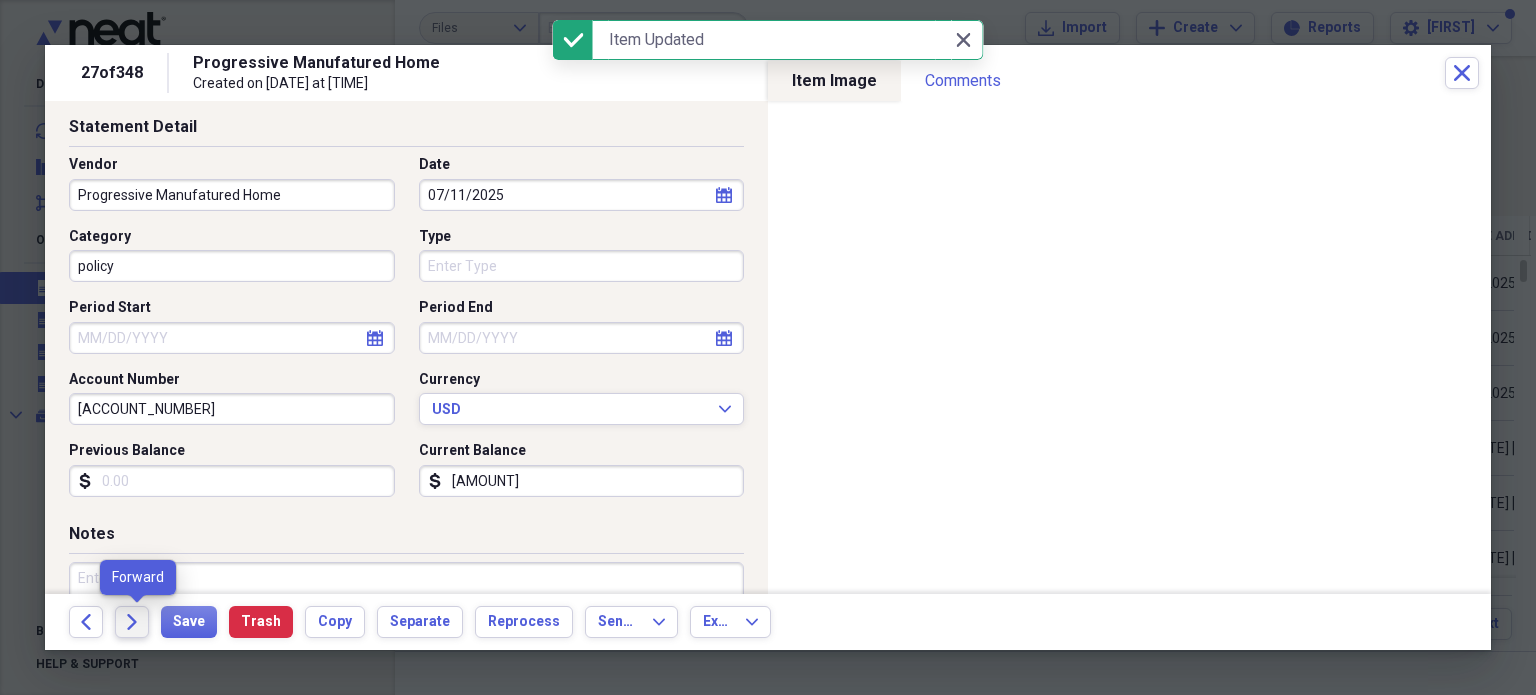 click on "Forward" 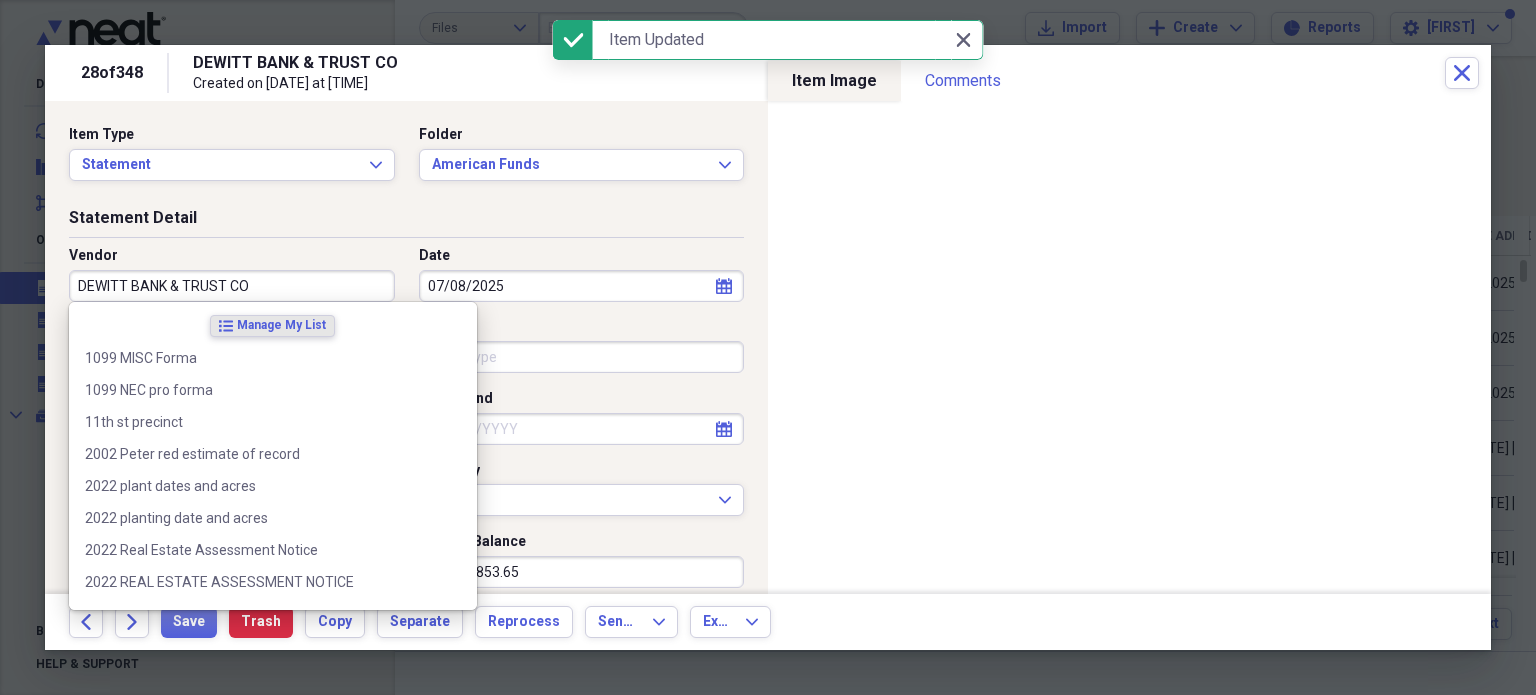 click on "DEWITT BANK & TRUST CO" at bounding box center (232, 286) 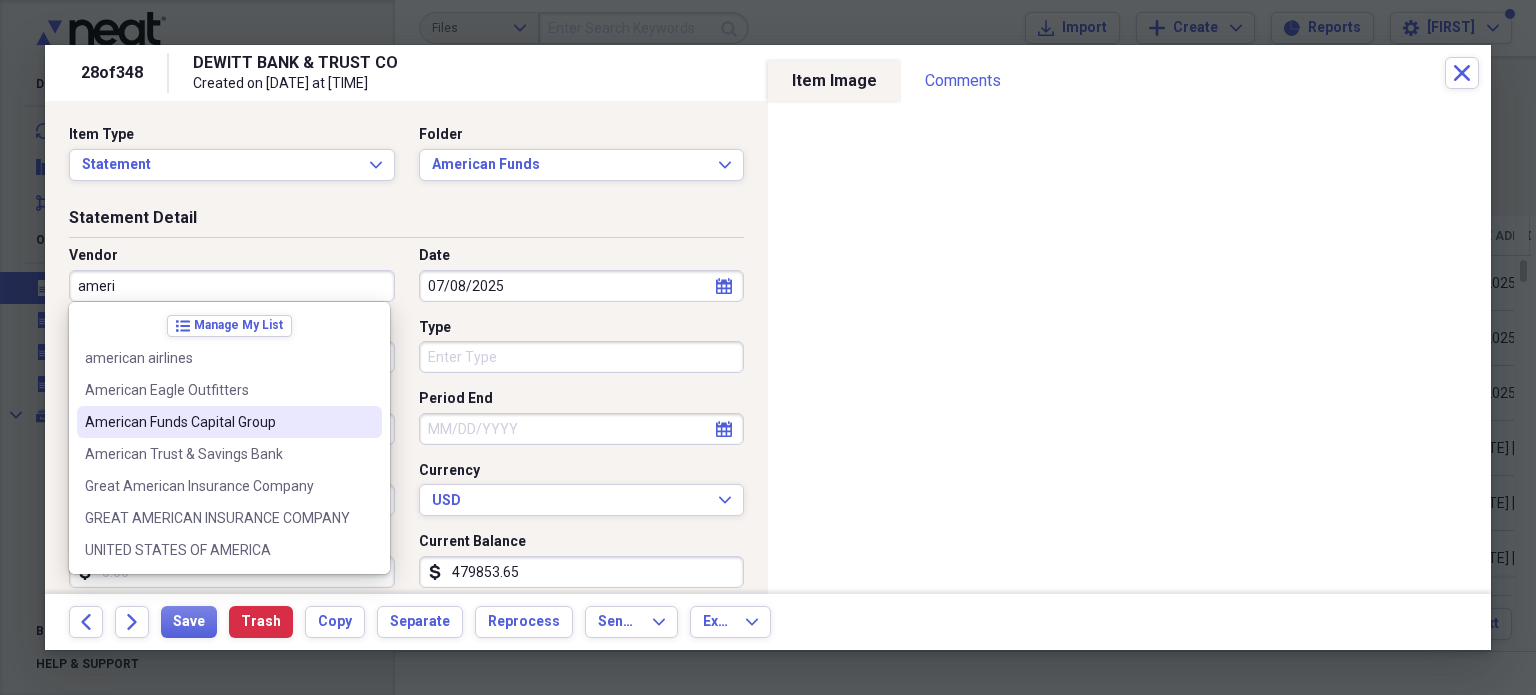 click on "American Funds Capital Group" at bounding box center [217, 422] 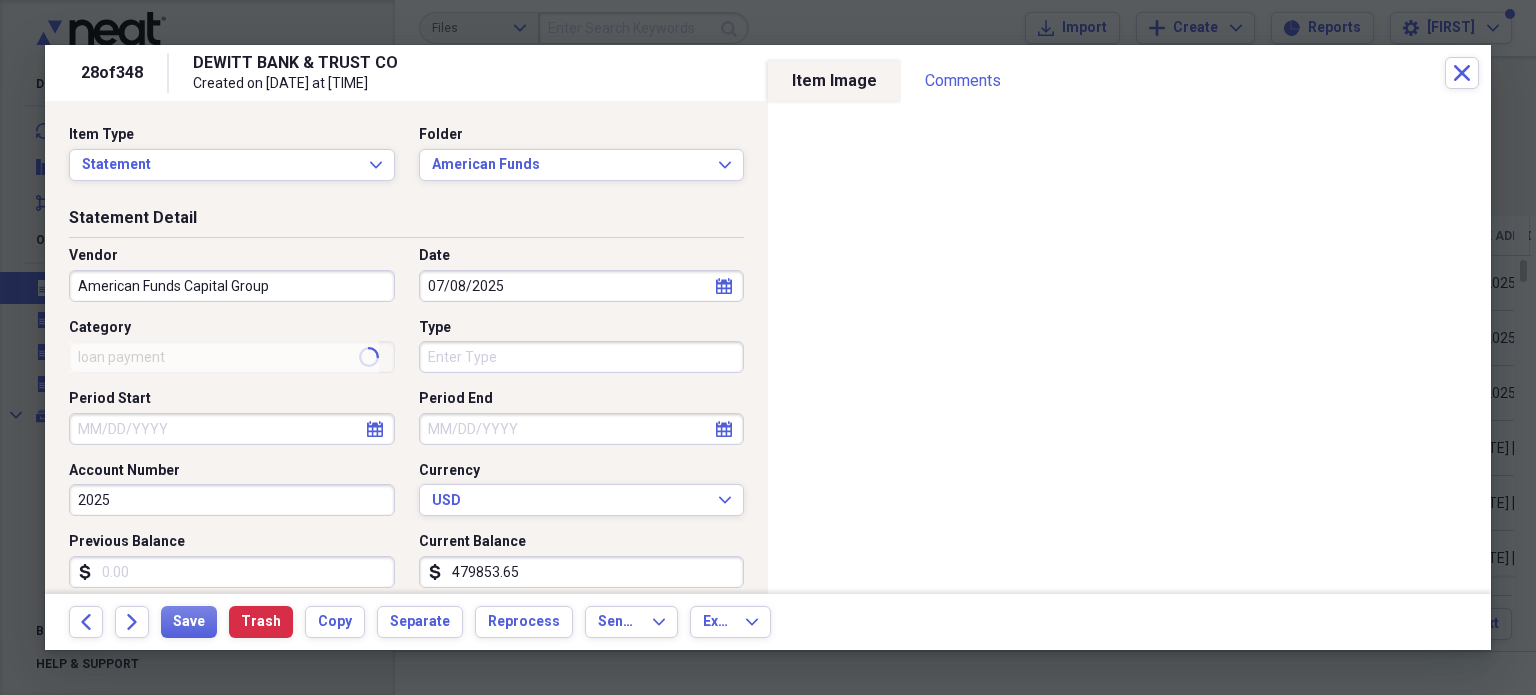 type on "Multiple statements" 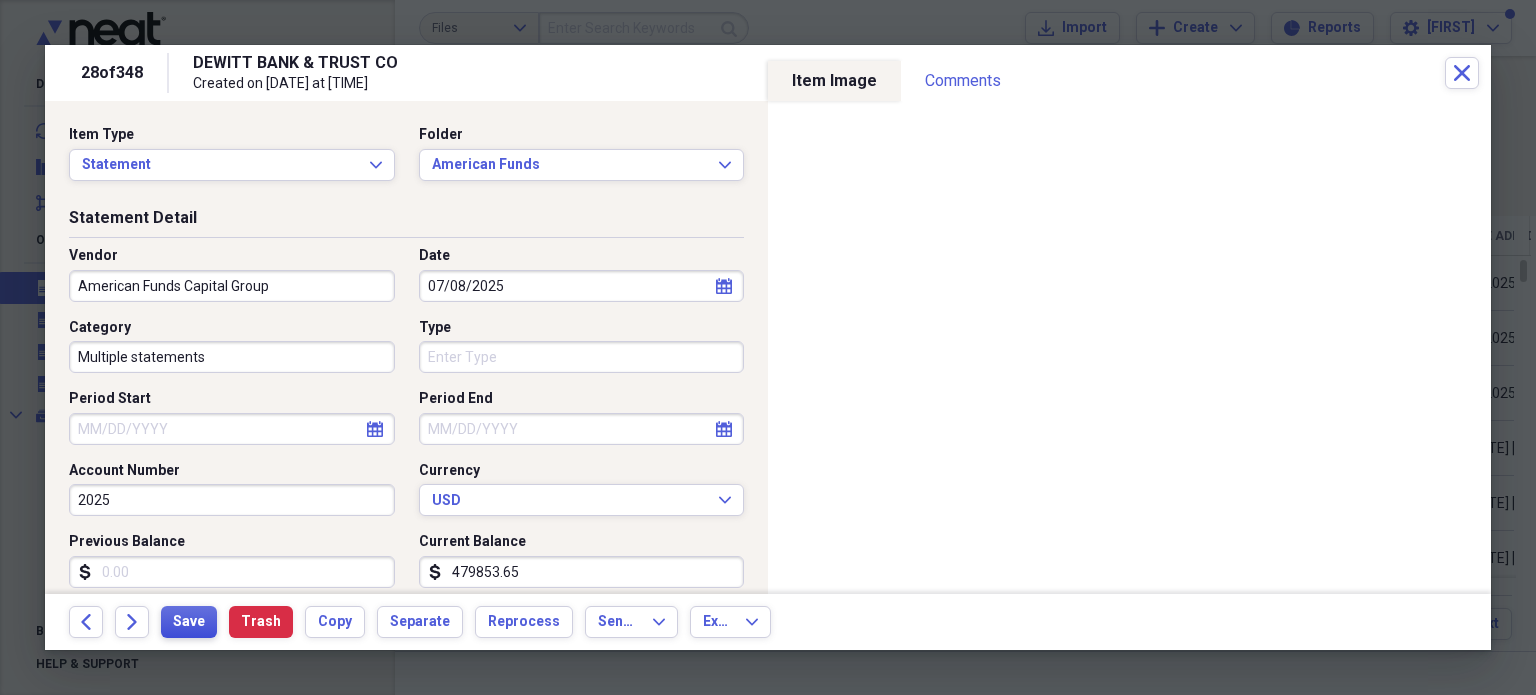 click on "Save" at bounding box center (189, 622) 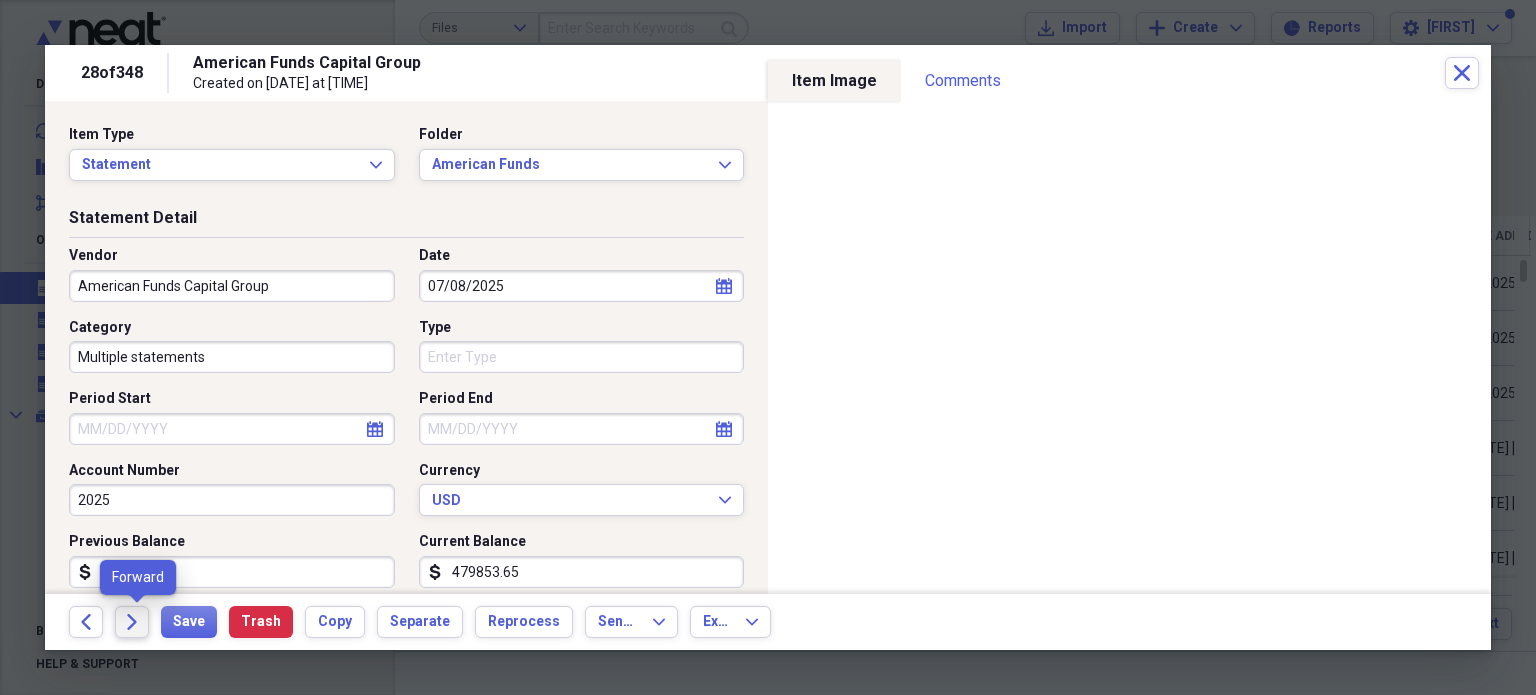 click on "Forward" at bounding box center [132, 622] 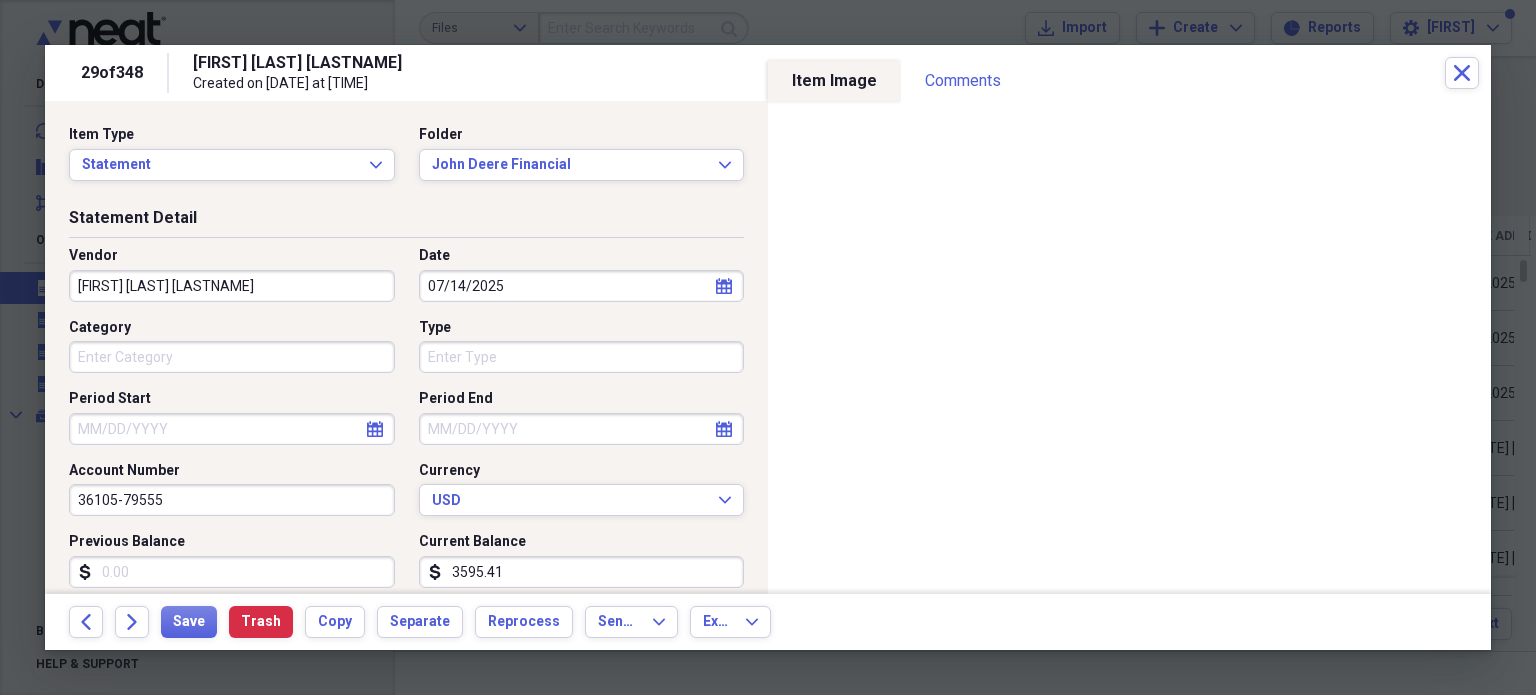 click on "[FIRST] [LAST] [LASTNAME]" at bounding box center (232, 286) 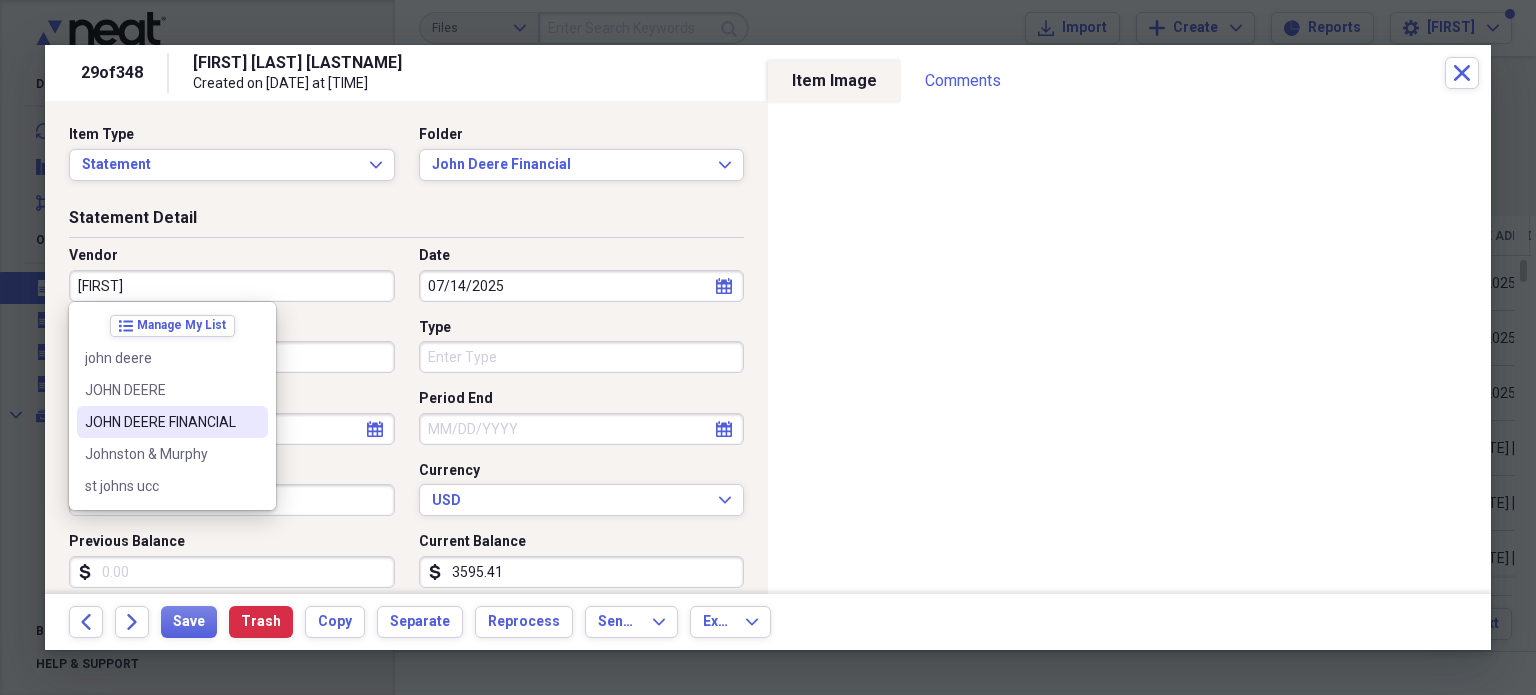 click on "JOHN DEERE FINANCIAL" at bounding box center (160, 422) 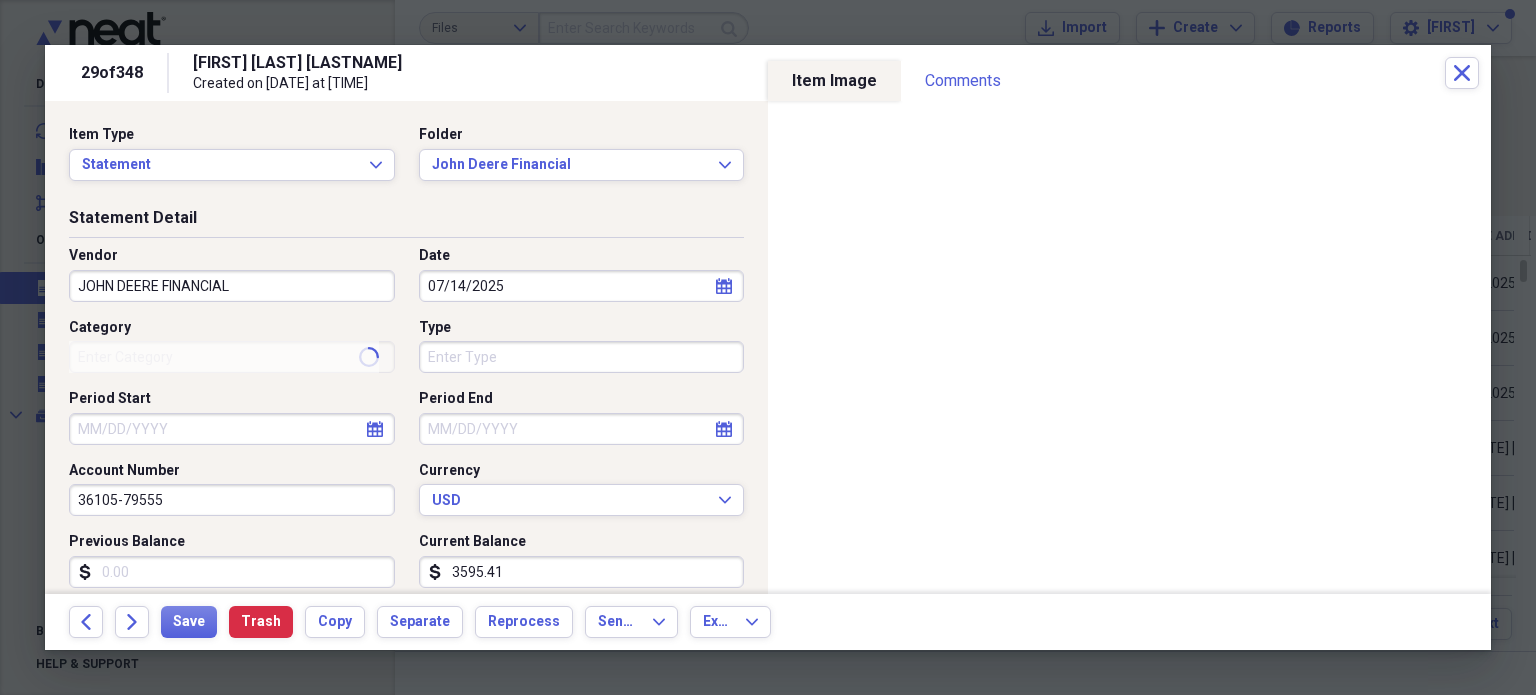 type on "annual summary" 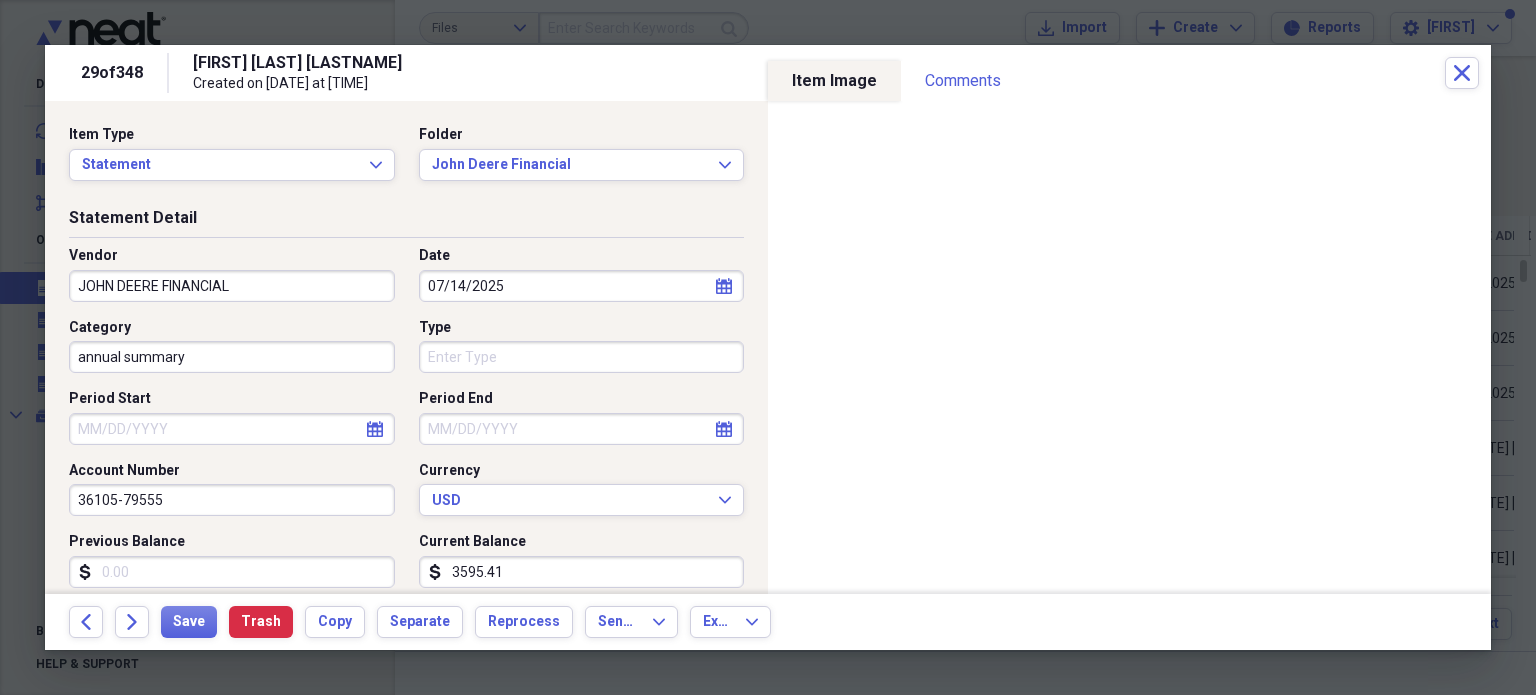 click on "3595.41" at bounding box center [582, 572] 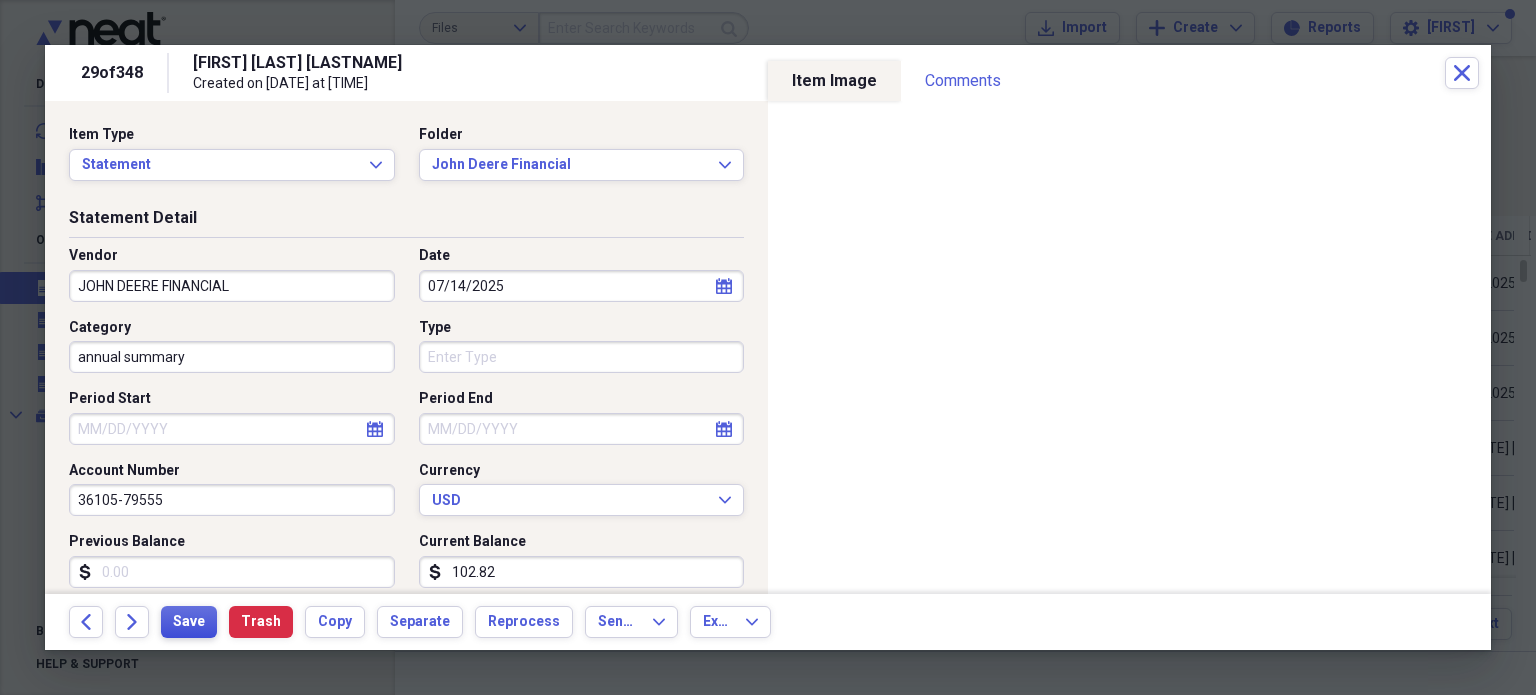 type on "102.82" 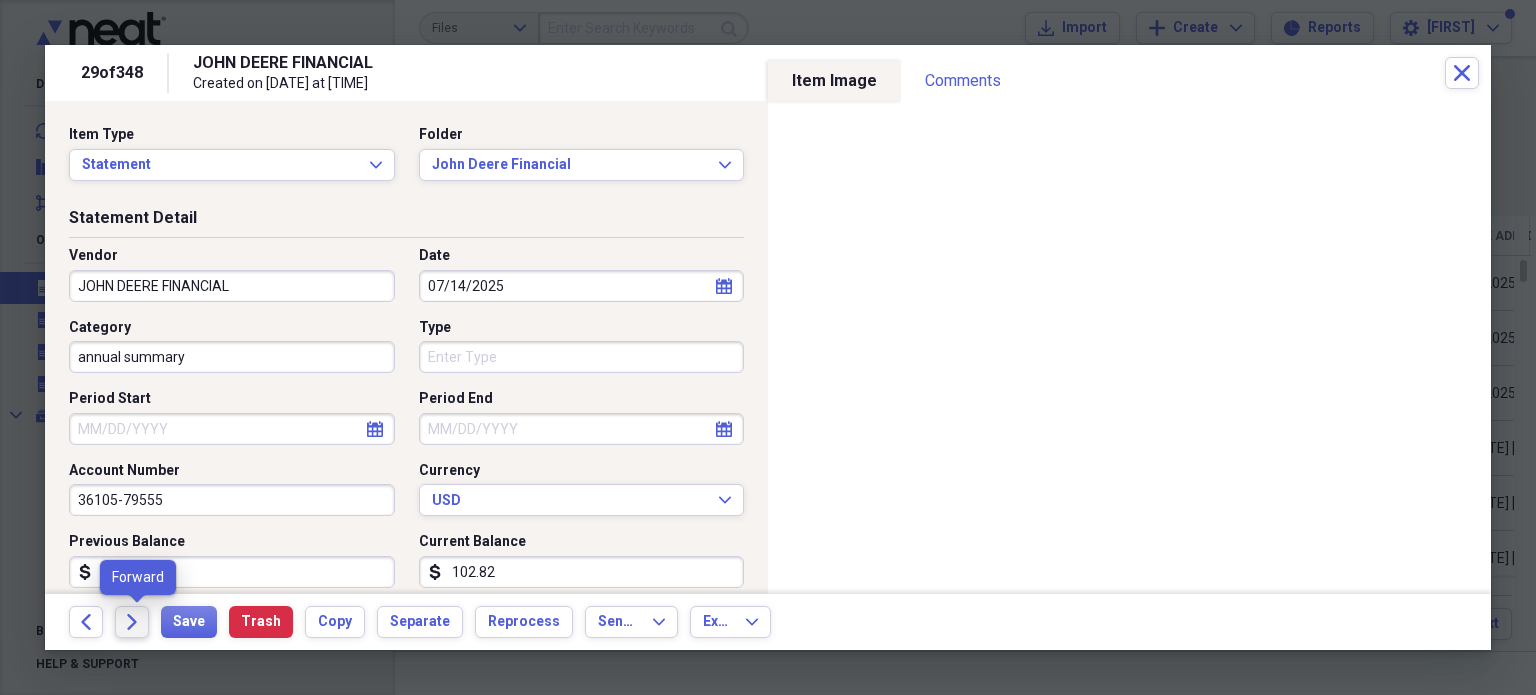 click 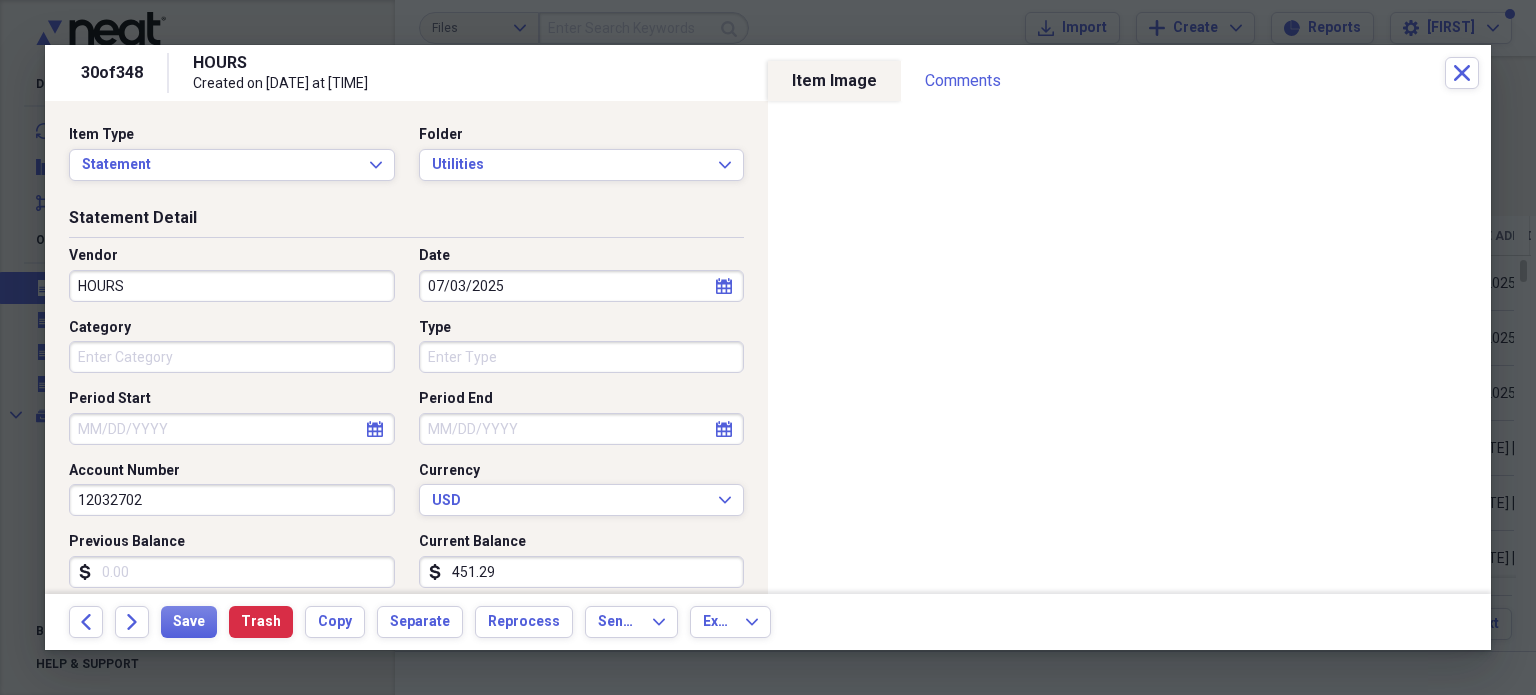 click on "HOURS" at bounding box center (232, 286) 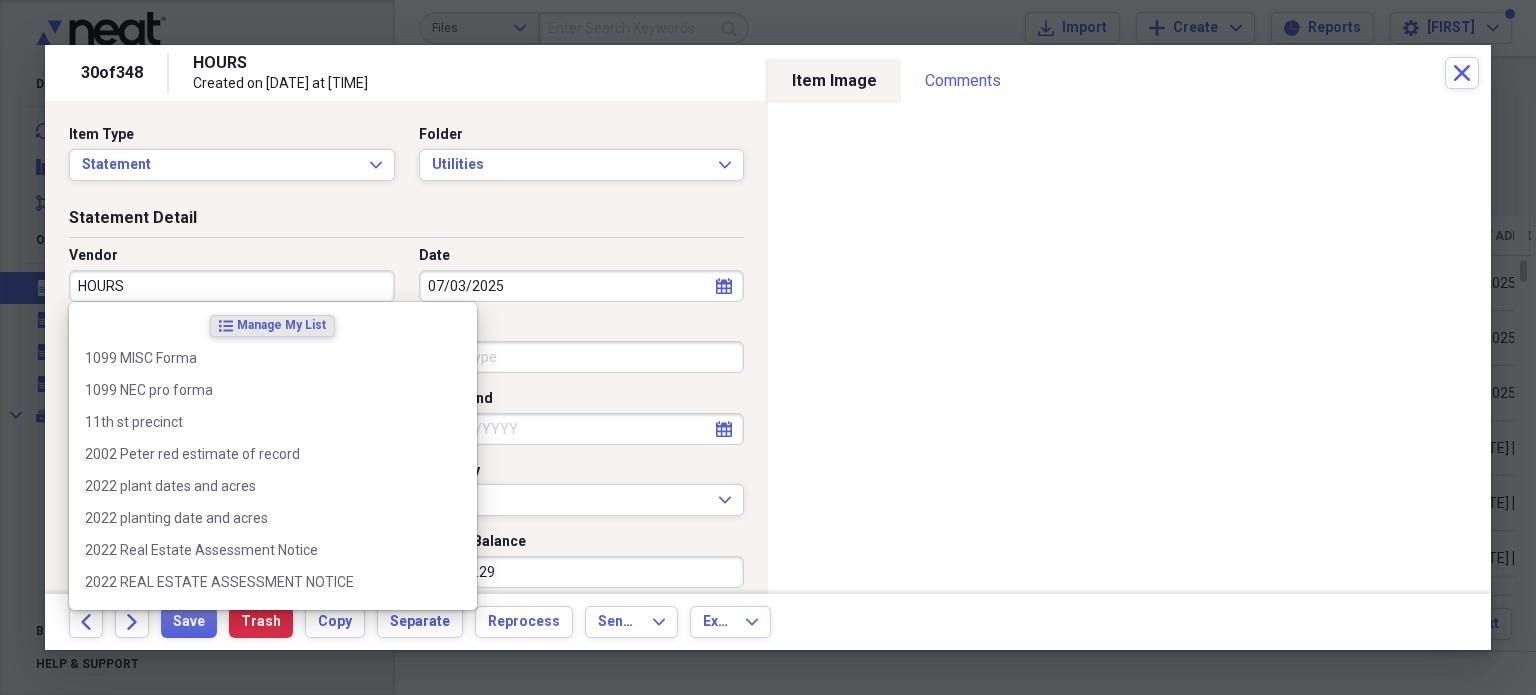 type on "r" 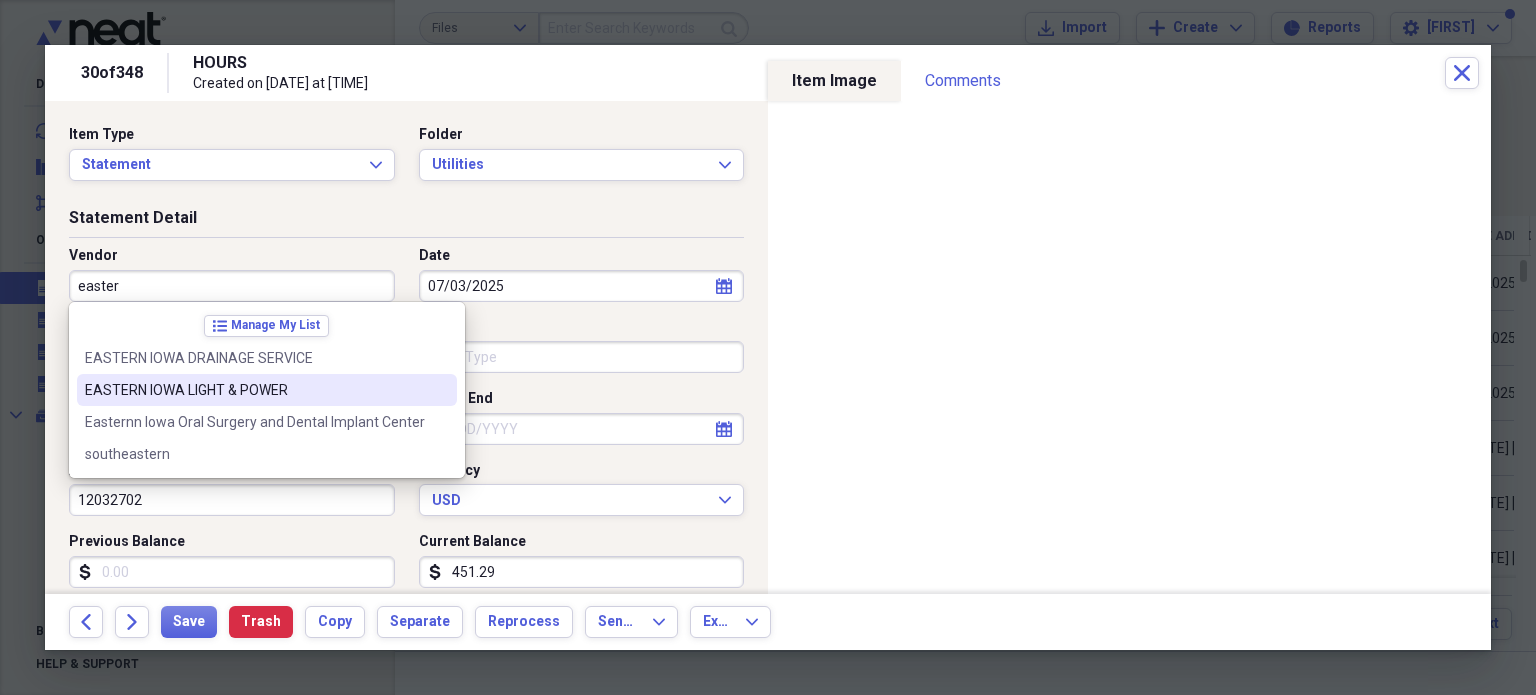 click on "EASTERN IOWA LIGHT & POWER" at bounding box center (267, 390) 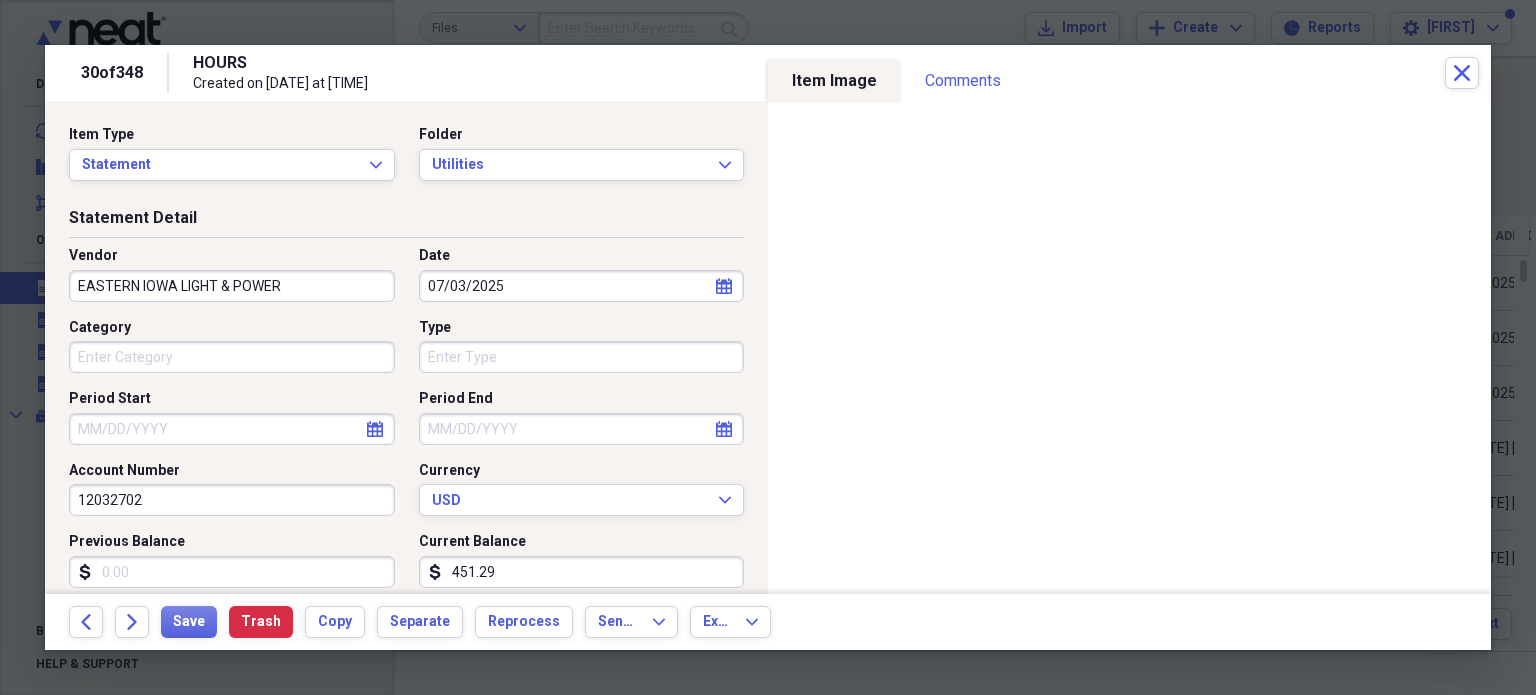 type on "Utilities" 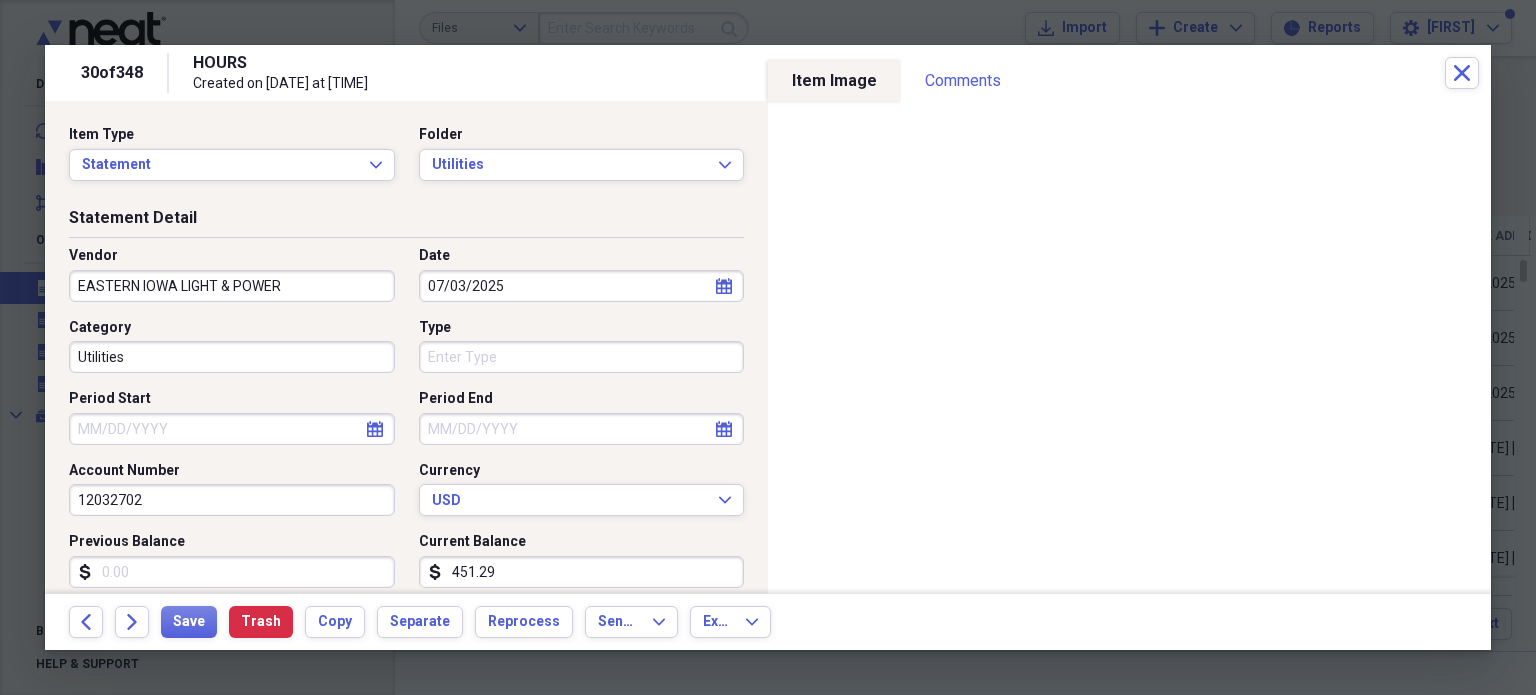 click on "calendar Calendar" at bounding box center (724, 286) 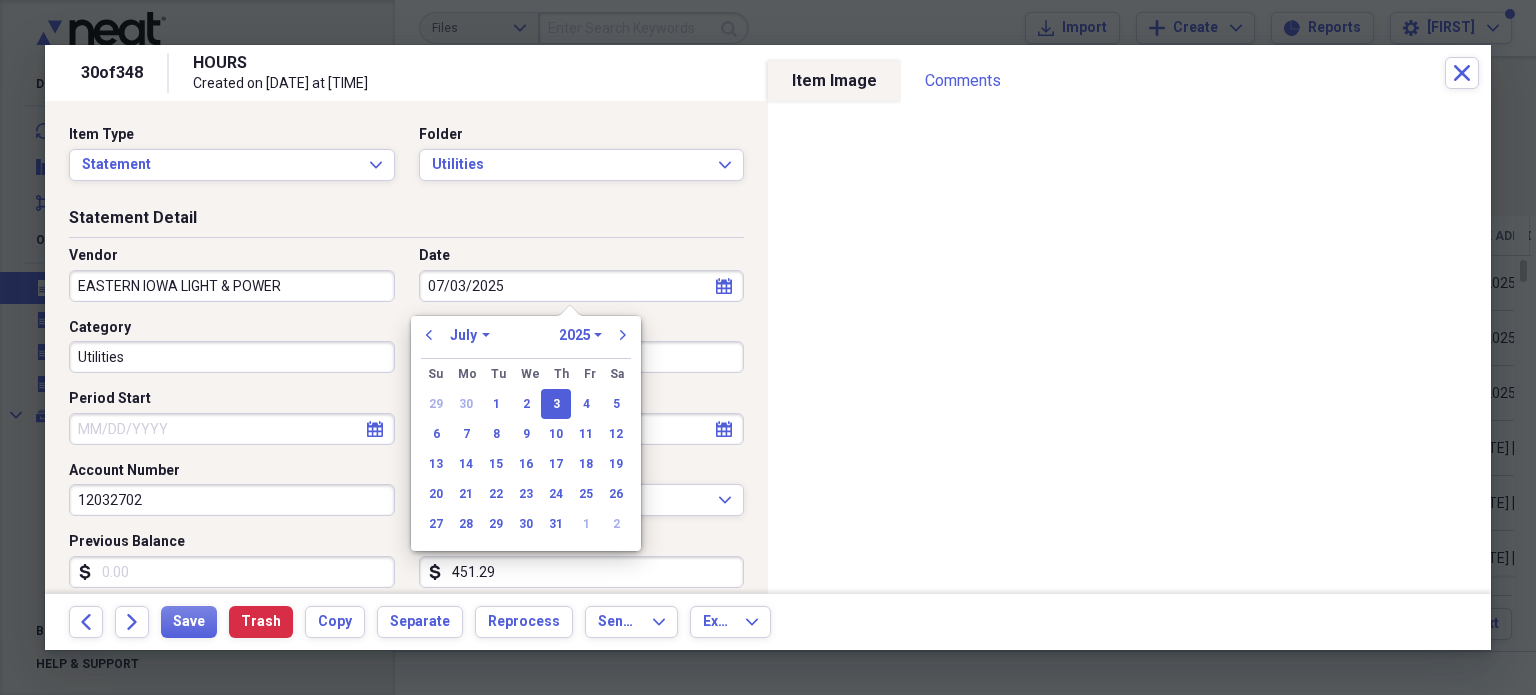 drag, startPoint x: 697, startPoint y: 280, endPoint x: 489, endPoint y: 351, distance: 219.78398 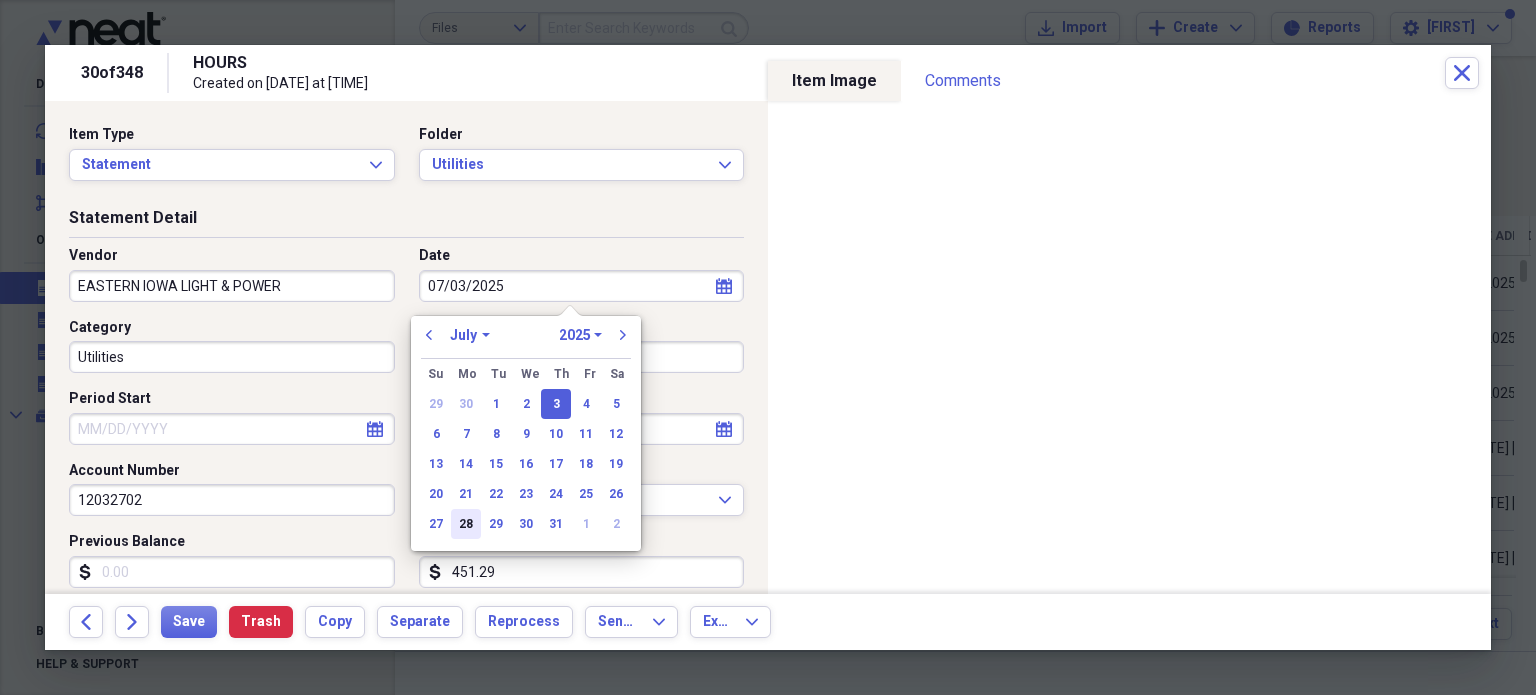 click on "28" at bounding box center (466, 524) 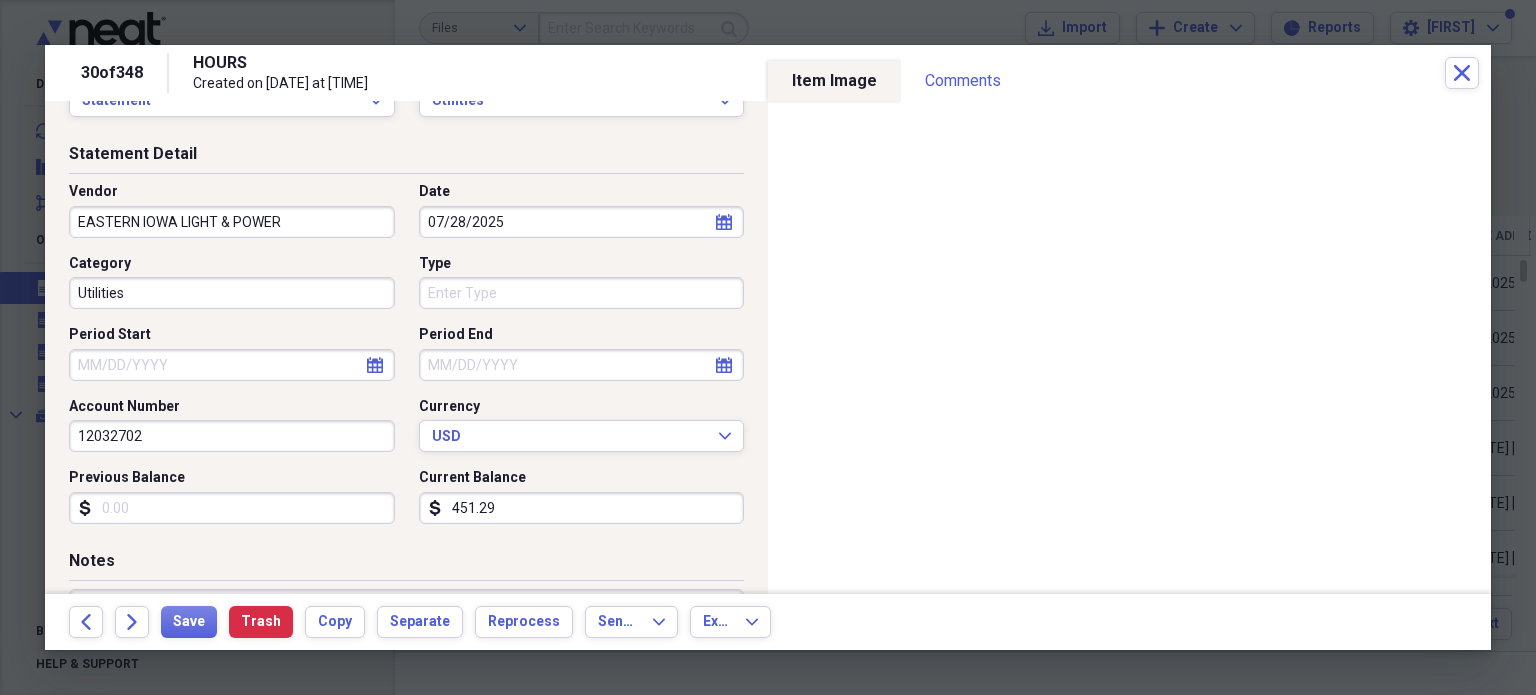 scroll, scrollTop: 66, scrollLeft: 0, axis: vertical 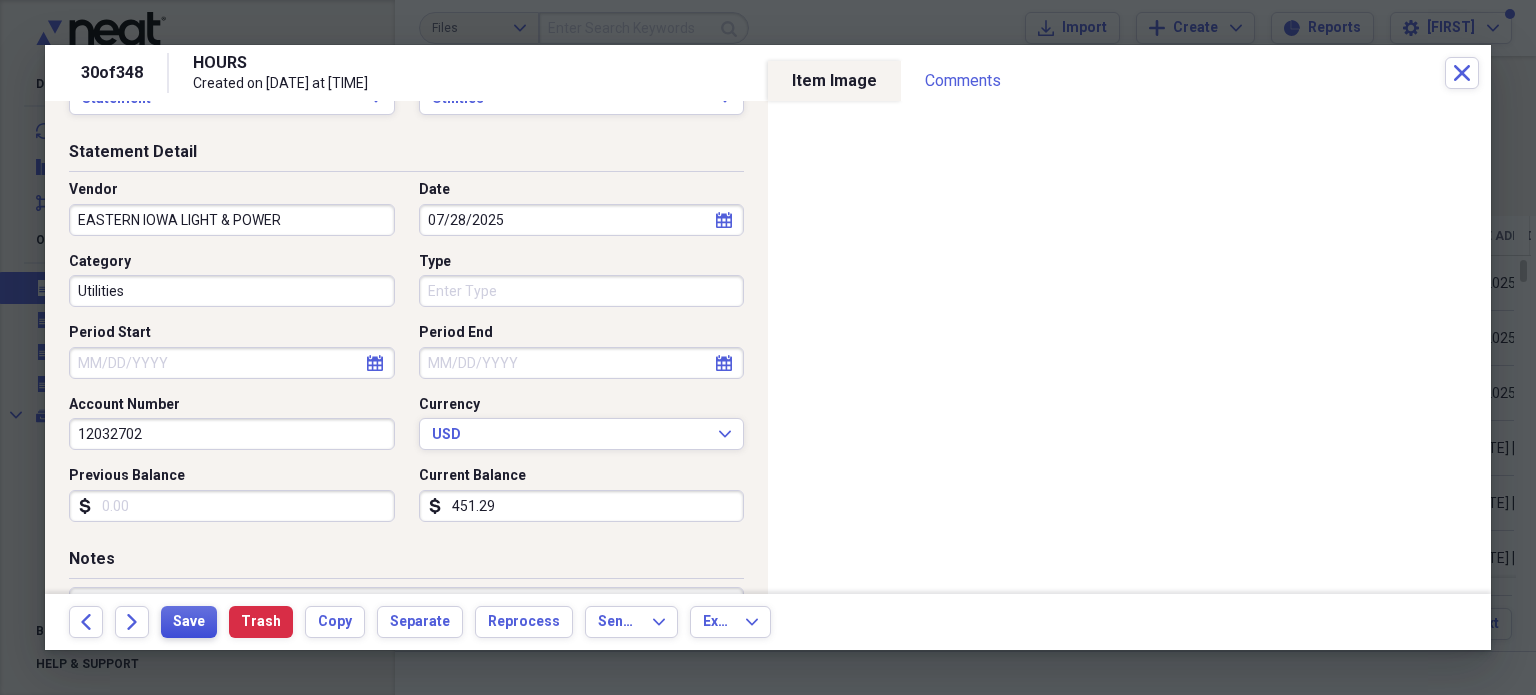 click on "Save" at bounding box center [189, 622] 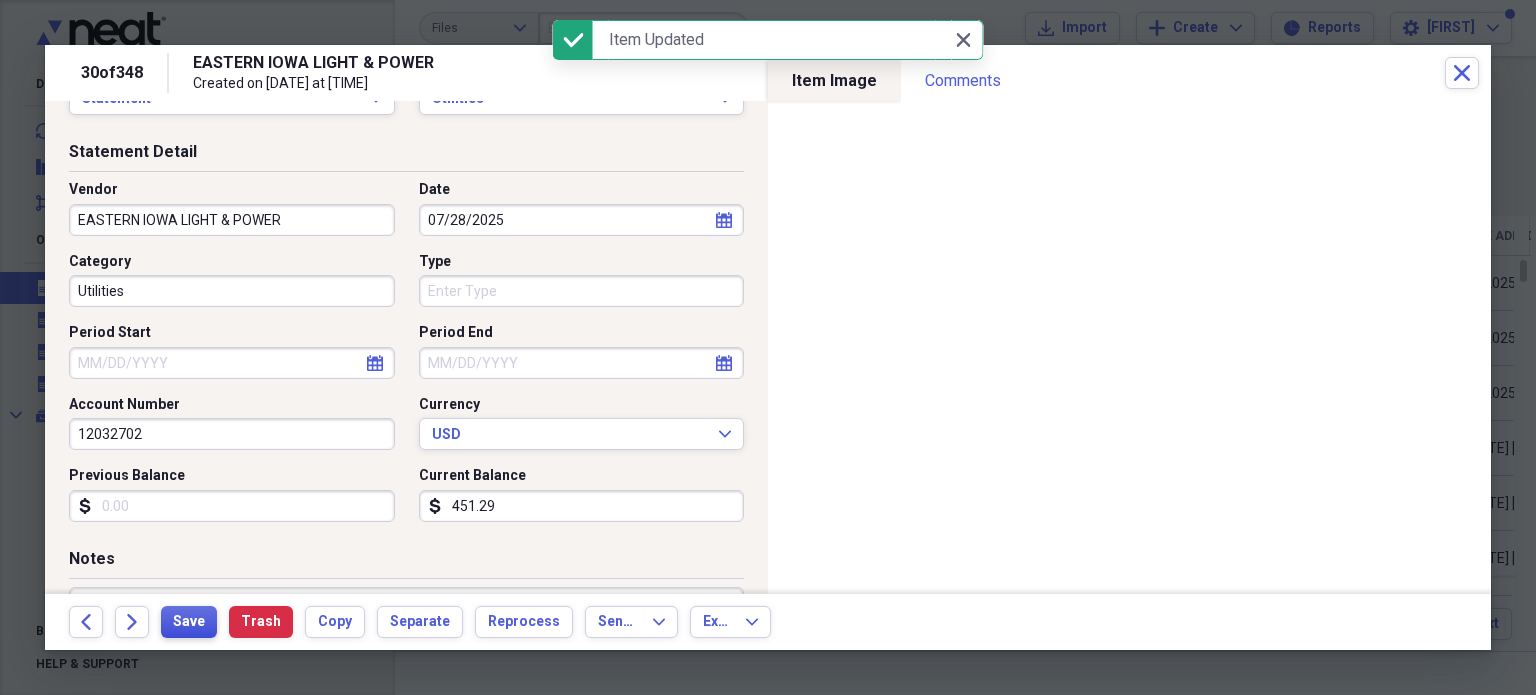 scroll, scrollTop: 0, scrollLeft: 0, axis: both 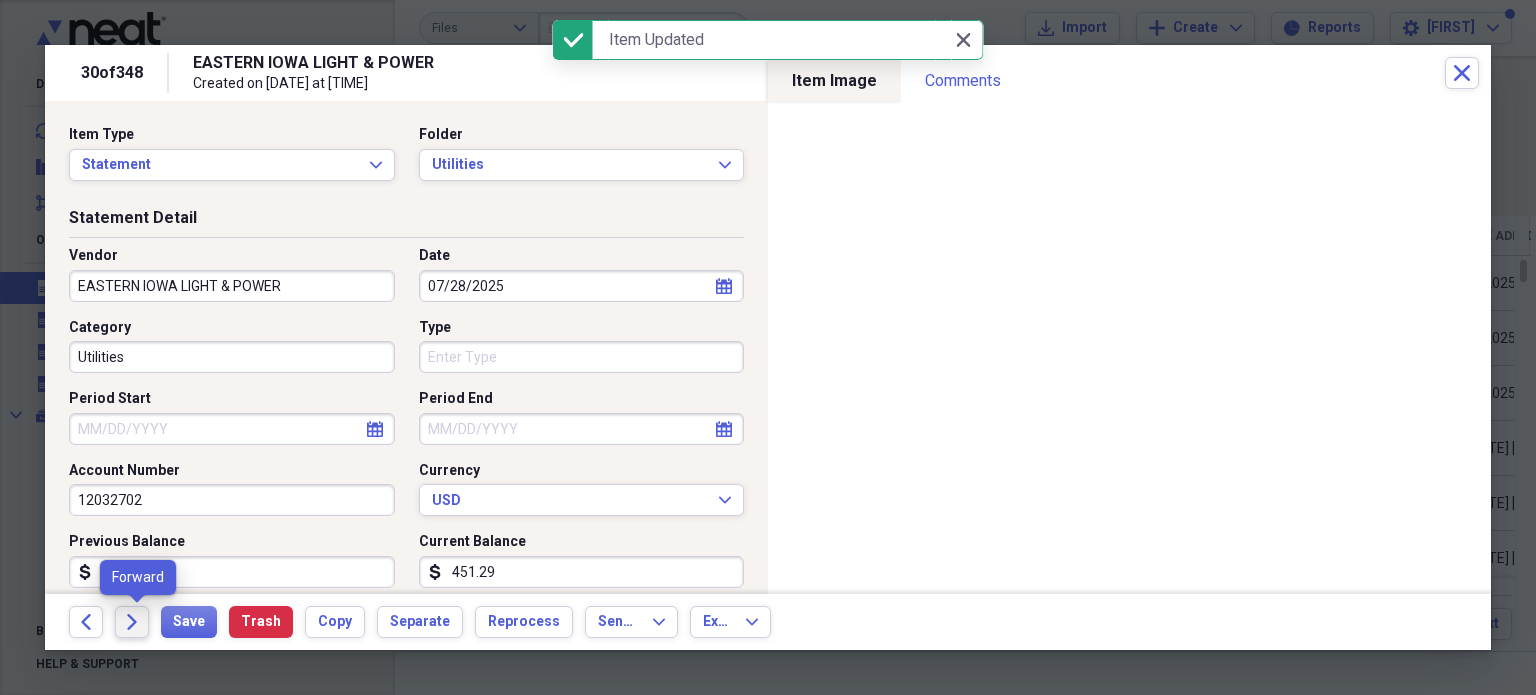 click on "Forward" 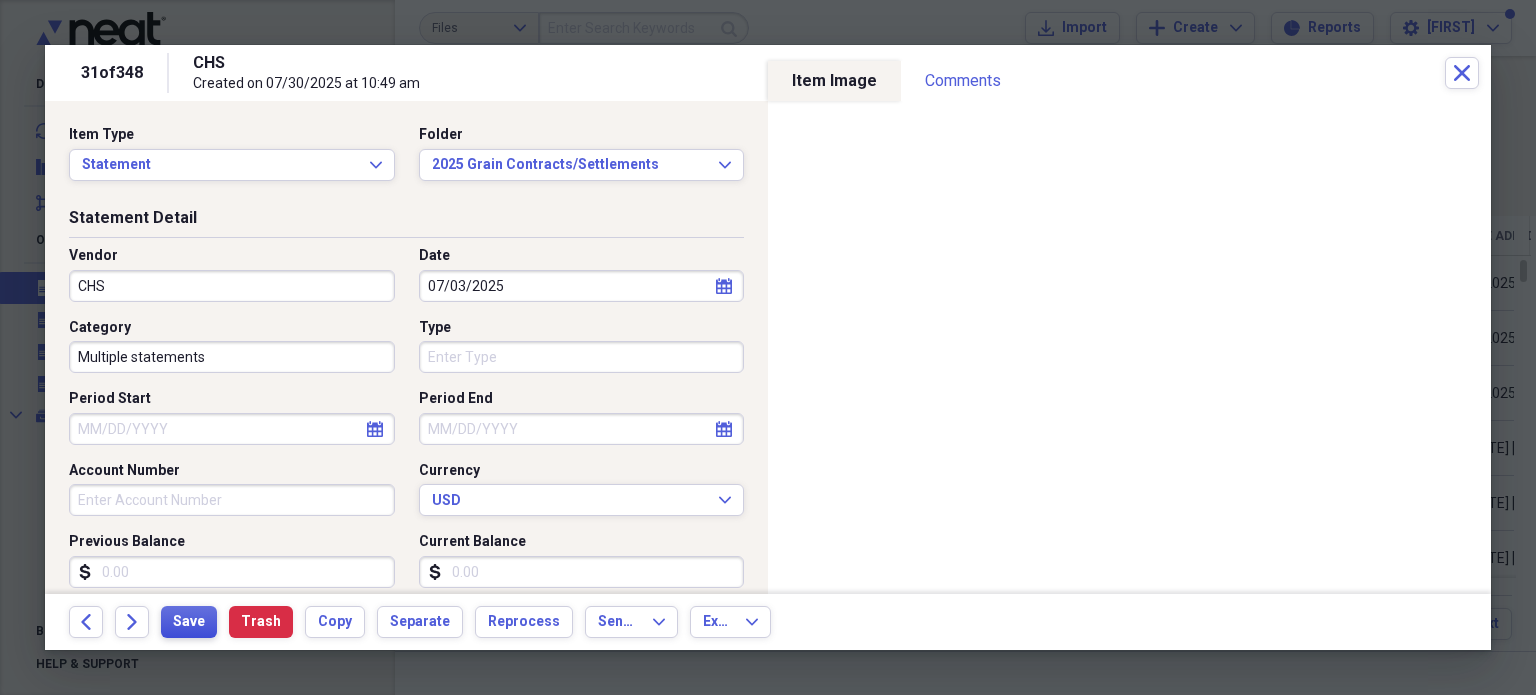 click on "Save" at bounding box center (189, 622) 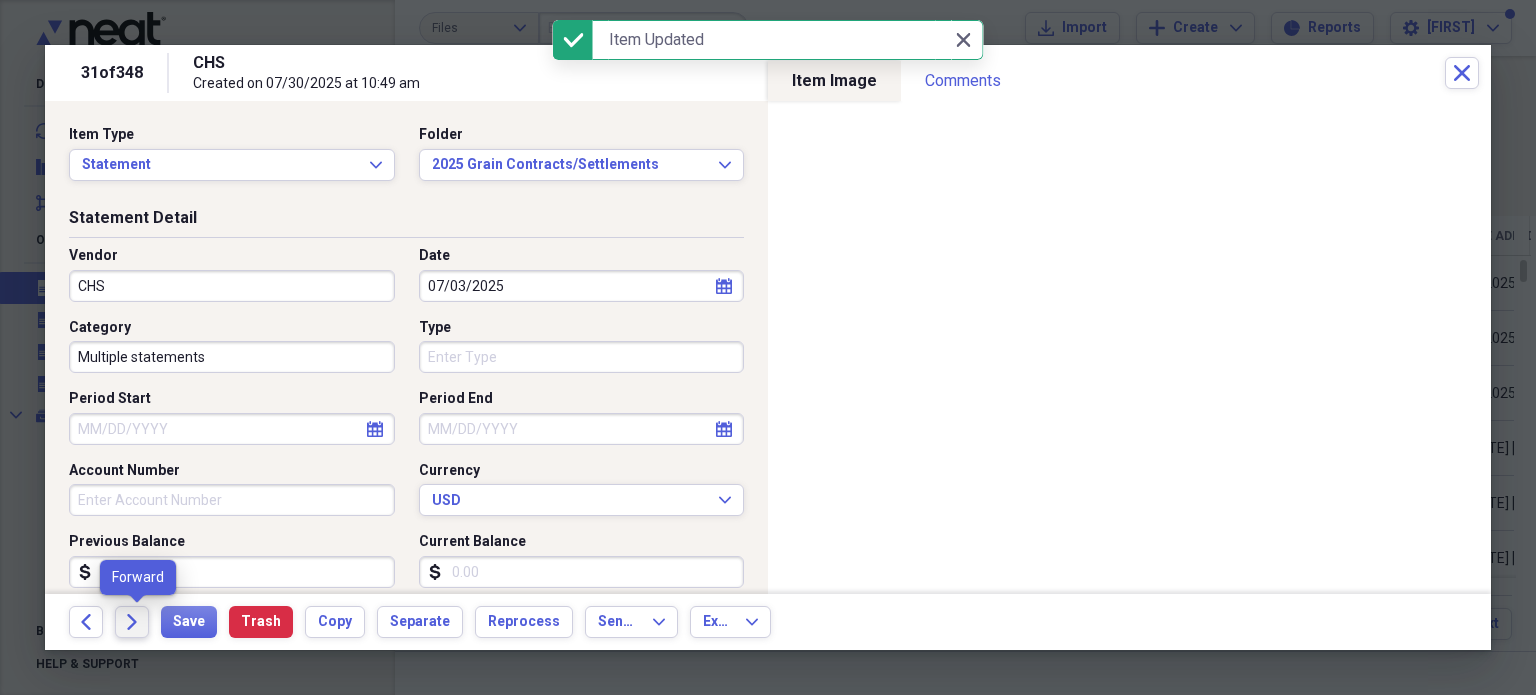 click on "Forward" 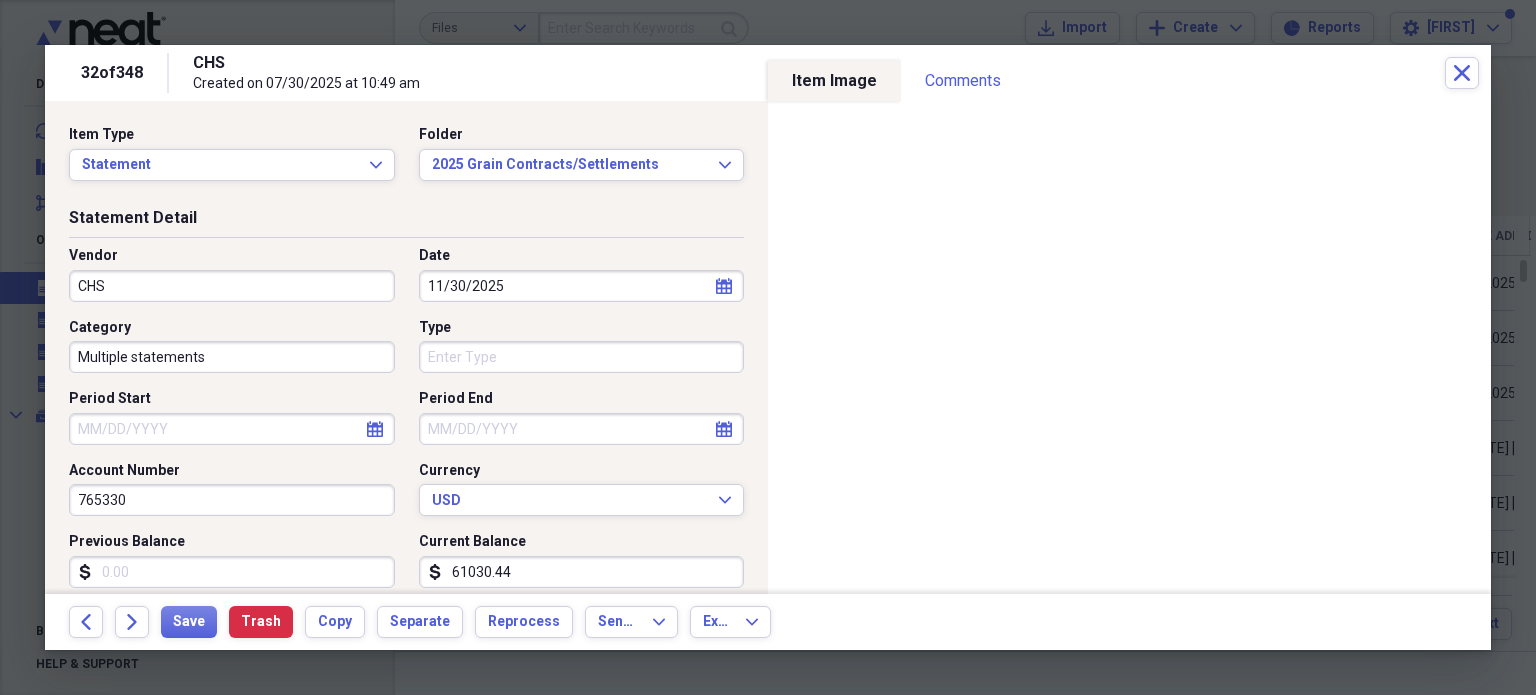 click on "Back Forward Save Trash Copy Separate Reprocess Send To Expand Export Expand" at bounding box center [768, 622] 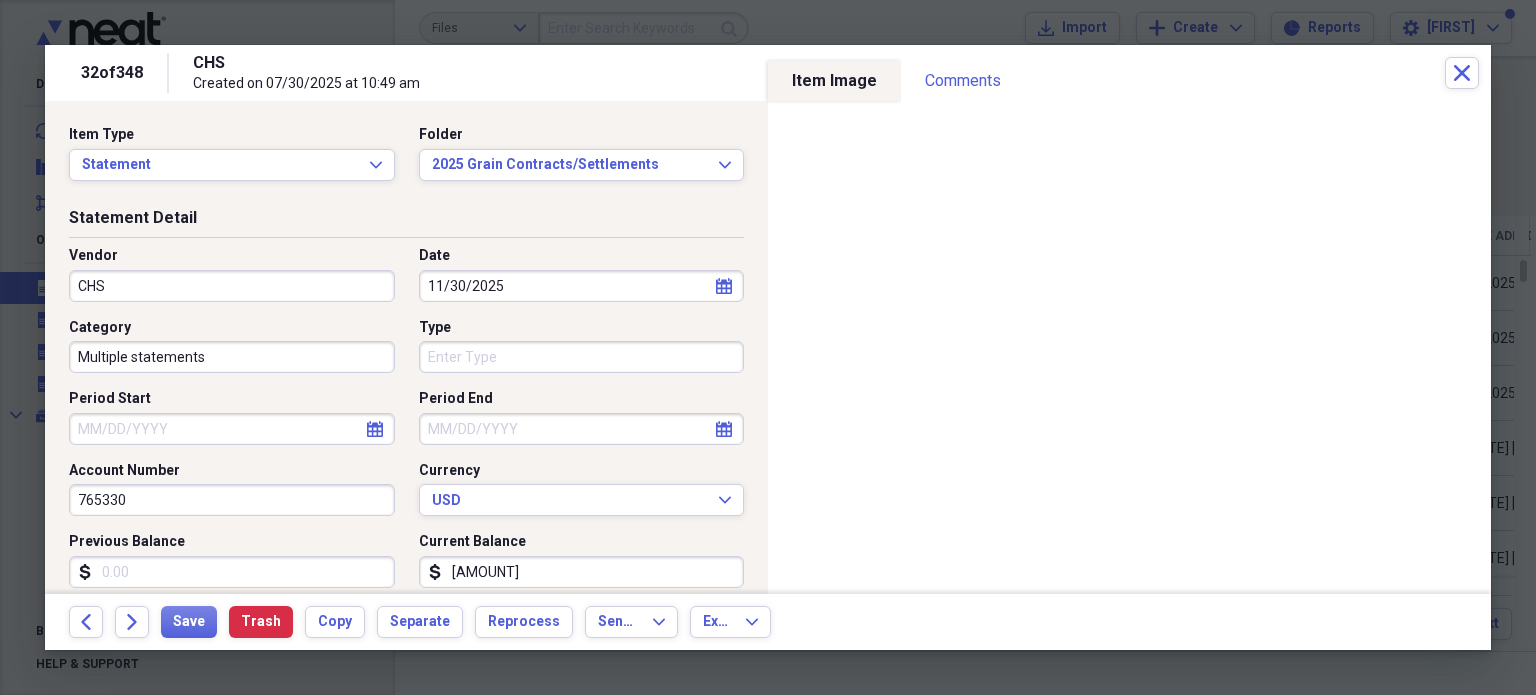 type on "[AMOUNT]" 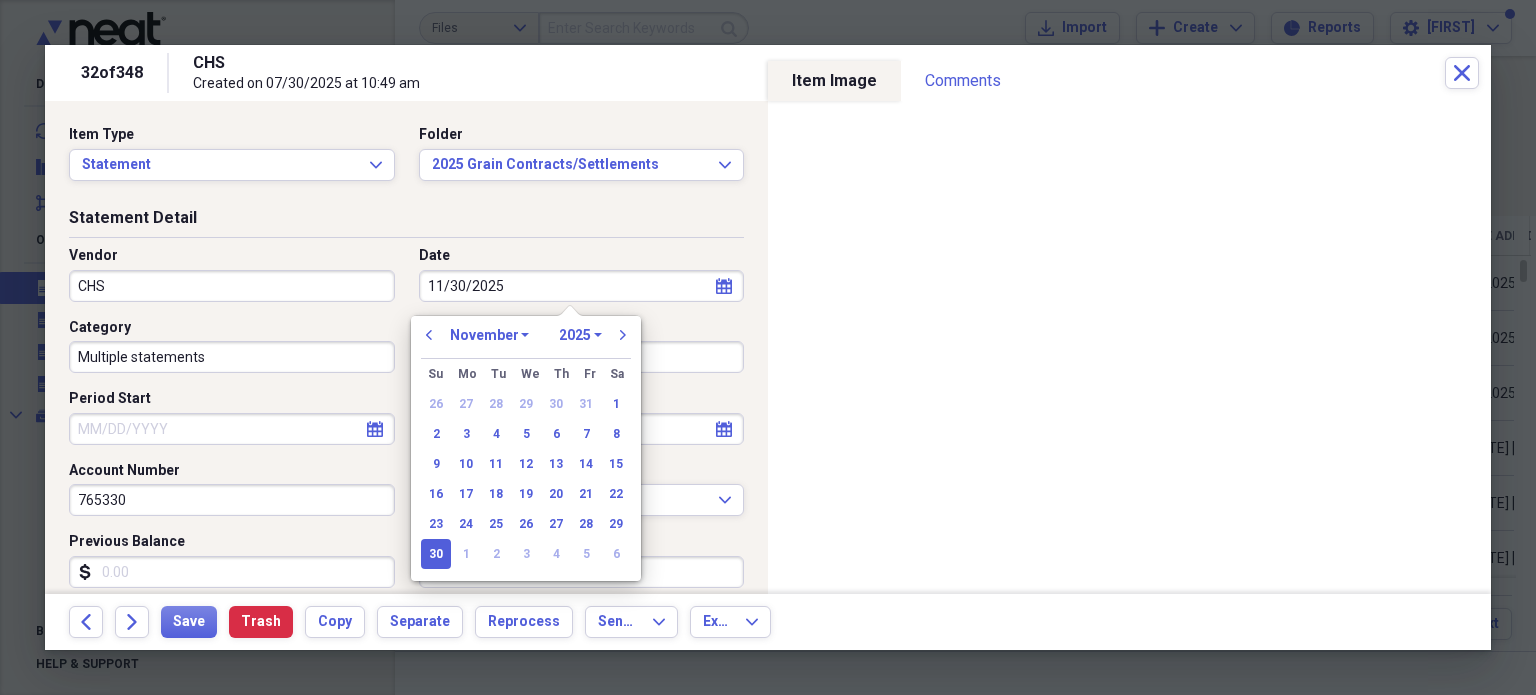 click on "January February March April May June July August September October November December" at bounding box center [489, 335] 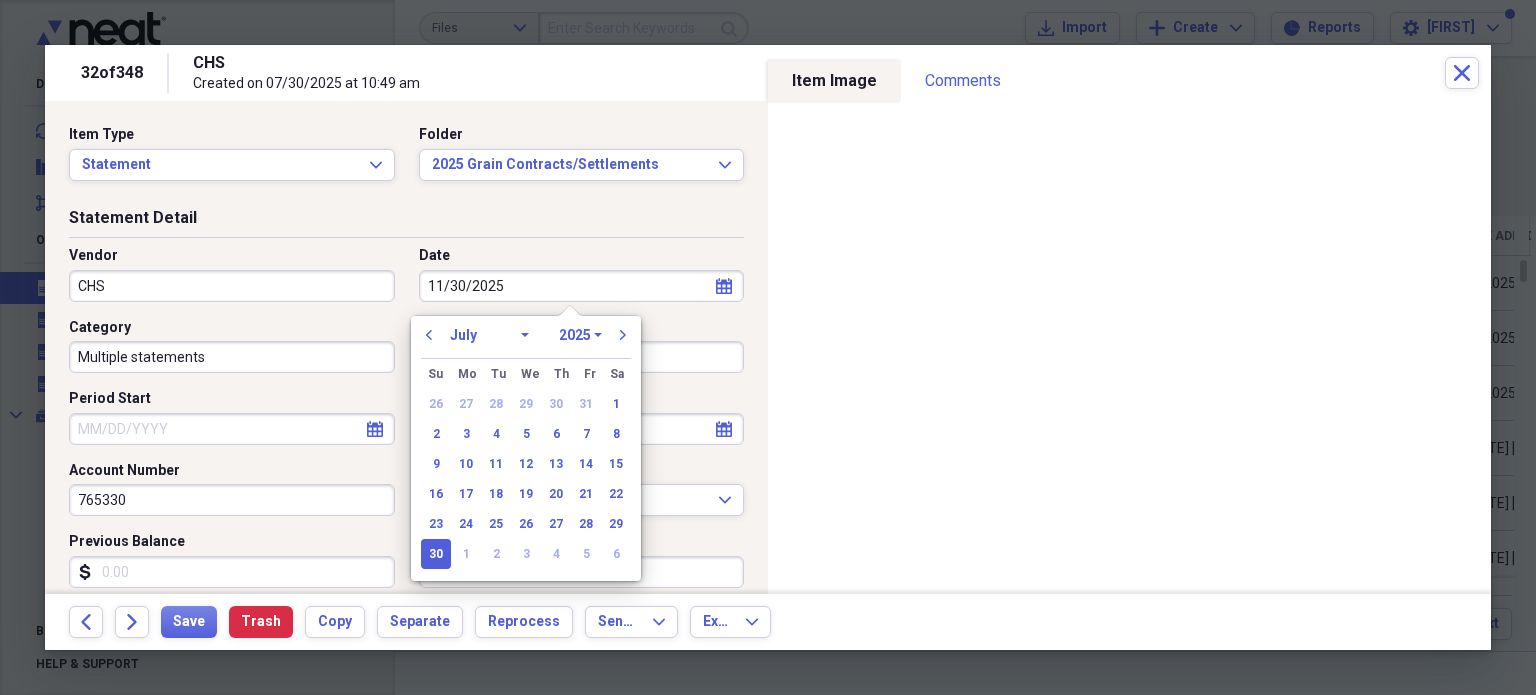 click on "January February March April May June July August September October November December" at bounding box center [489, 335] 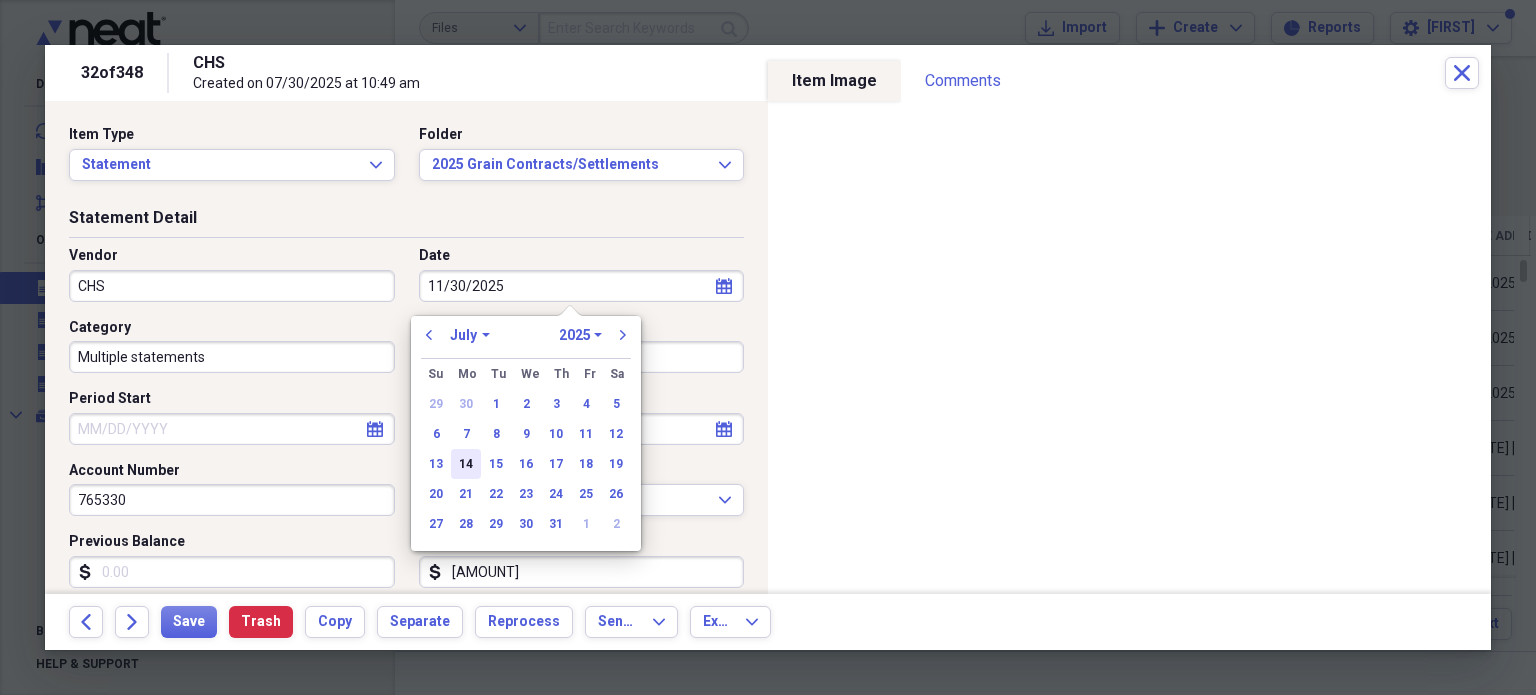 click on "14" at bounding box center [466, 464] 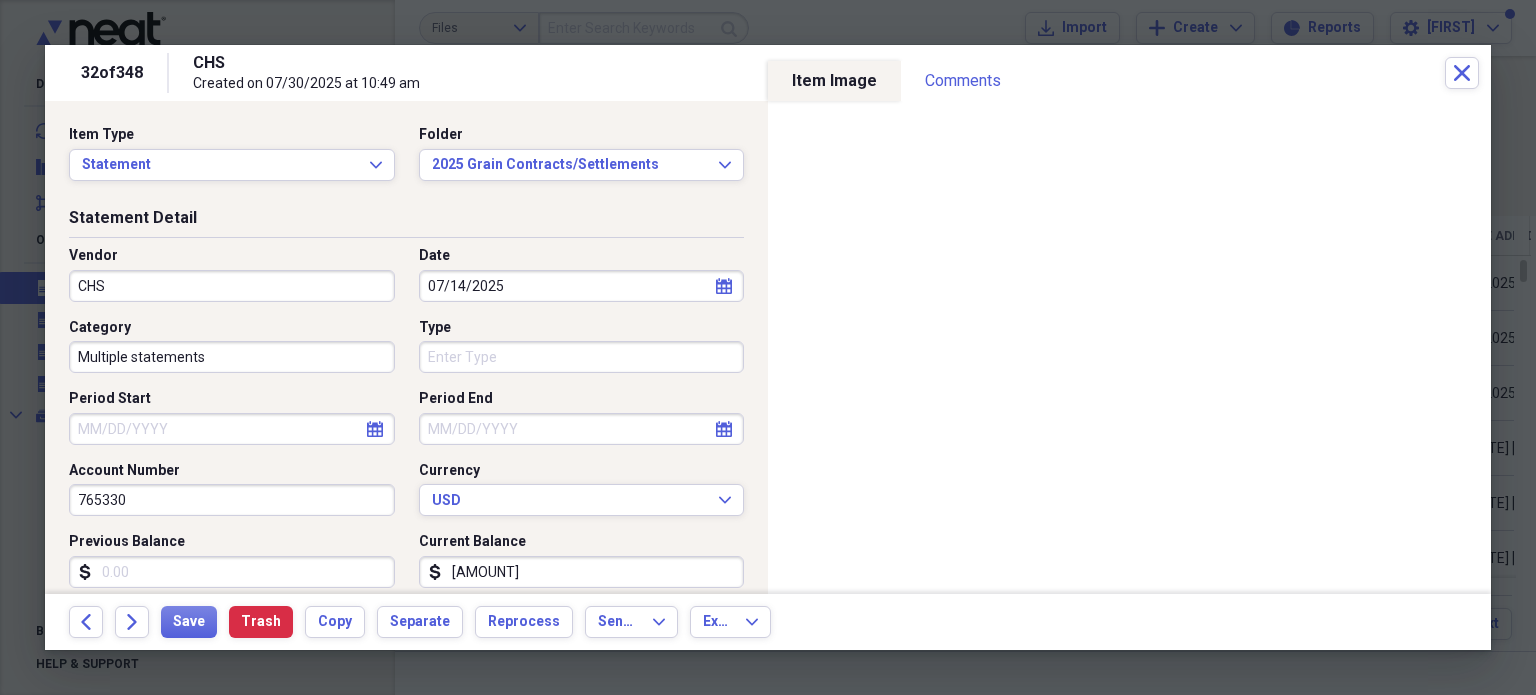 click on "Multiple statements" at bounding box center [232, 357] 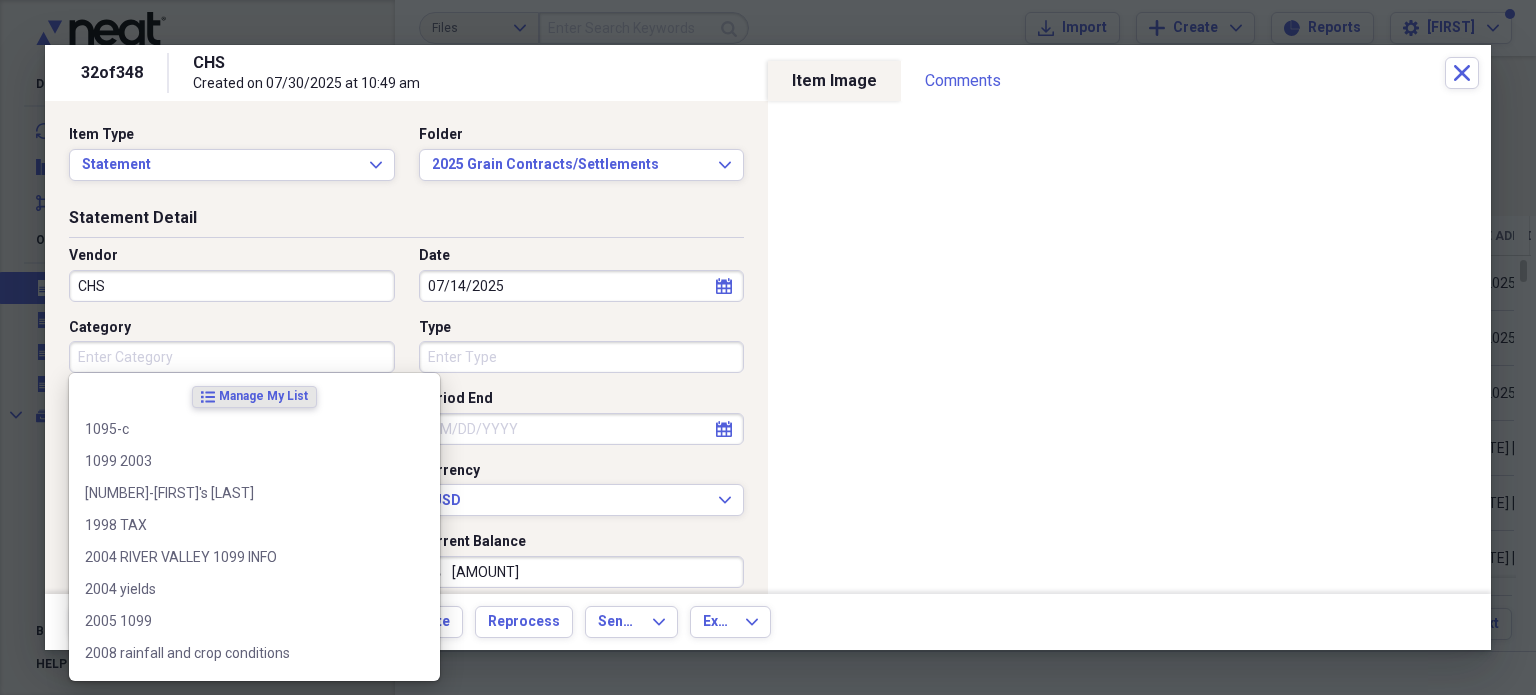 type 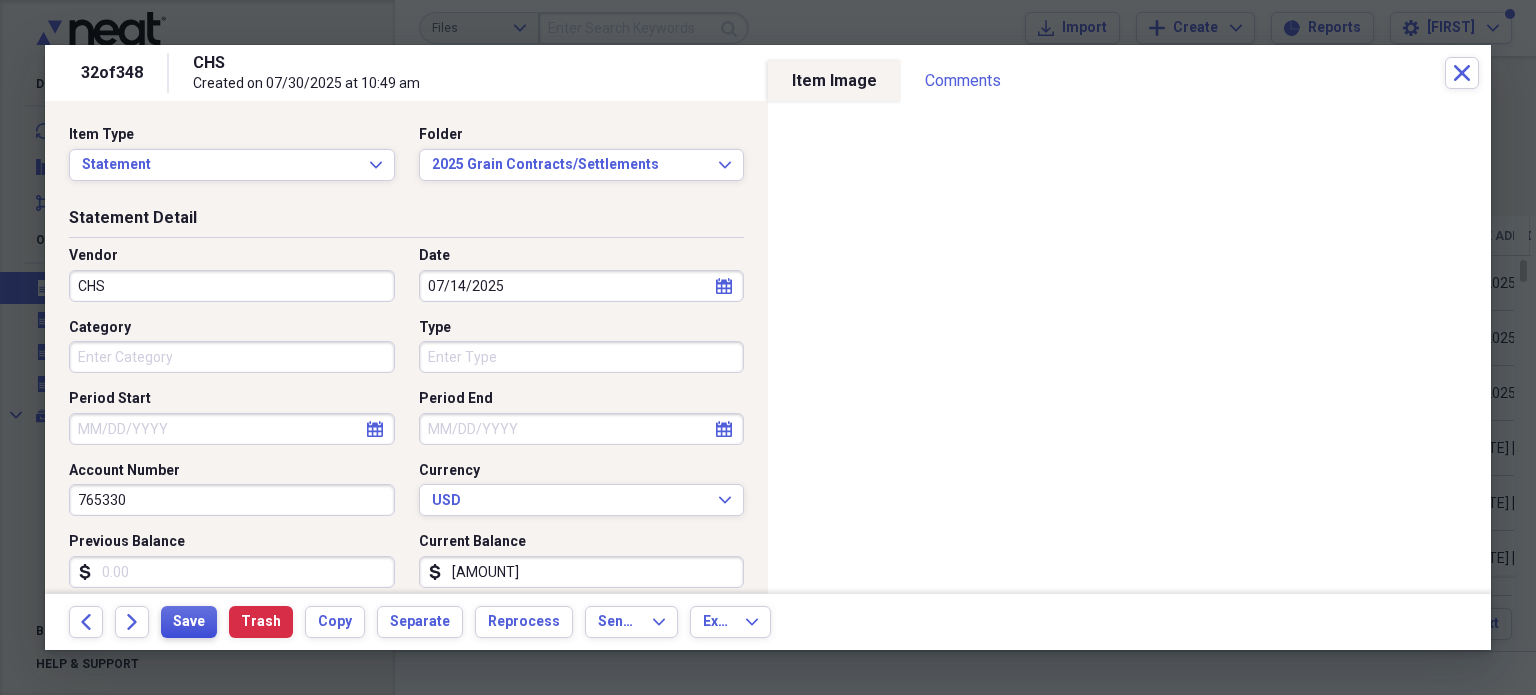click on "Save" at bounding box center (189, 622) 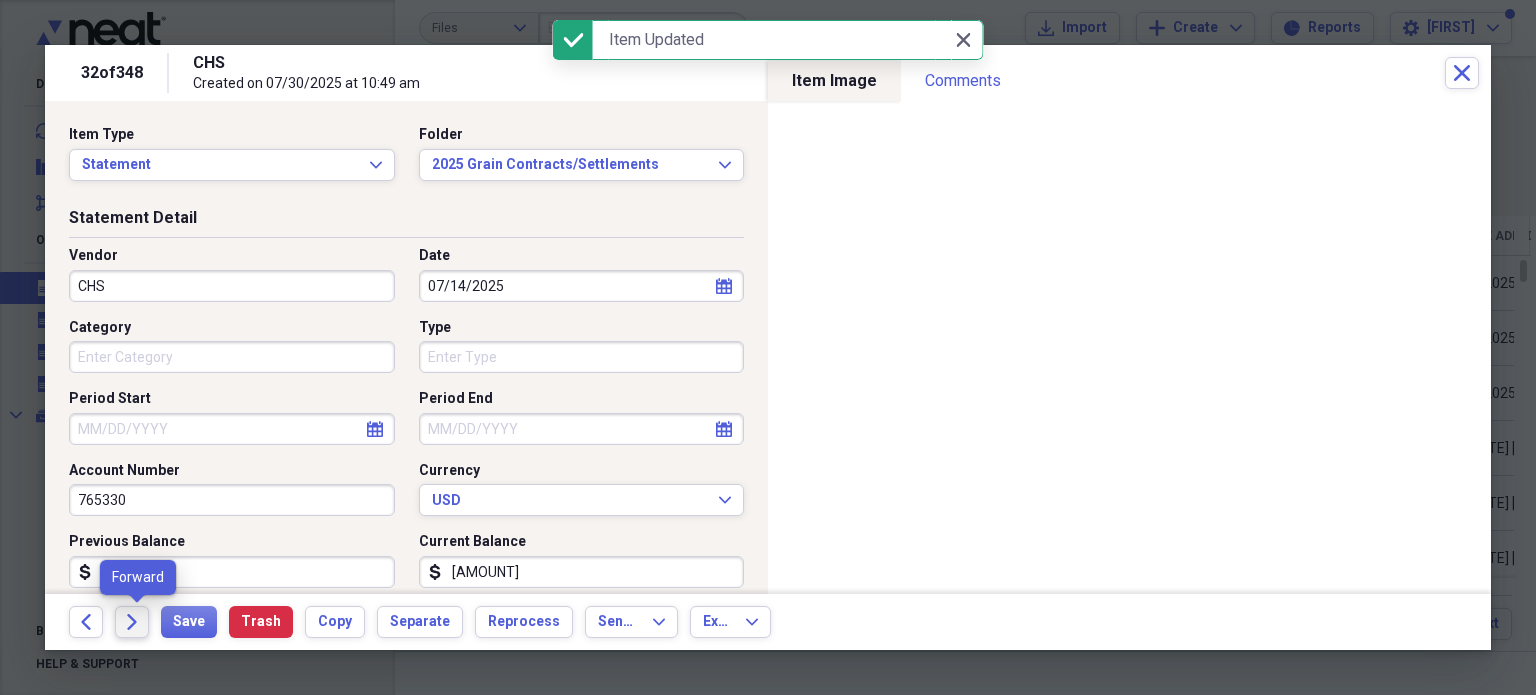 click 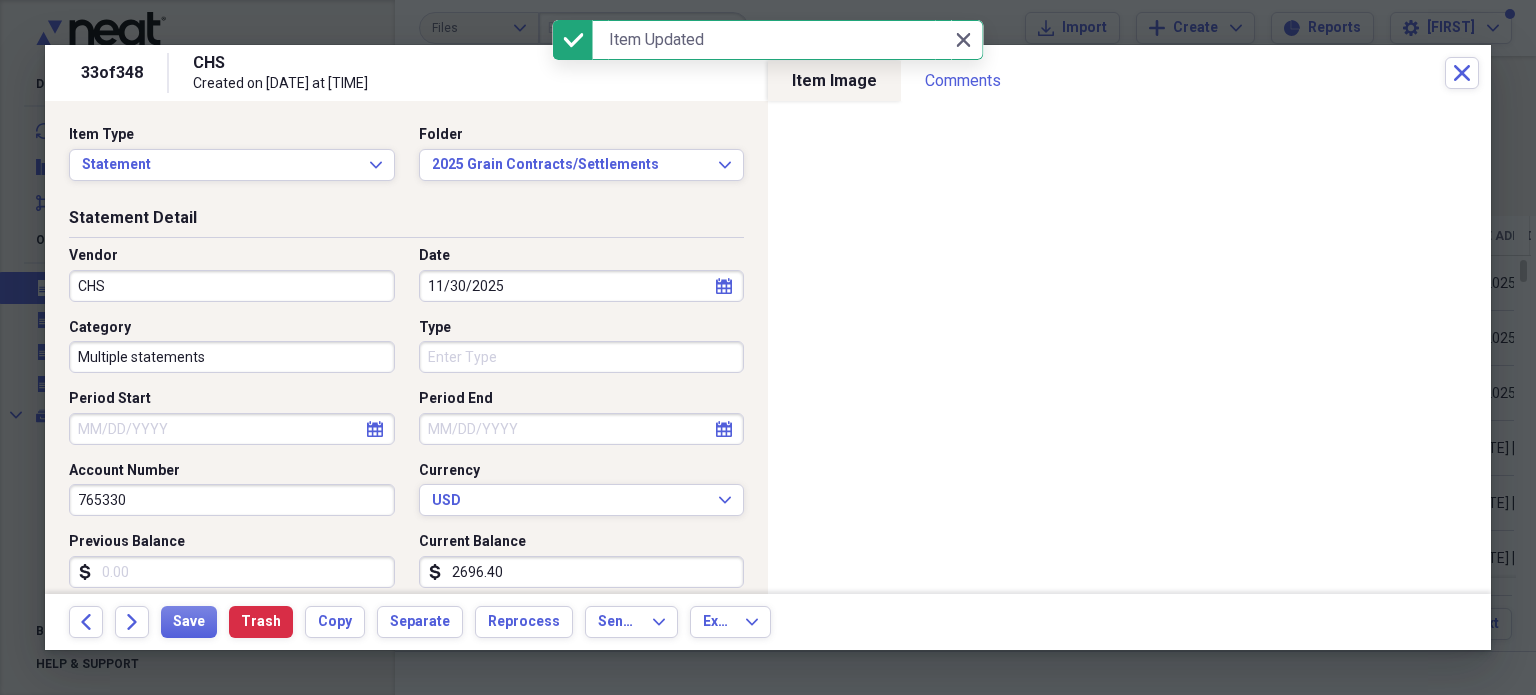click on "Multiple statements" at bounding box center (232, 357) 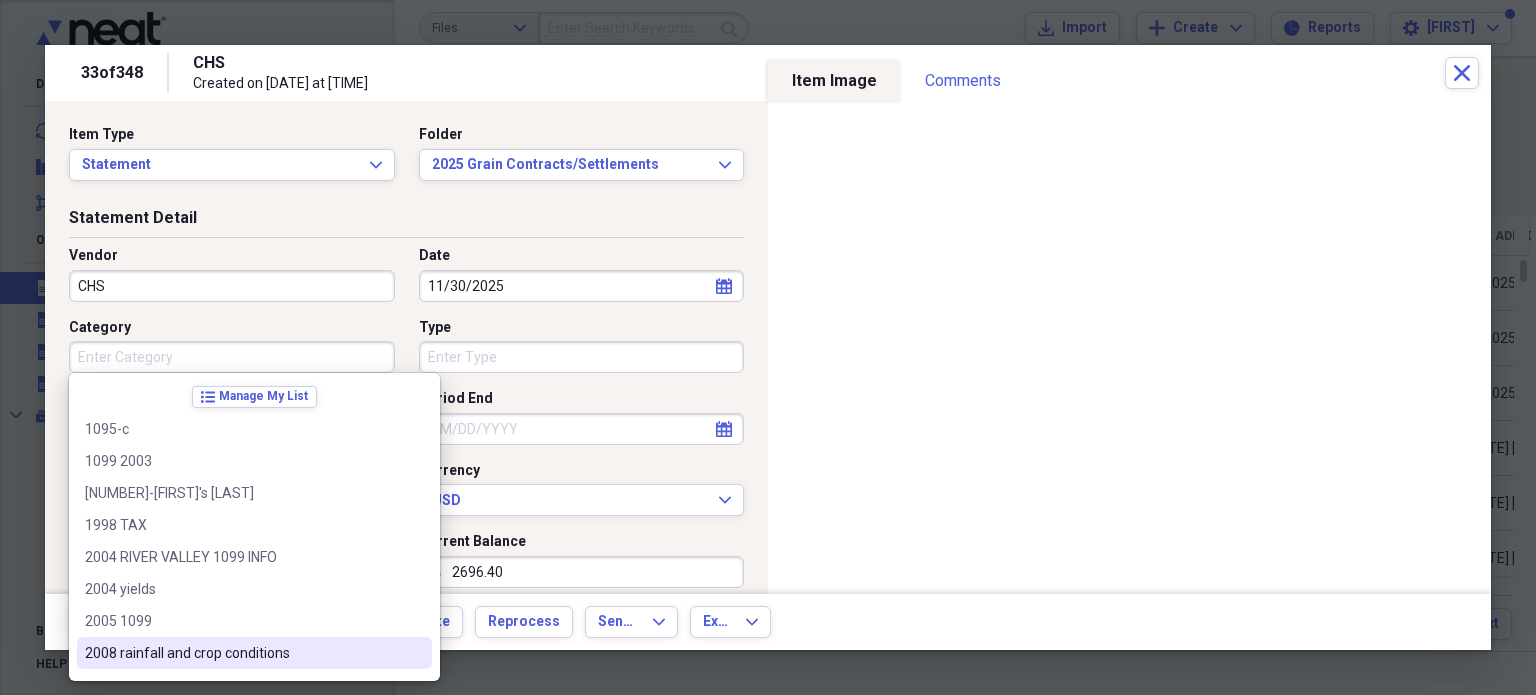 type 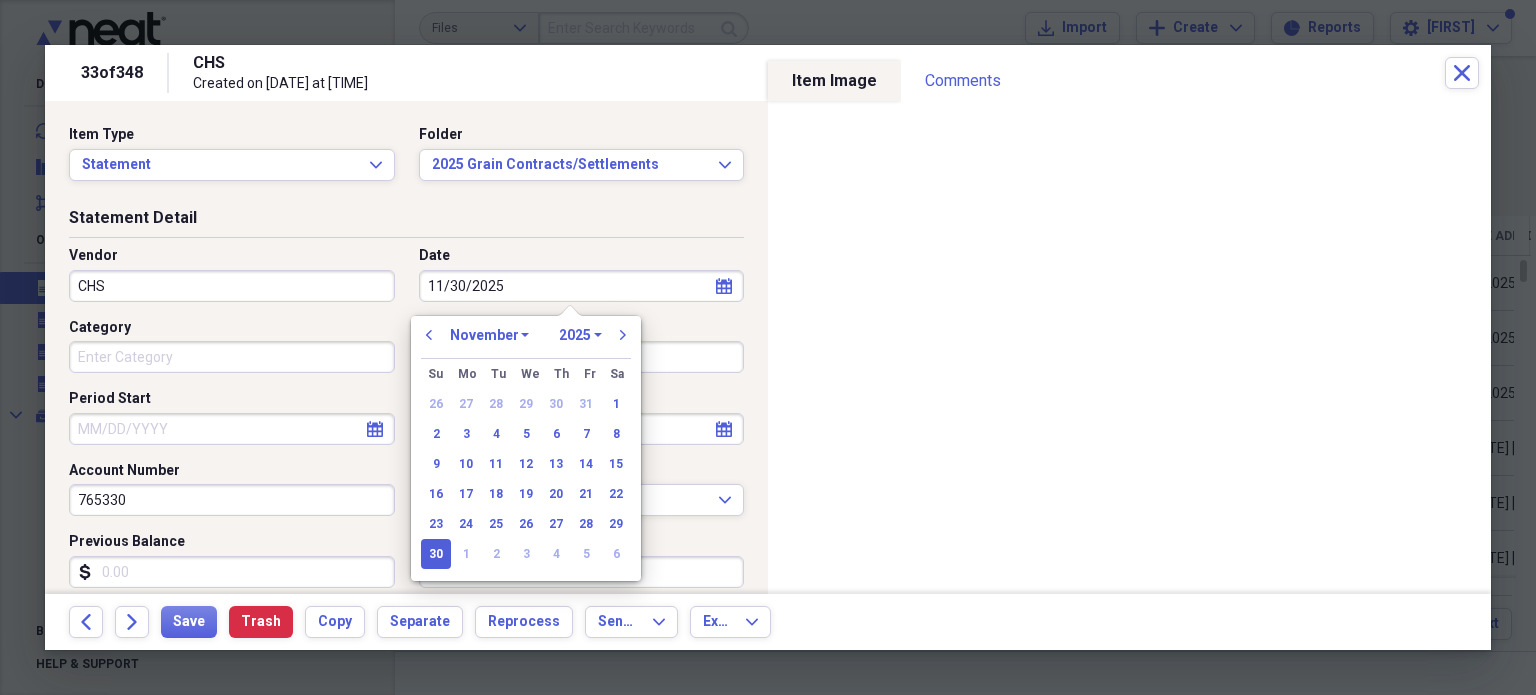 click on "11/30/2025" at bounding box center (582, 286) 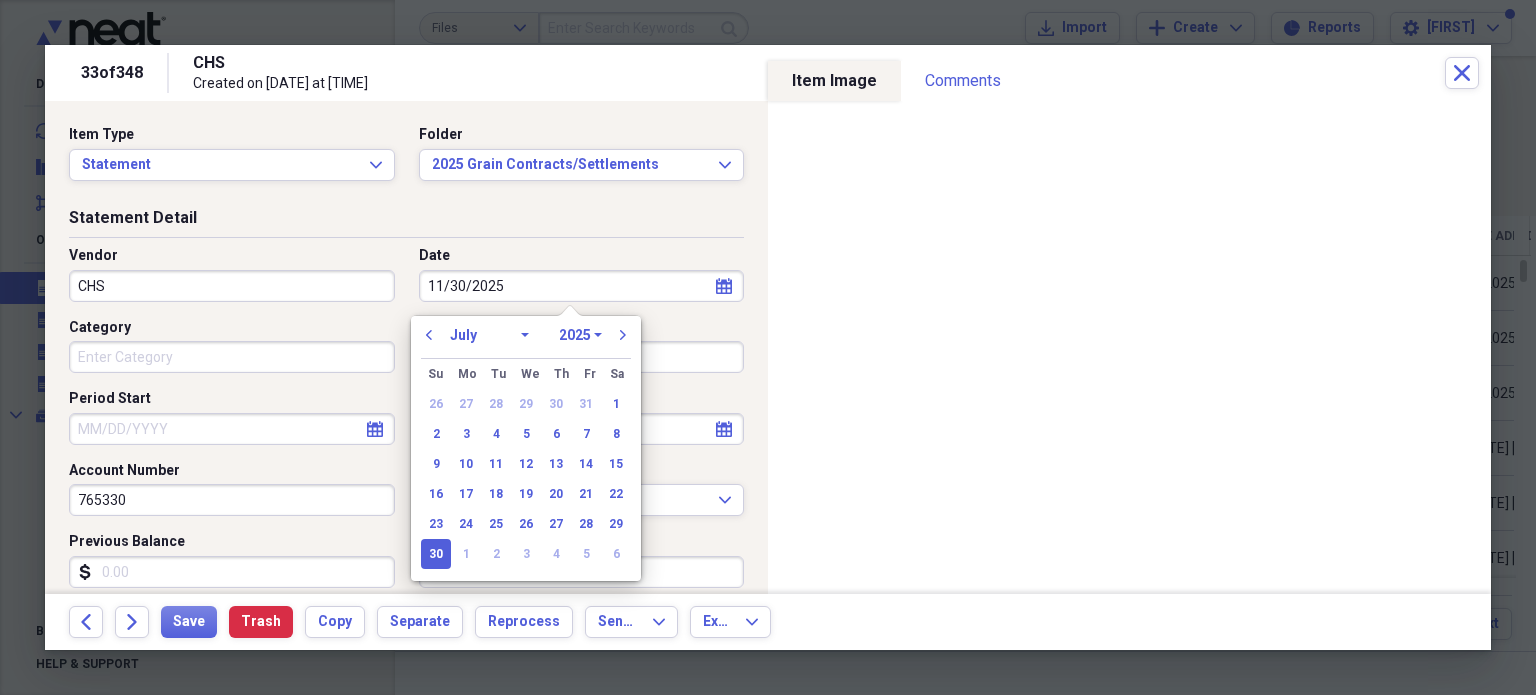 click on "January February March April May June July August September October November December" at bounding box center [489, 335] 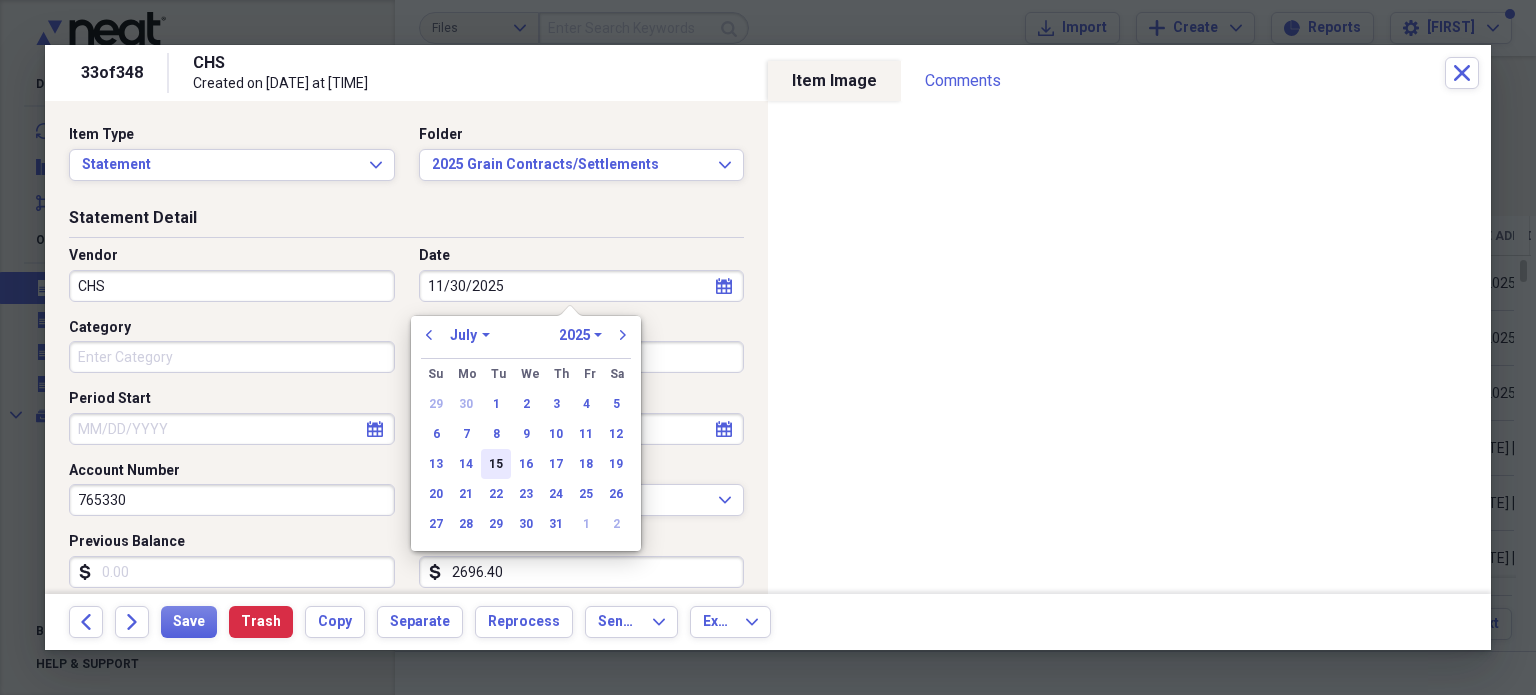 click on "15" at bounding box center (496, 464) 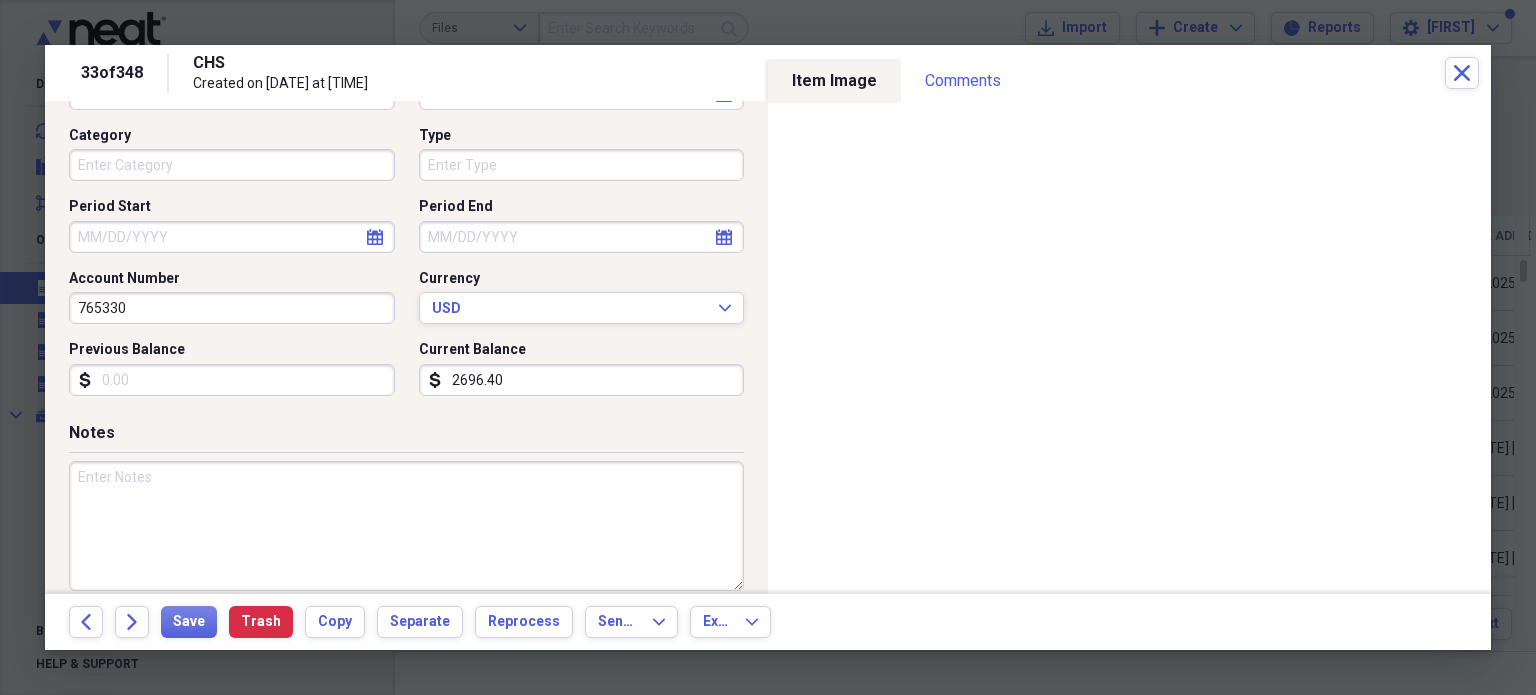 scroll, scrollTop: 192, scrollLeft: 0, axis: vertical 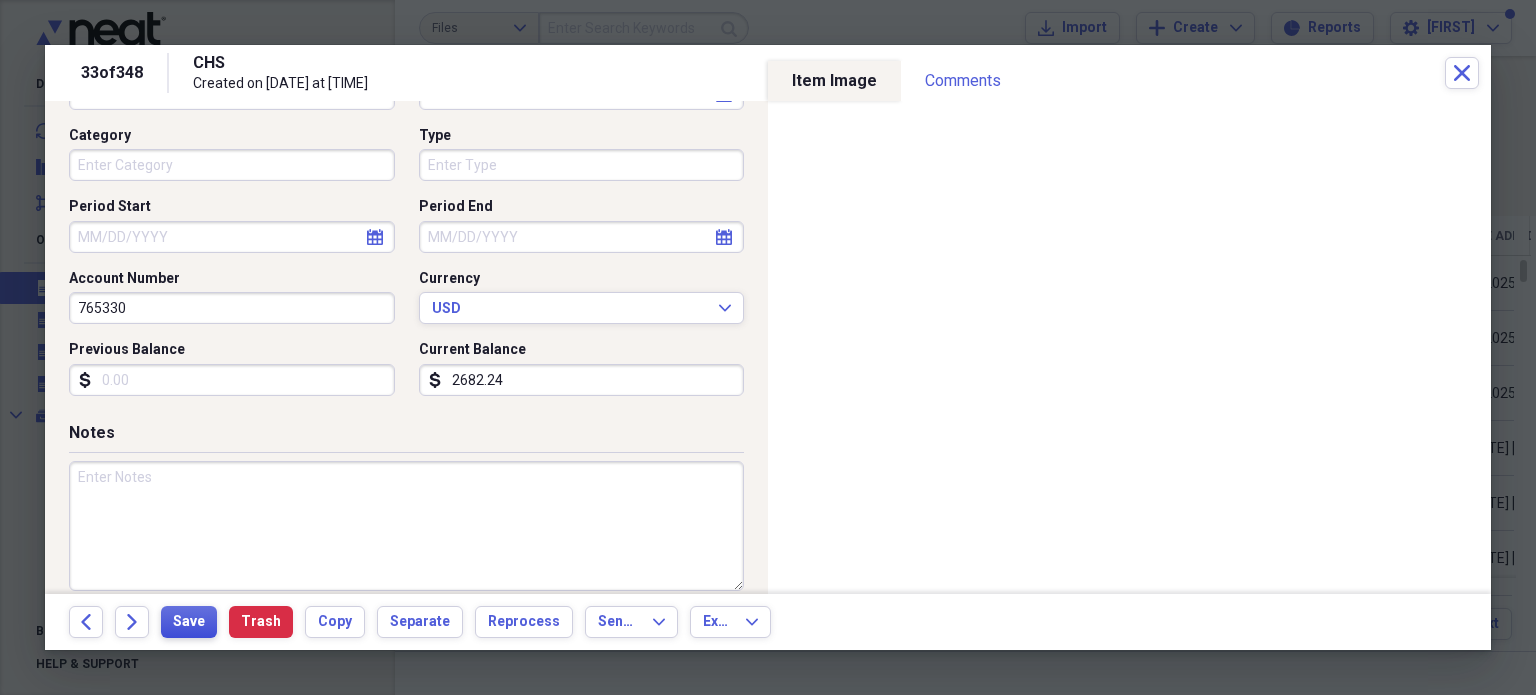type on "2682.24" 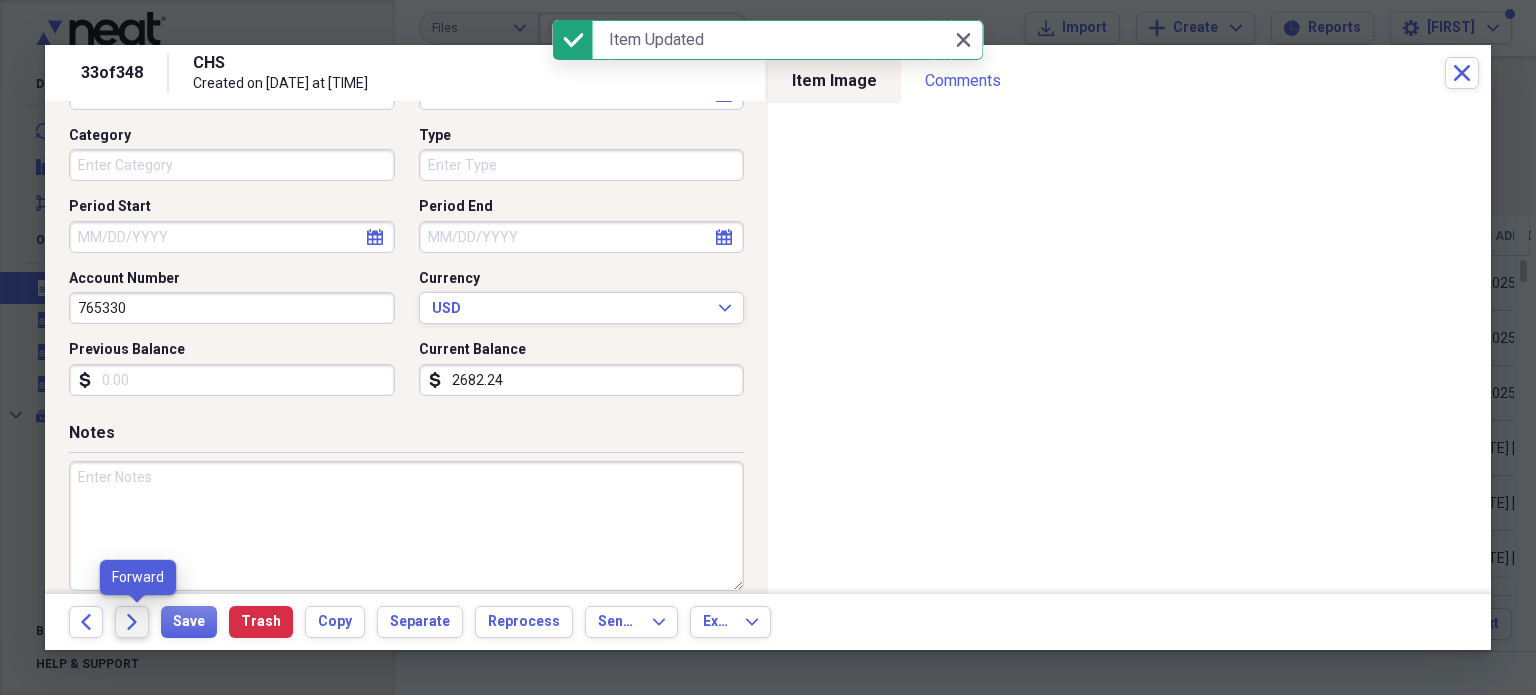 click 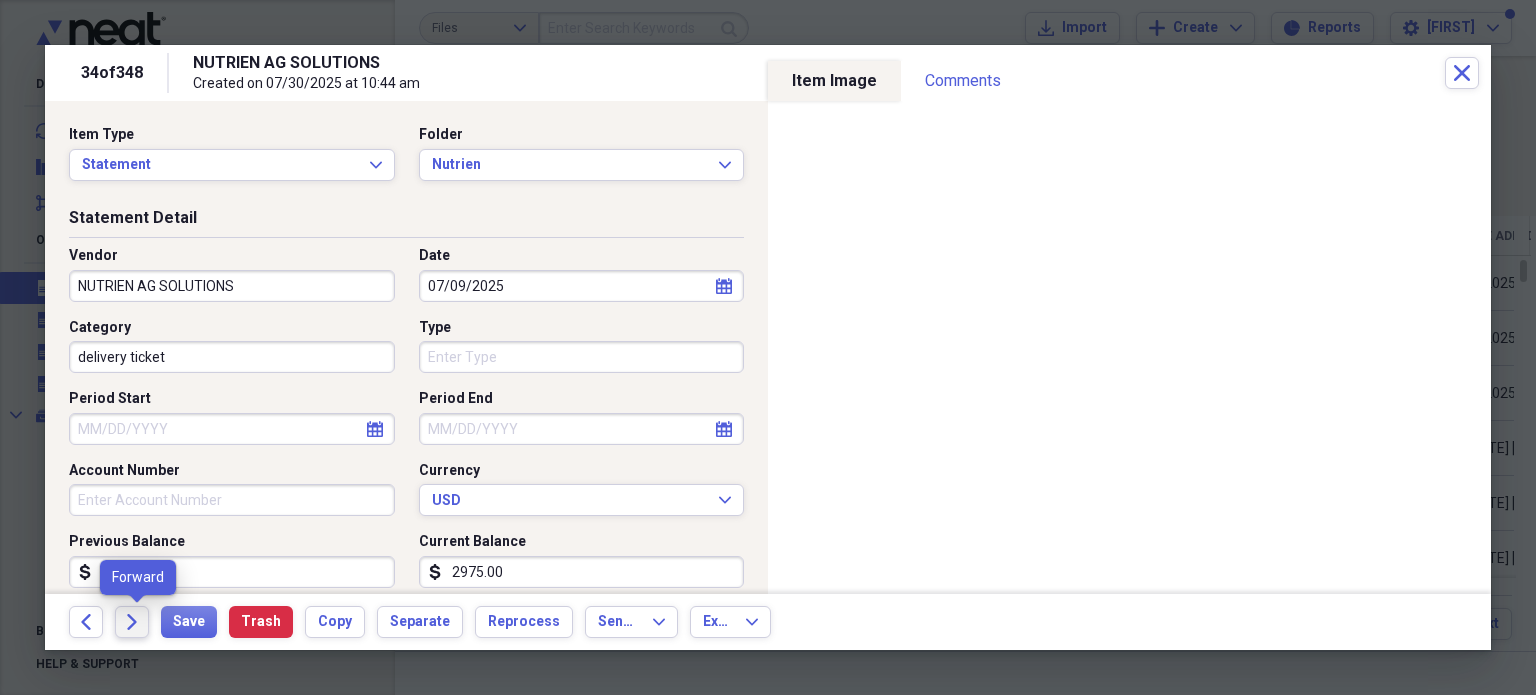 click on "Forward" 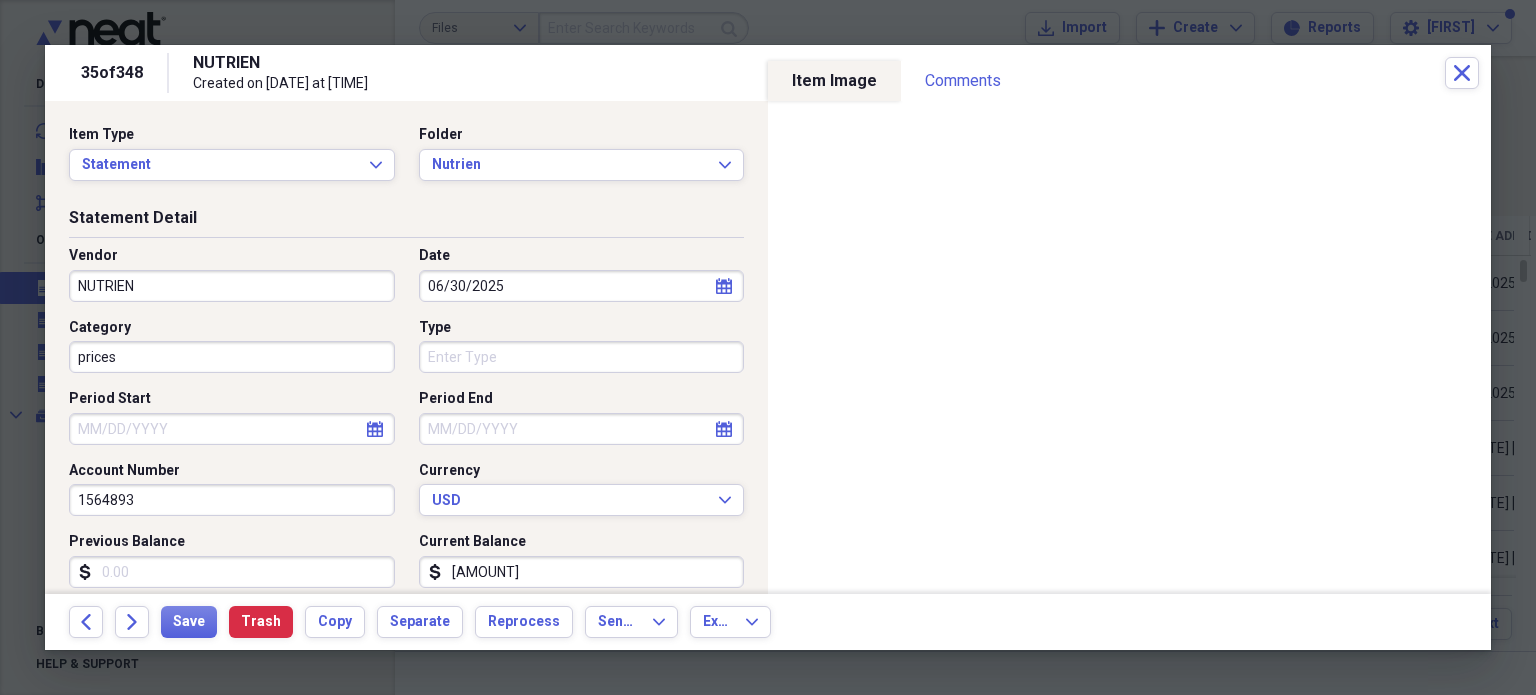 click on "prices" at bounding box center (232, 357) 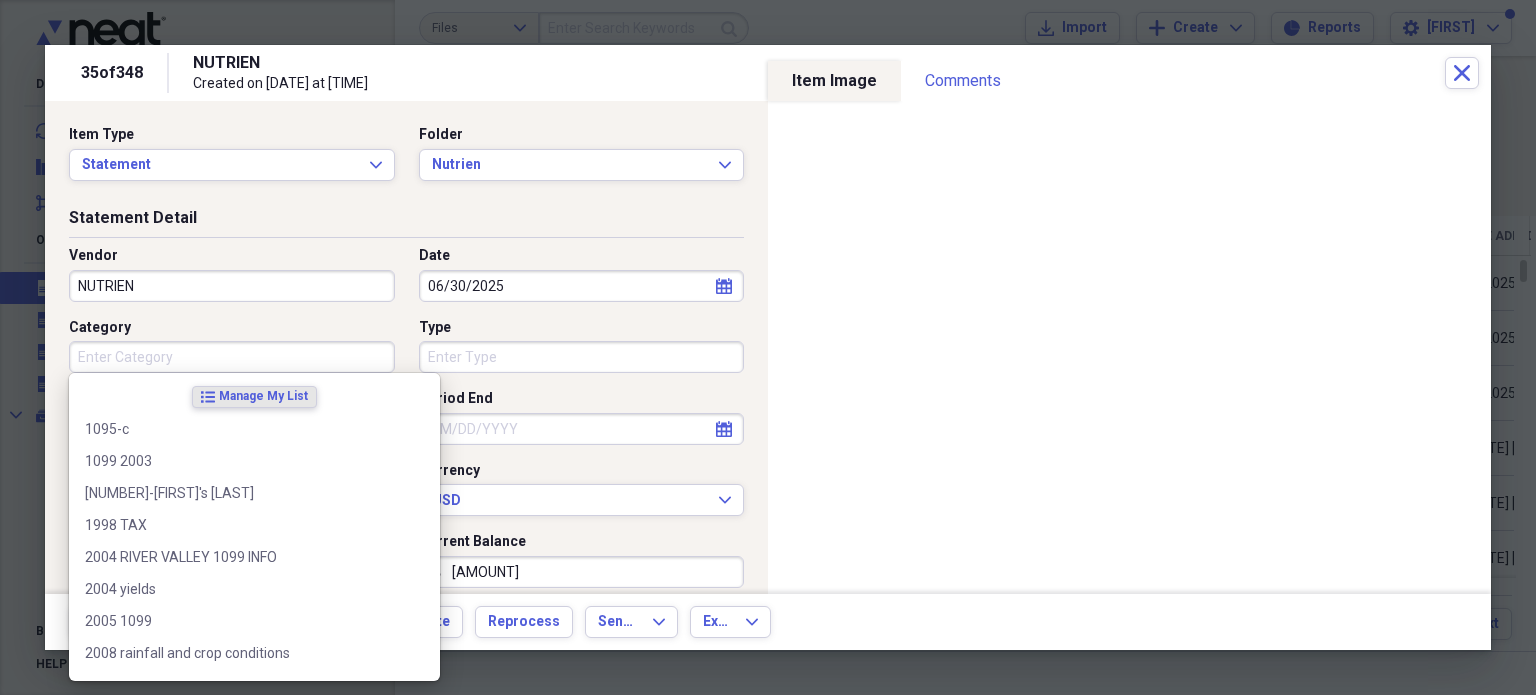type 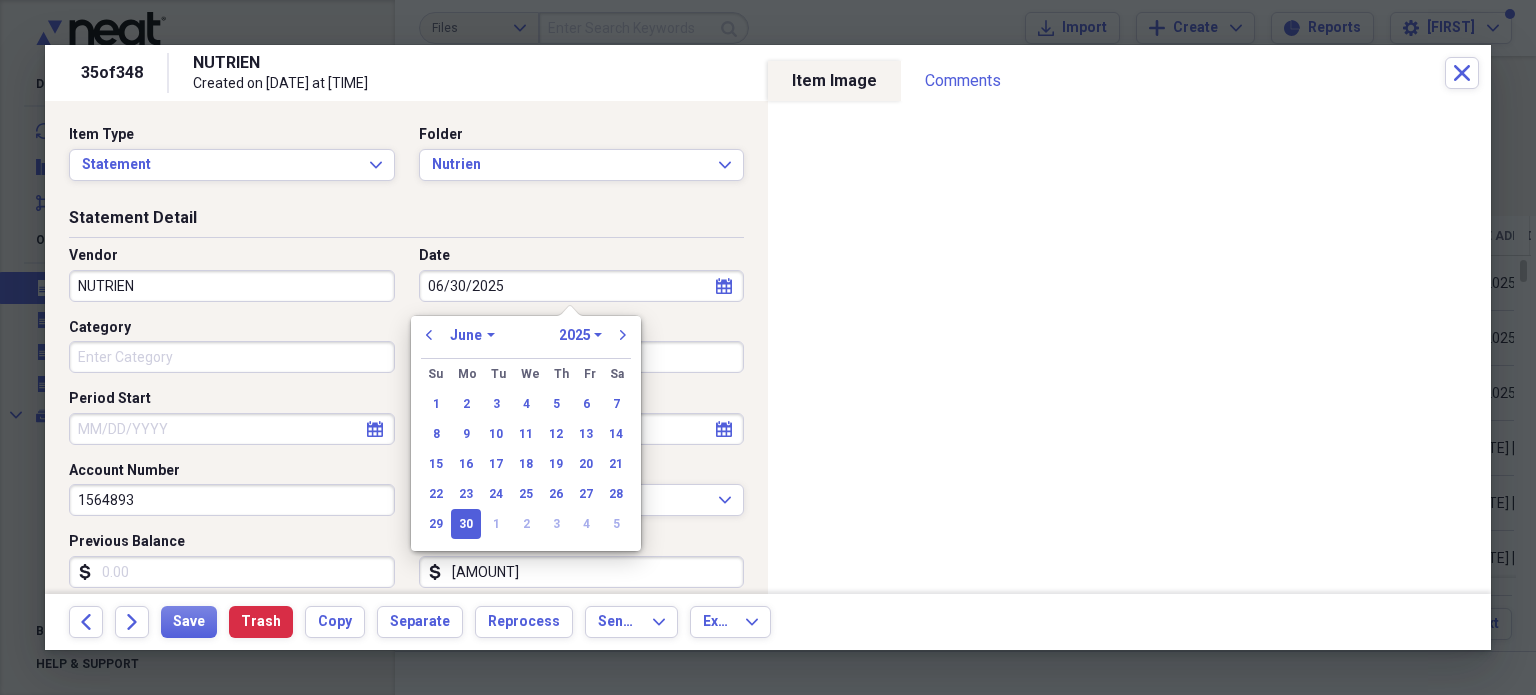 click on "06/30/2025" at bounding box center [582, 286] 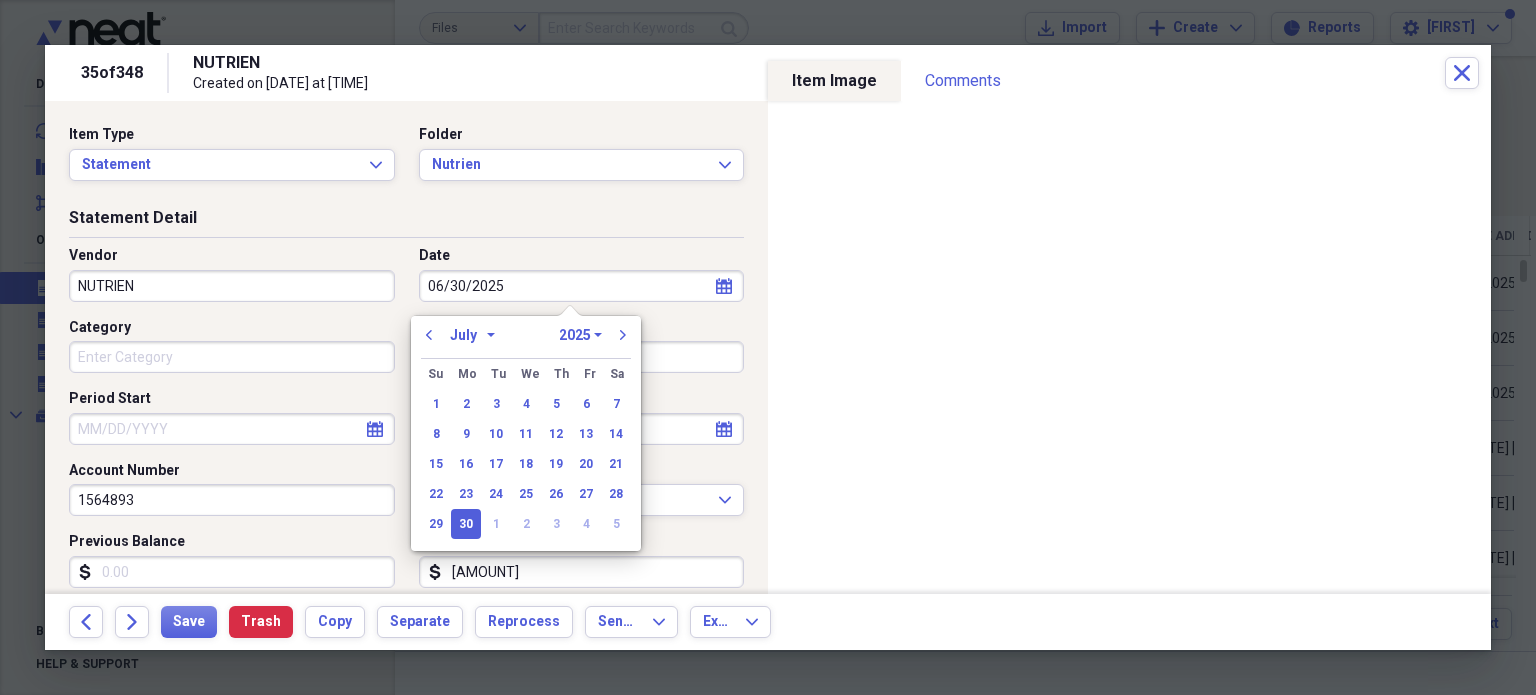 click on "January February March April May June July August September October November December" at bounding box center (472, 335) 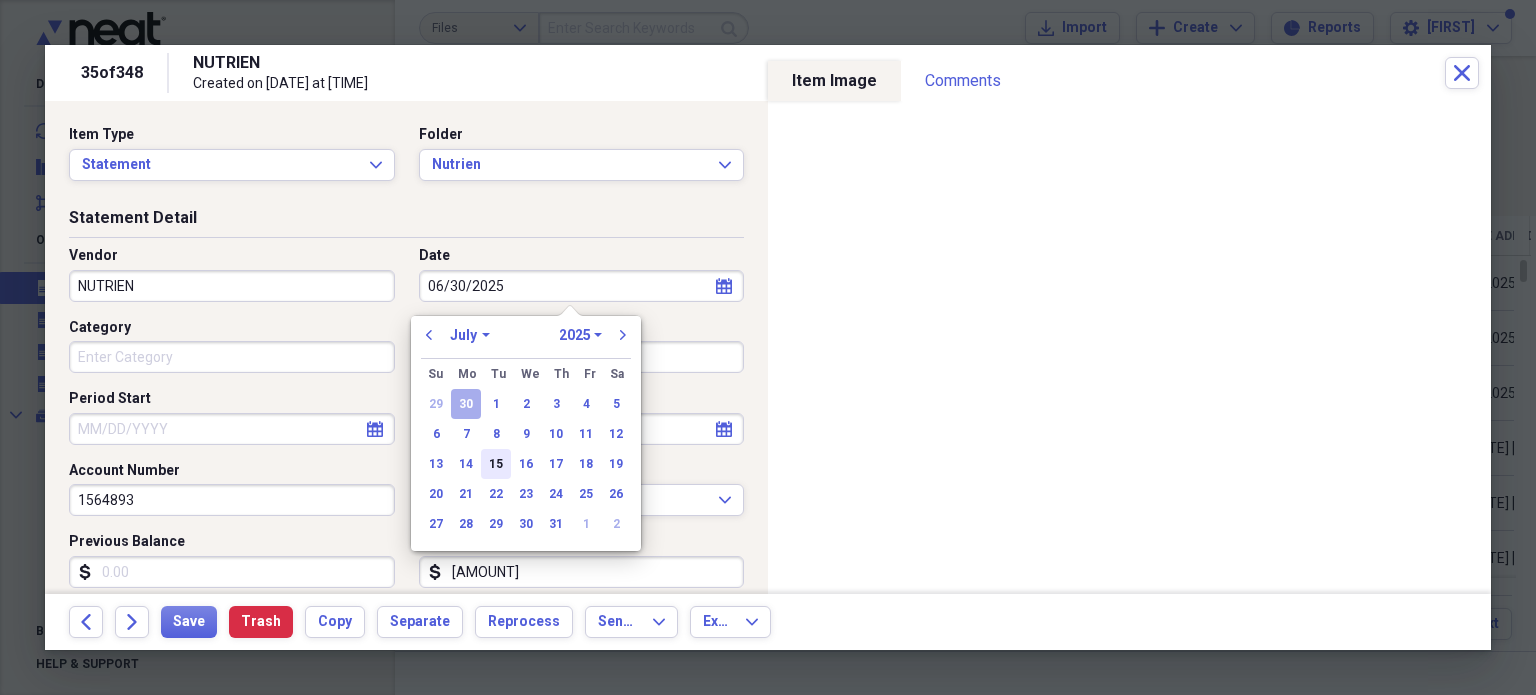 click on "15" at bounding box center [496, 464] 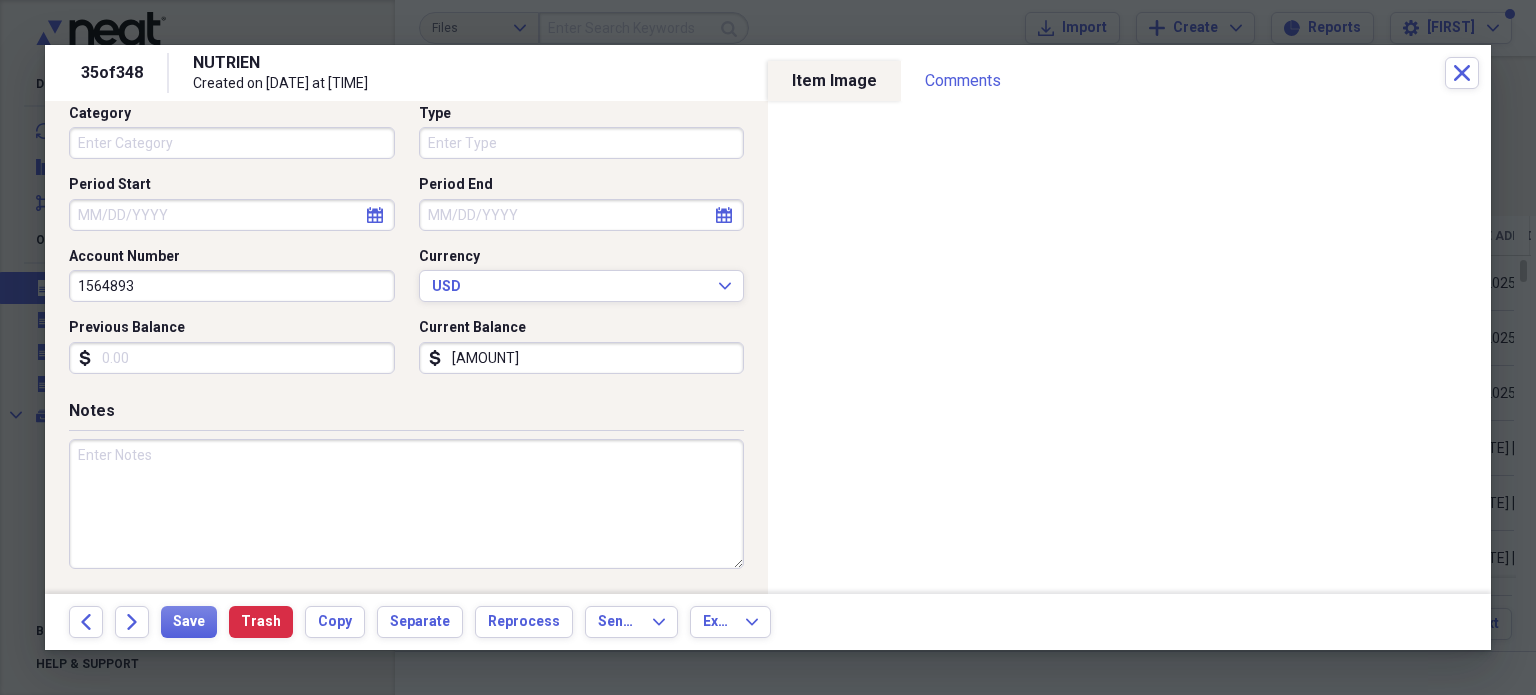 scroll, scrollTop: 213, scrollLeft: 0, axis: vertical 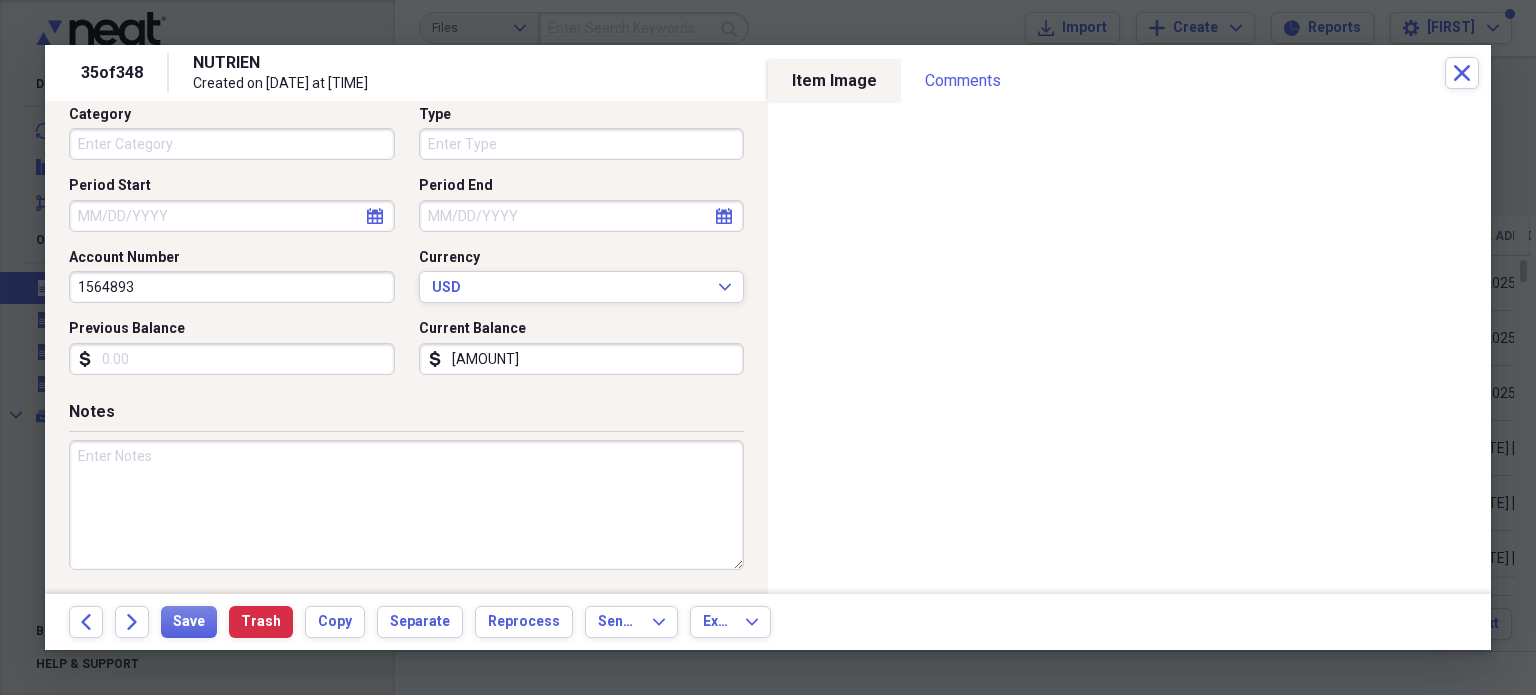 click on "[AMOUNT]" at bounding box center (582, 359) 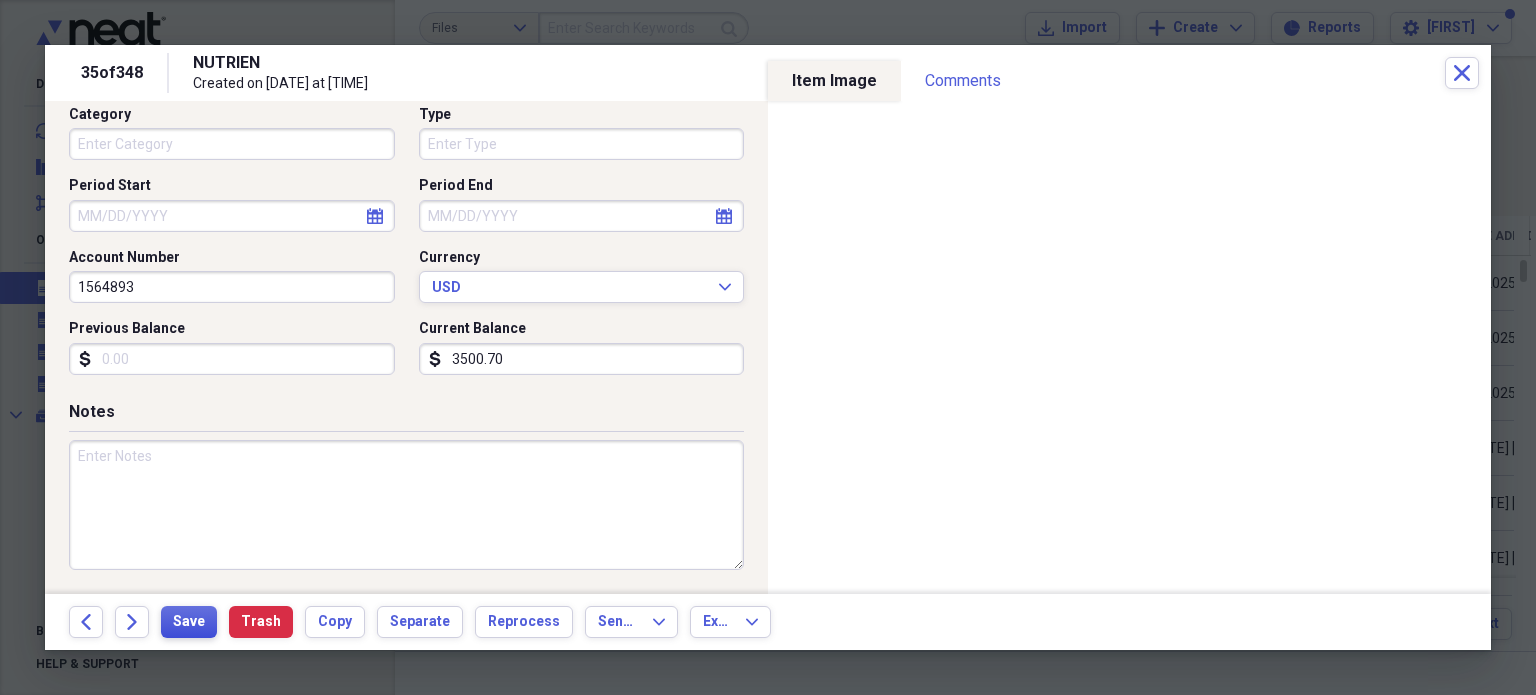 type on "3500.70" 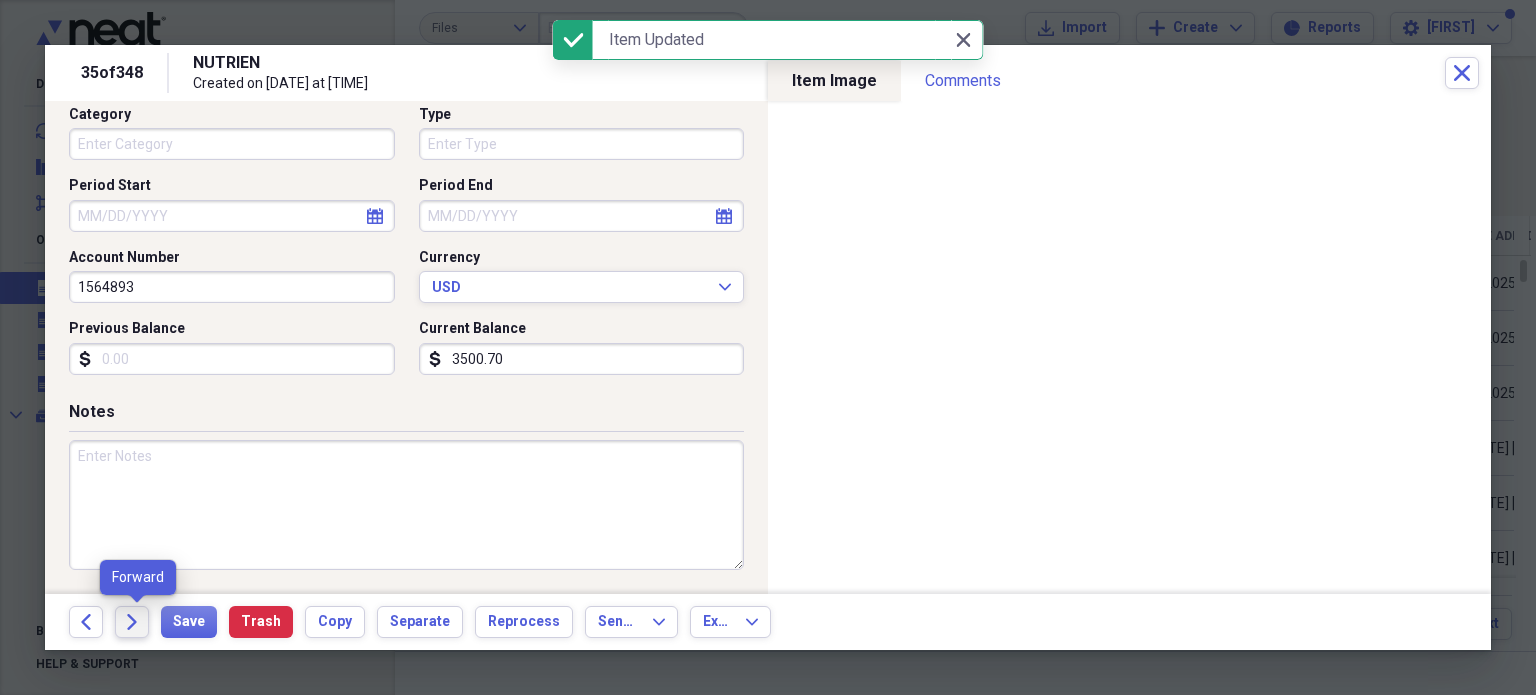 click on "Forward" at bounding box center (132, 622) 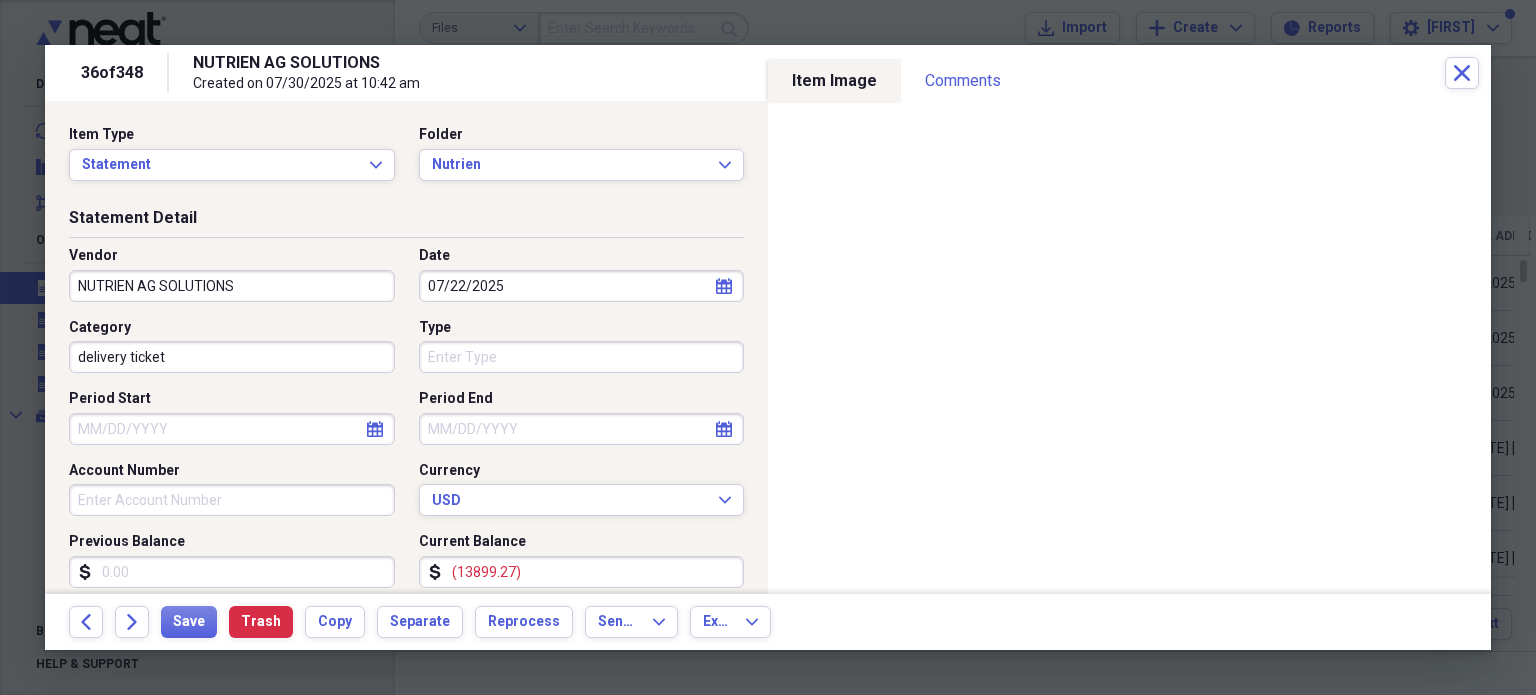 click on "(13899.27)" at bounding box center [582, 572] 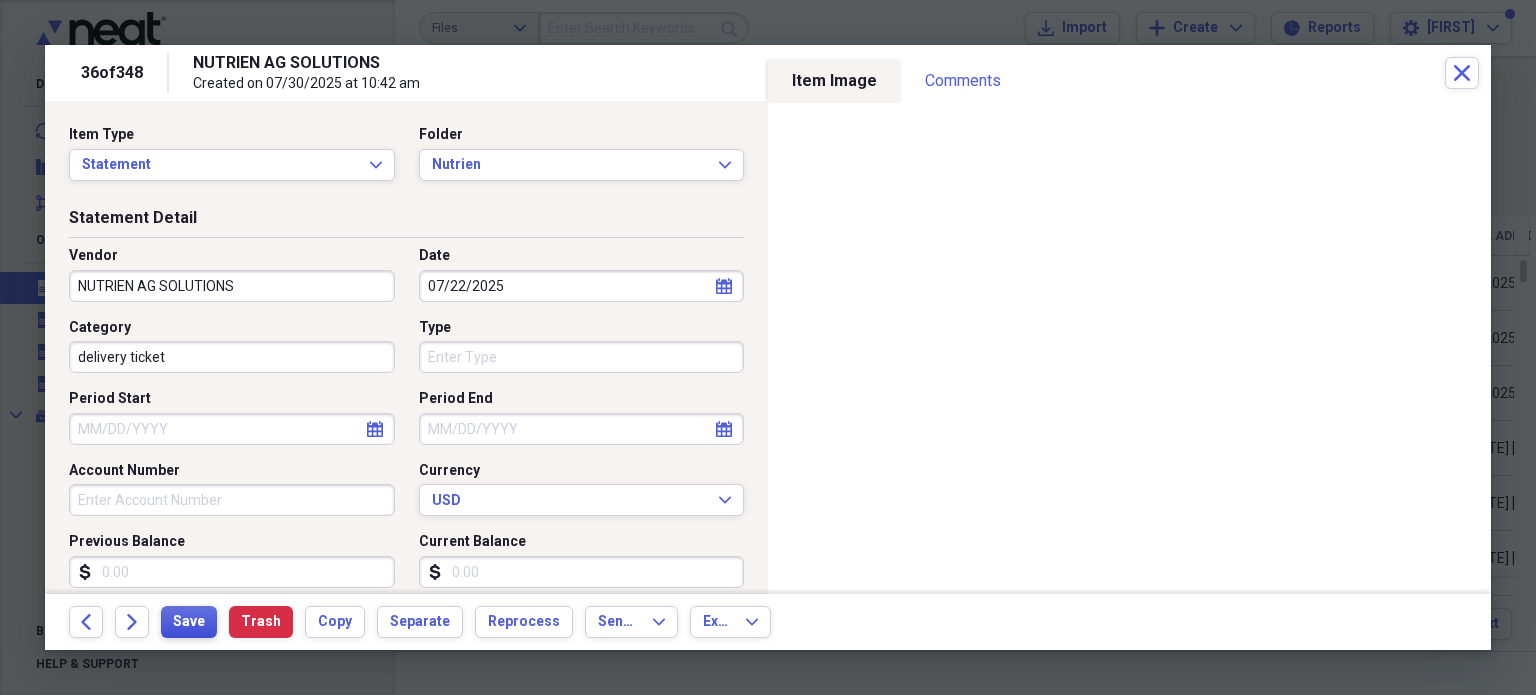 type 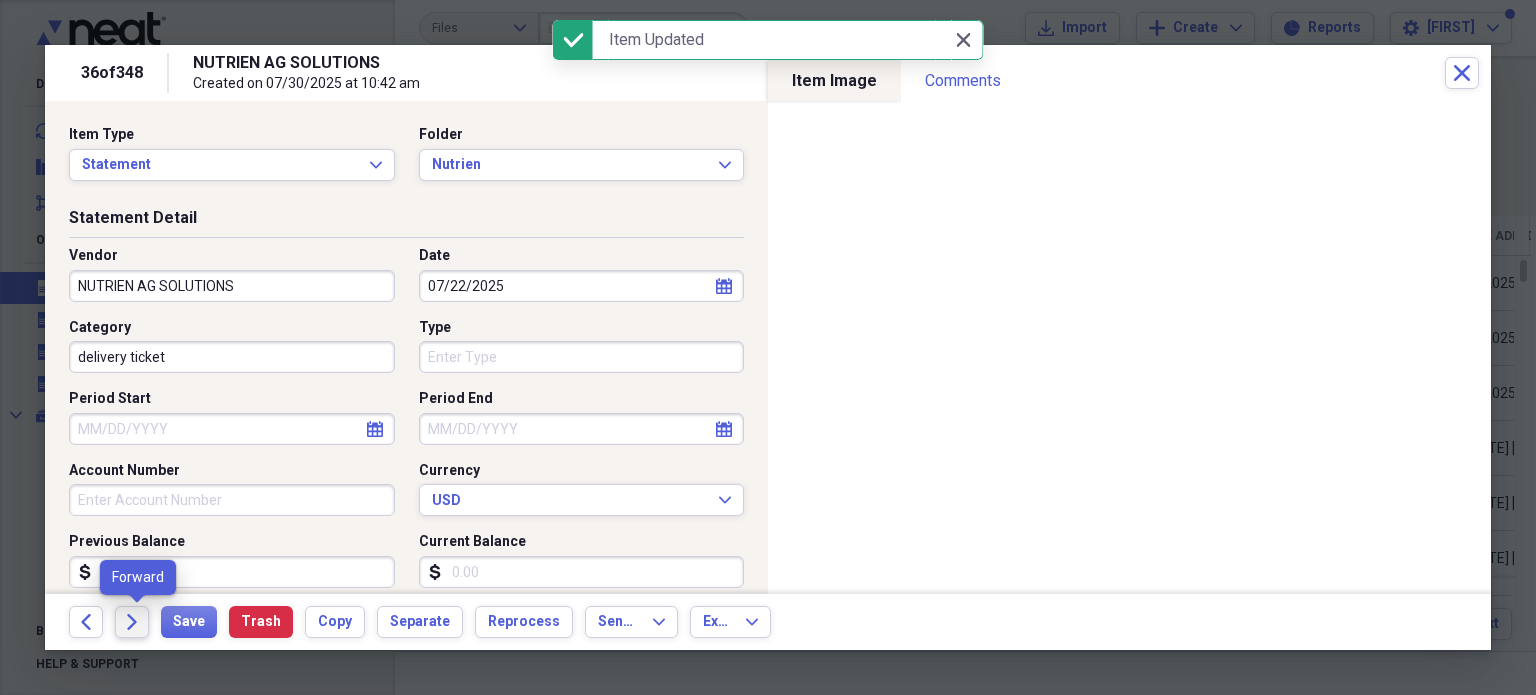 click on "Forward" 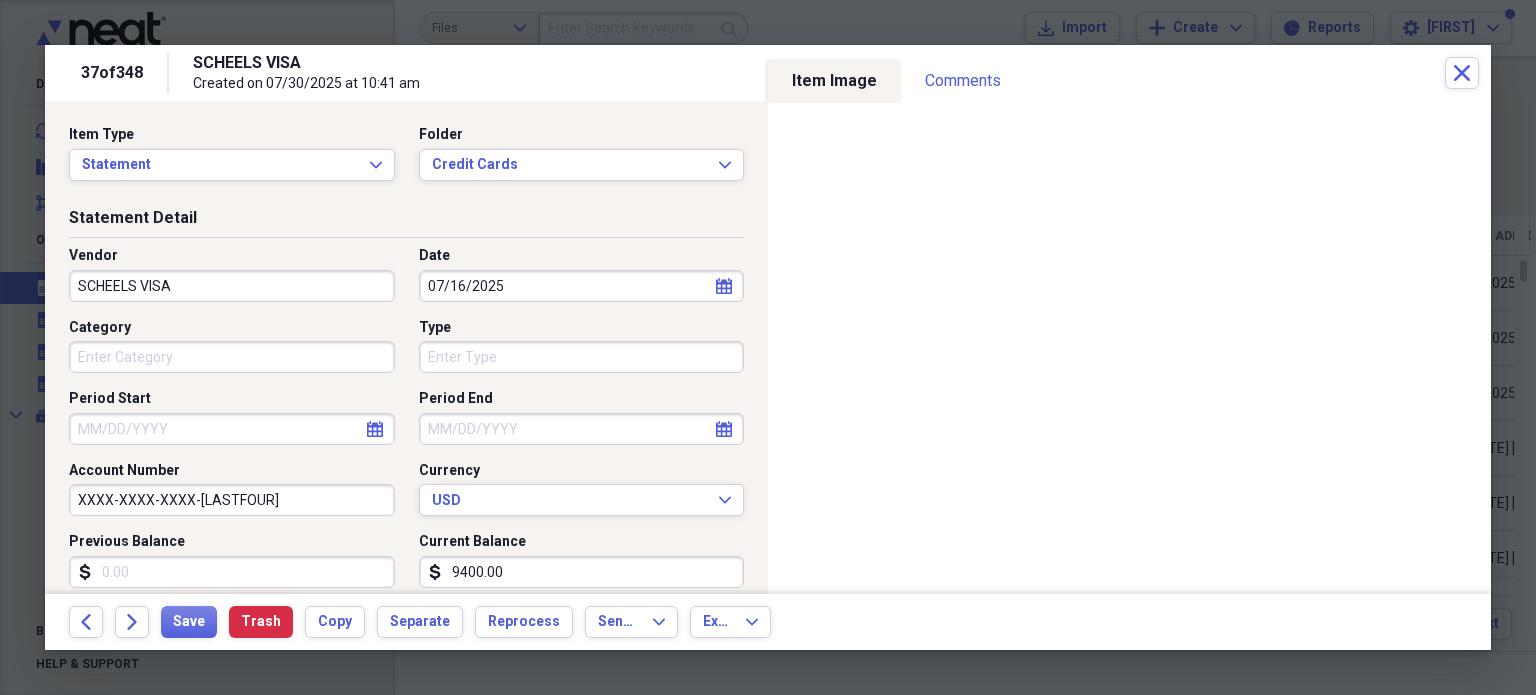 click 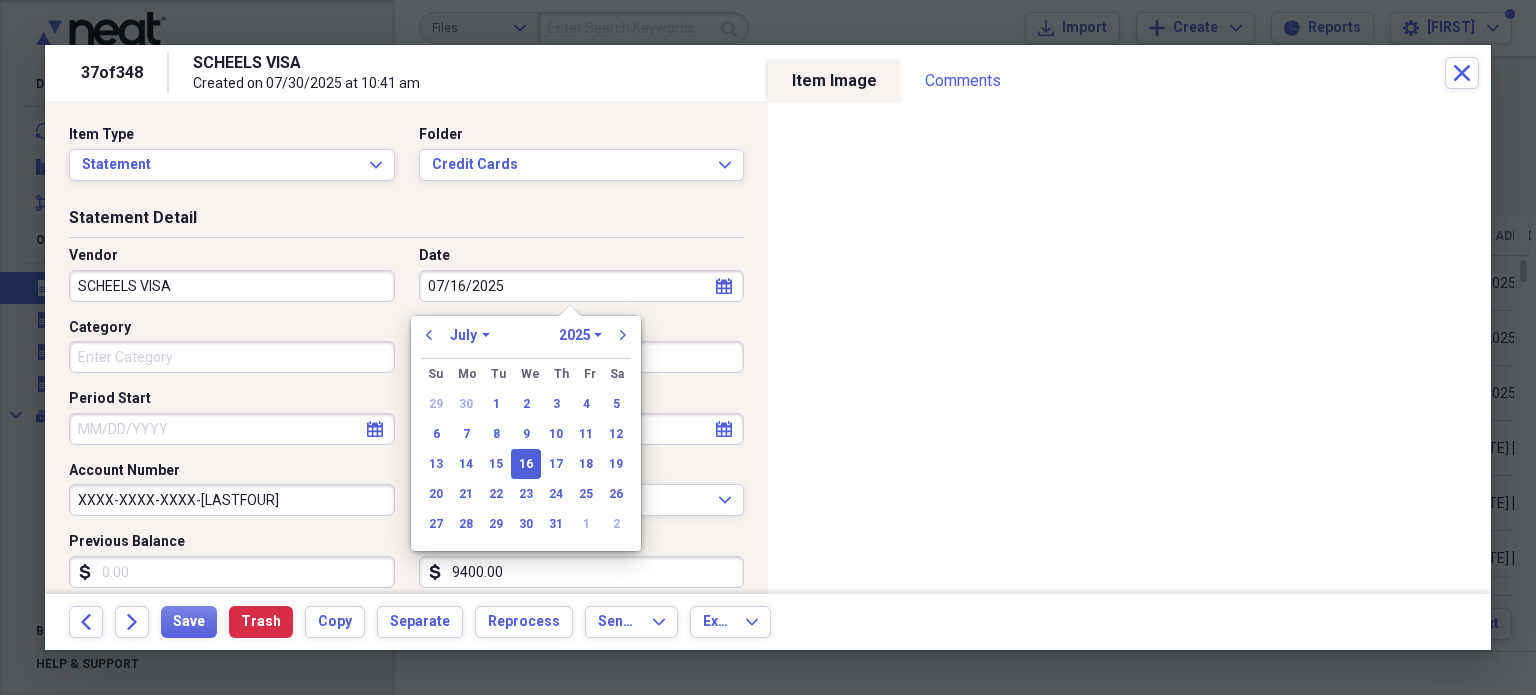 click on "January February March April May June July August September October November December" at bounding box center [470, 335] 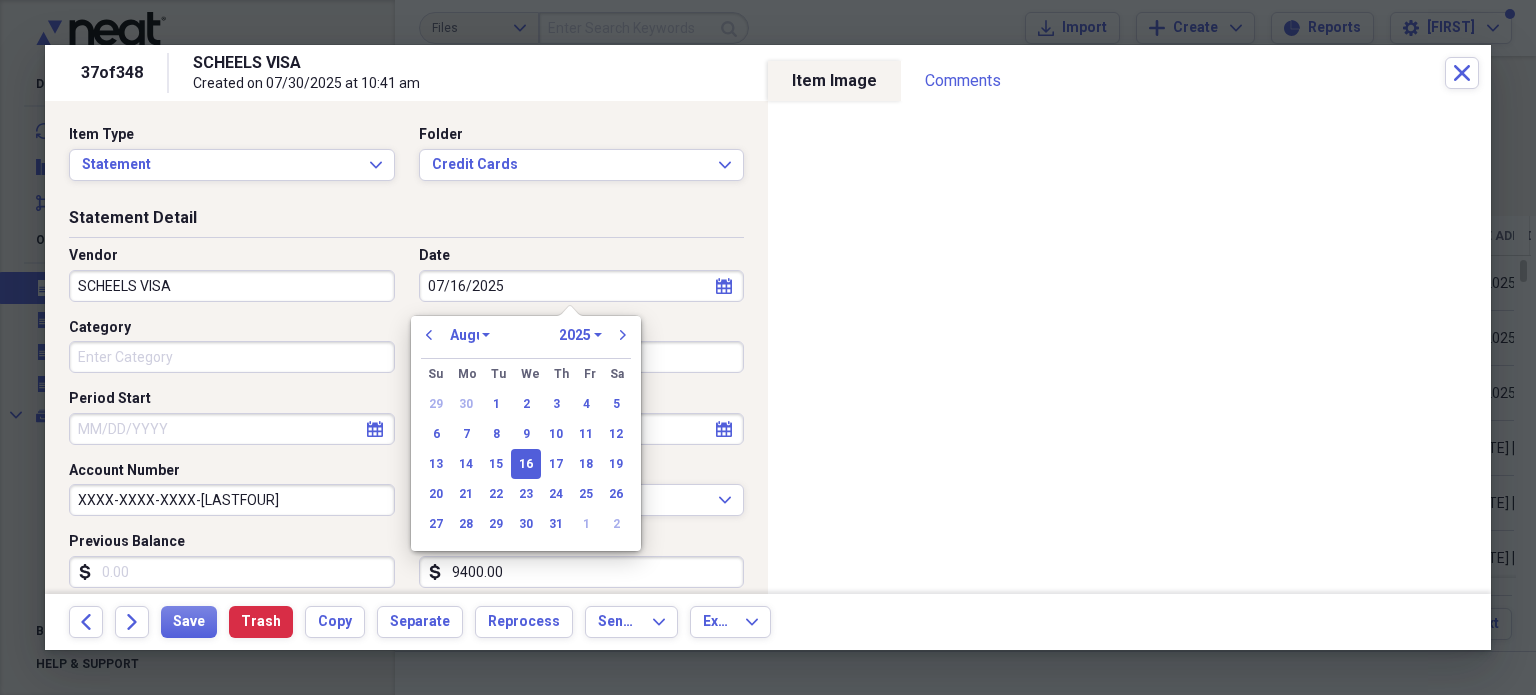click on "January February March April May June July August September October November December" at bounding box center (470, 335) 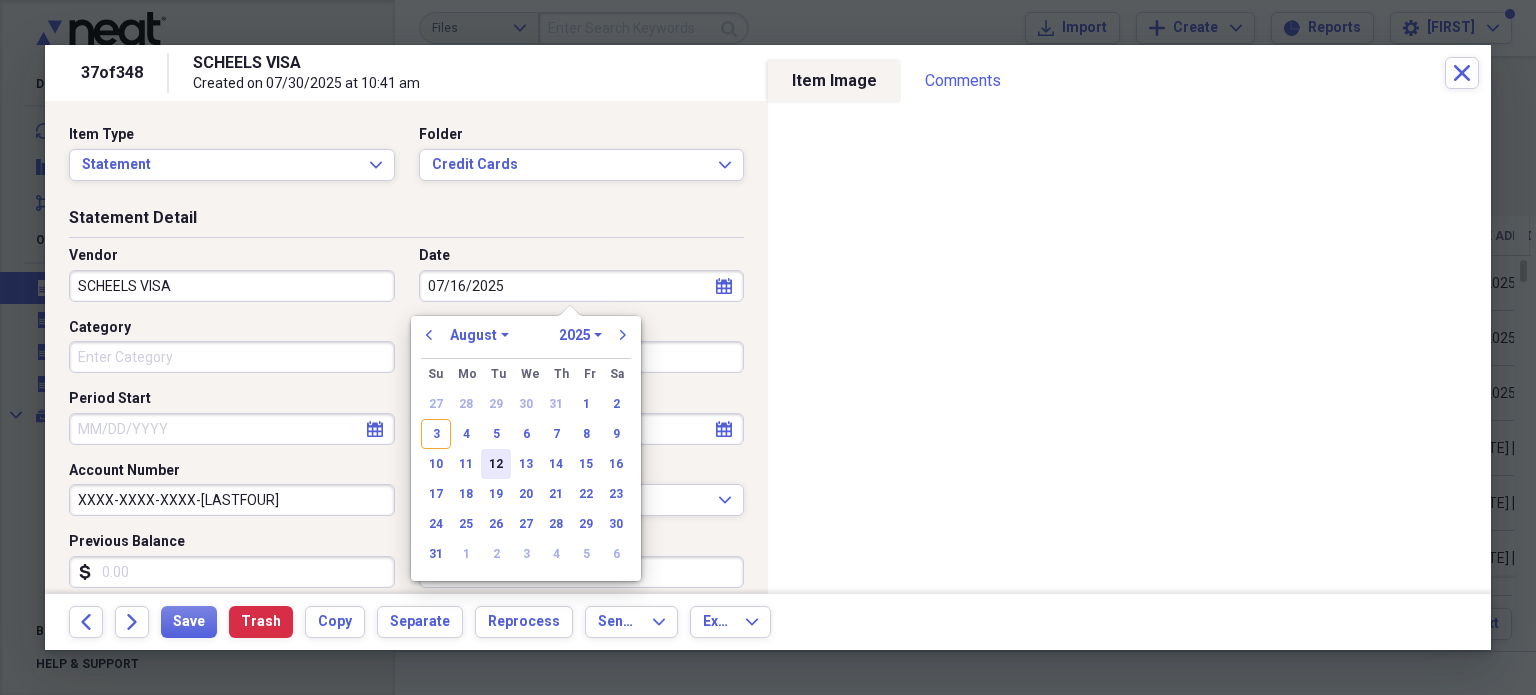 click on "12" at bounding box center [496, 464] 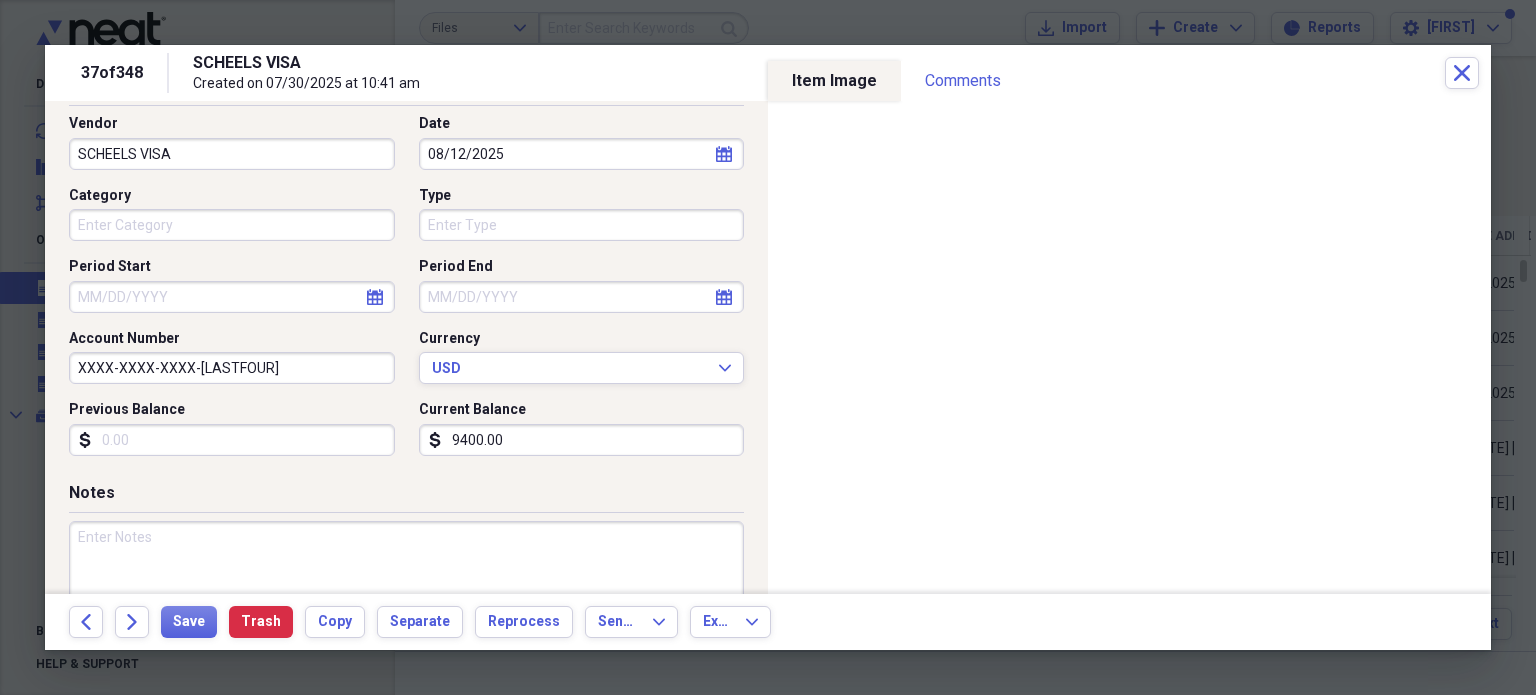 scroll, scrollTop: 132, scrollLeft: 0, axis: vertical 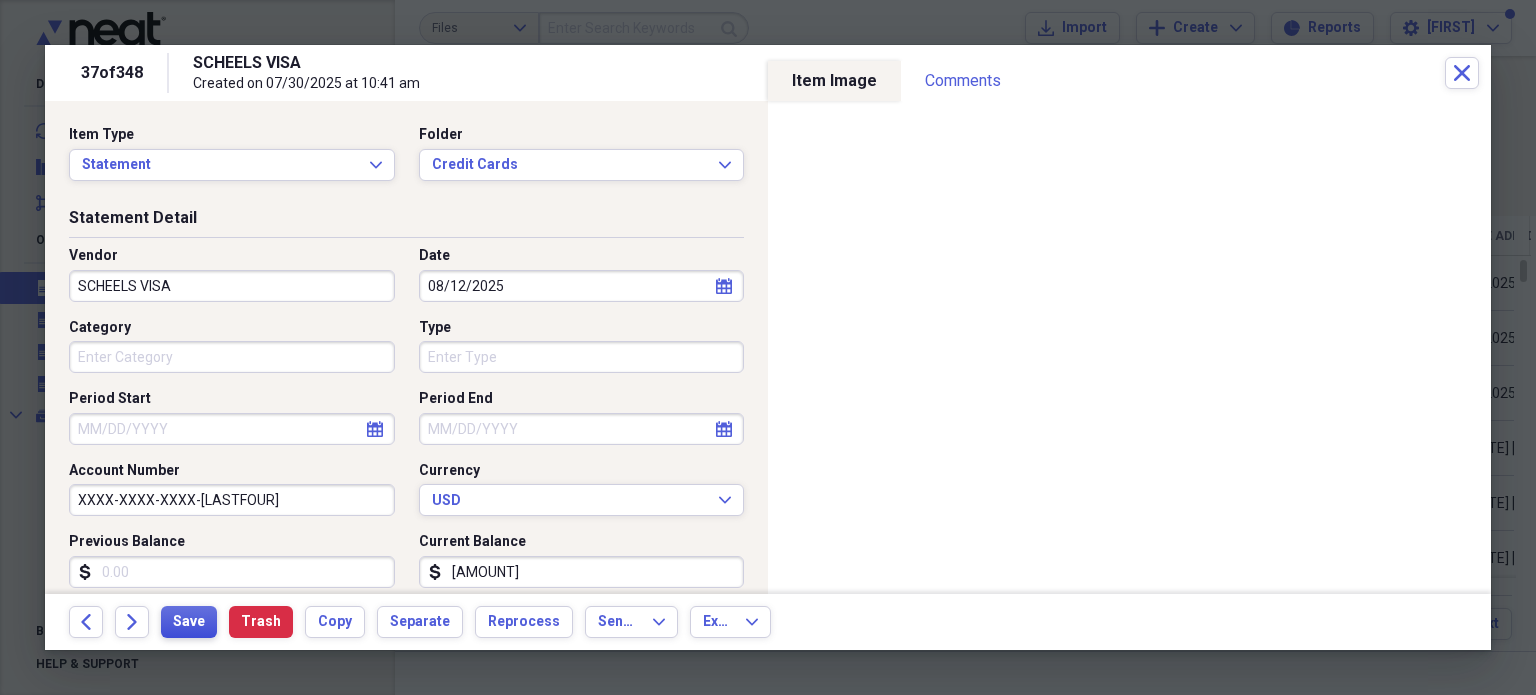 type on "[AMOUNT]" 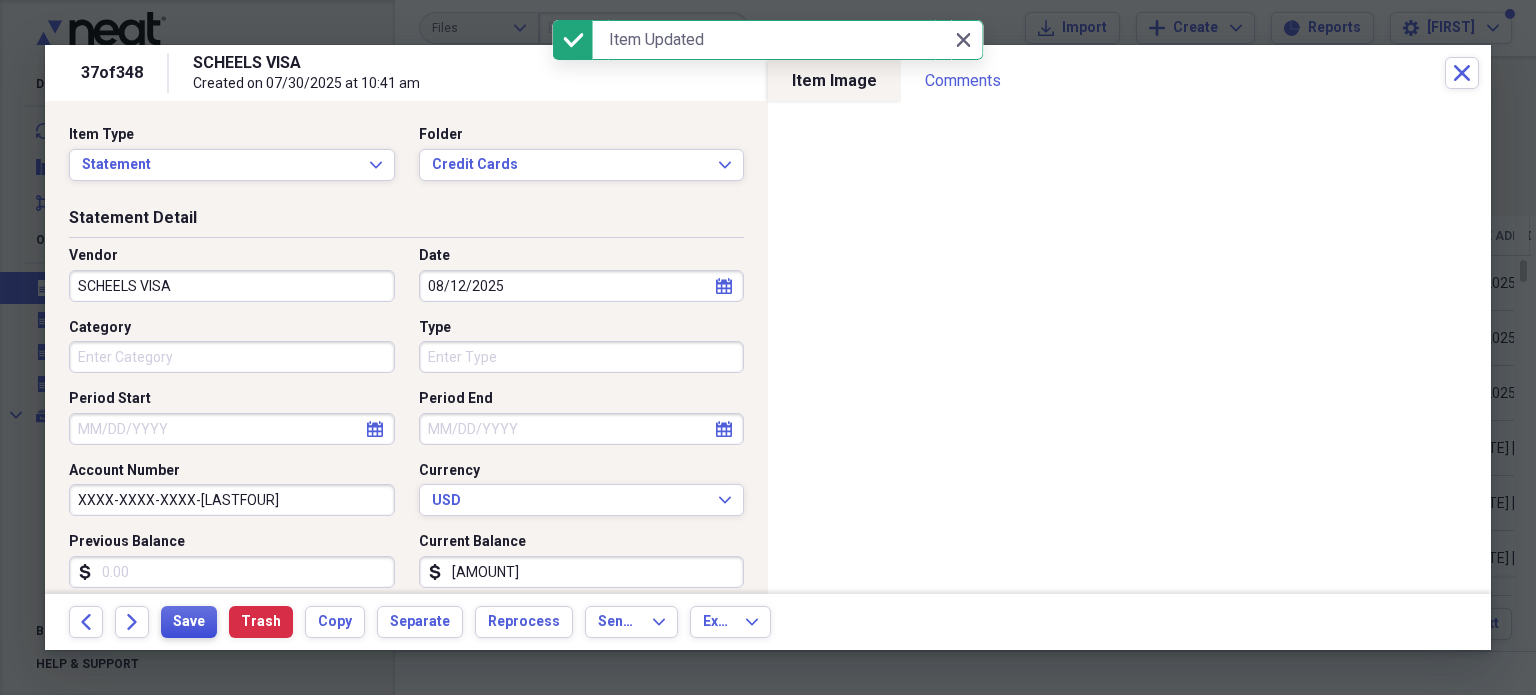 click on "Save" at bounding box center [189, 622] 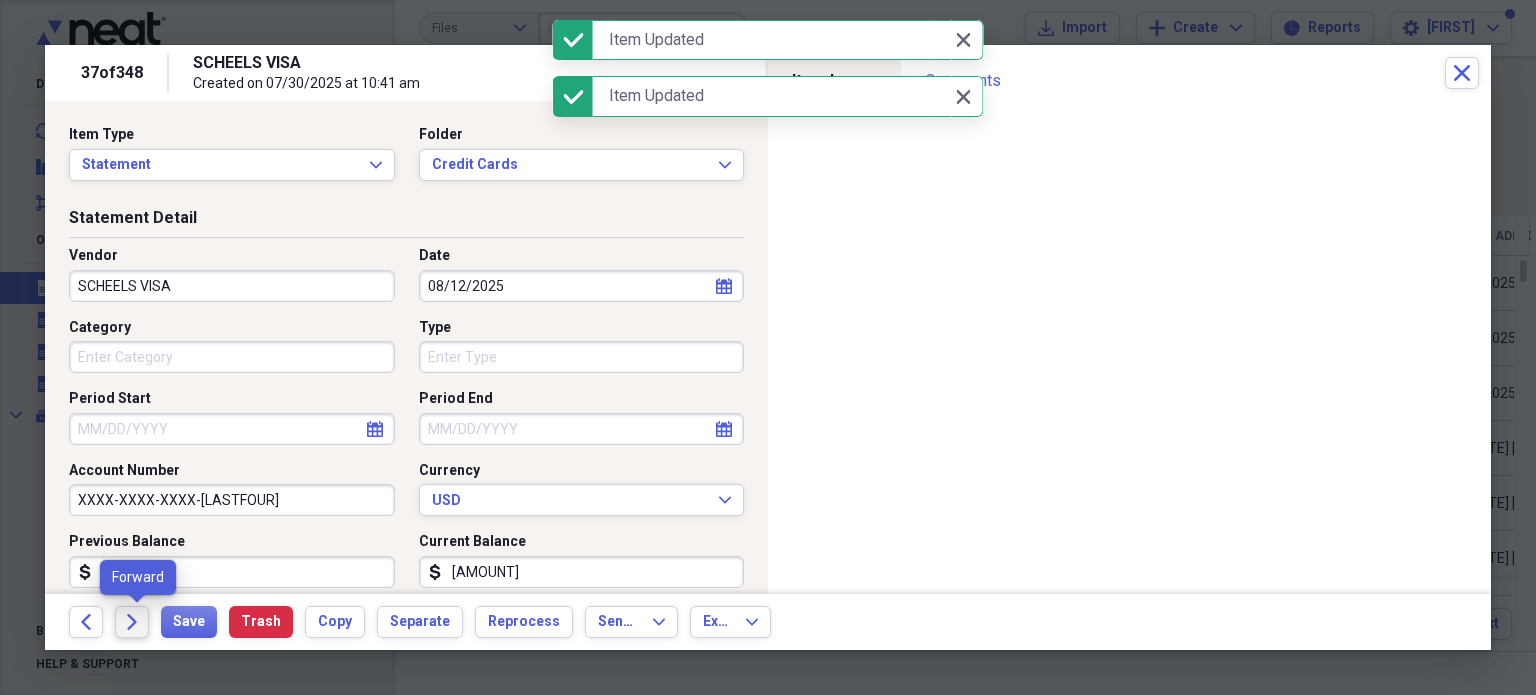 click on "Forward" 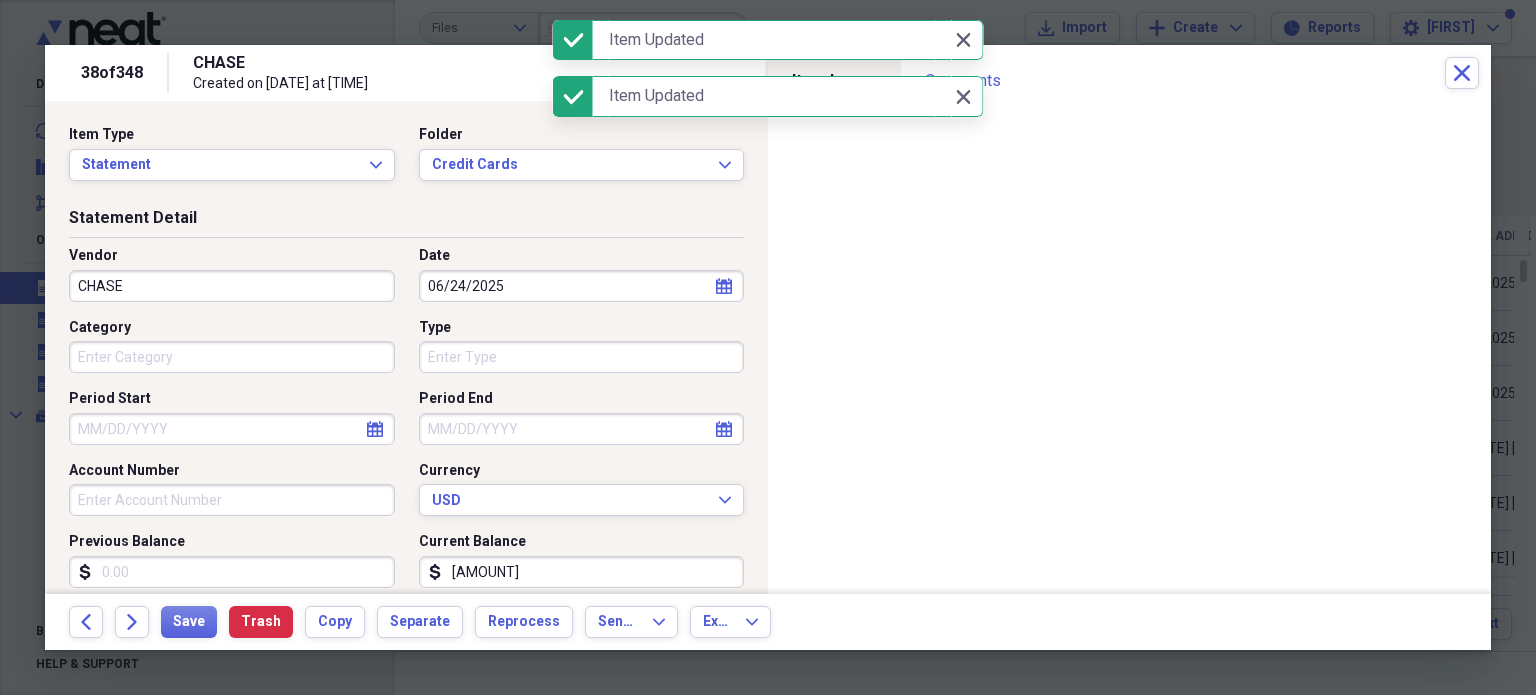 scroll, scrollTop: 20, scrollLeft: 0, axis: vertical 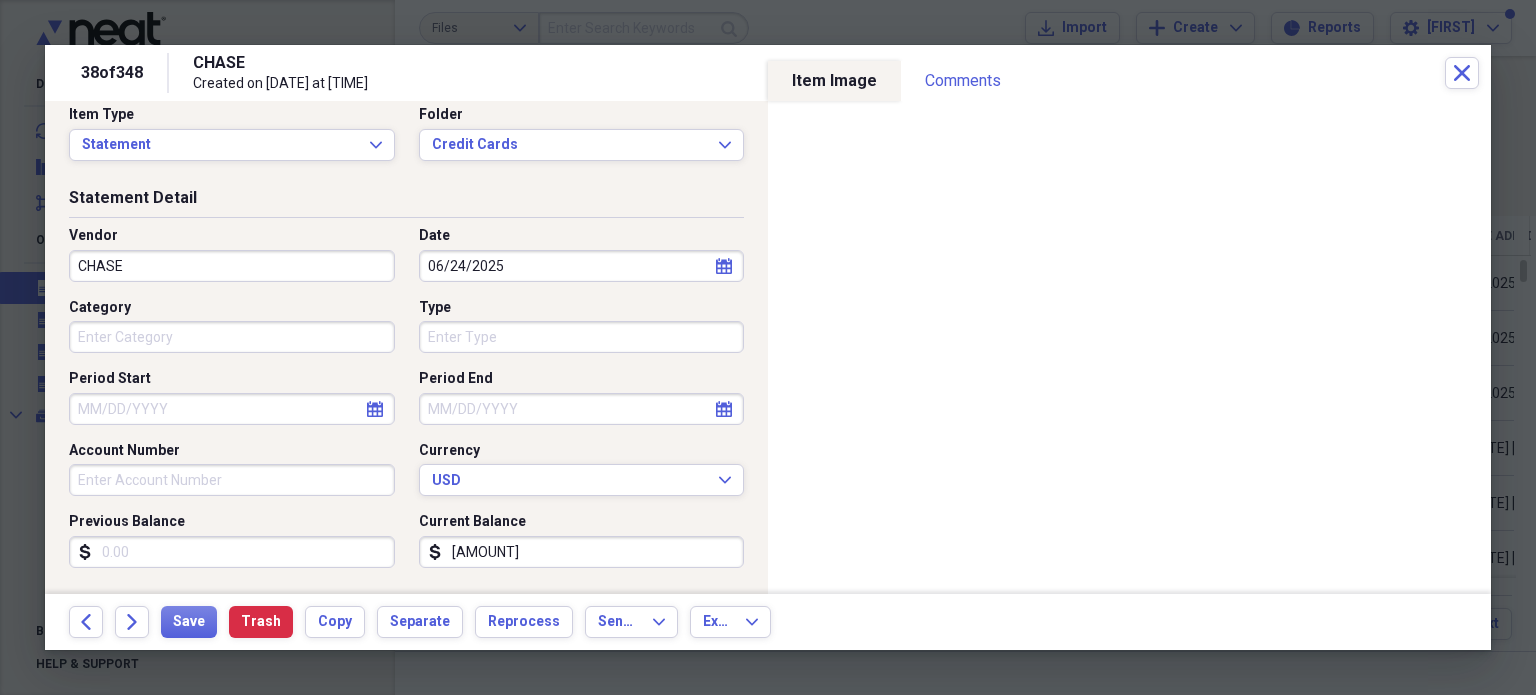 click 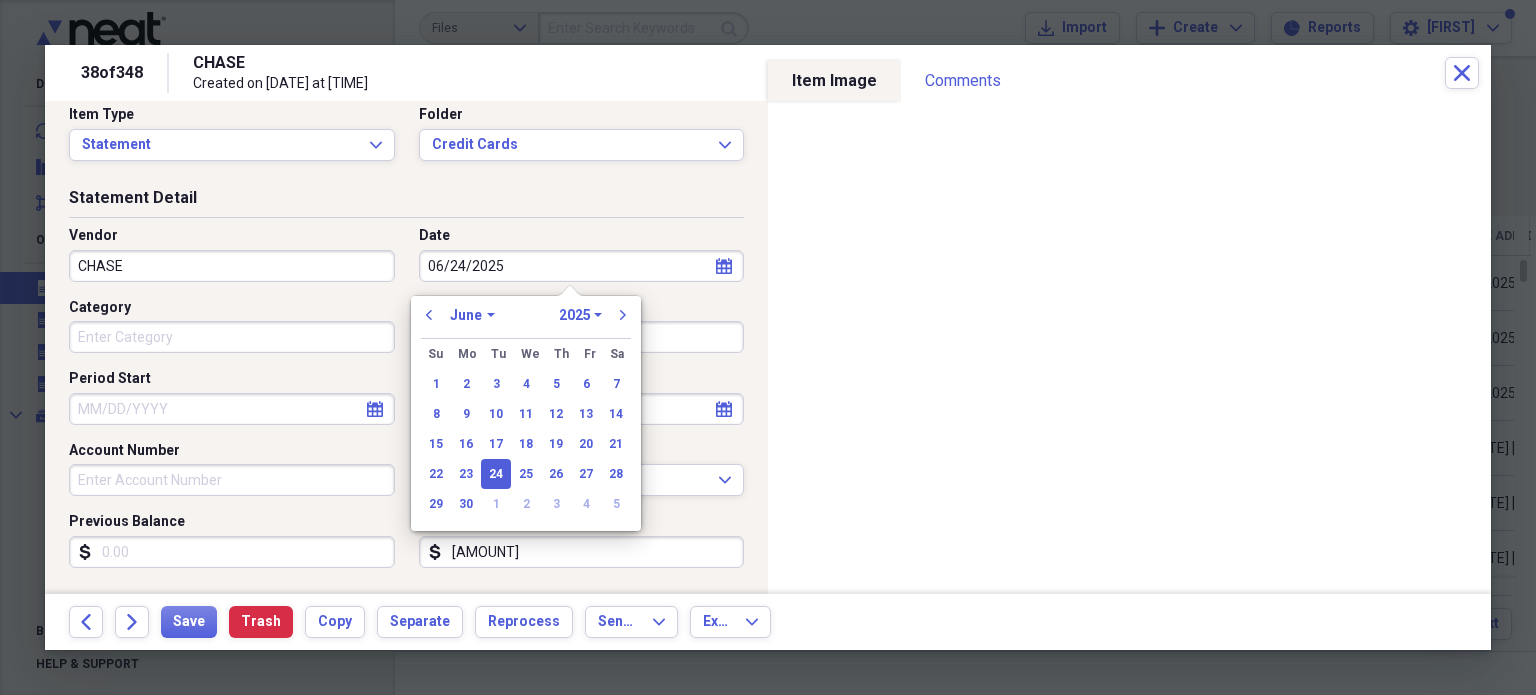click on "January February March April May June July August September October November December" at bounding box center [472, 315] 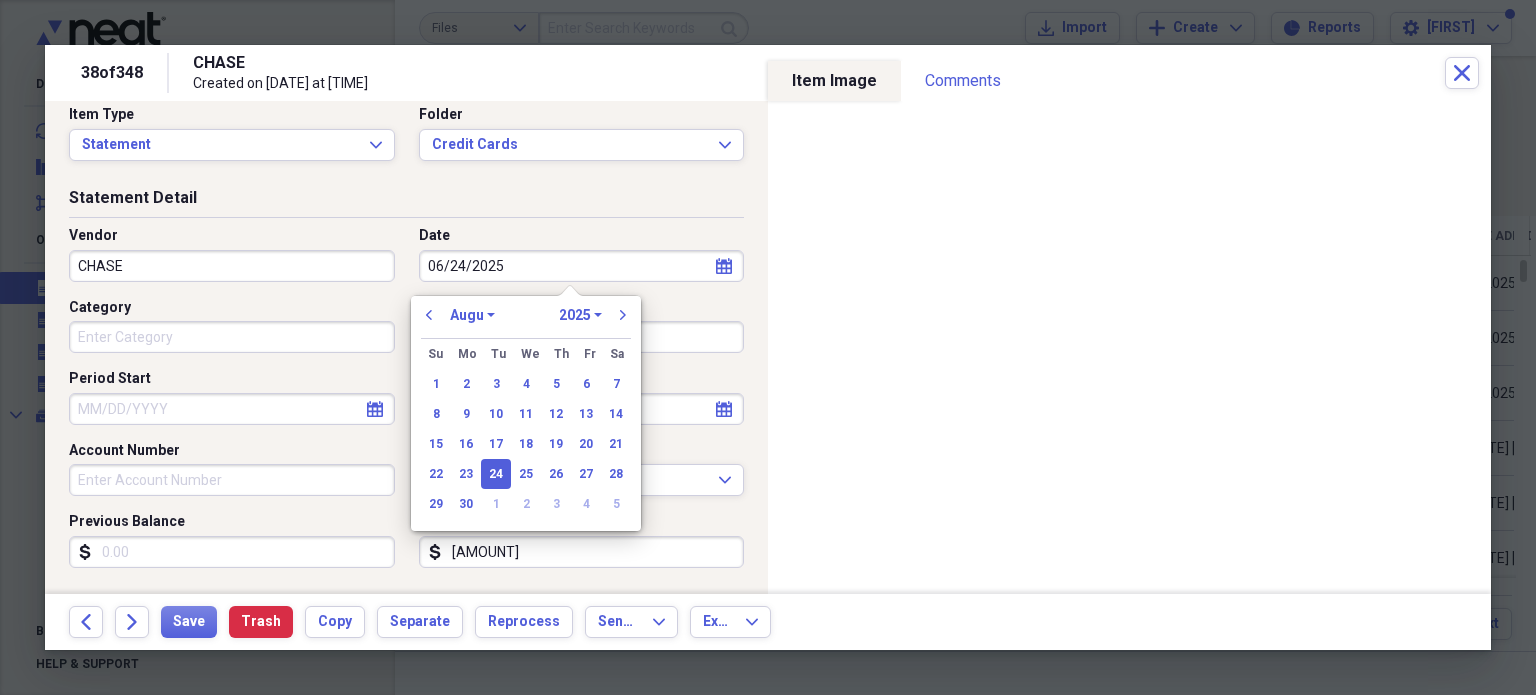 click on "January February March April May June July August September October November December" at bounding box center (472, 315) 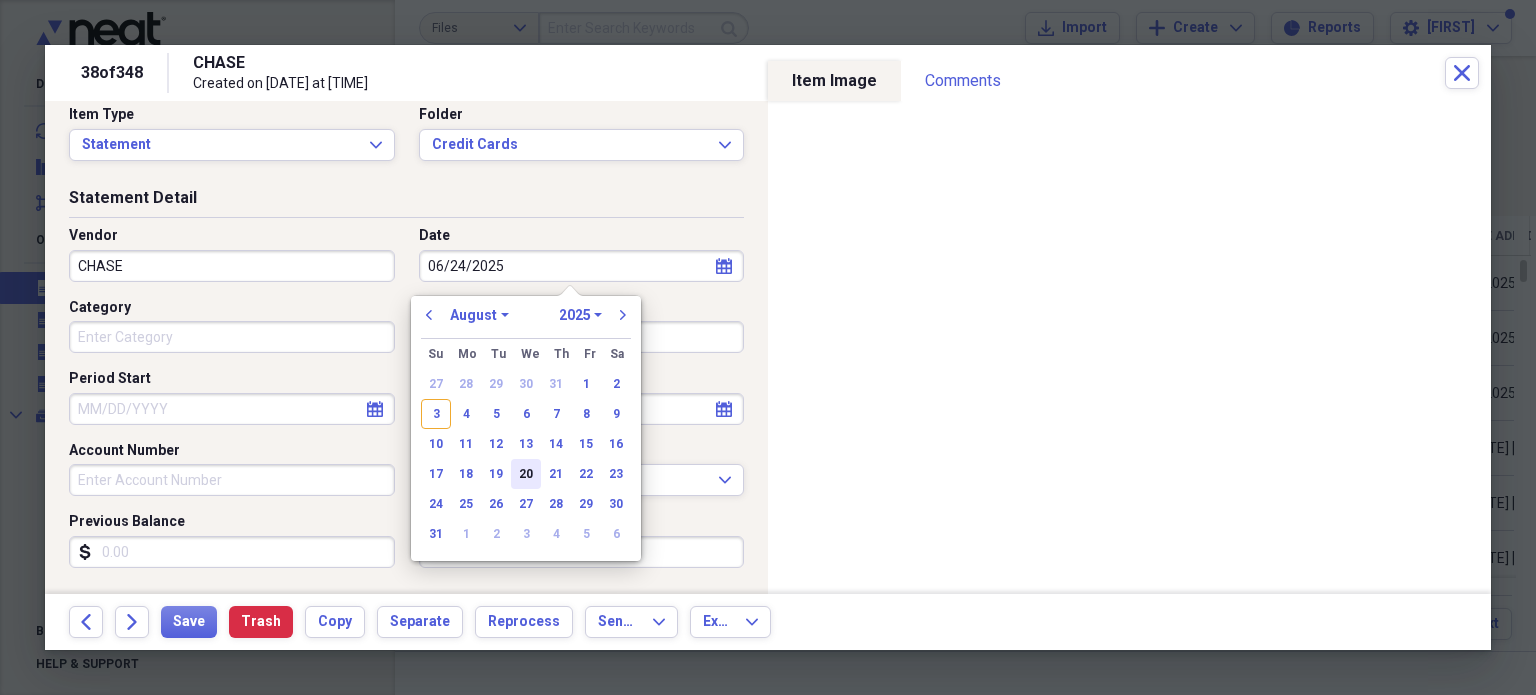 click on "20" at bounding box center [526, 474] 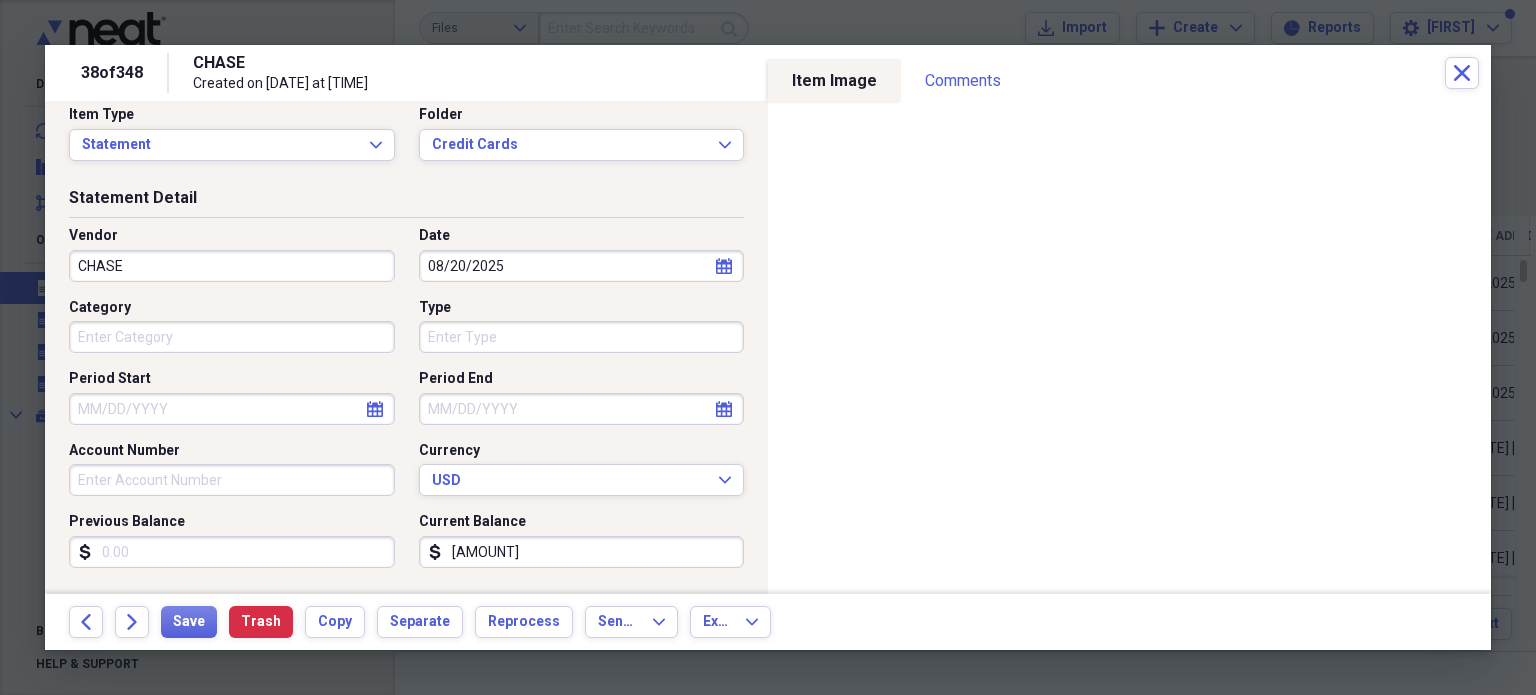 scroll, scrollTop: 204, scrollLeft: 0, axis: vertical 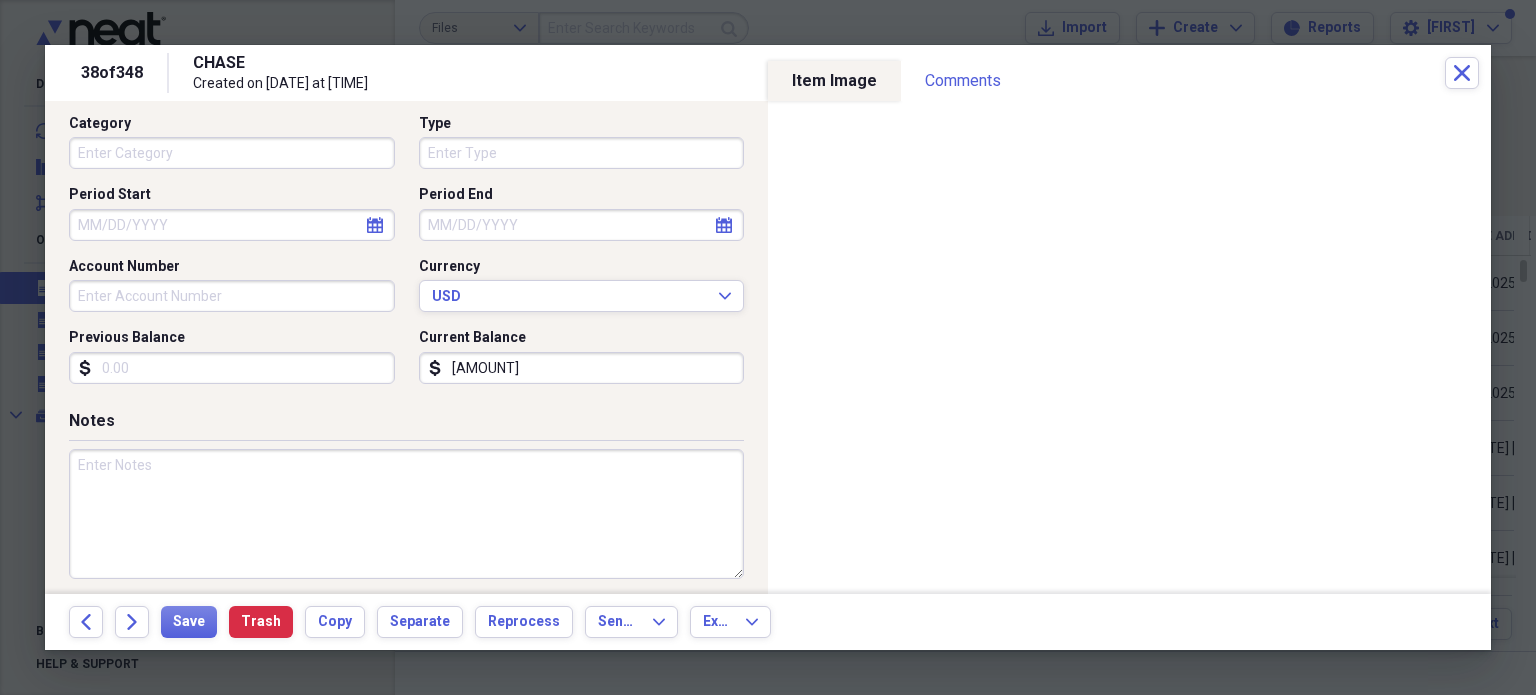 click on "[AMOUNT]" at bounding box center (582, 368) 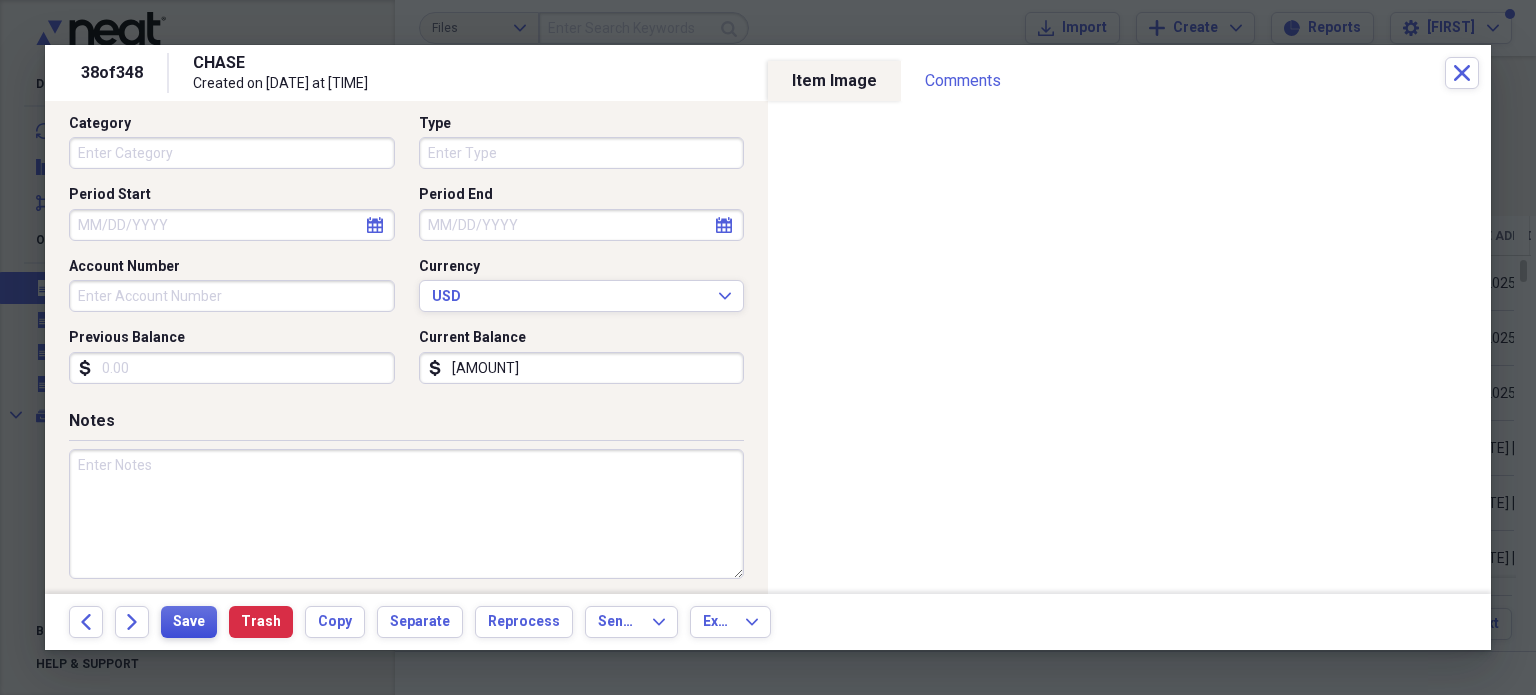 click on "Save" at bounding box center (189, 622) 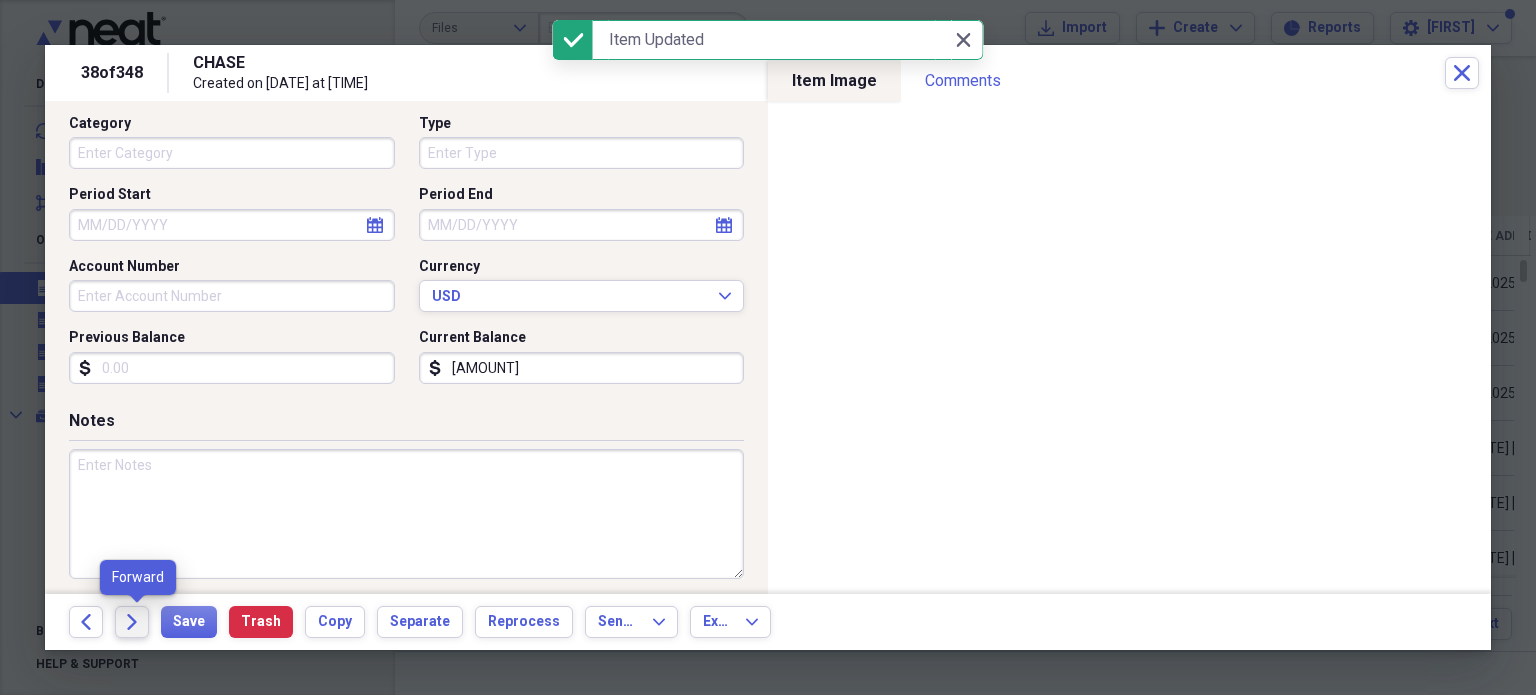 click on "Forward" 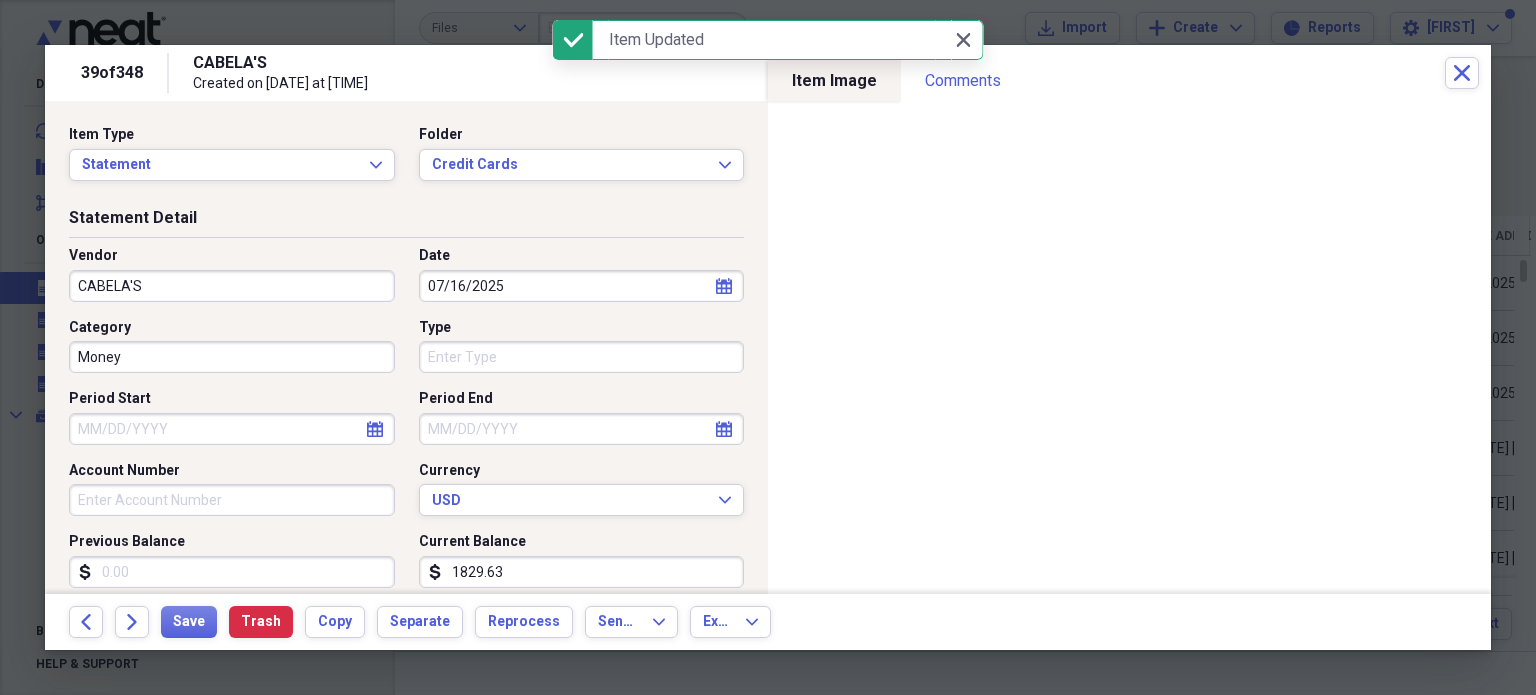 click on "CABELA'S" at bounding box center (232, 286) 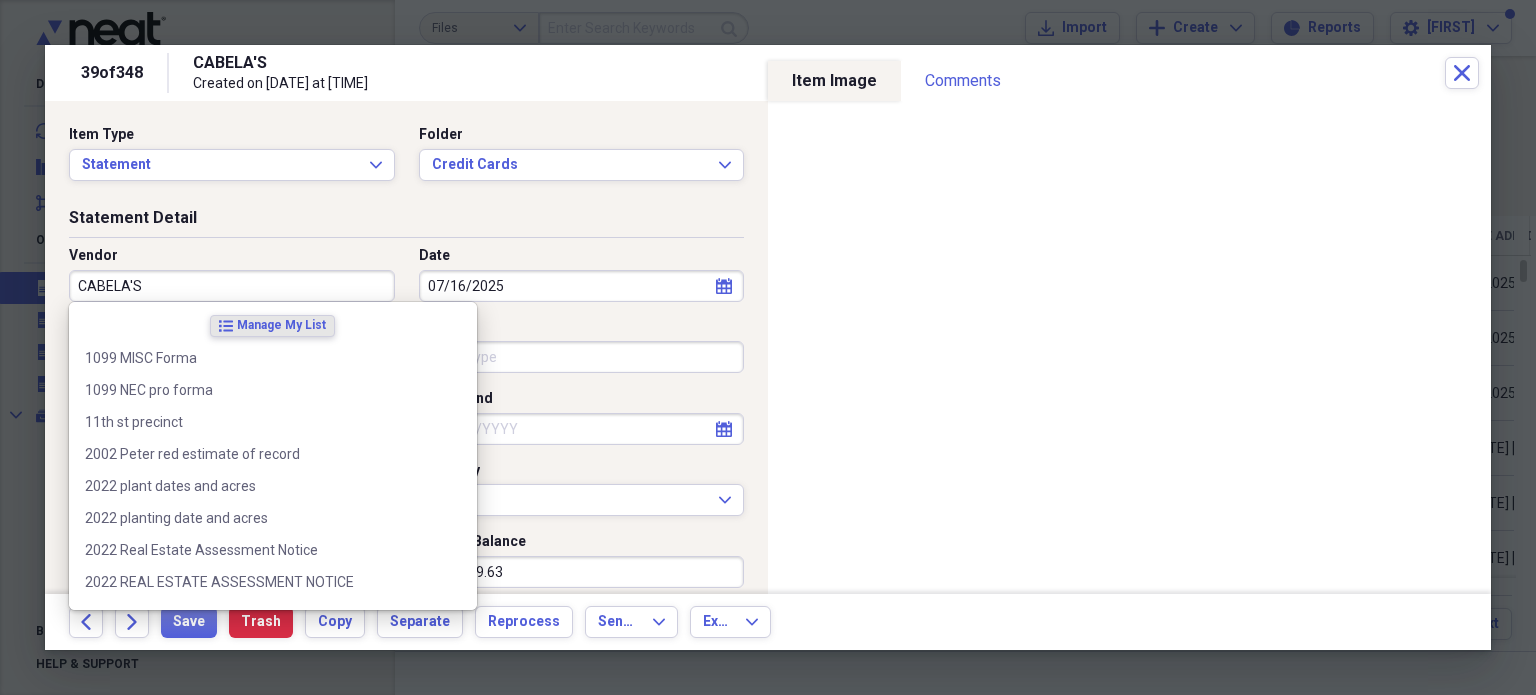 click on "CABELA'S" at bounding box center (232, 286) 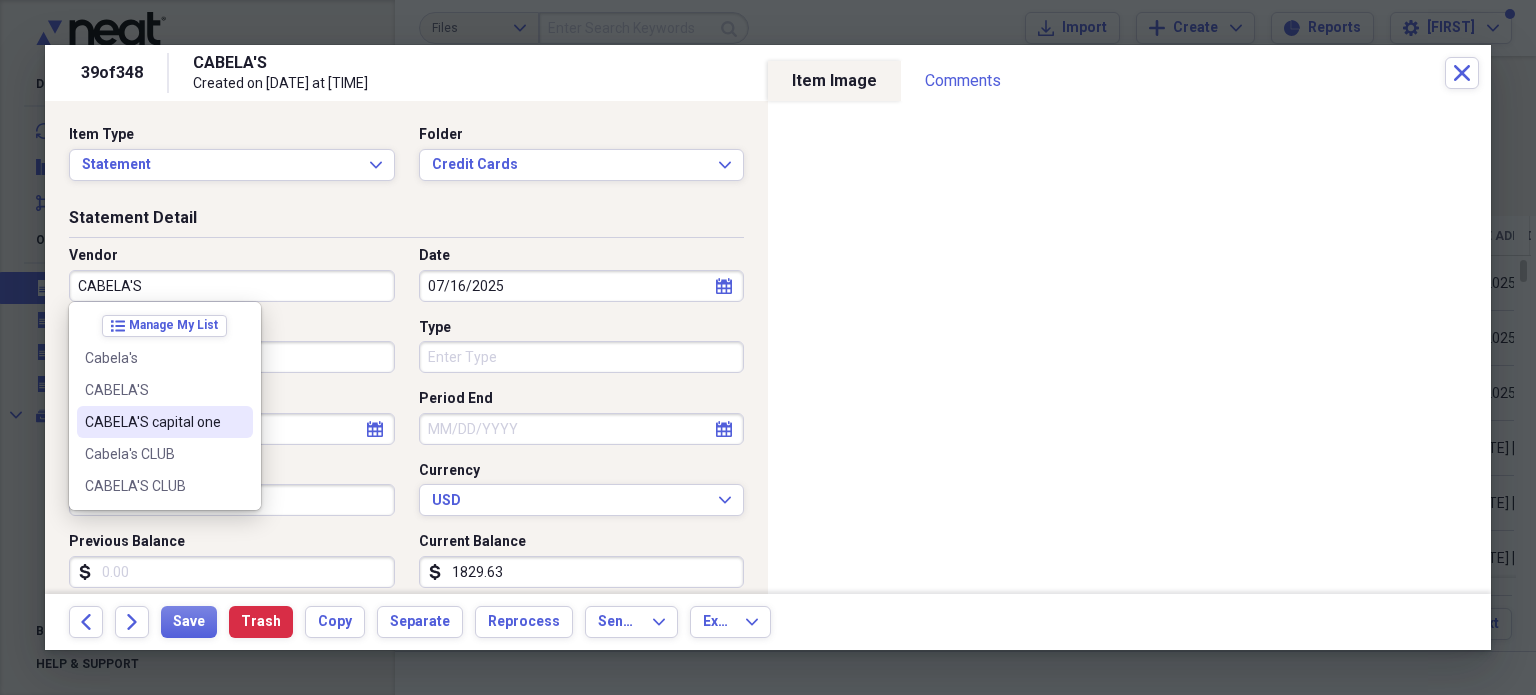 click on "CABELA'S capital one" at bounding box center [165, 422] 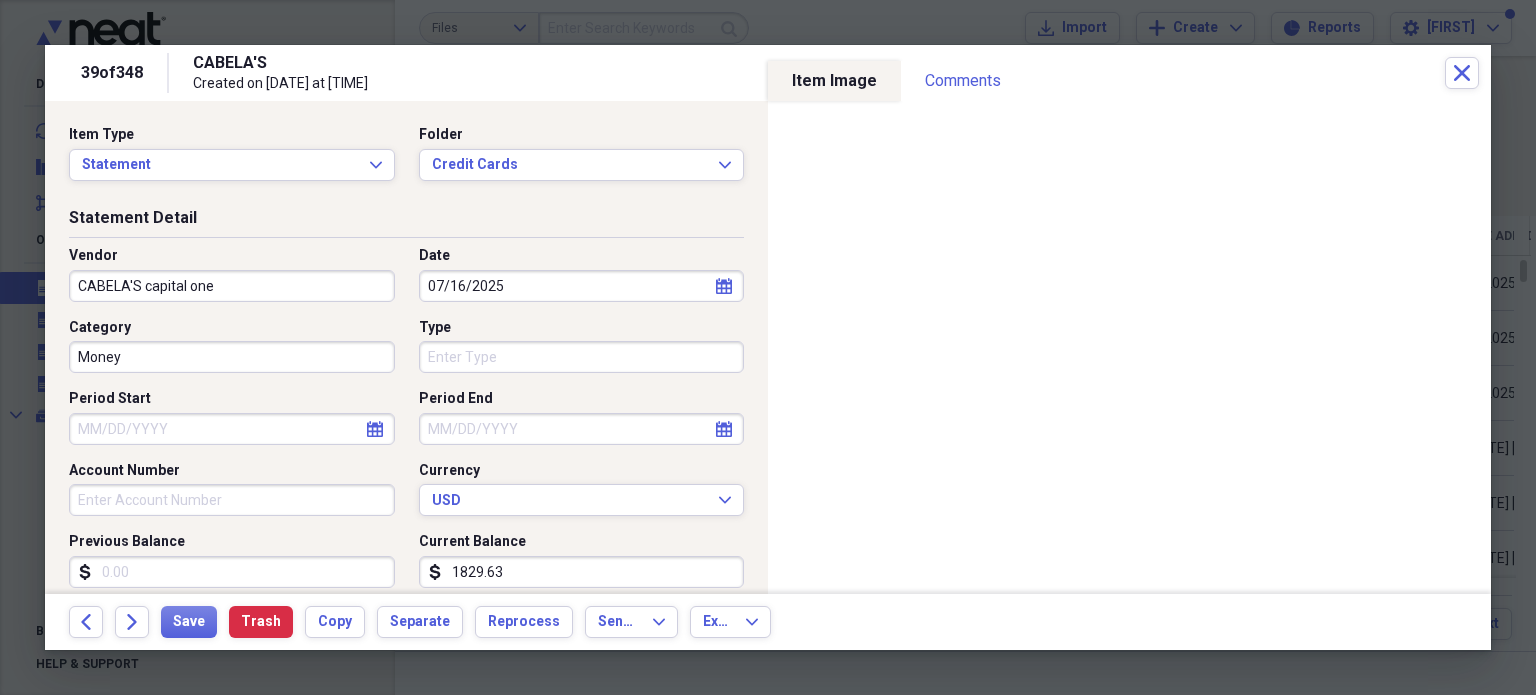 click on "Money" at bounding box center (232, 357) 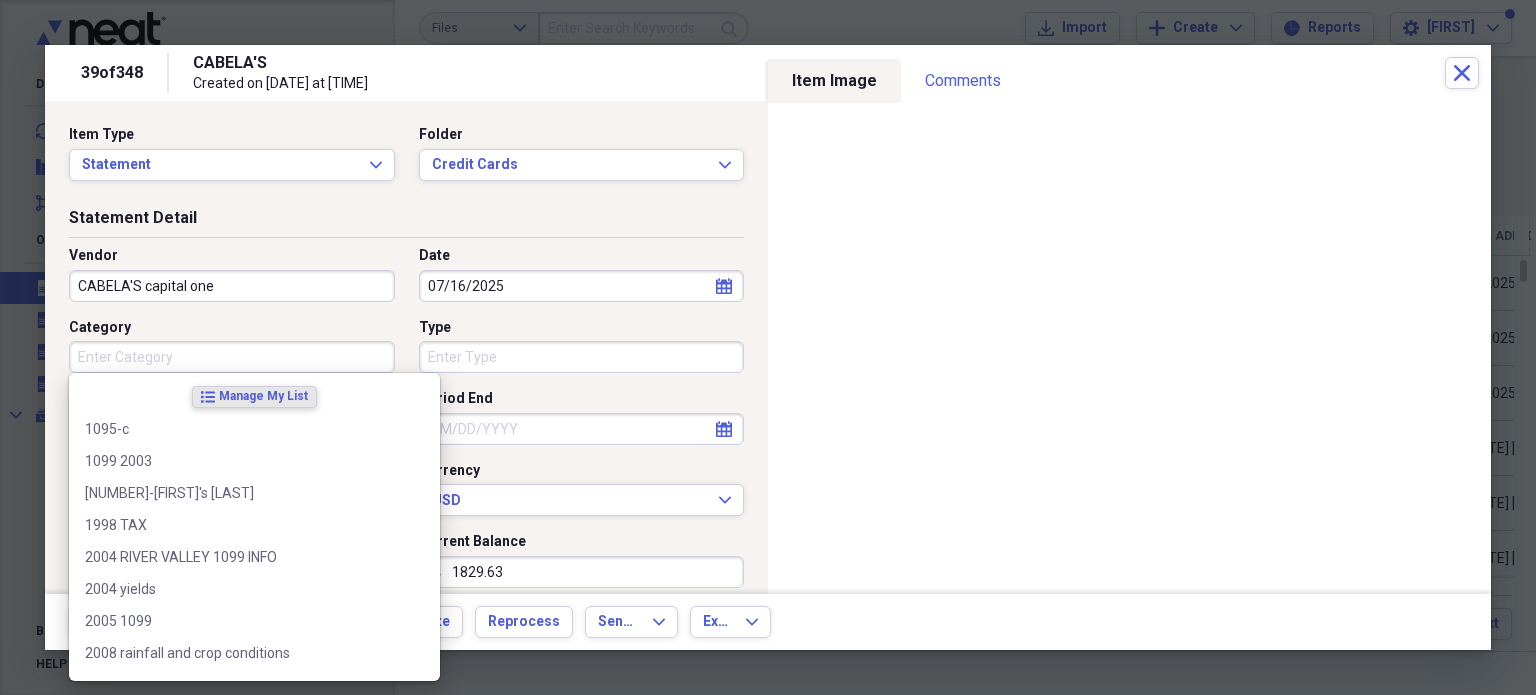 type 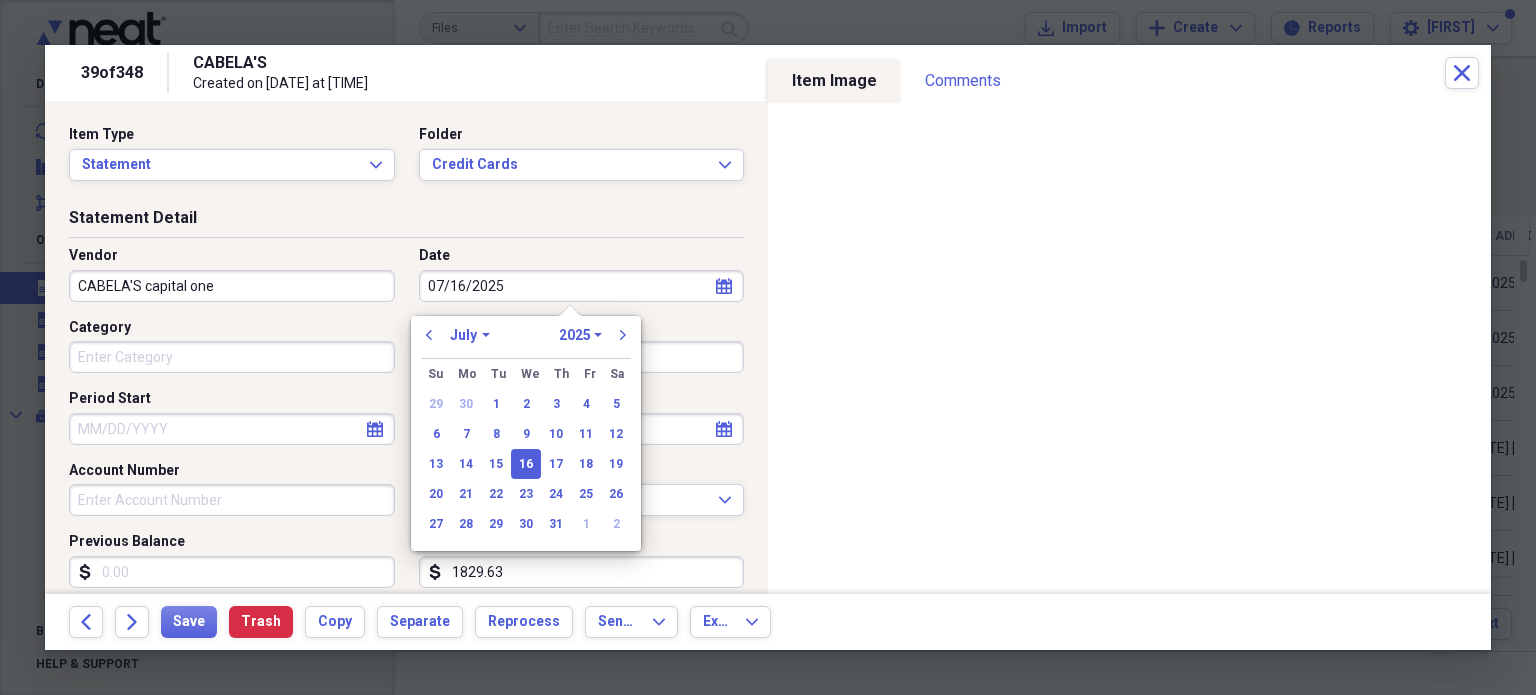 click on "January February March April May June July August September October November December" at bounding box center [470, 335] 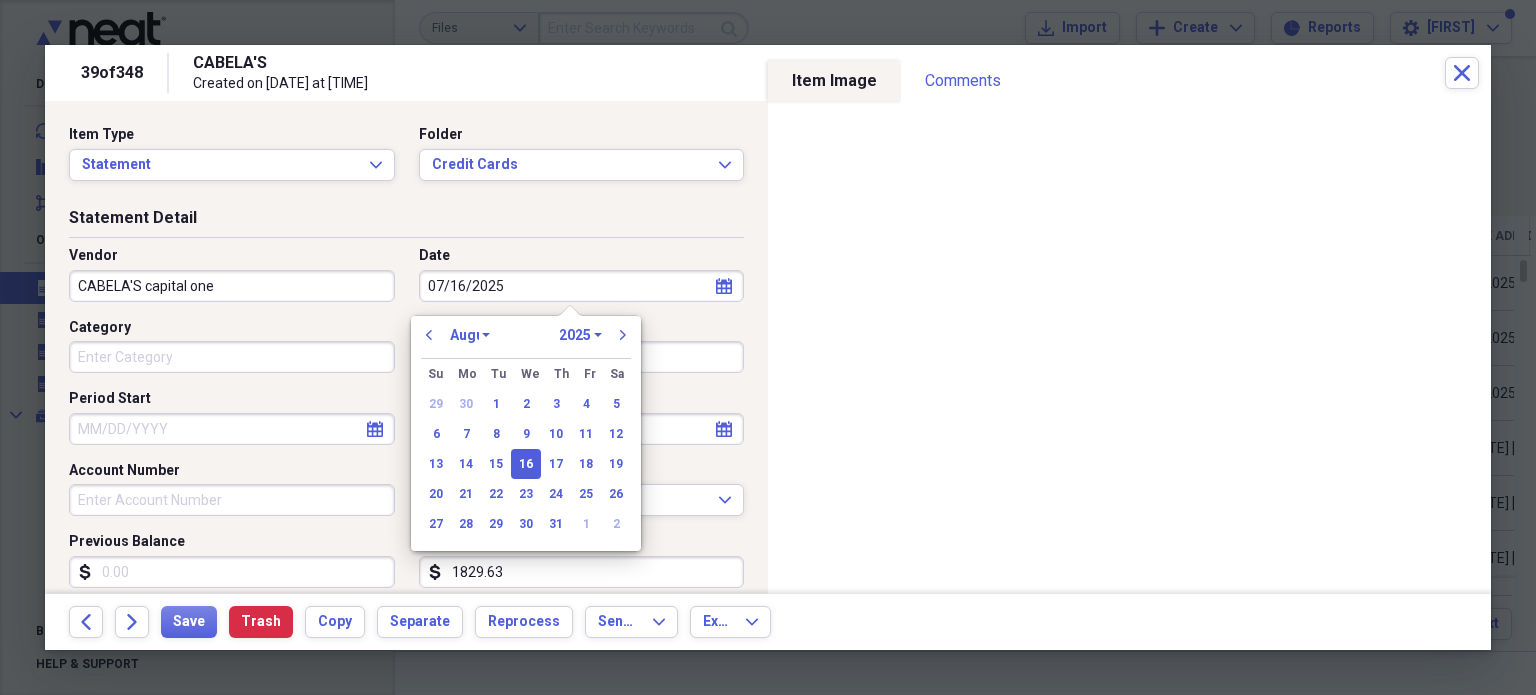 click on "January February March April May June July August September October November December" at bounding box center (470, 335) 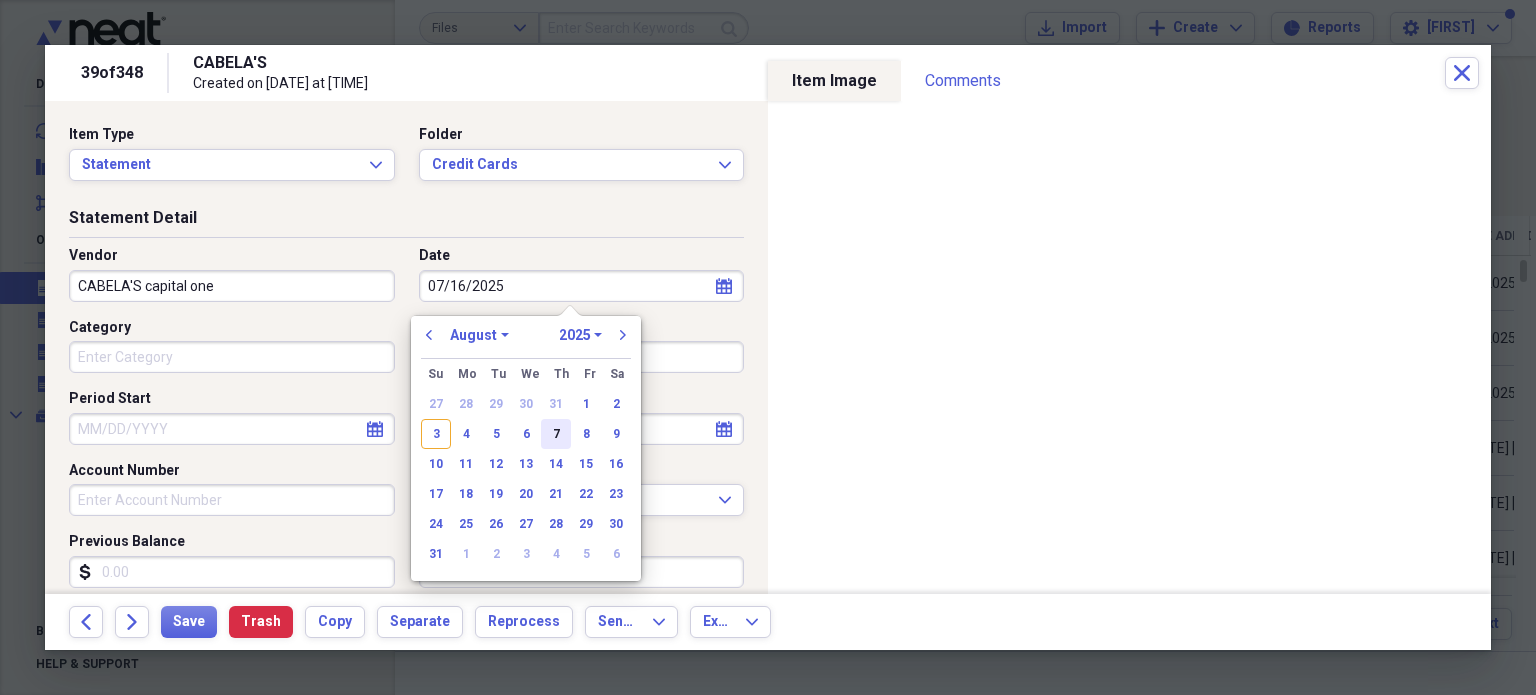 click on "7" at bounding box center [556, 434] 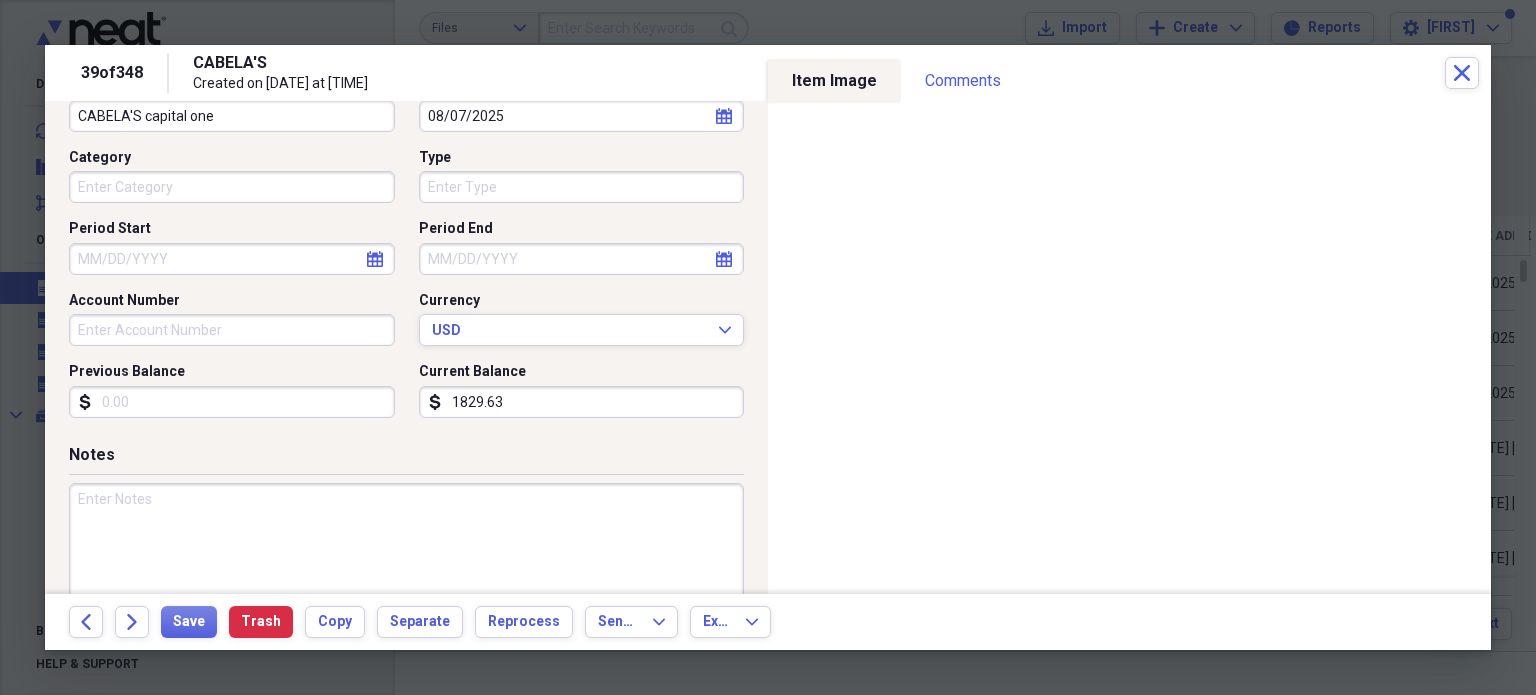 scroll, scrollTop: 171, scrollLeft: 0, axis: vertical 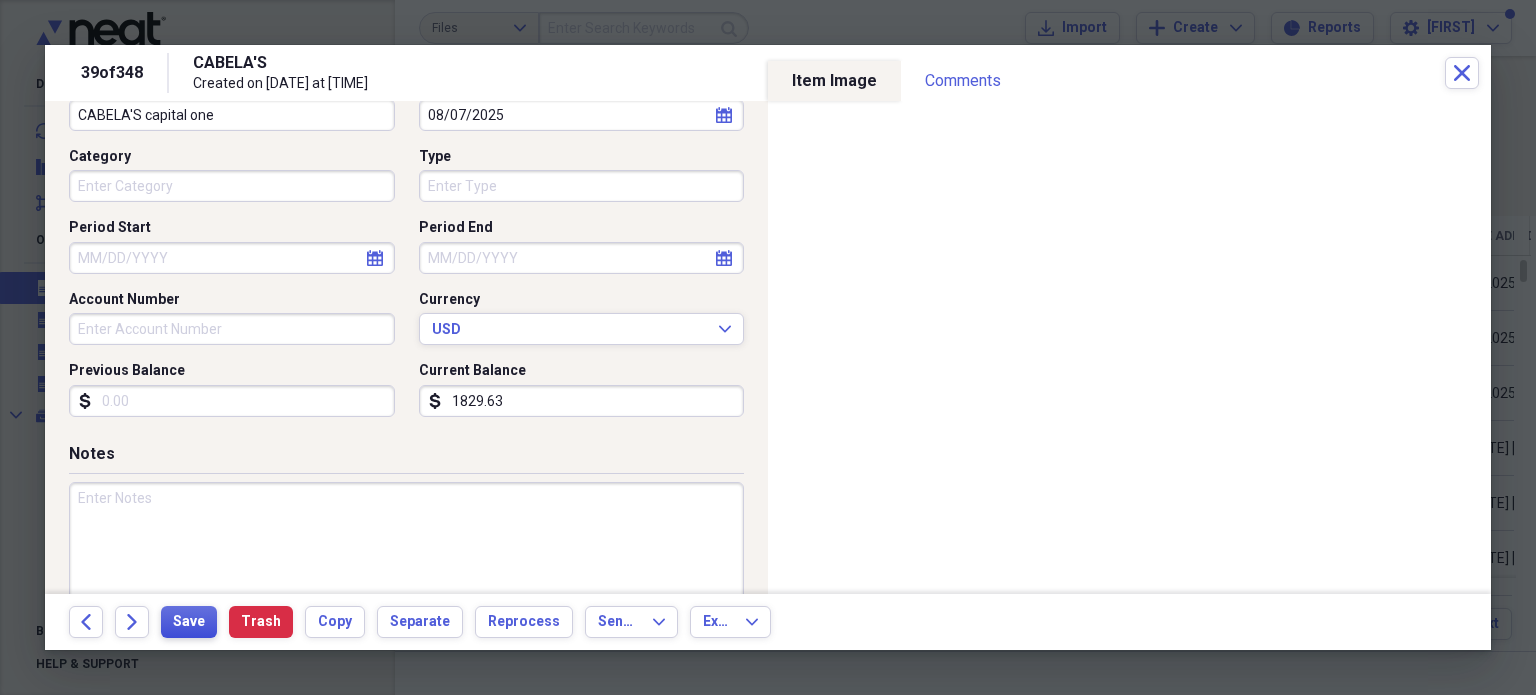 click on "Save" at bounding box center [189, 622] 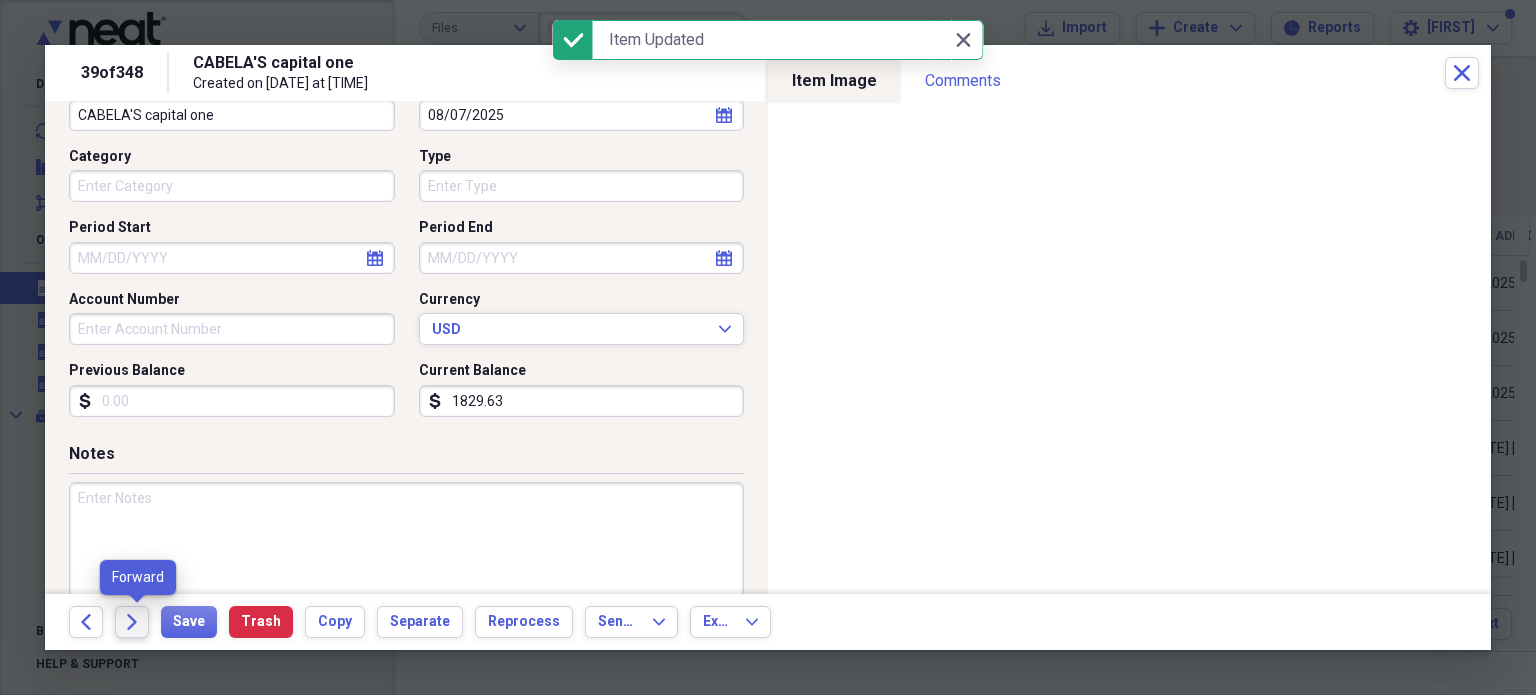 click on "Forward" at bounding box center (132, 622) 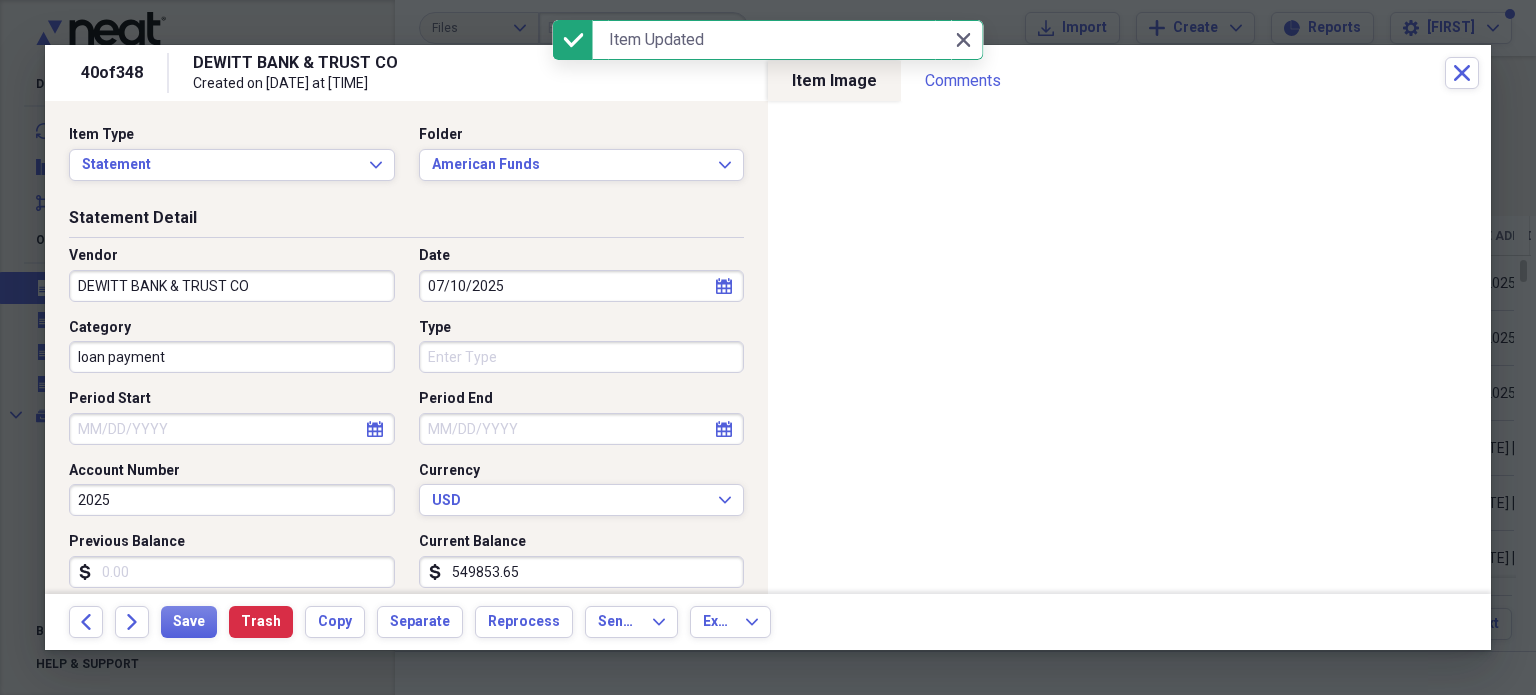 click on "DEWITT BANK & TRUST CO" at bounding box center [232, 286] 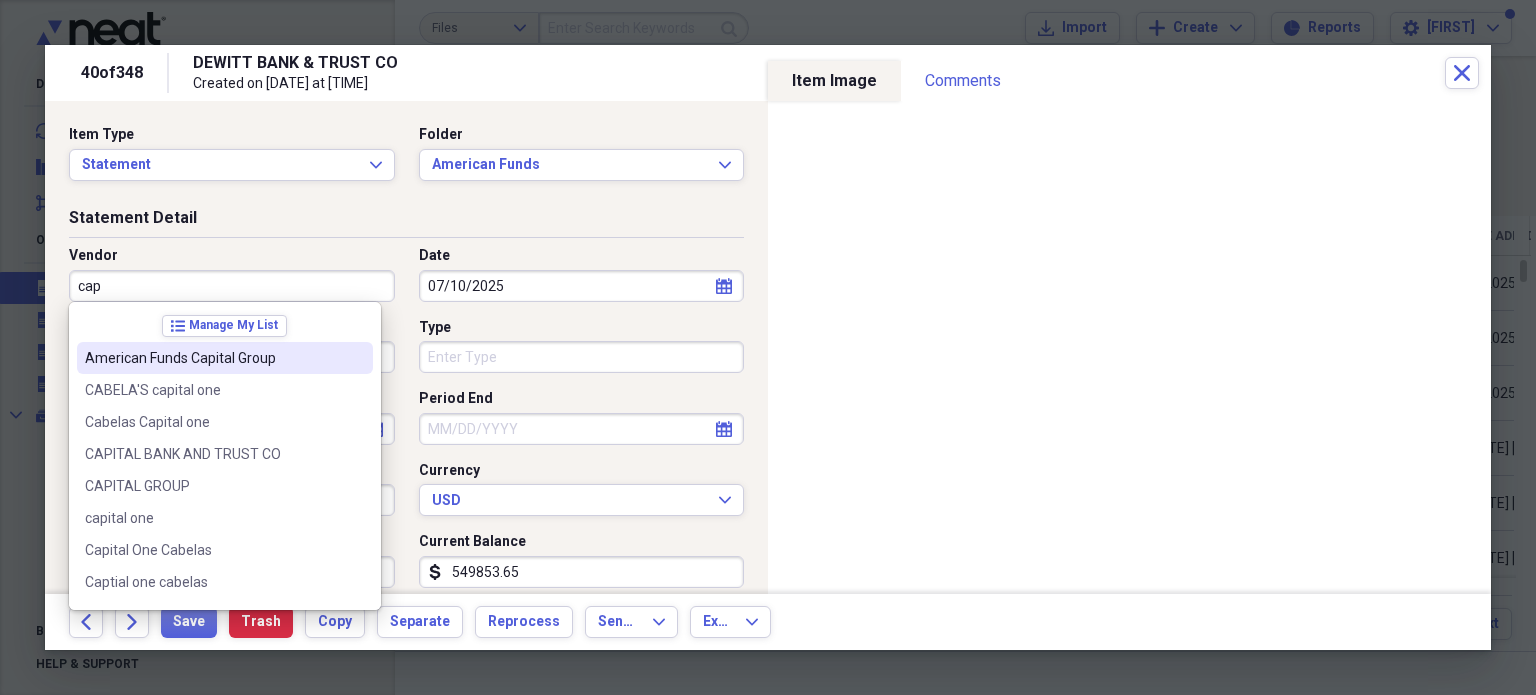 click on "American Funds Capital Group" at bounding box center [213, 358] 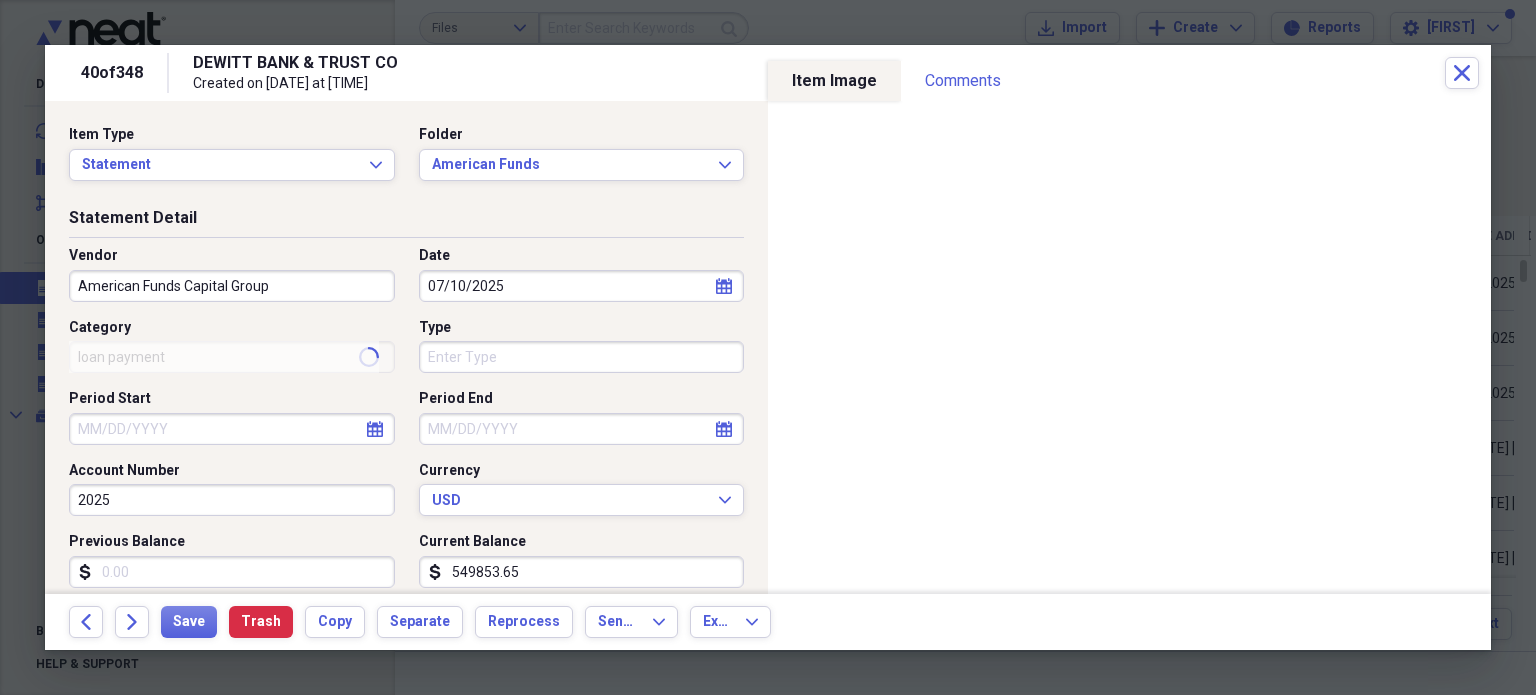 type on "Multiple statements" 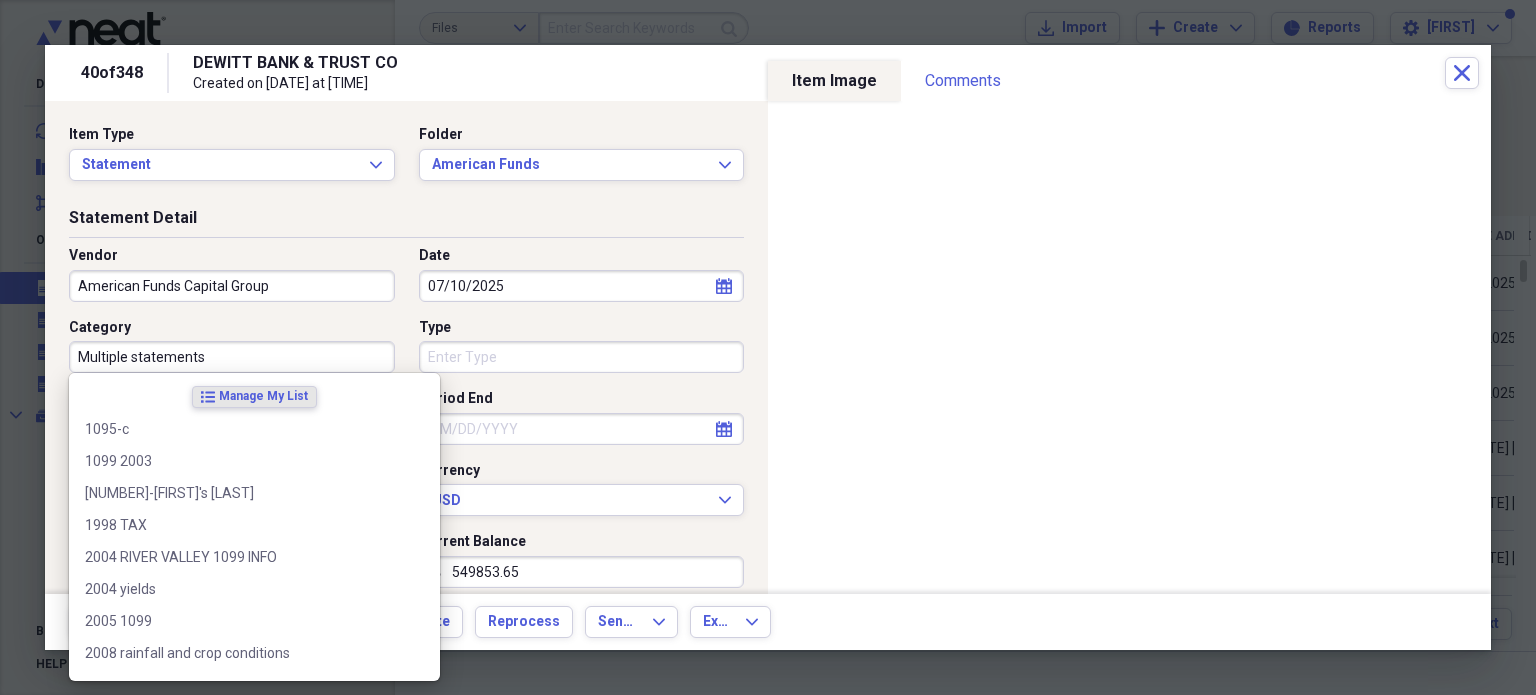 click on "Multiple statements" at bounding box center [232, 357] 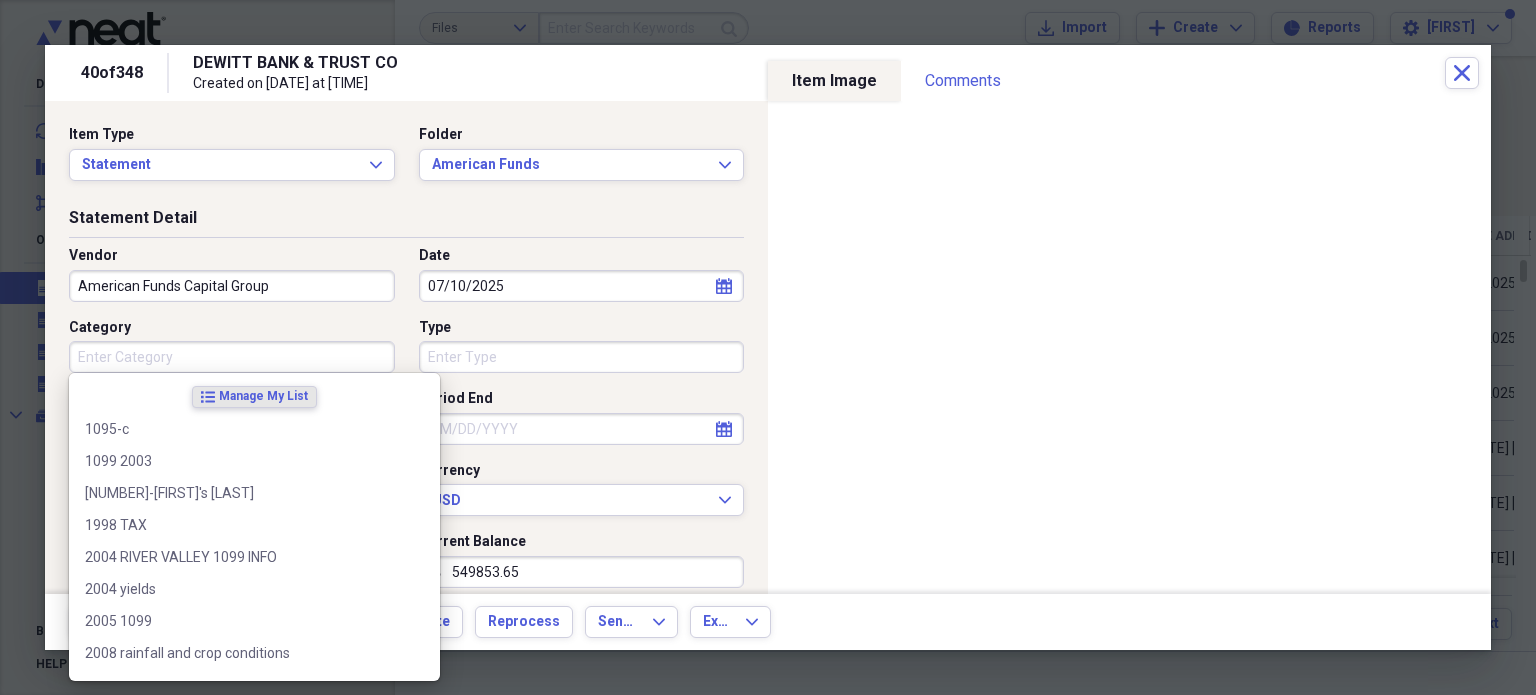 click on "Category" at bounding box center [232, 357] 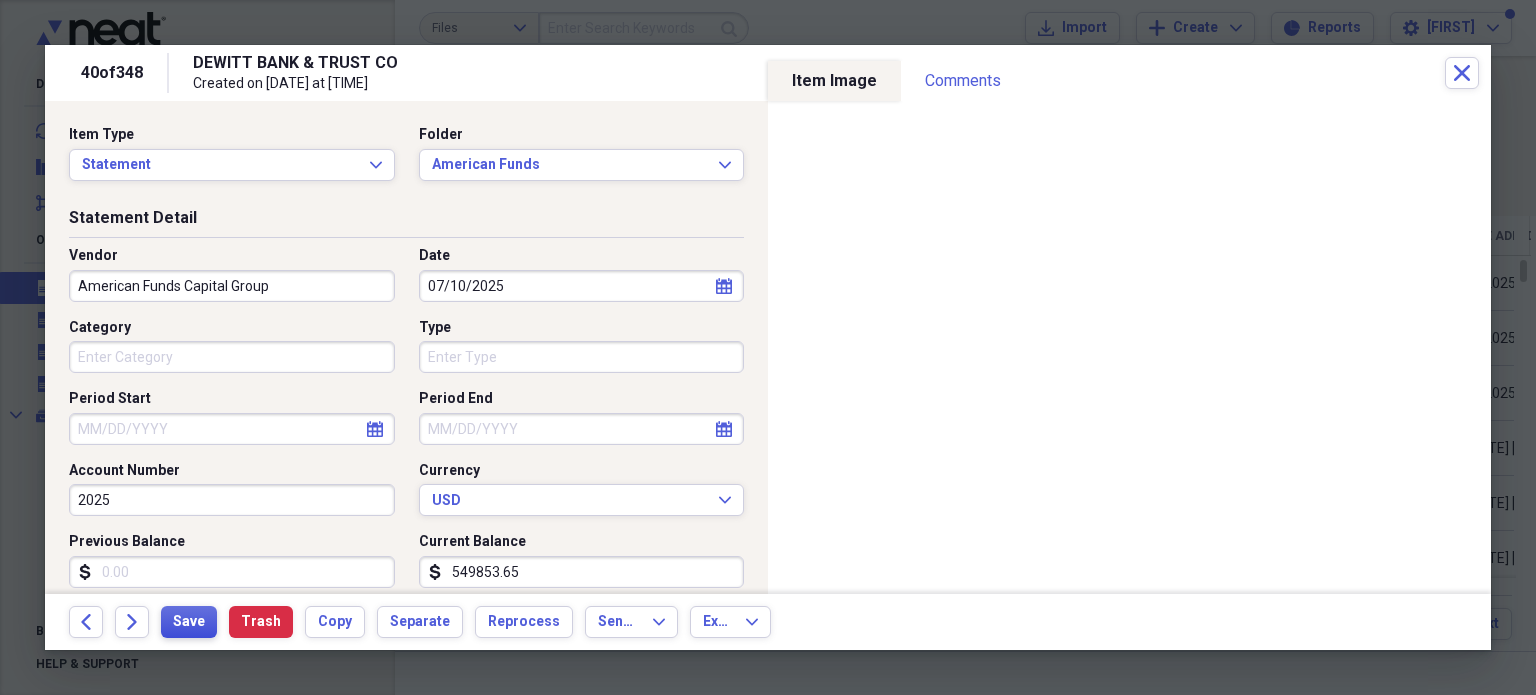click on "Save" at bounding box center [189, 622] 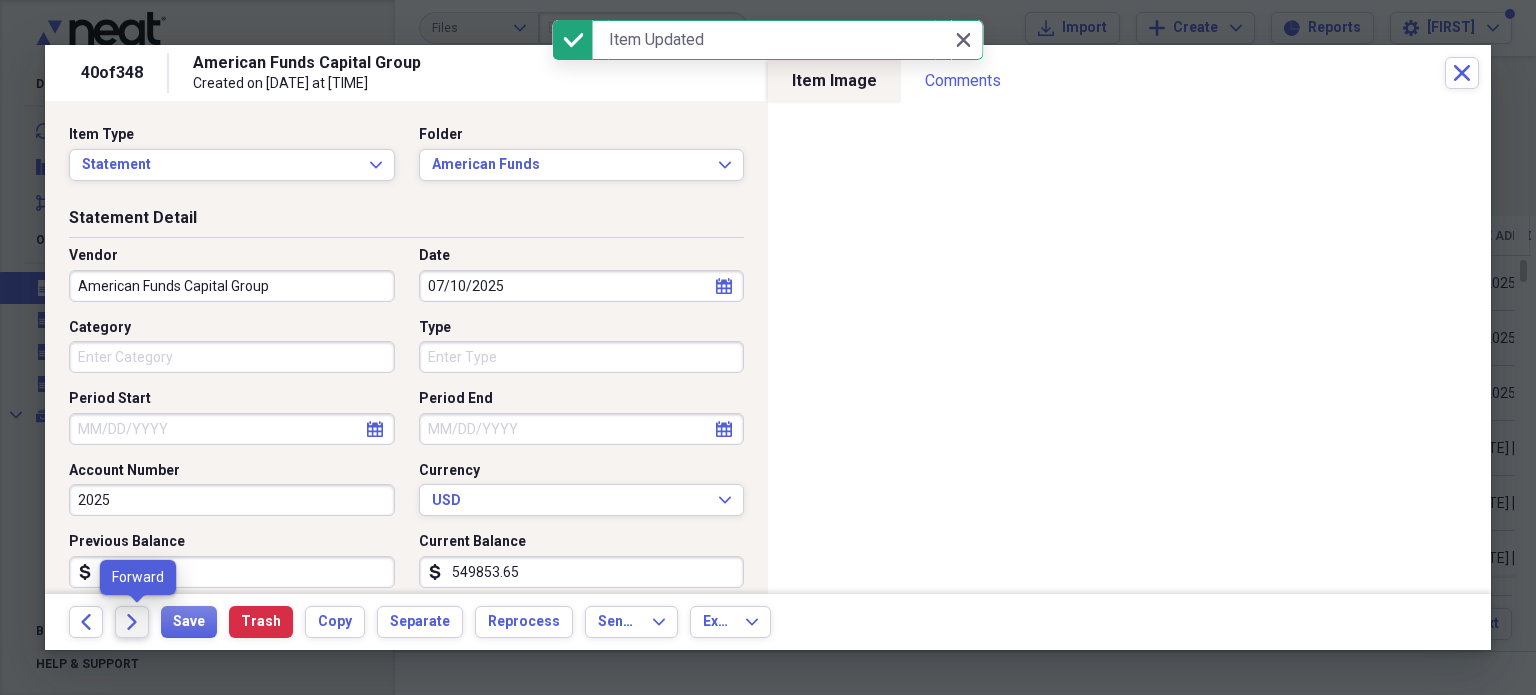click on "Forward" at bounding box center (132, 622) 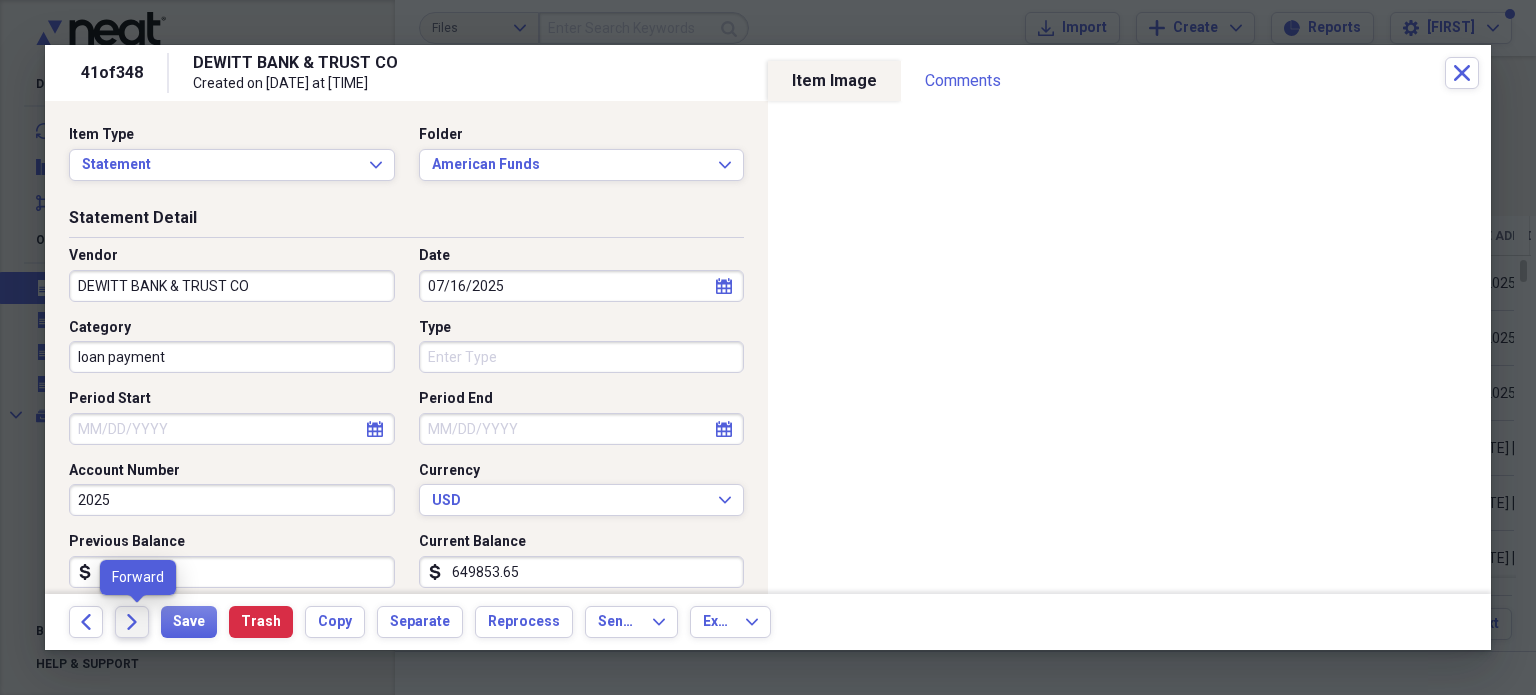 click on "Forward" at bounding box center (132, 622) 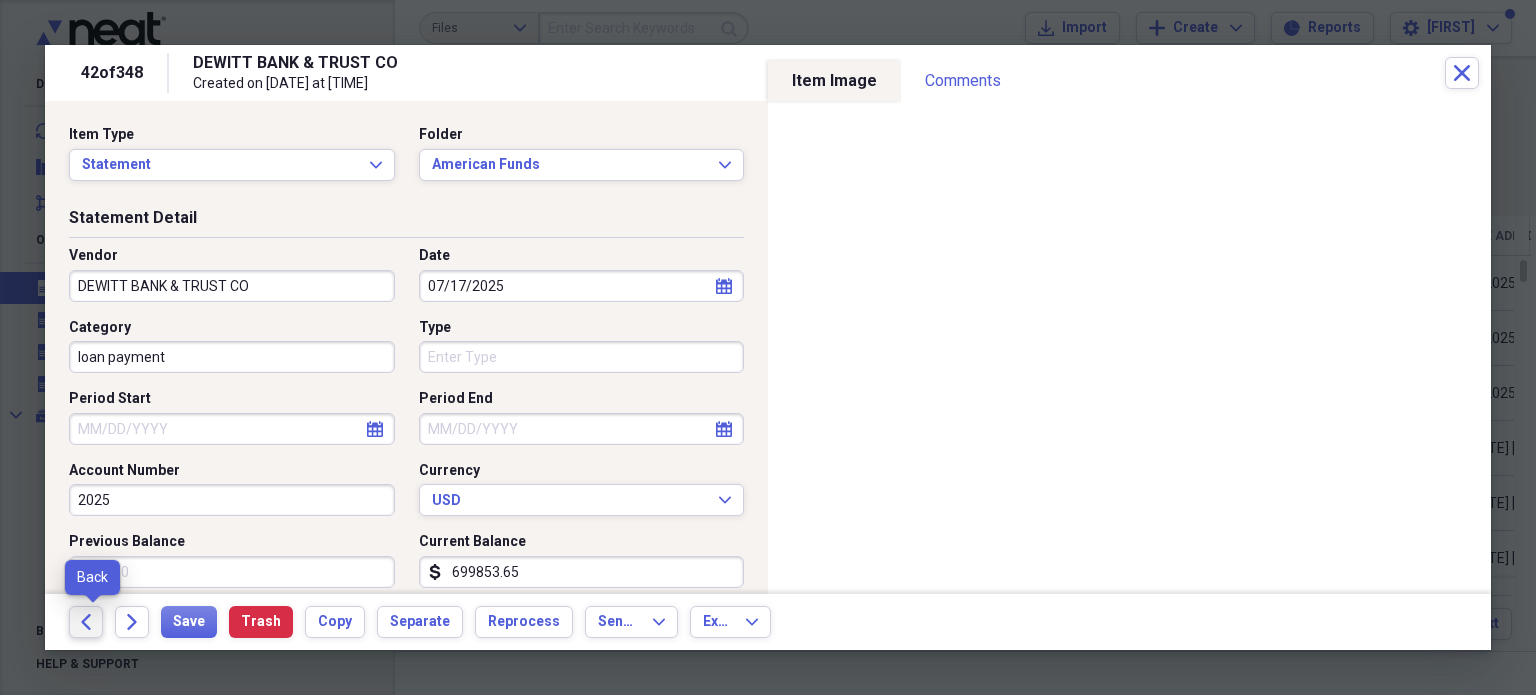 click on "Back" at bounding box center [86, 622] 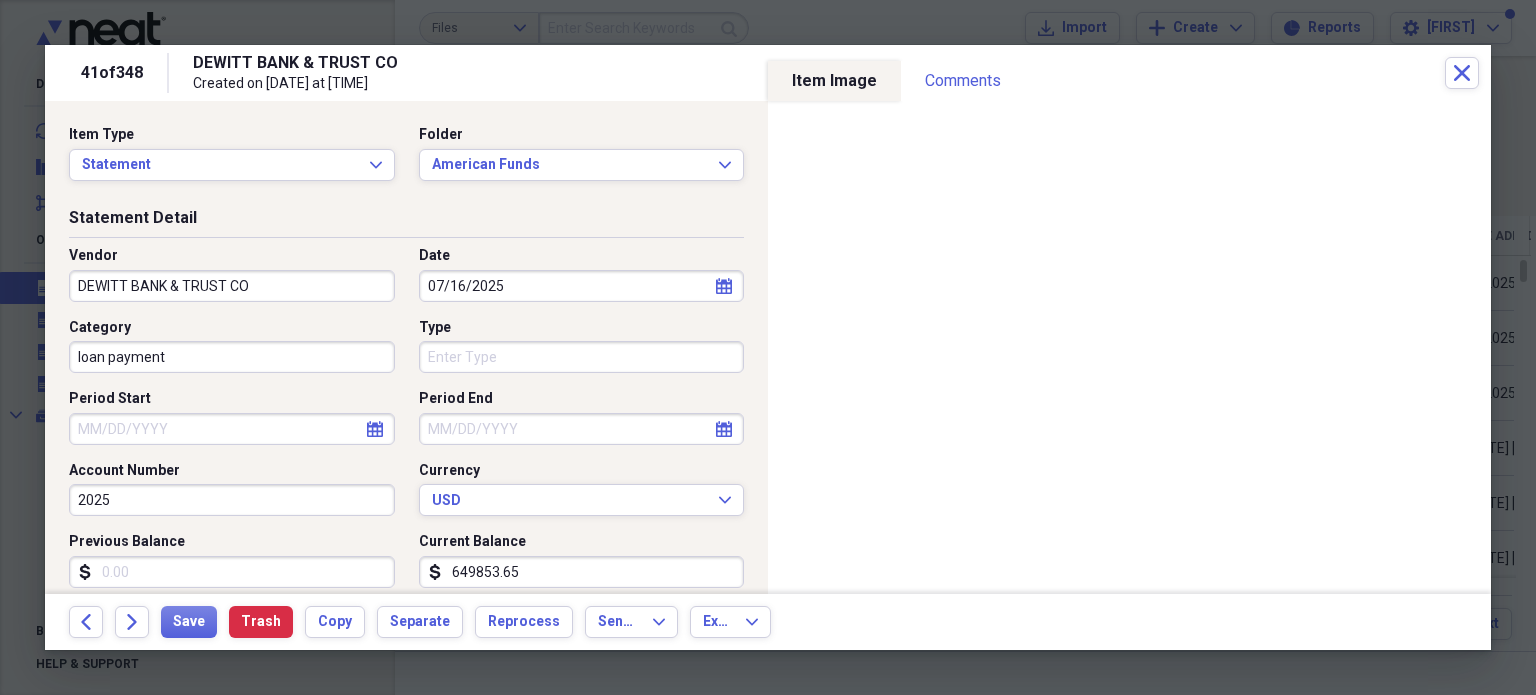 click on "DEWITT BANK & TRUST CO" at bounding box center (232, 286) 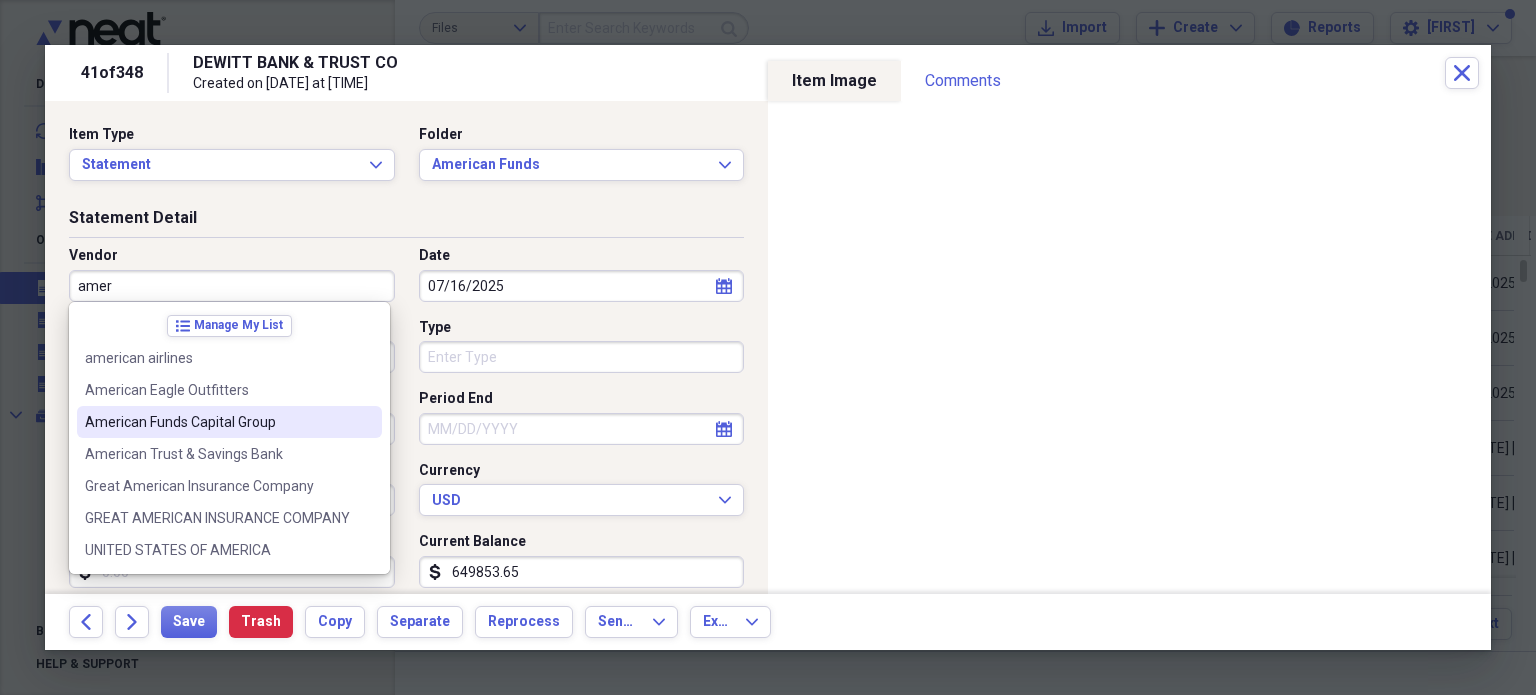 click on "American Funds Capital Group" at bounding box center (217, 422) 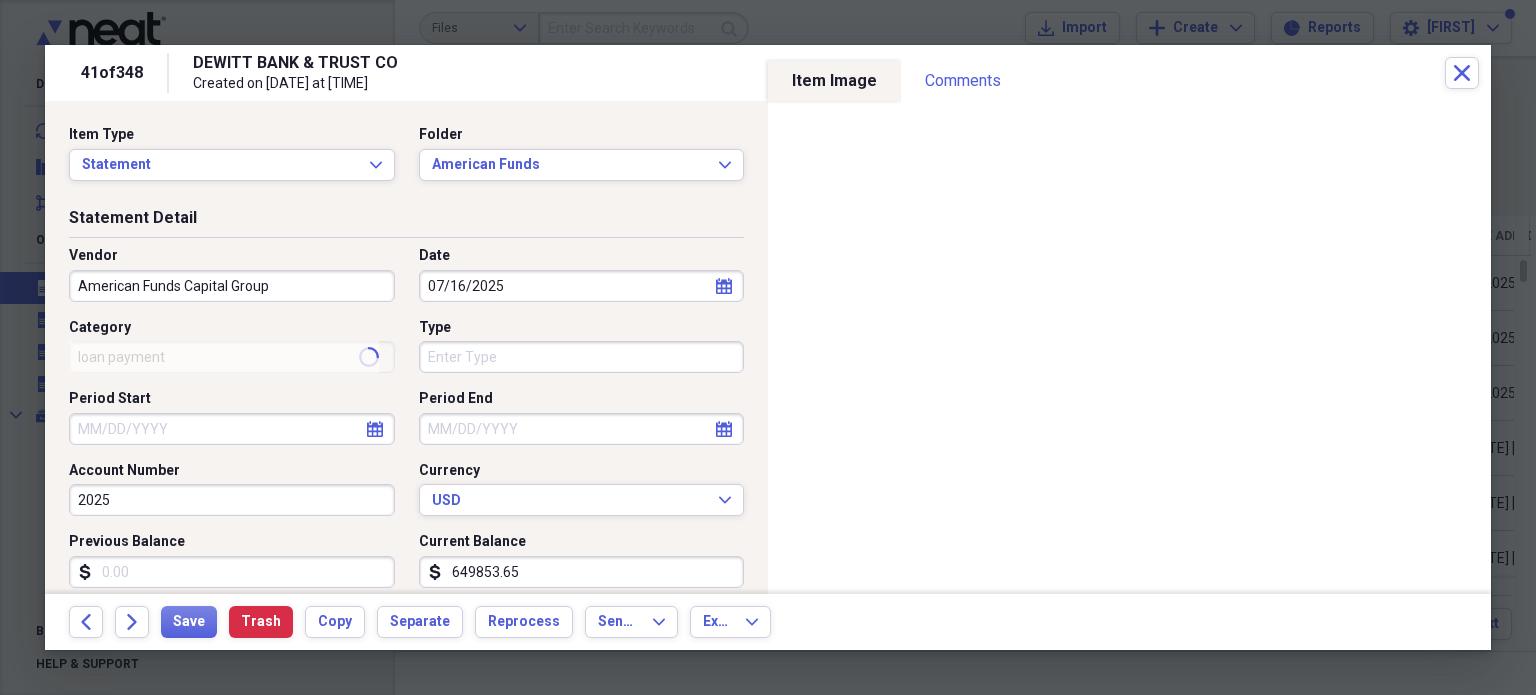 type on "Multiple statements" 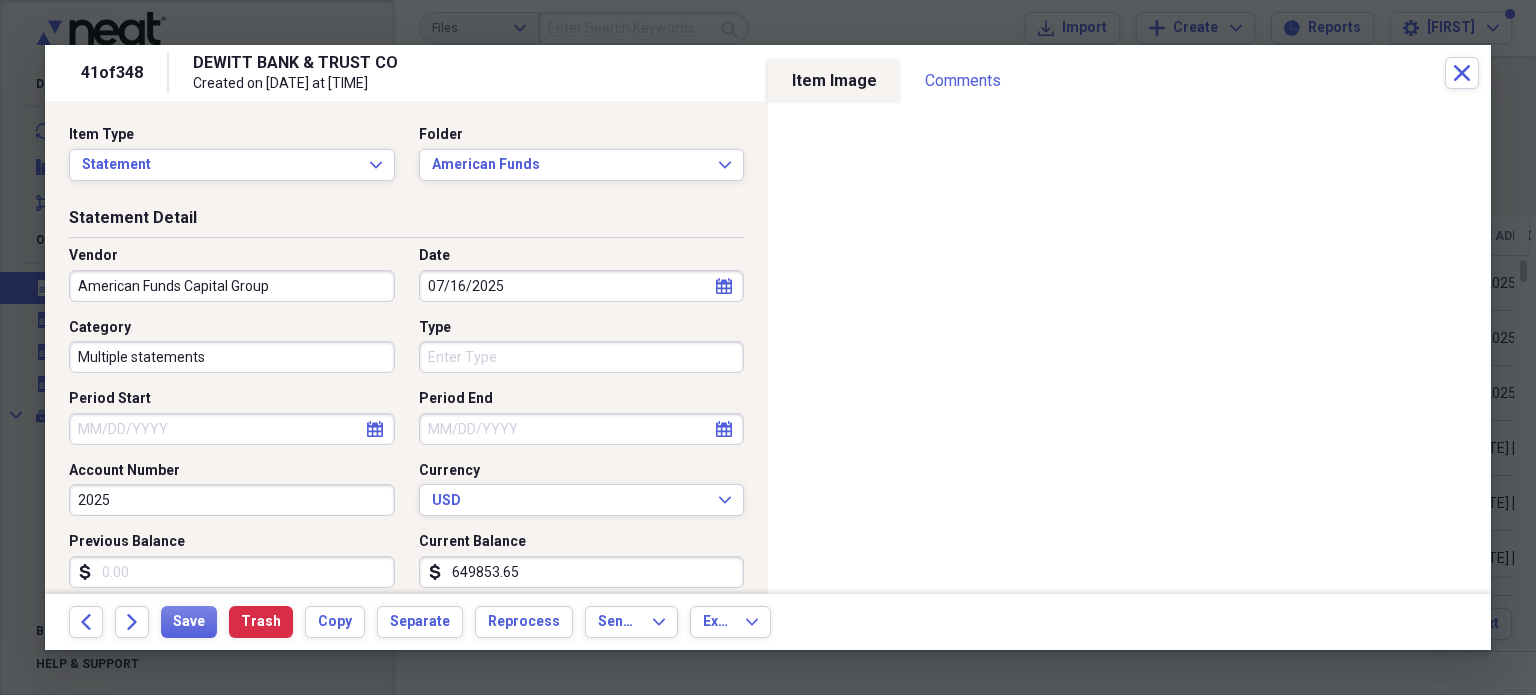 click on "Multiple statements" at bounding box center (232, 357) 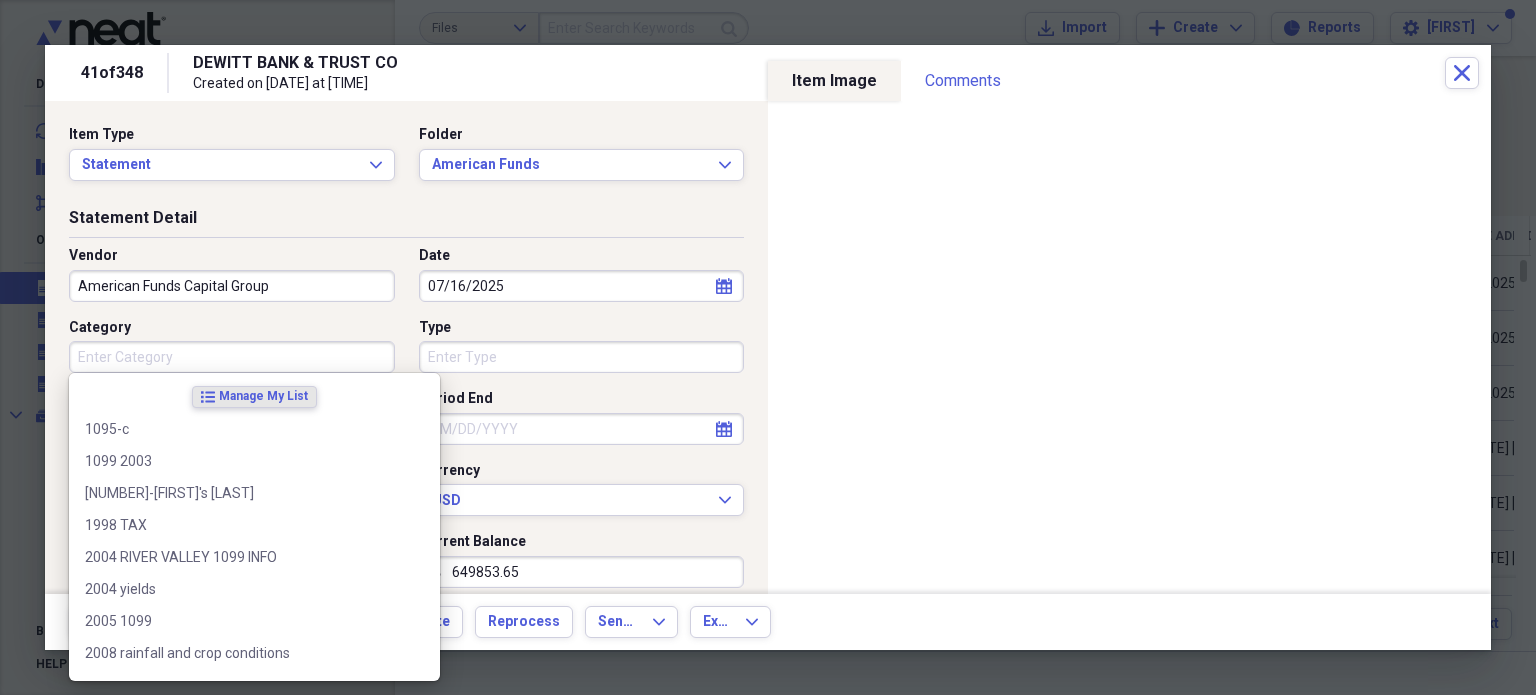 type 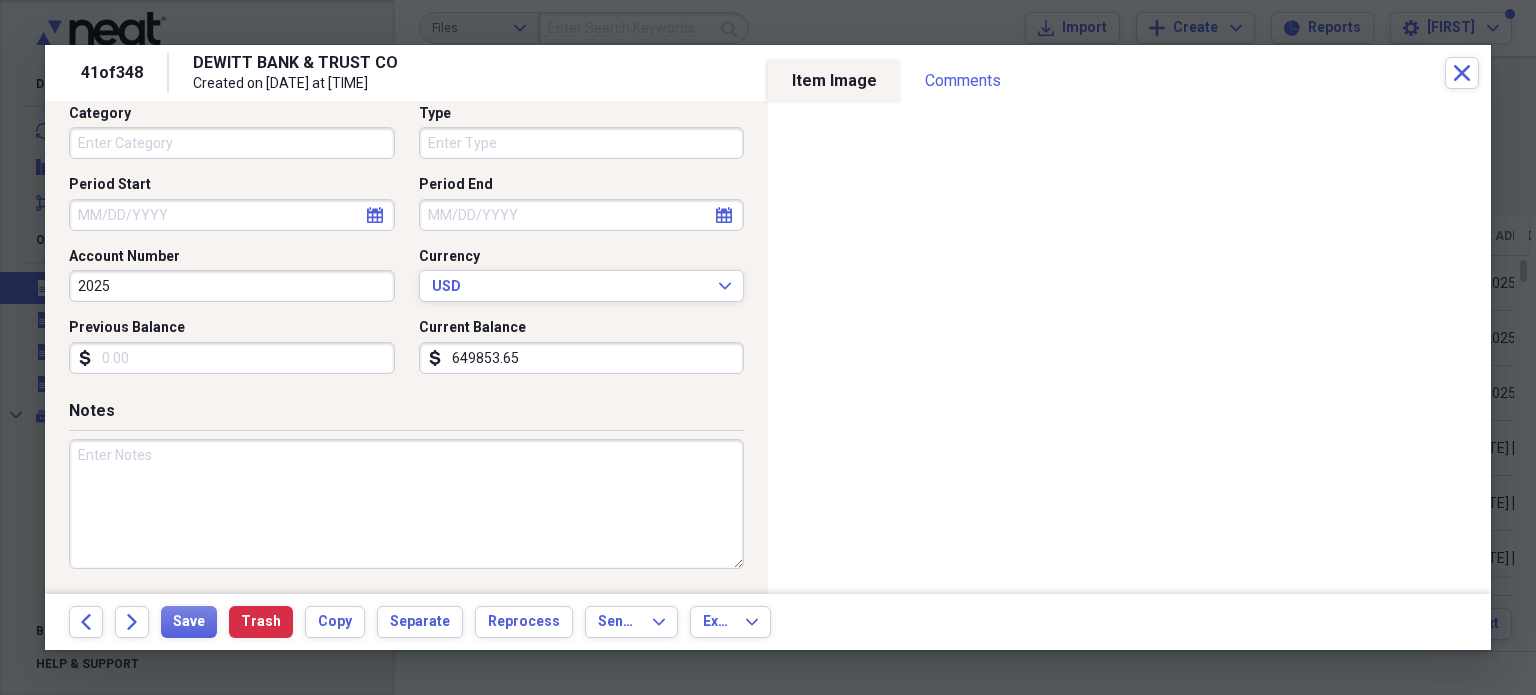 scroll, scrollTop: 213, scrollLeft: 0, axis: vertical 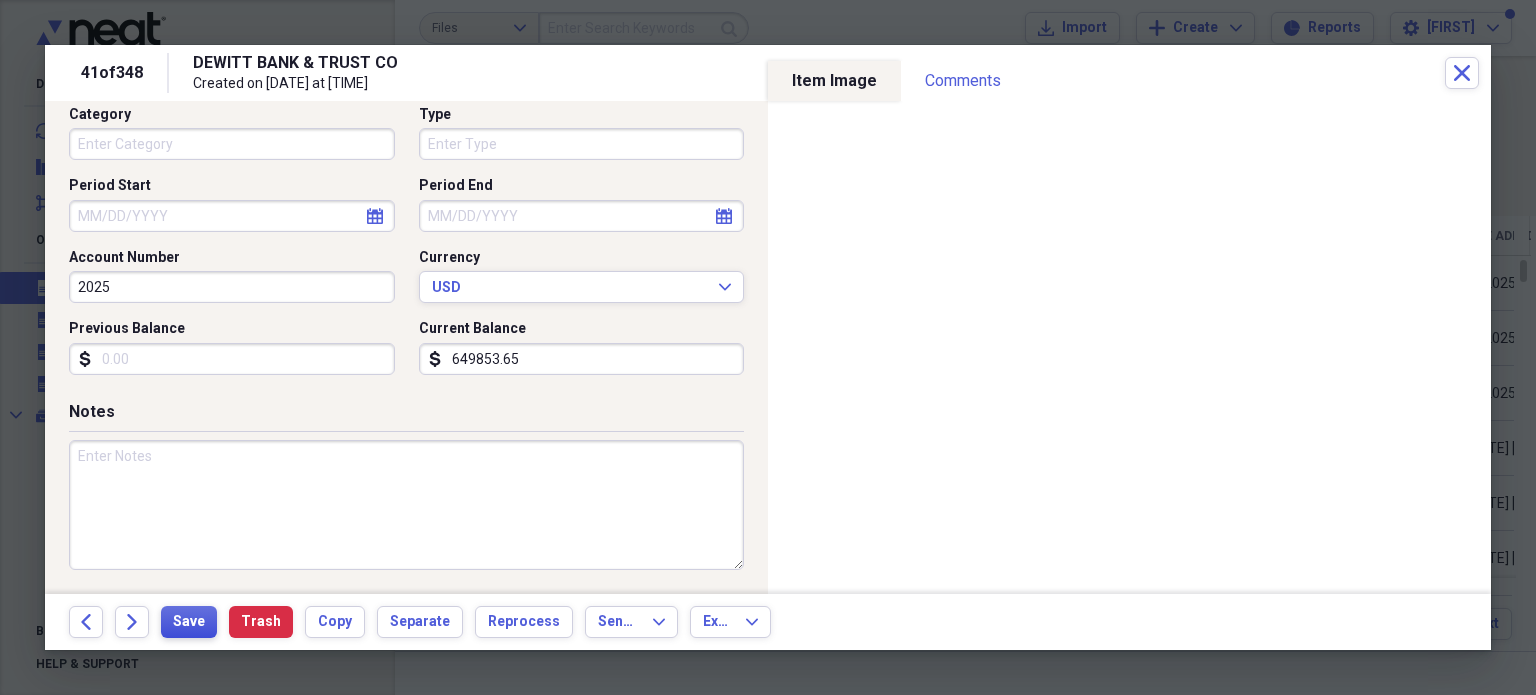 click on "Save" at bounding box center (189, 622) 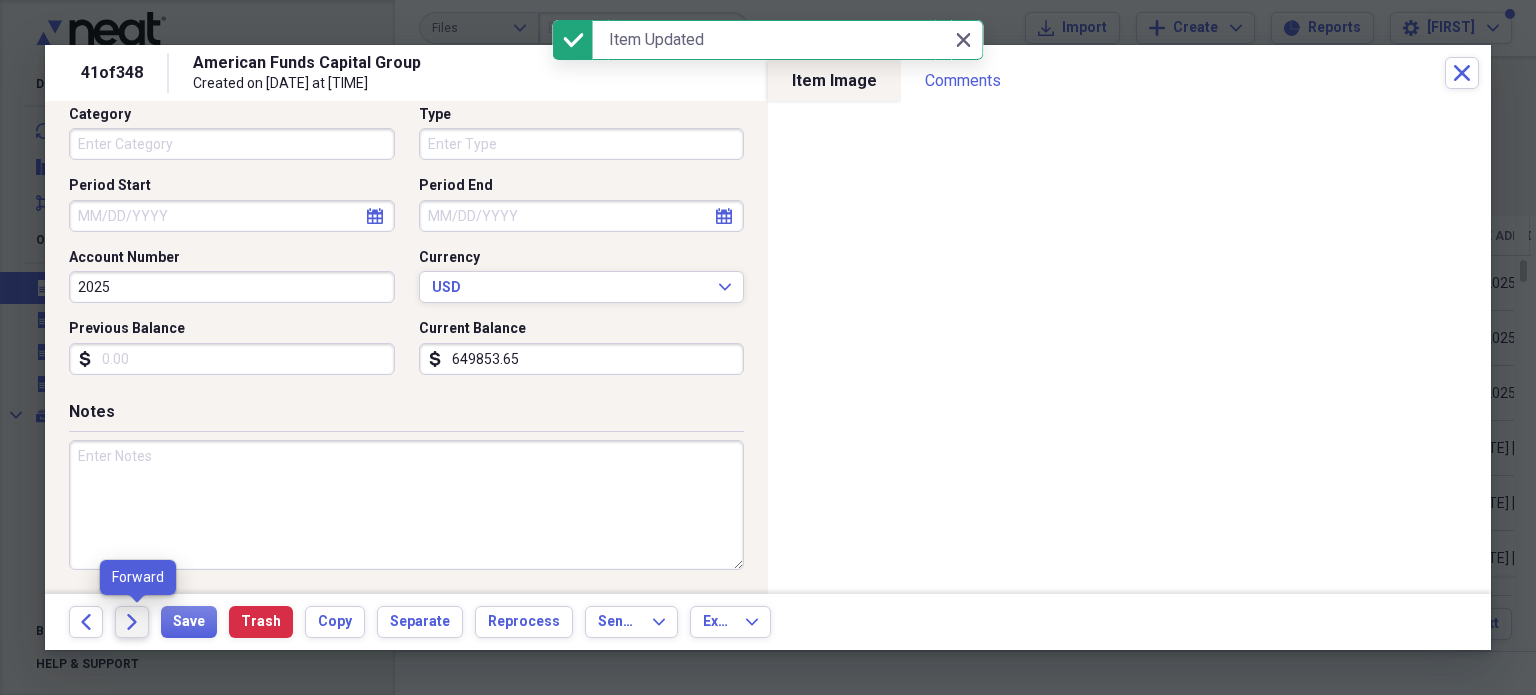 click on "Forward" 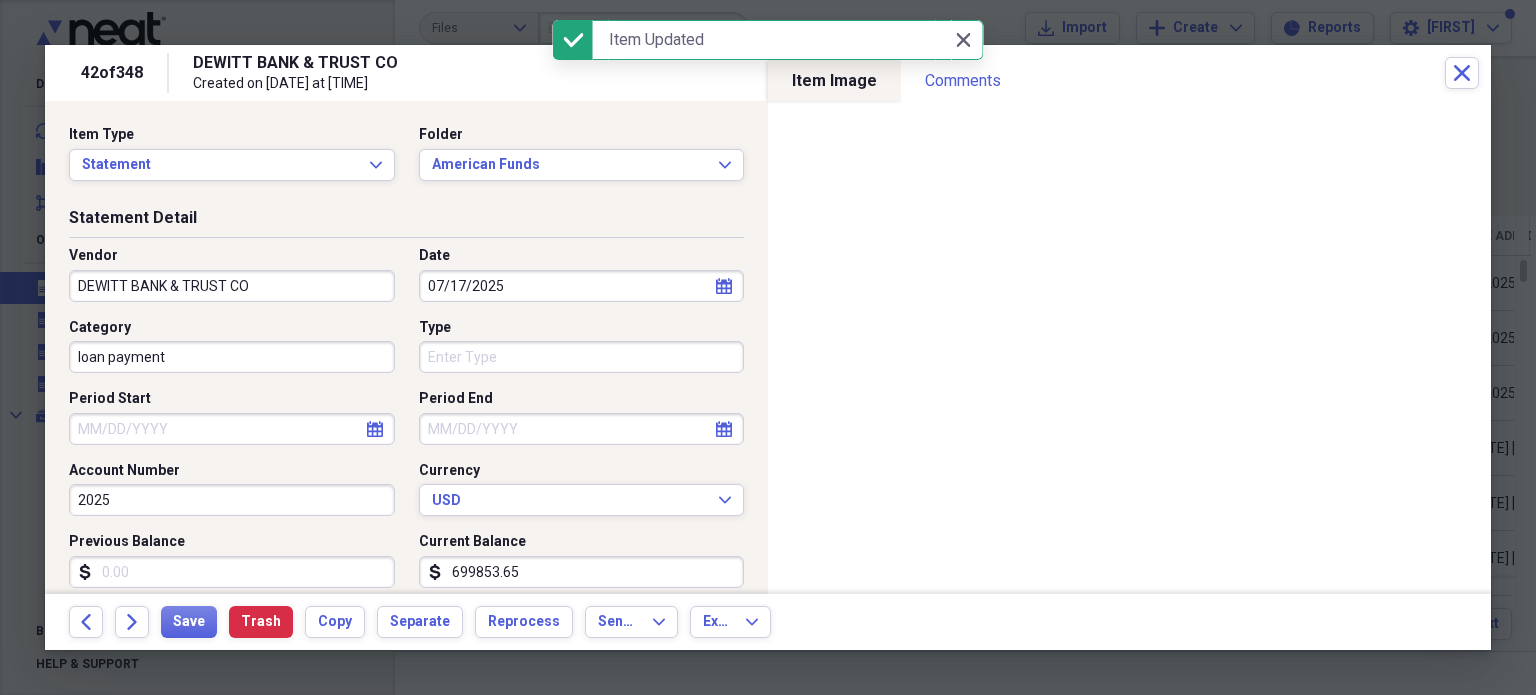 click on "DEWITT BANK & TRUST CO" at bounding box center [232, 286] 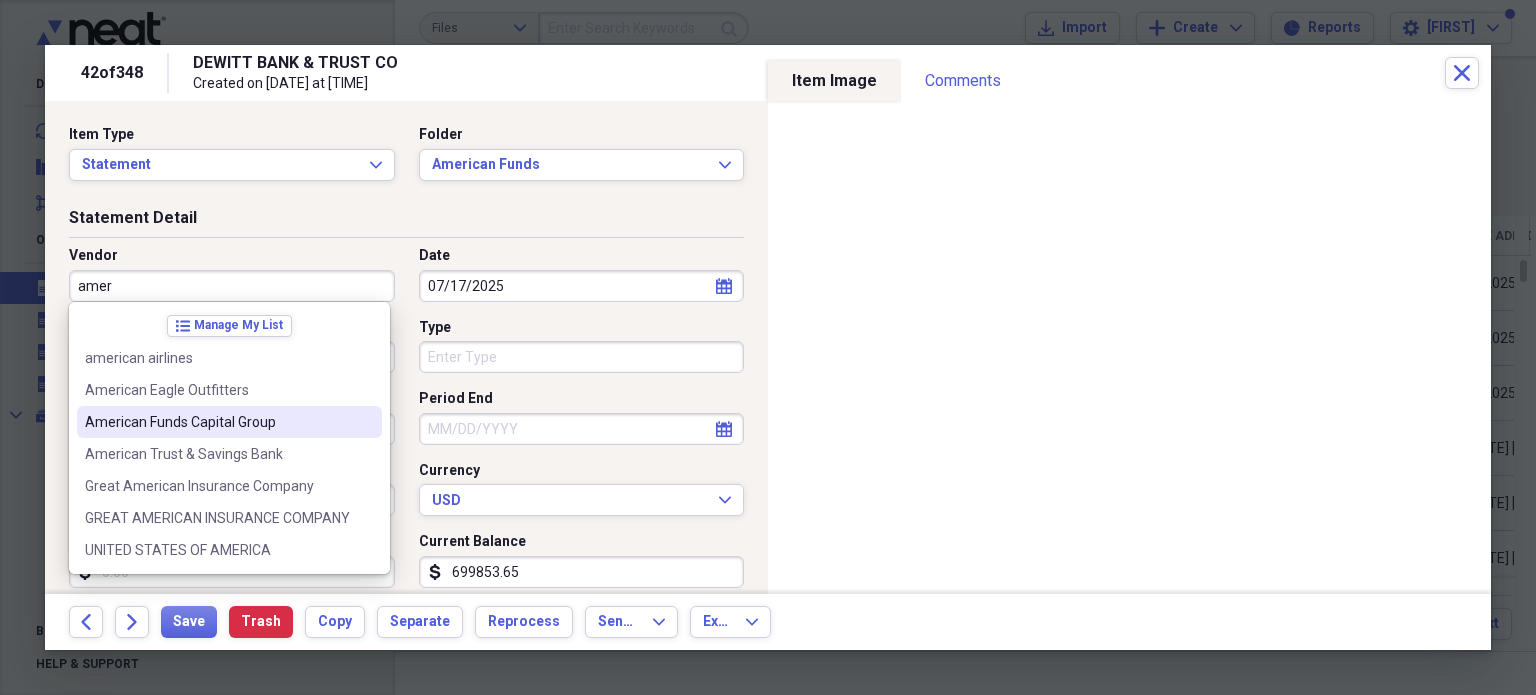 click on "American Funds Capital Group" at bounding box center [229, 422] 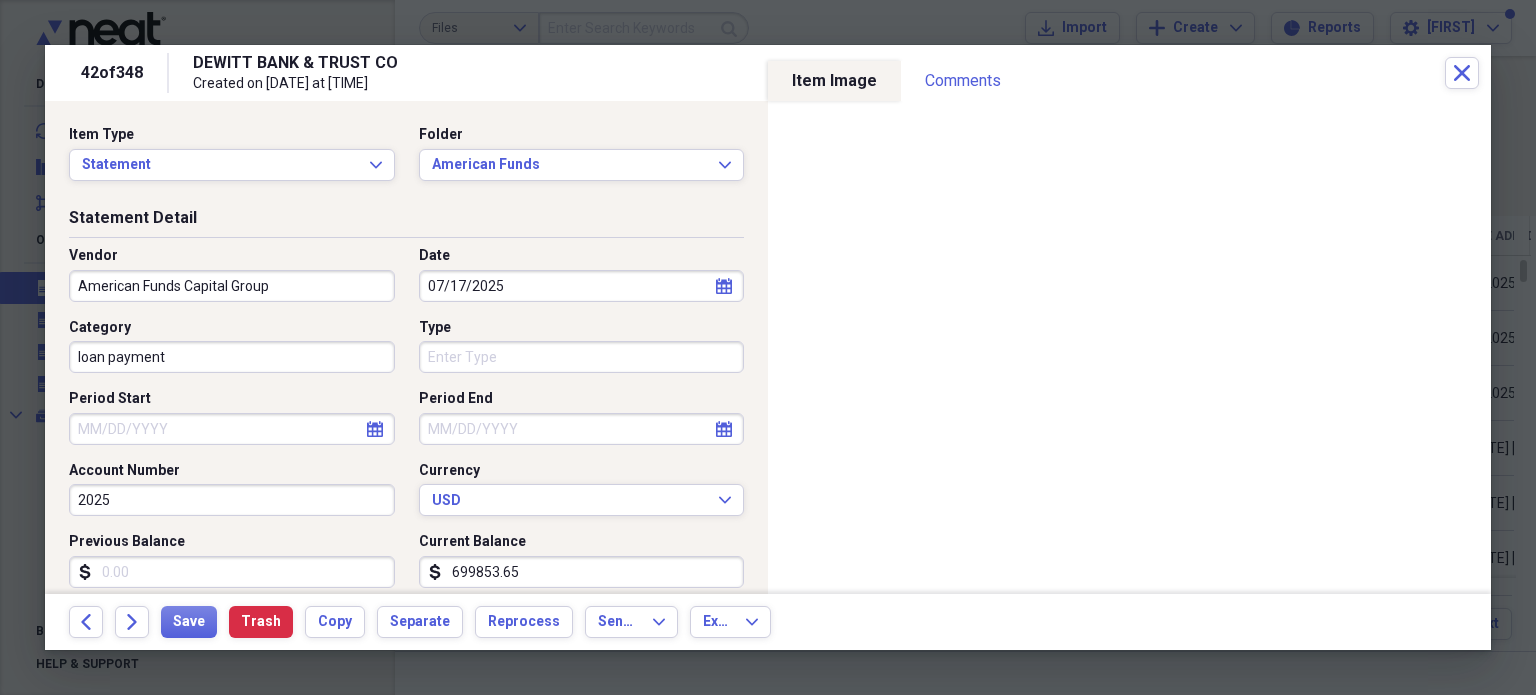 type on "Multiple statements" 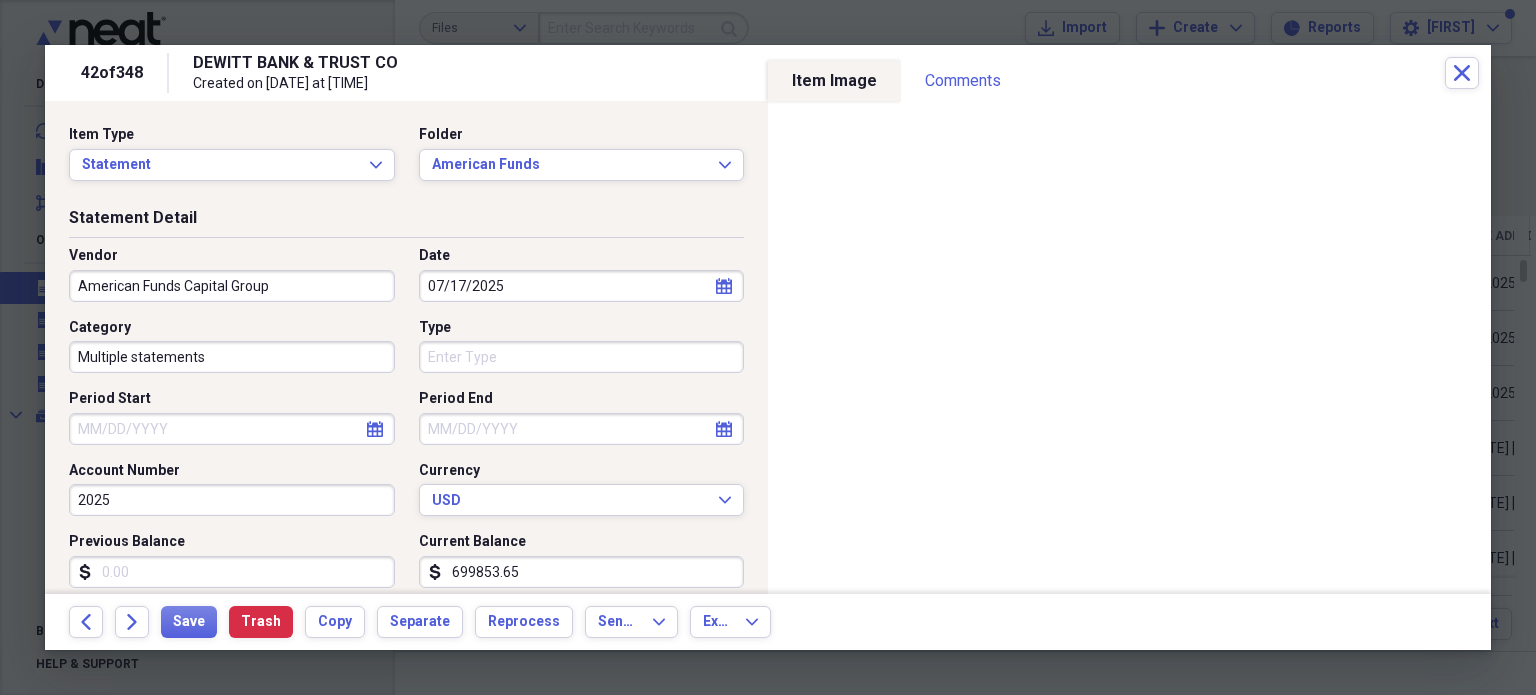 click on "Multiple statements" at bounding box center (232, 357) 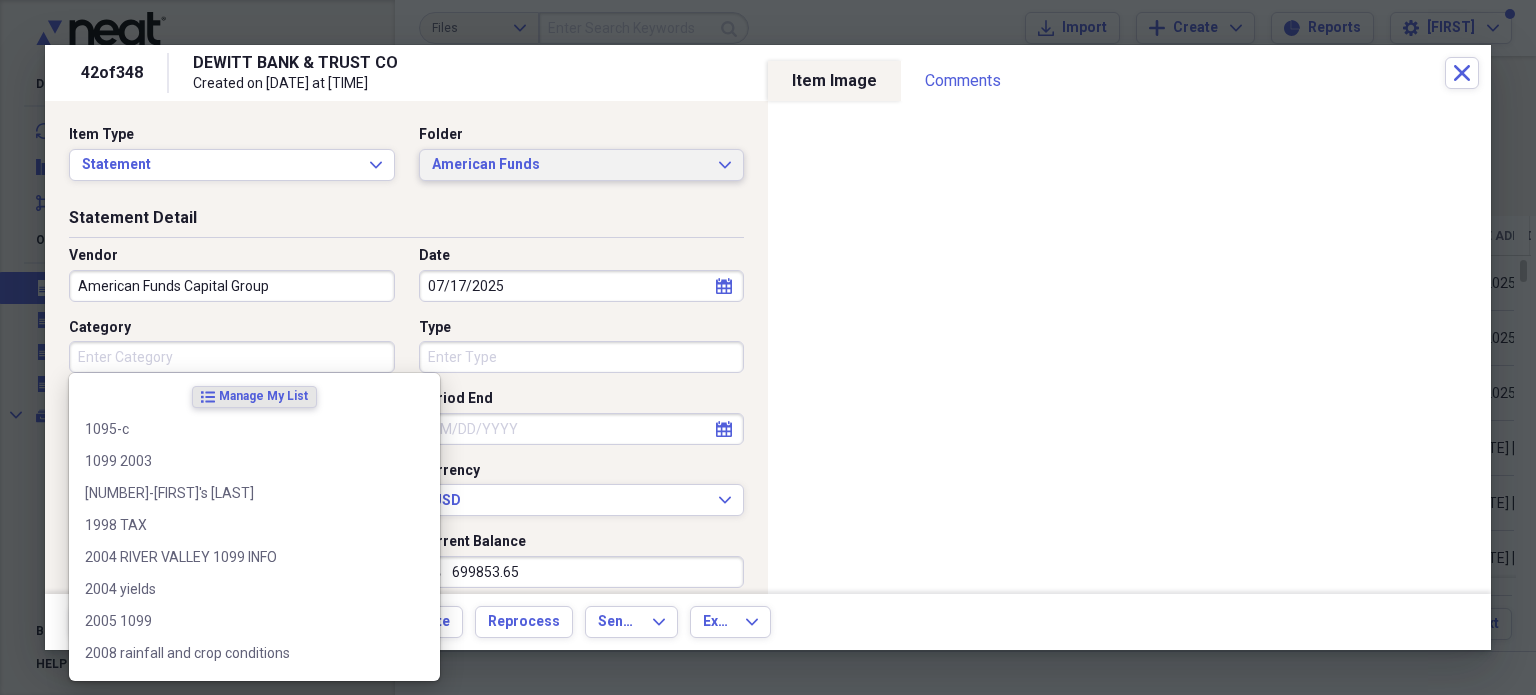 type 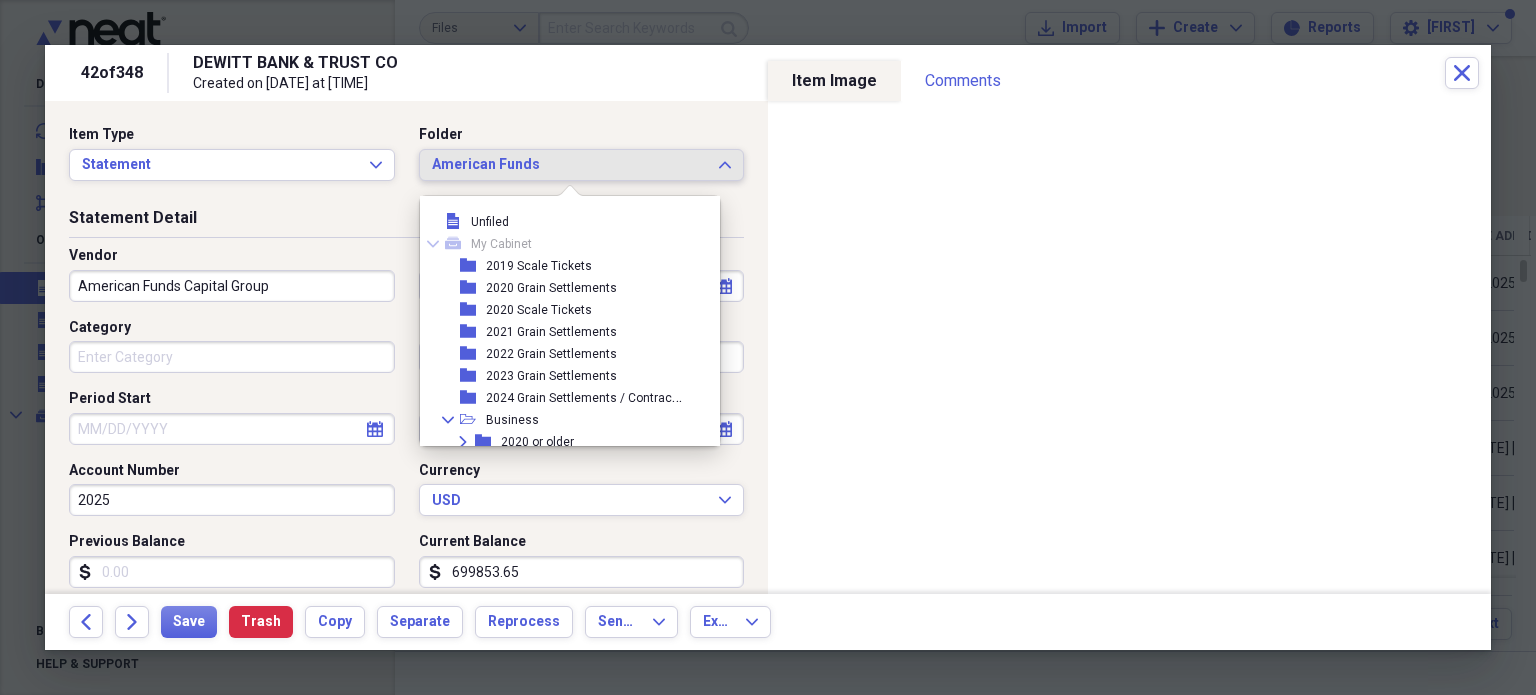 scroll, scrollTop: 1943, scrollLeft: 0, axis: vertical 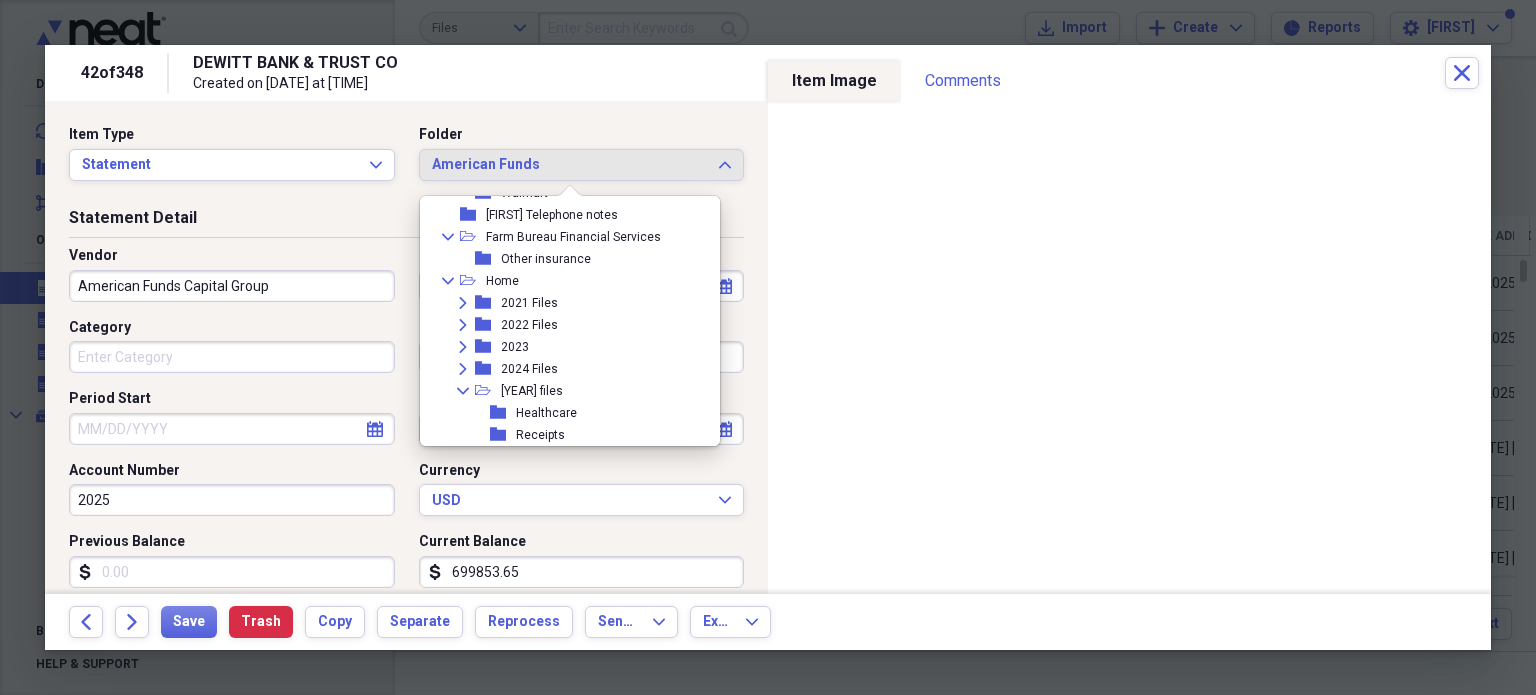 click on "Item Type Statement Expand Folder [FIRST] Expand" at bounding box center [406, 161] 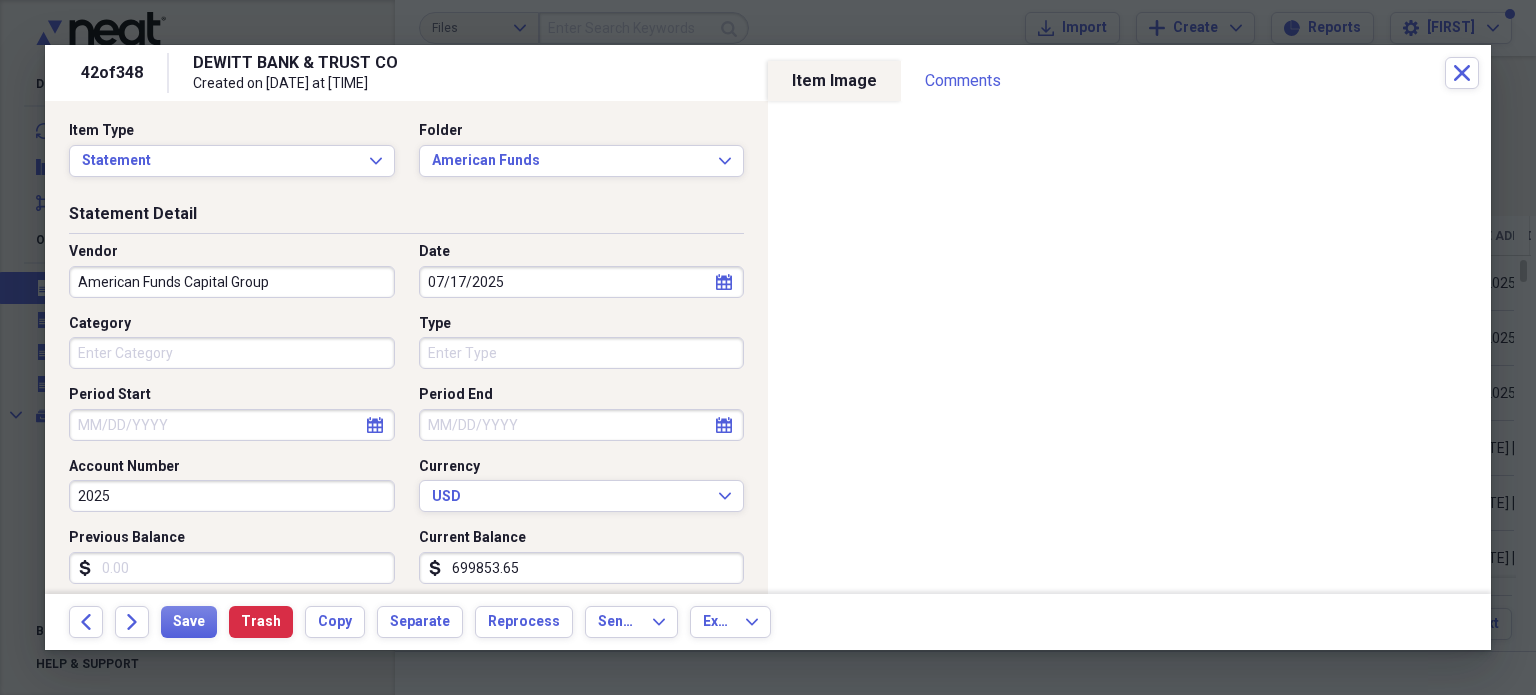 scroll, scrollTop: 0, scrollLeft: 0, axis: both 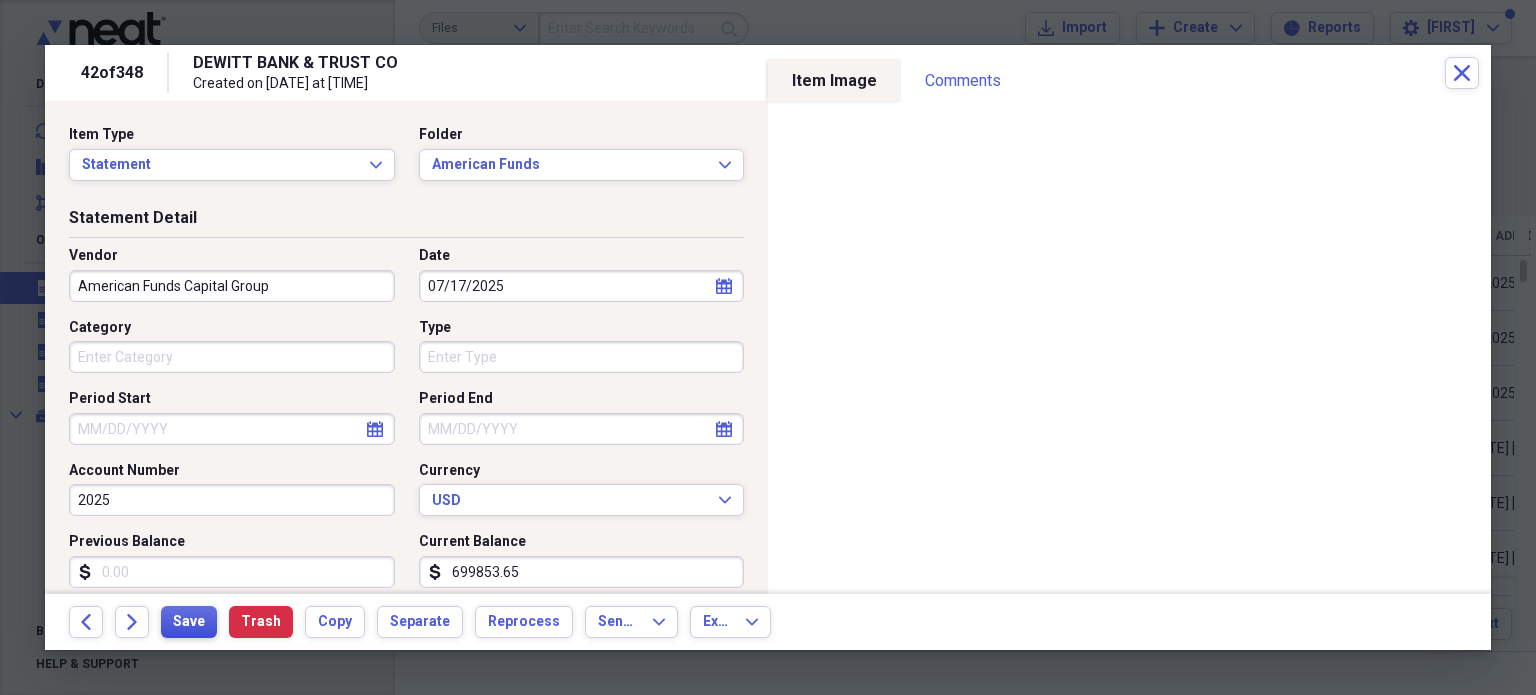 click on "Save" at bounding box center [189, 622] 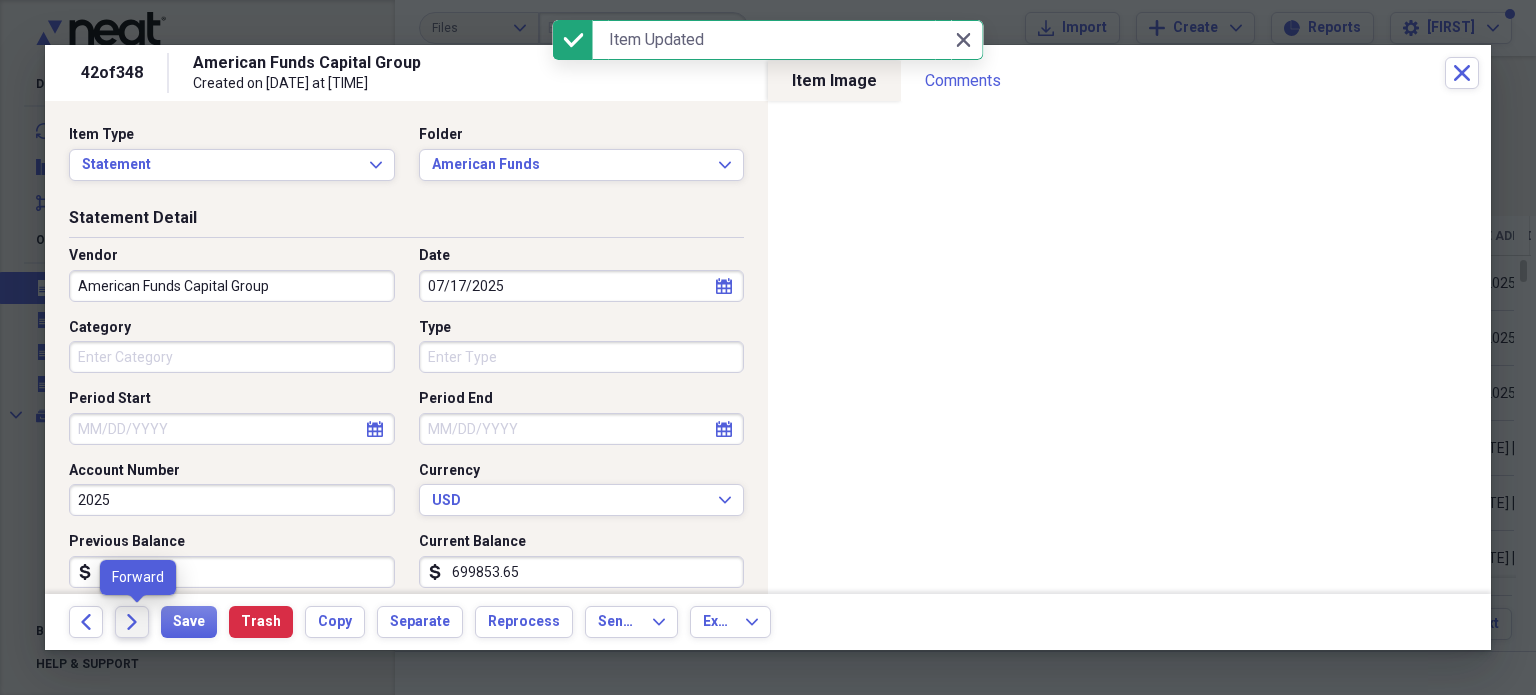 click on "Forward" at bounding box center (132, 622) 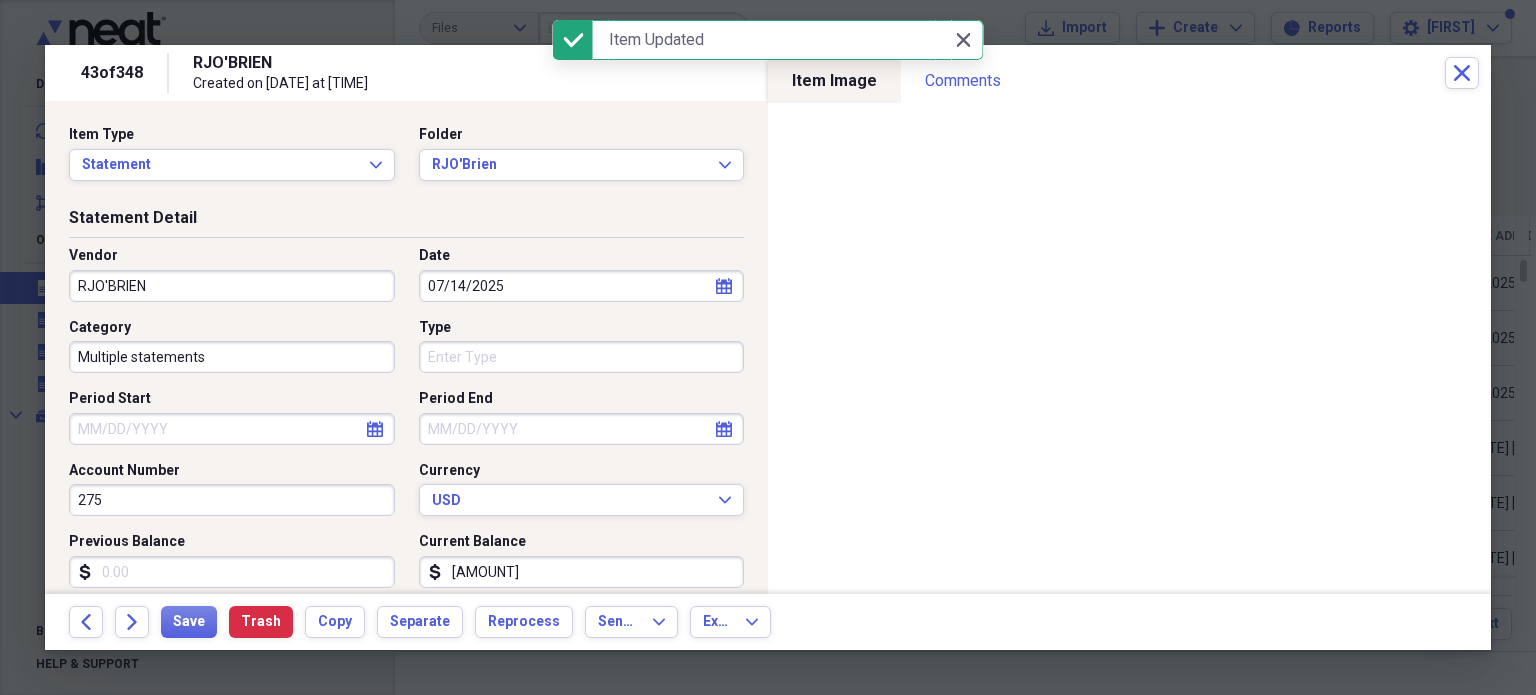 click on "Category Multiple statements" at bounding box center [238, 346] 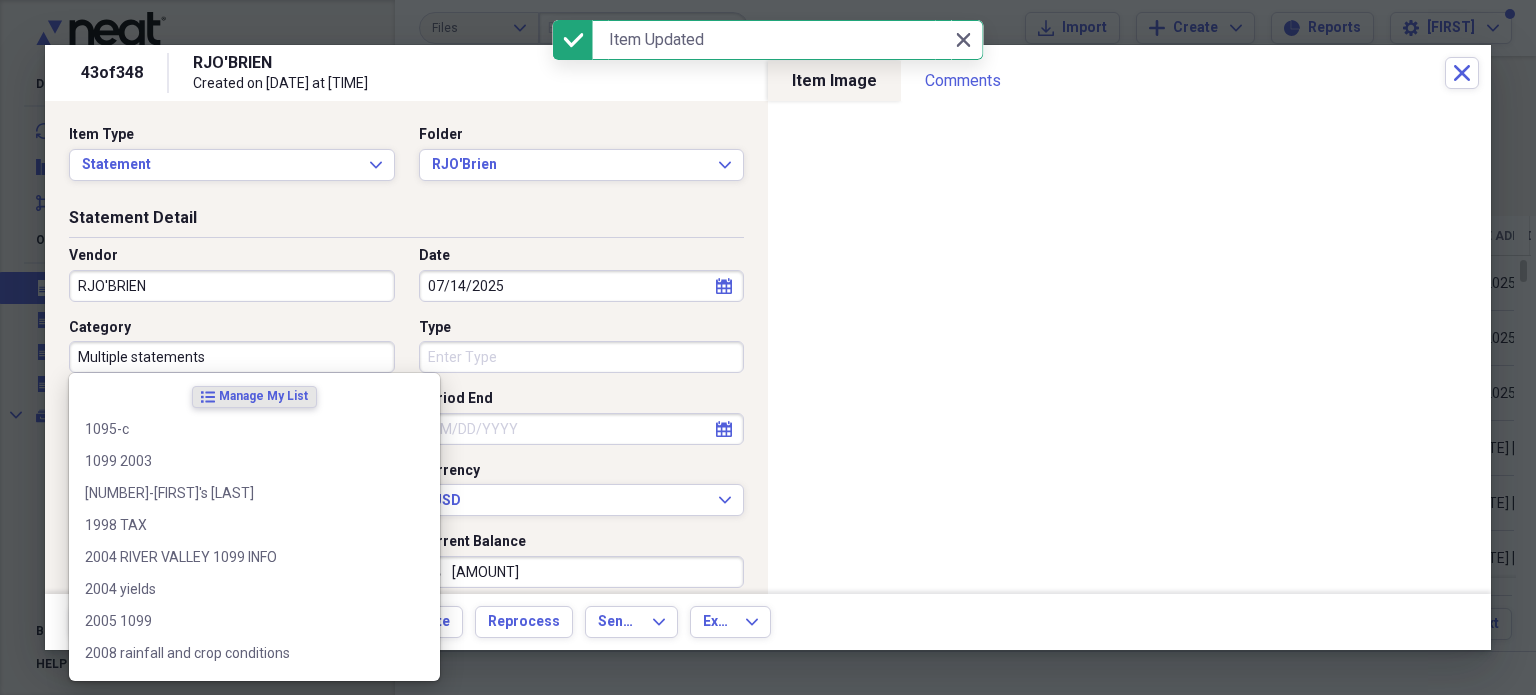 click on "Multiple statements" at bounding box center [232, 357] 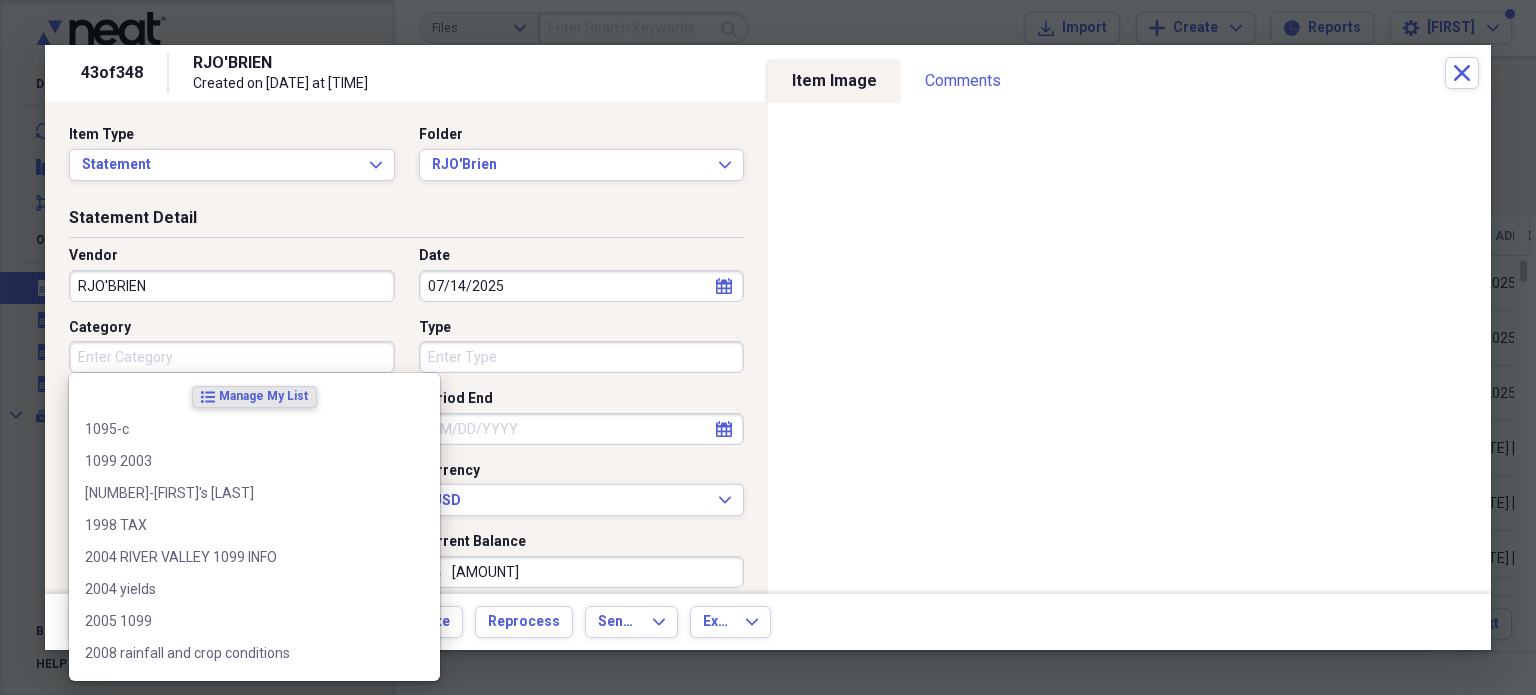 type 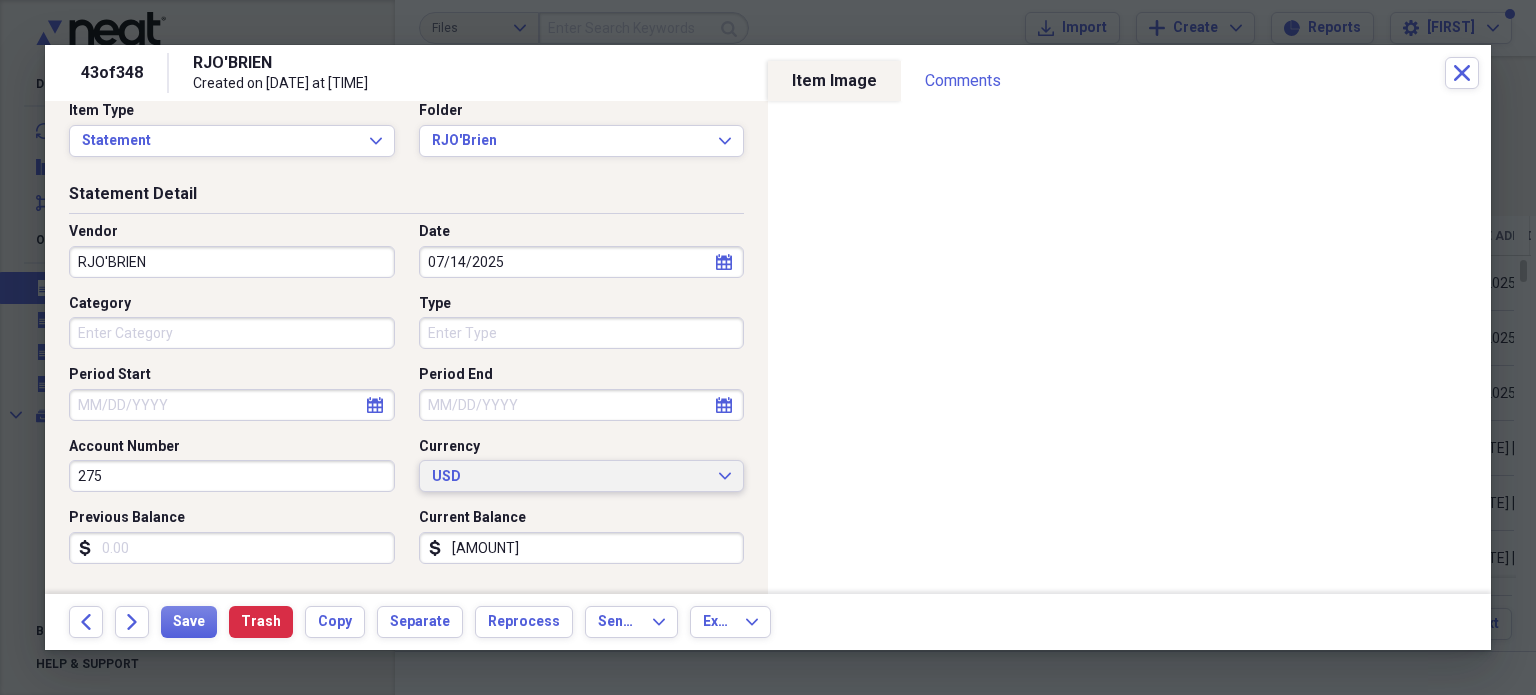 scroll, scrollTop: 30, scrollLeft: 0, axis: vertical 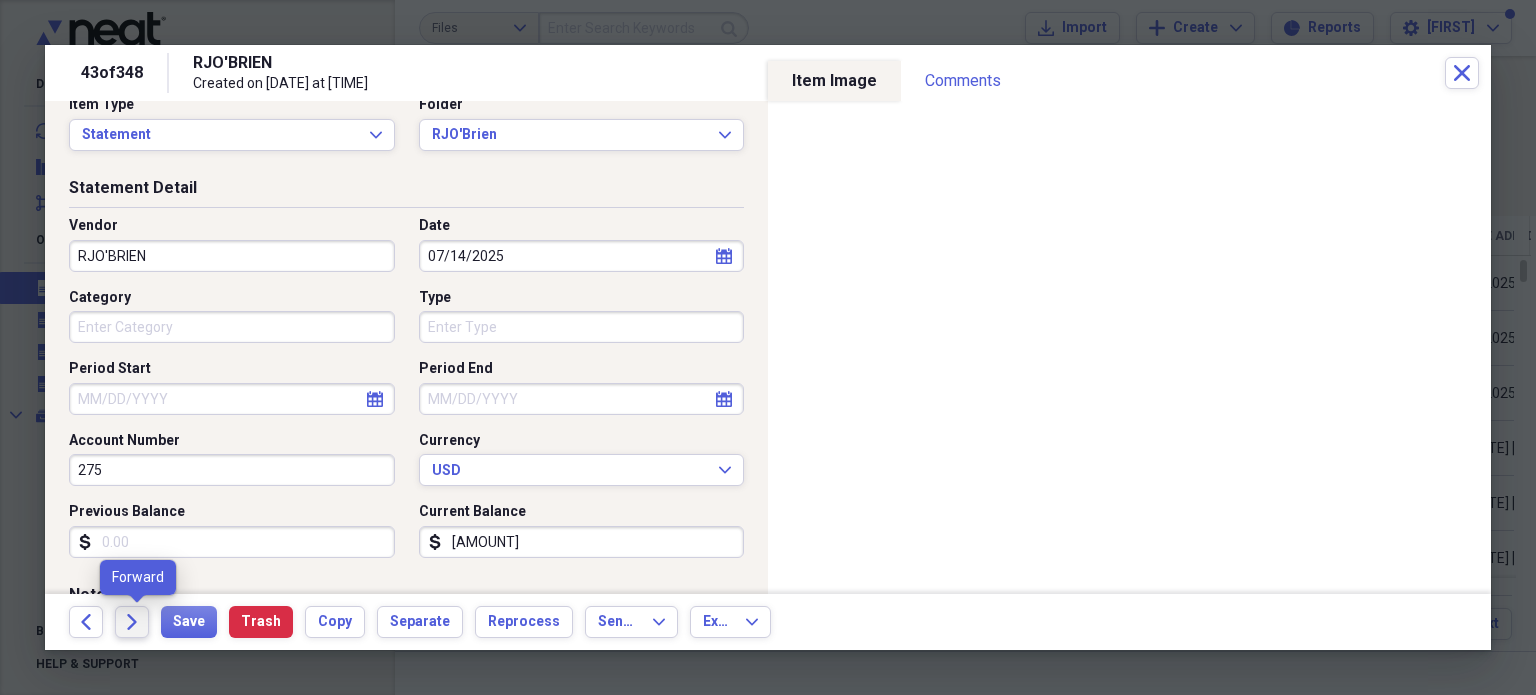 click on "Forward" 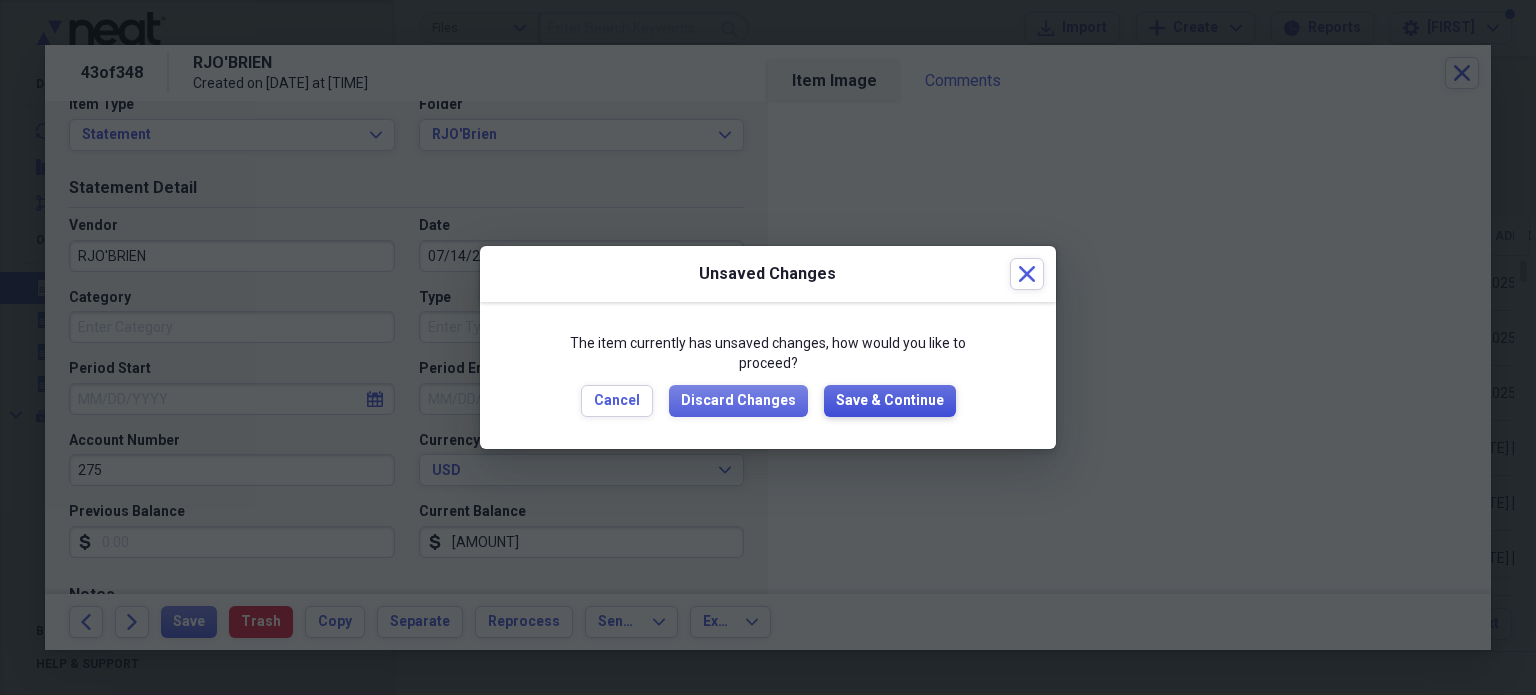 click on "Save & Continue" at bounding box center [890, 401] 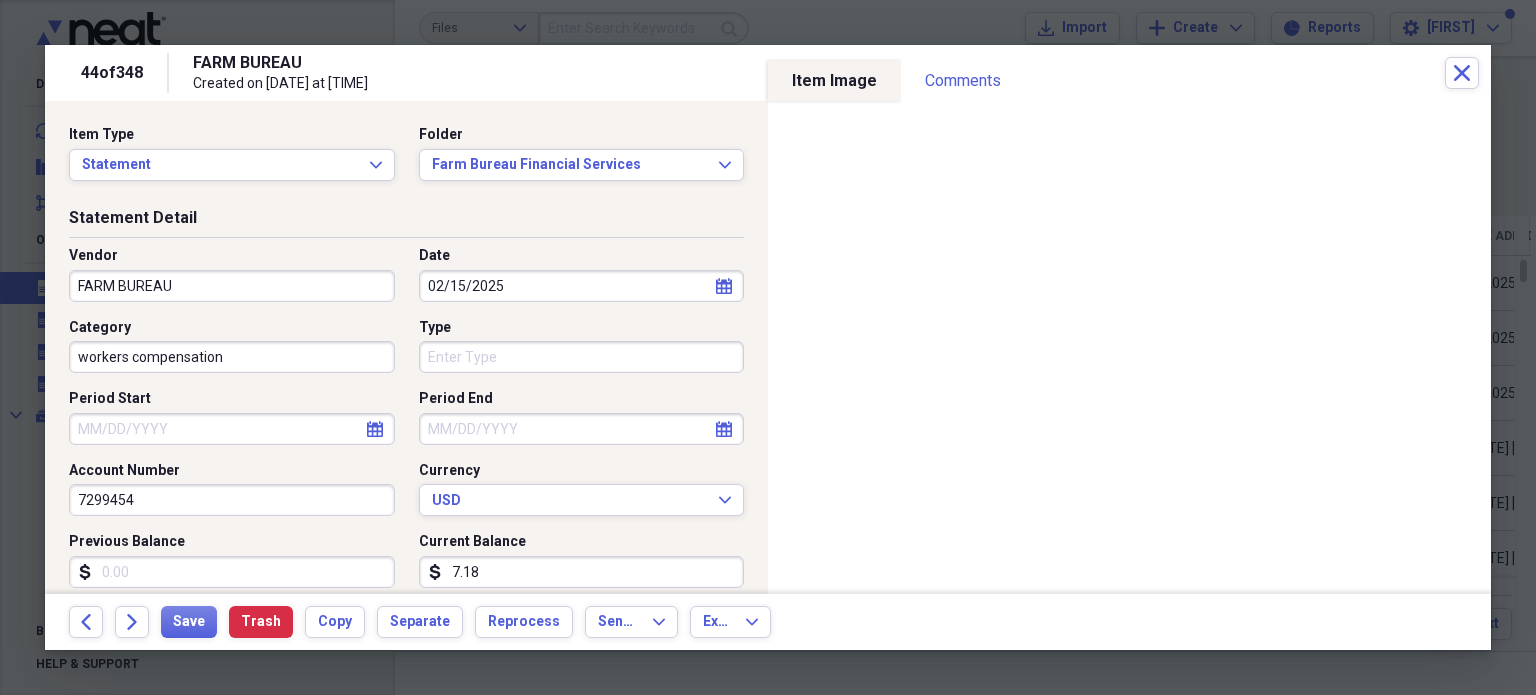 click on "7.18" at bounding box center [582, 572] 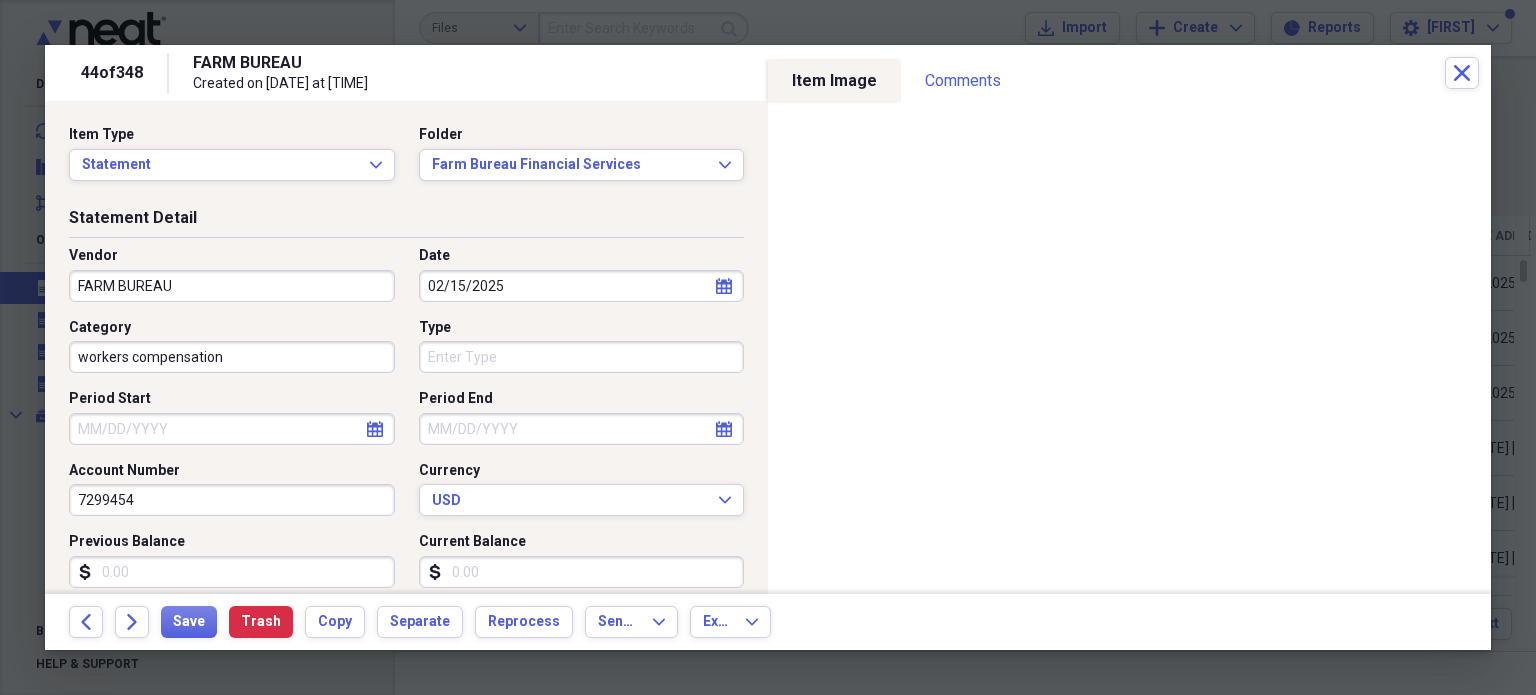 type 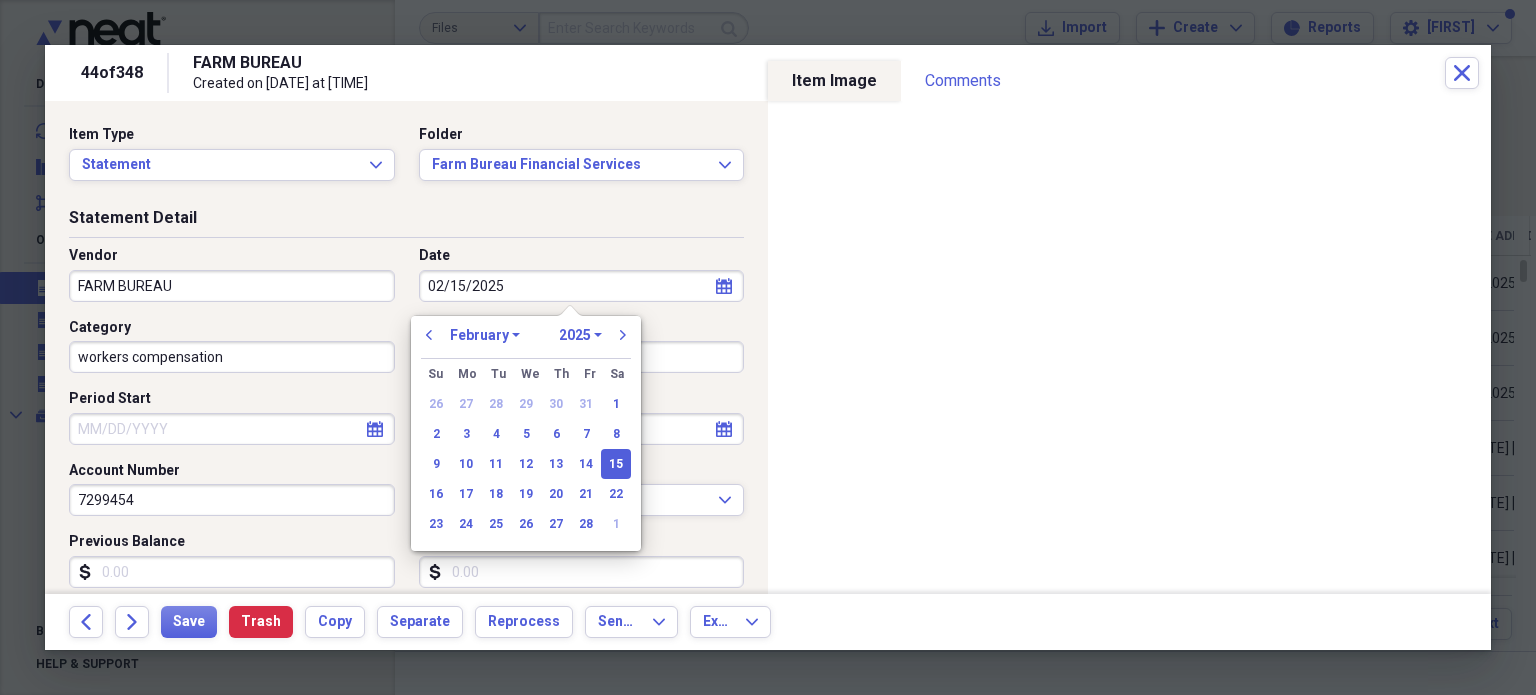 click on "January February March April May June July August September October November December" at bounding box center [485, 335] 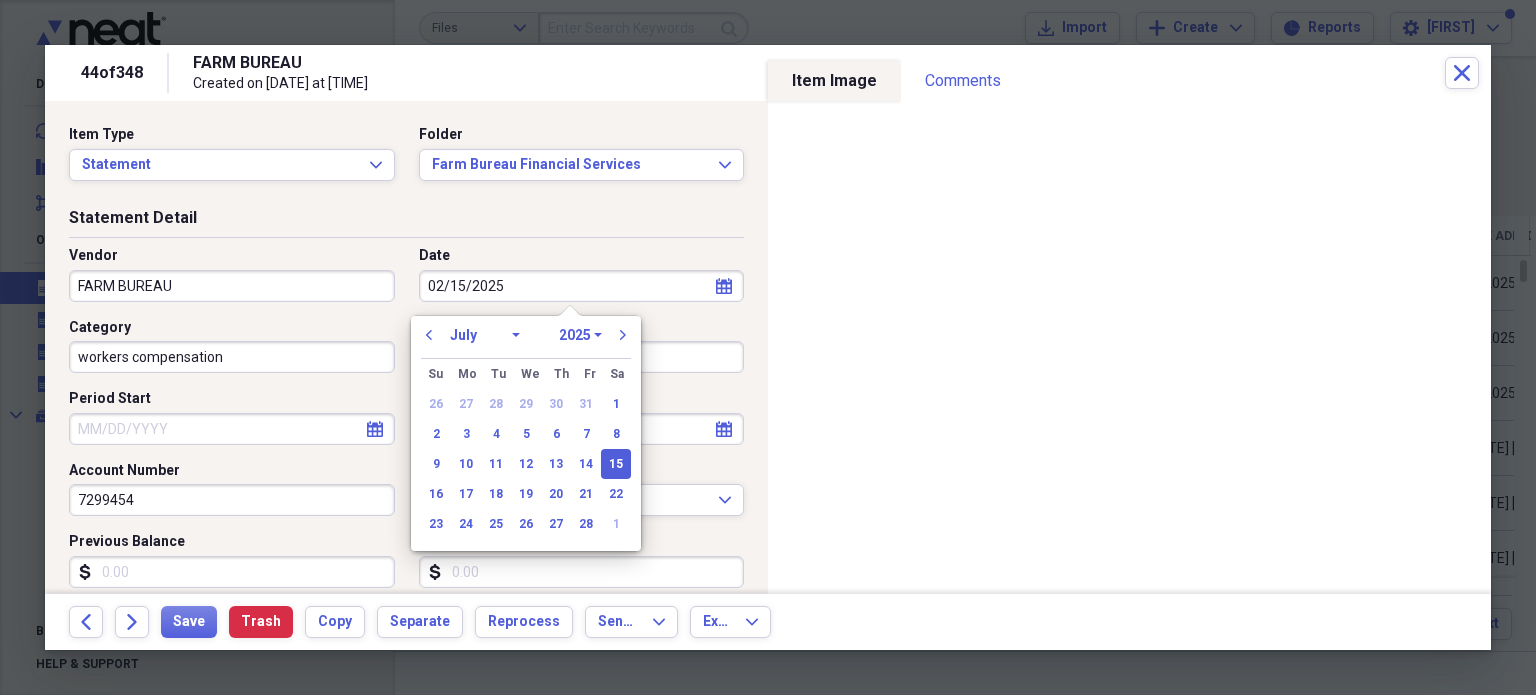 click on "January February March April May June July August September October November December" at bounding box center (485, 335) 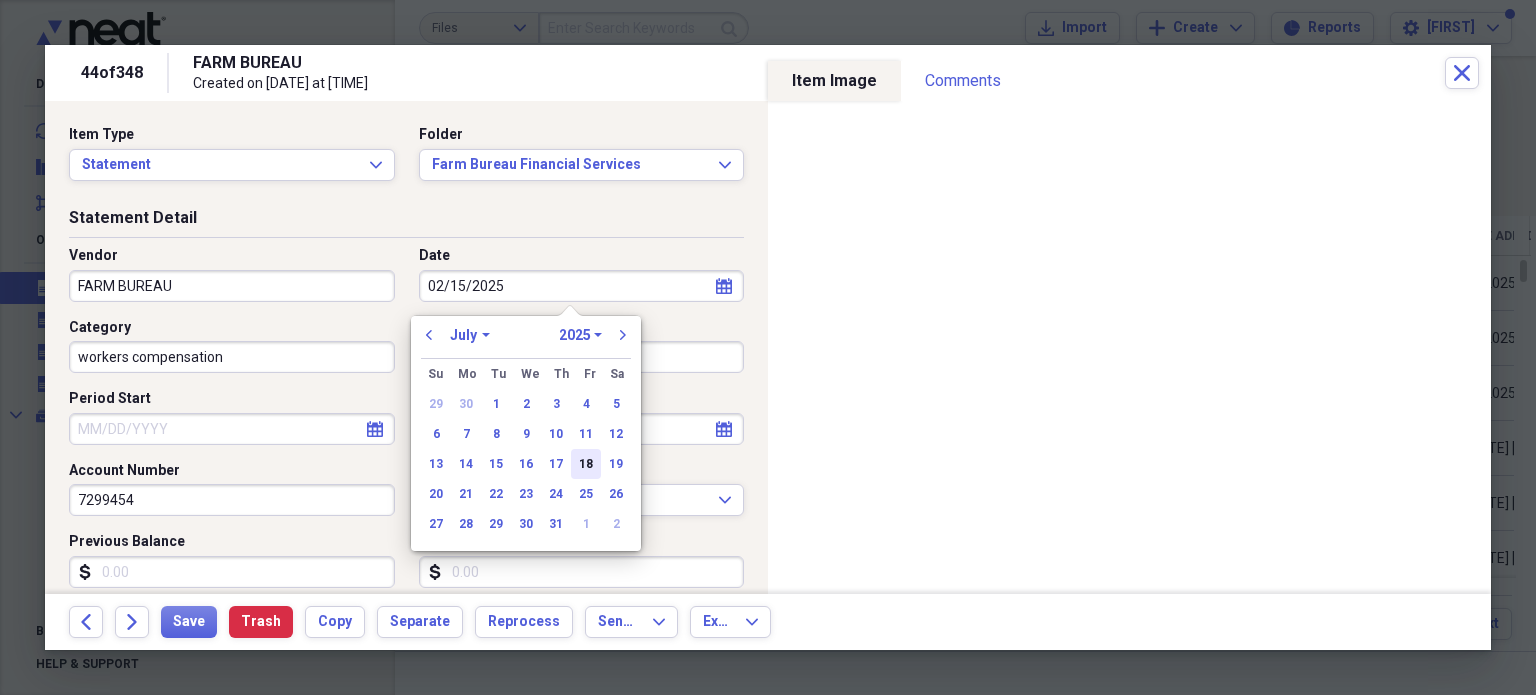click on "18" at bounding box center (586, 464) 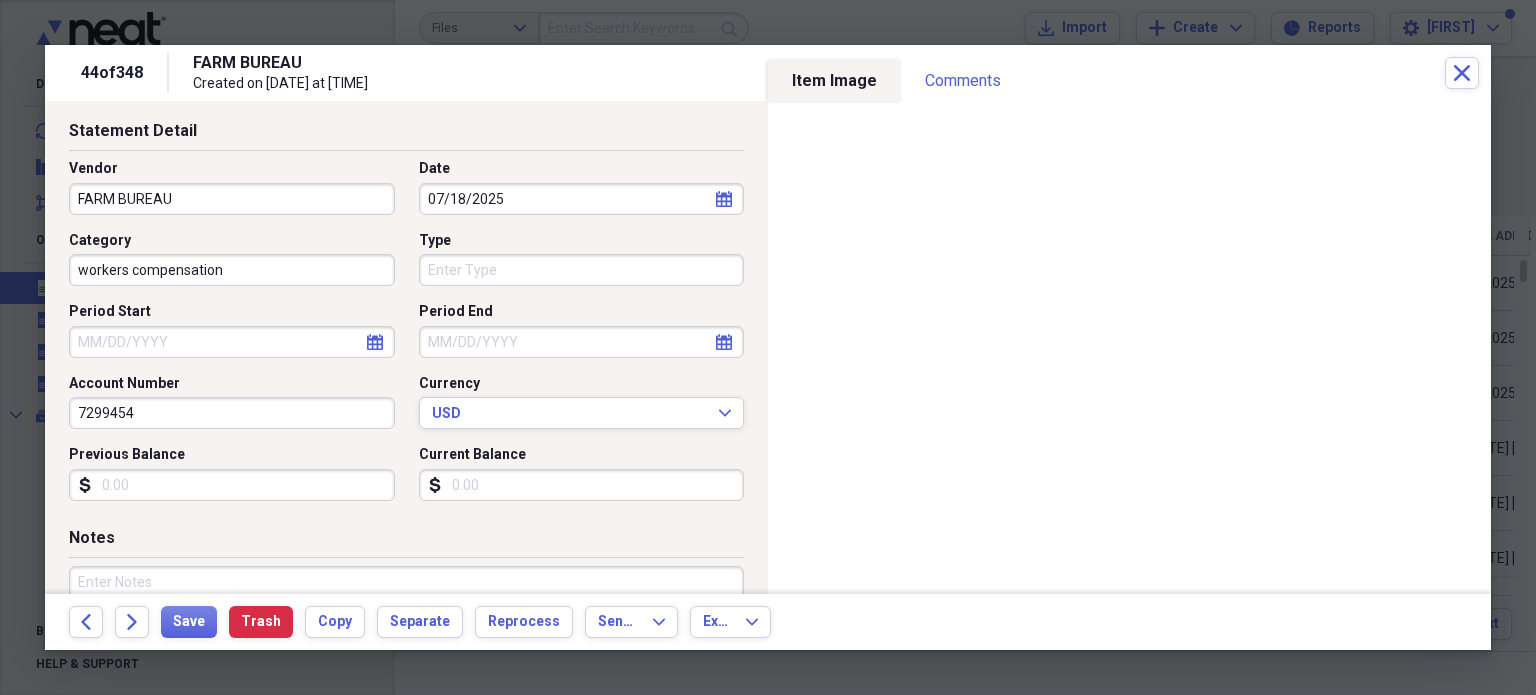 scroll, scrollTop: 88, scrollLeft: 0, axis: vertical 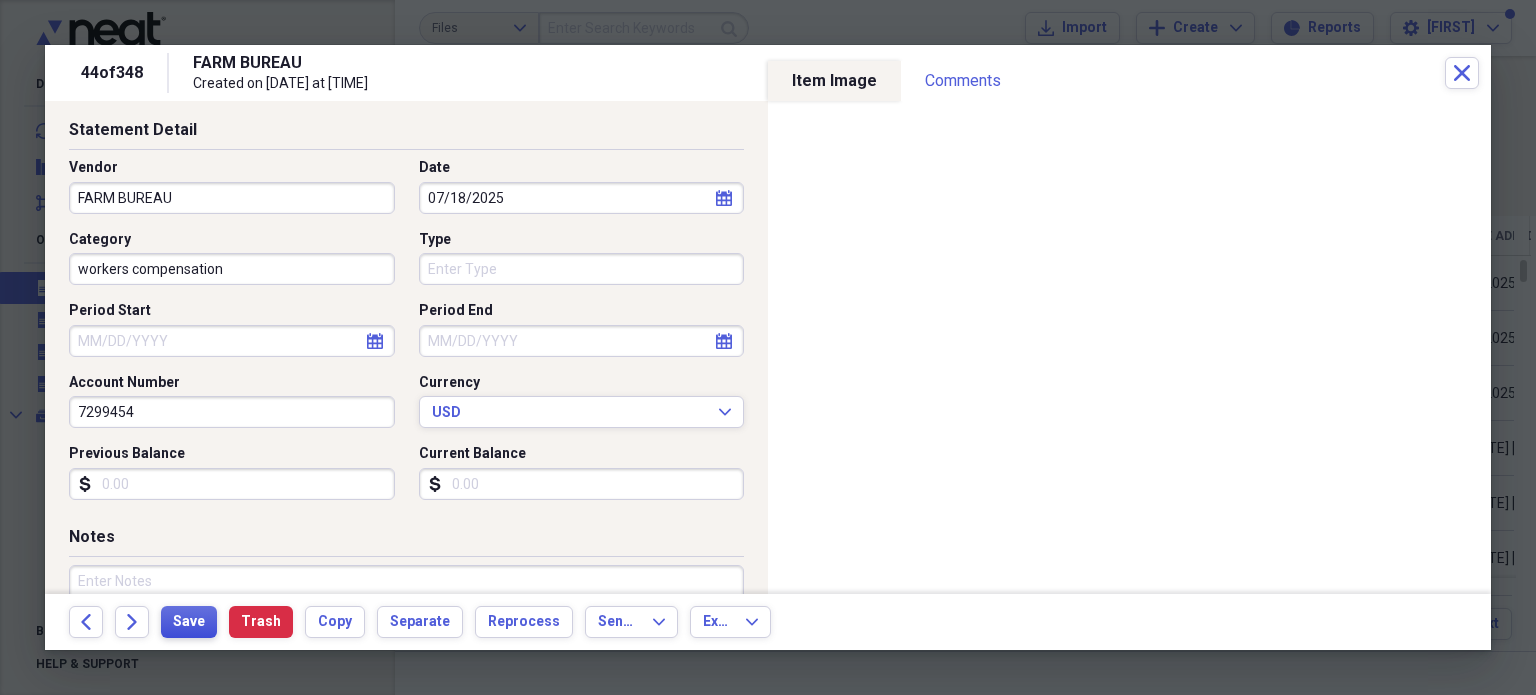 click on "Save" at bounding box center [189, 622] 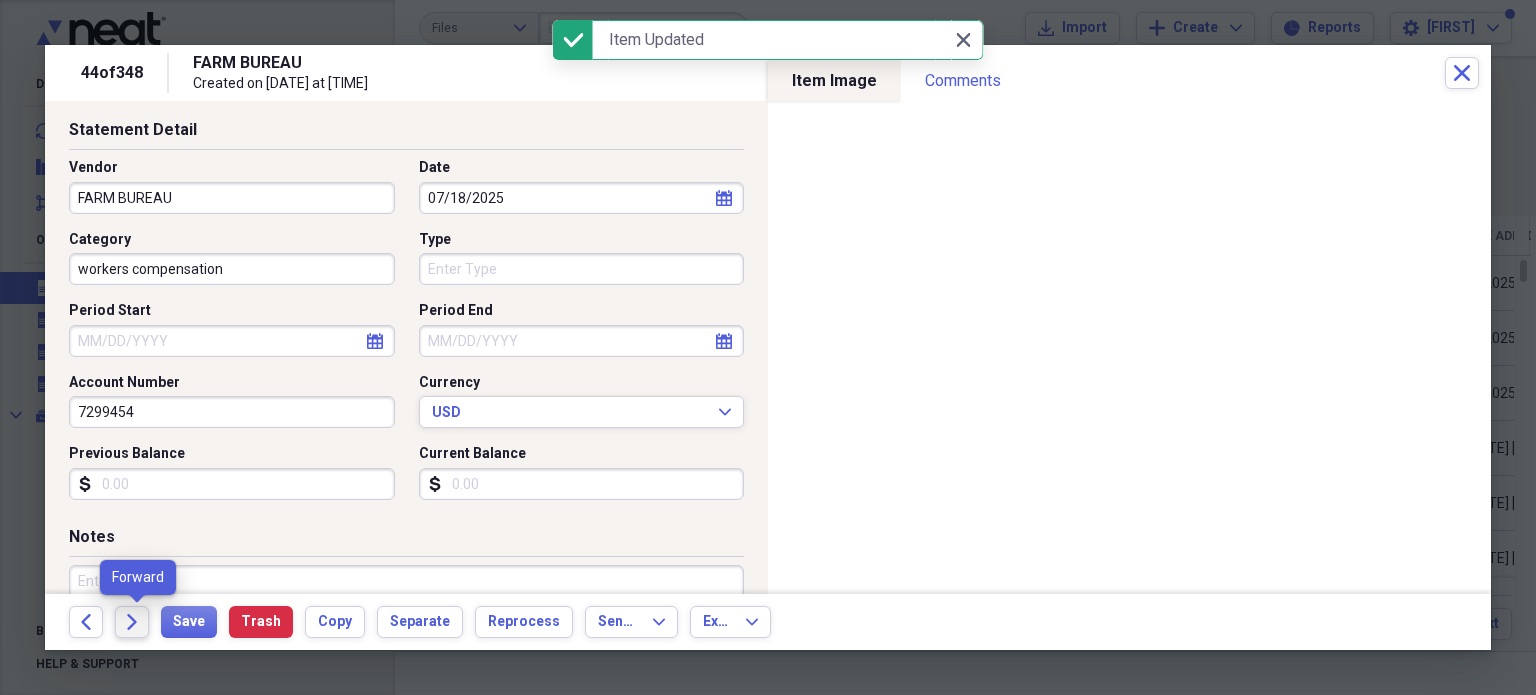 click on "Forward" 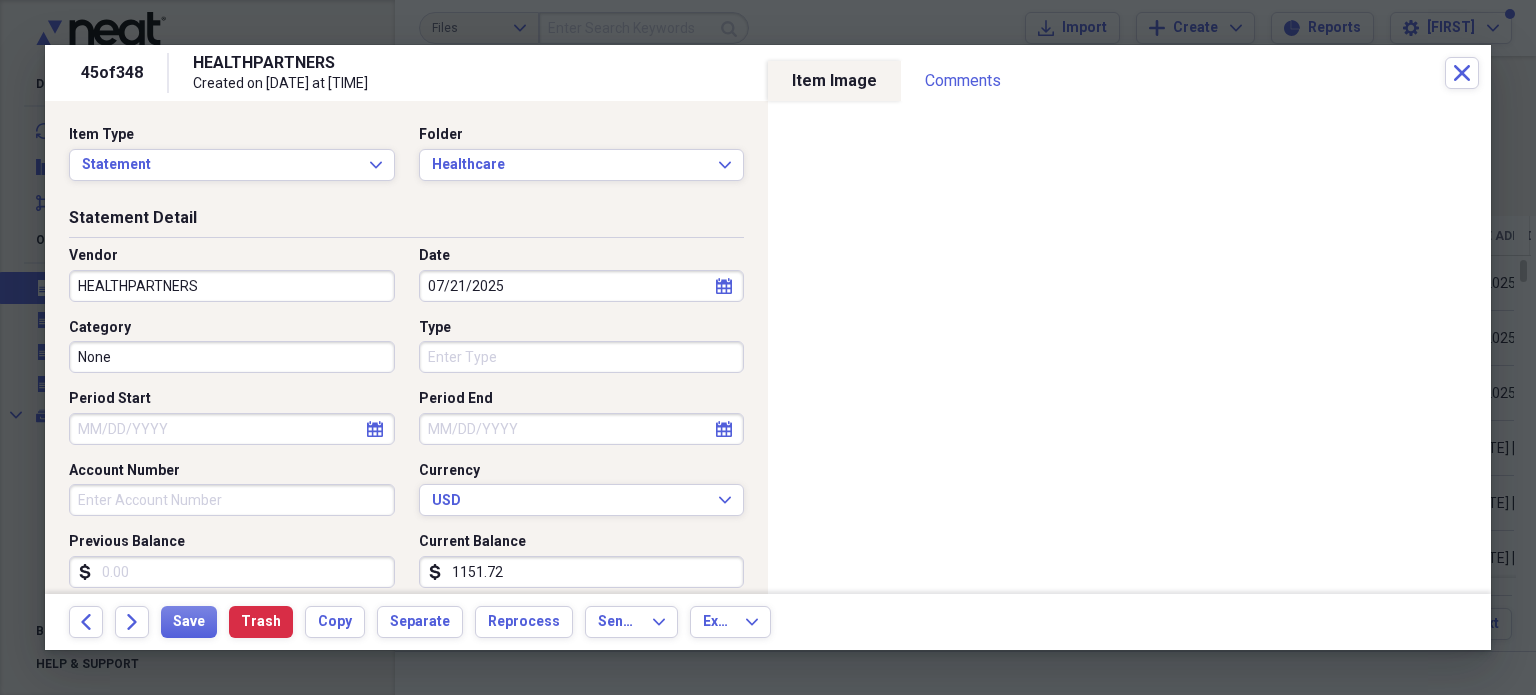 click on "1151.72" at bounding box center (582, 572) 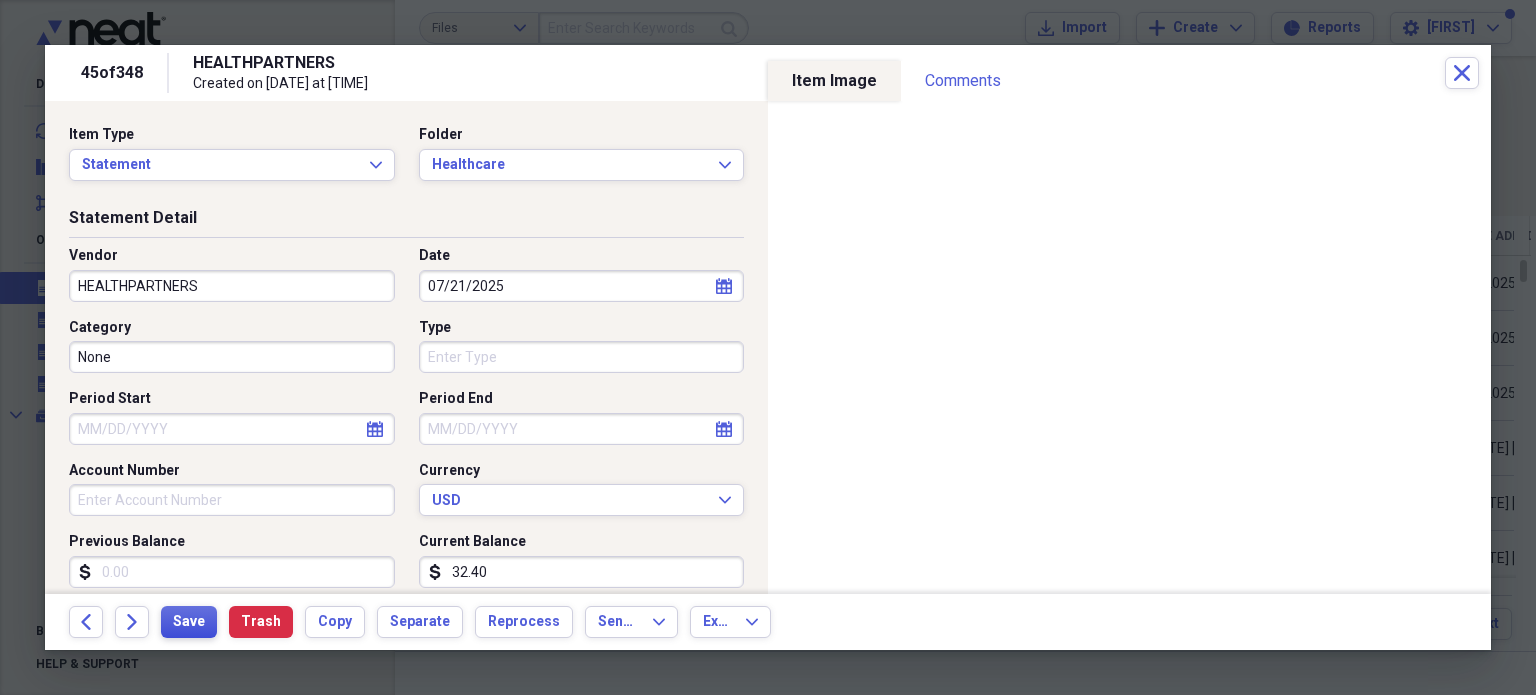 type on "32.40" 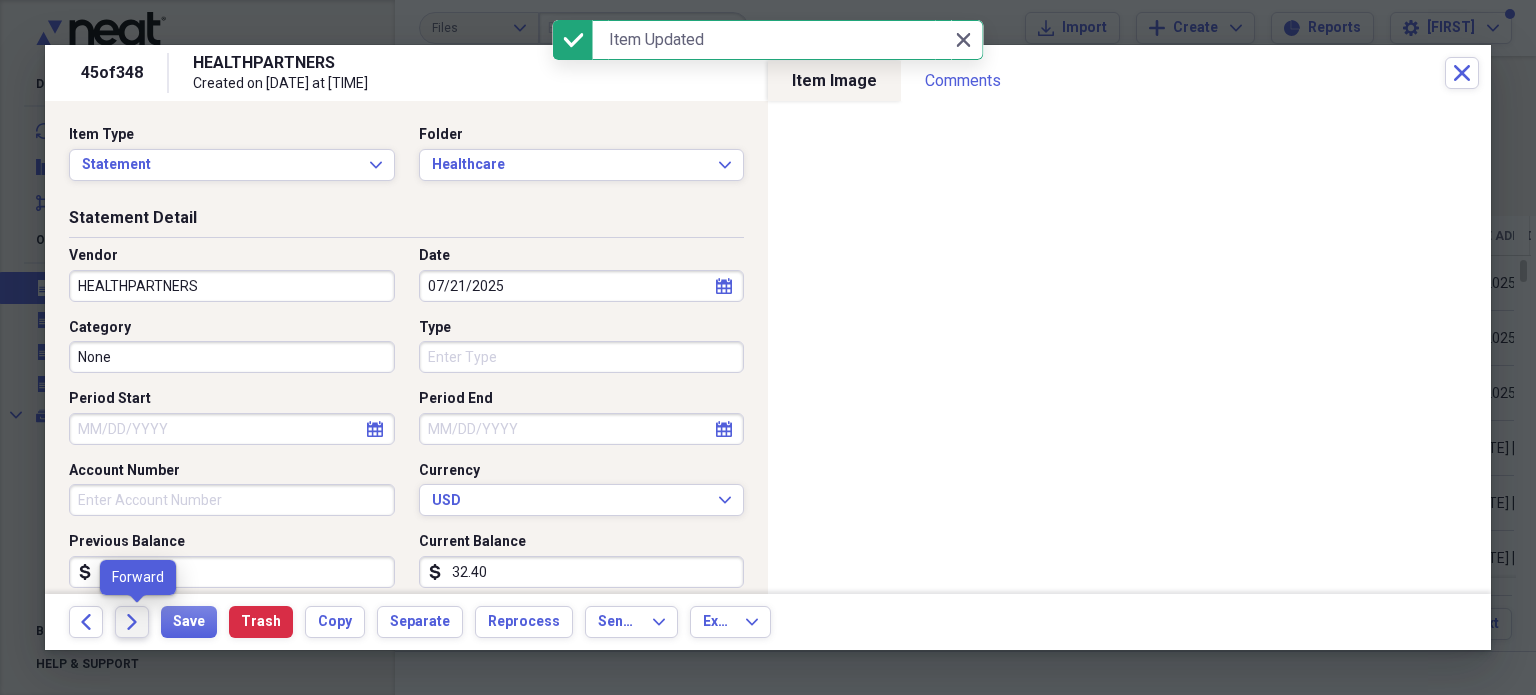 click on "Forward" at bounding box center [132, 622] 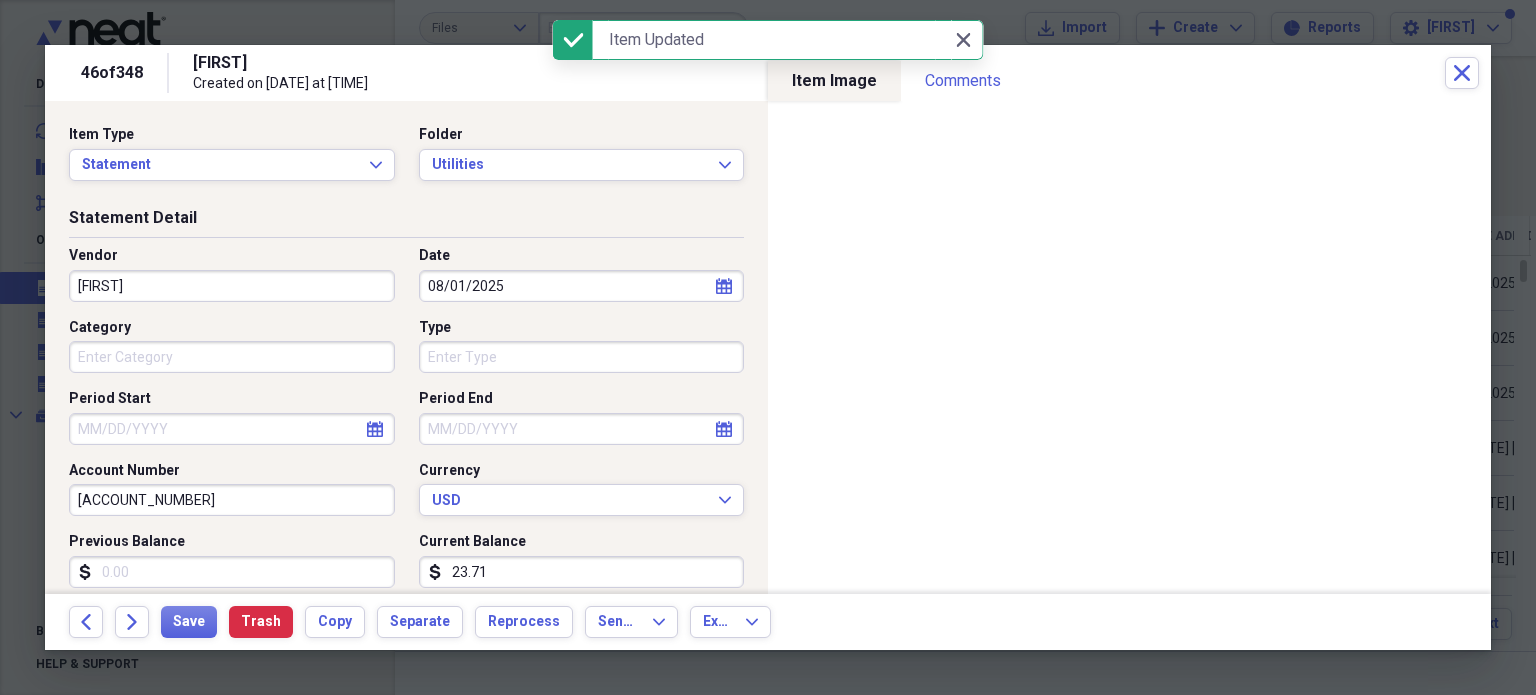 click on "[FIRST]" at bounding box center [232, 286] 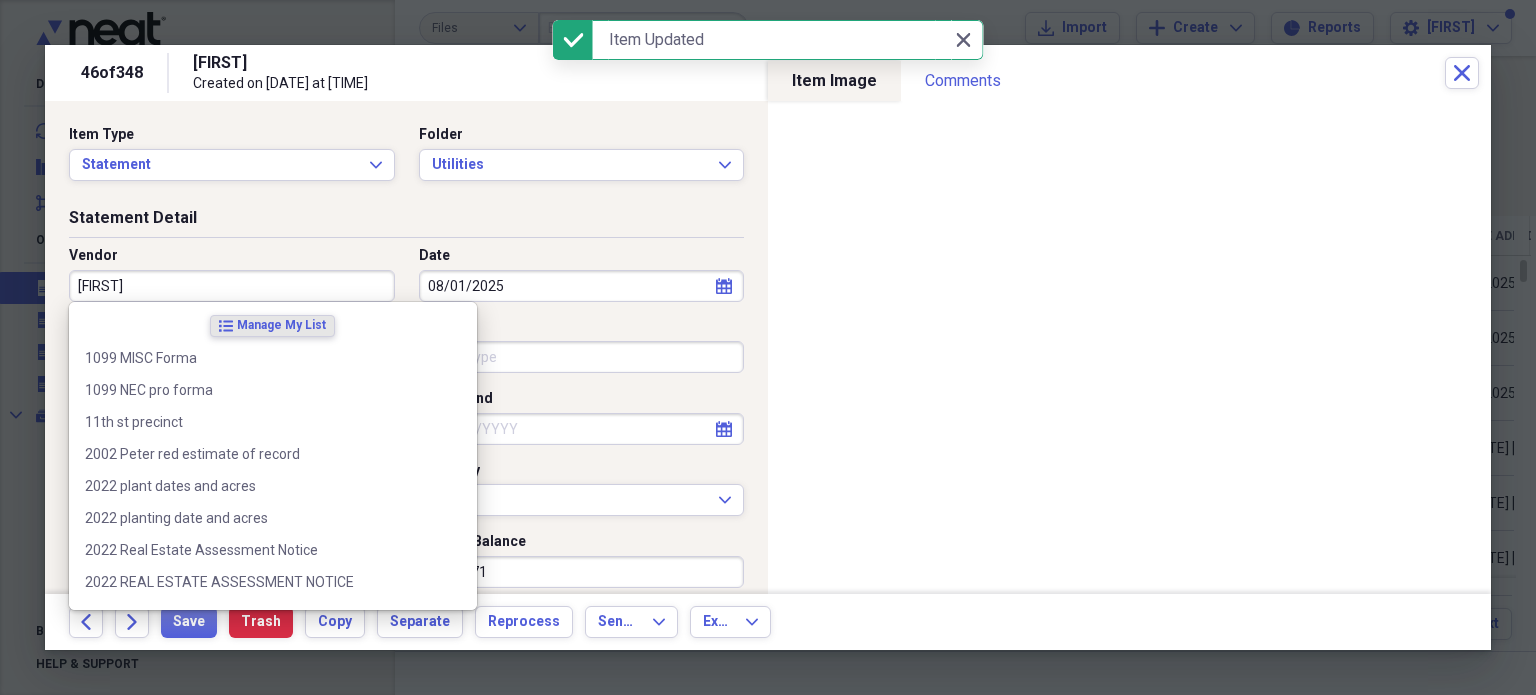 click on "[FIRST]" at bounding box center (232, 286) 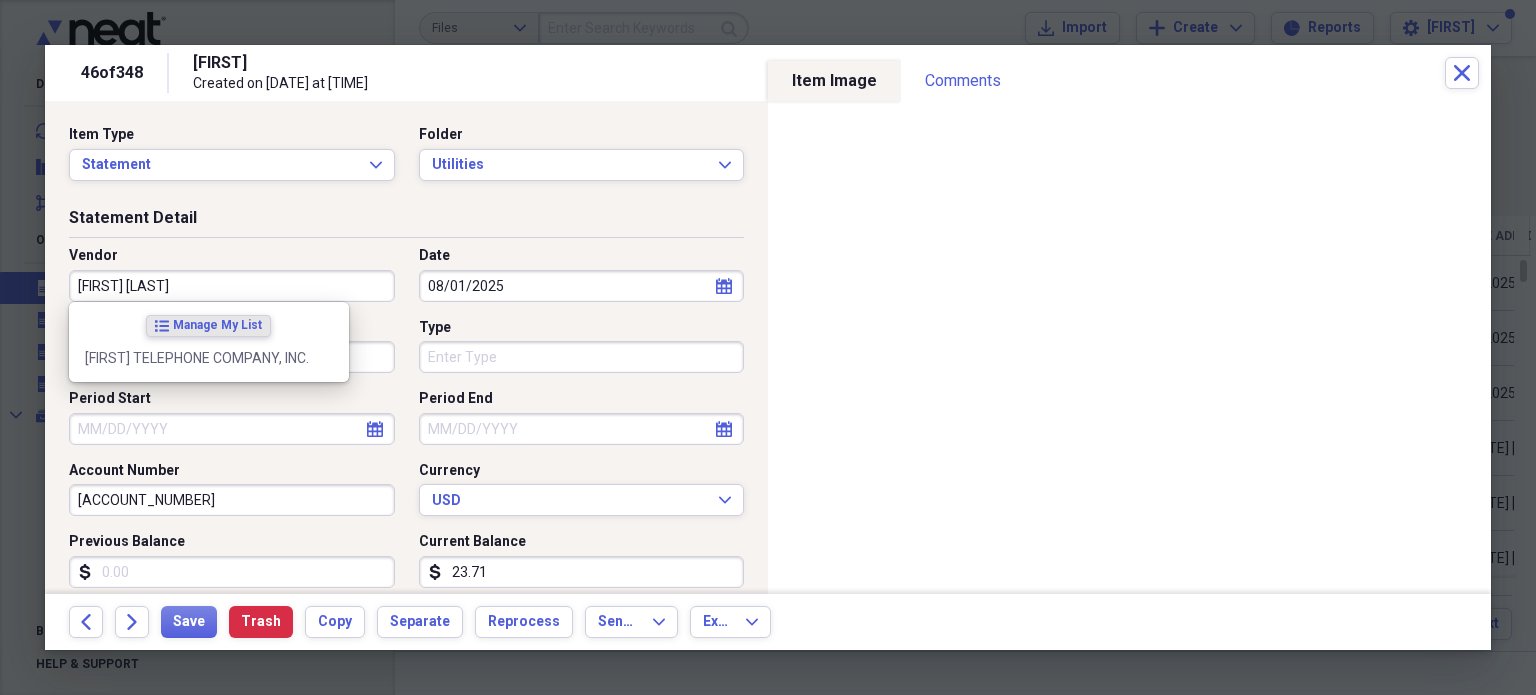 click on "list Manage My List" at bounding box center (209, 326) 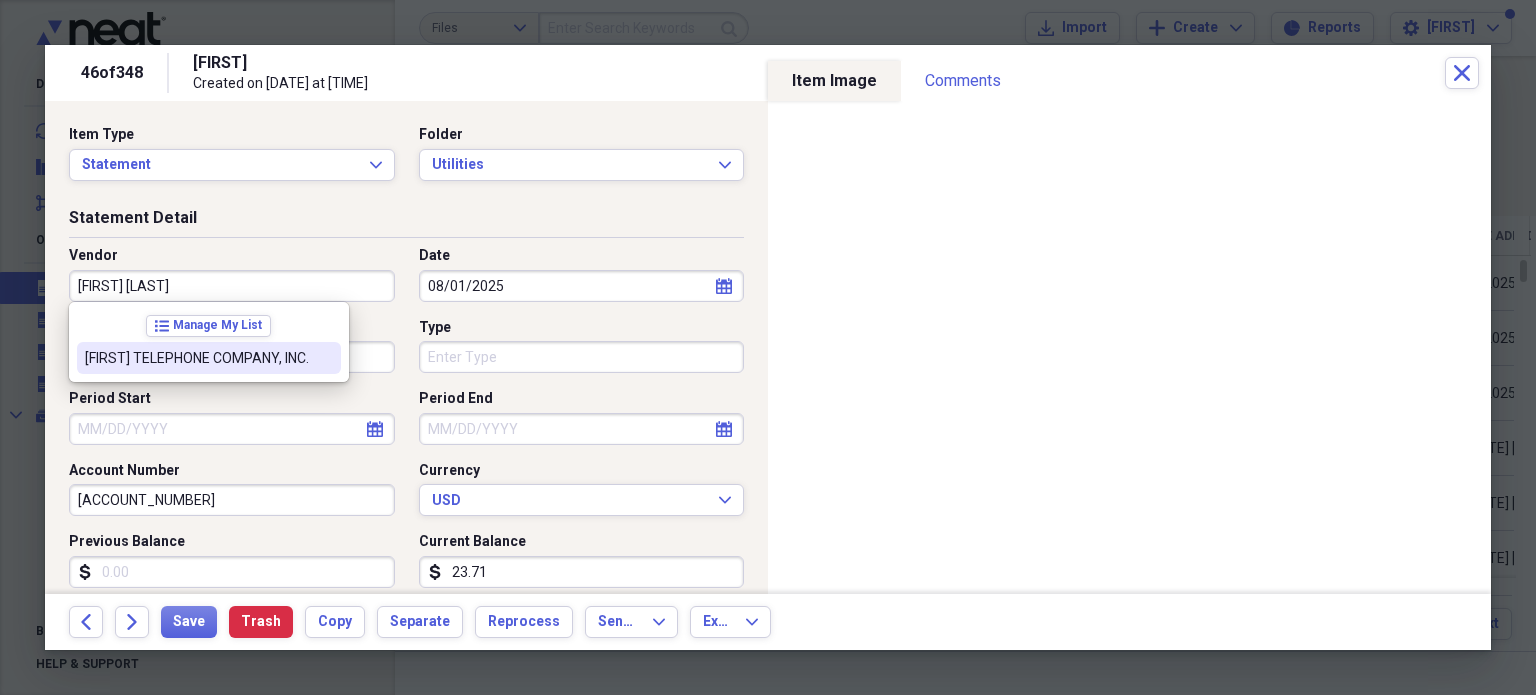 click on "[FIRST] TELEPHONE COMPANY, INC." at bounding box center (197, 358) 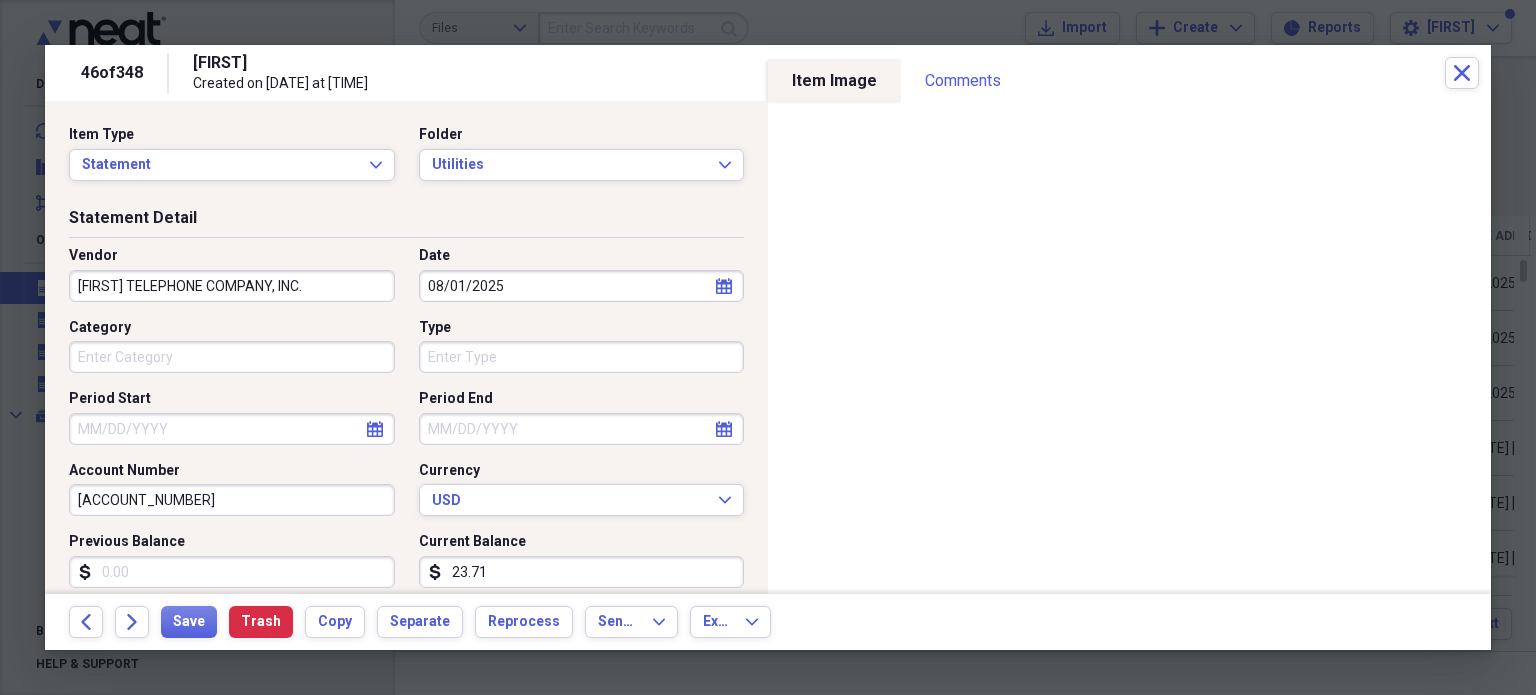 type on "2022 equity divedends" 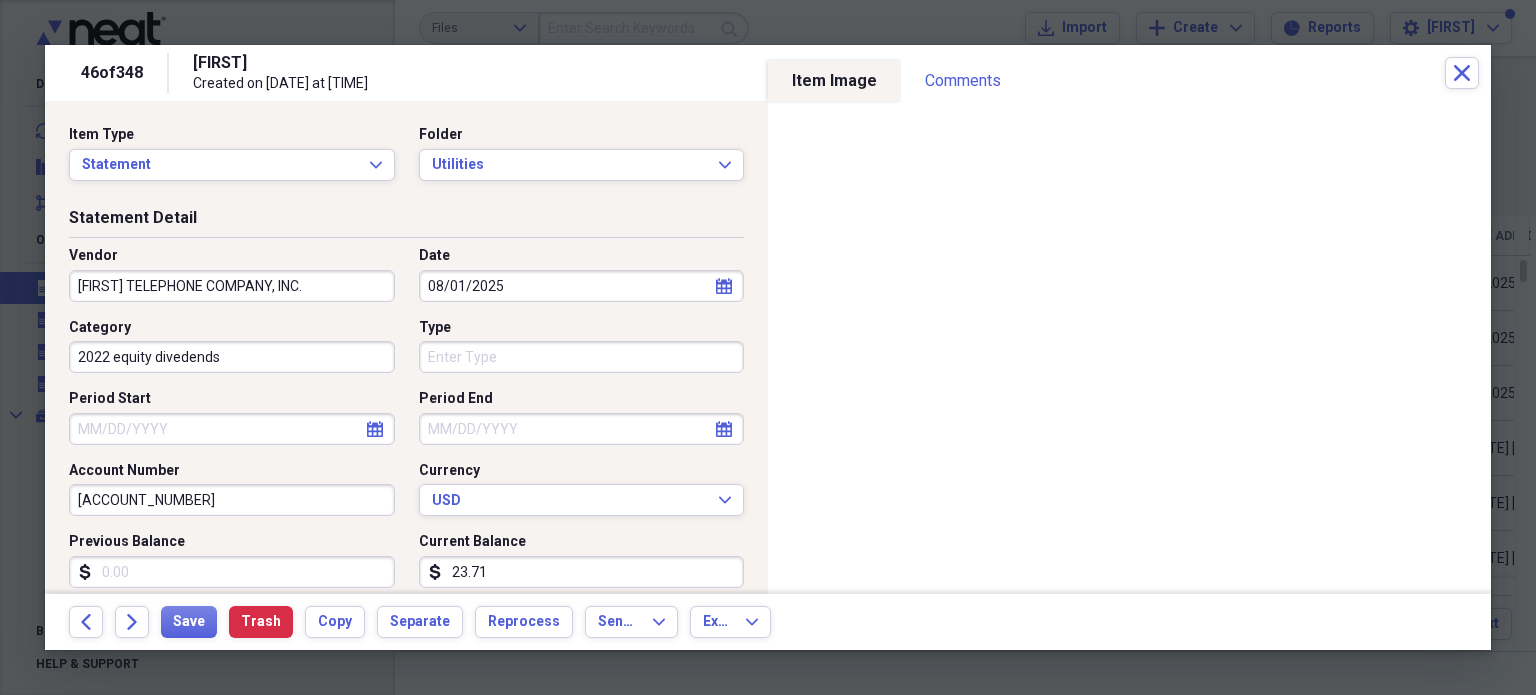 click on "Current Balance dollar-sign 23.71" at bounding box center (576, 560) 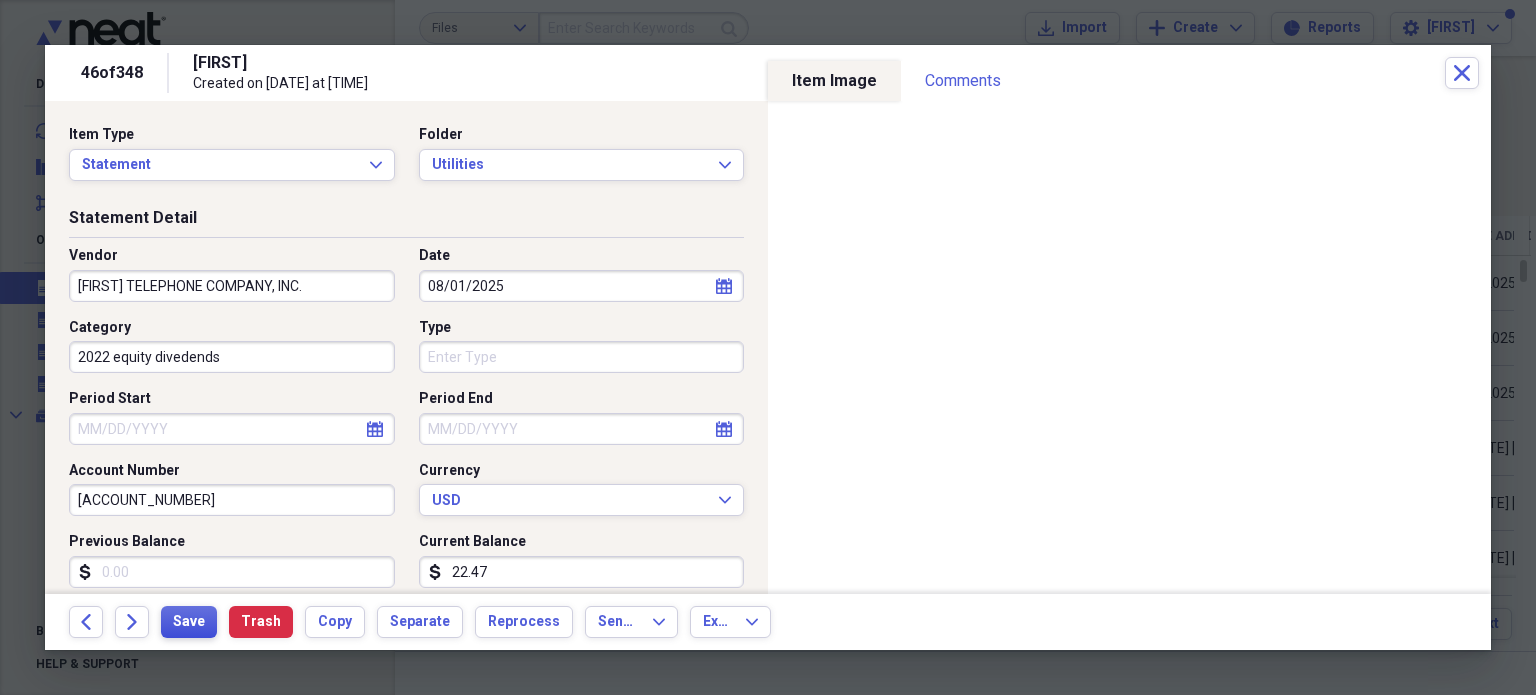 type on "22.47" 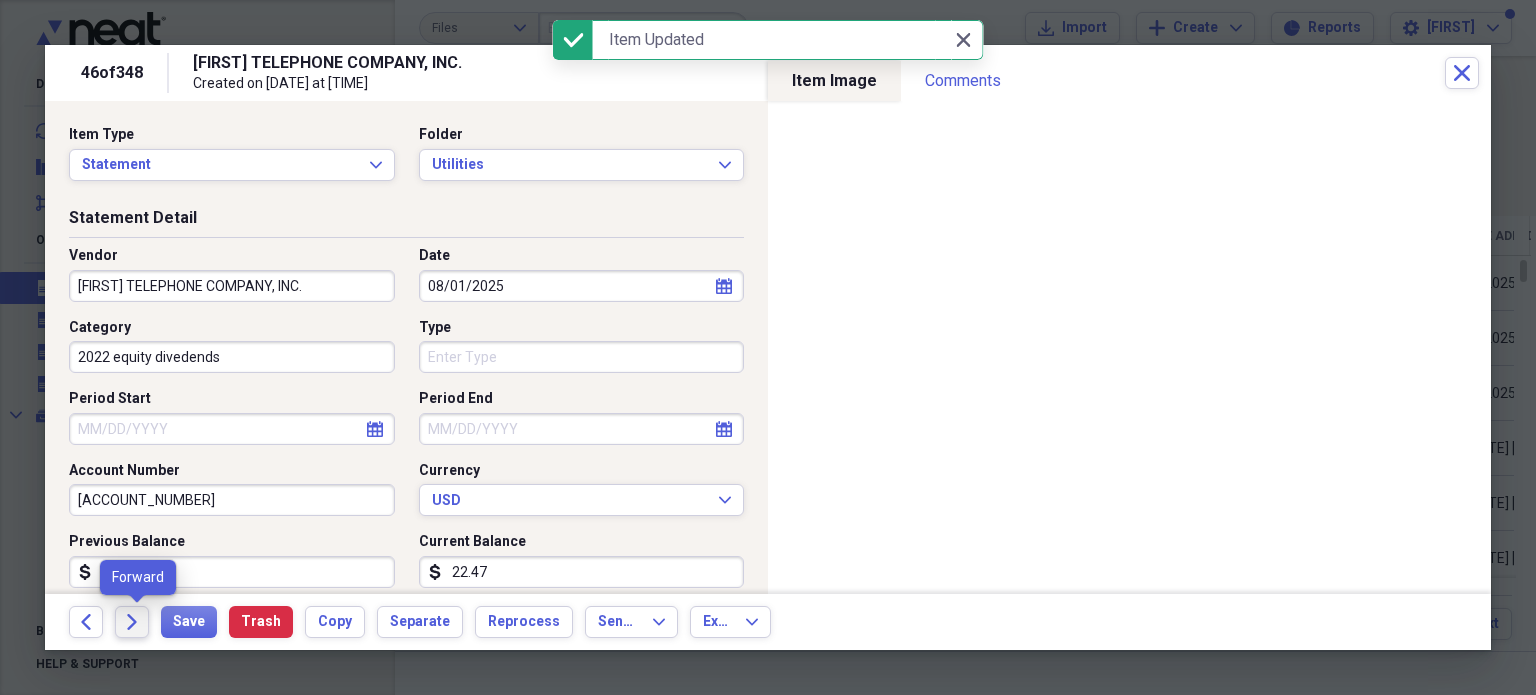 click on "Forward" 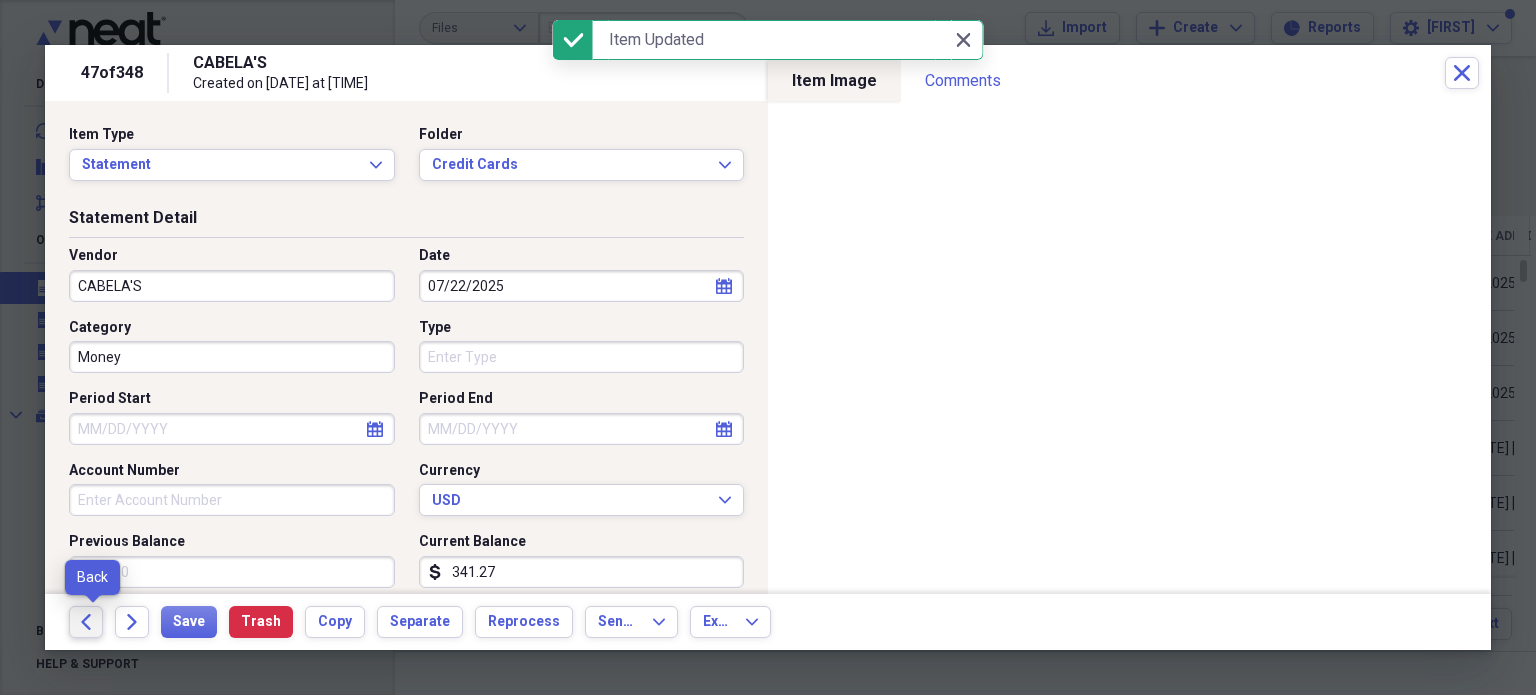click on "Back" at bounding box center (86, 622) 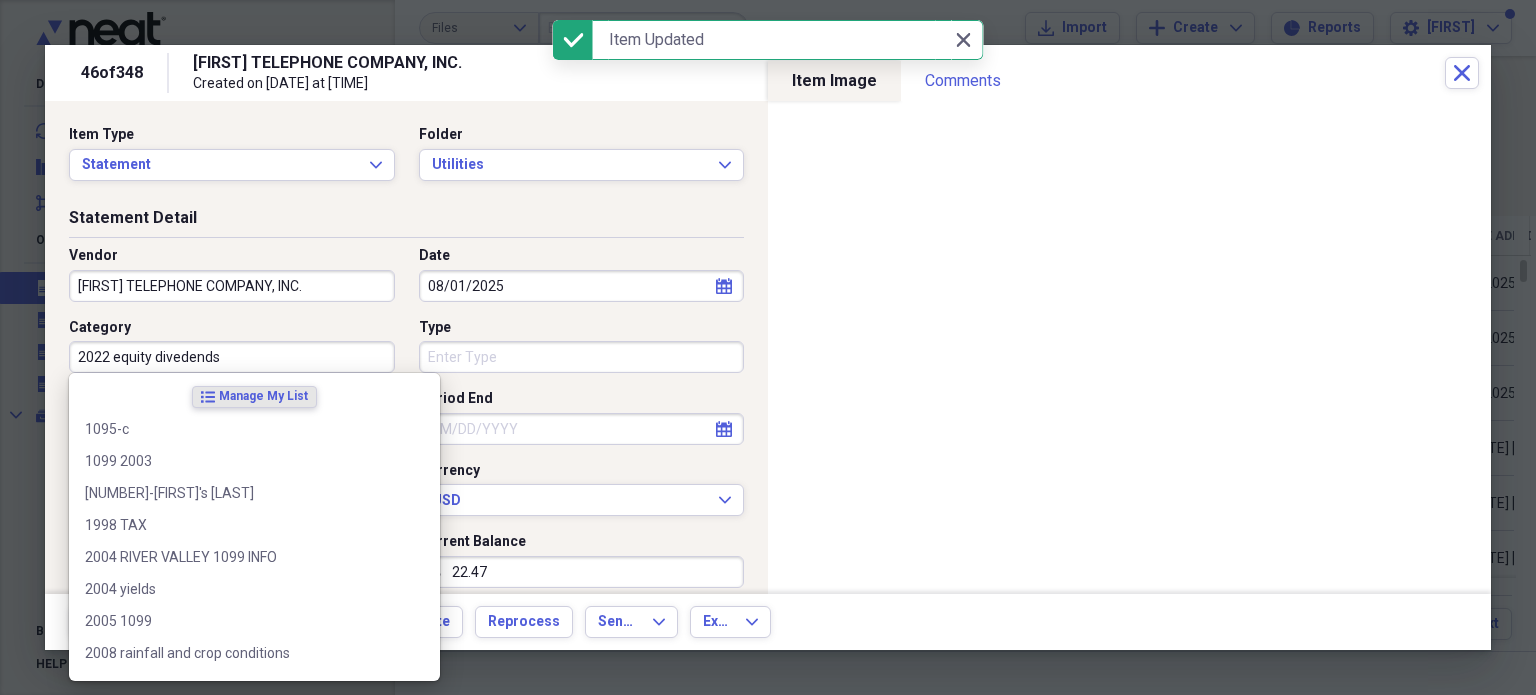 click on "2022 equity divedends" at bounding box center (232, 357) 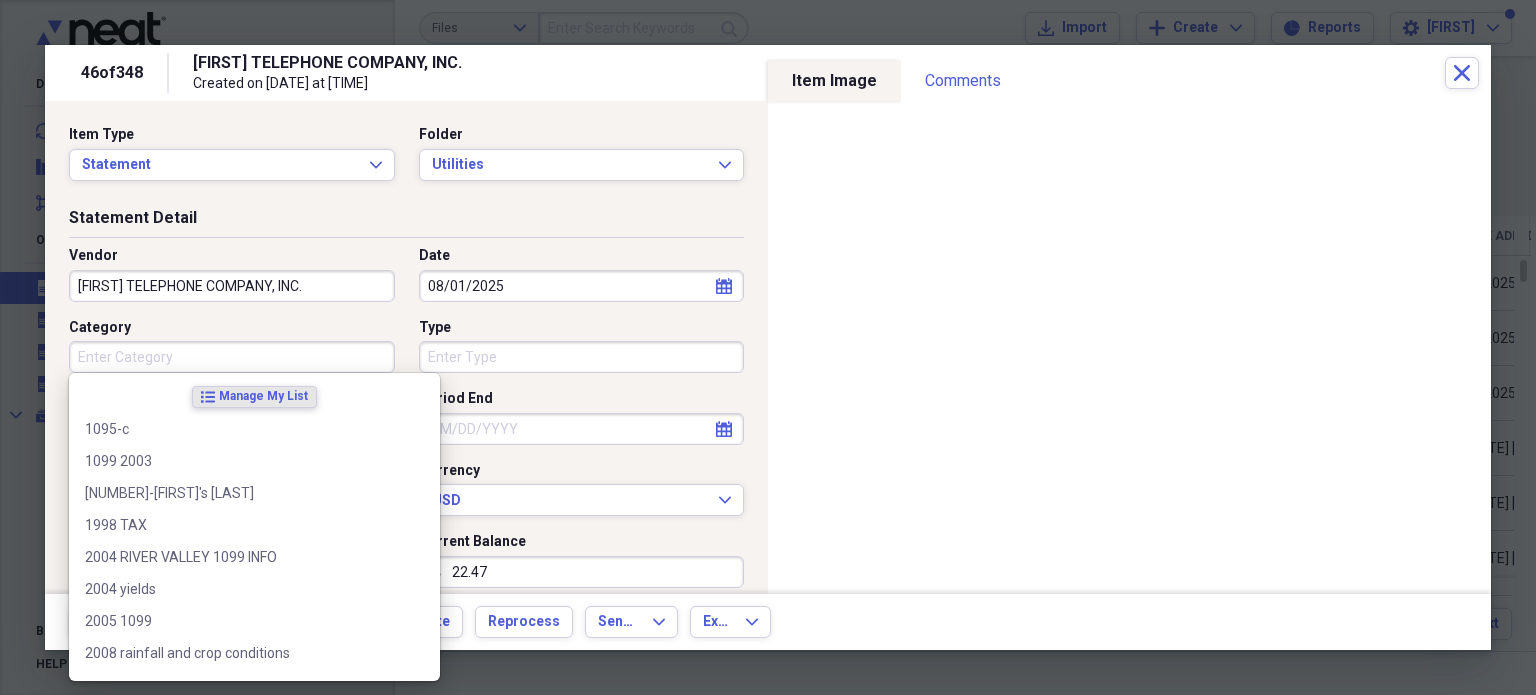 type 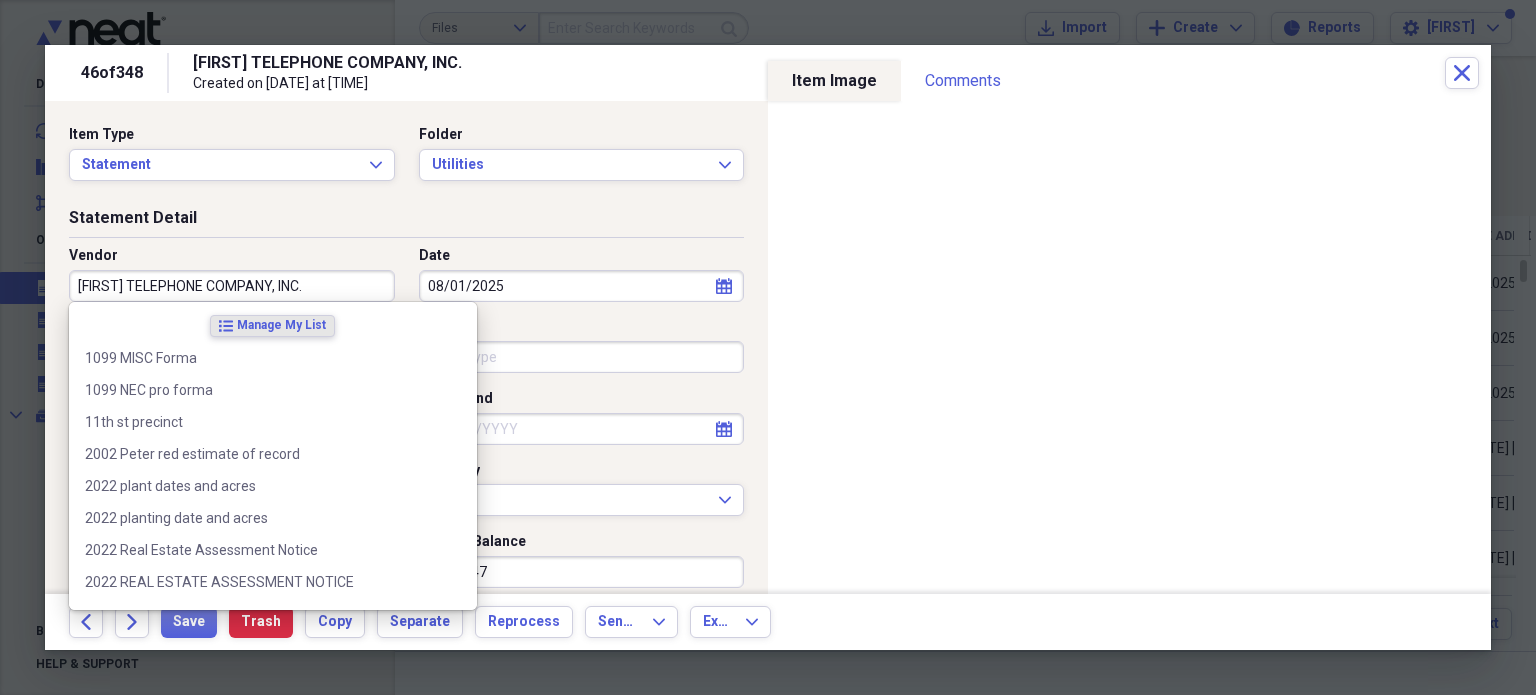 click on "Item Type Statement Expand Folder Utilities Expand" at bounding box center (406, 161) 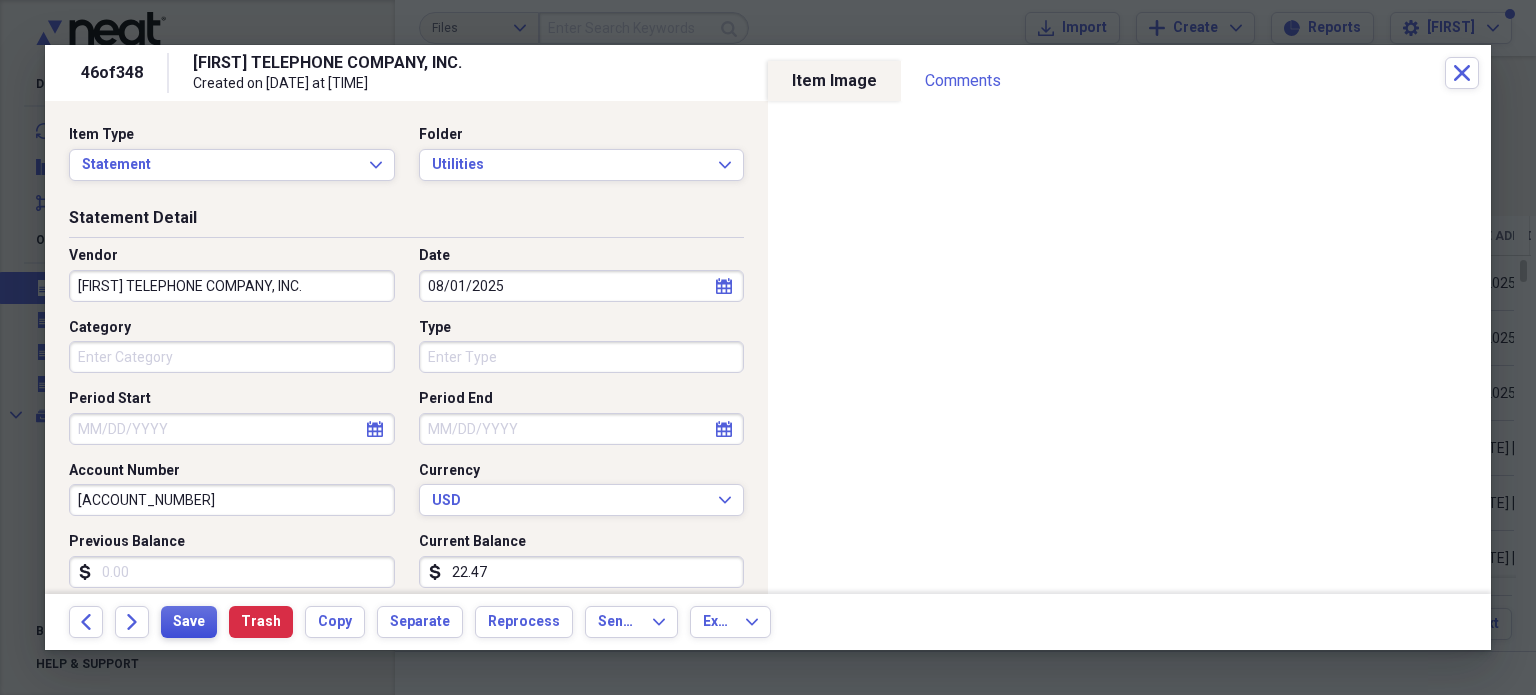 click on "Save" at bounding box center [189, 622] 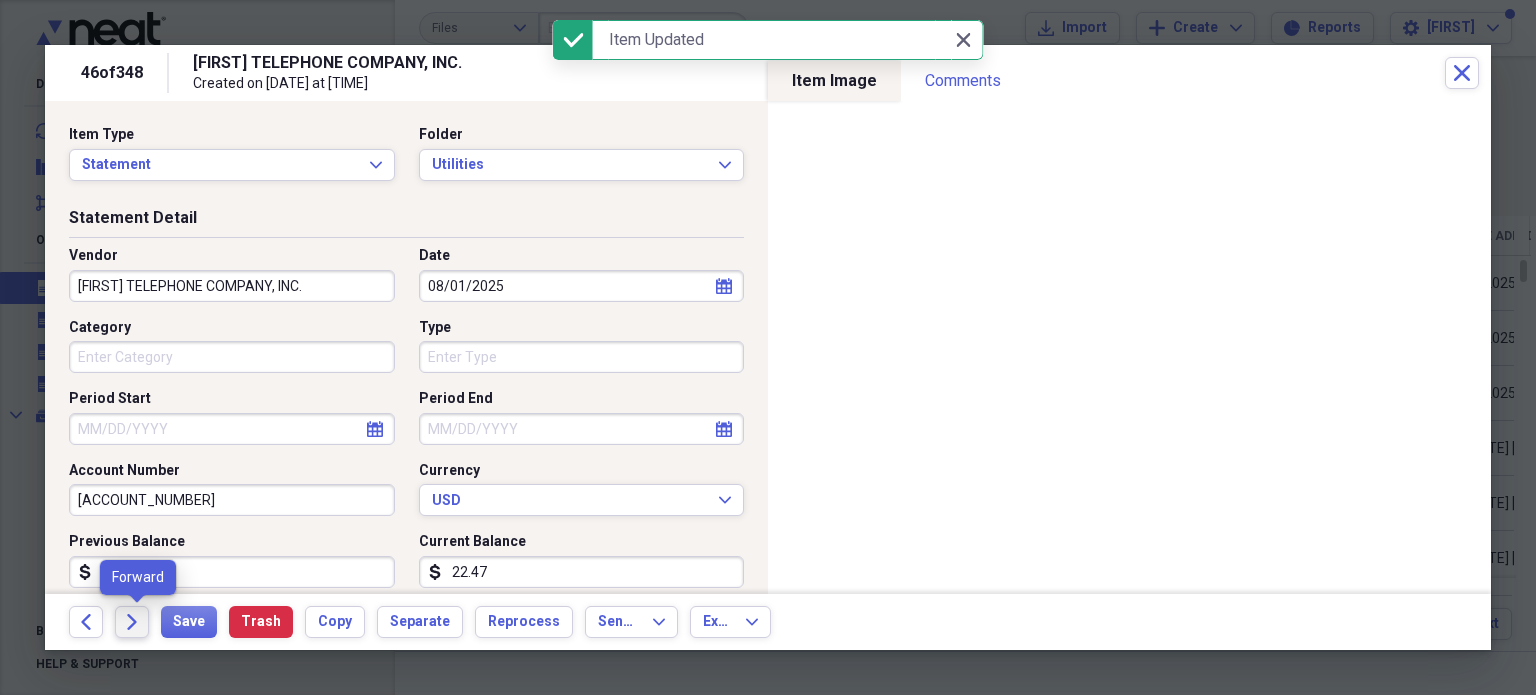 click on "Forward" at bounding box center (132, 622) 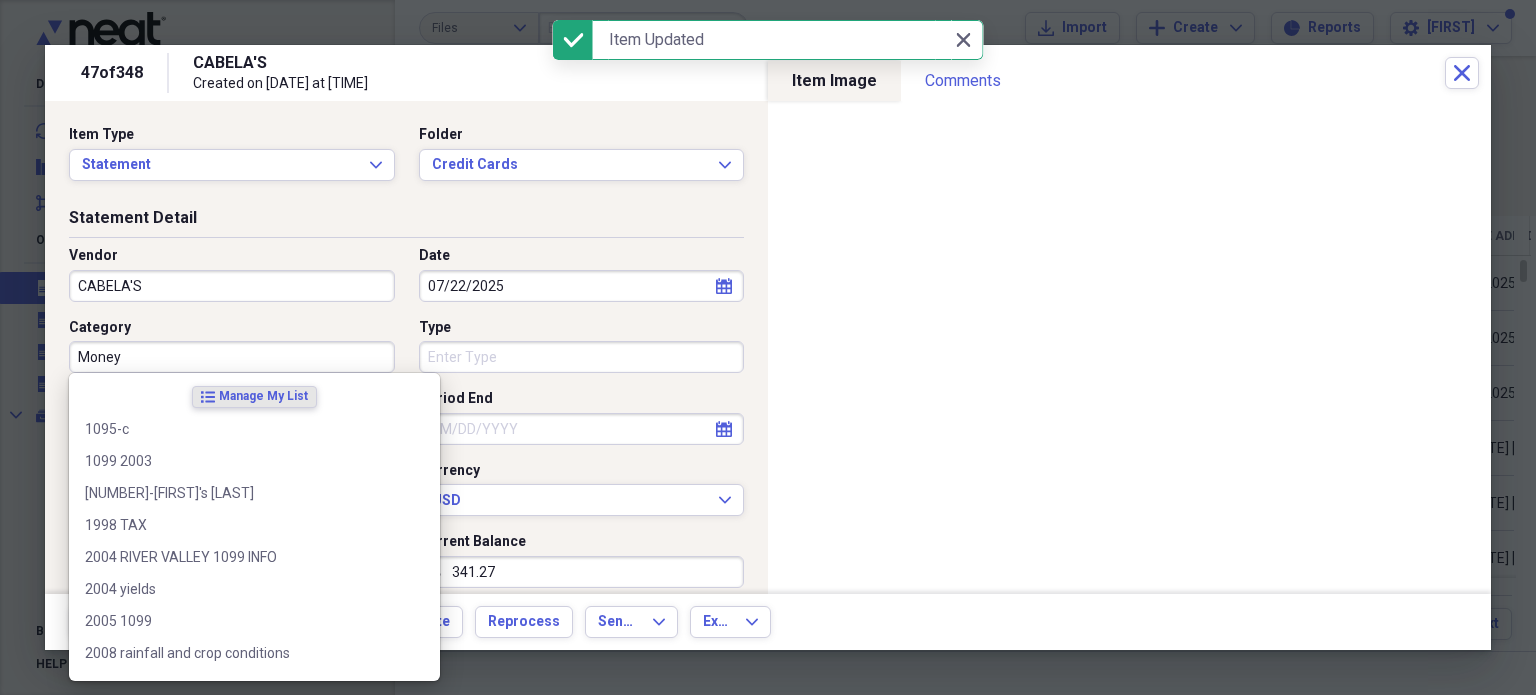 click on "Money" at bounding box center (232, 357) 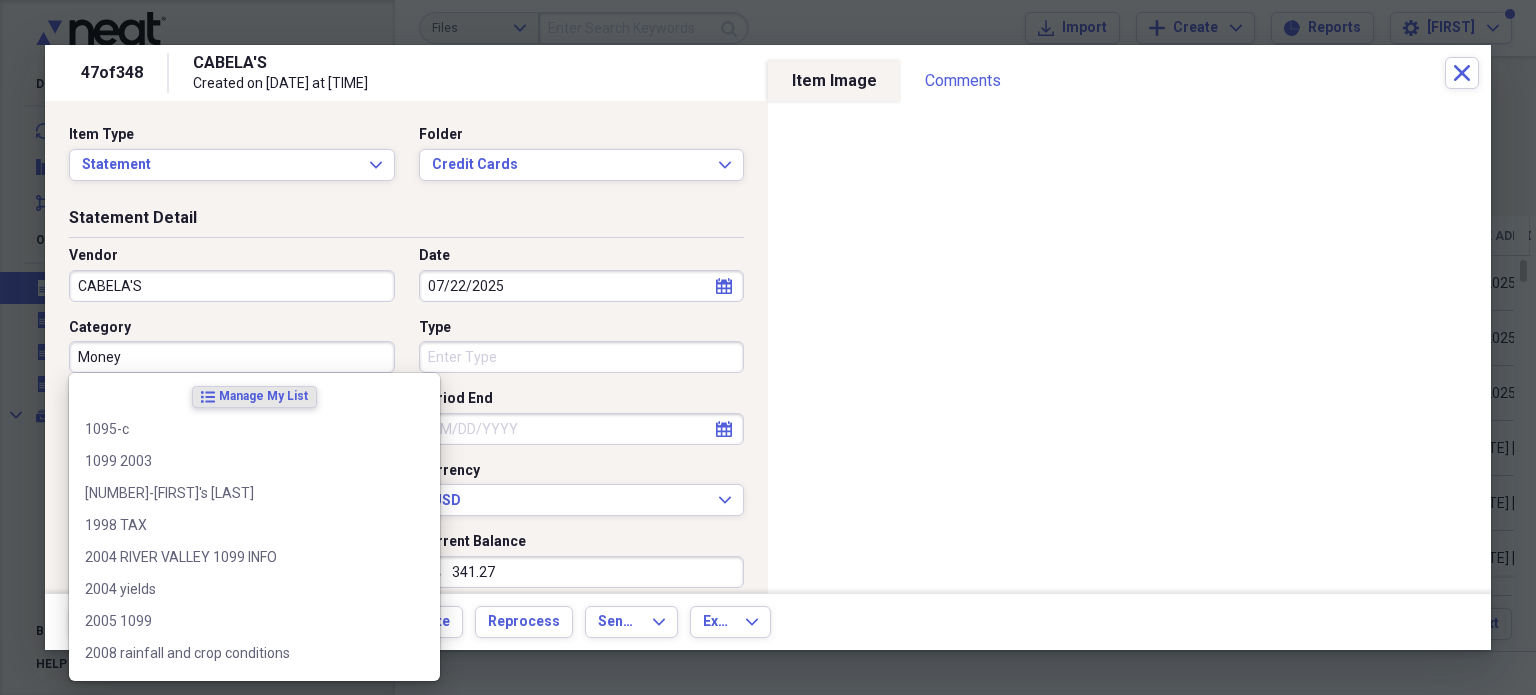 click on "Manage My List" at bounding box center (263, 396) 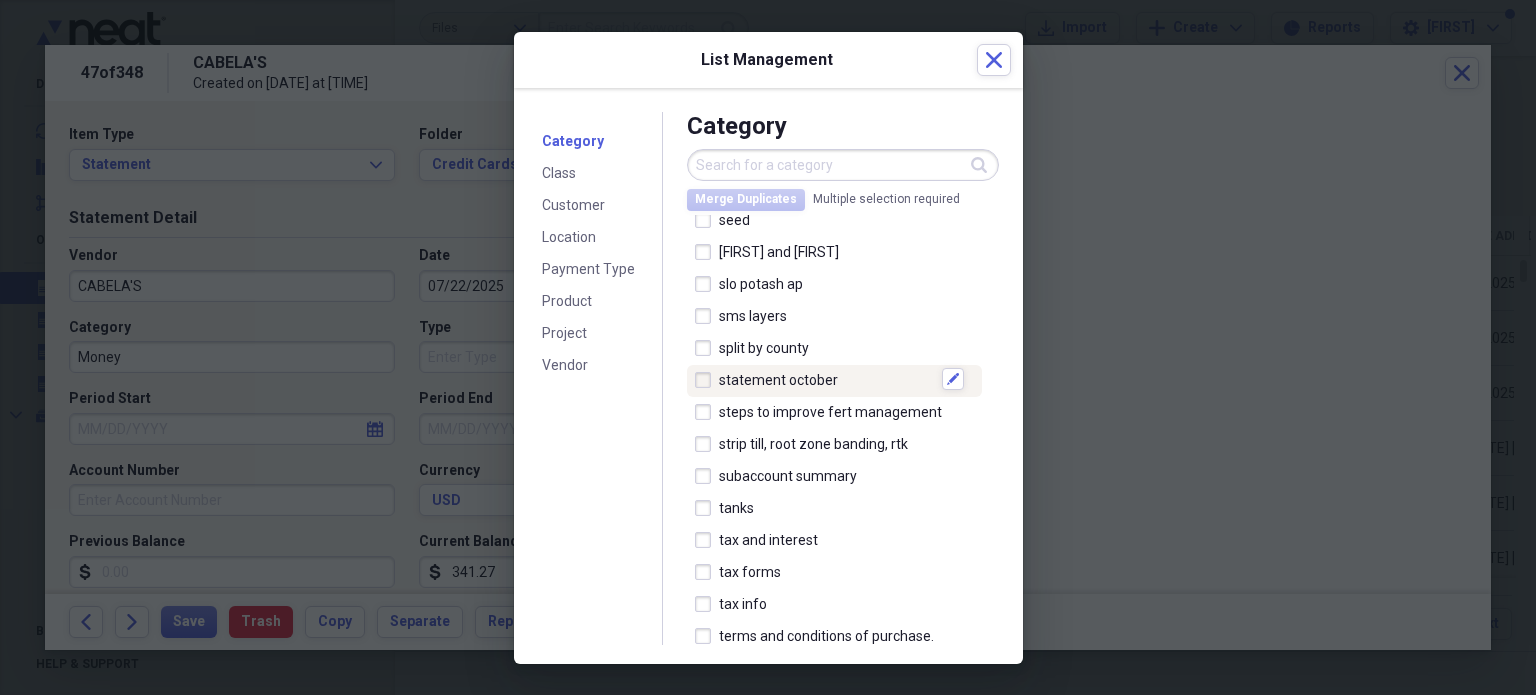 scroll, scrollTop: 9709, scrollLeft: 0, axis: vertical 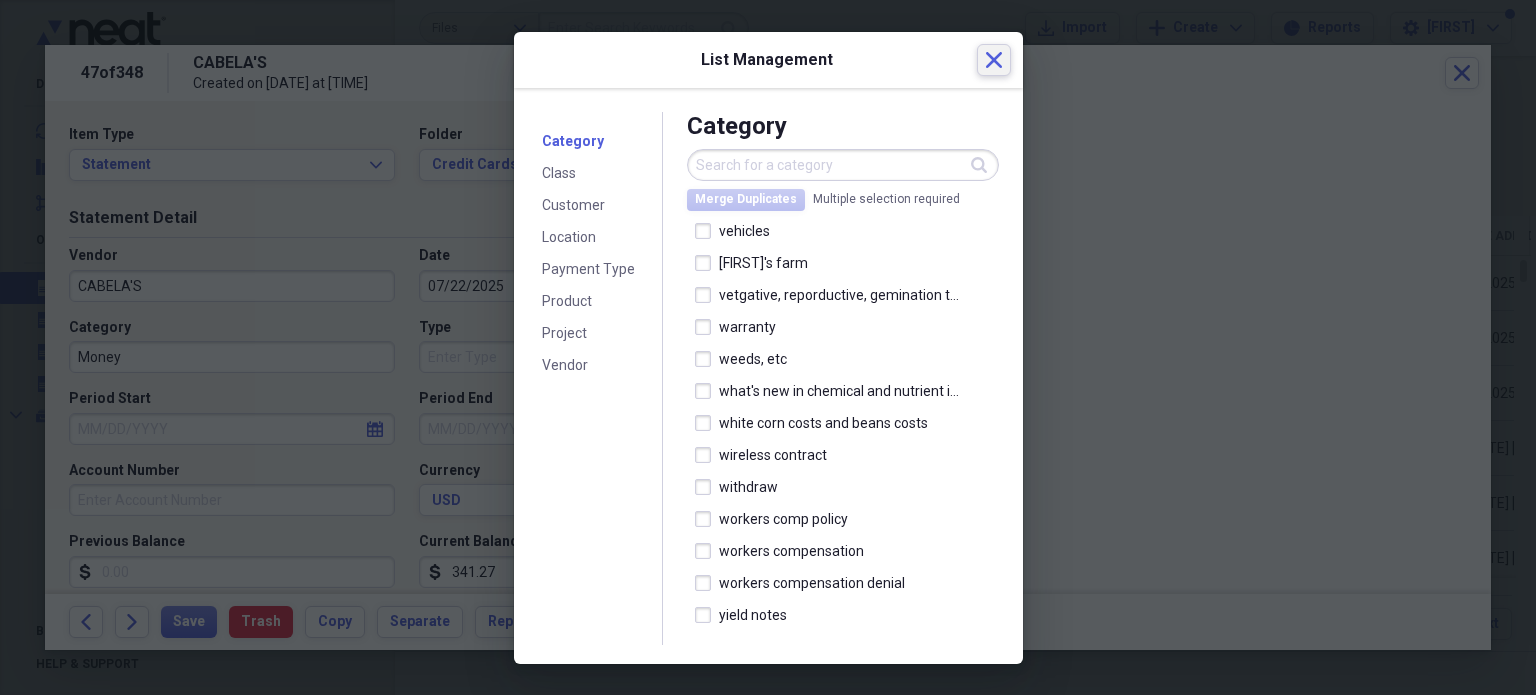 click on "Close" at bounding box center (994, 60) 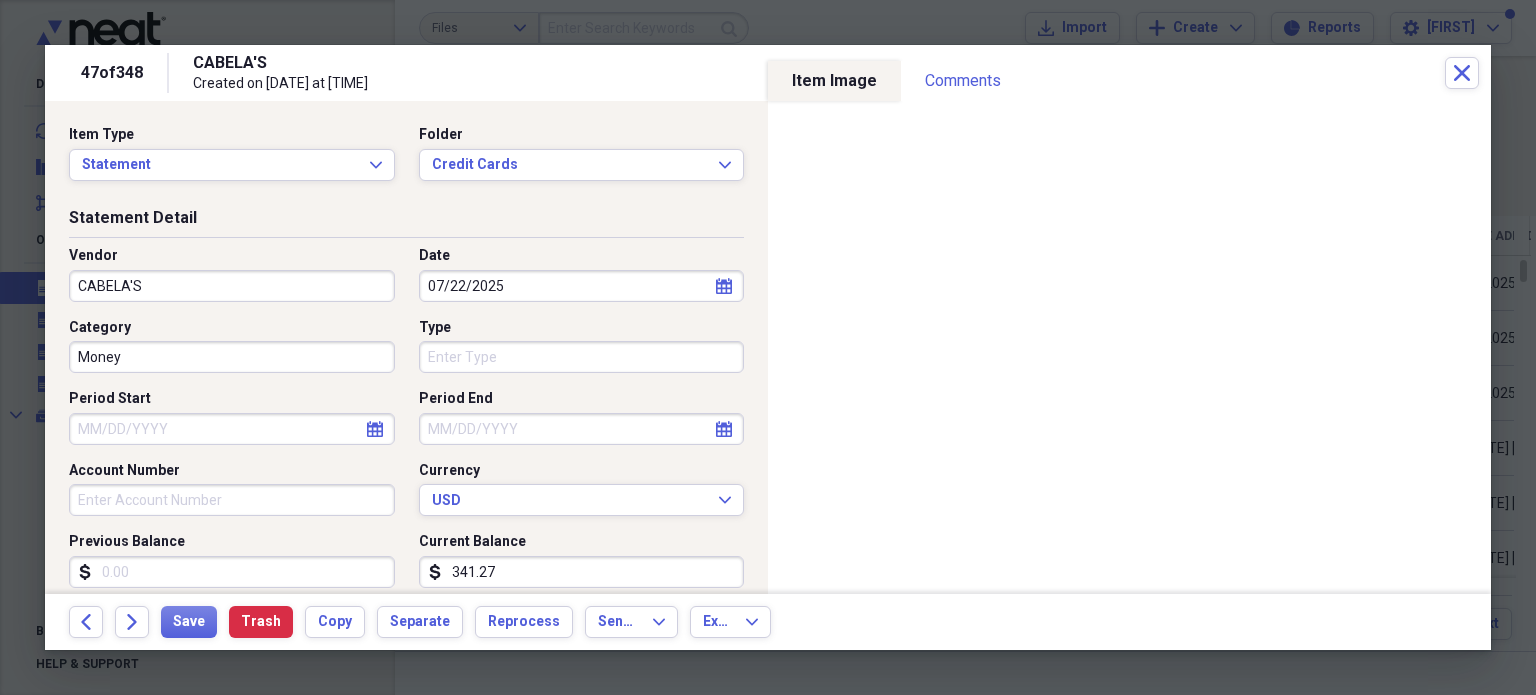 click on "Money" at bounding box center (232, 357) 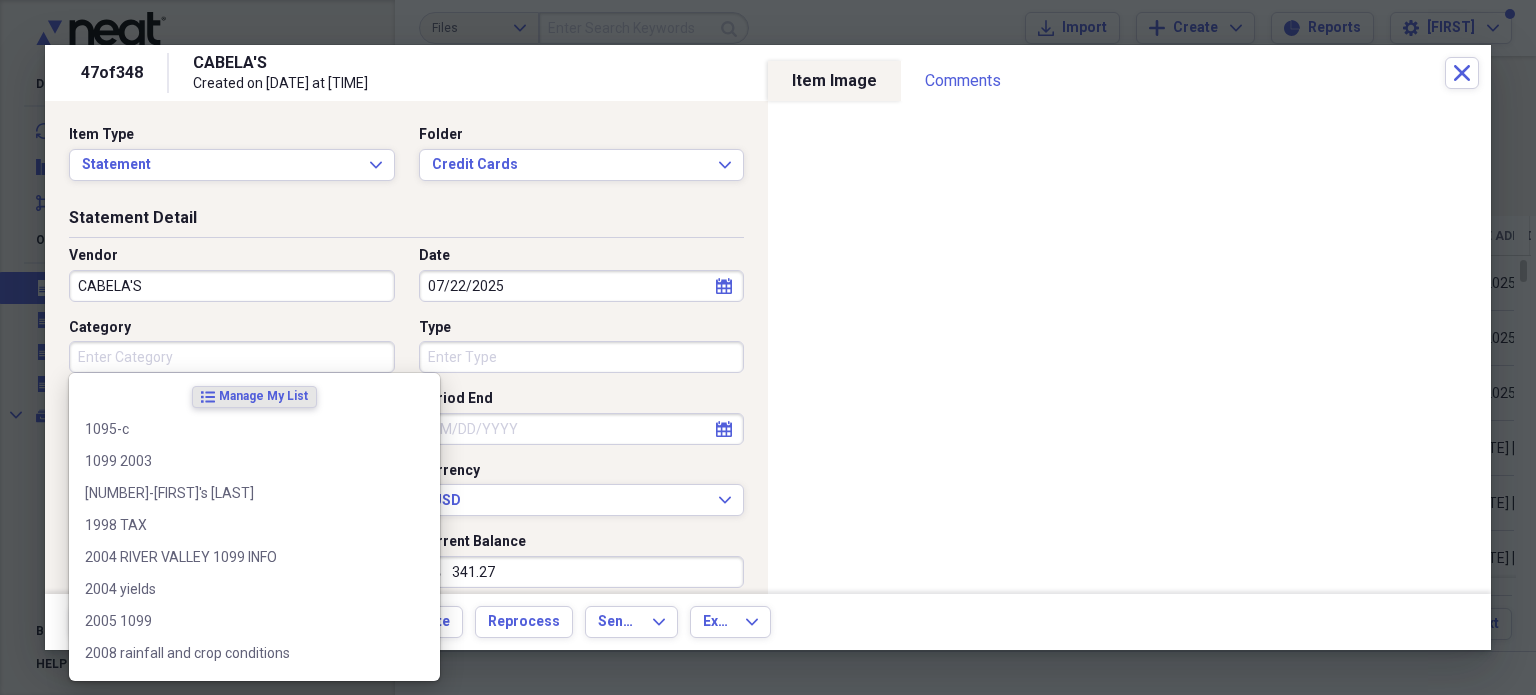 type 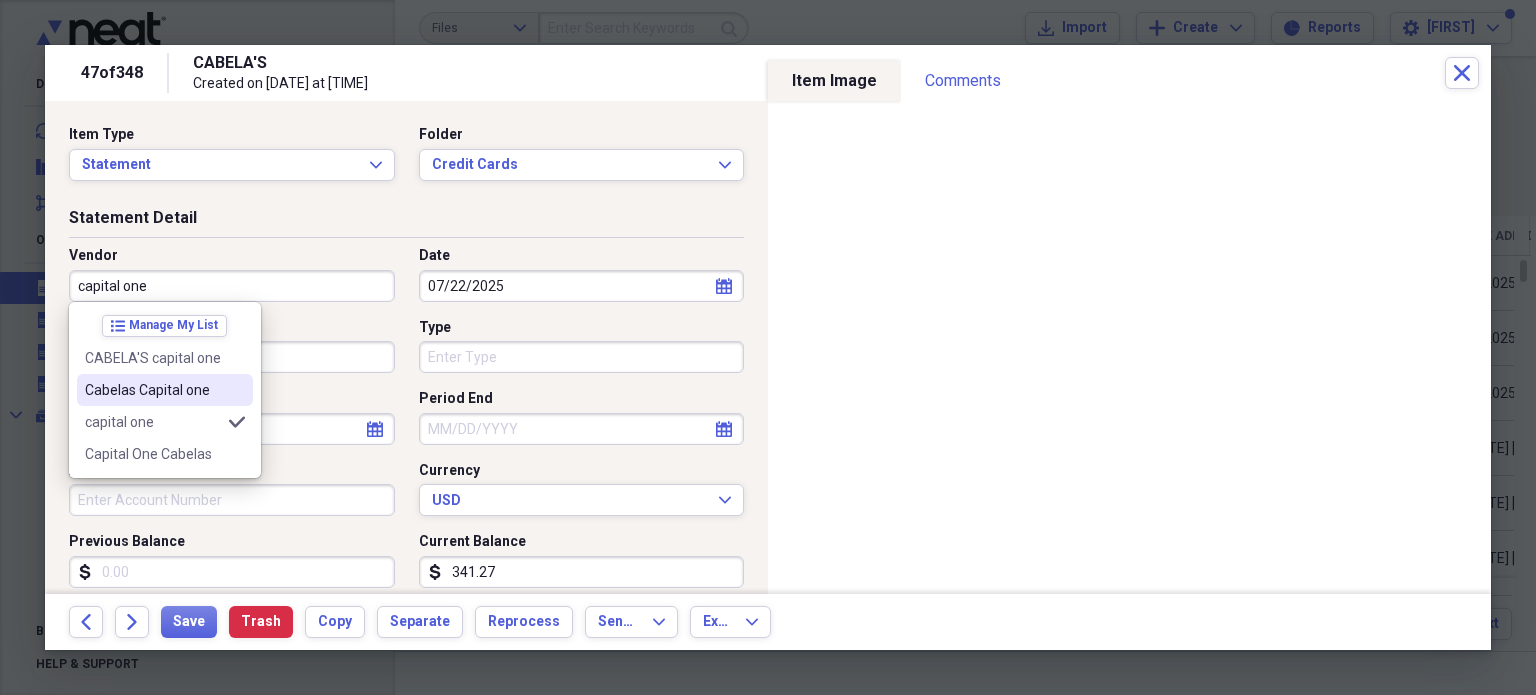 click on "Cabelas Capital one" at bounding box center (153, 390) 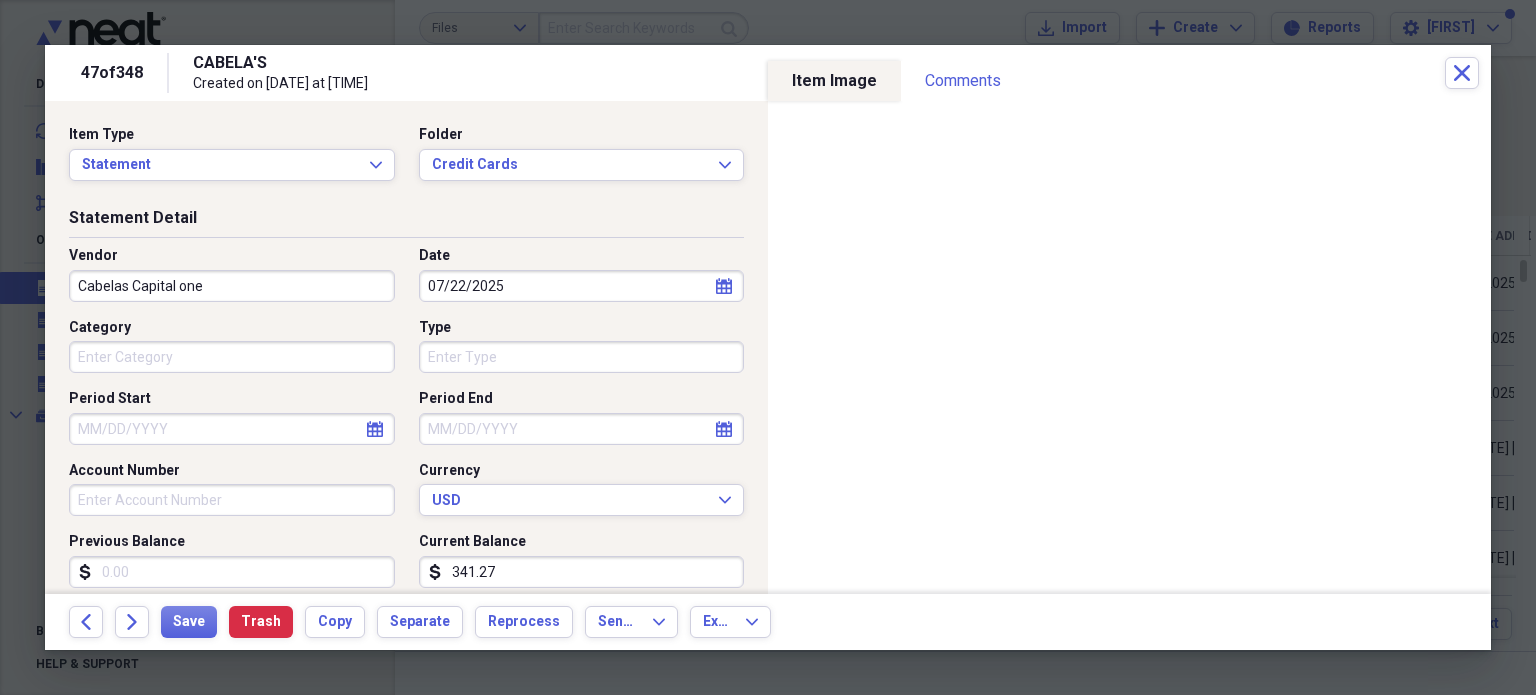 scroll, scrollTop: 18, scrollLeft: 0, axis: vertical 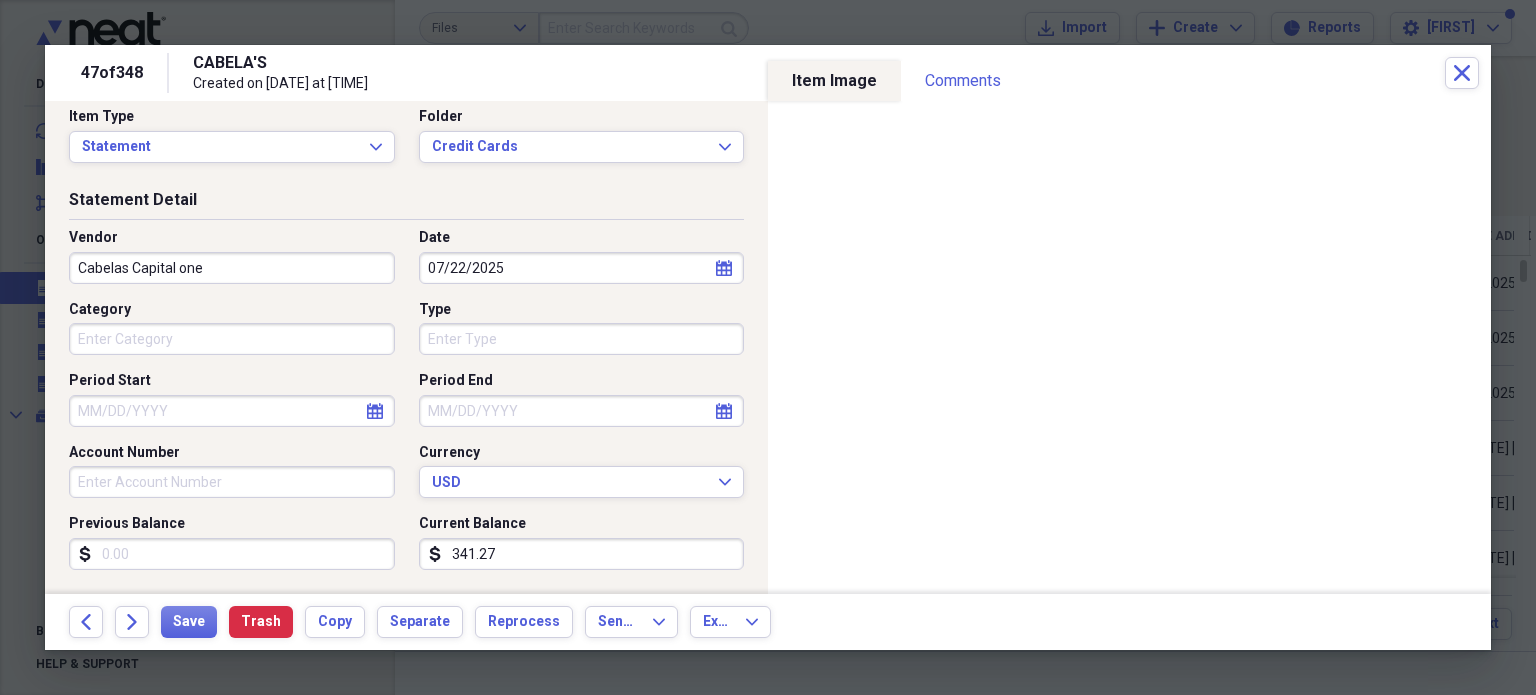 click on "341.27" at bounding box center (582, 554) 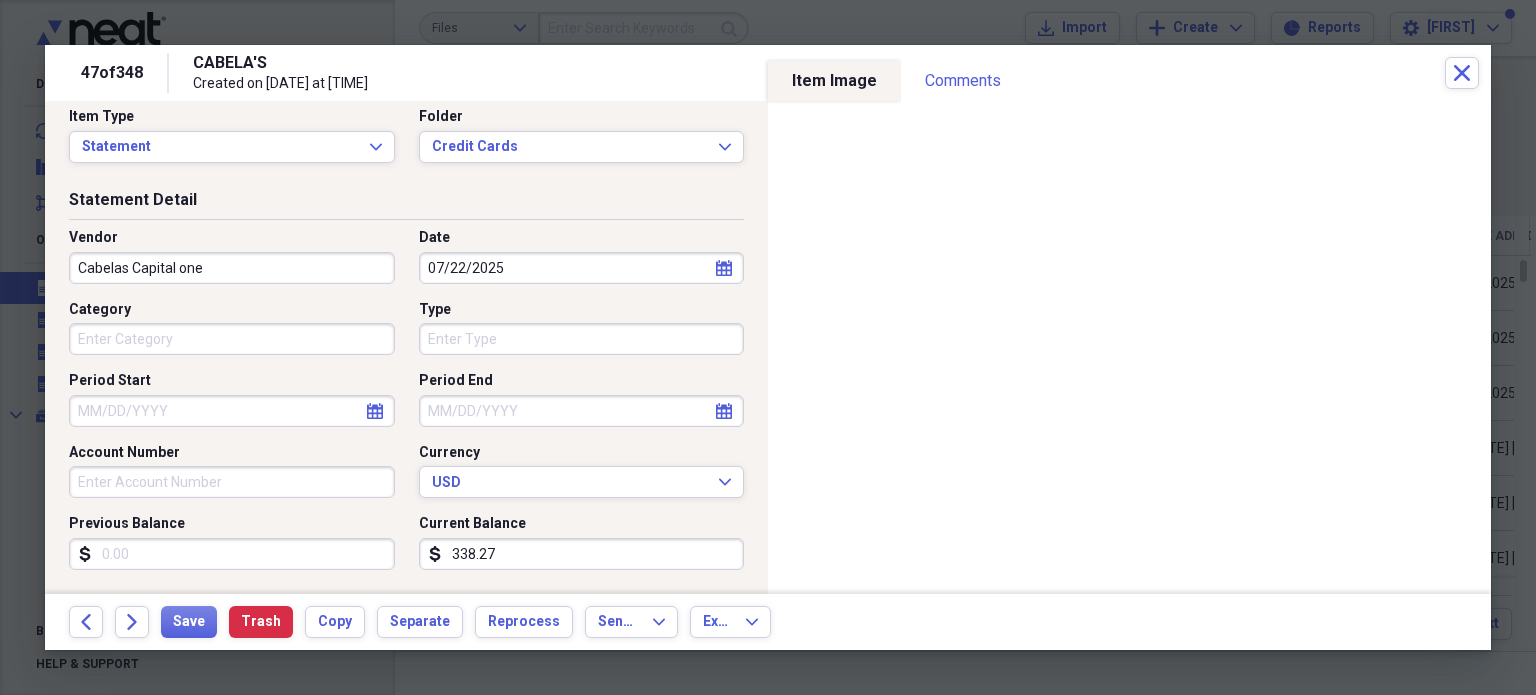 type on "338.27" 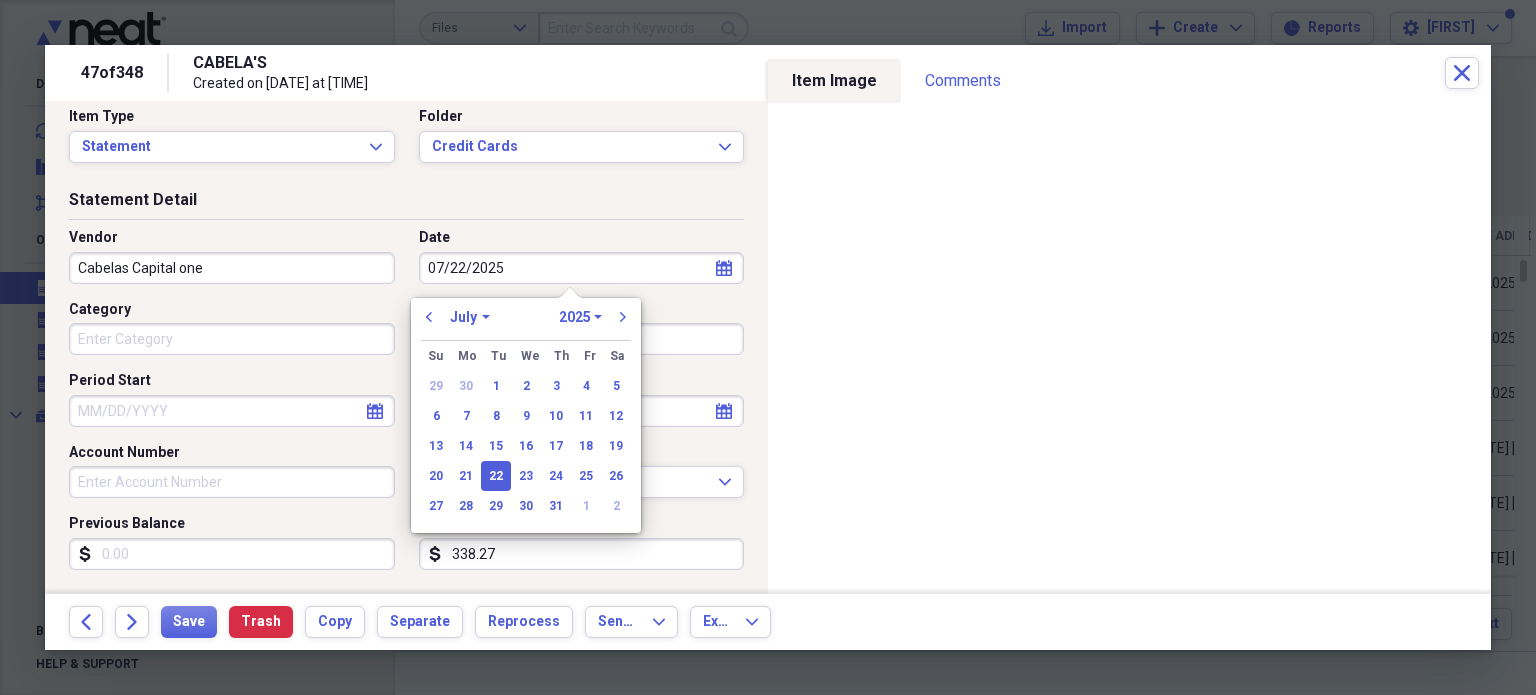 click on "previous January February March April May June July August September October November December 1970 1971 1972 1973 1974 1975 1976 1977 1978 1979 1980 1981 1982 1983 1984 1985 1986 1987 1988 1989 1990 1991 1992 1993 1994 1995 1996 1997 1998 1999 2000 2001 2002 2003 2004 2005 2006 2007 2008 2009 2010 2011 2012 2013 2014 2015 2016 2017 2018 2019 2020 2021 2022 2023 2024 2025 2026 2027 2028 2029 2030 2031 2032 2033 2034 2035 next" at bounding box center [526, 323] 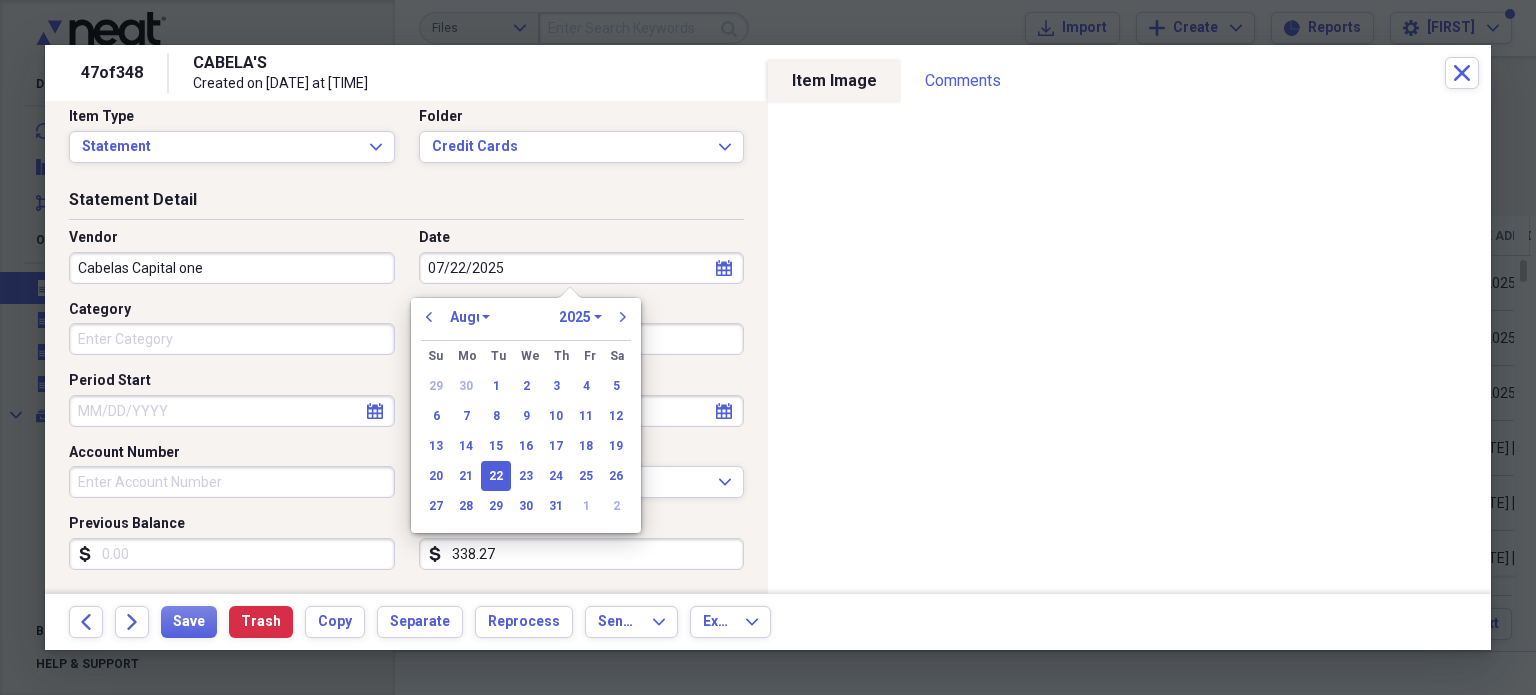 click on "January February March April May June July August September October November December" at bounding box center (470, 317) 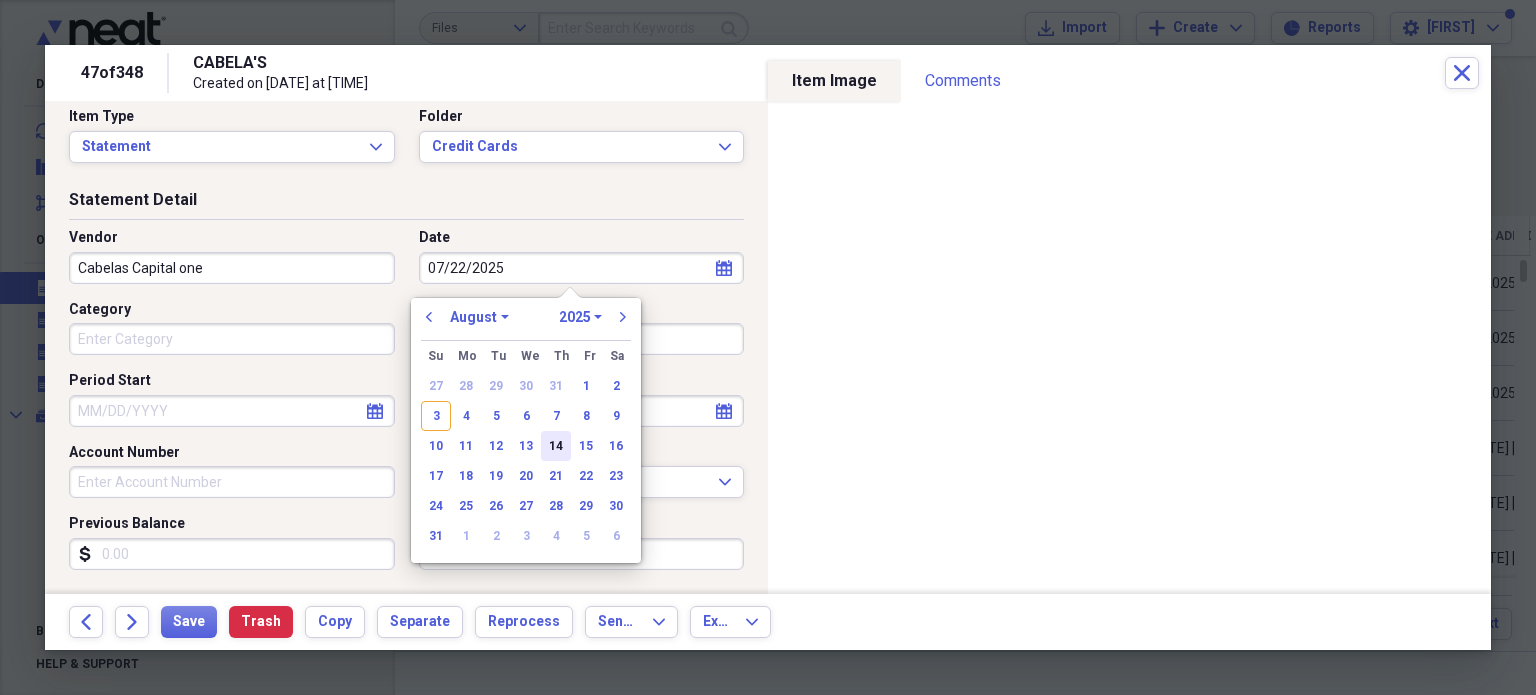 click on "14" at bounding box center [556, 446] 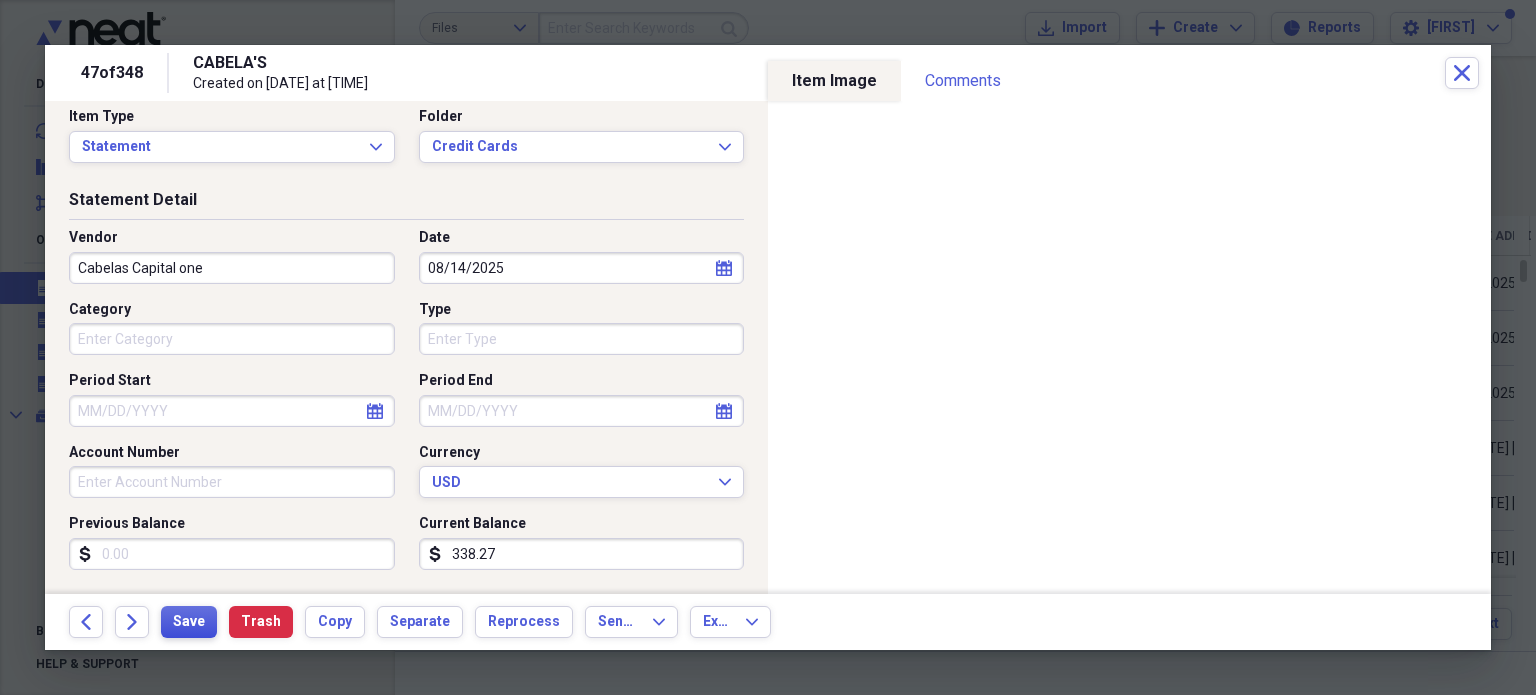 click on "Save" at bounding box center (189, 622) 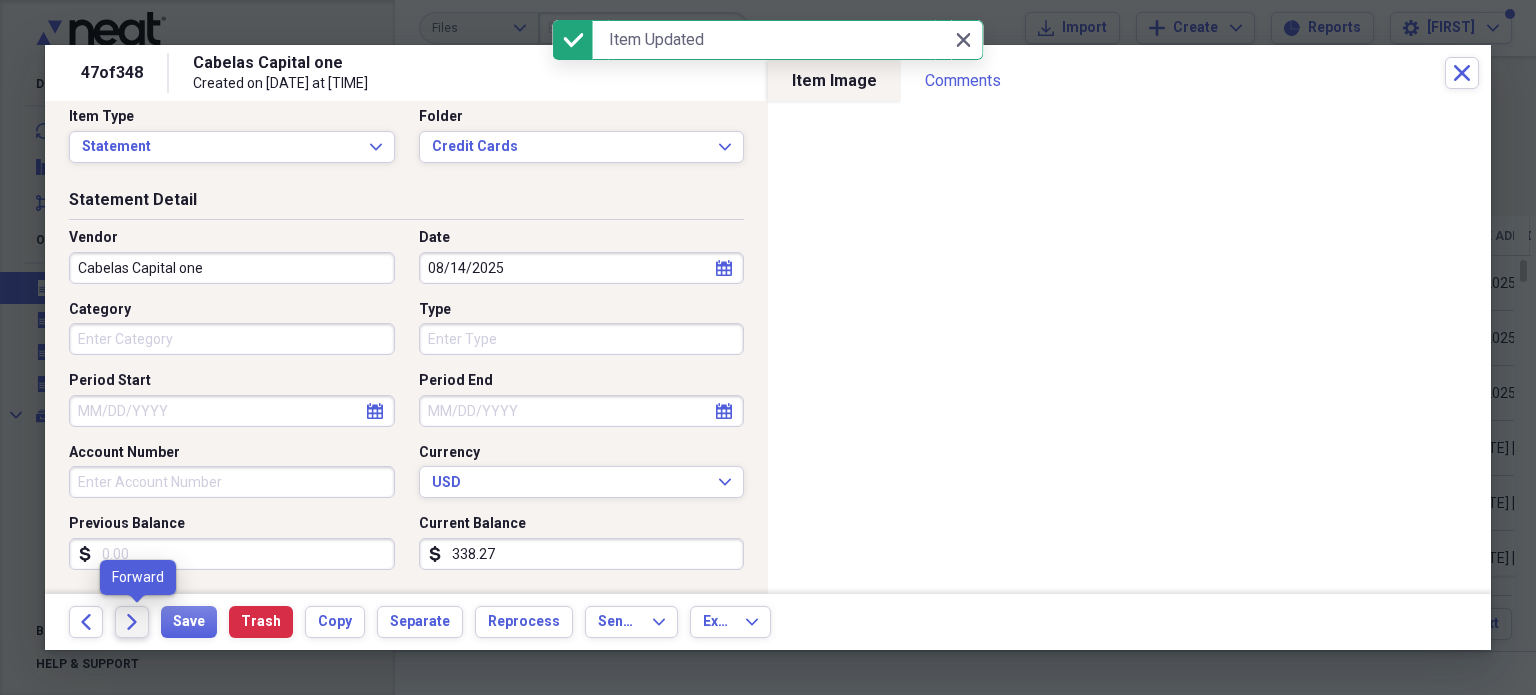 click on "Forward" at bounding box center (132, 622) 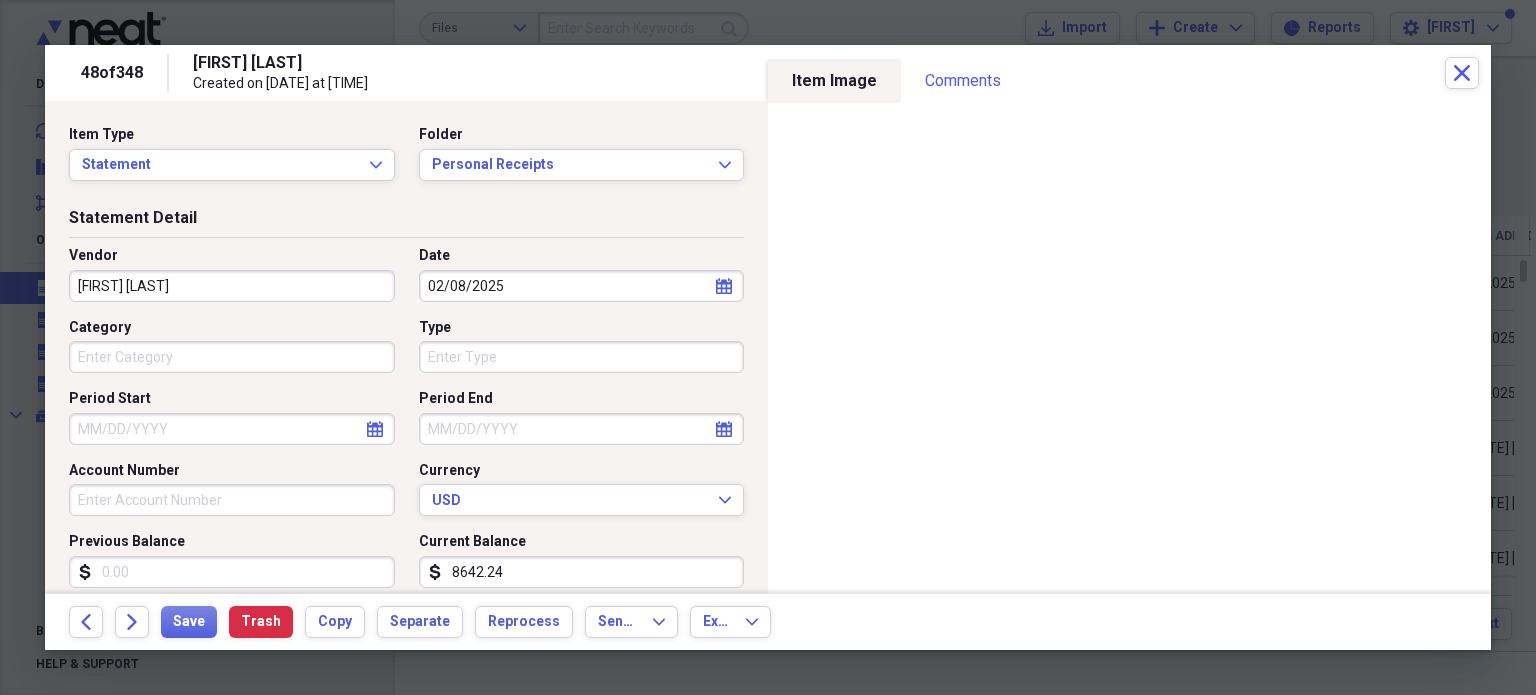 click on "[FIRST] [LAST]" at bounding box center (232, 286) 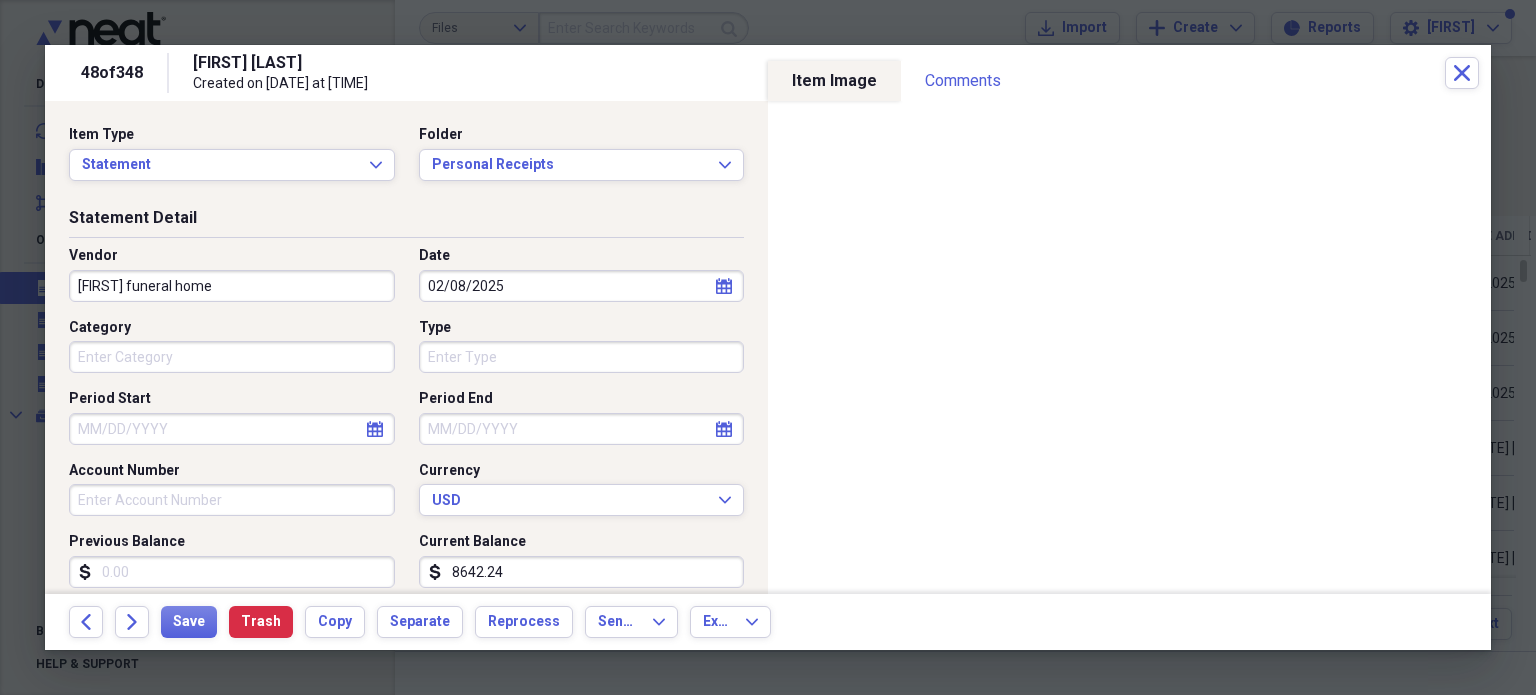 type on "[FIRST] funeral home" 